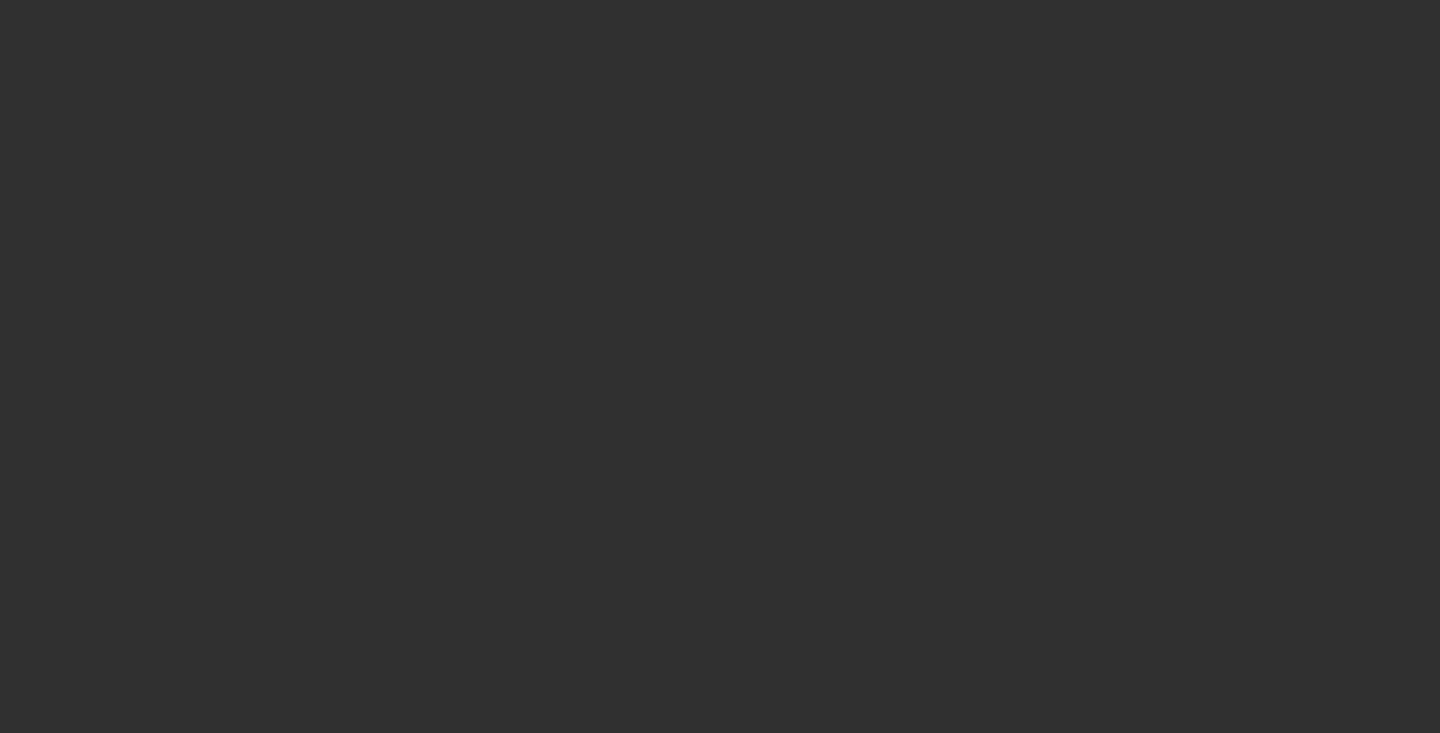 scroll, scrollTop: 0, scrollLeft: 0, axis: both 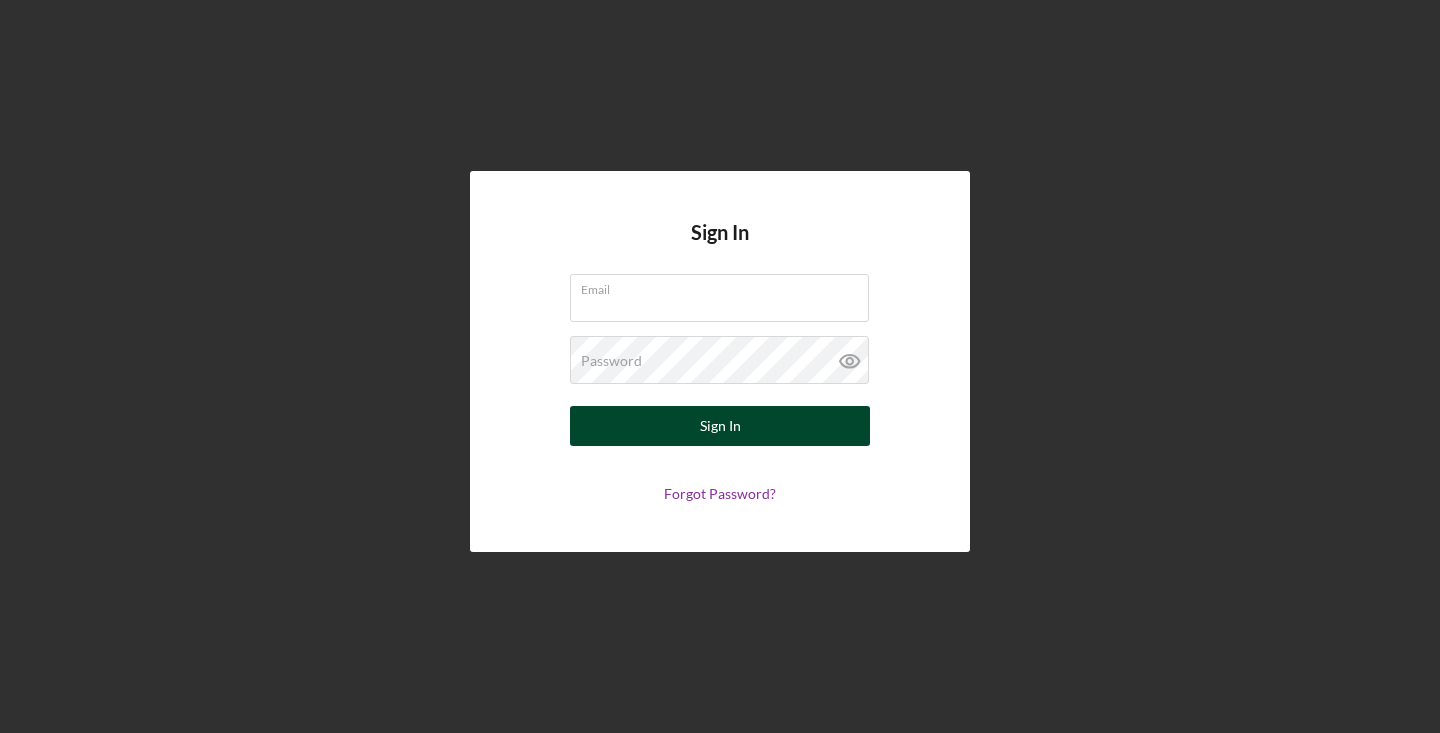 type on "[EMAIL]" 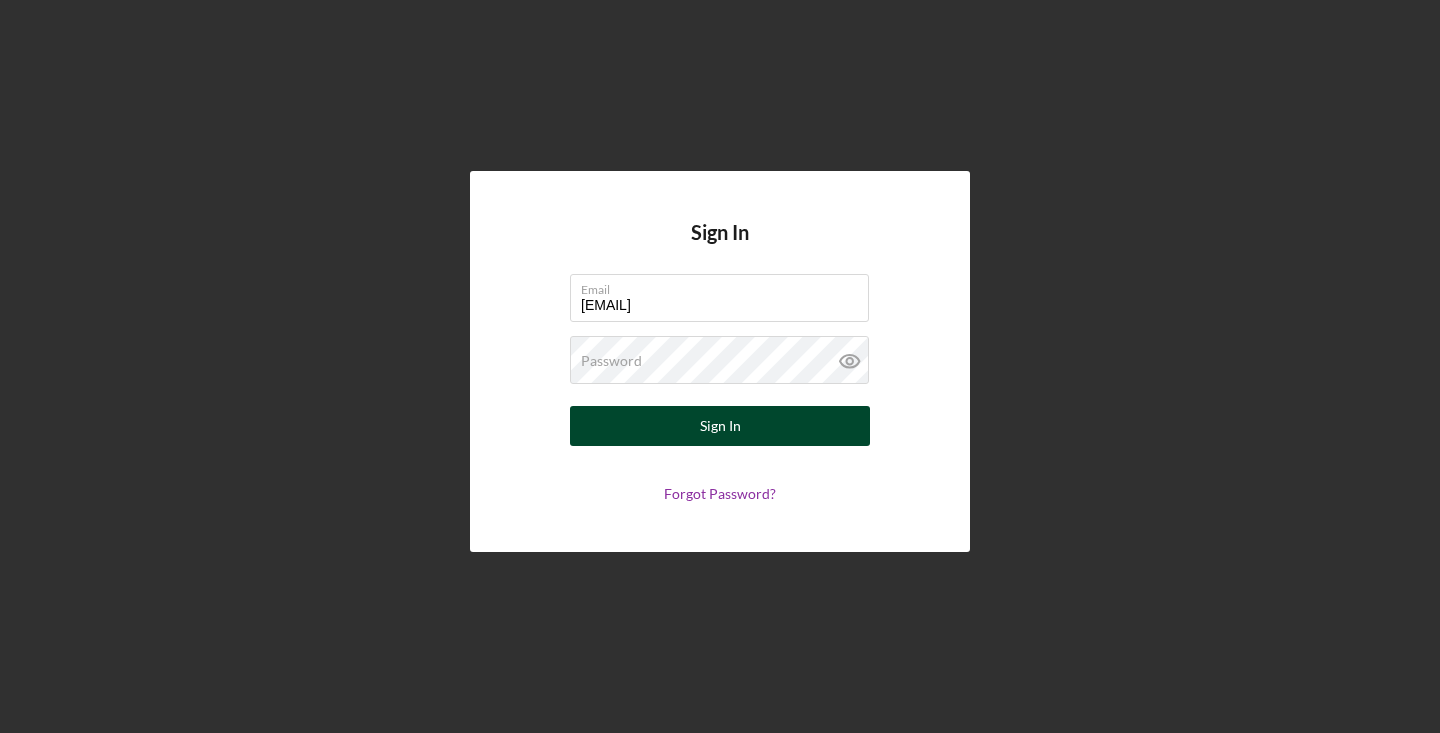 click on "Sign In" at bounding box center [720, 426] 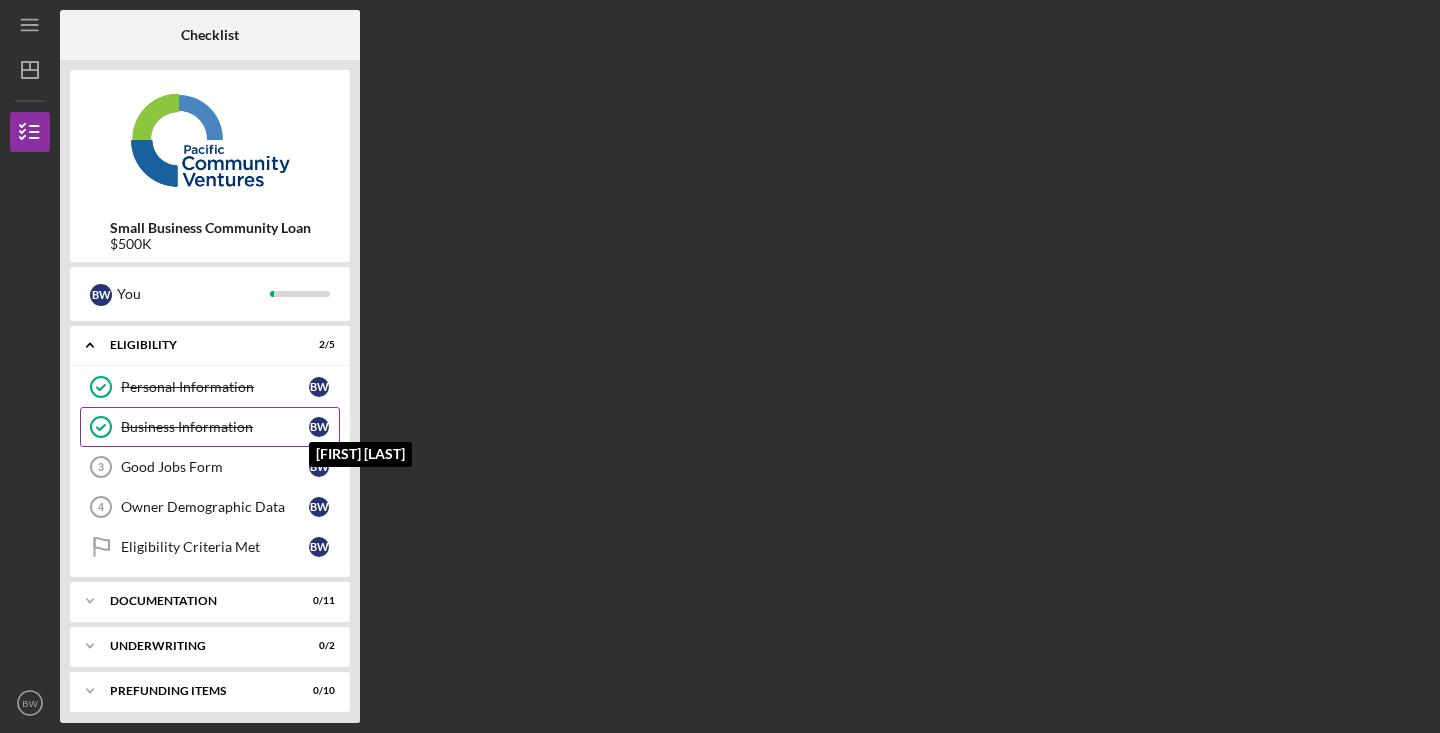 scroll, scrollTop: 9, scrollLeft: 0, axis: vertical 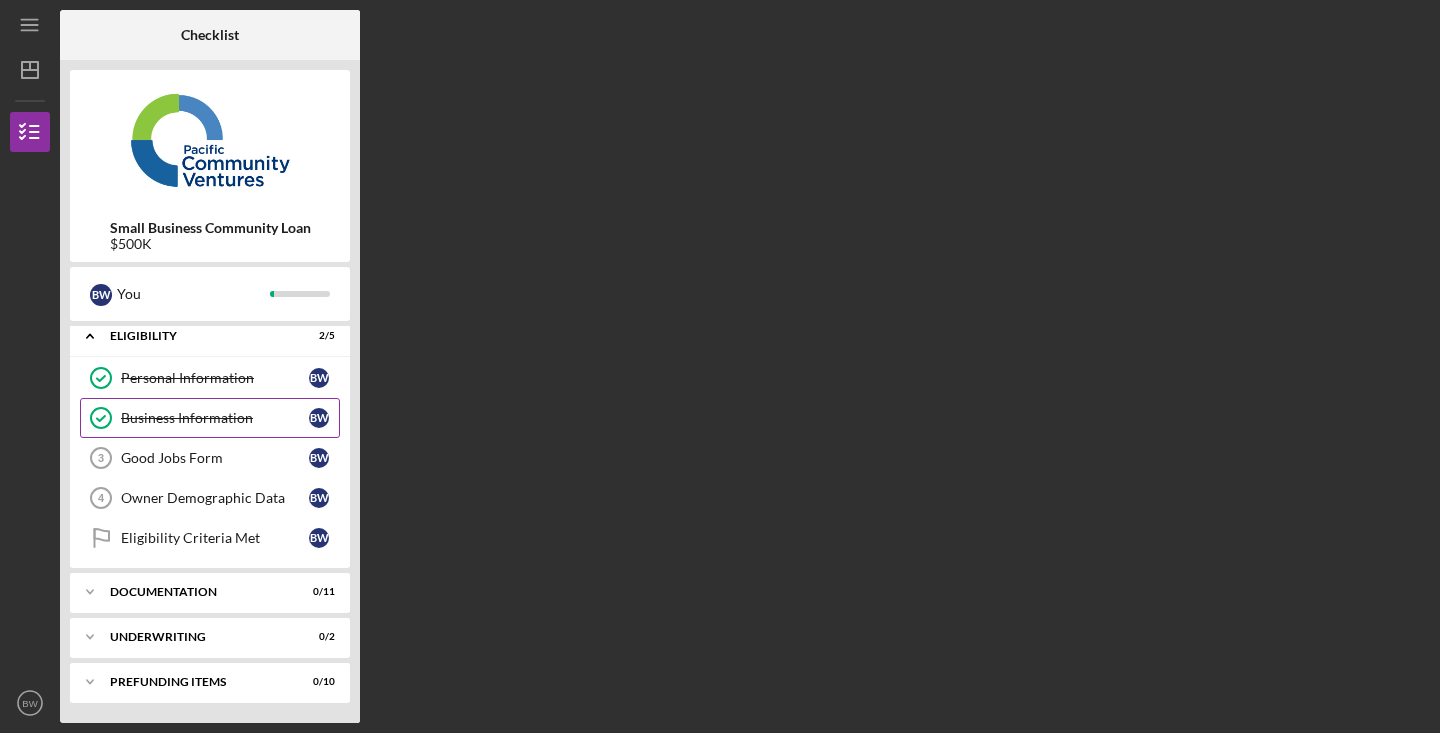 click on "Business Information Business Information B W" at bounding box center (210, 418) 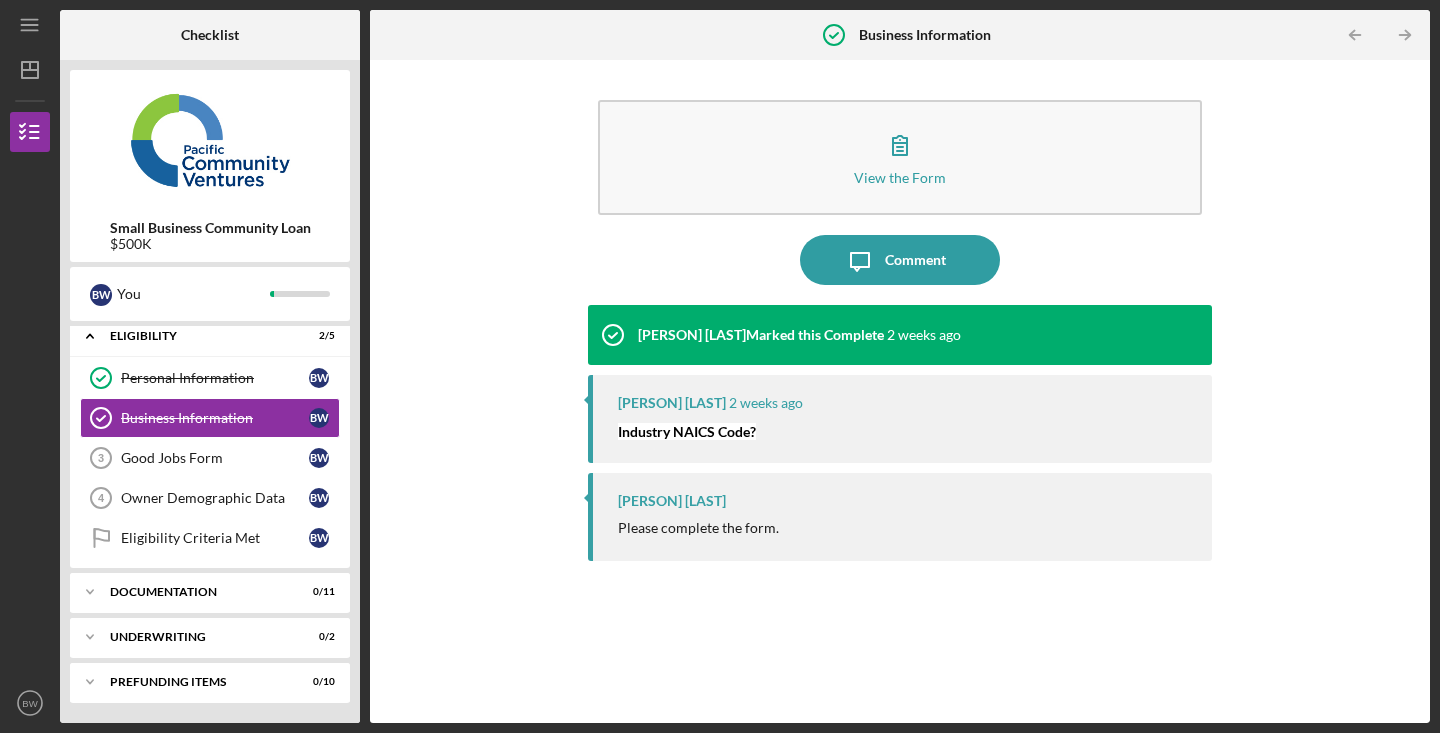 click on "Industry NAICS Code?" at bounding box center [687, 431] 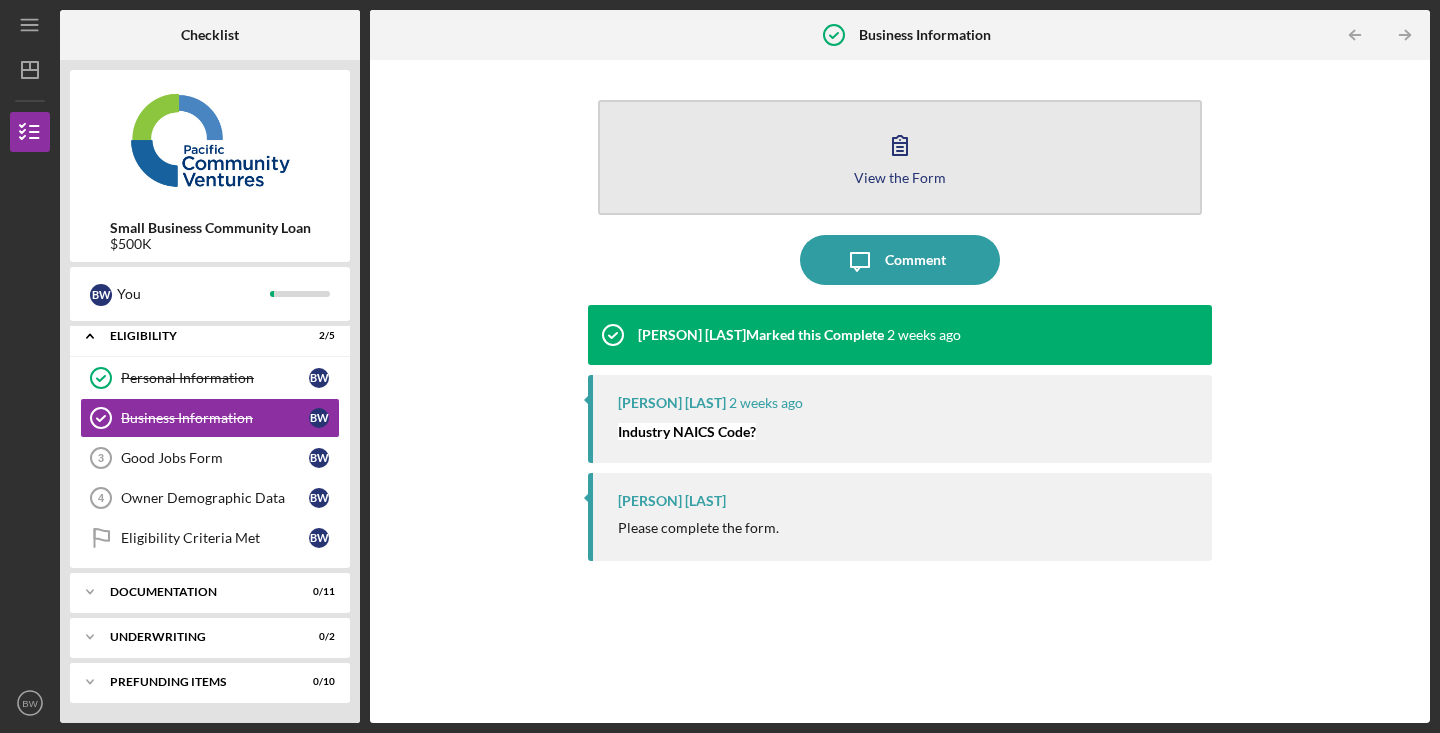 click 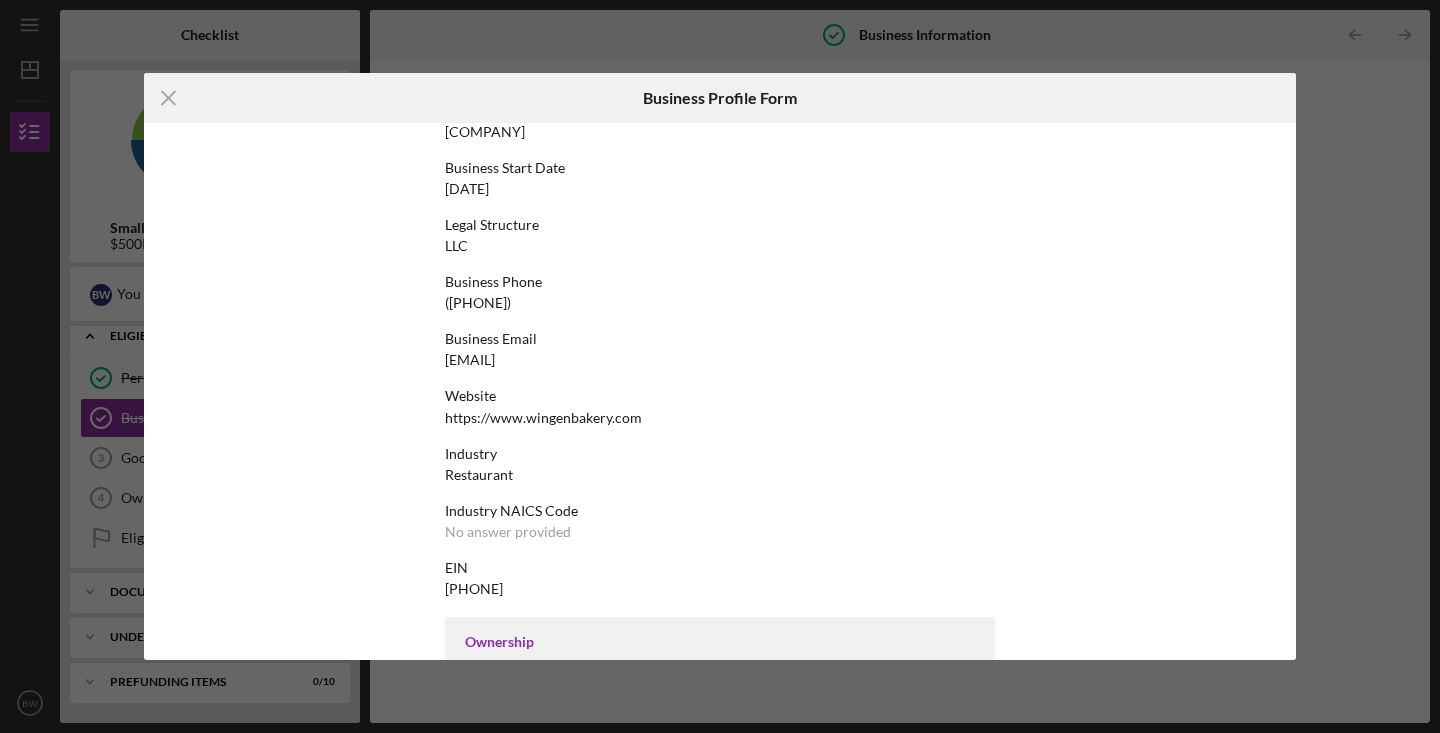 scroll, scrollTop: 402, scrollLeft: 0, axis: vertical 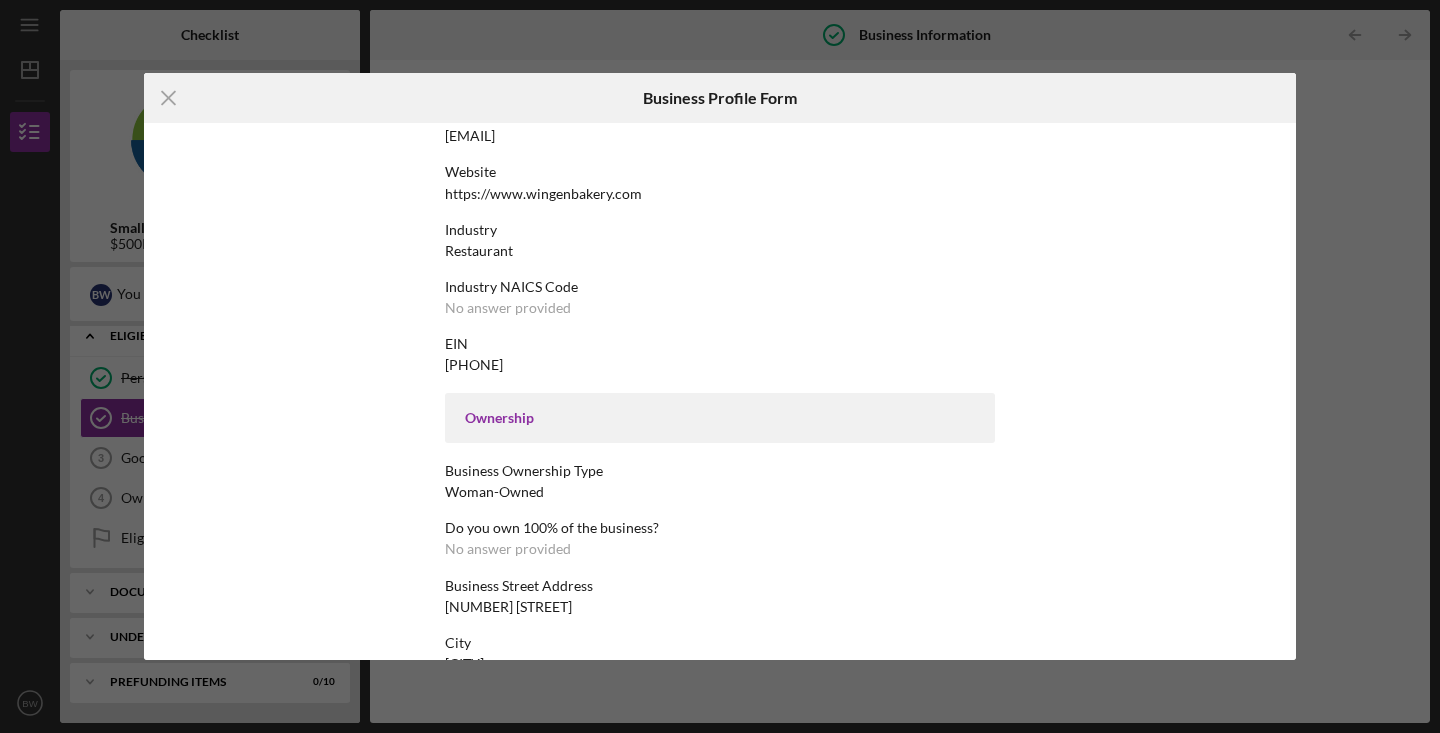 click on "No answer provided" at bounding box center (508, 308) 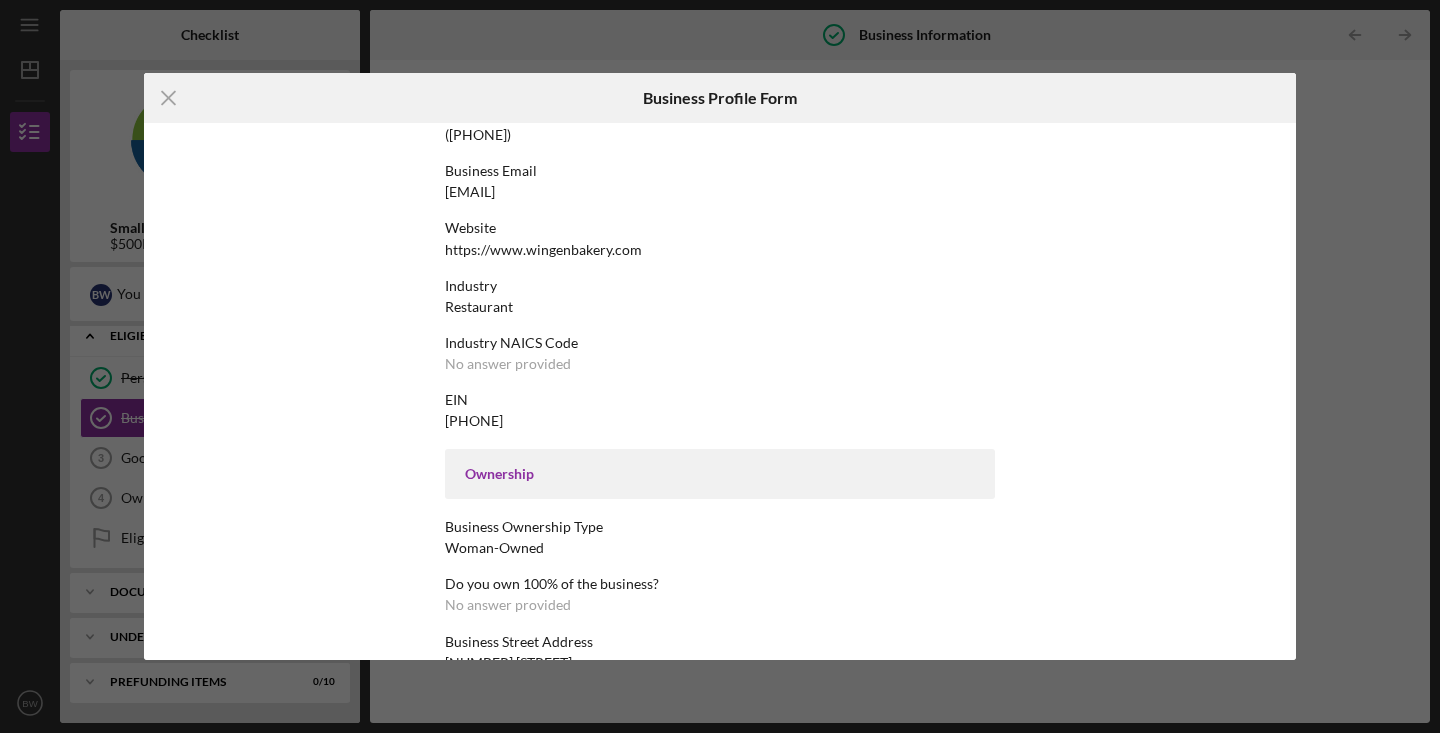 scroll, scrollTop: 0, scrollLeft: 0, axis: both 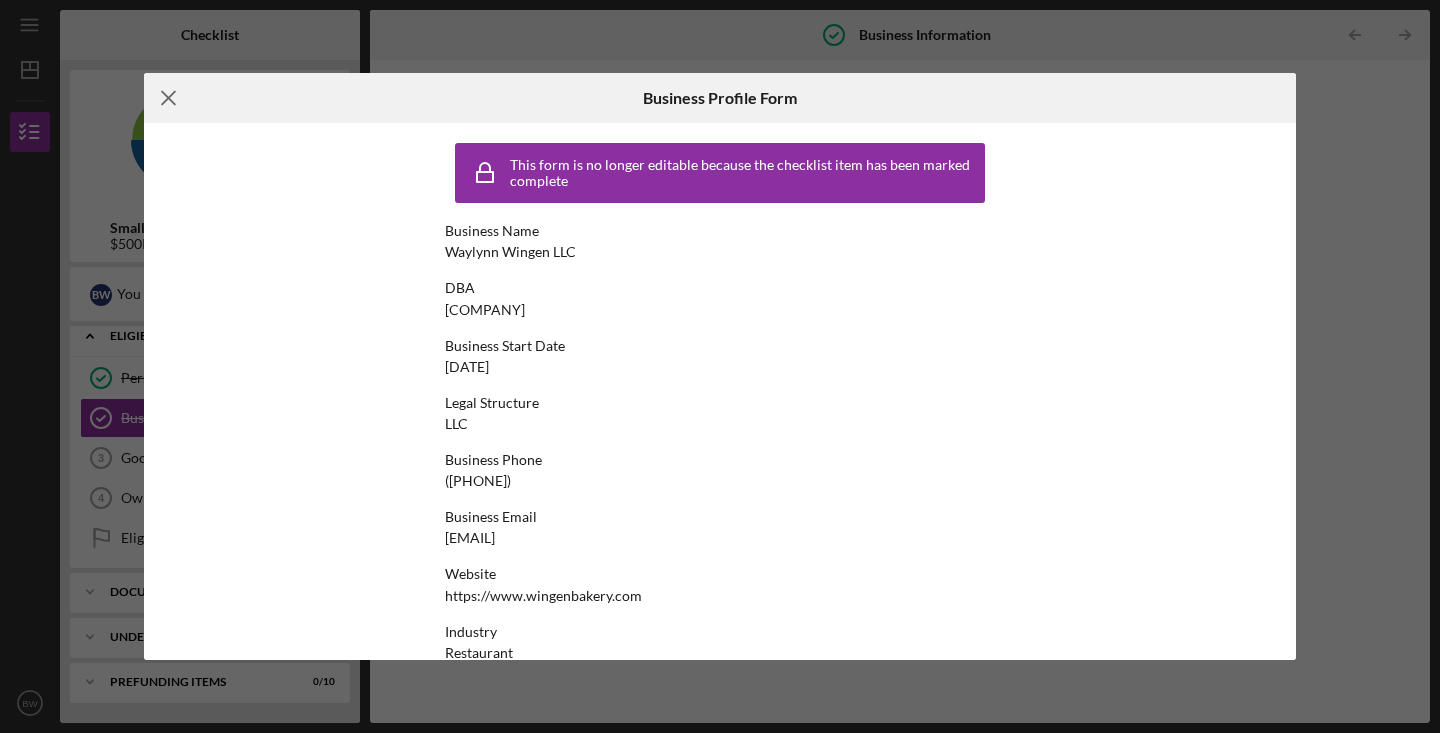 click on "Icon/Menu Close" 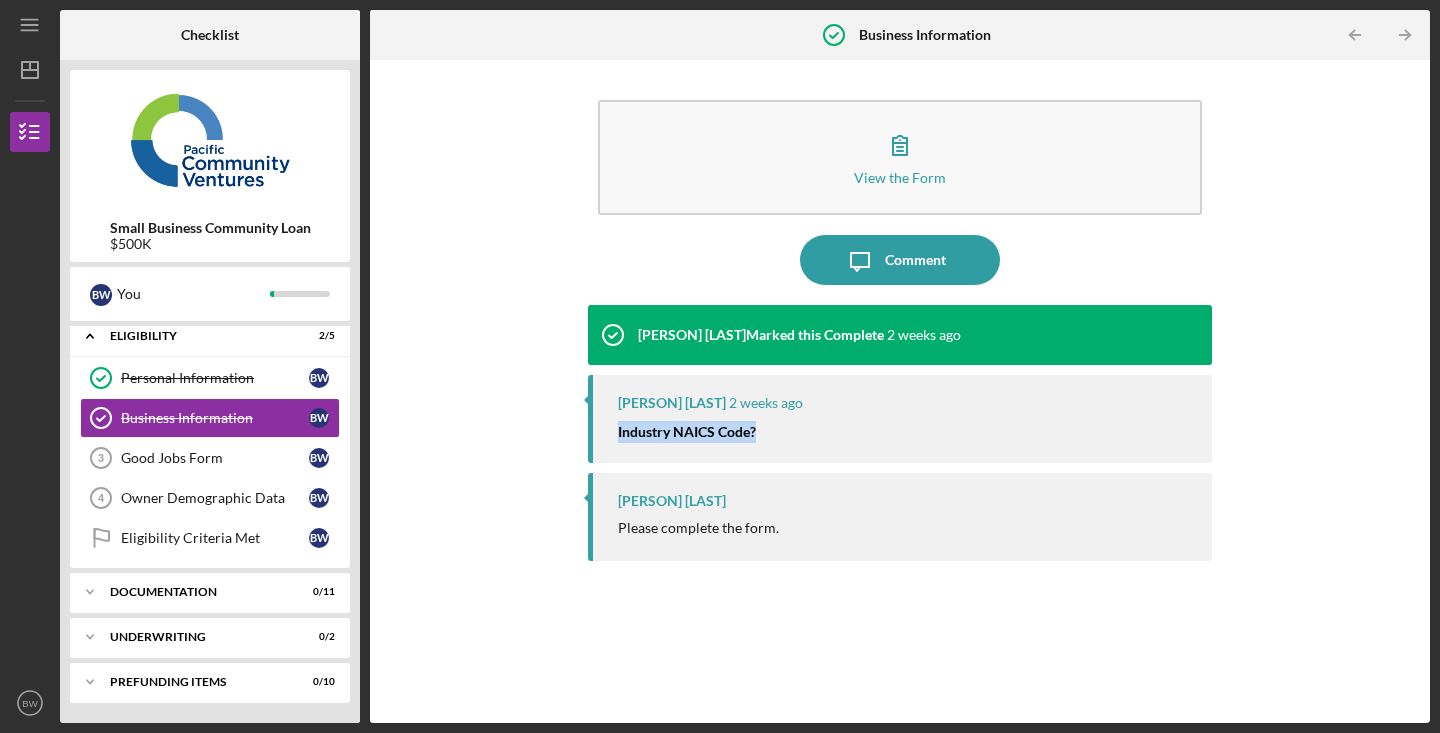 drag, startPoint x: 611, startPoint y: 430, endPoint x: 761, endPoint y: 437, distance: 150.16324 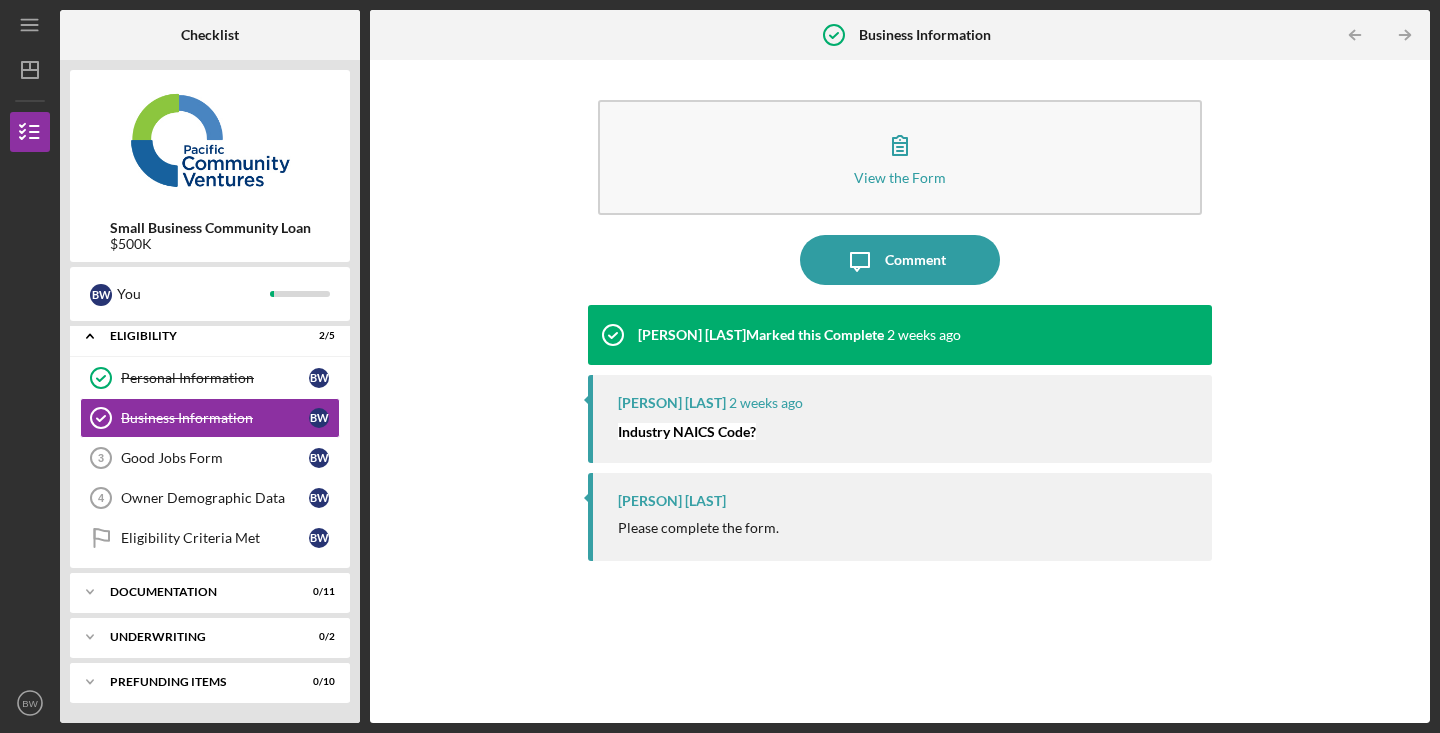 click on "Please complete the form." at bounding box center [698, 528] 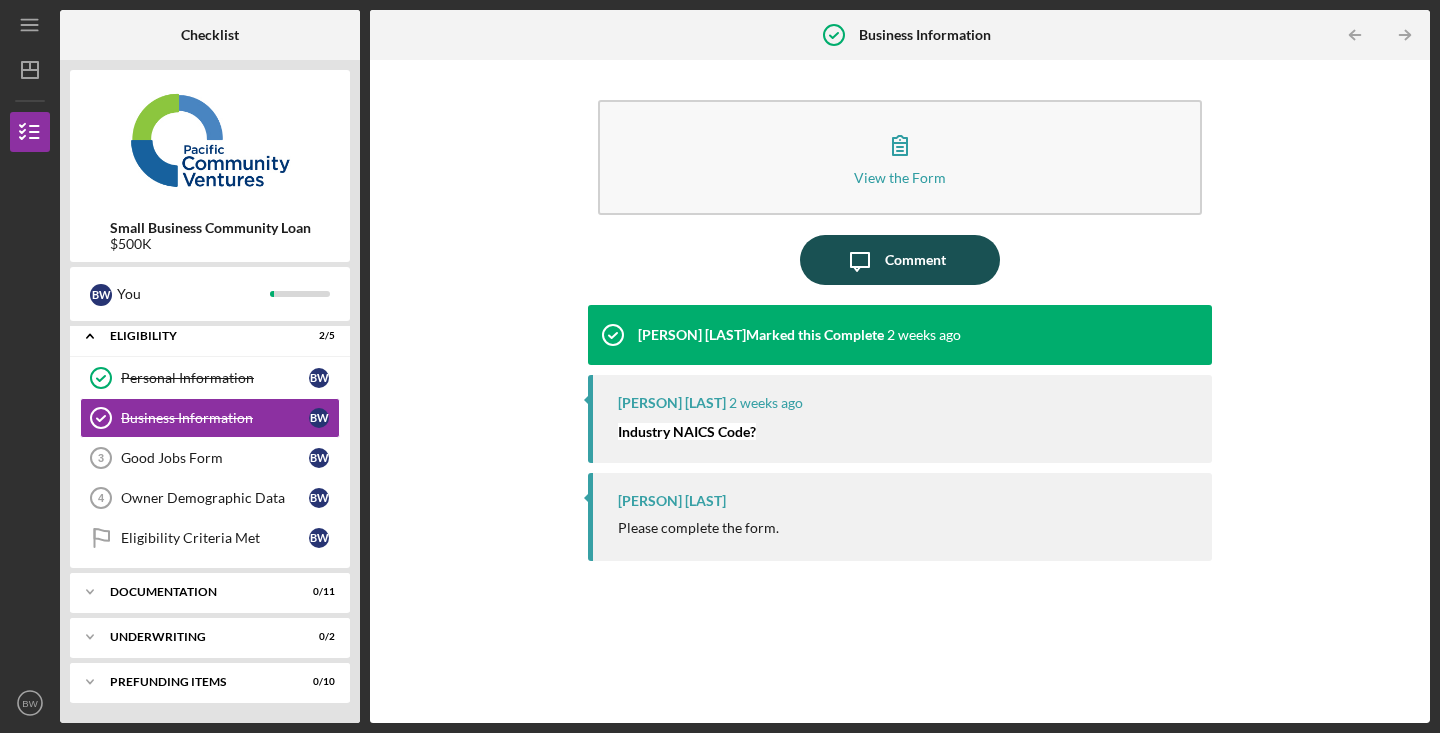 click on "Icon/Message" 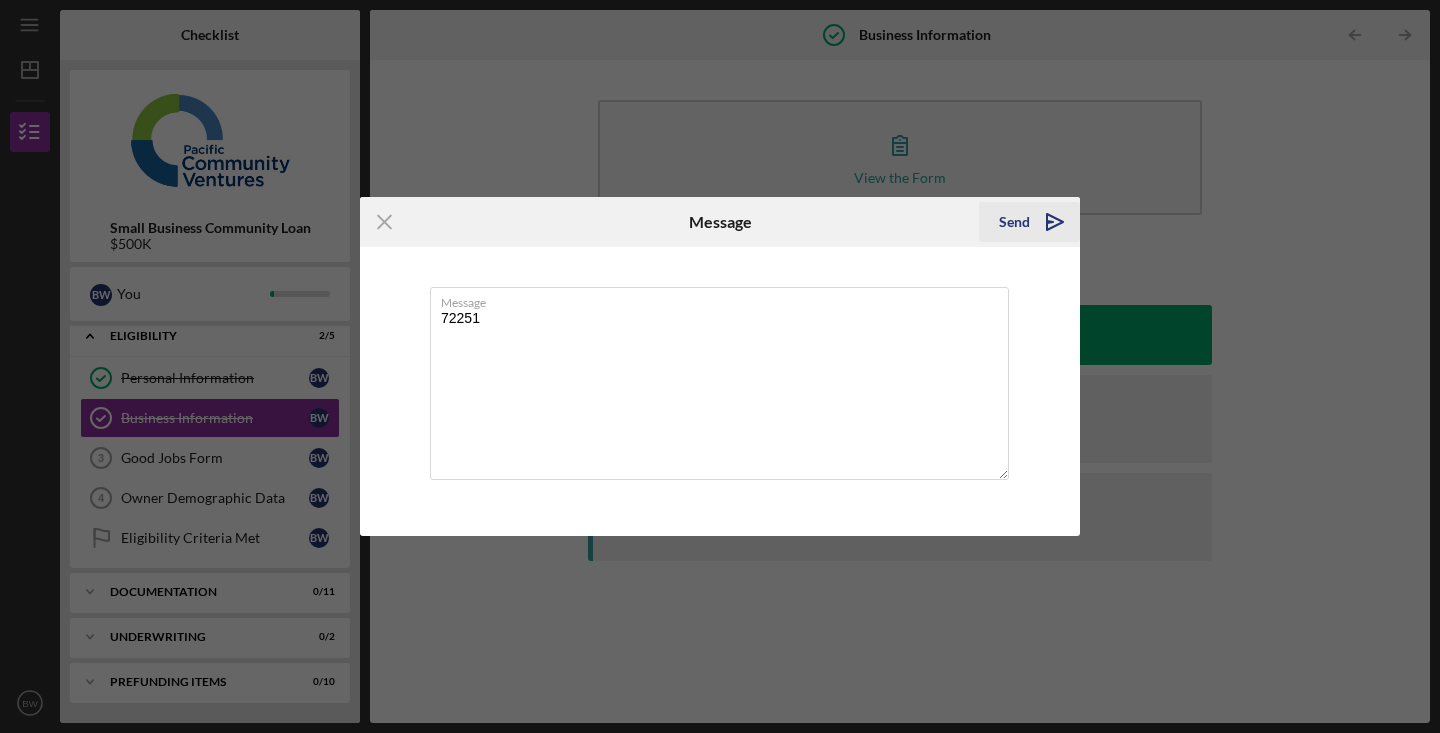 type on "72251" 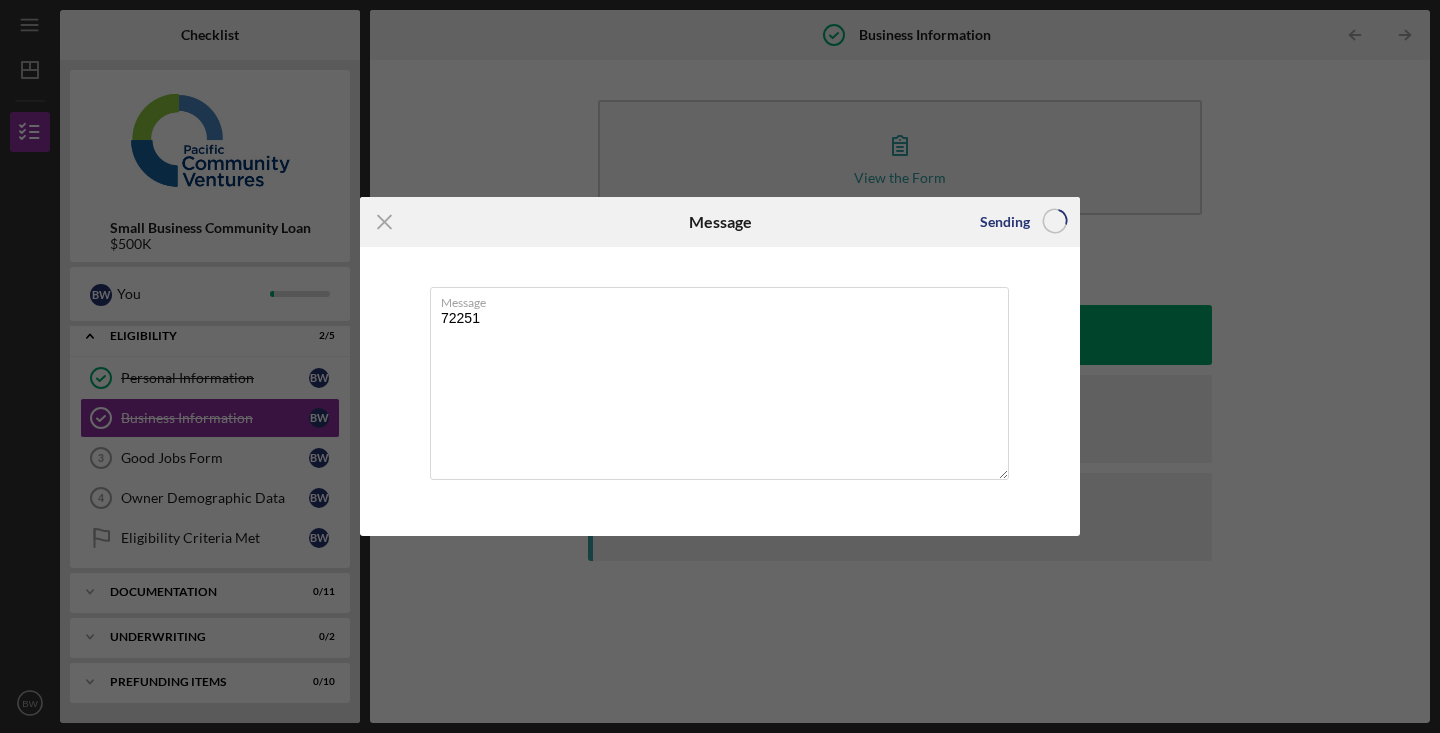 type 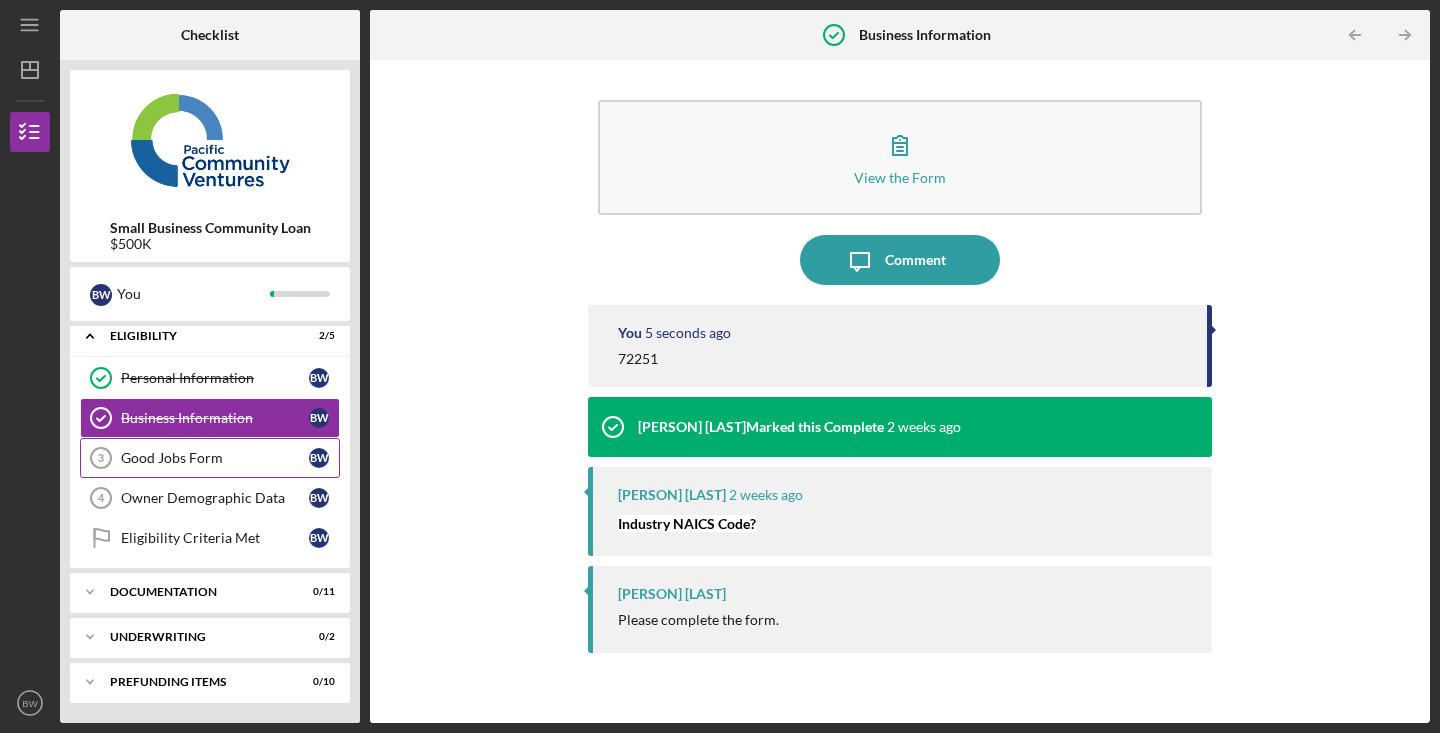 click on "Good Jobs Form" at bounding box center [215, 458] 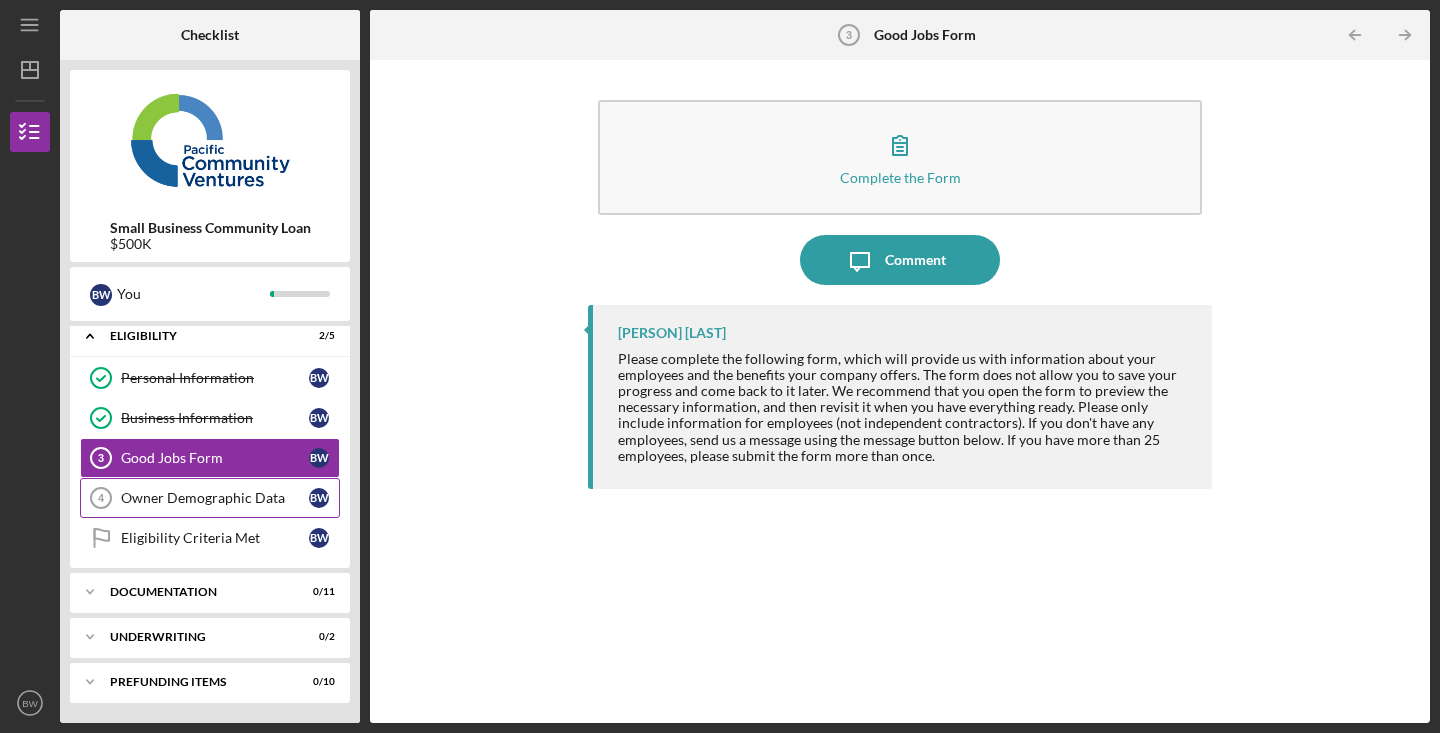 click on "Owner Demographic Data 4 Owner Demographic Data B W" at bounding box center (210, 498) 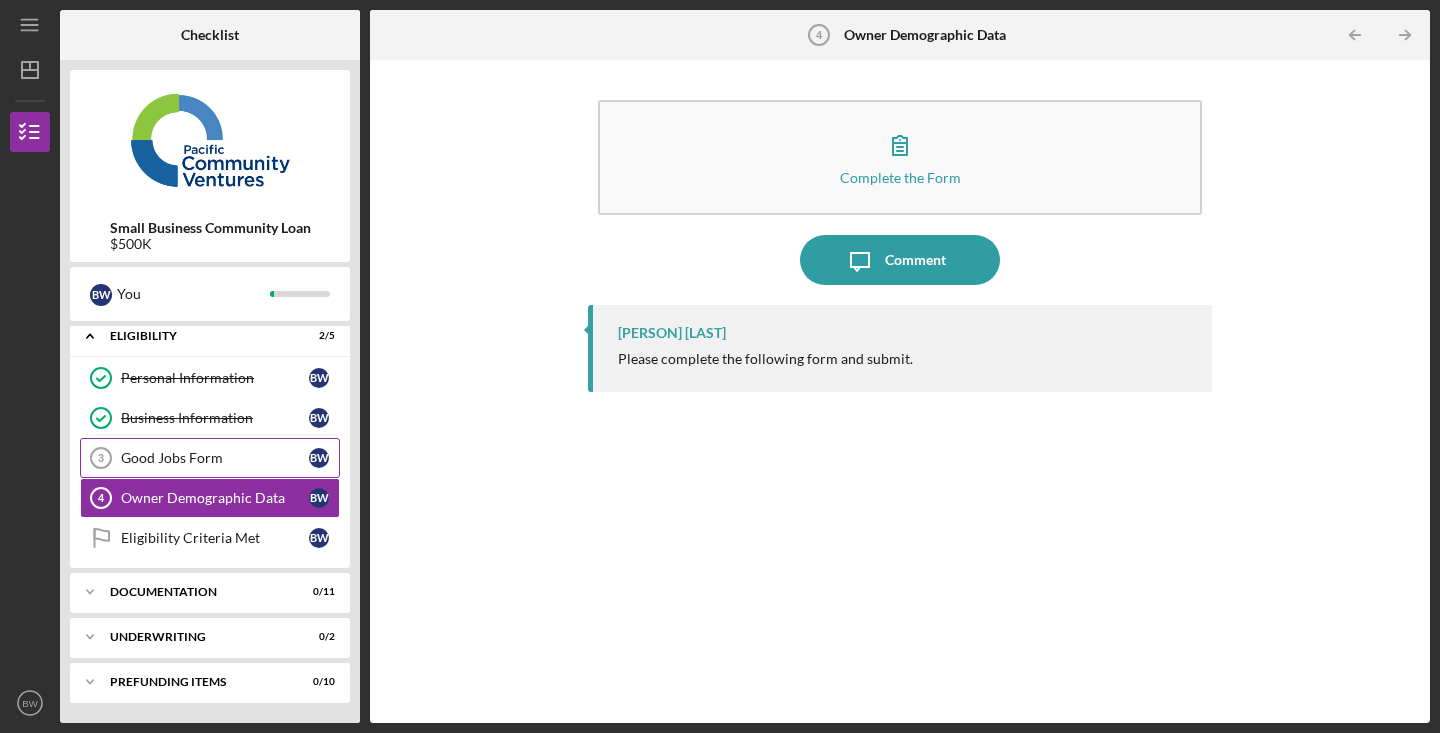 click on "Good Jobs Form" at bounding box center (215, 458) 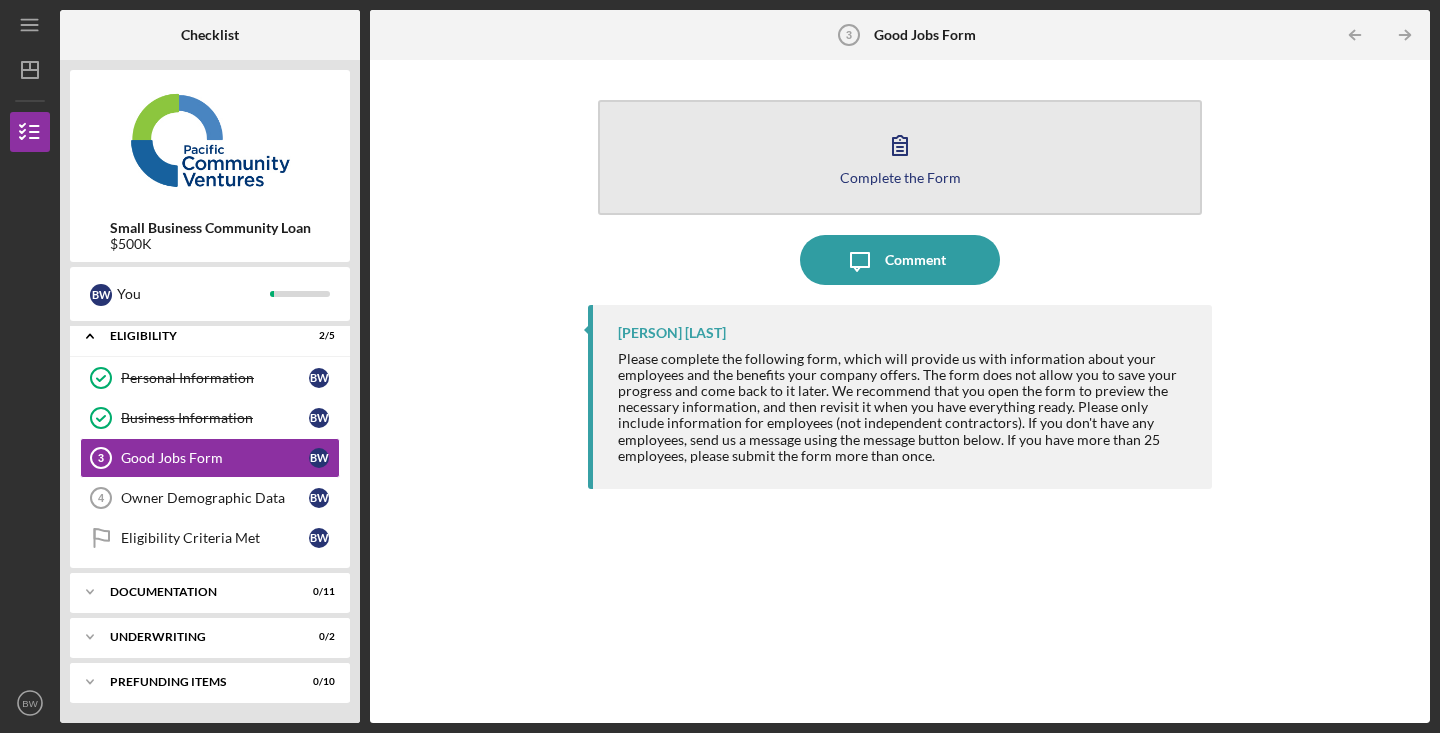 click on "Complete the Form" at bounding box center (900, 177) 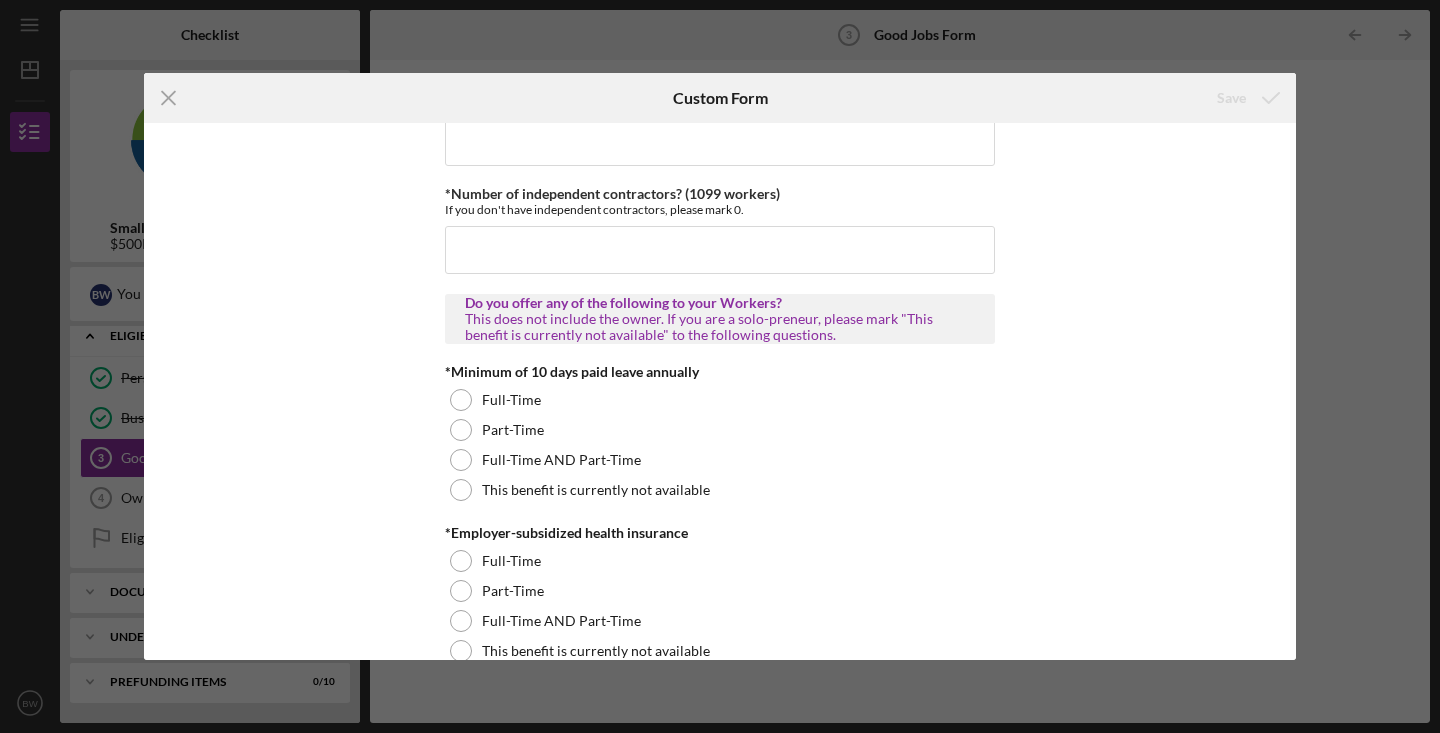 scroll, scrollTop: 0, scrollLeft: 0, axis: both 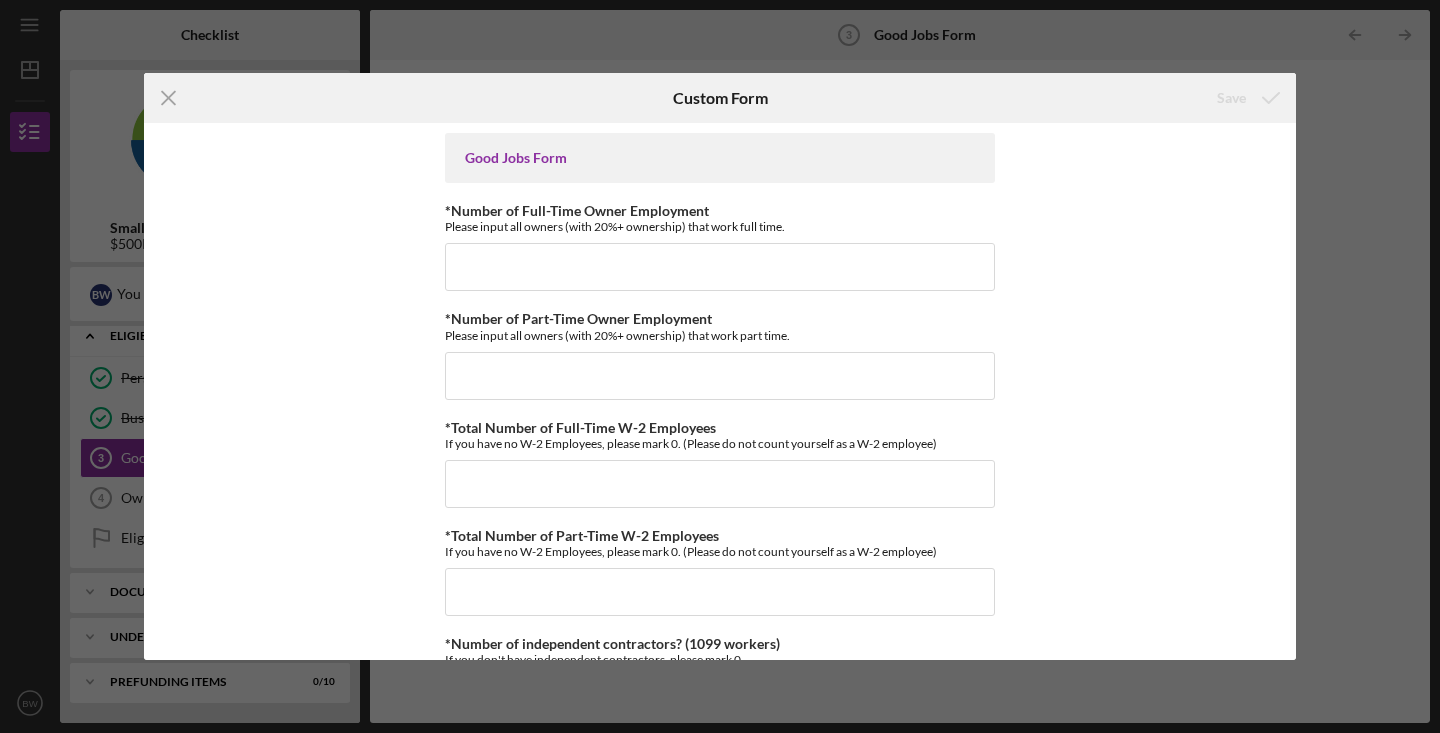 drag, startPoint x: 300, startPoint y: 102, endPoint x: 439, endPoint y: 21, distance: 160.87883 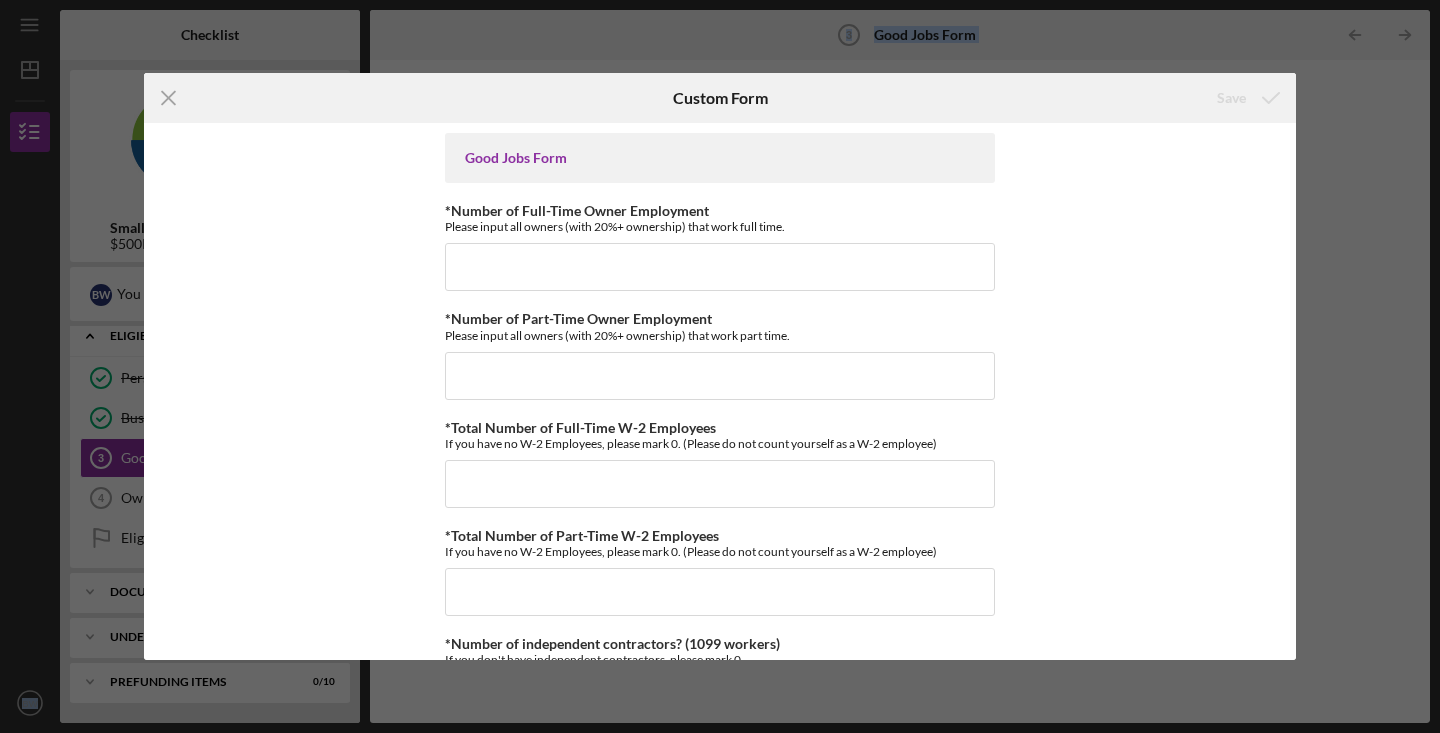 drag, startPoint x: 323, startPoint y: 79, endPoint x: 498, endPoint y: -32, distance: 207.23416 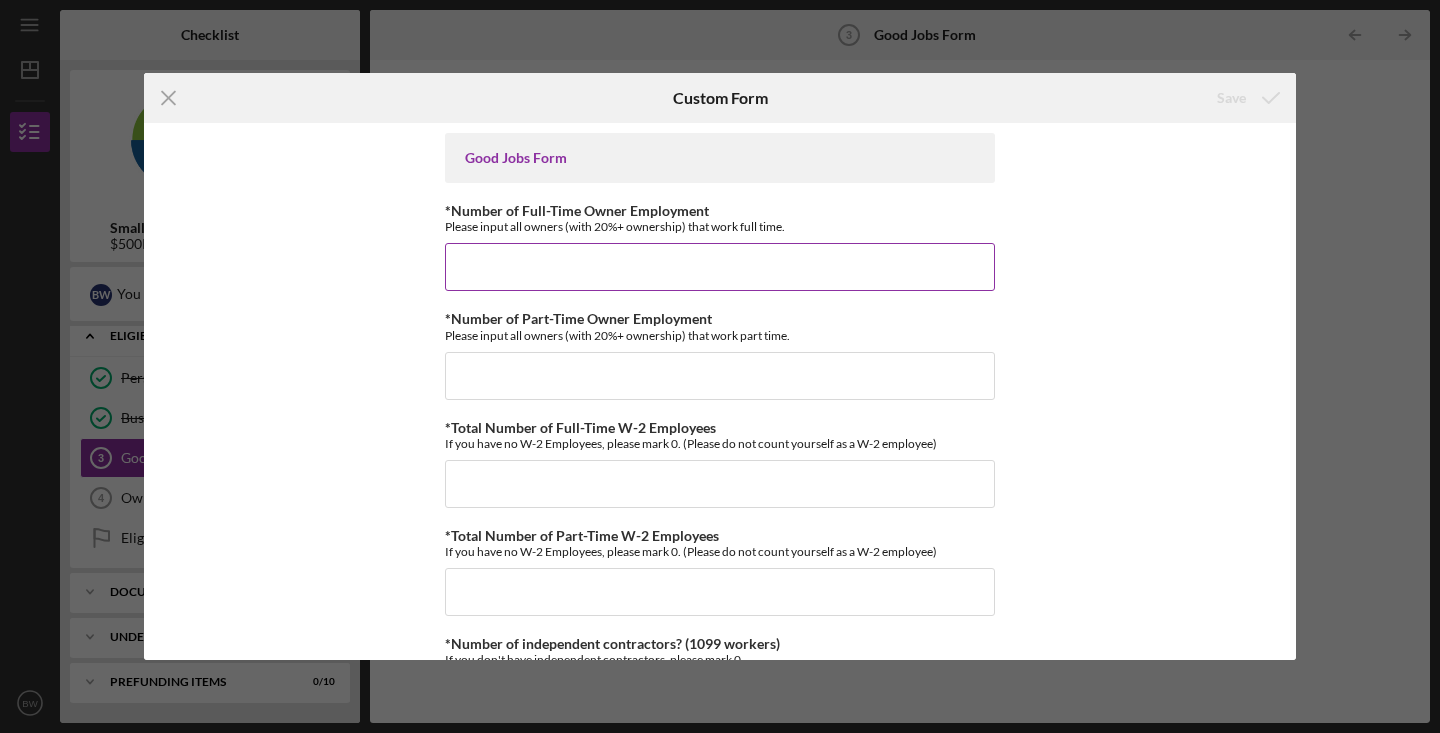 click on "*Number of Full-Time Owner Employment" at bounding box center [720, 267] 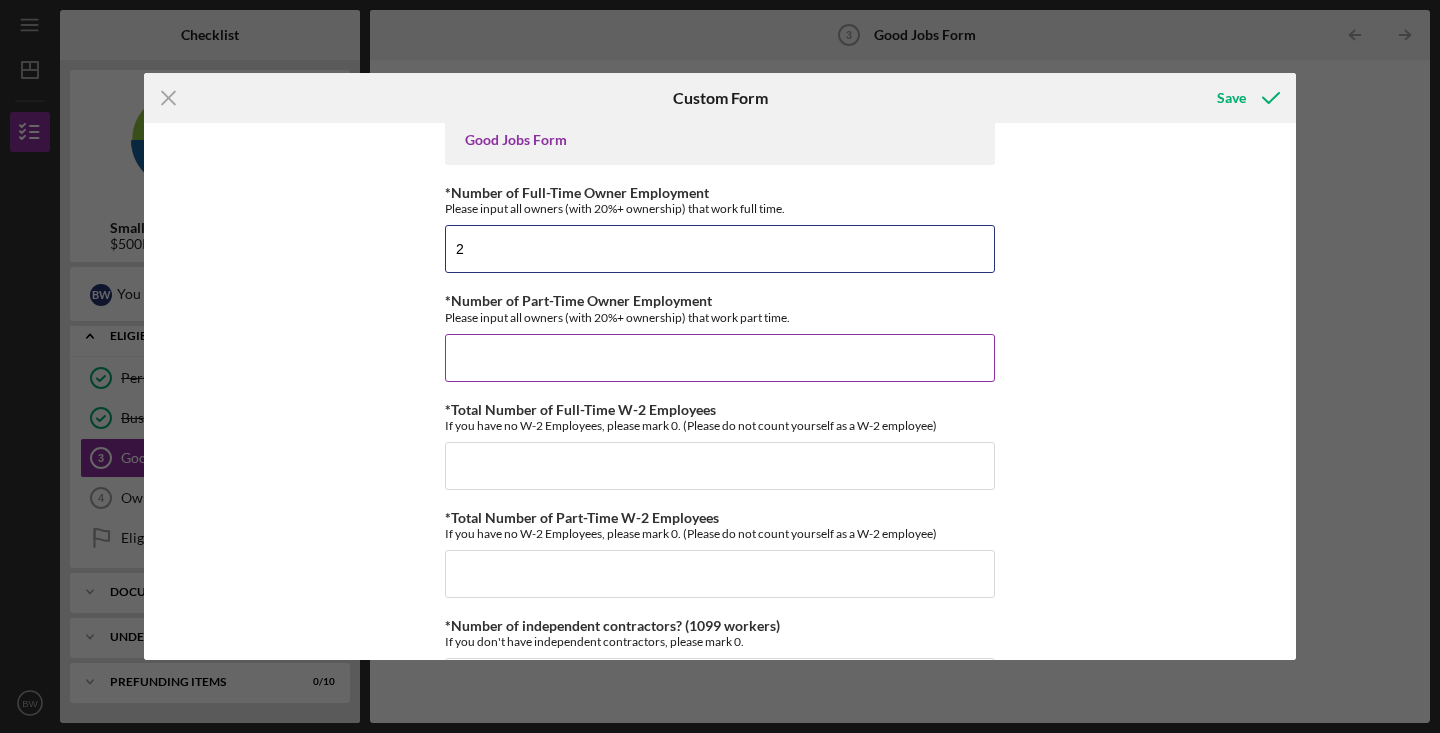 scroll, scrollTop: 22, scrollLeft: 0, axis: vertical 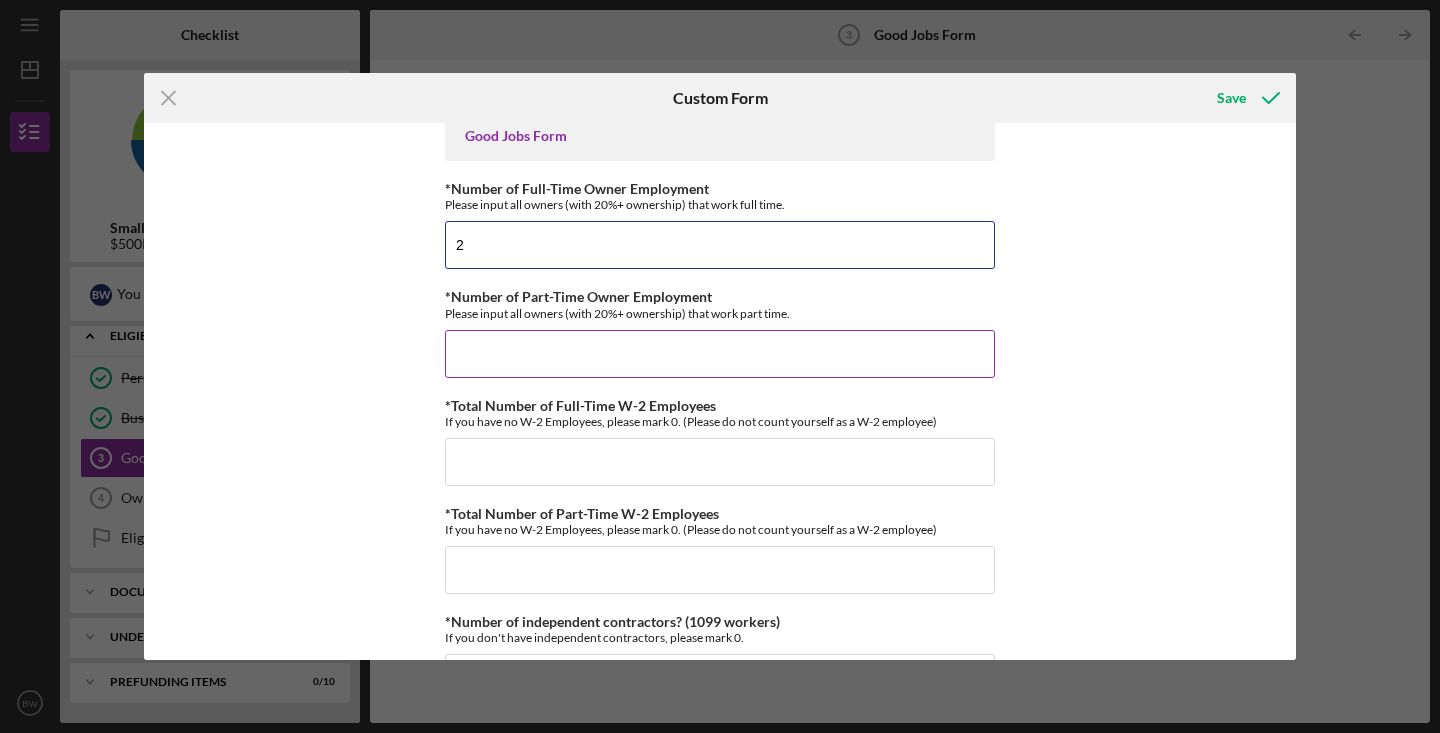 type on "2" 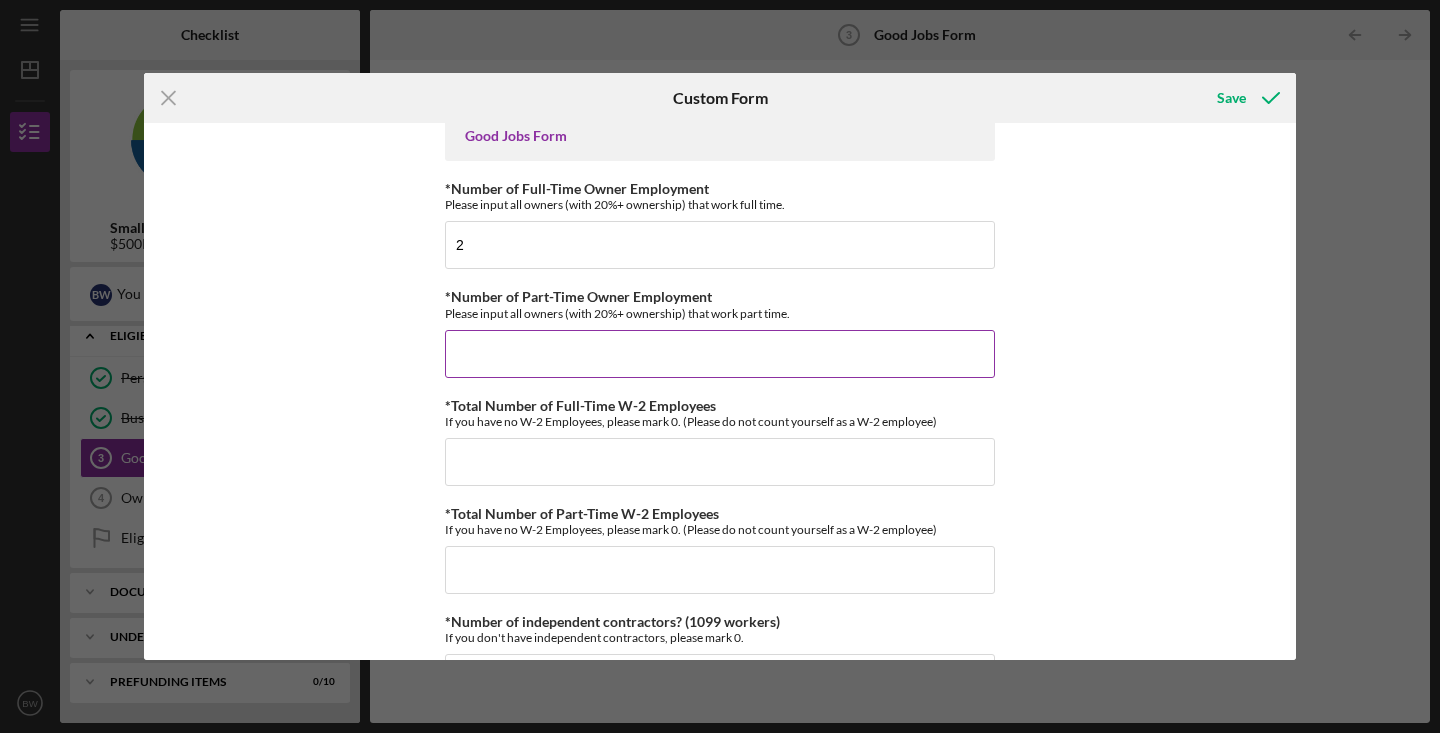 click on "*Number of Part-Time Owner Employment" at bounding box center [720, 354] 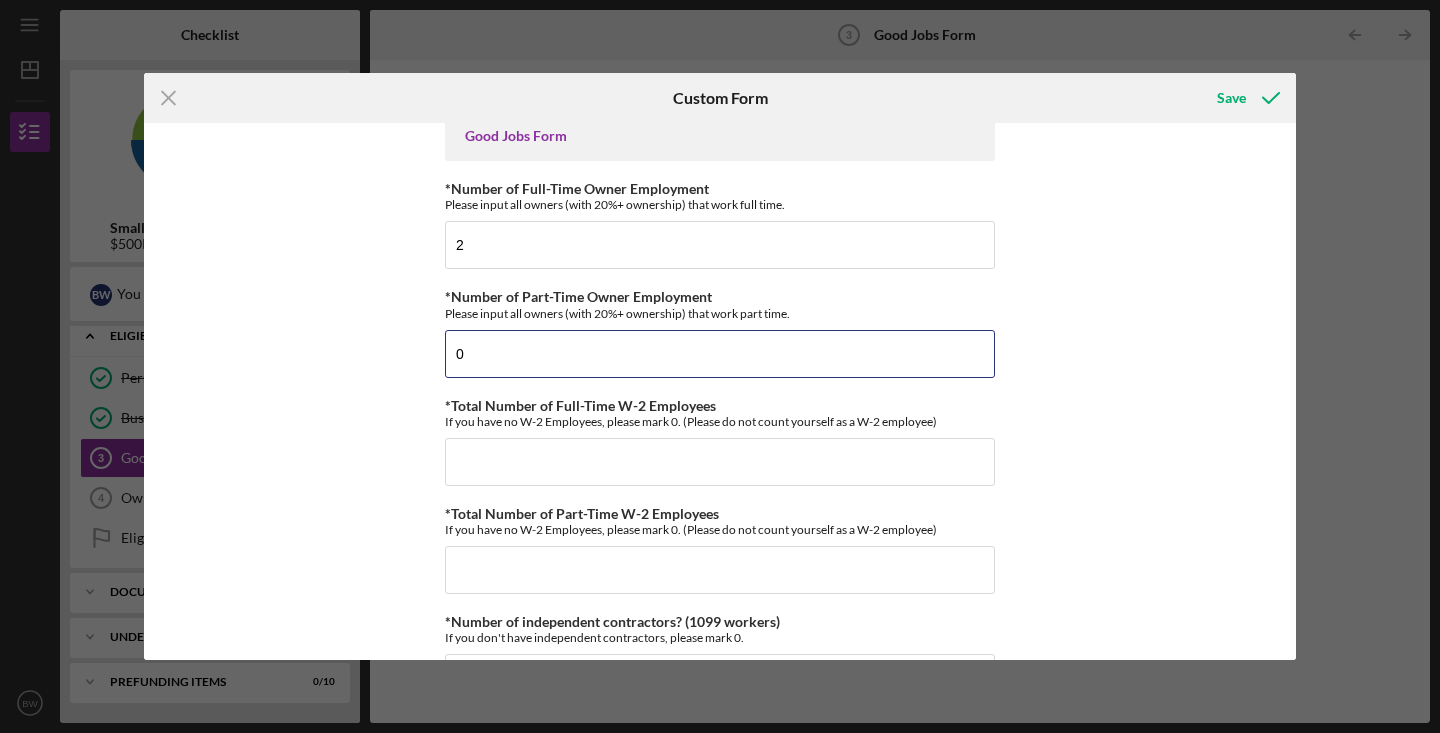 type on "0" 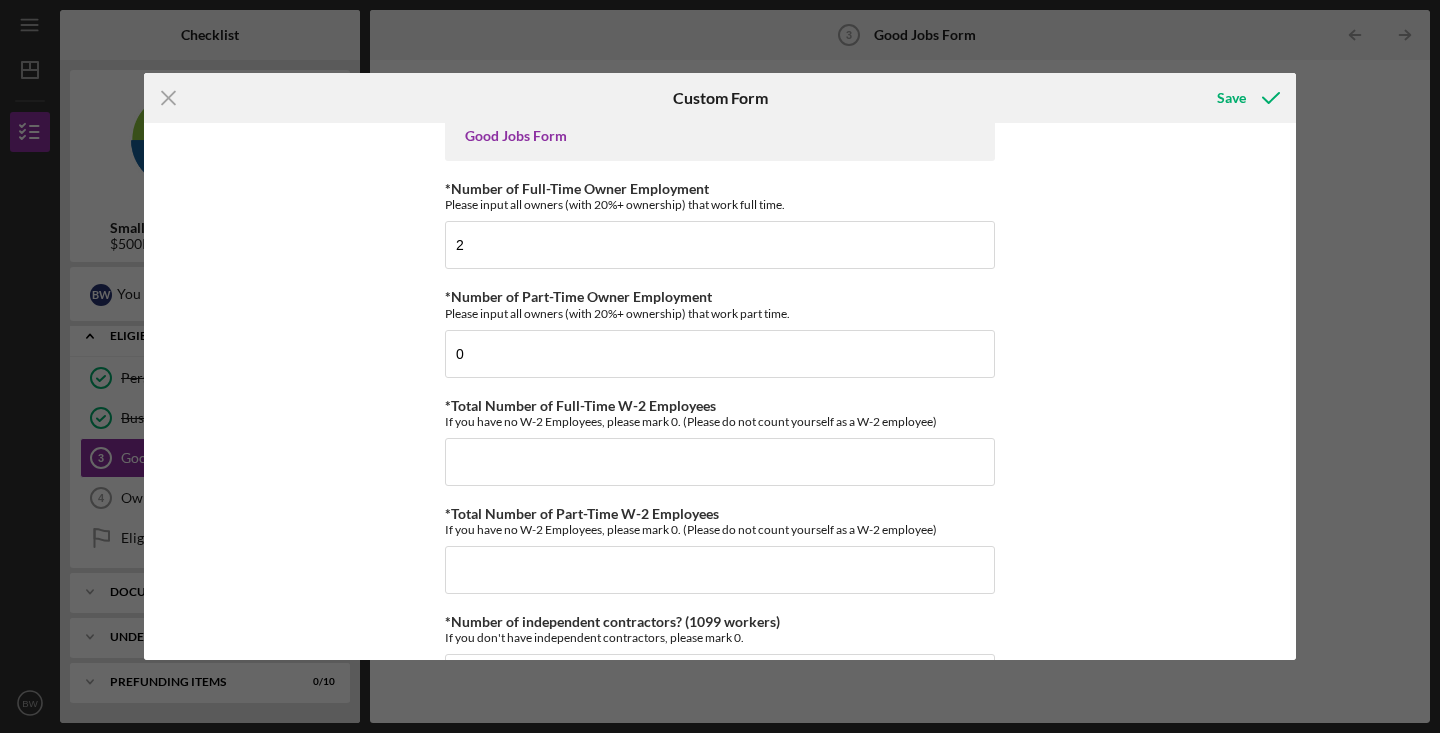 click on "Good Jobs Form *Number of Full-Time Owner Employment Please input all owners (with 20%+ ownership) that work full time. 2 *Number of Part-Time Owner Employment Please input all owners (with 20%+ ownership) that work part time. 0 *Total Number of Full-Time W-2 Employees If you have no W-2 Employees, please mark 0. (Please do not count yourself as a W-2 employee) *Total Number of Part-Time W-2 Employees If you have no W-2 Employees, please mark 0. (Please do not count yourself as a W-2 employee) *Number of independent contractors? (1099 workers) If you don't have independent contractors, please mark 0. Do you offer any of the following to your Workers? This does not include the owner. If you are a solo-preneur, please mark "This benefit is currently not available" to the following questions. *Minimum of 10 days paid leave annually Full-Time Part-Time Full-Time AND Part-Time This benefit is currently not available *Employer-subsidized health insurance Full-Time Part-Time Full-Time AND Part-Time Full-Time" at bounding box center (720, 391) 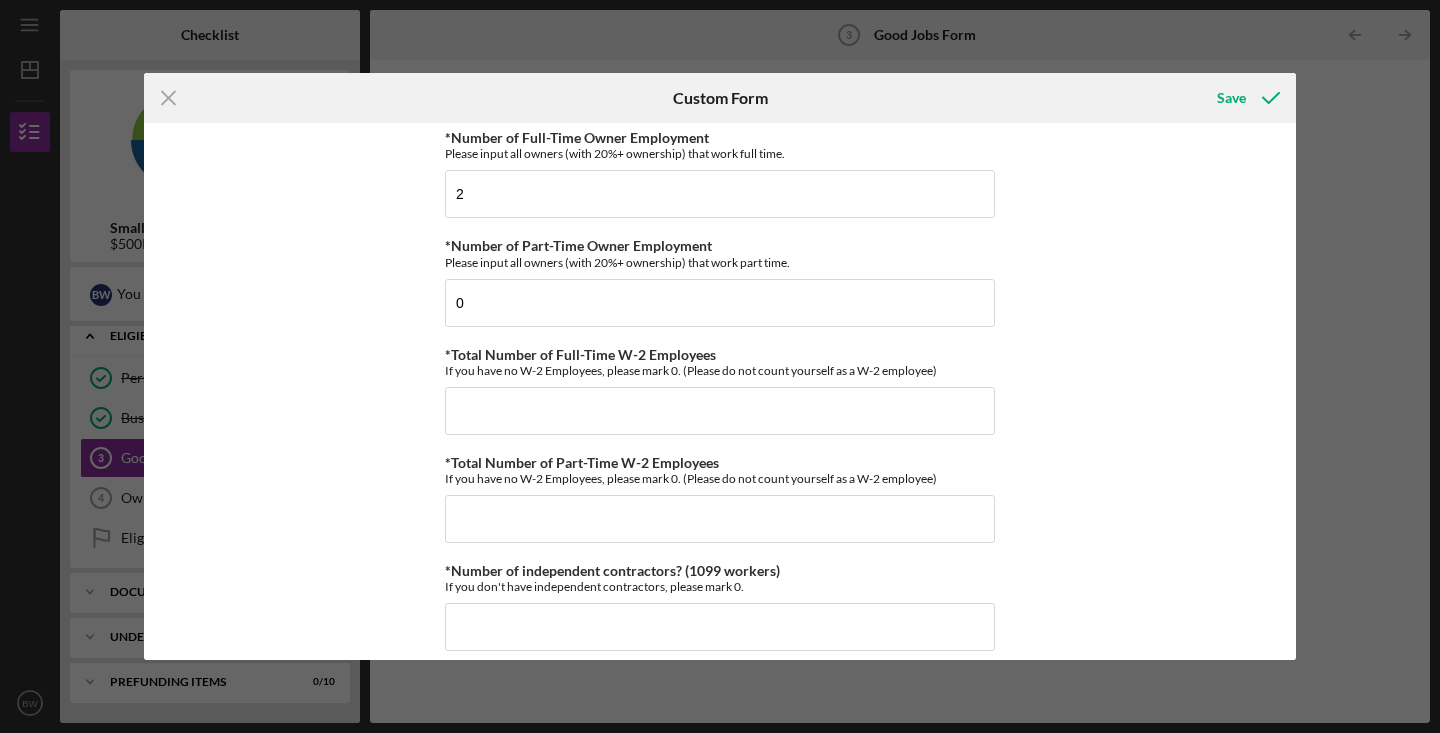 scroll, scrollTop: 75, scrollLeft: 0, axis: vertical 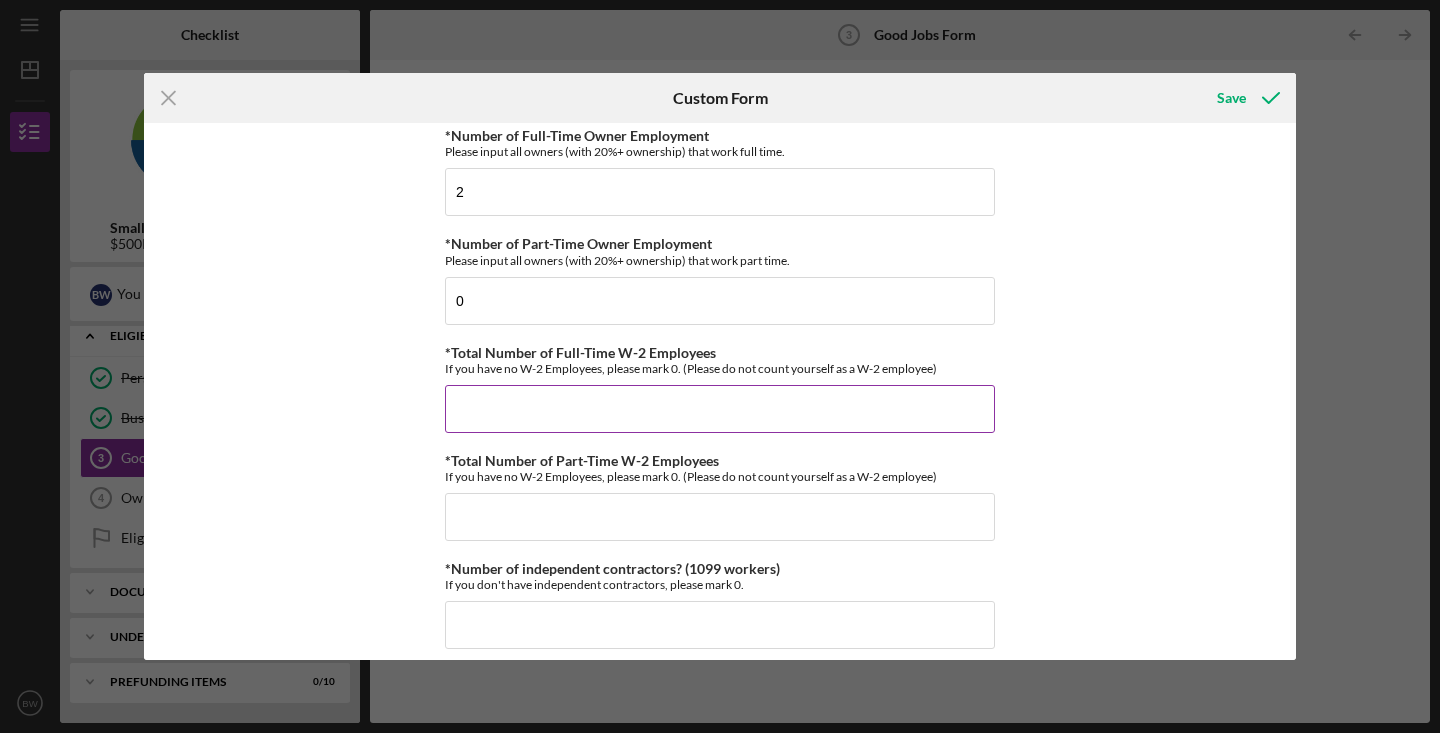 click on "*Total Number of Full-Time W-2 Employees" at bounding box center (720, 409) 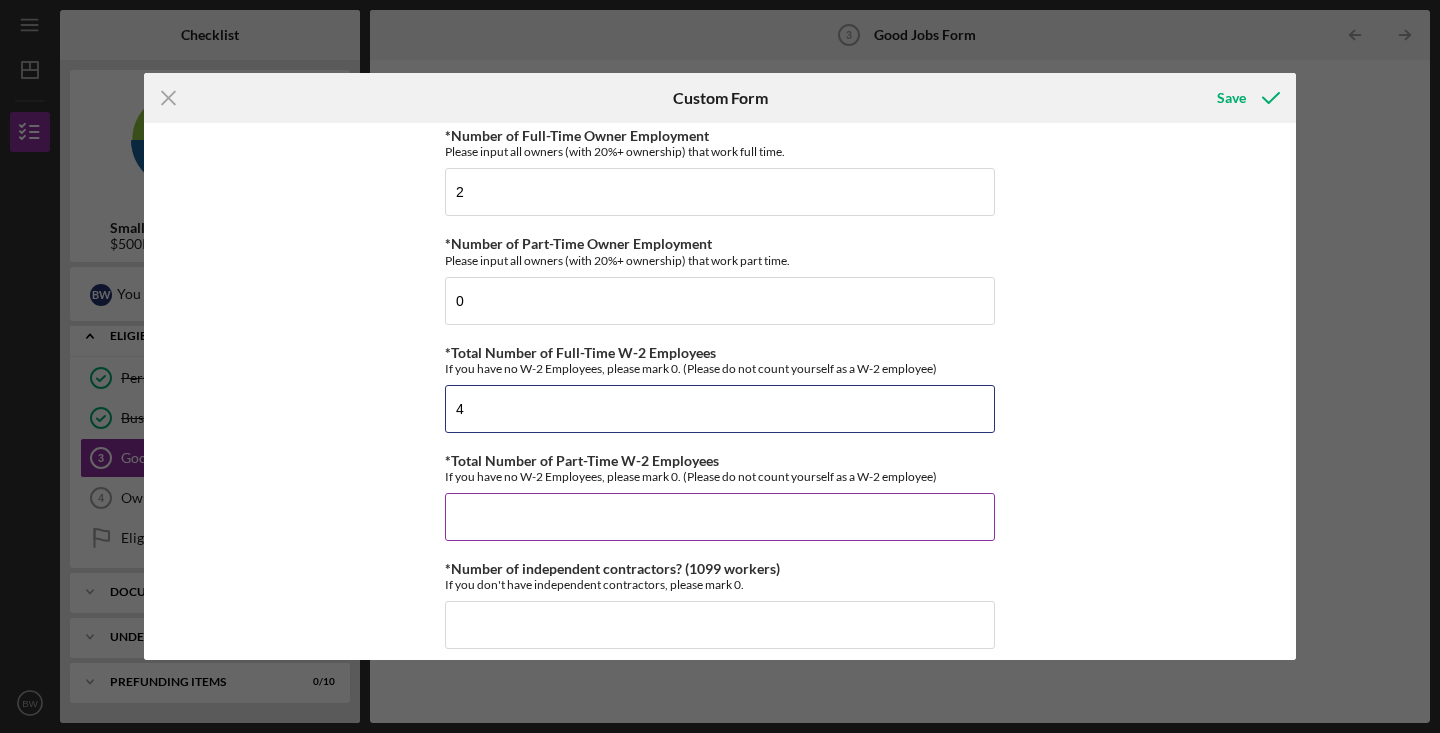 type on "4" 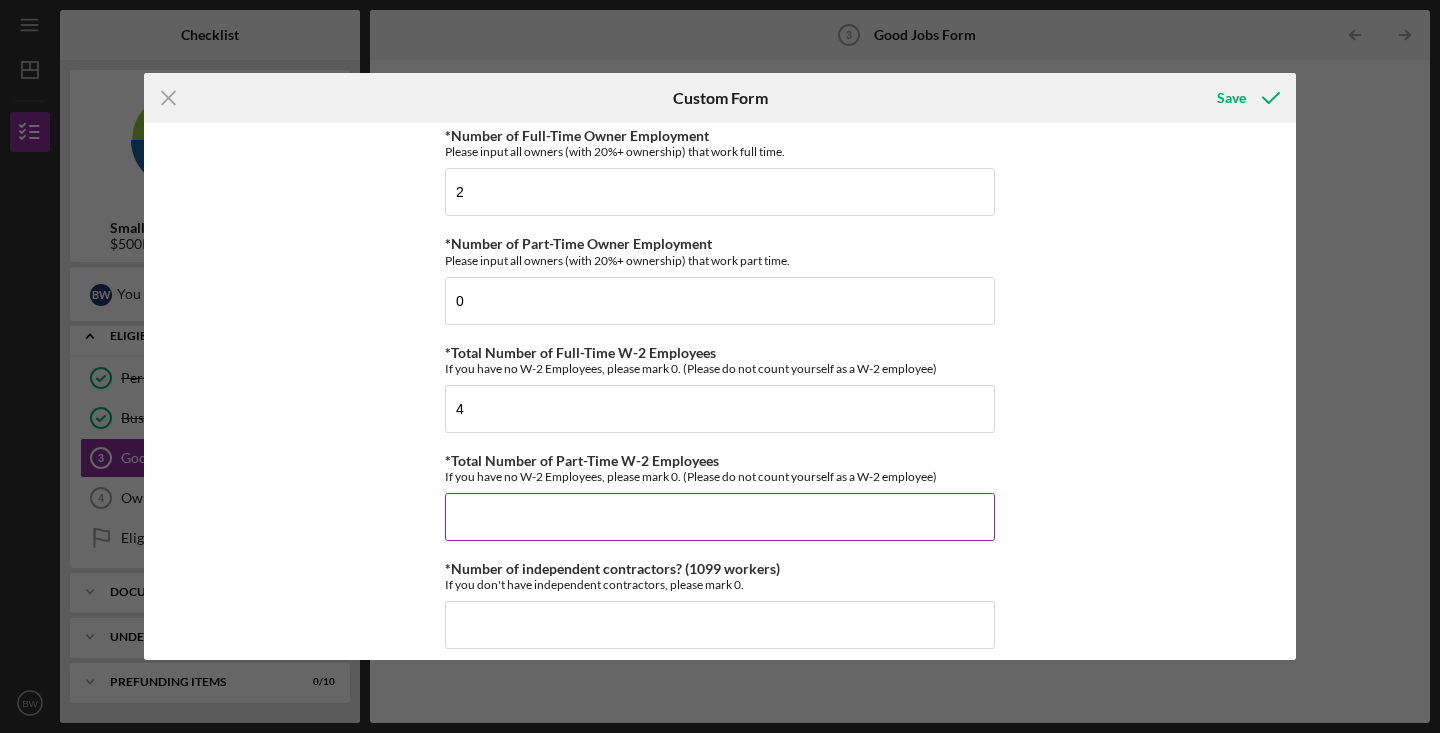 click on "*Total Number of Part-Time W-2 Employees" at bounding box center [720, 517] 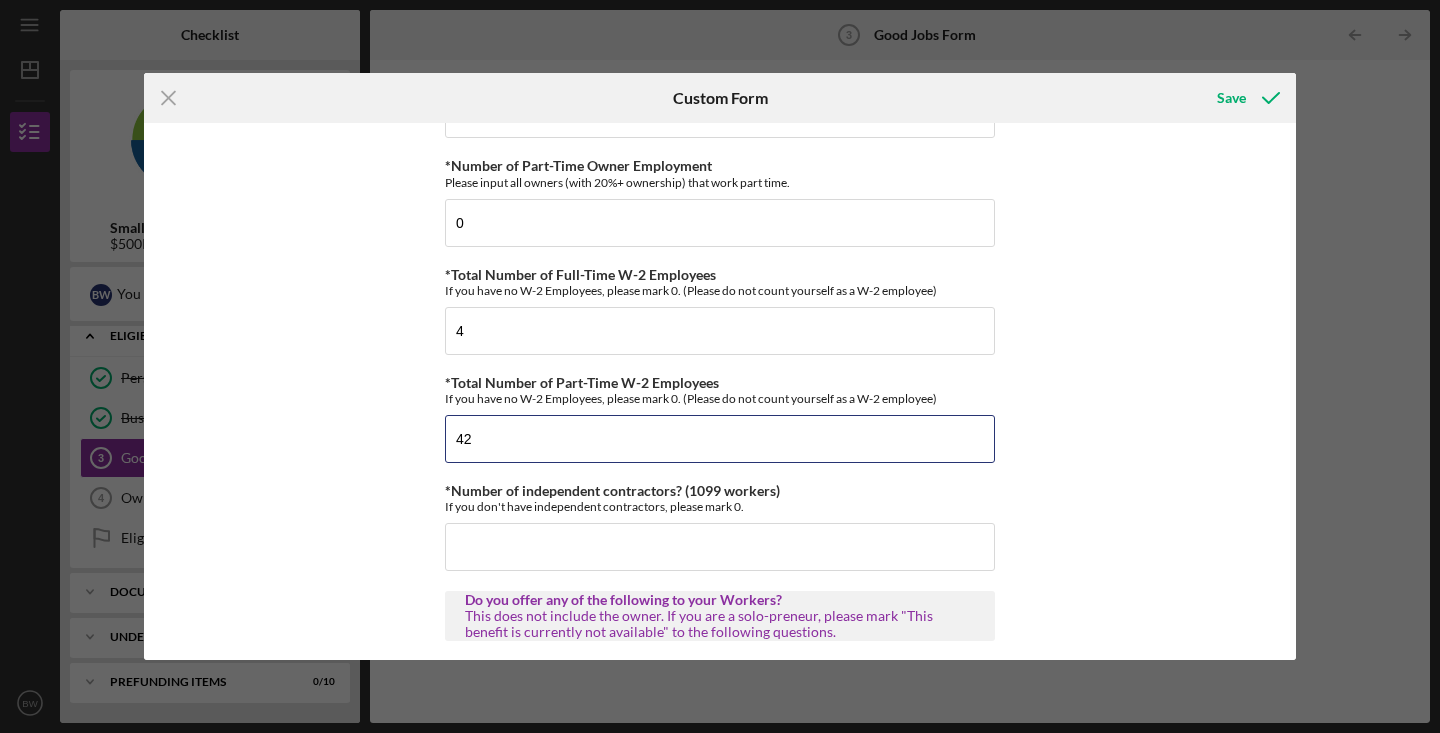 scroll, scrollTop: 155, scrollLeft: 0, axis: vertical 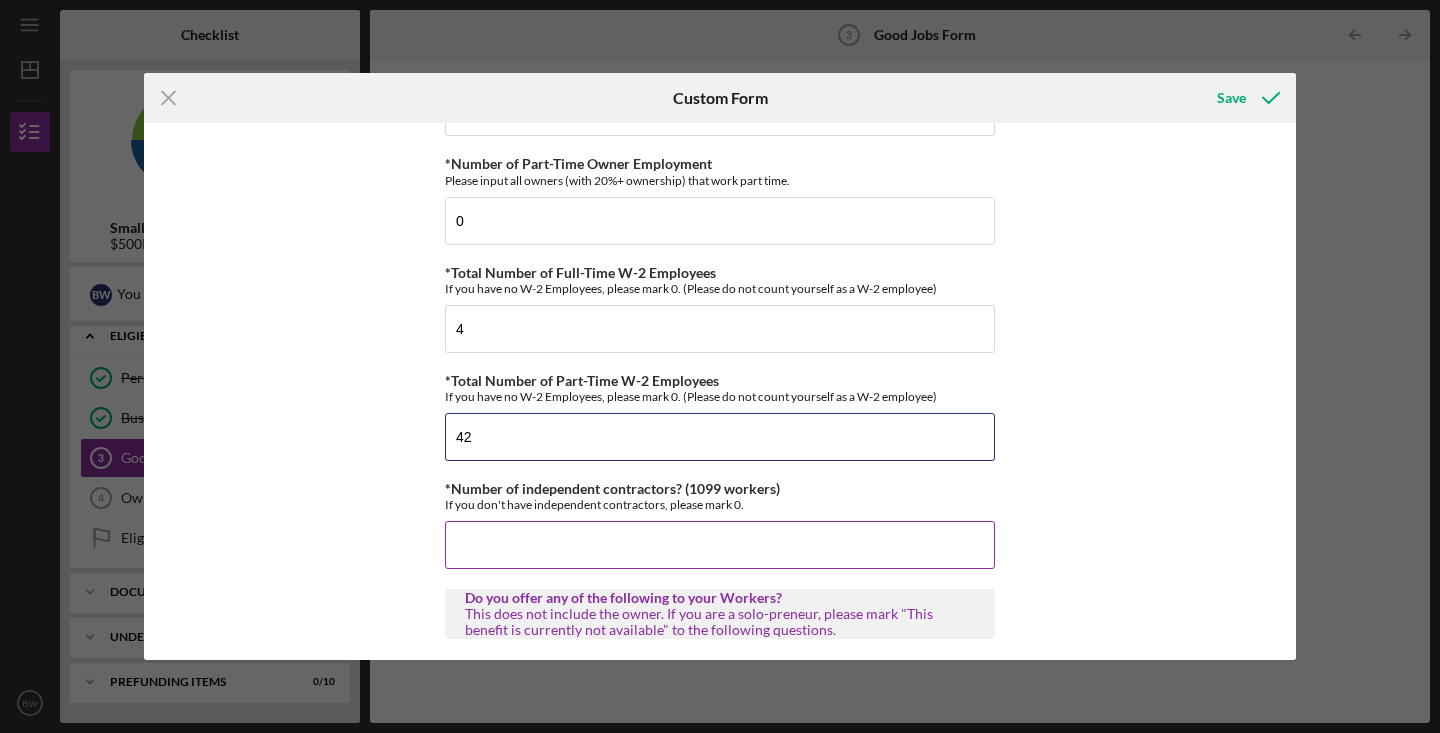 type on "42" 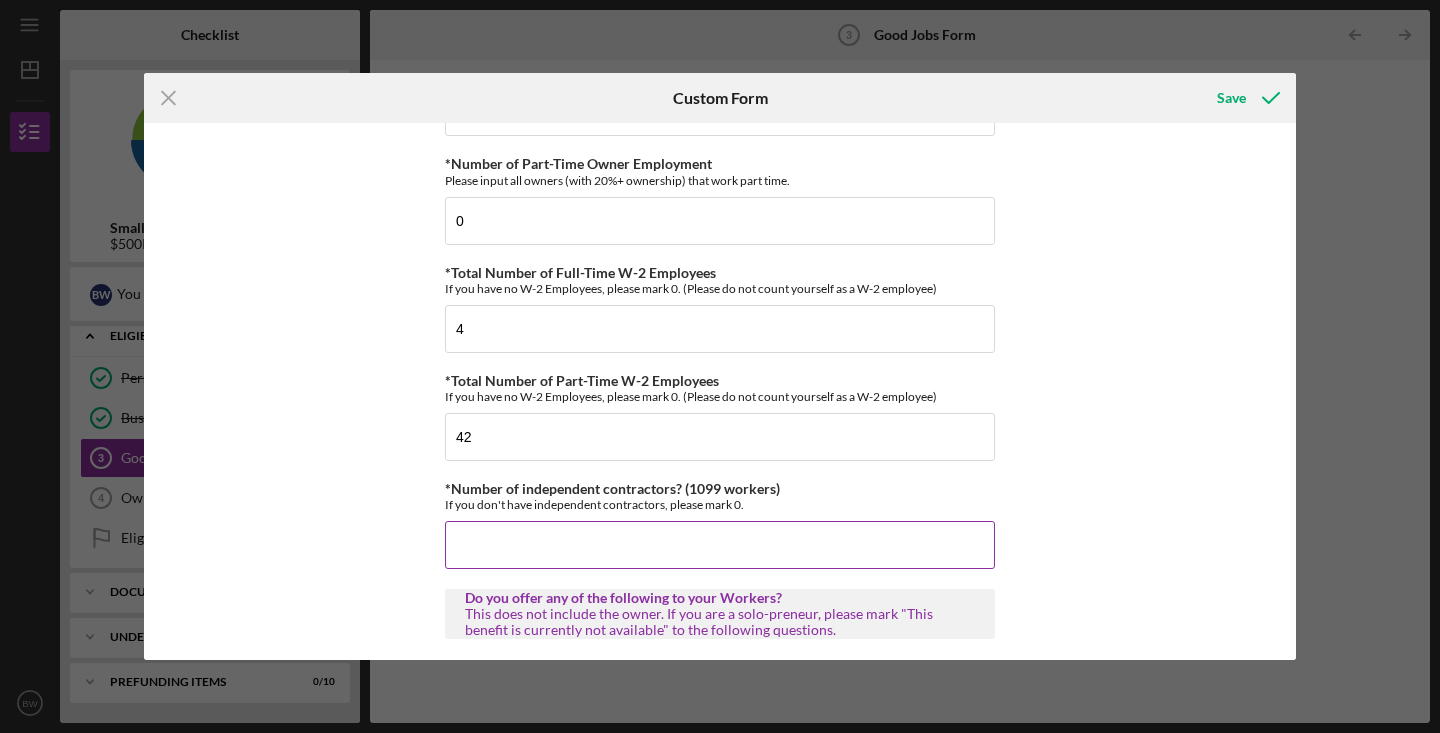 click on "*Number of independent contractors? (1099 workers)" at bounding box center (720, 545) 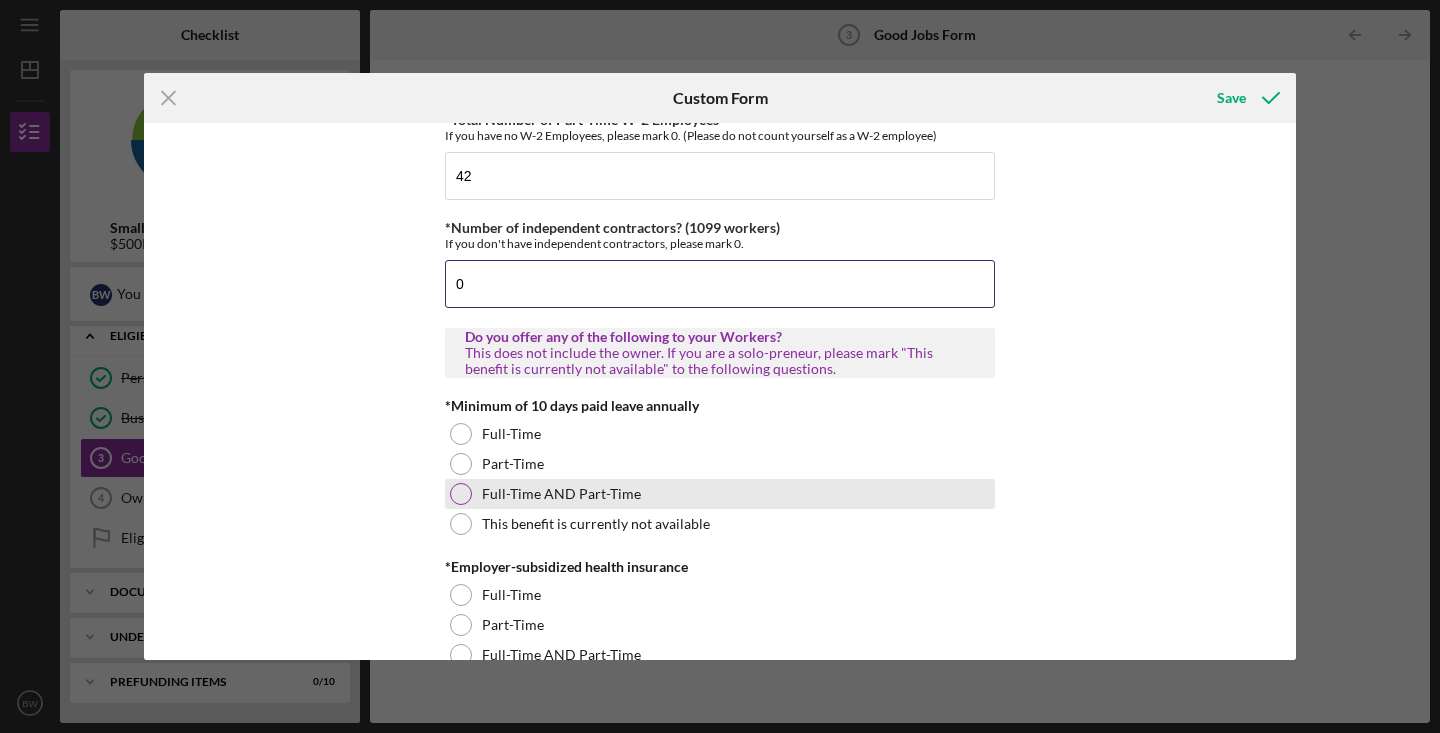scroll, scrollTop: 419, scrollLeft: 0, axis: vertical 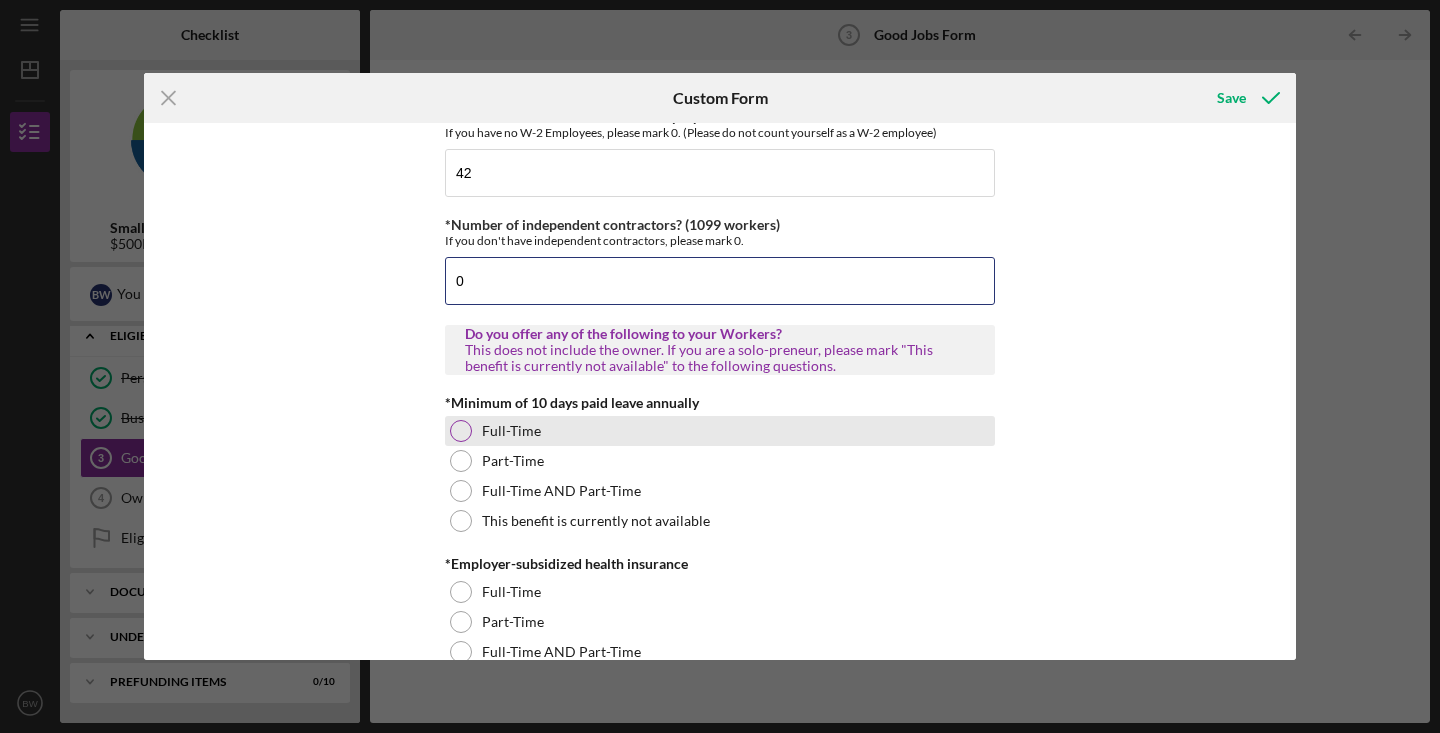 type on "0" 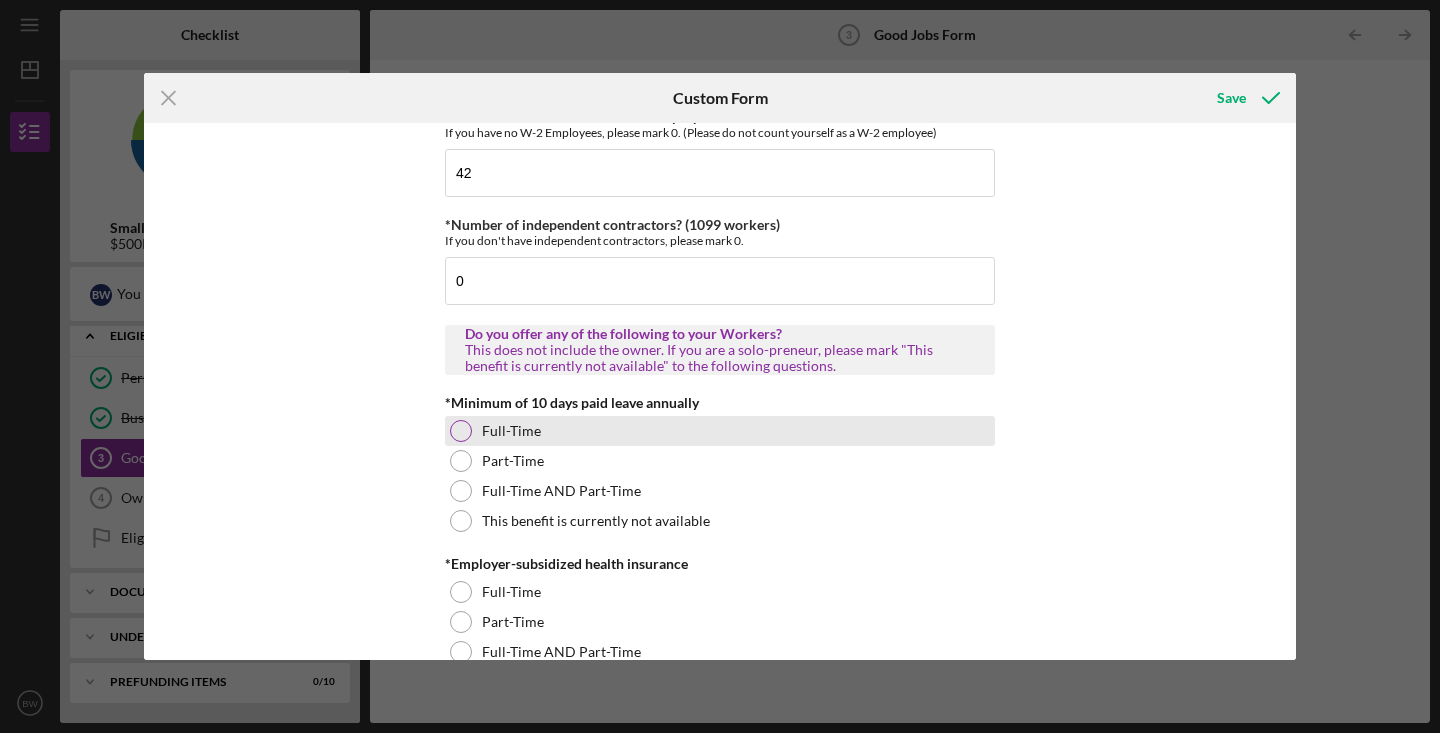 click at bounding box center [461, 431] 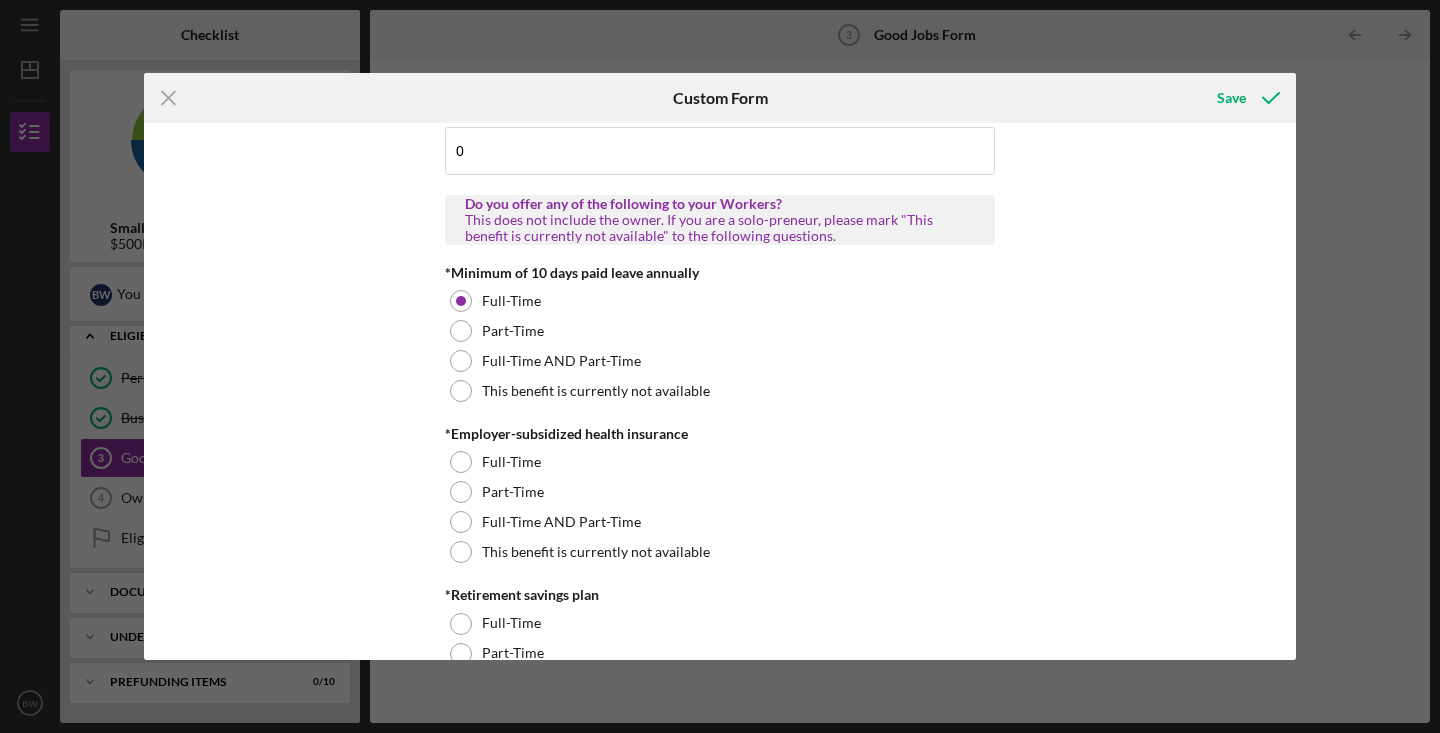 scroll, scrollTop: 617, scrollLeft: 0, axis: vertical 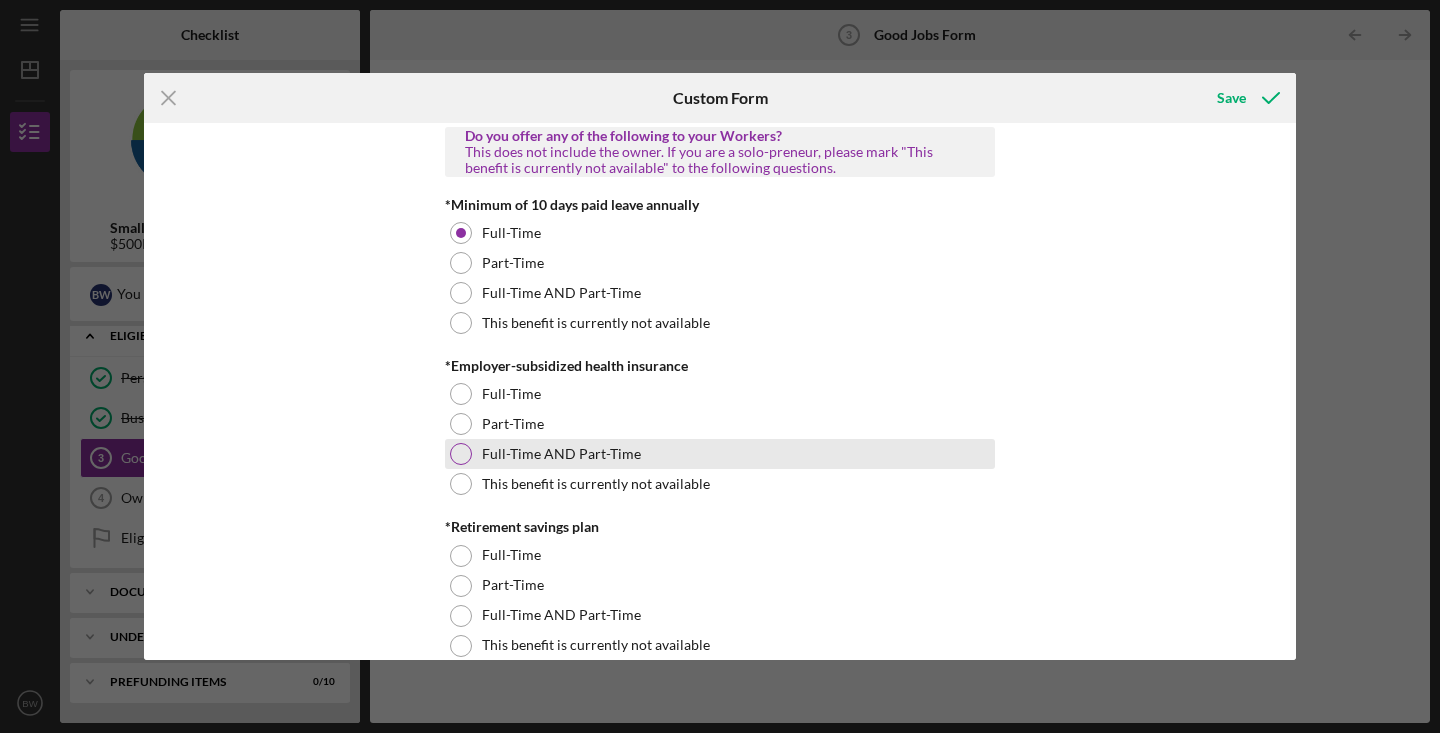 click at bounding box center [461, 454] 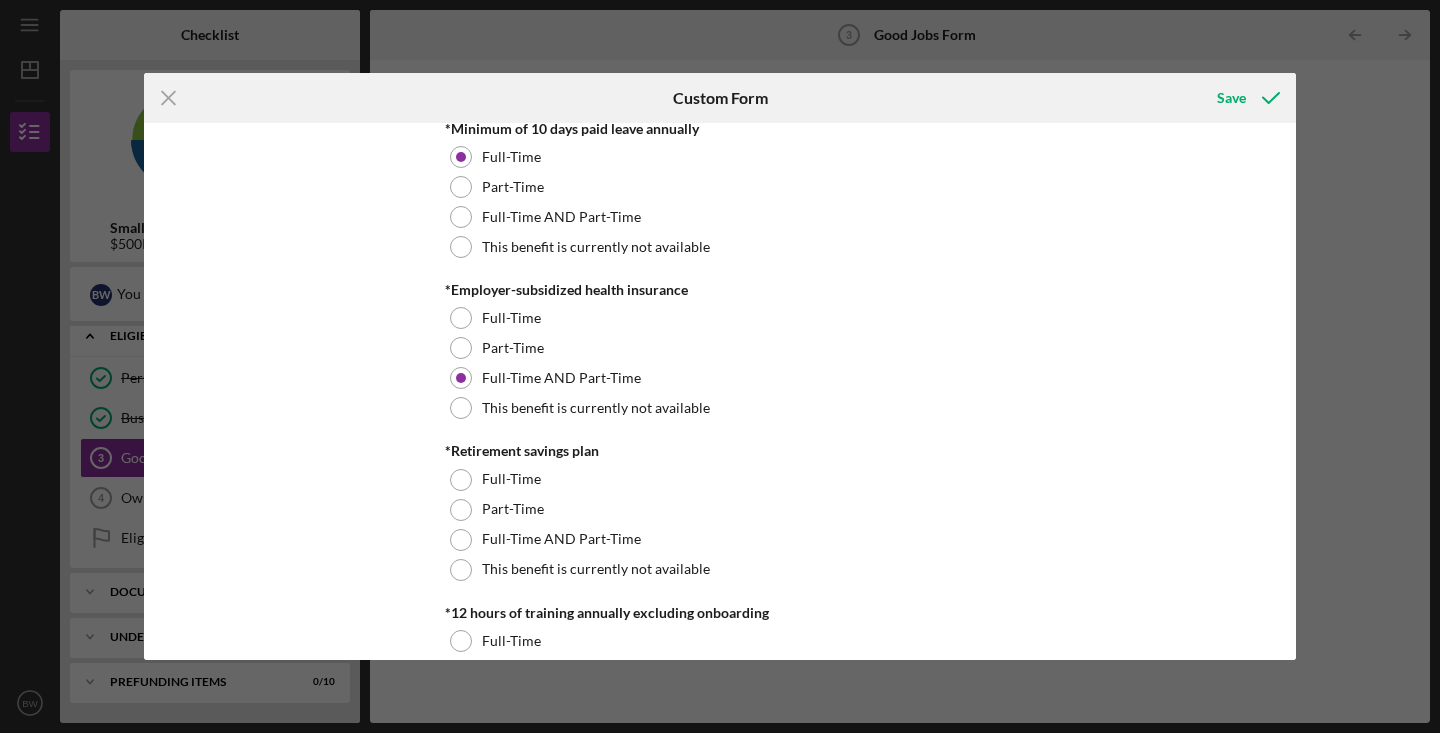 scroll, scrollTop: 745, scrollLeft: 0, axis: vertical 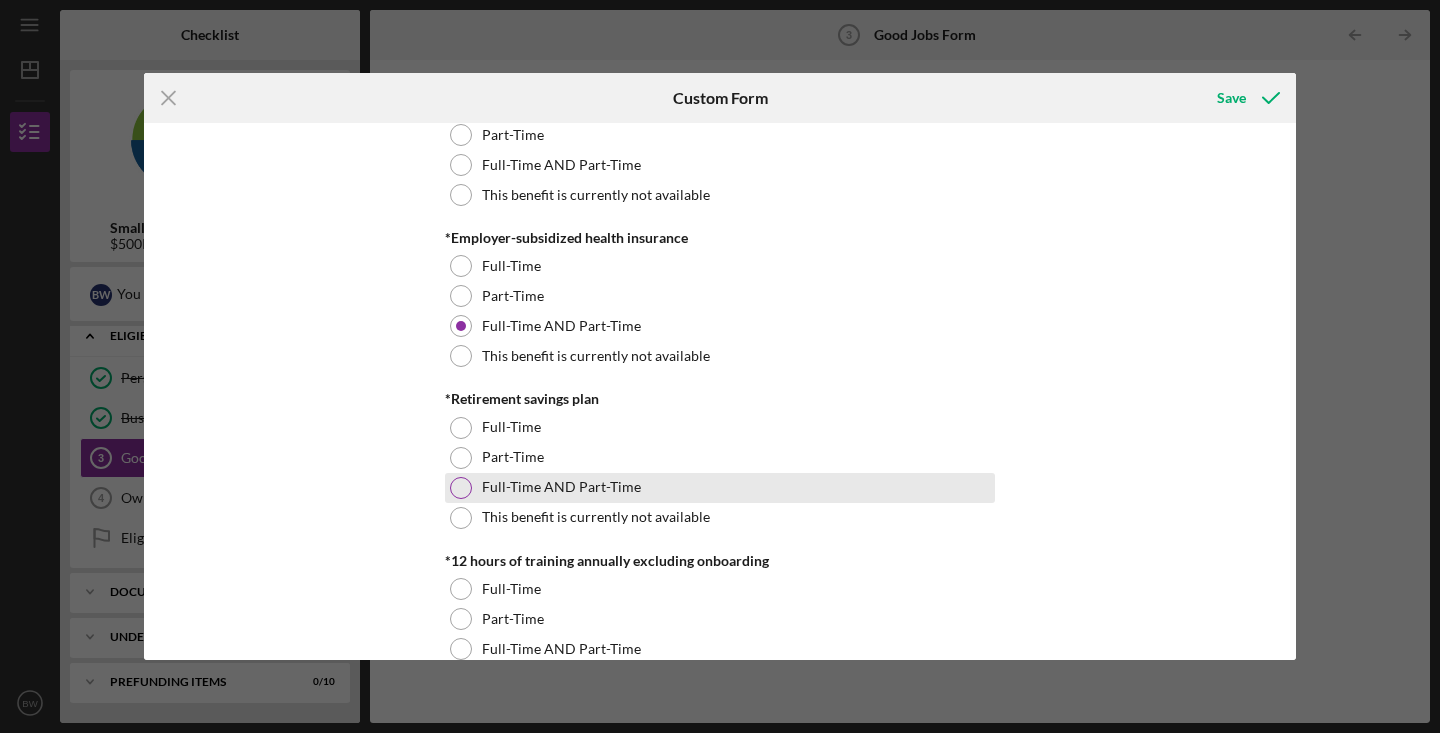 click at bounding box center (461, 488) 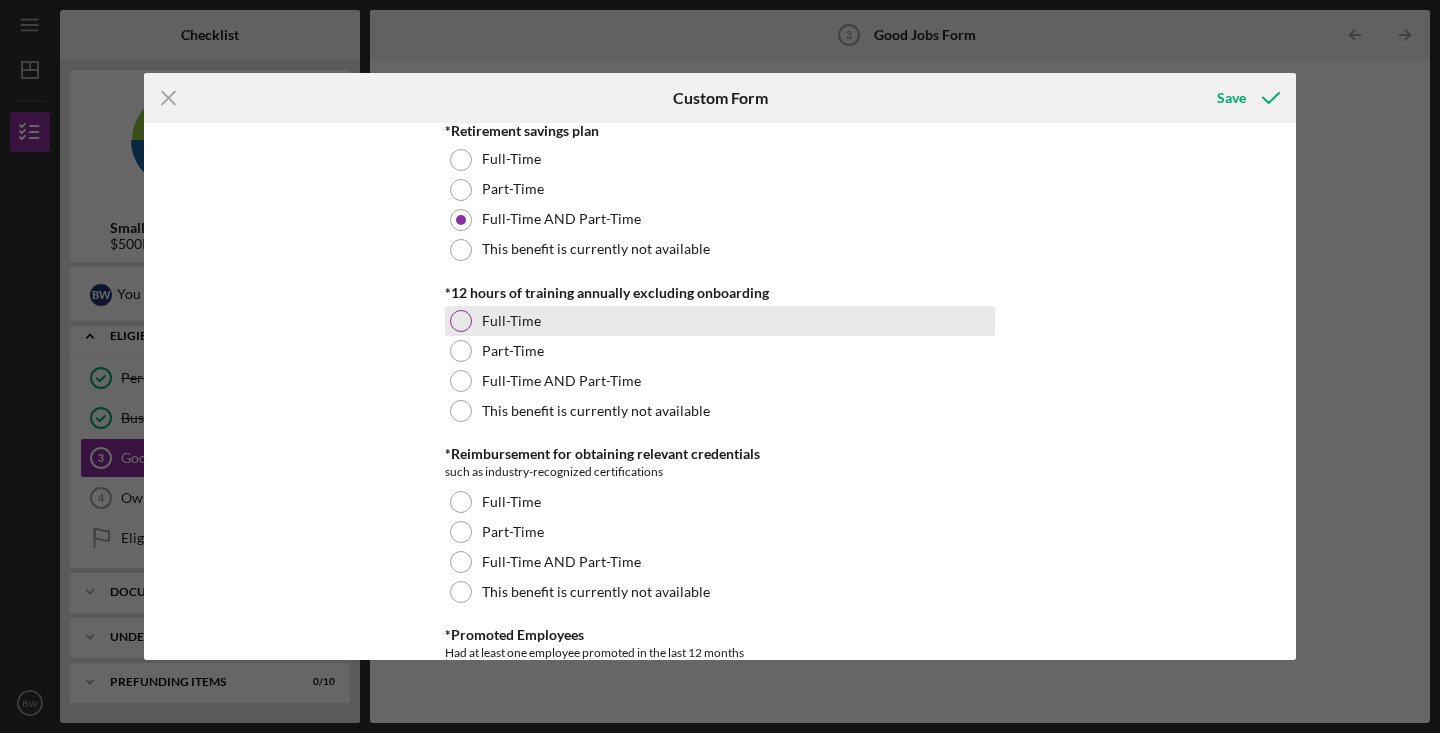 scroll, scrollTop: 1014, scrollLeft: 0, axis: vertical 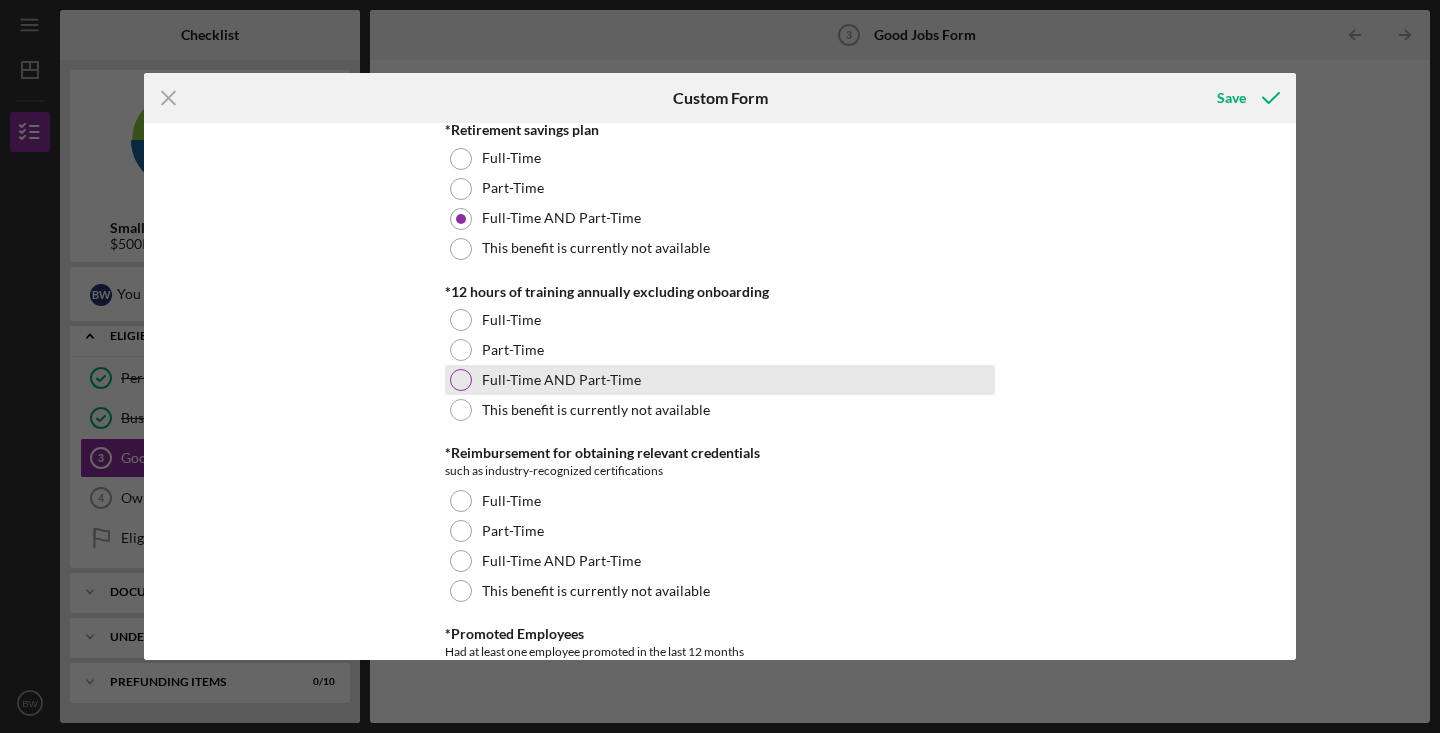 click at bounding box center [461, 380] 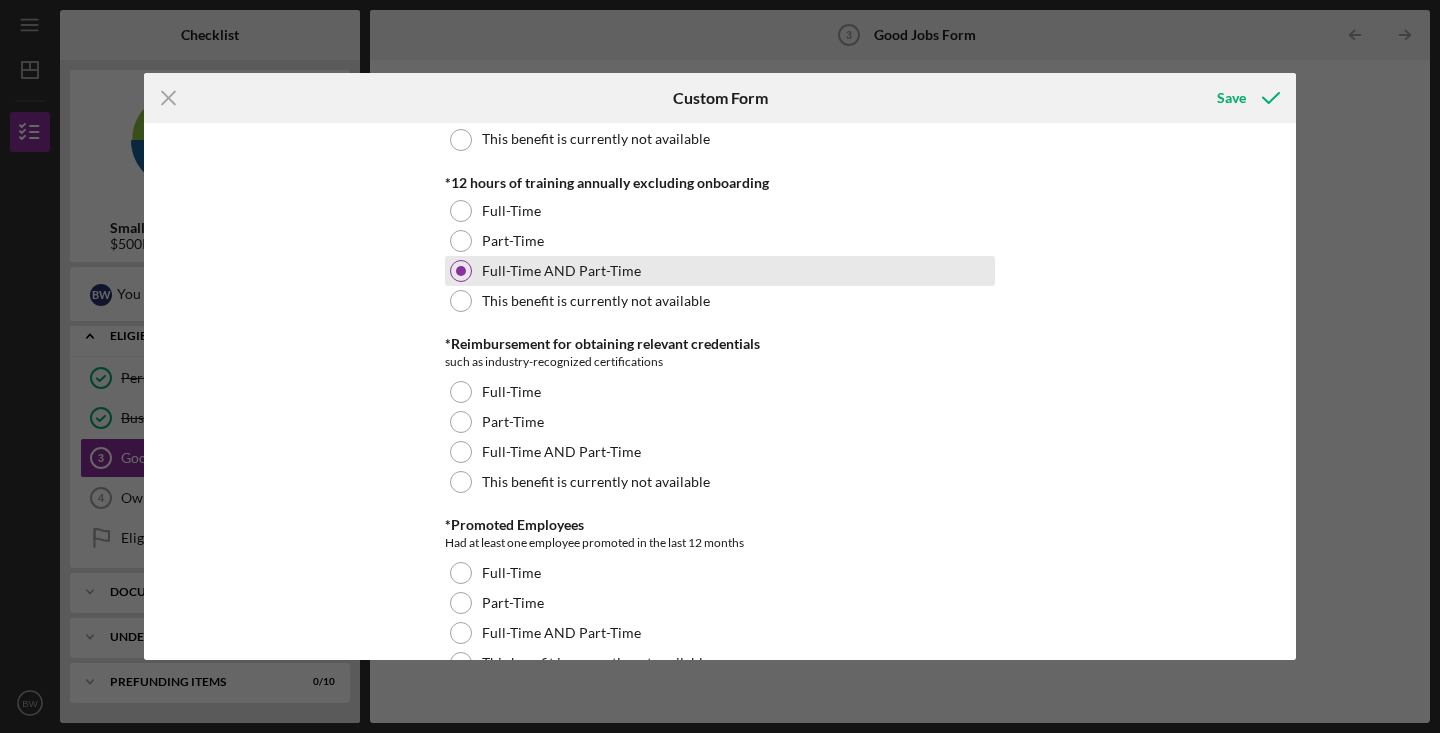 scroll, scrollTop: 1124, scrollLeft: 0, axis: vertical 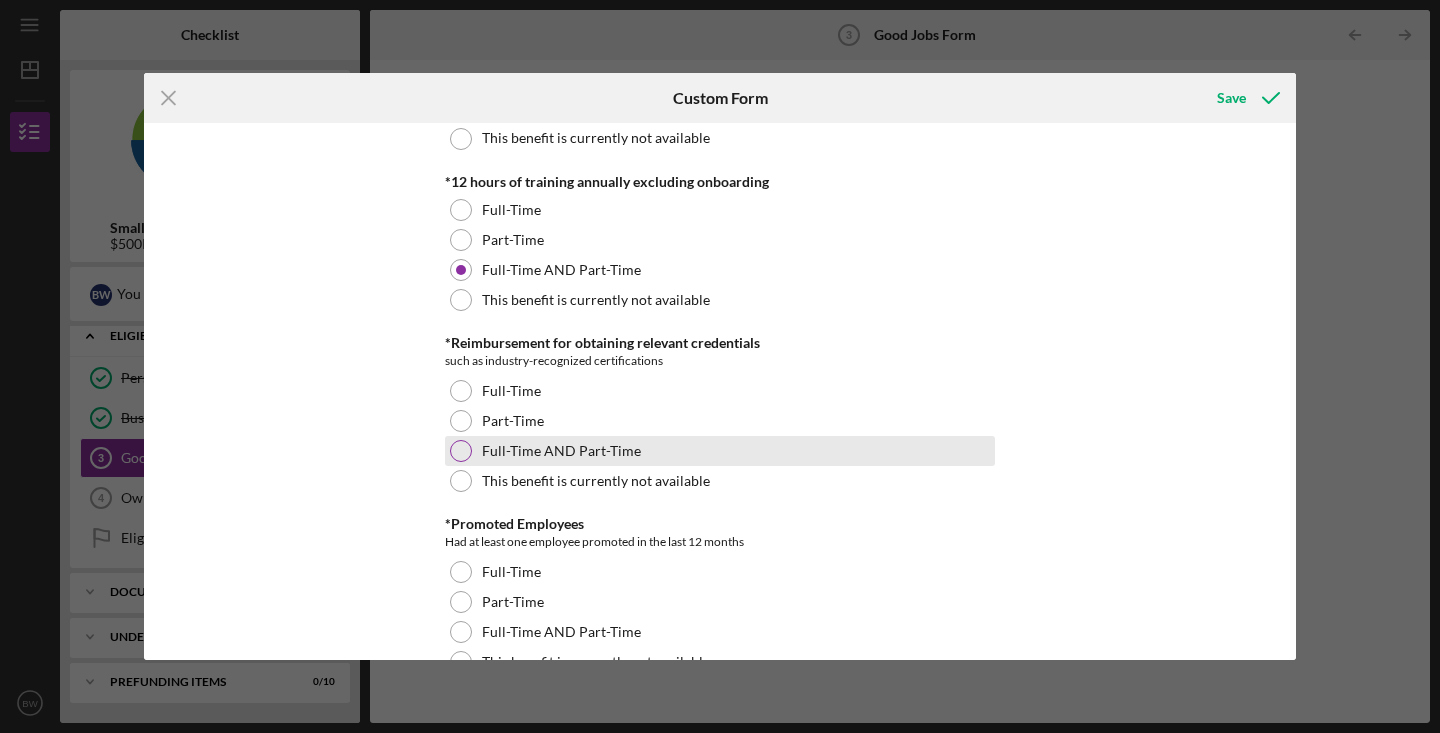 click at bounding box center (461, 451) 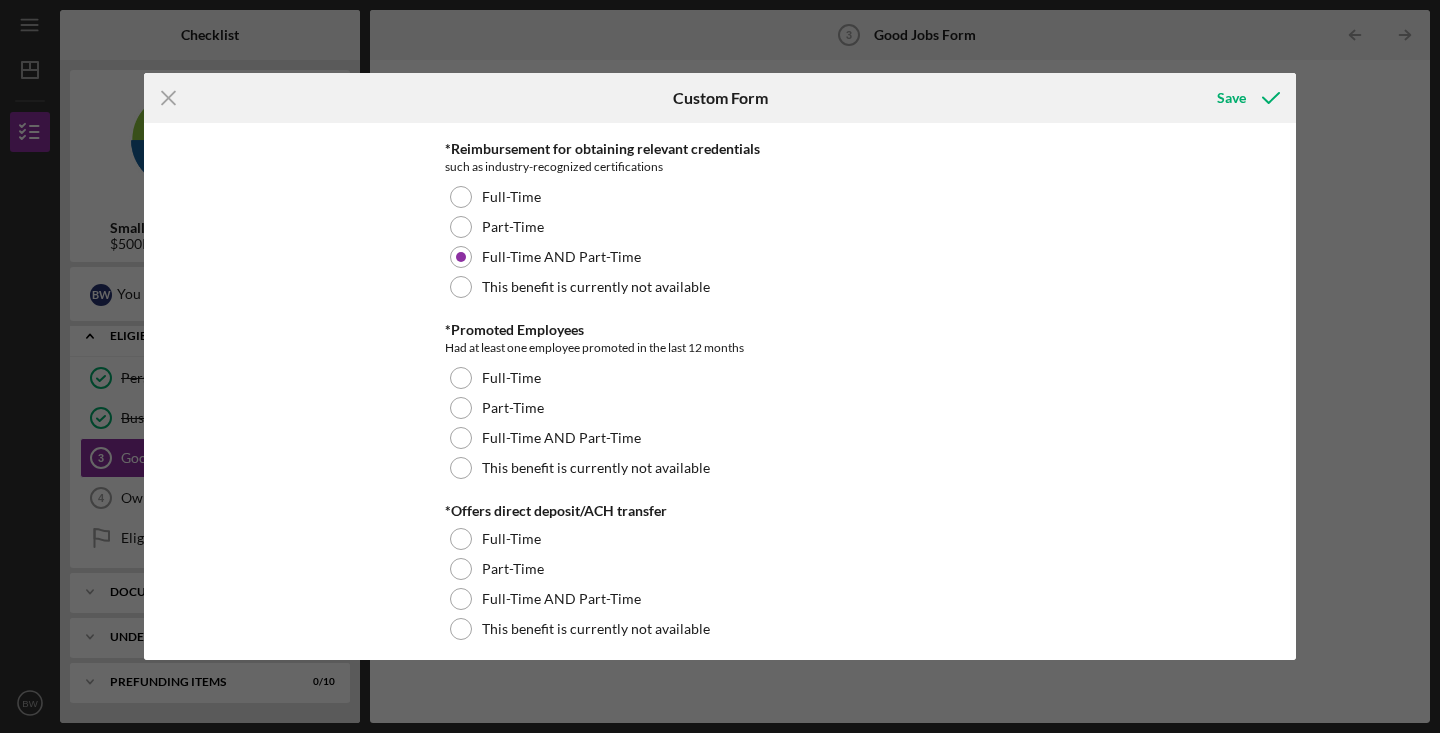 scroll, scrollTop: 1320, scrollLeft: 0, axis: vertical 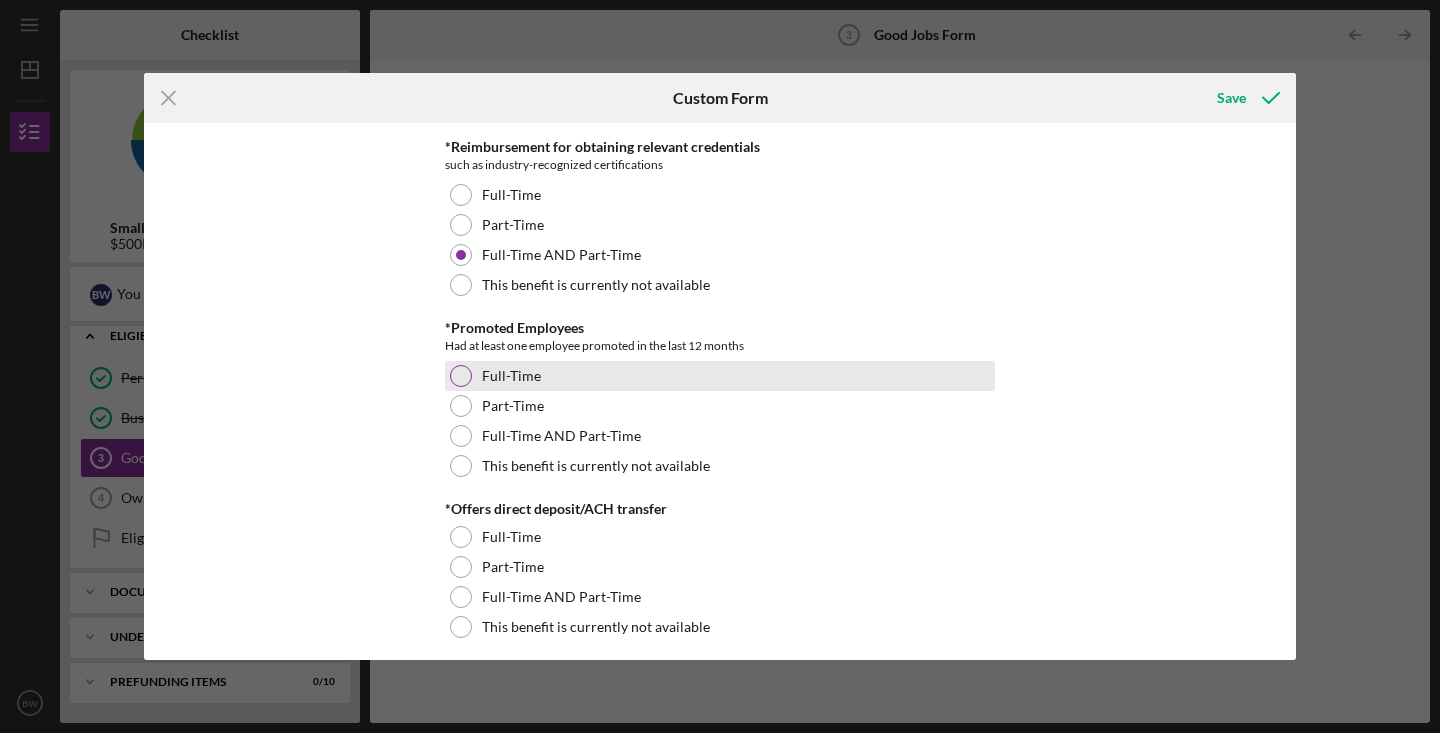 click at bounding box center (461, 376) 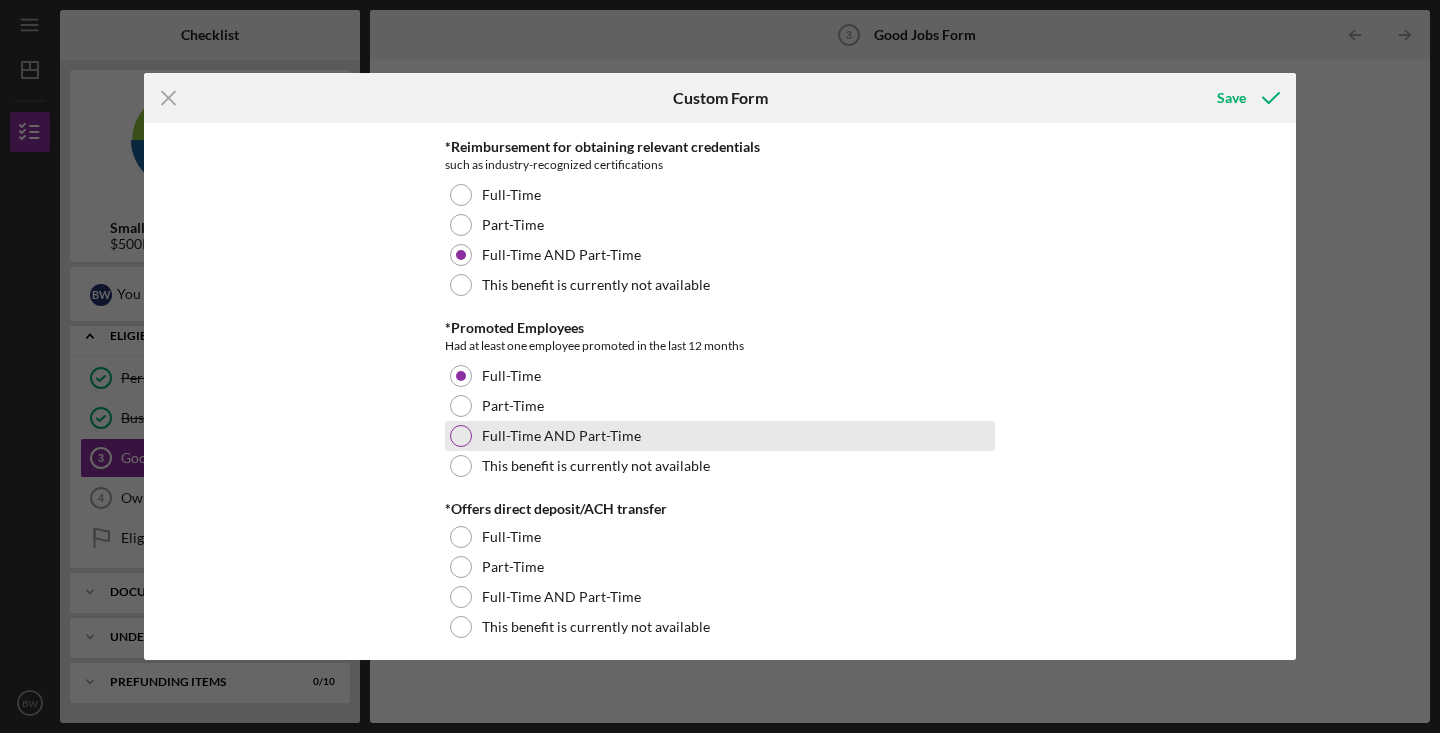 click at bounding box center [461, 436] 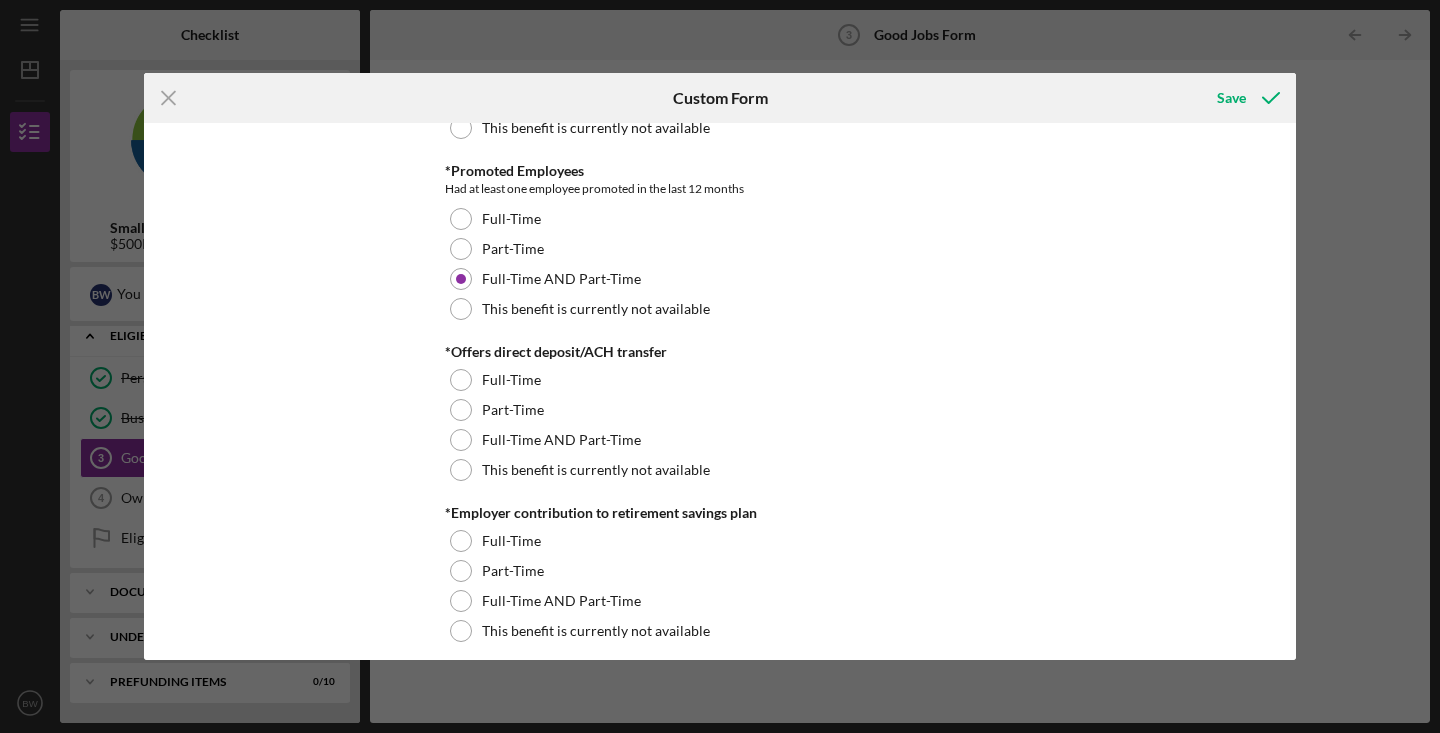 scroll, scrollTop: 1478, scrollLeft: 0, axis: vertical 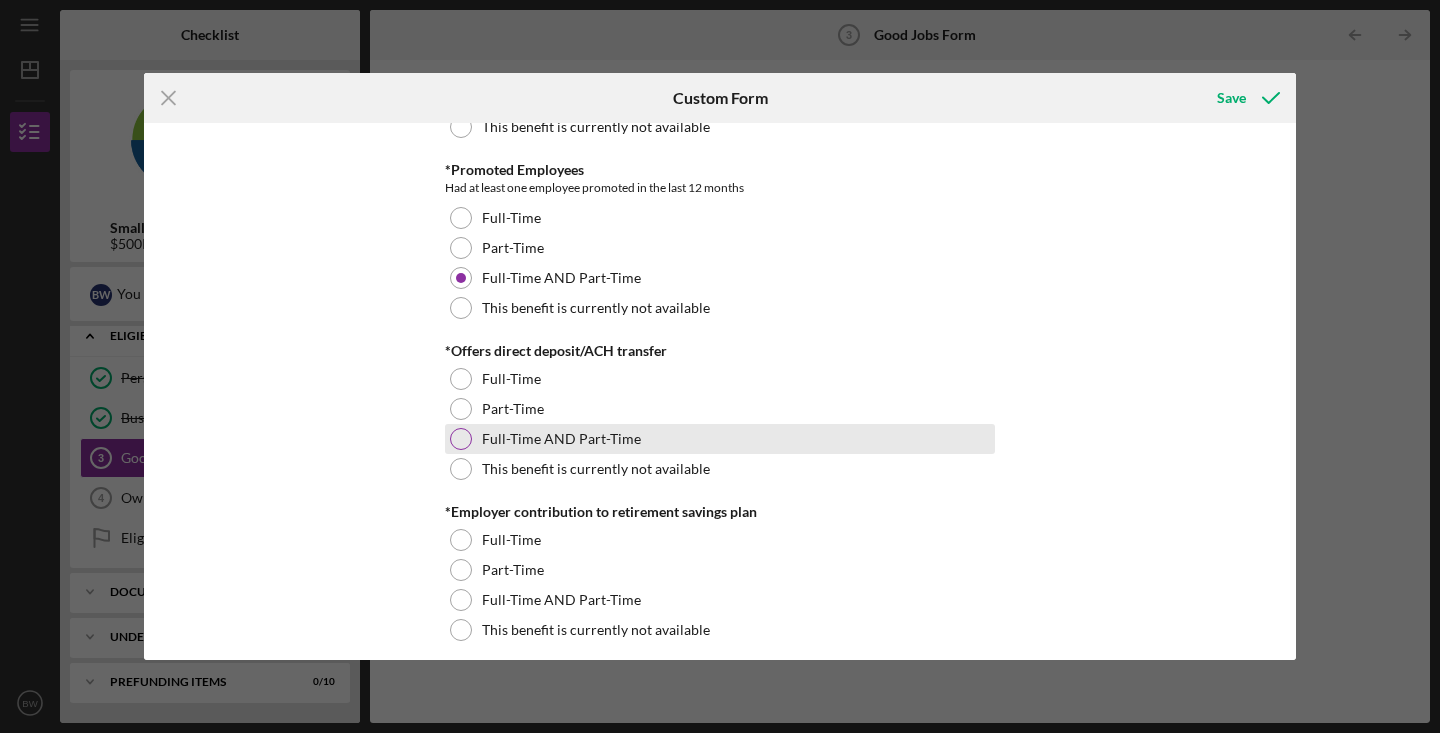 click at bounding box center [461, 439] 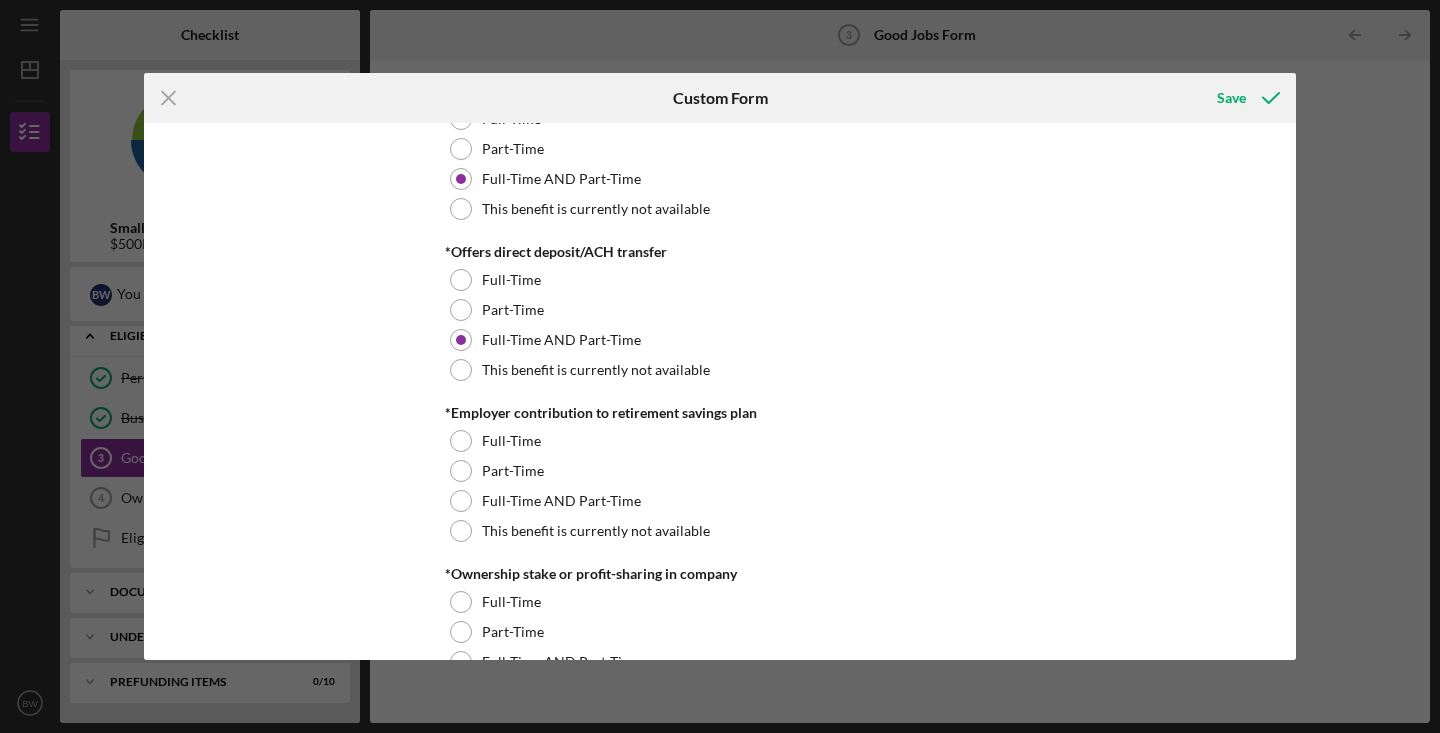 scroll, scrollTop: 1579, scrollLeft: 0, axis: vertical 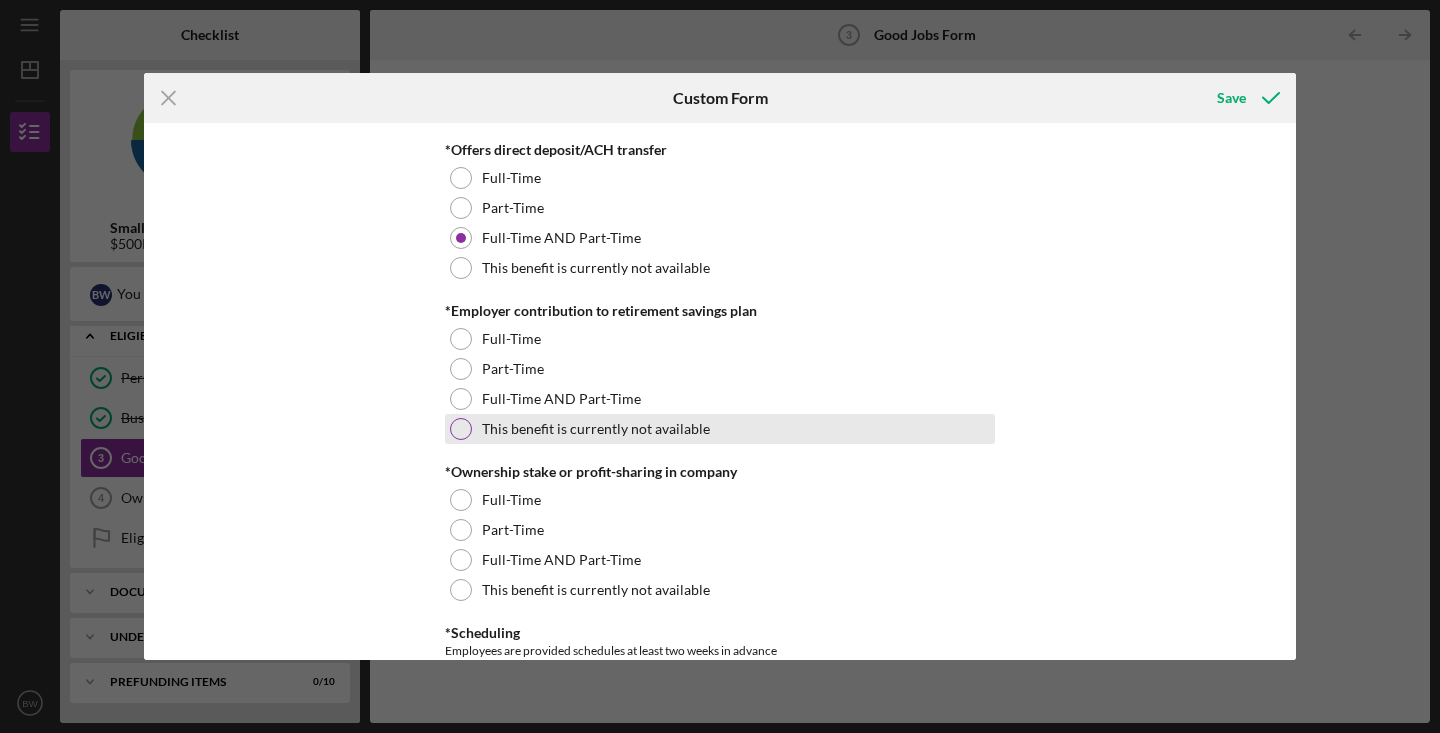 click at bounding box center [461, 429] 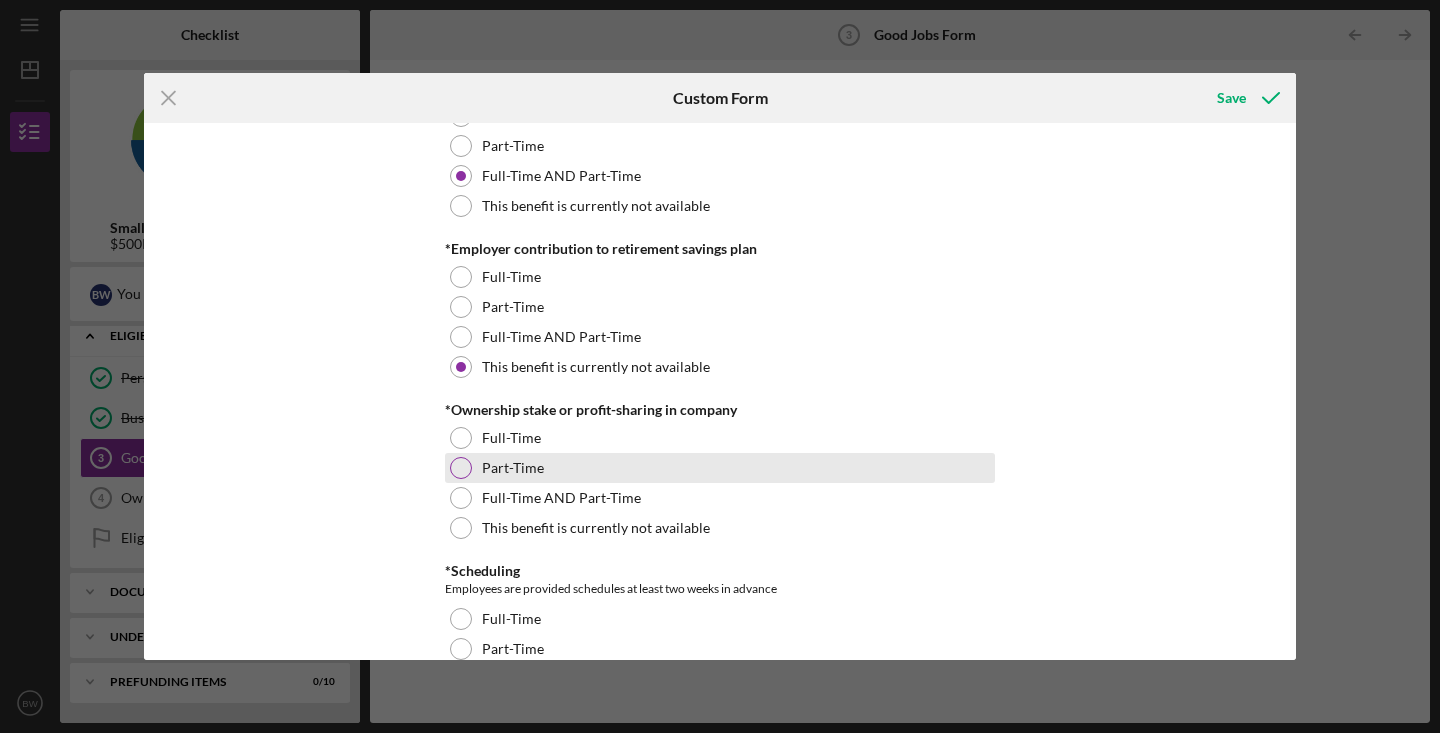 scroll, scrollTop: 1746, scrollLeft: 0, axis: vertical 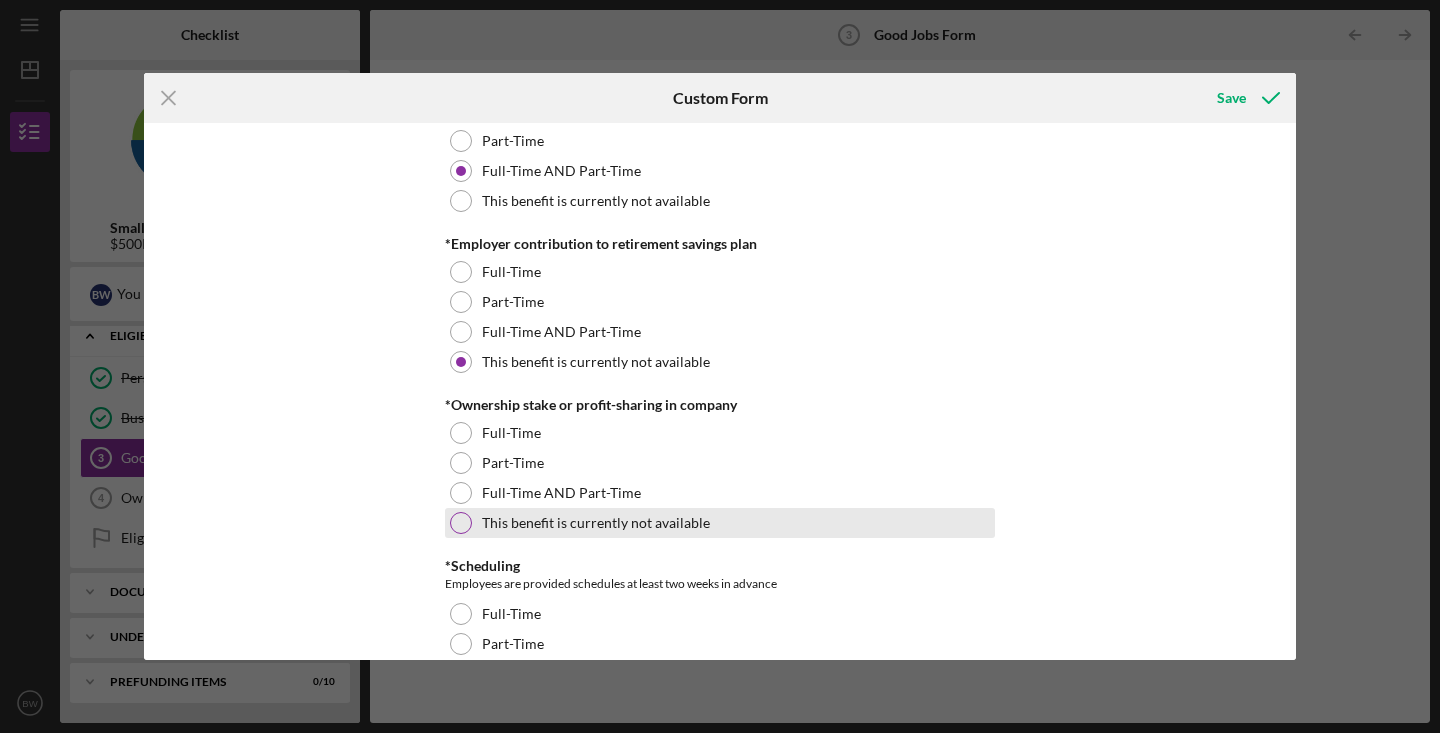 click at bounding box center (461, 523) 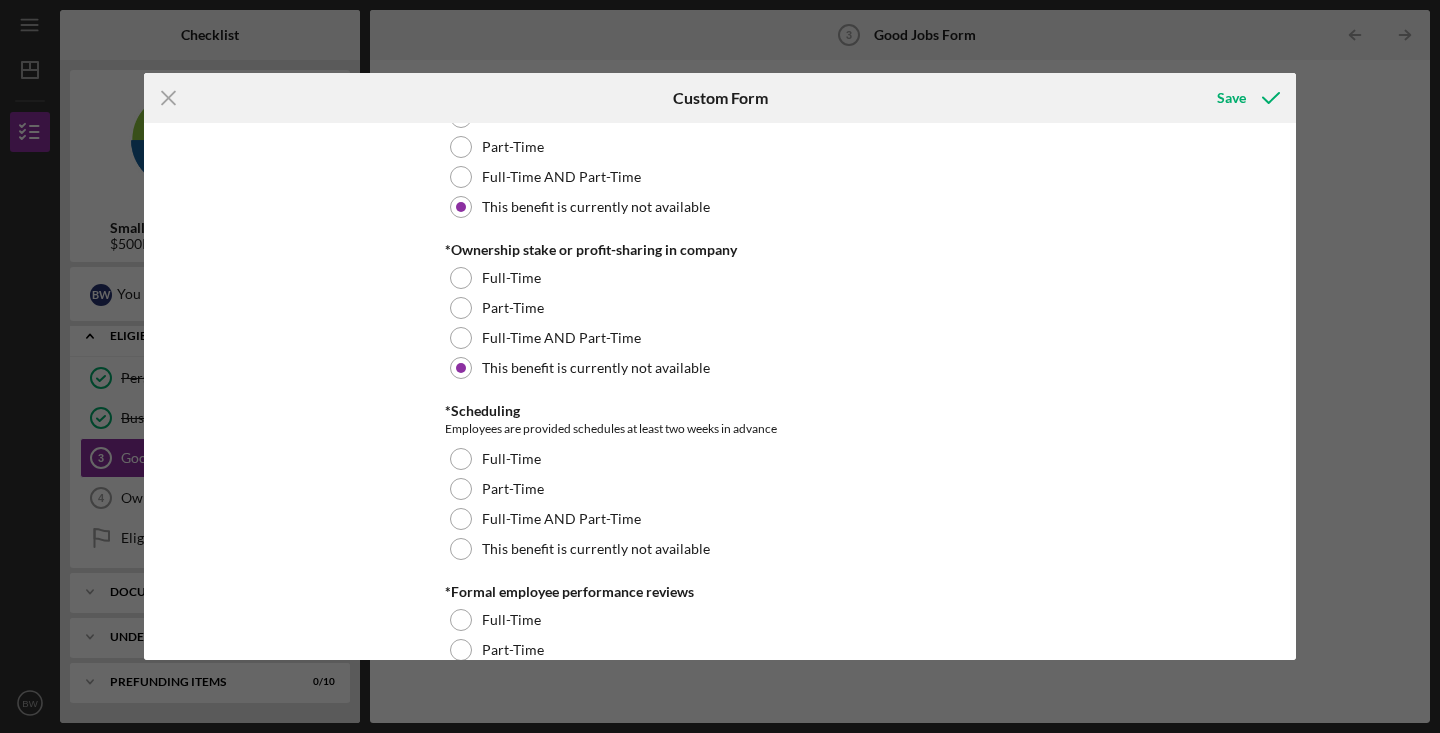 scroll, scrollTop: 1903, scrollLeft: 0, axis: vertical 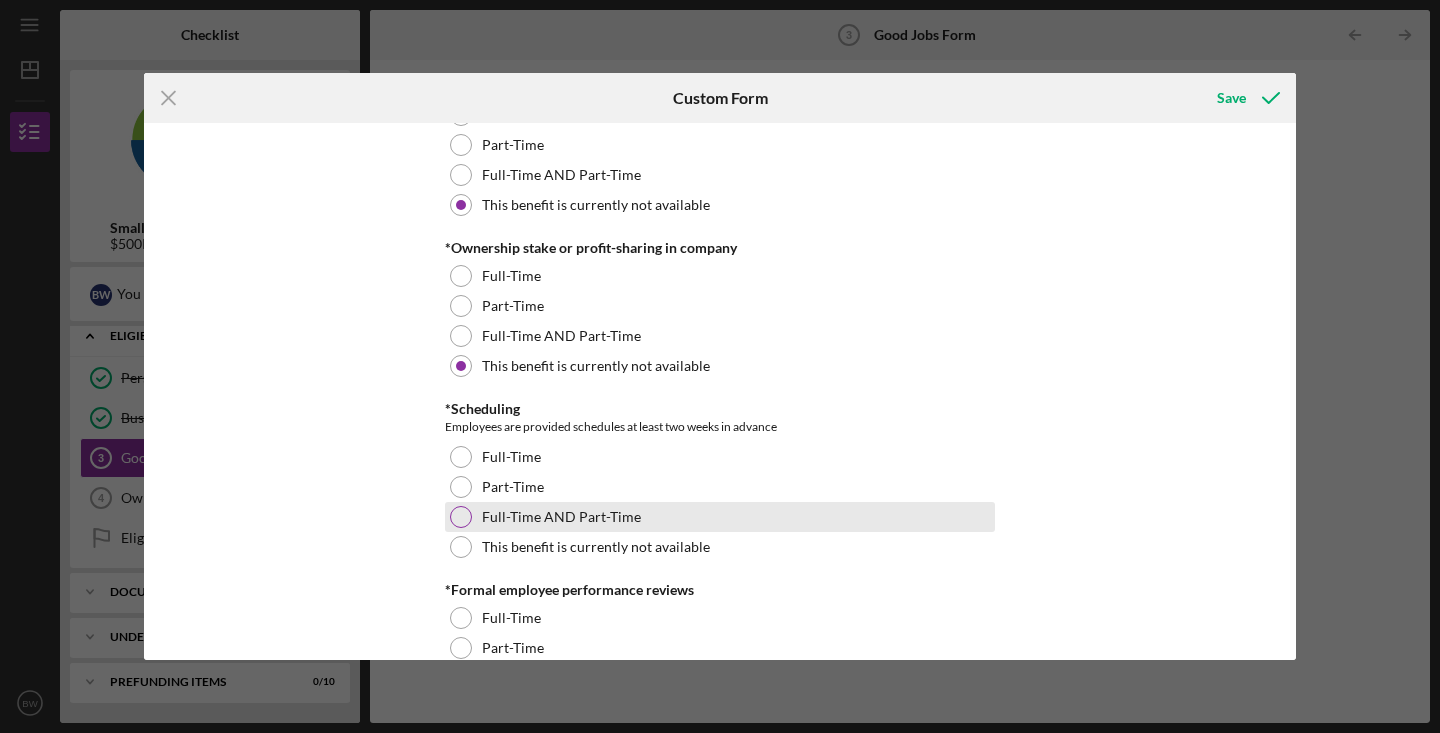 click at bounding box center (461, 517) 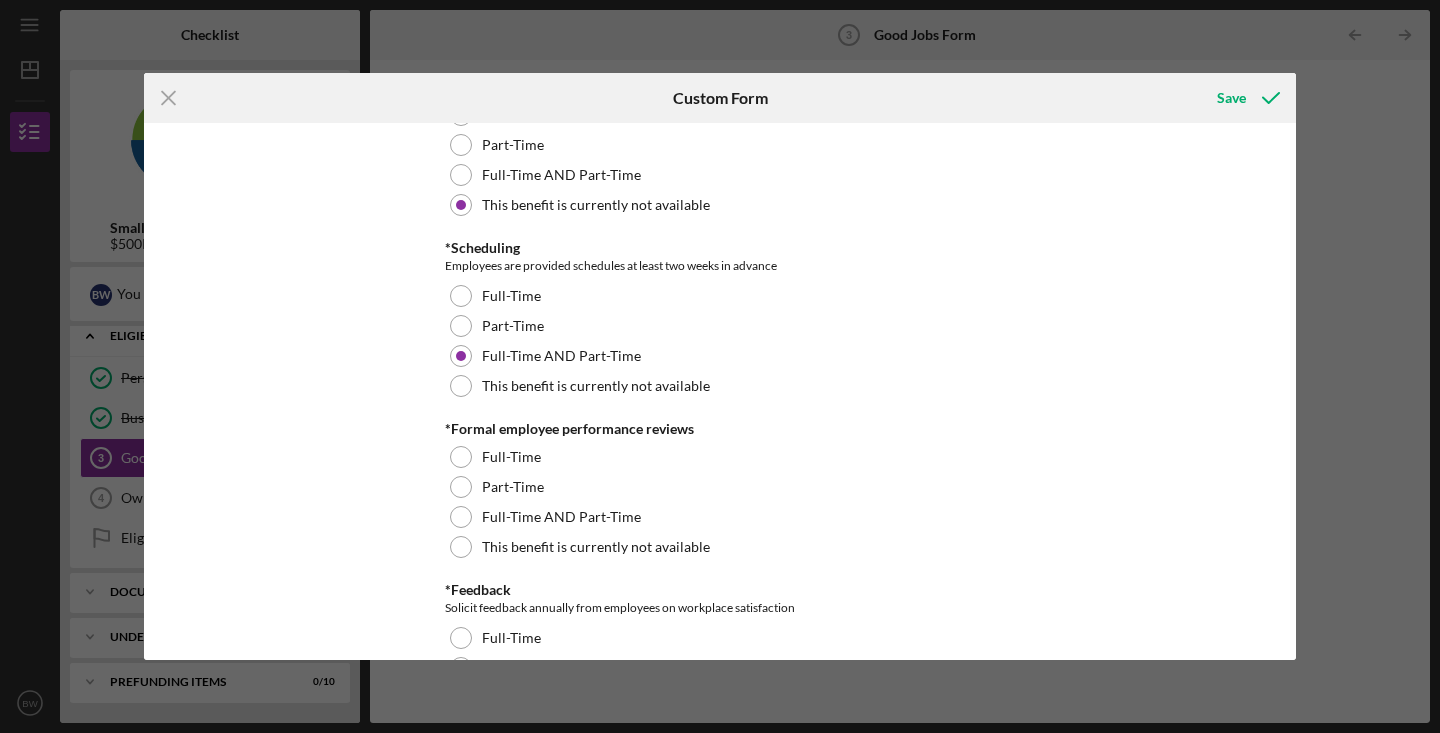 scroll, scrollTop: 2065, scrollLeft: 0, axis: vertical 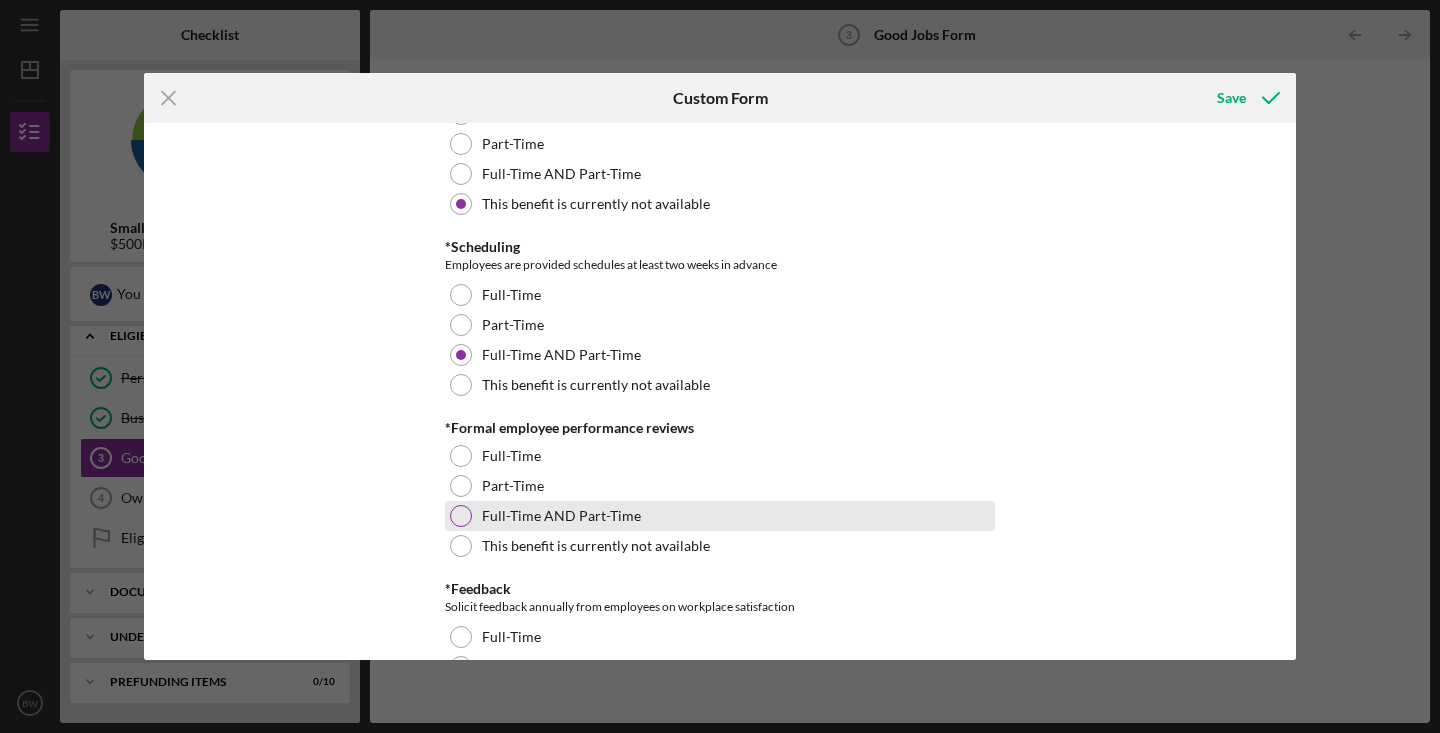 click at bounding box center [461, 516] 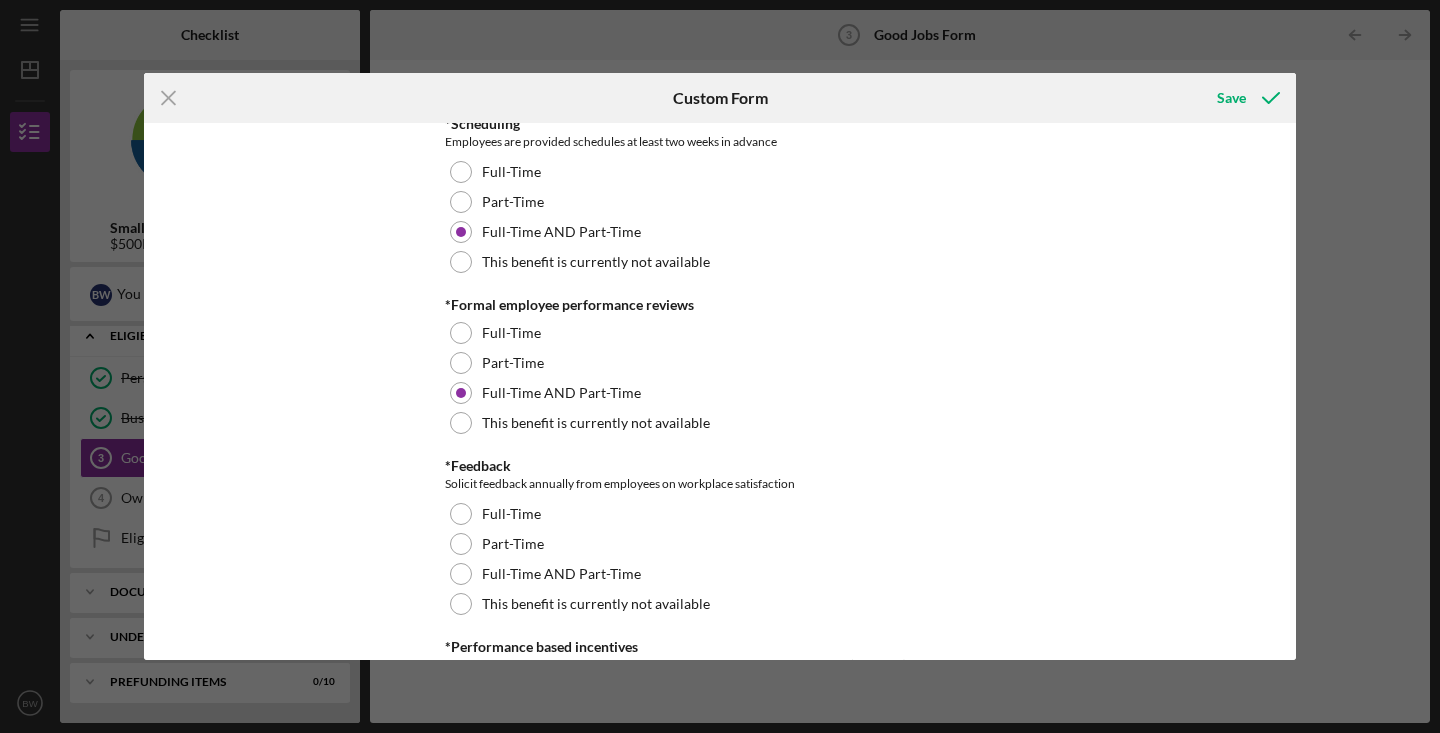 scroll, scrollTop: 2234, scrollLeft: 0, axis: vertical 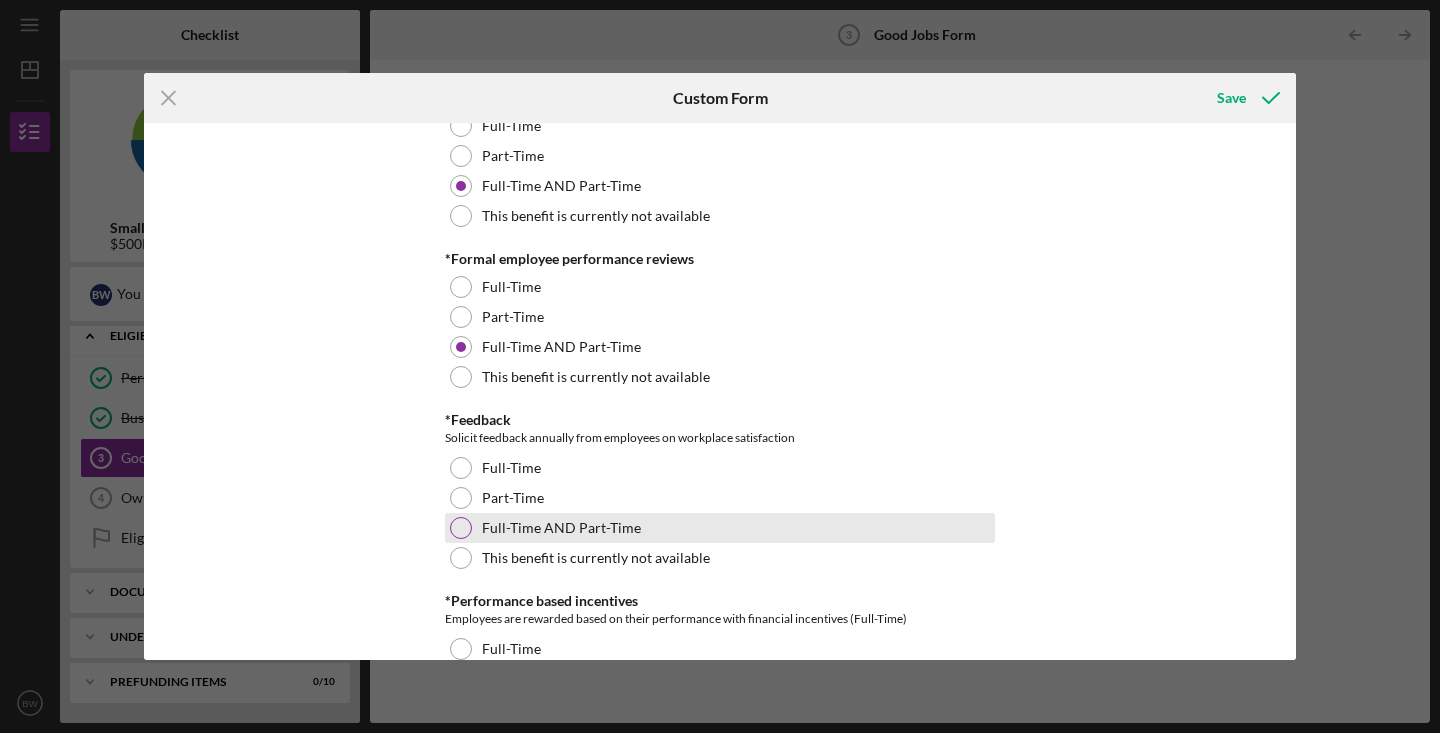 click at bounding box center (461, 528) 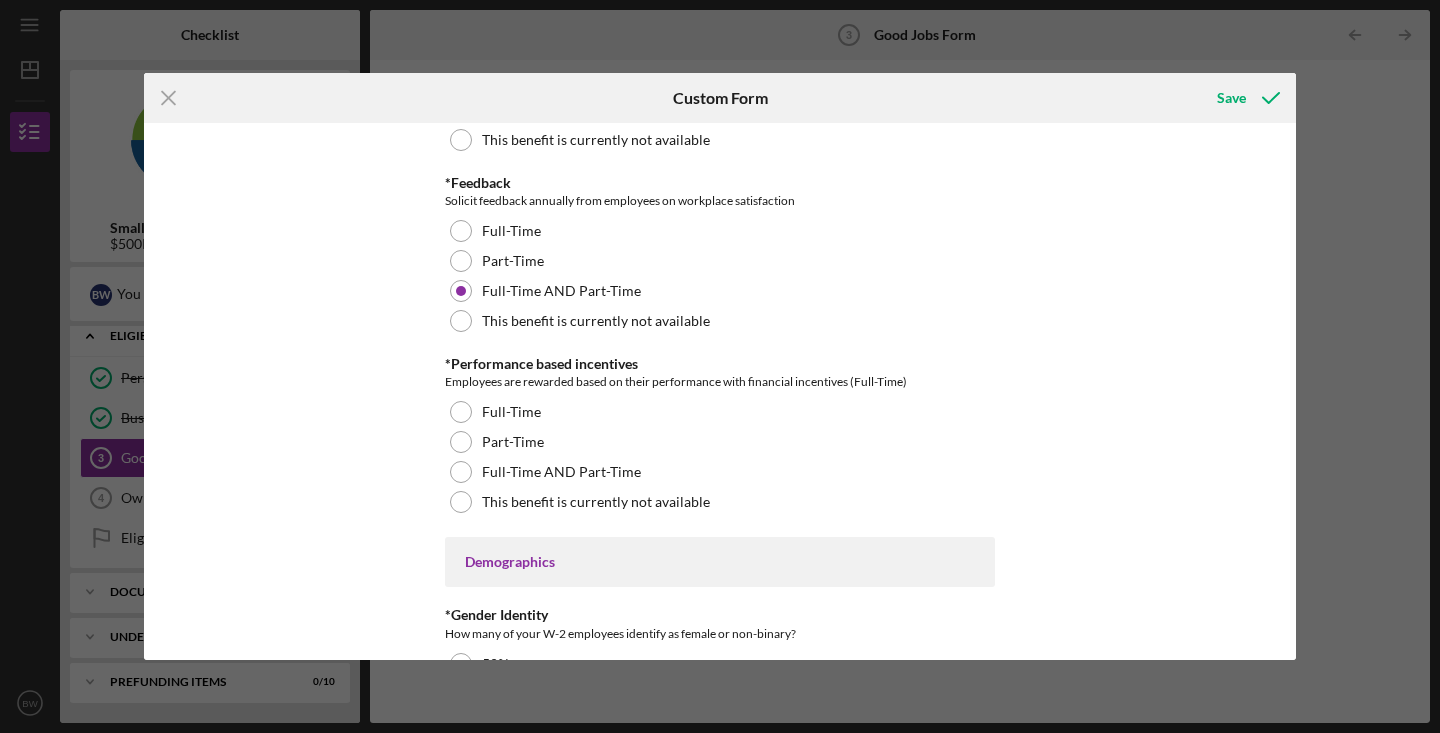 scroll, scrollTop: 2501, scrollLeft: 0, axis: vertical 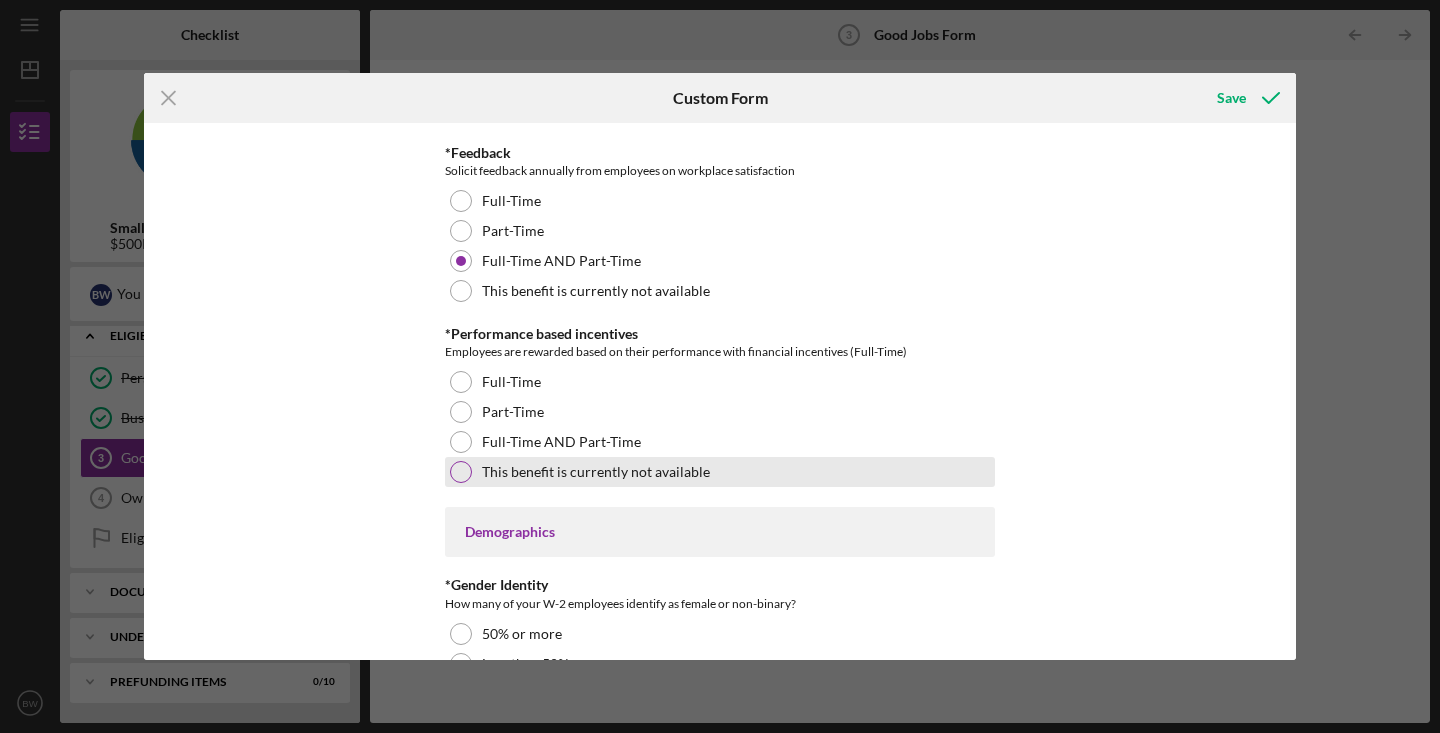 click at bounding box center [461, 472] 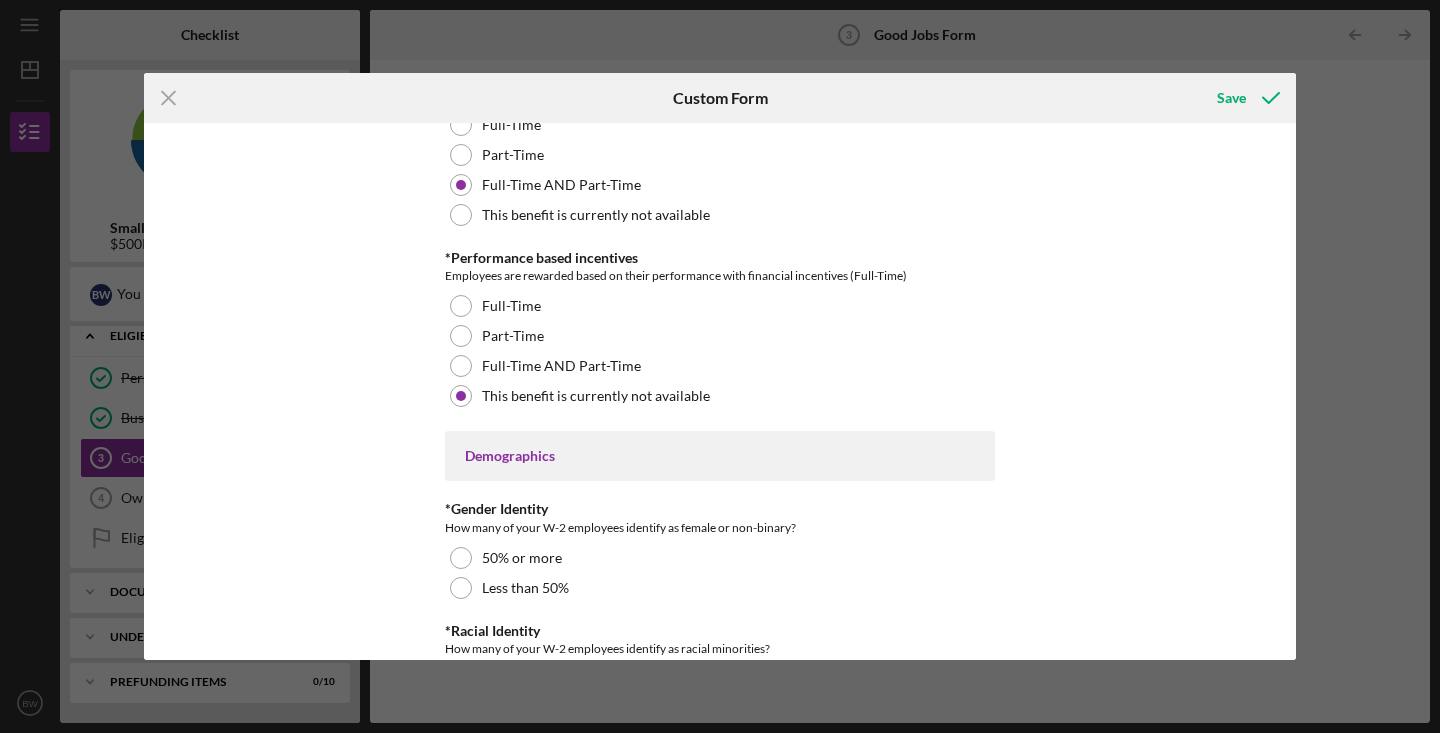 scroll, scrollTop: 2720, scrollLeft: 0, axis: vertical 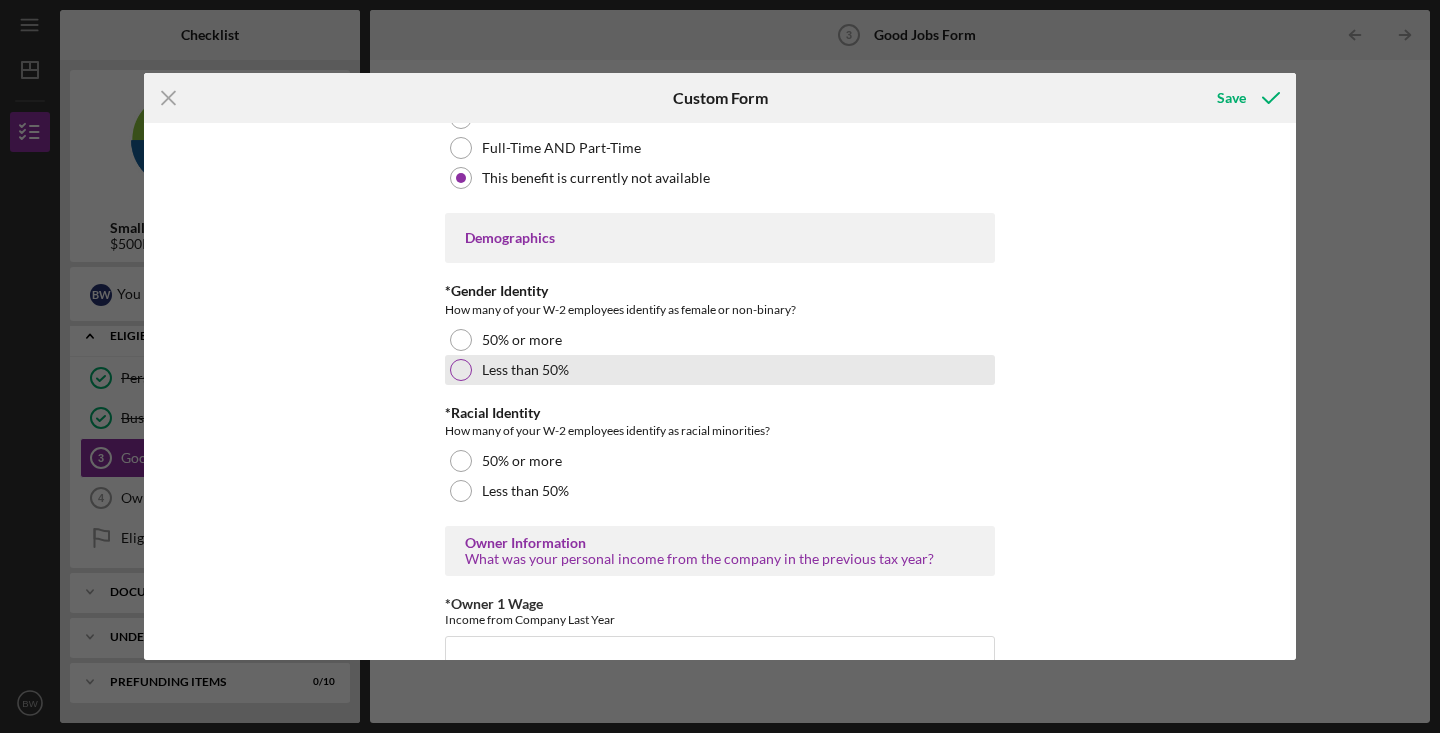 click at bounding box center [461, 370] 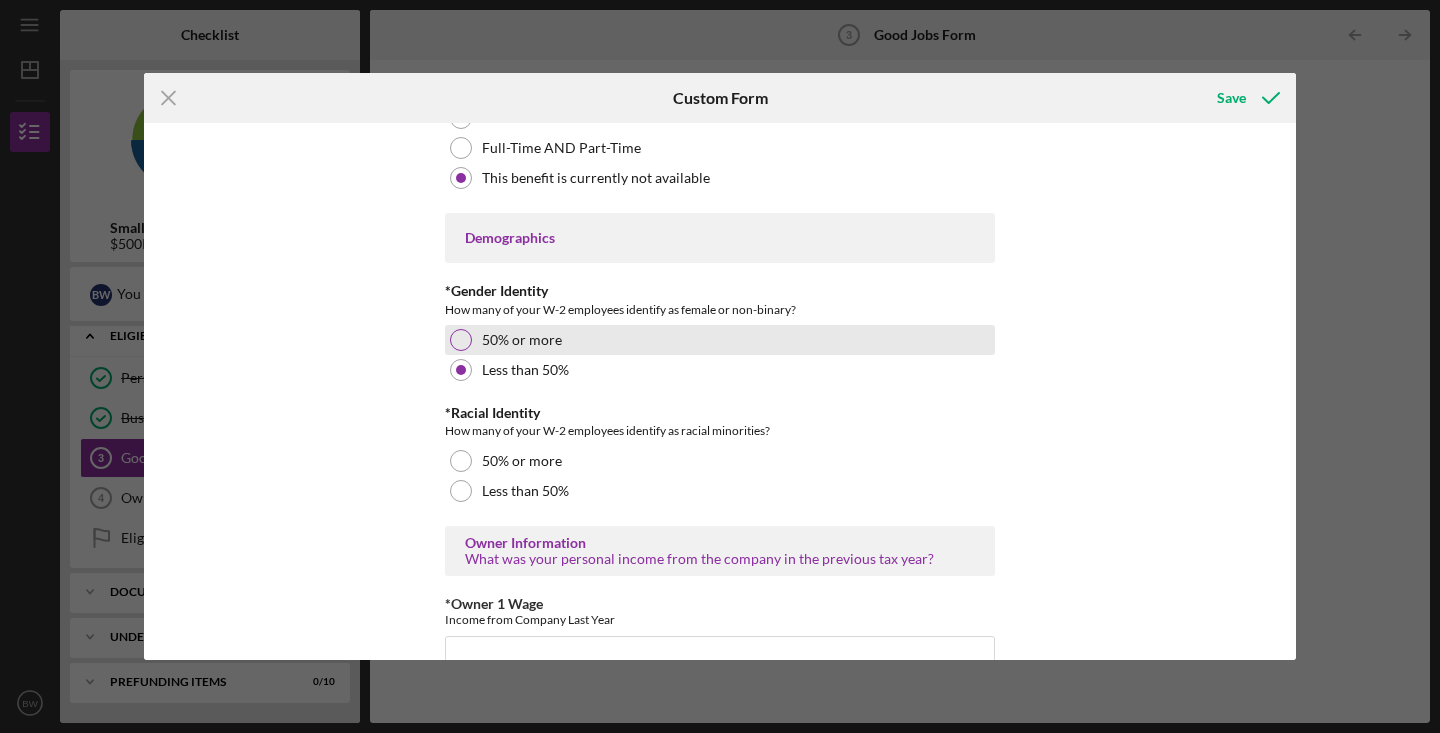 click at bounding box center [461, 340] 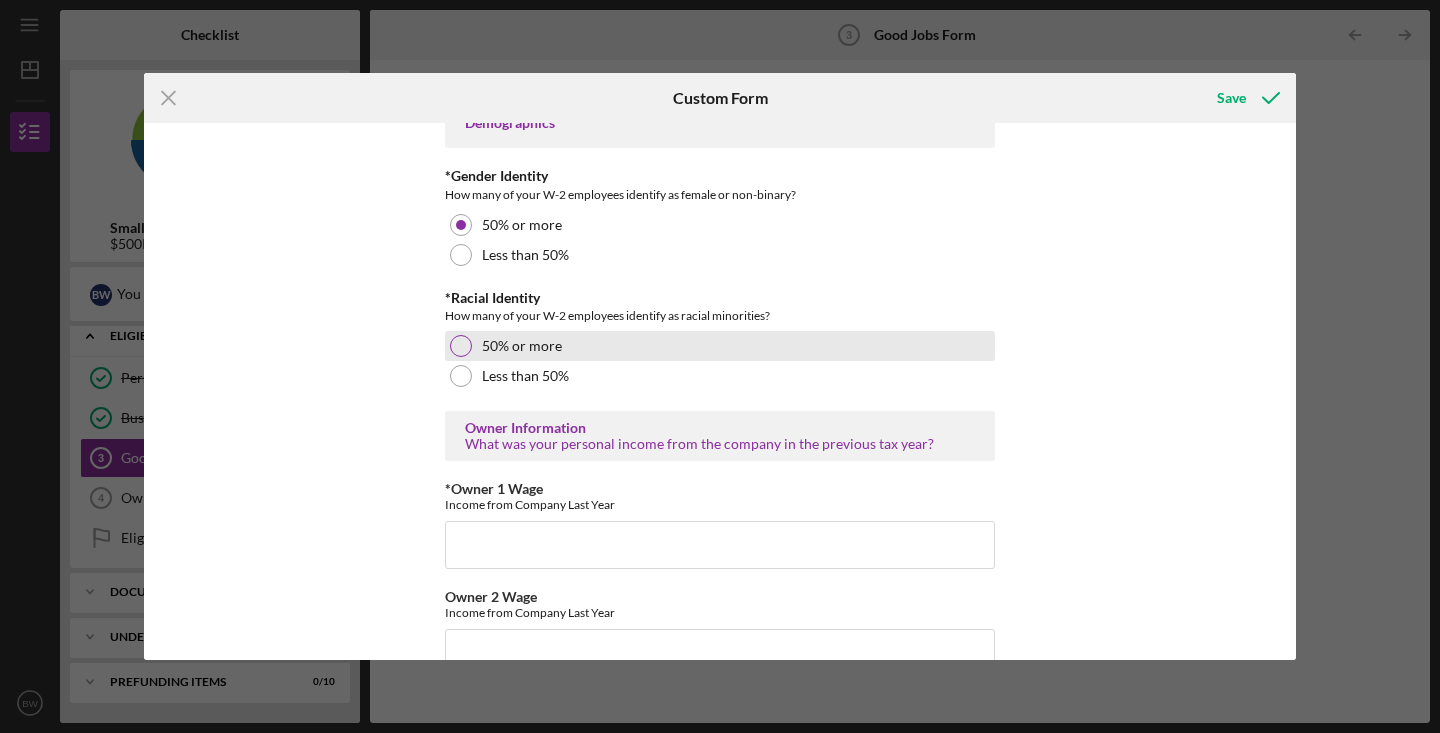 scroll, scrollTop: 2909, scrollLeft: 0, axis: vertical 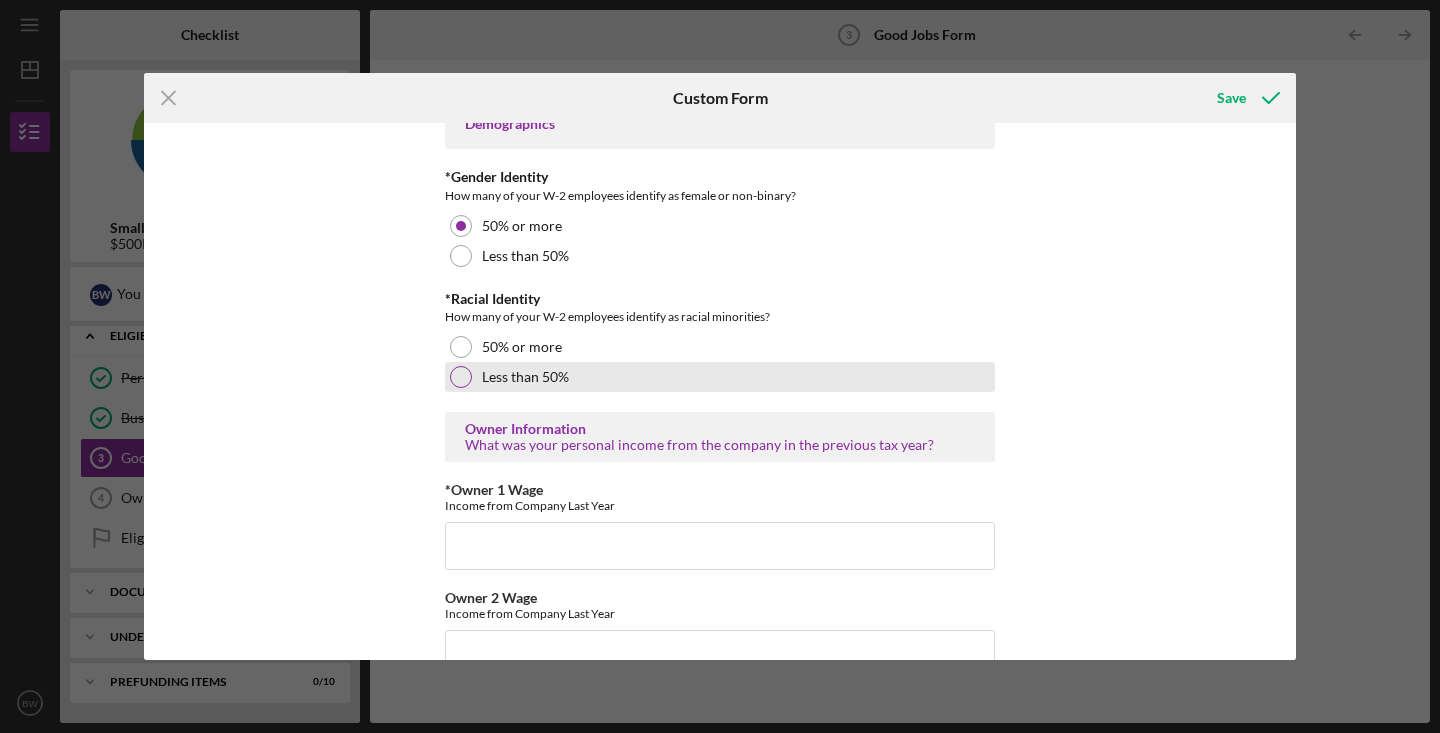 click at bounding box center [461, 377] 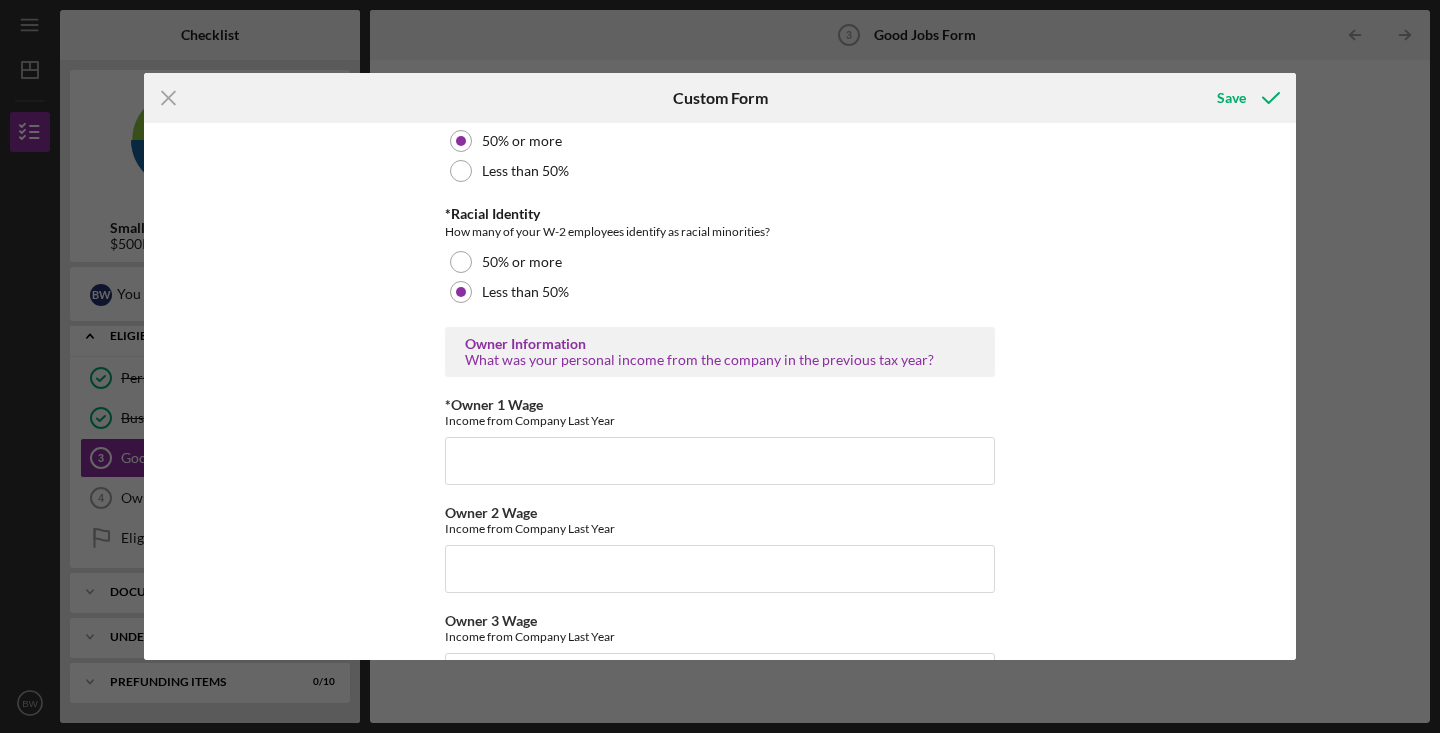 scroll, scrollTop: 2999, scrollLeft: 0, axis: vertical 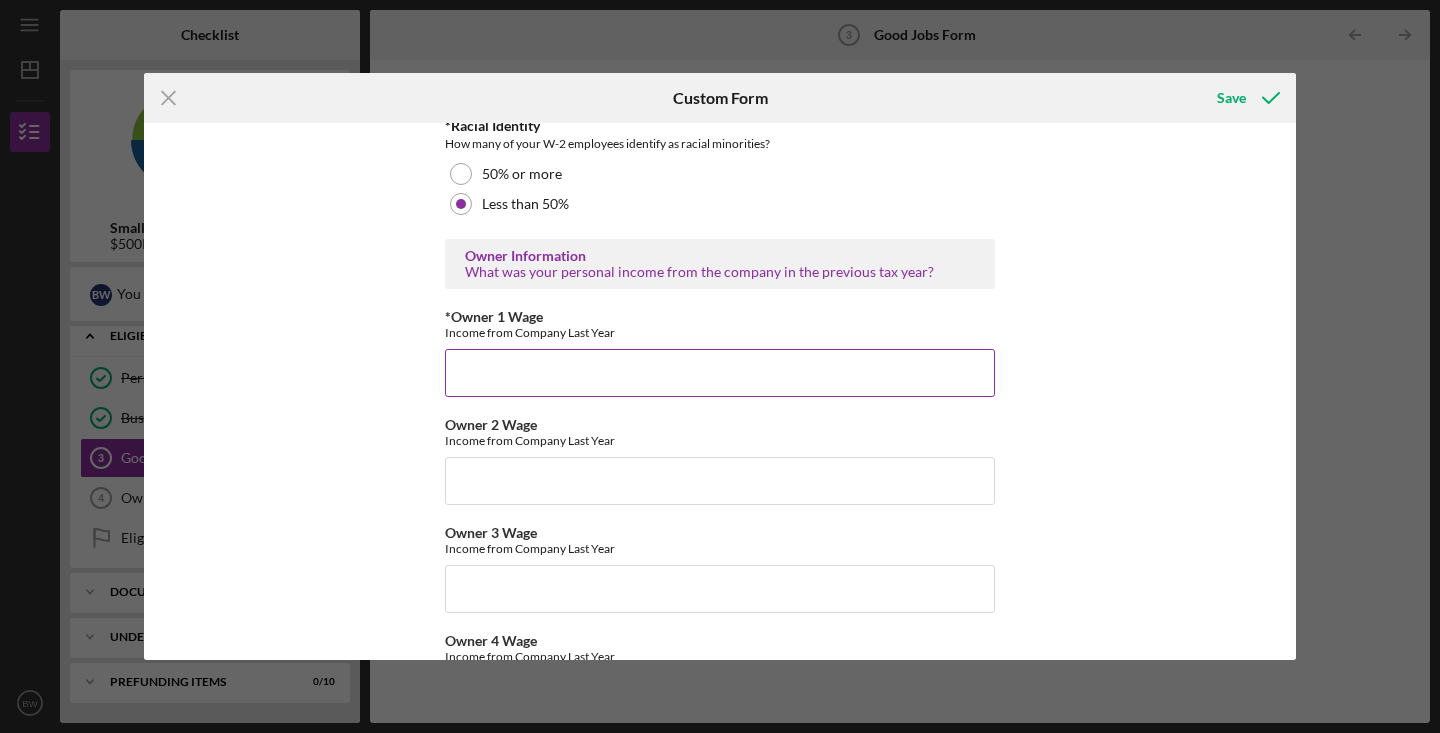 click on "*Owner 1 Wage" at bounding box center [720, 373] 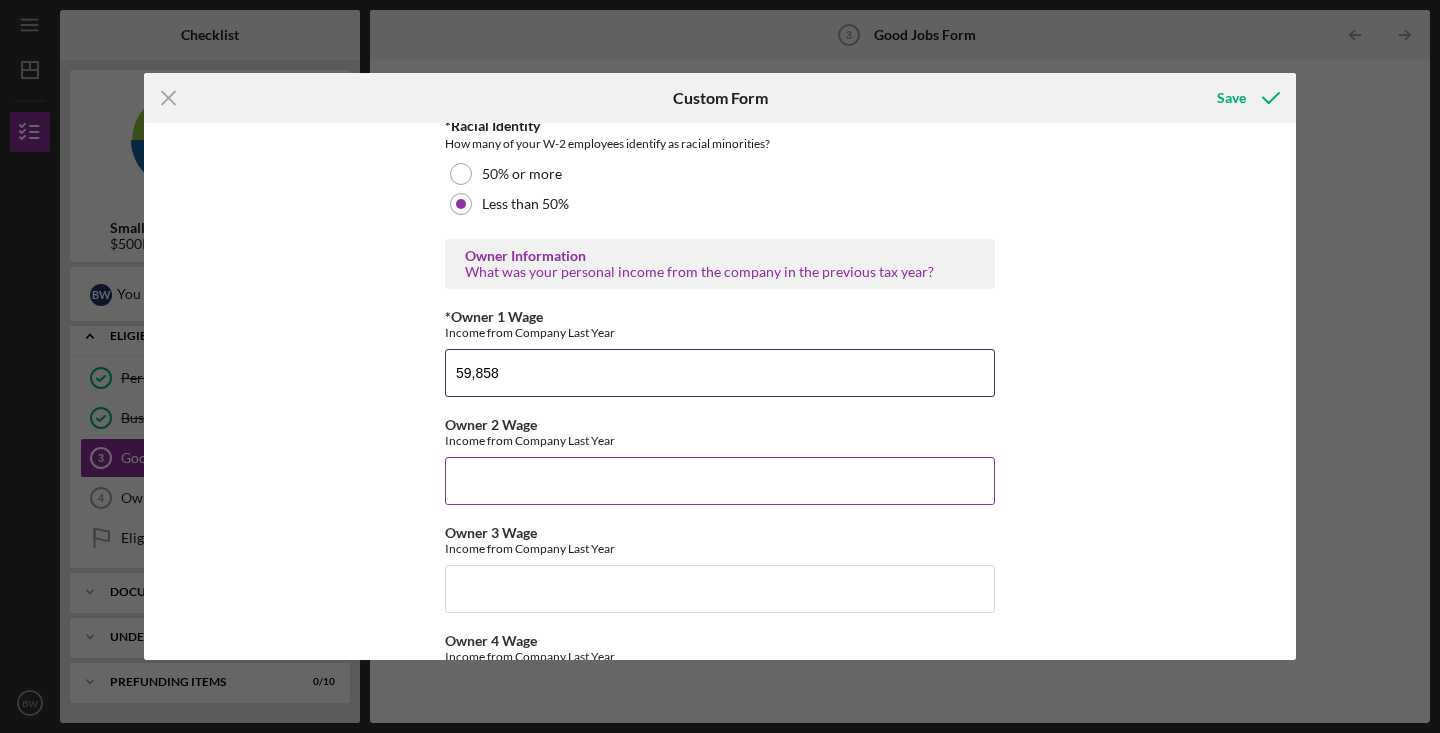 type on "59,858" 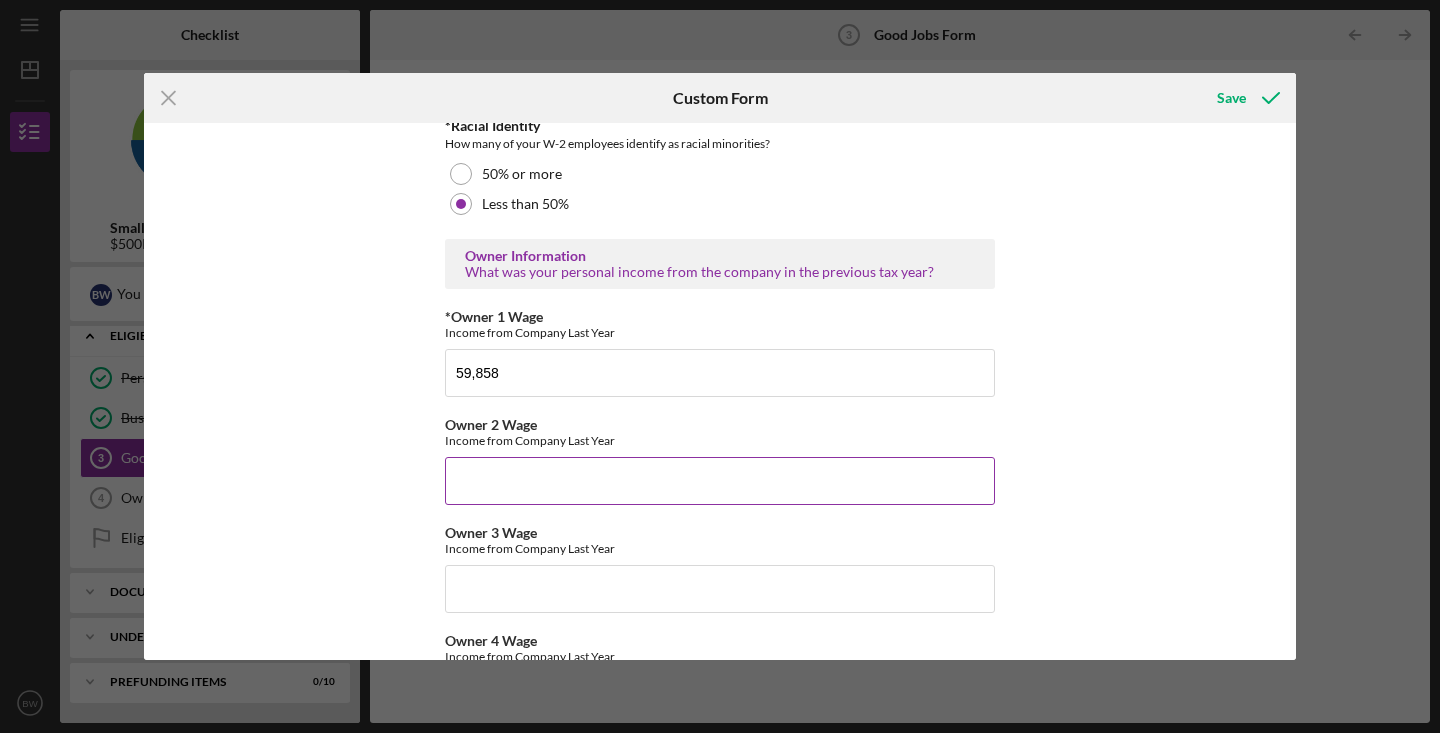 click on "Owner 2 Wage" at bounding box center (720, 481) 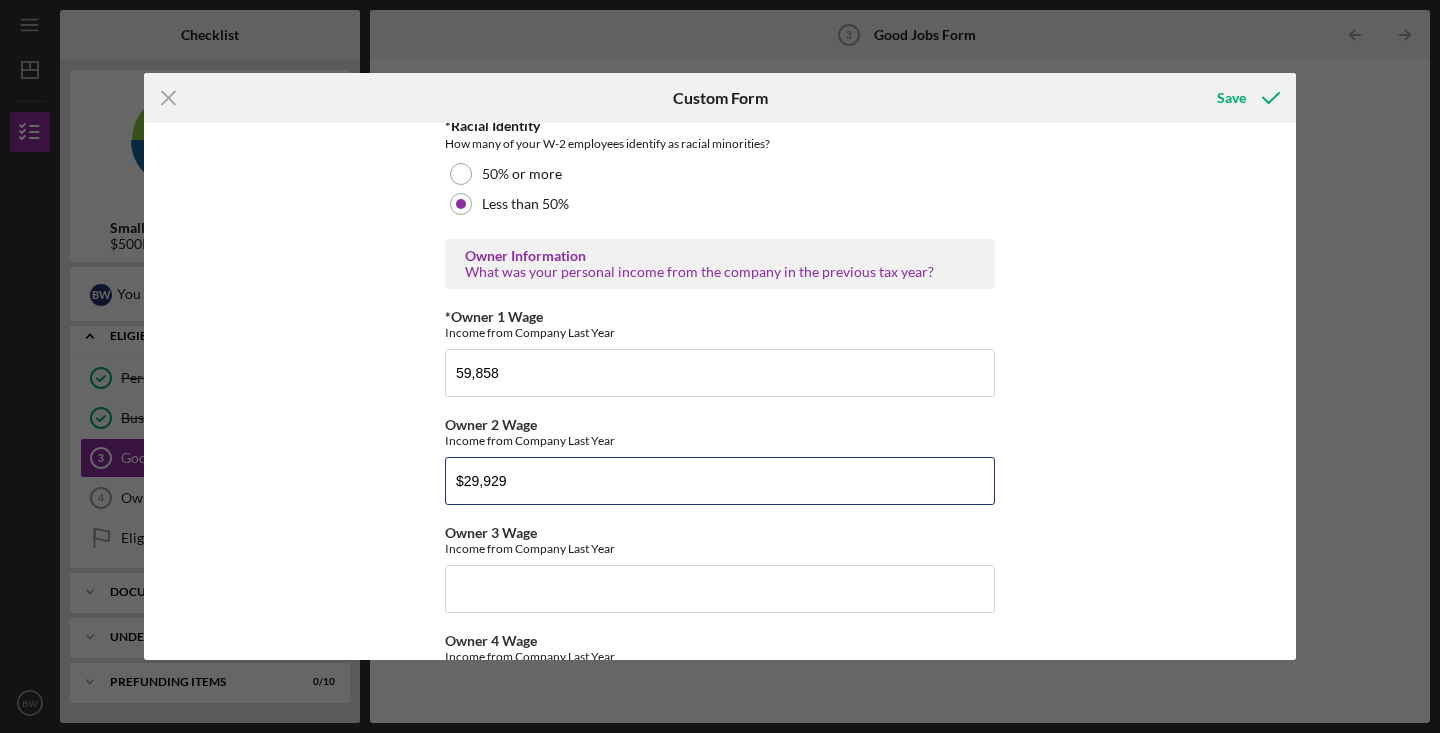 type on "$29,929" 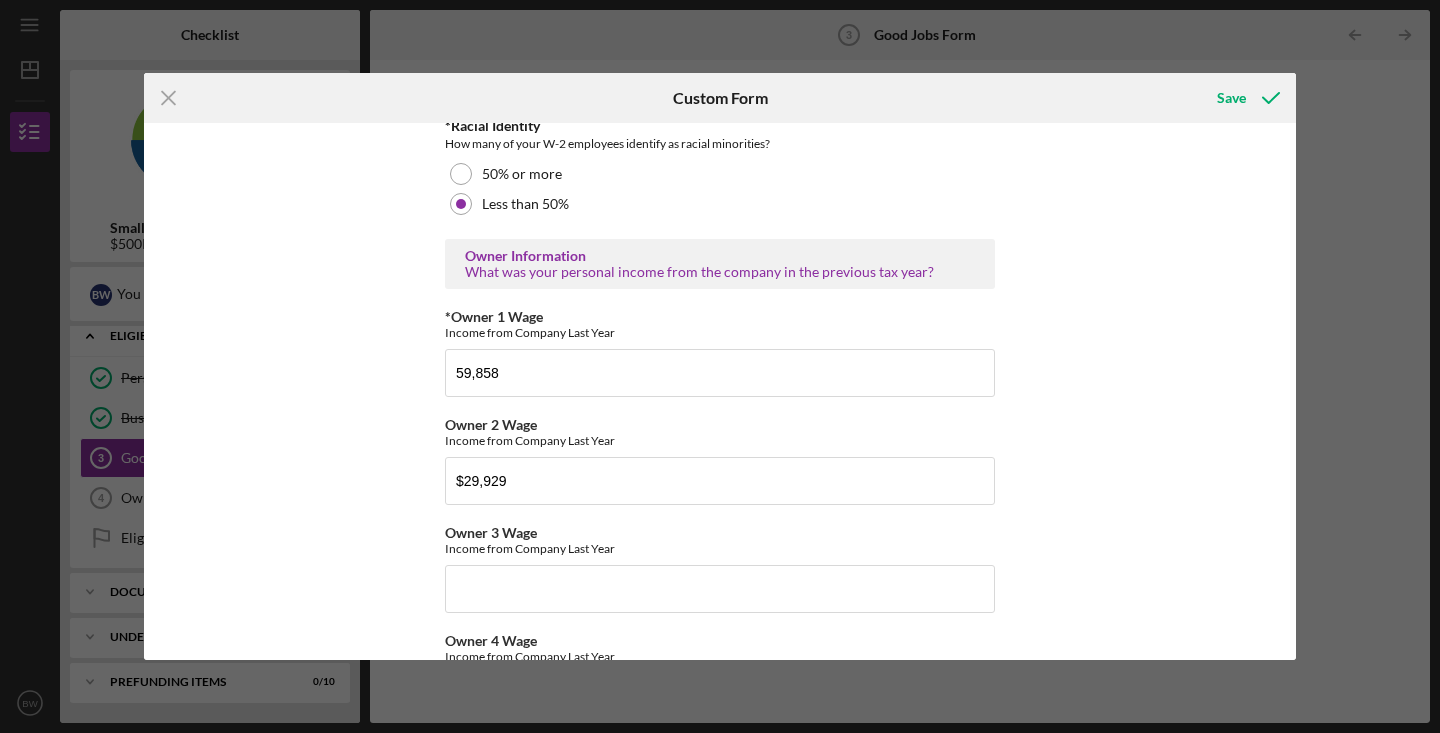 click on "Good Jobs Form *Number of Full-Time Owner Employment Please input all owners (with 20%+ ownership) that work full time. 2 *Number of Part-Time Owner Employment Please input all owners (with 20%+ ownership) that work part time. 0 *Total Number of Full-Time W-2 Employees If you have no W-2 Employees, please mark 0. (Please do not count yourself as a W-2 employee) 4 *Total Number of Part-Time W-2 Employees If you have no W-2 Employees, please mark 0. (Please do not count yourself as a W-2 employee) 42 *Number of independent contractors? (1099 workers) If you don't have independent contractors, please mark 0. 0 Do you offer any of the following to your Workers? This does not include the owner. If you are a solo-preneur, please mark "This benefit is currently not available" to the following questions. *Minimum of 10 days paid leave annually Full-Time Part-Time Full-Time AND Part-Time This benefit is currently not available *Employer-subsidized health insurance Full-Time Part-Time Full-Time AND Part-Time Full-Time" at bounding box center (720, 391) 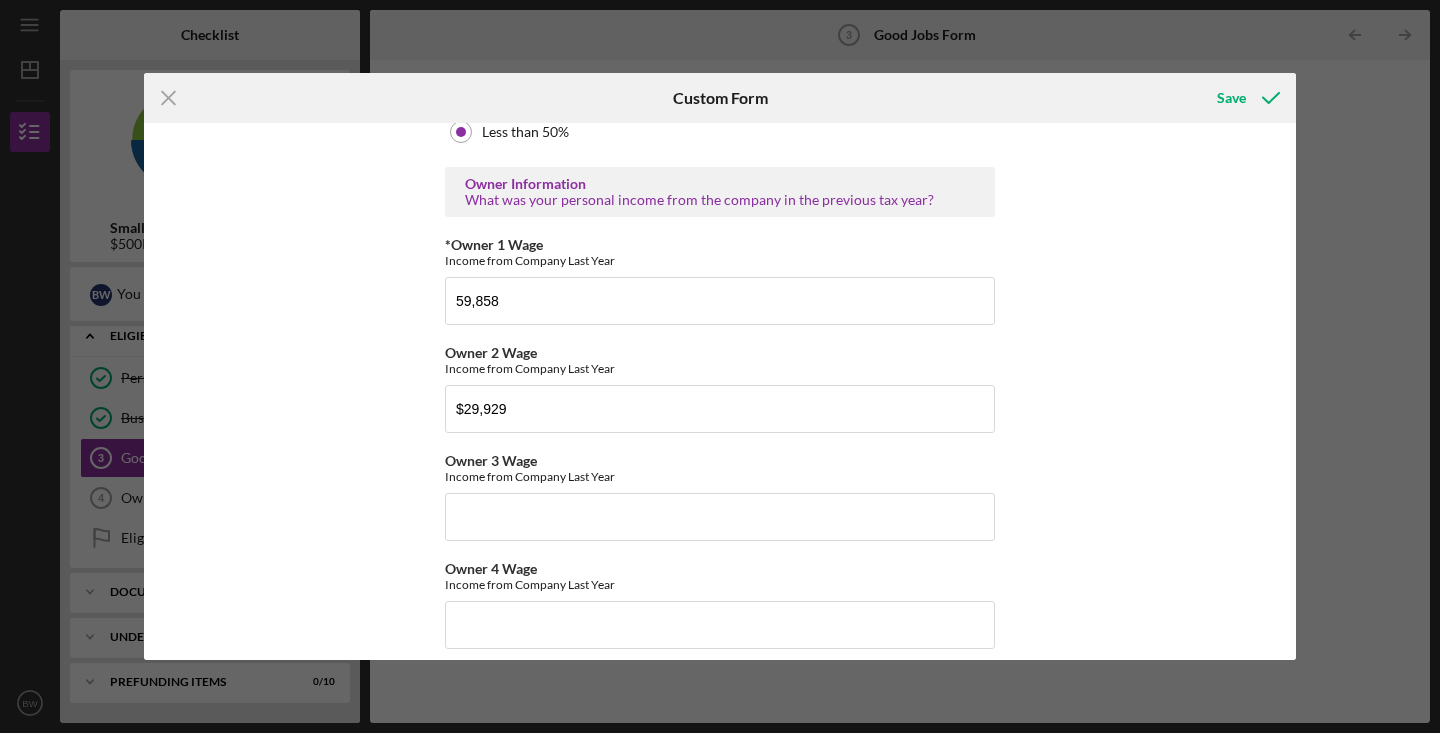 scroll, scrollTop: 3206, scrollLeft: 0, axis: vertical 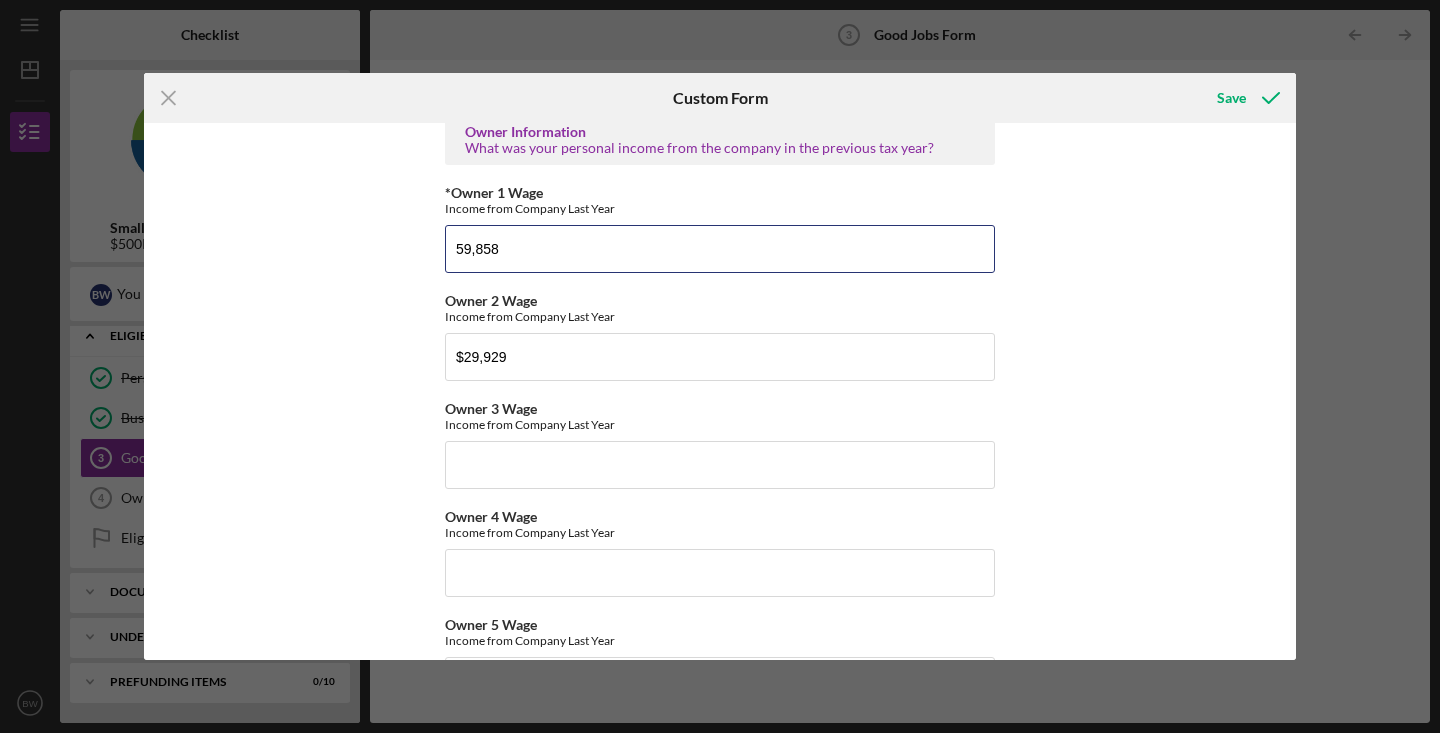 drag, startPoint x: 522, startPoint y: 249, endPoint x: 406, endPoint y: 244, distance: 116.10771 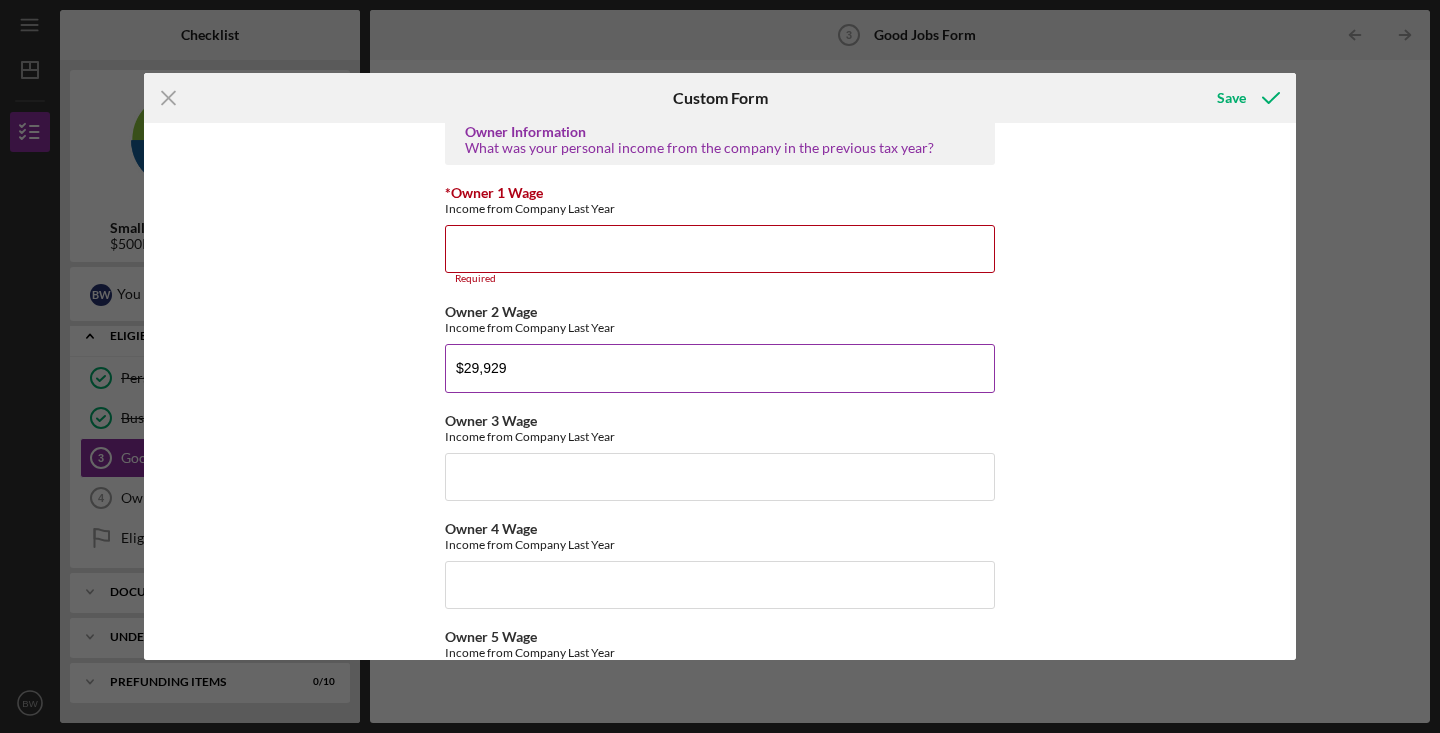 click on "$29,929" at bounding box center (720, 368) 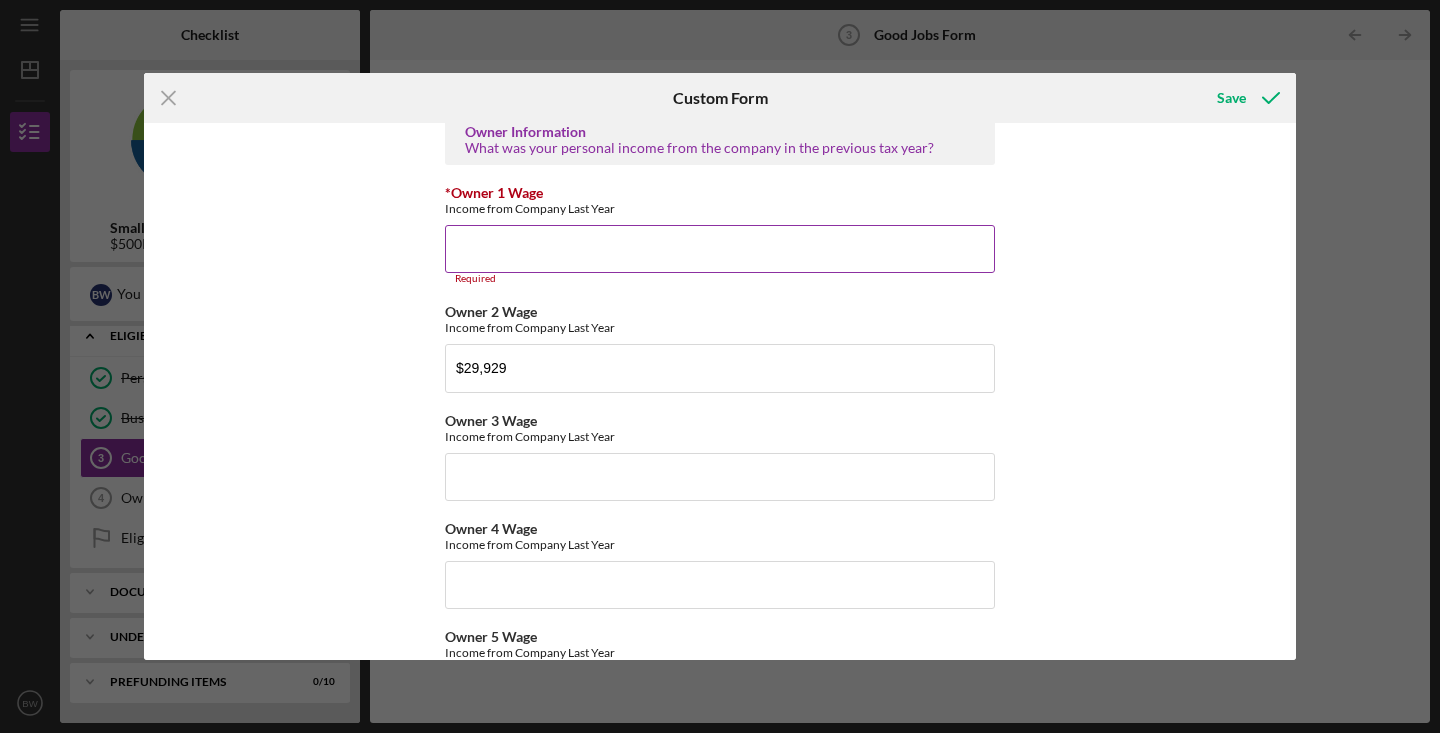 click on "*Owner 1 Wage" at bounding box center (720, 249) 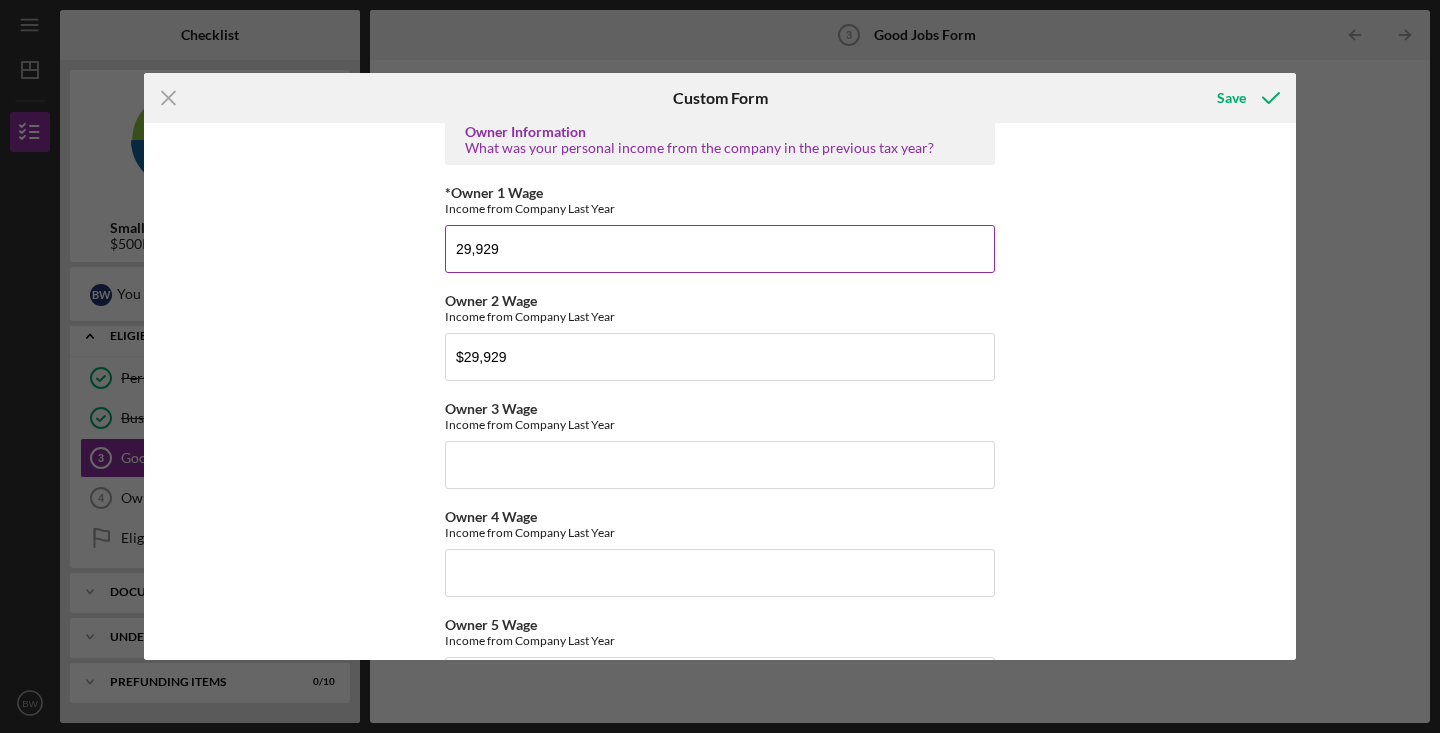 click on "29,929" at bounding box center (720, 249) 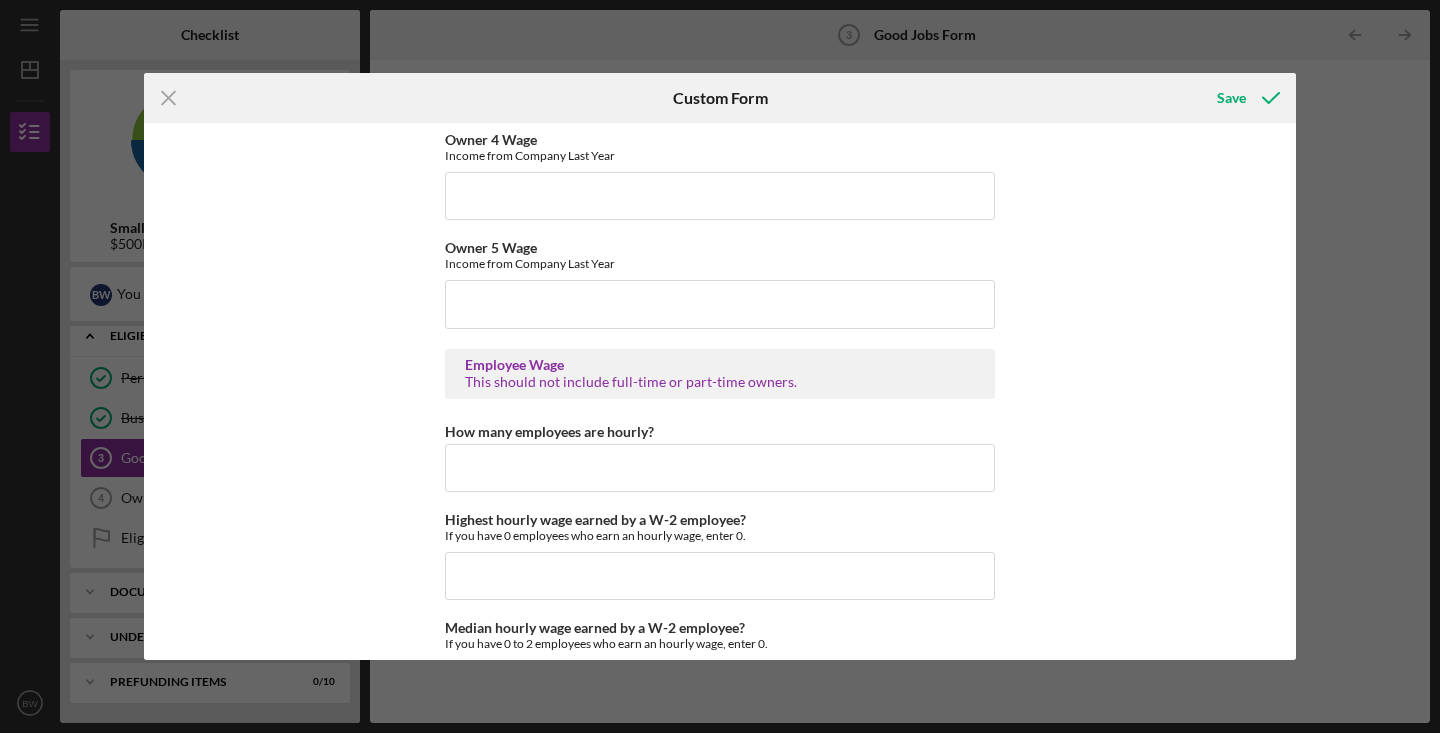 scroll, scrollTop: 3805, scrollLeft: 0, axis: vertical 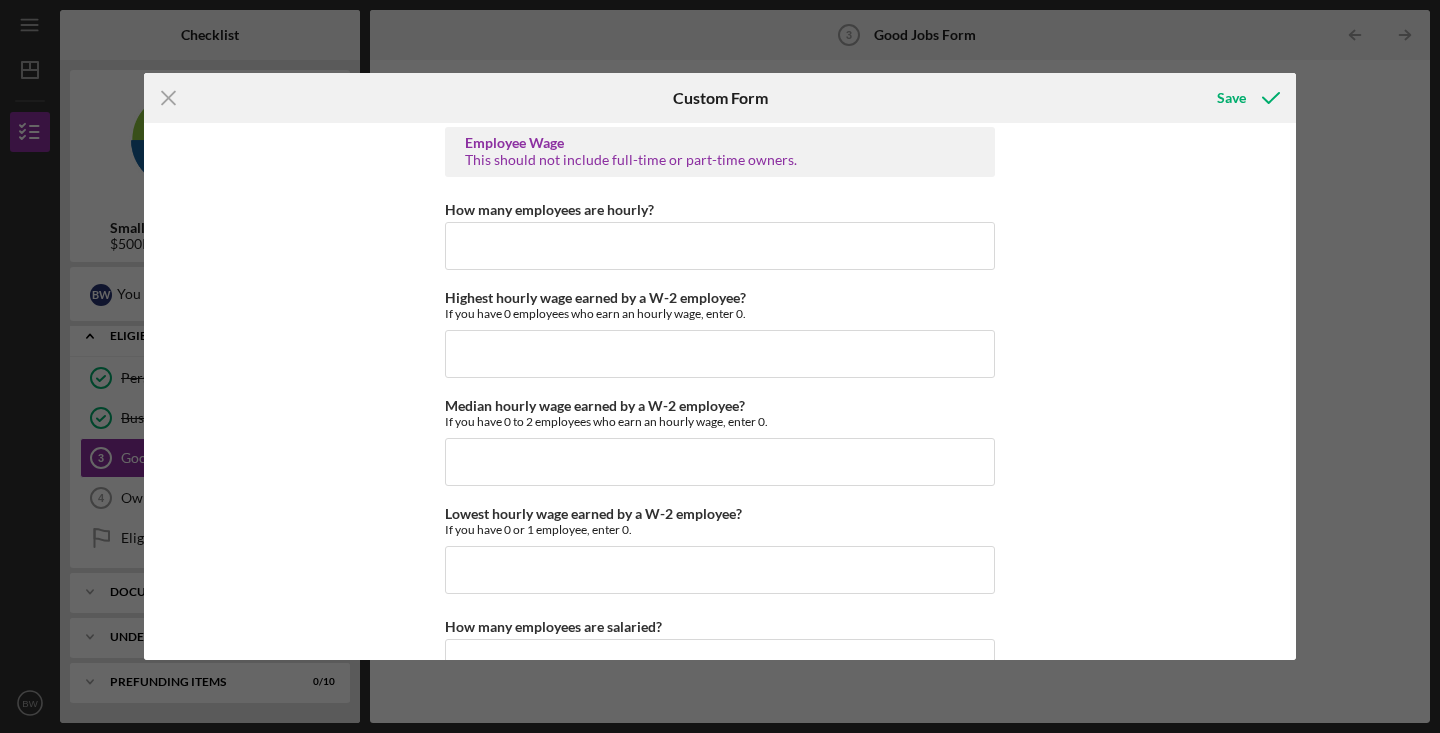 type on "$29,929" 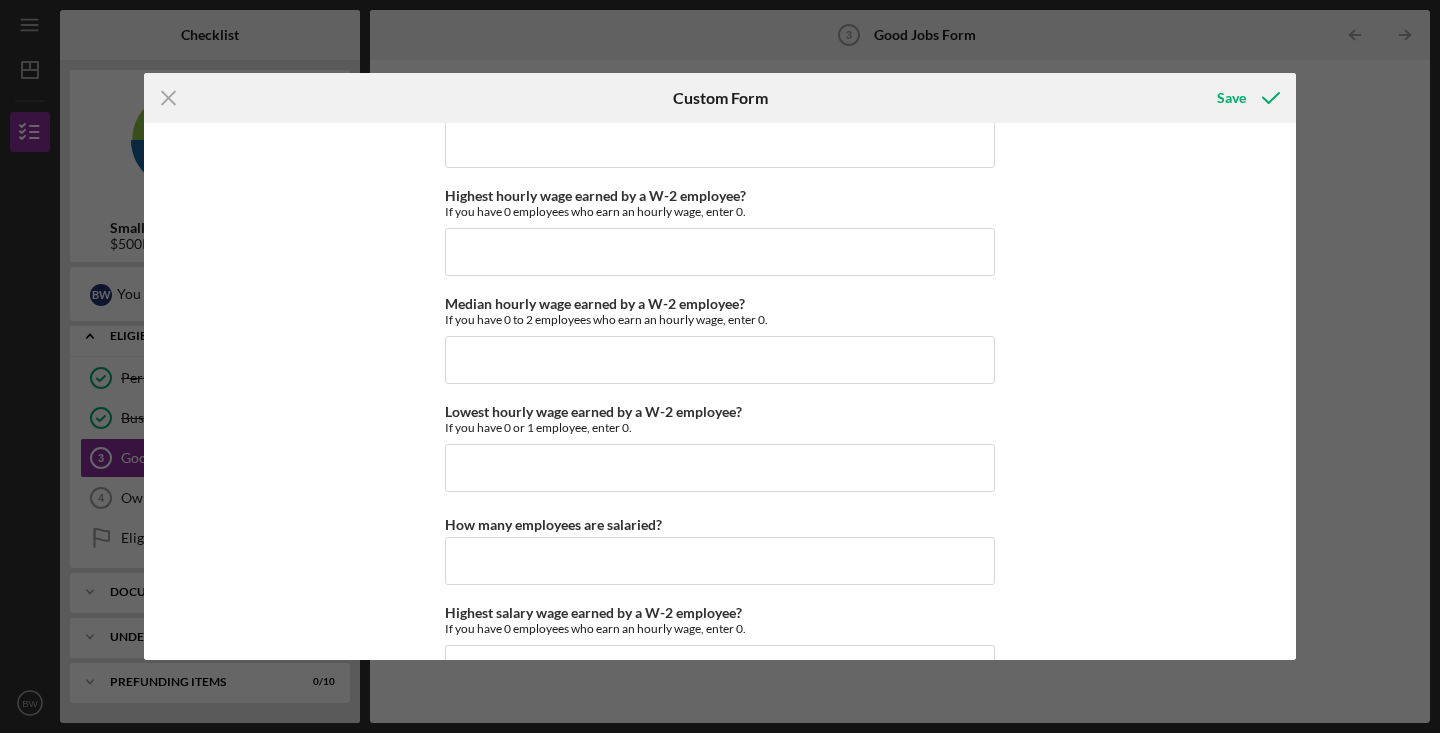 scroll, scrollTop: 3812, scrollLeft: 0, axis: vertical 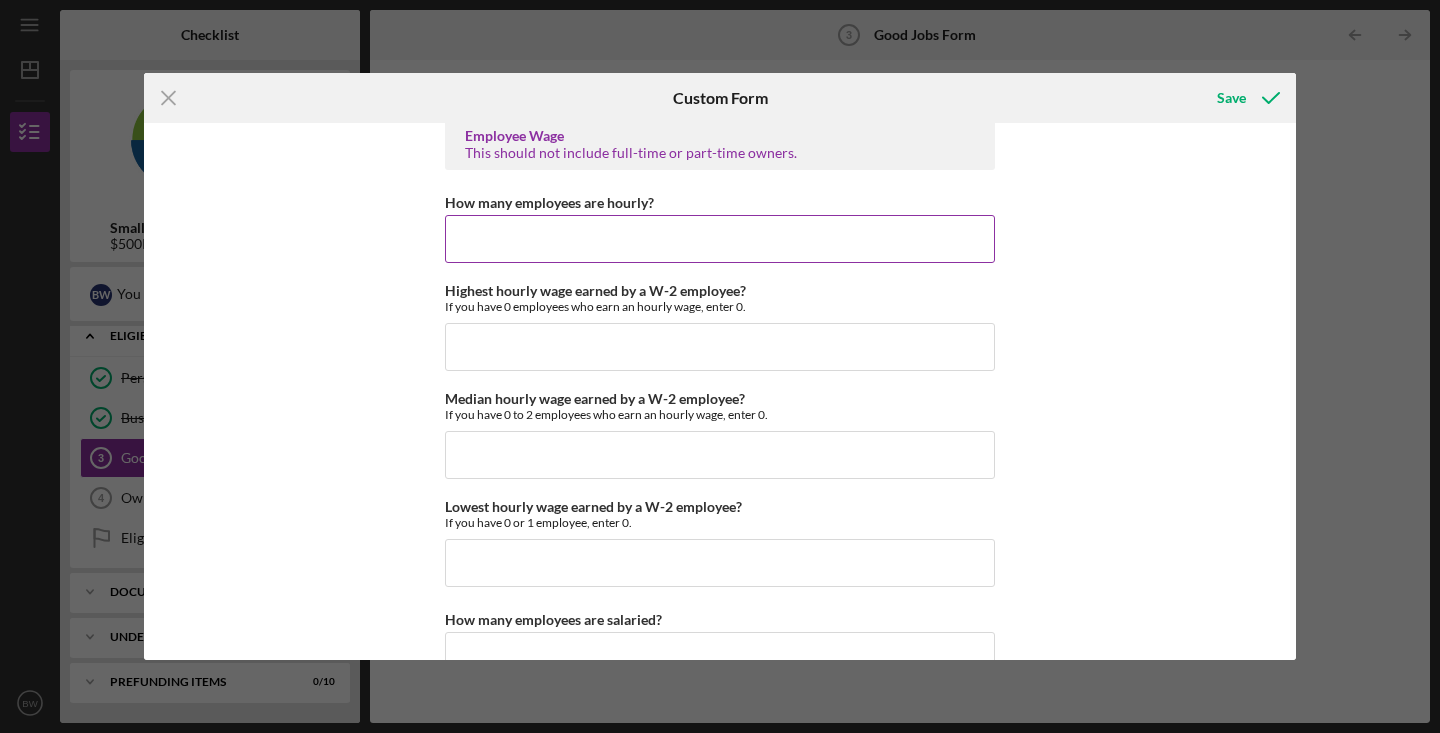 click on "How many employees are hourly?" at bounding box center [720, 239] 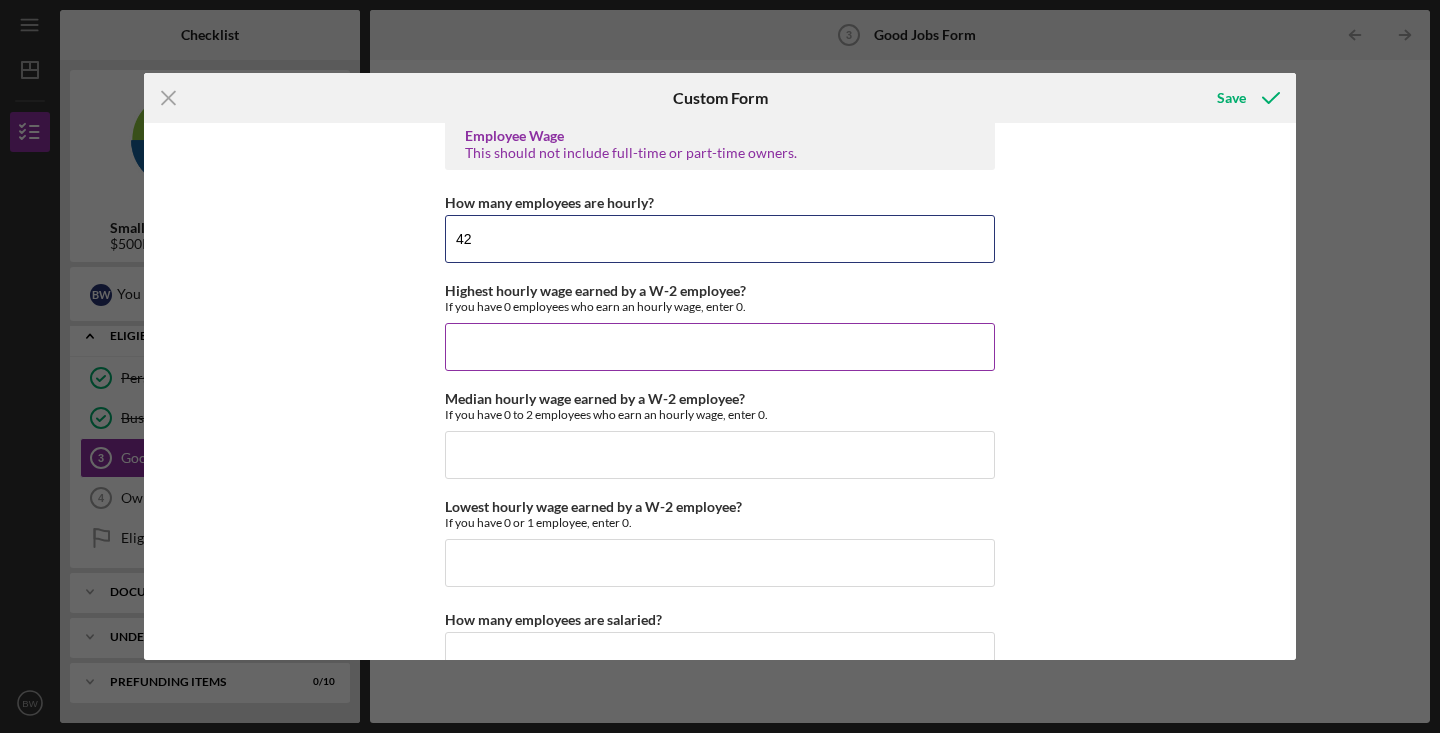 type on "42" 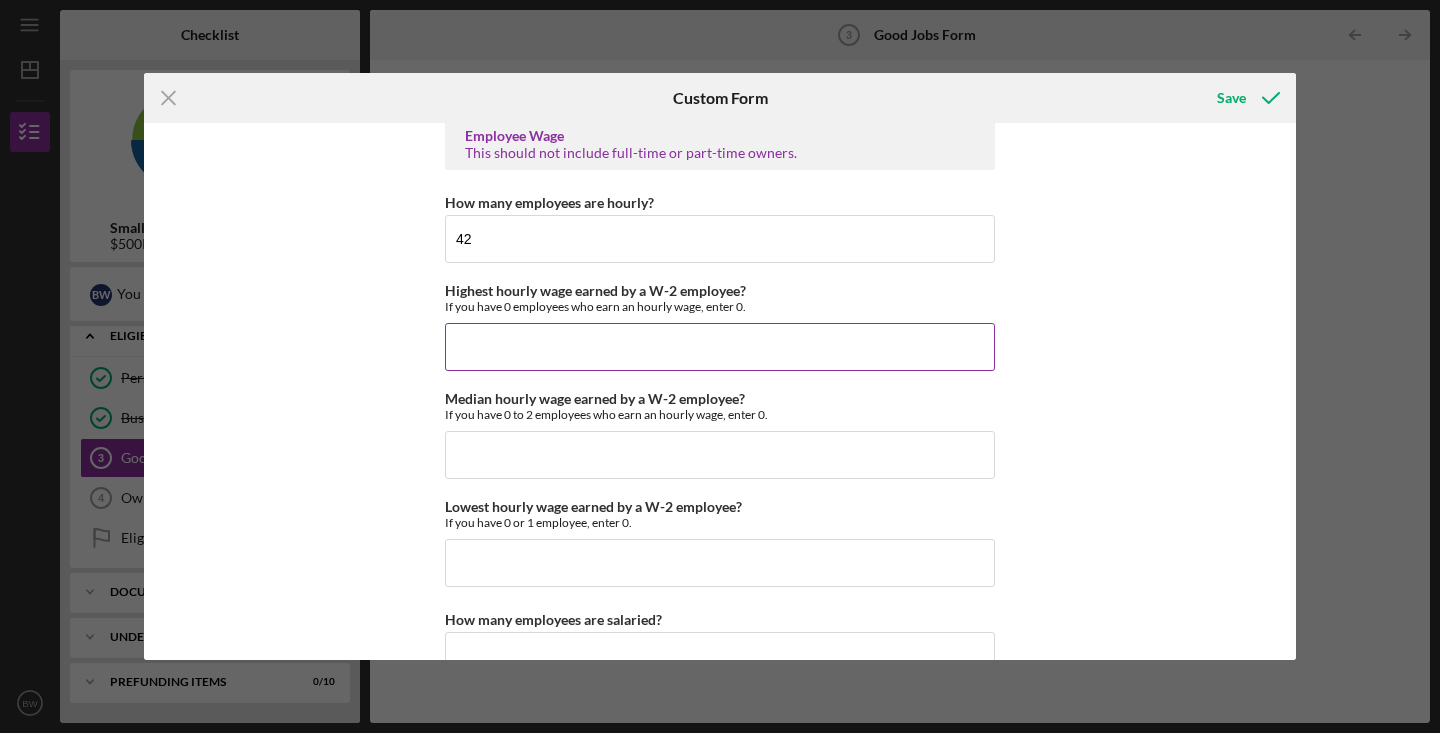 click on "Highest hourly wage earned by a W-2 employee?" at bounding box center [720, 347] 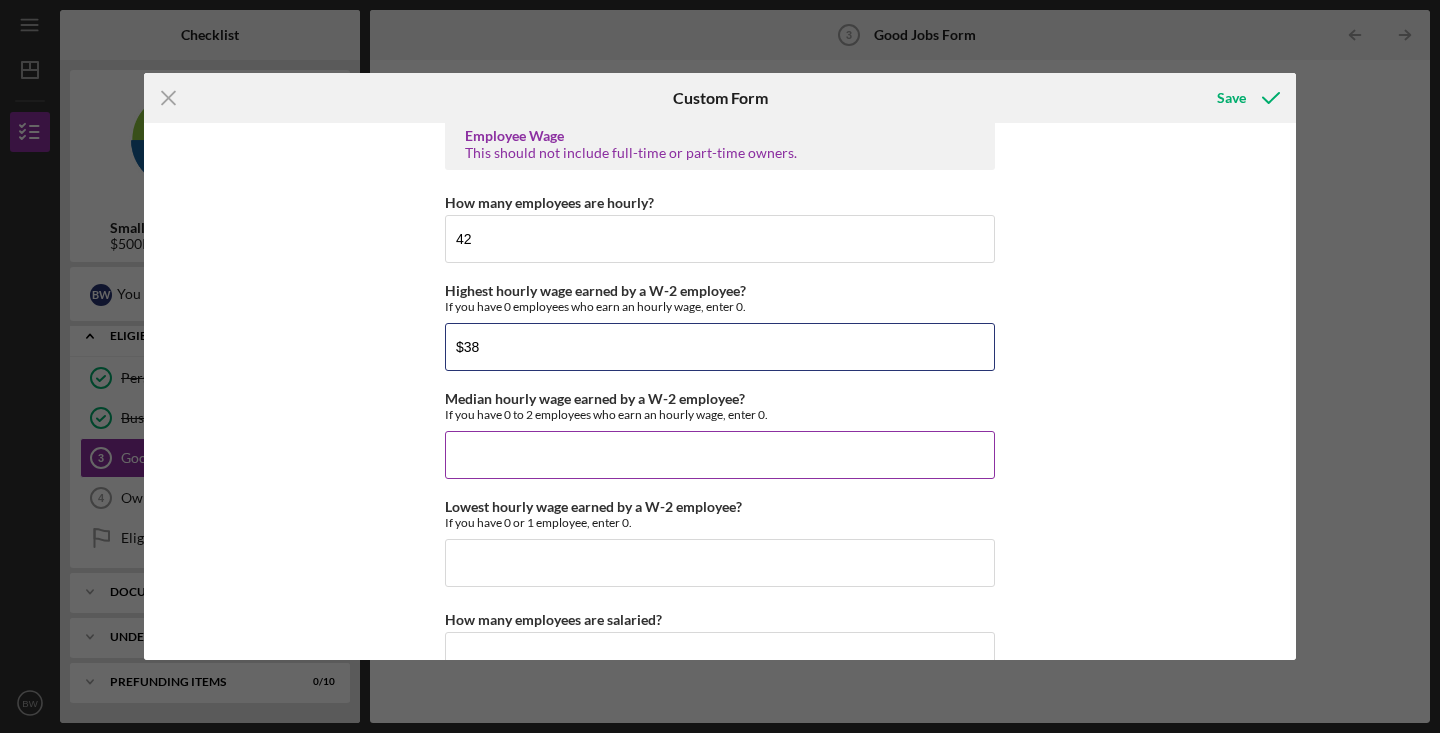 type on "$38" 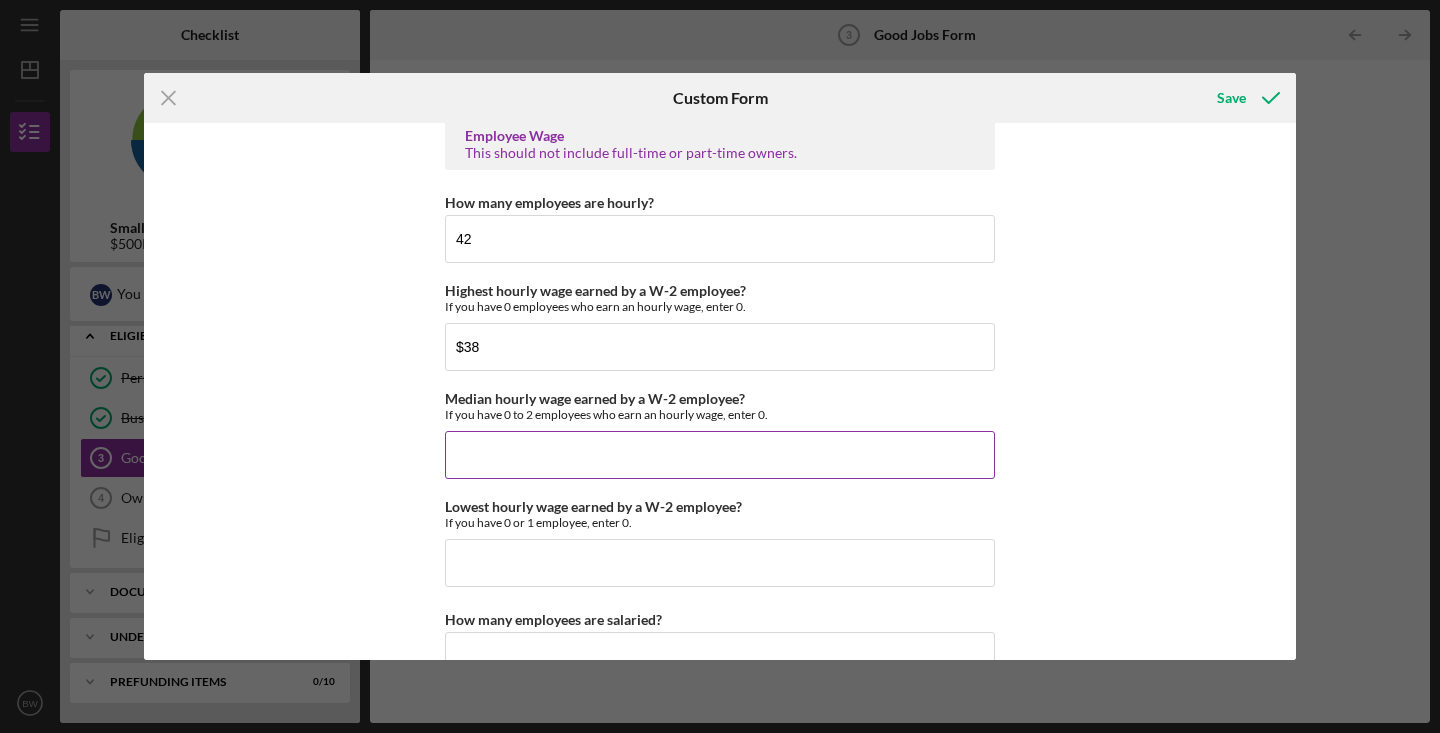 click on "Median hourly wage earned by a W-2 employee?" at bounding box center [720, 455] 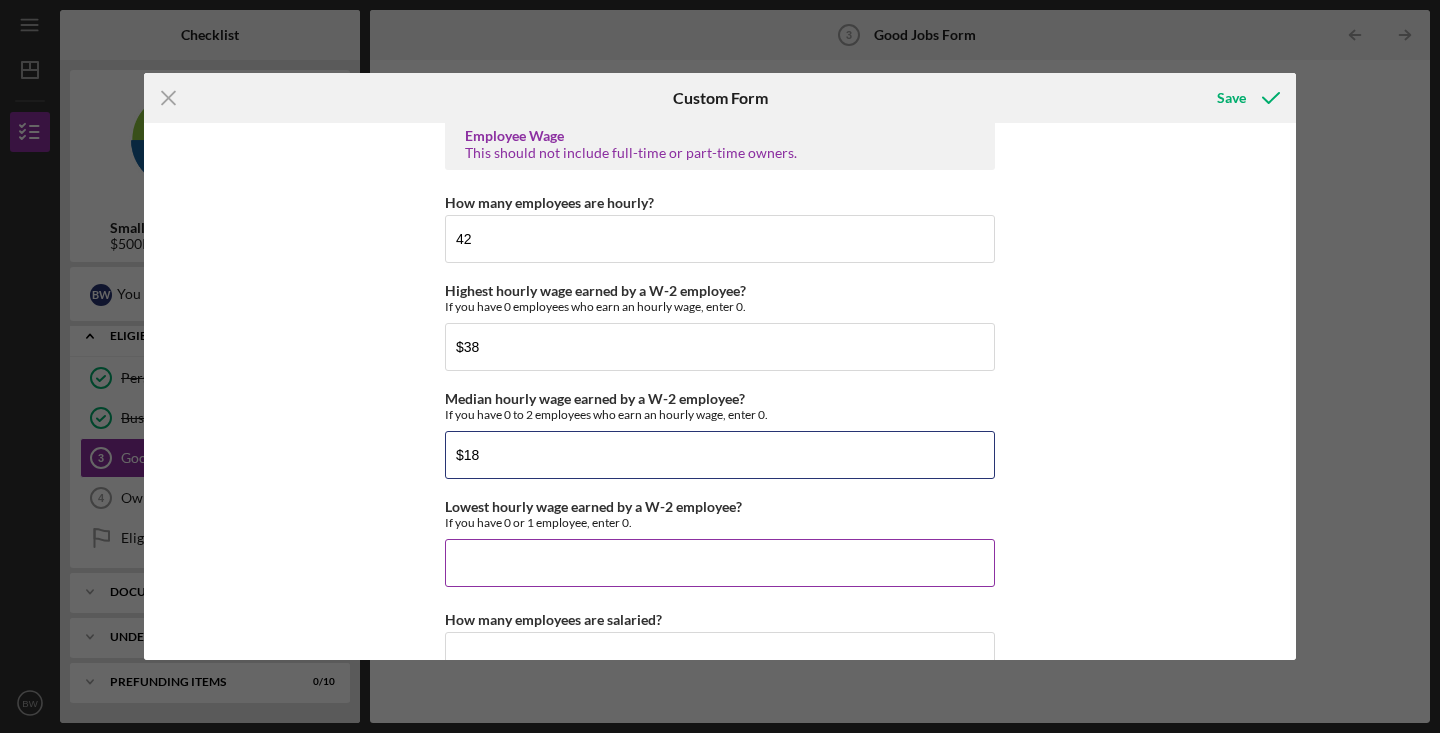 type on "$18" 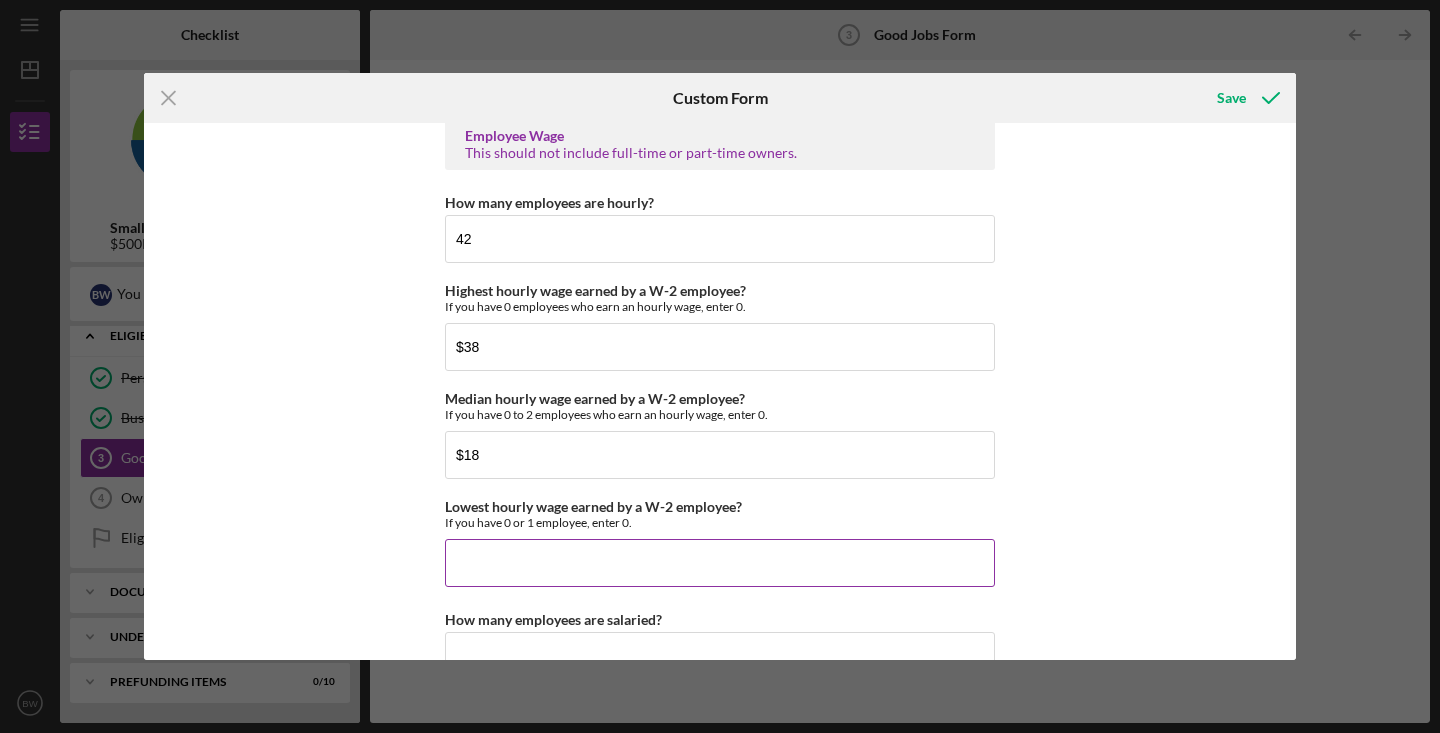 click on "Lowest hourly wage earned by a W-2 employee?" at bounding box center (720, 563) 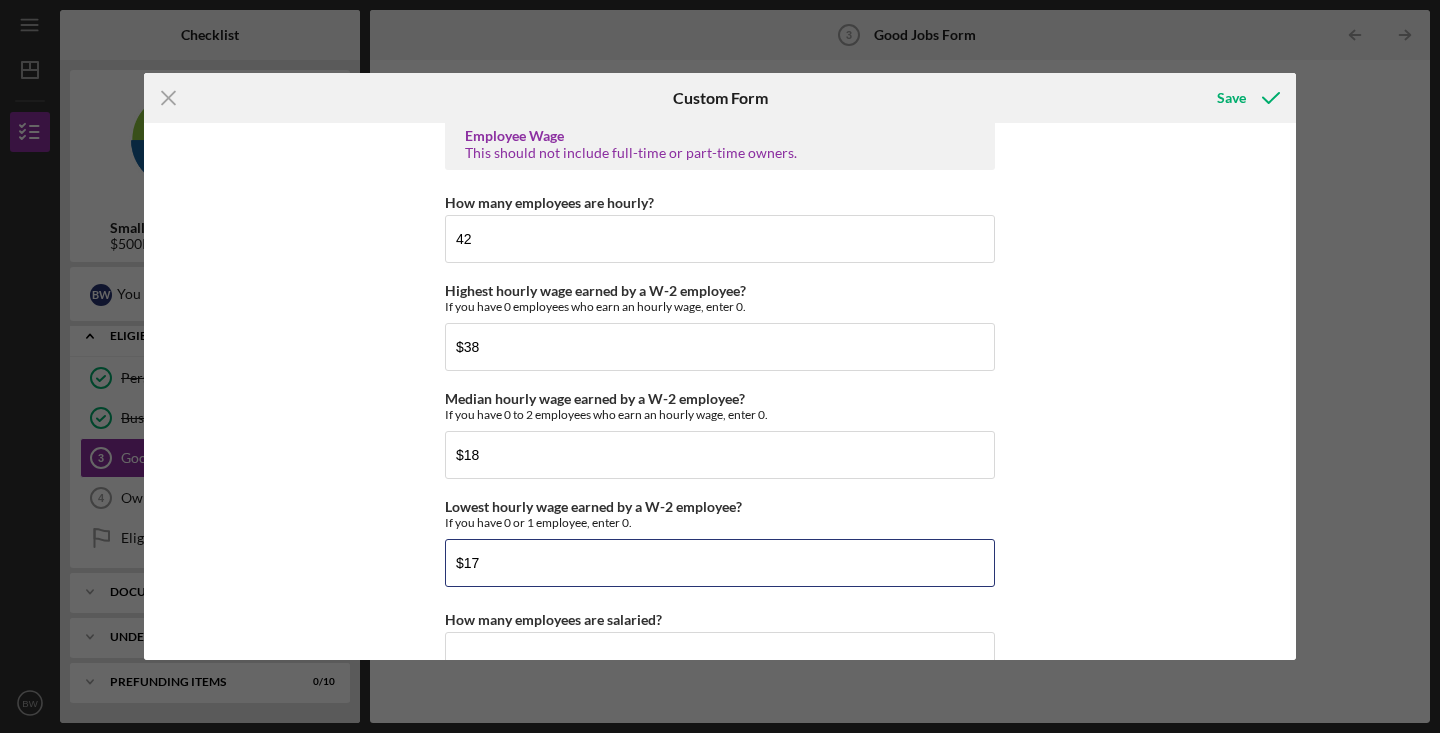 scroll, scrollTop: 4112, scrollLeft: 0, axis: vertical 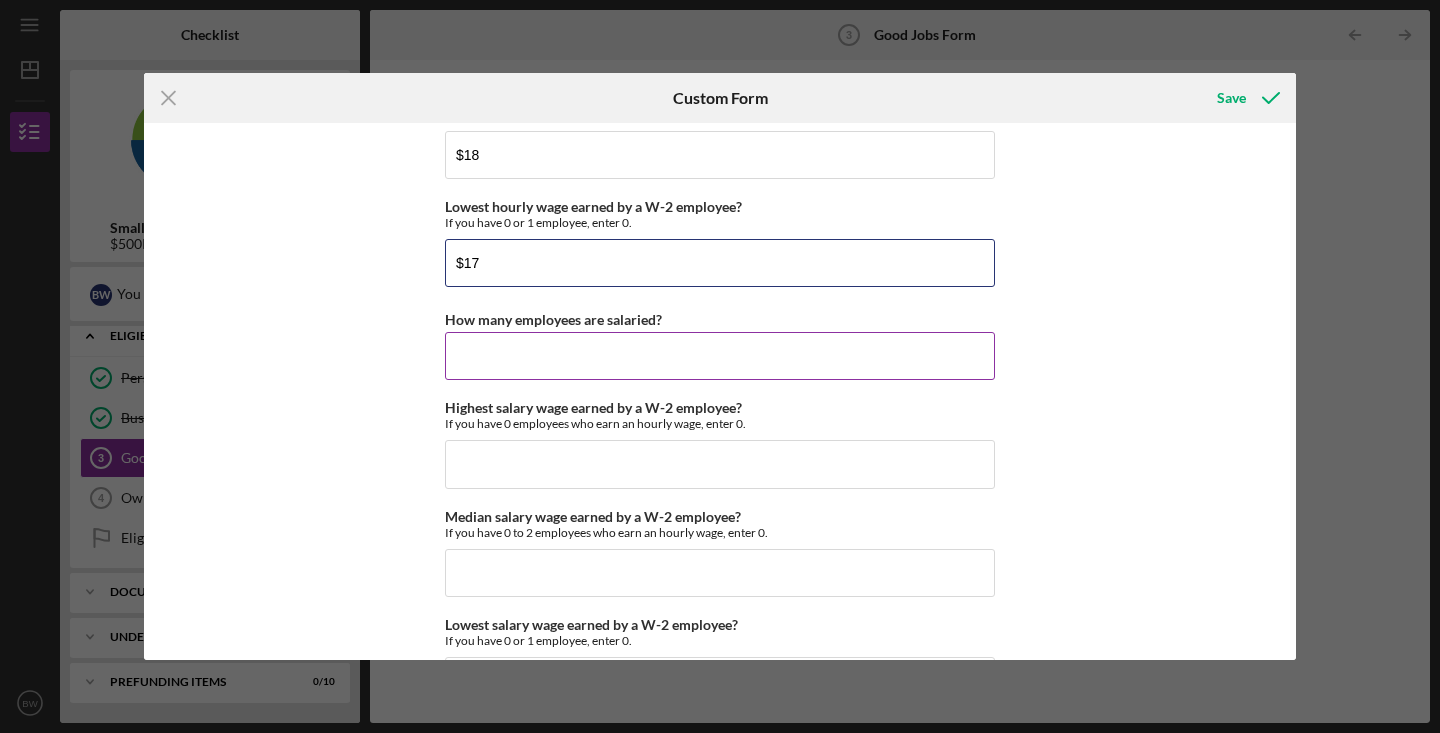 type on "$17" 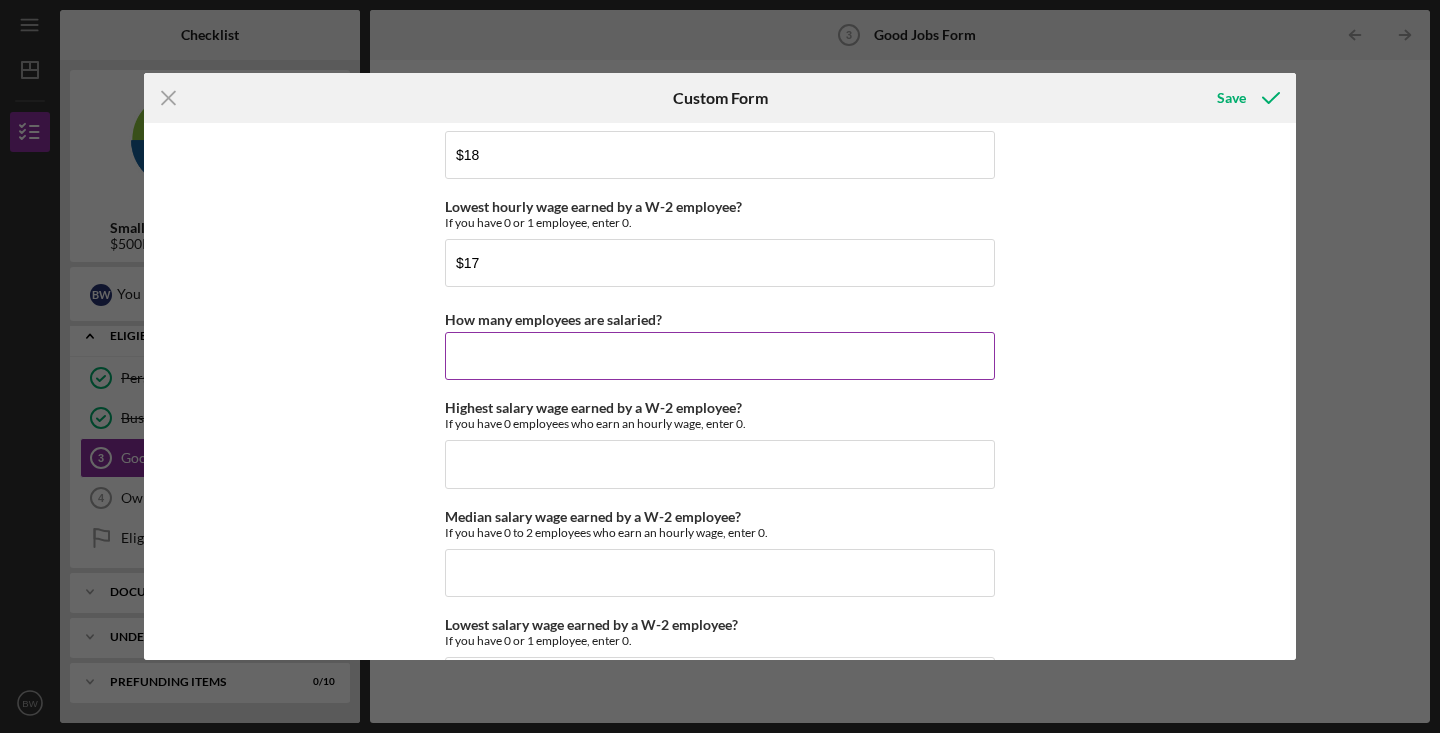 click on "How many employees are salaried?" at bounding box center (720, 356) 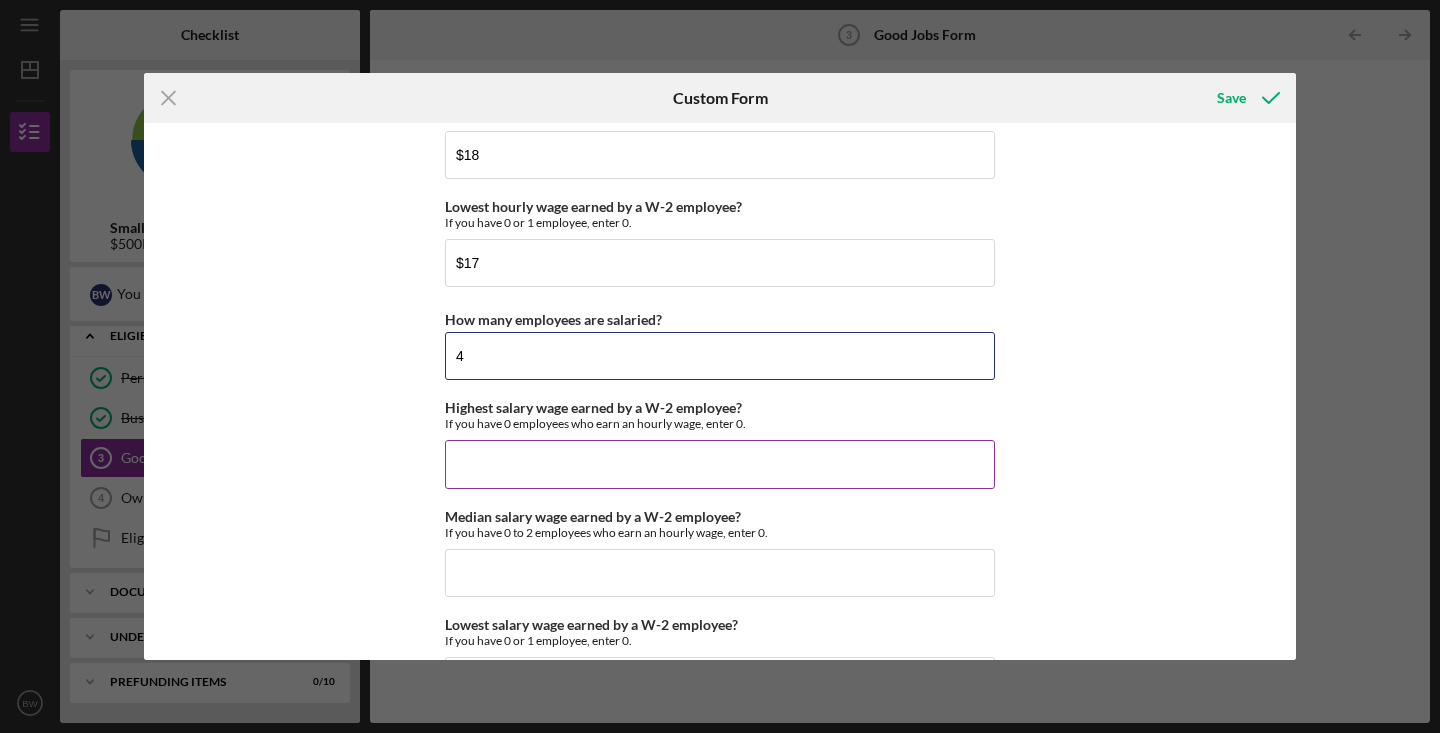 type on "4" 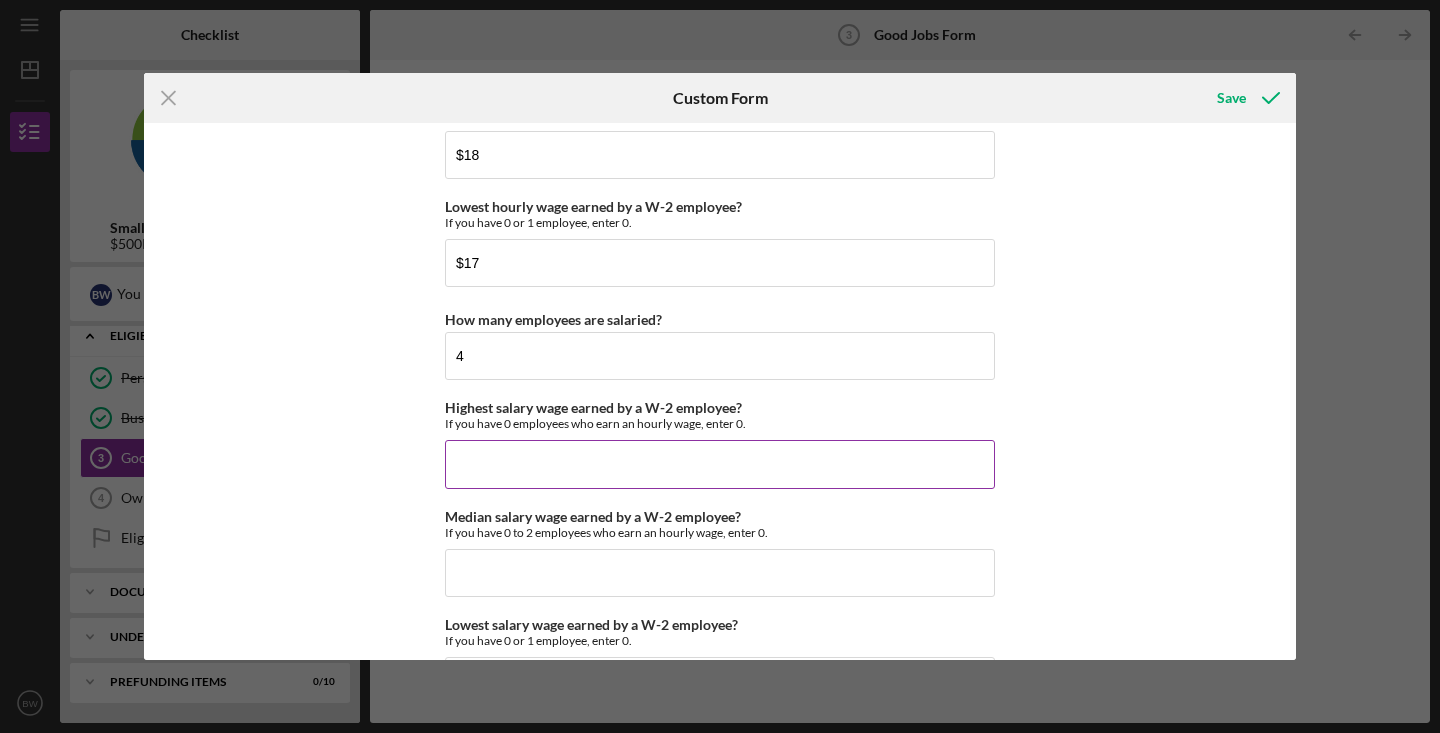 click on "Highest salary wage earned by a W-2 employee?" at bounding box center [720, 464] 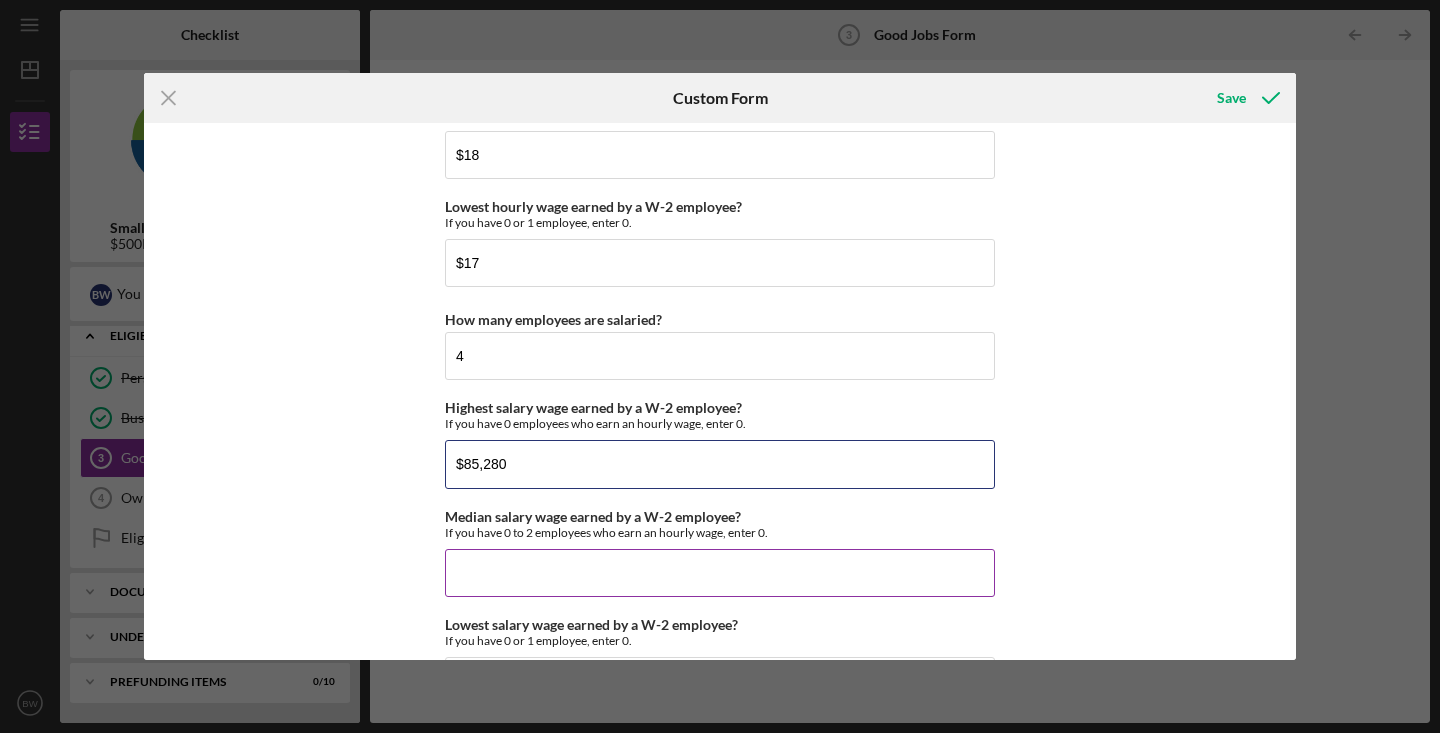 type on "$85,280" 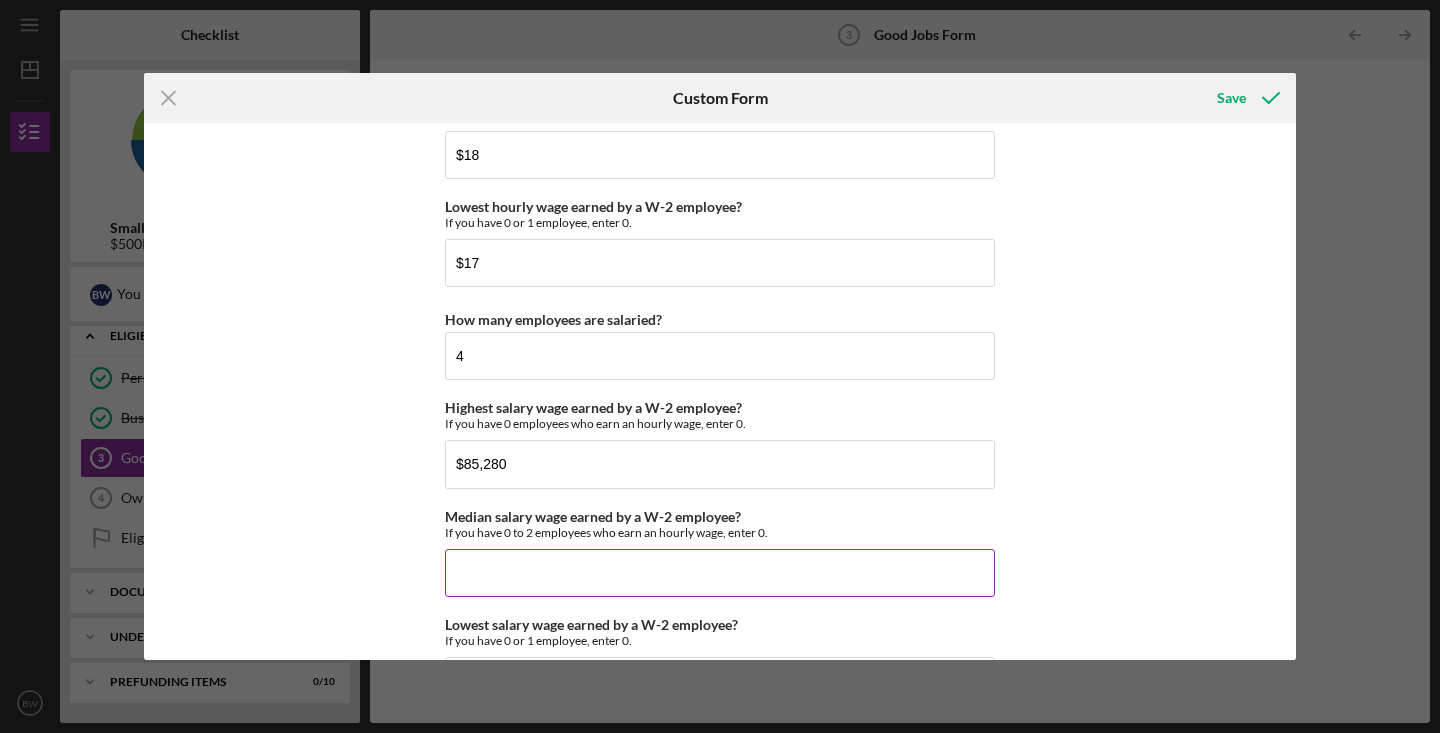 click on "Median salary wage earned by a W-2 employee?" at bounding box center (720, 573) 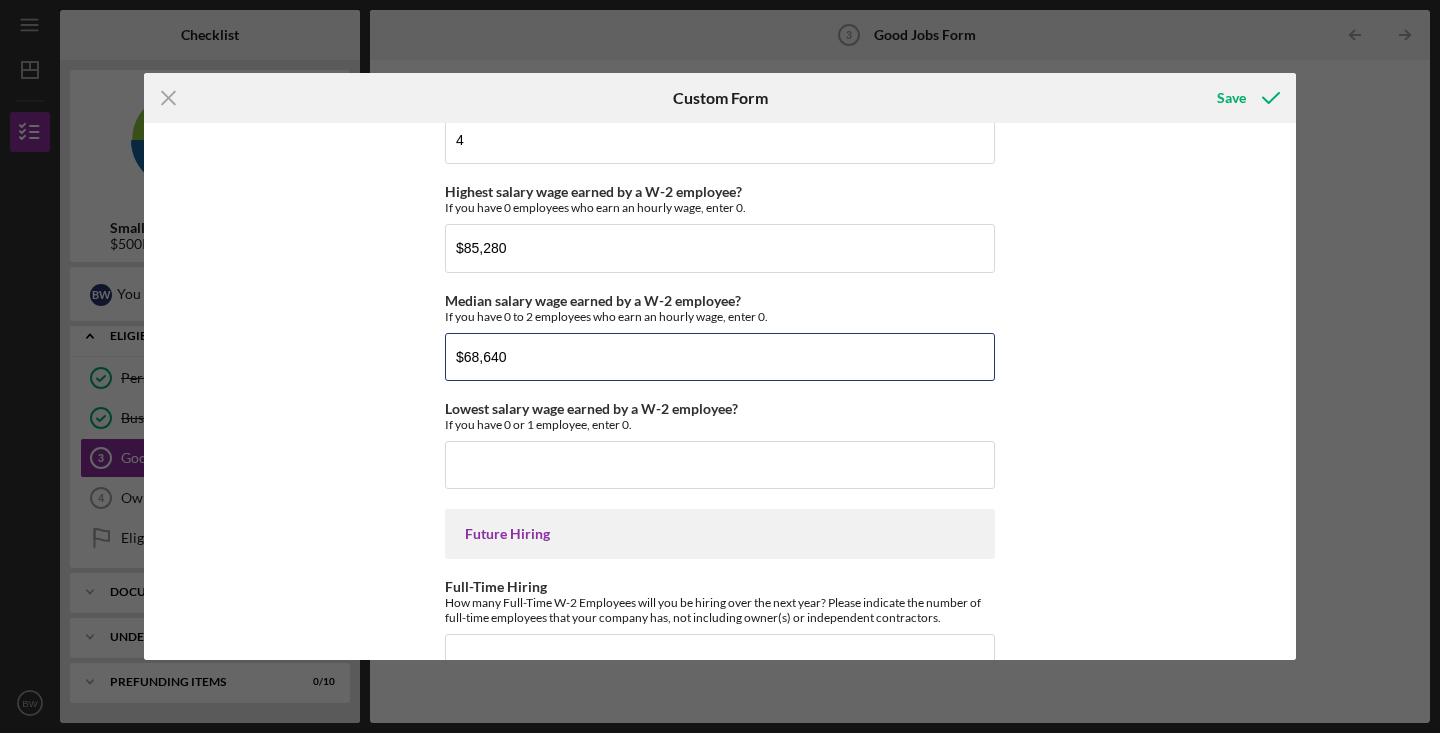 scroll, scrollTop: 4331, scrollLeft: 0, axis: vertical 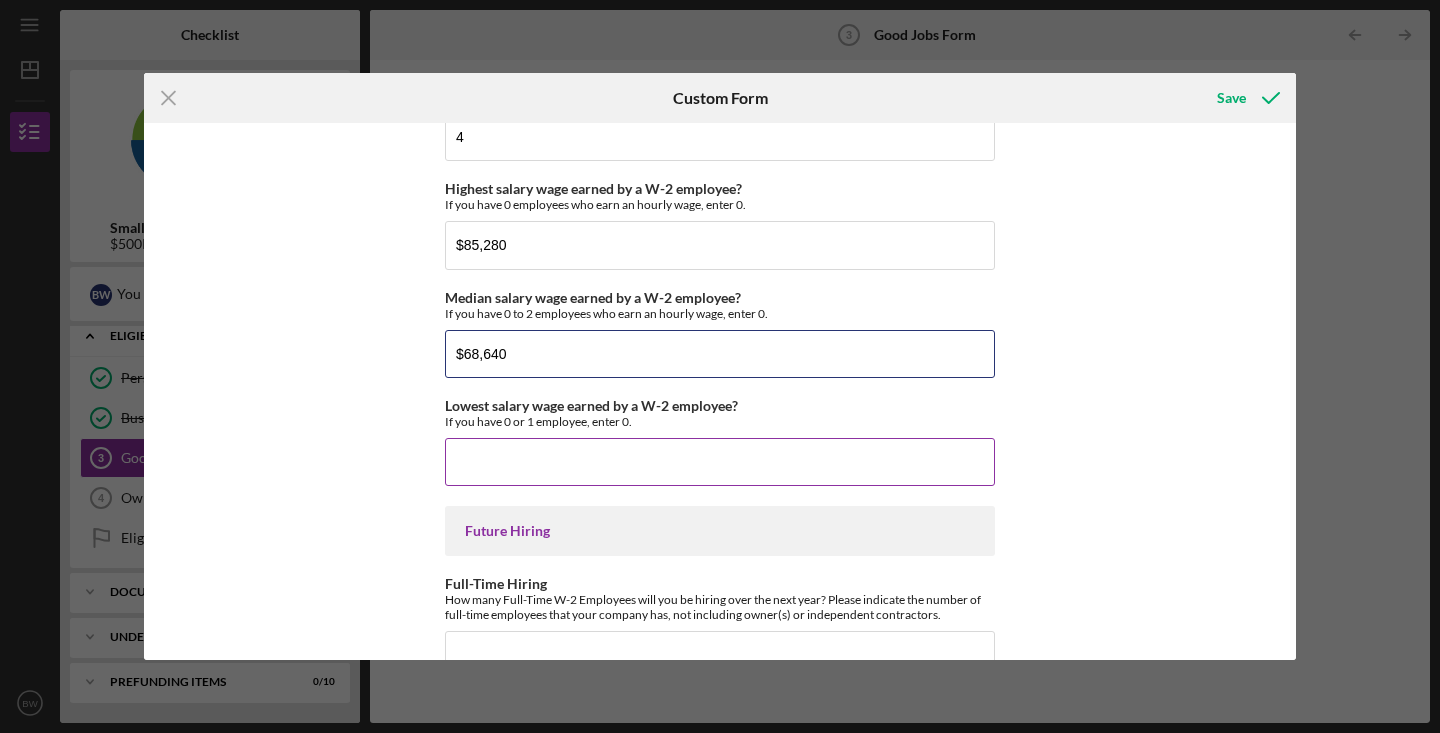 type on "$68,640" 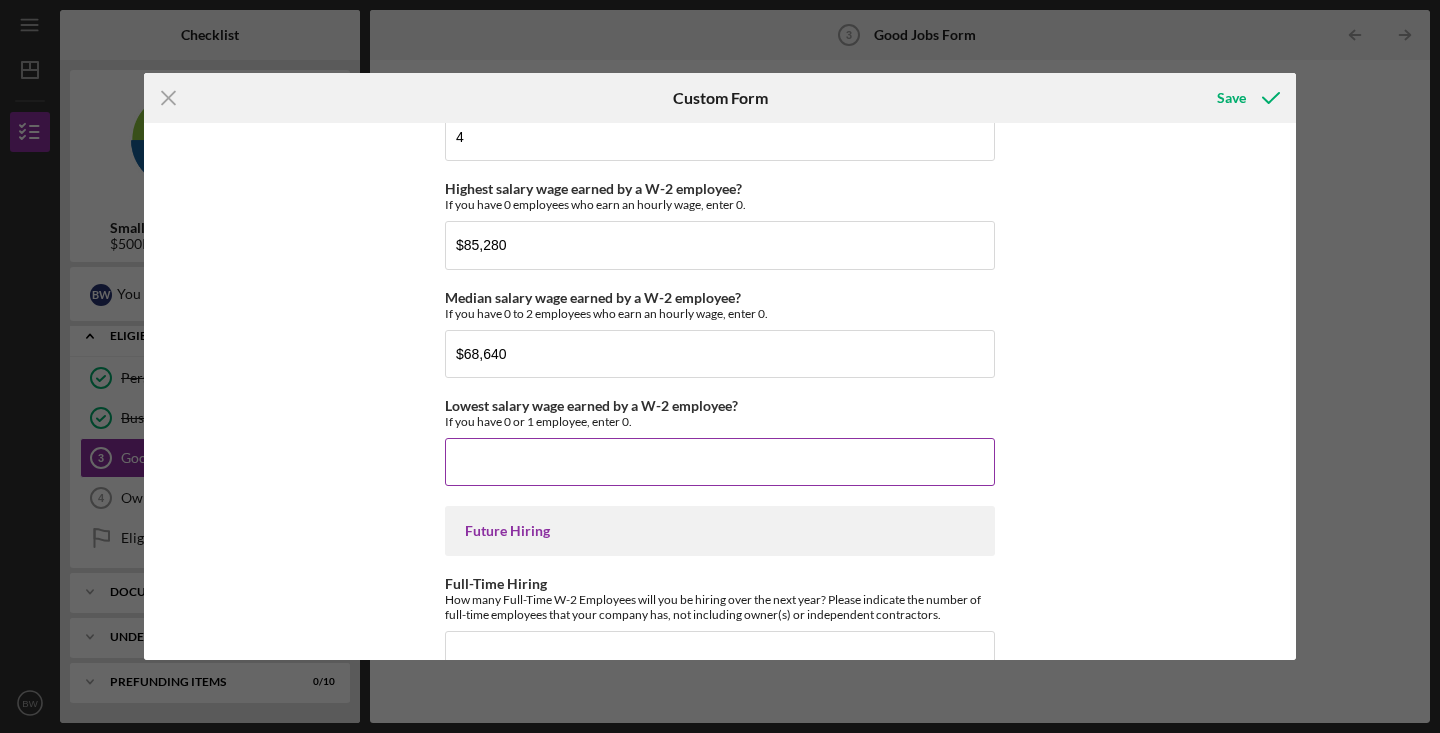 click on "Lowest salary wage earned by a W-2 employee?" at bounding box center (720, 462) 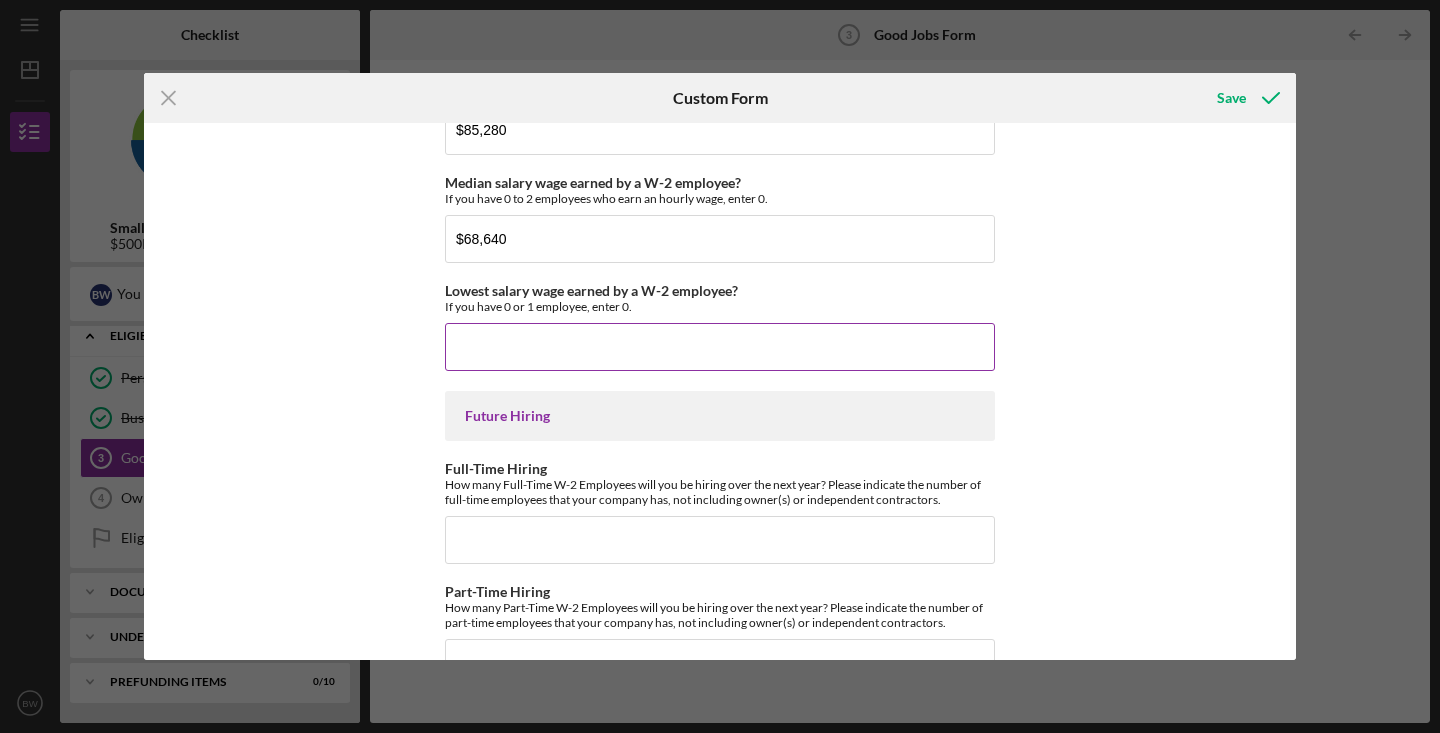 scroll, scrollTop: 4442, scrollLeft: 0, axis: vertical 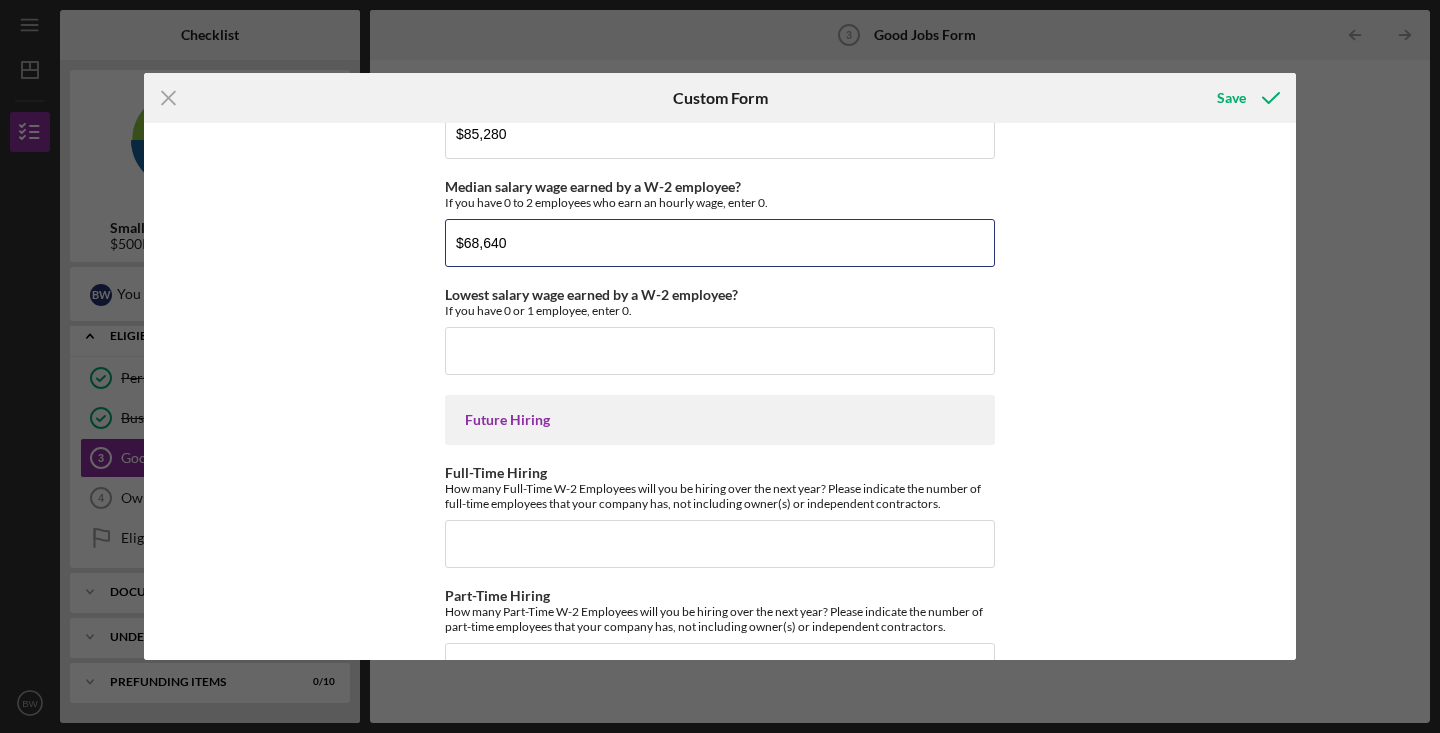 drag, startPoint x: 529, startPoint y: 252, endPoint x: 431, endPoint y: 242, distance: 98.50888 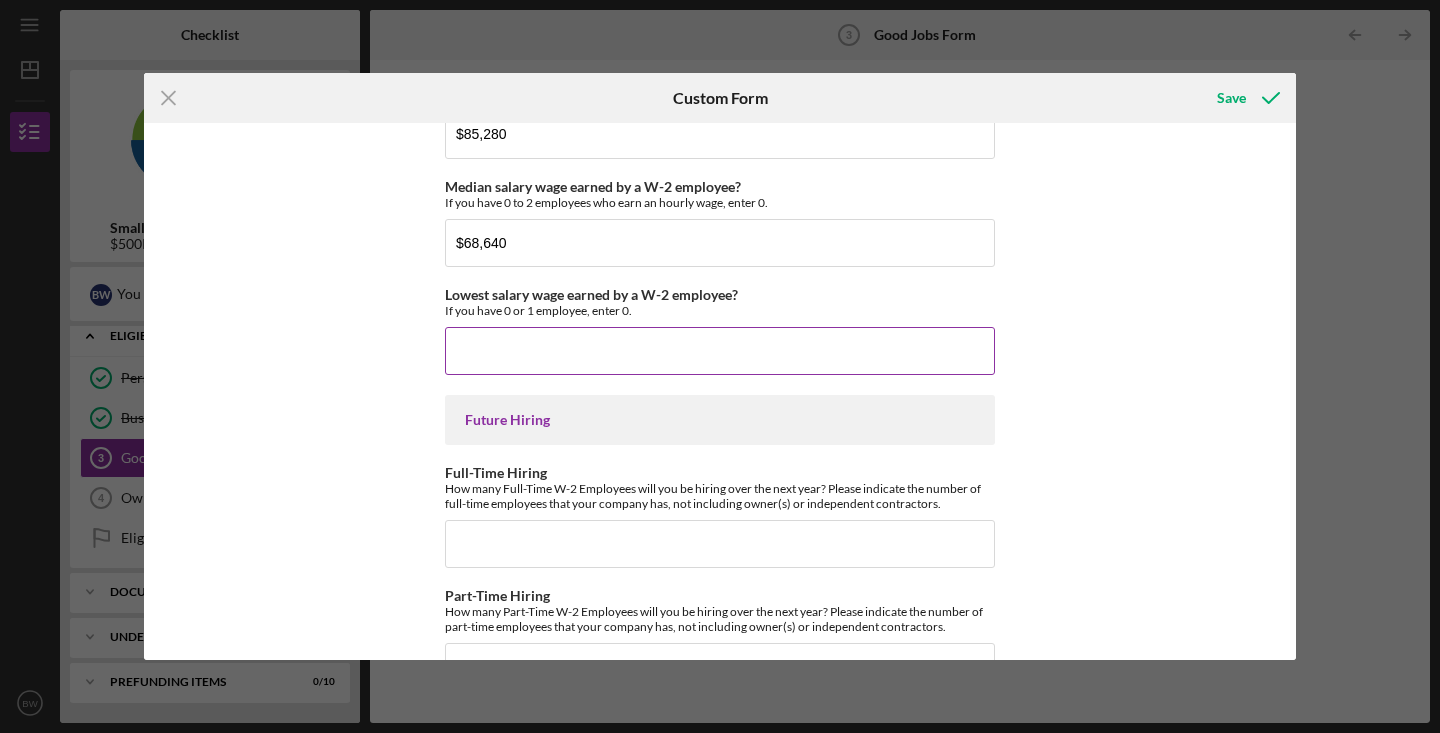 click on "Lowest salary wage earned by a W-2 employee?" at bounding box center [720, 351] 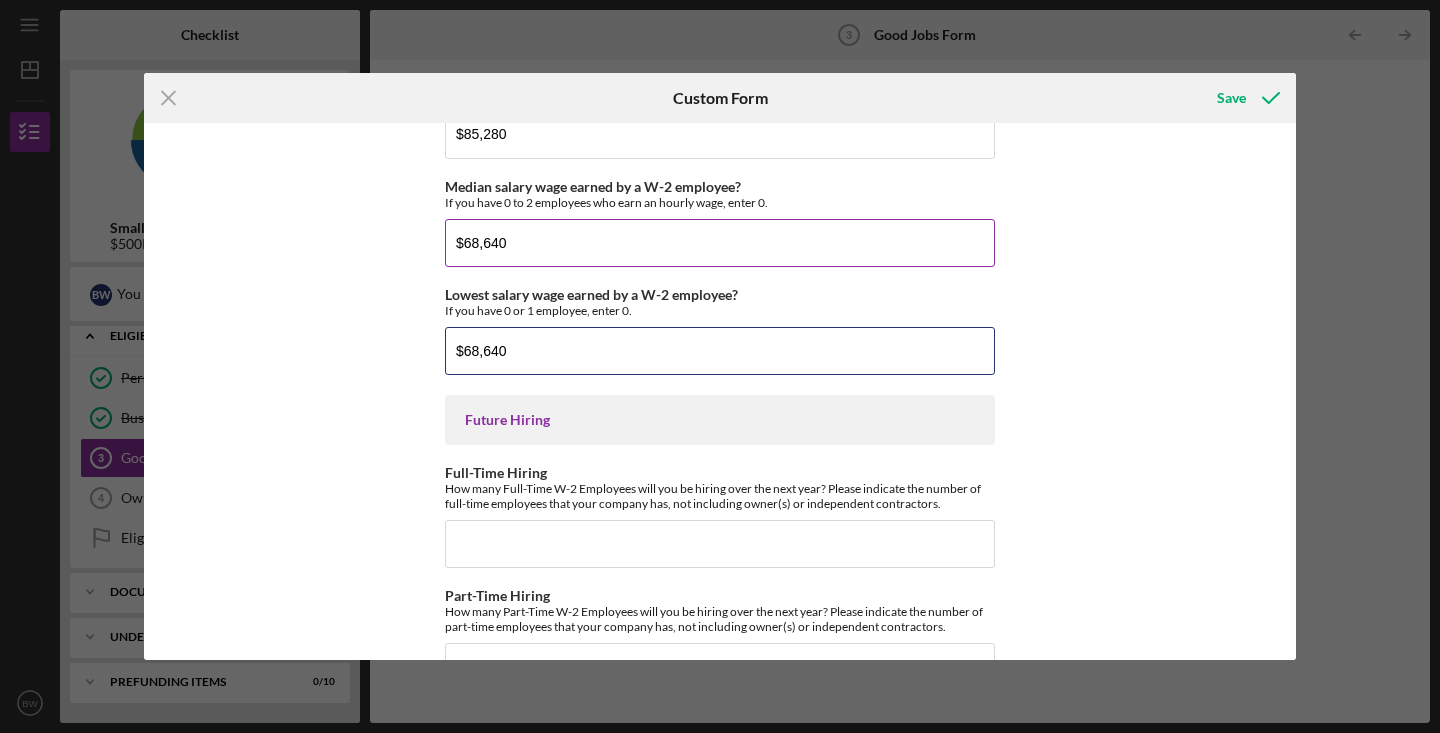 type on "$68,640" 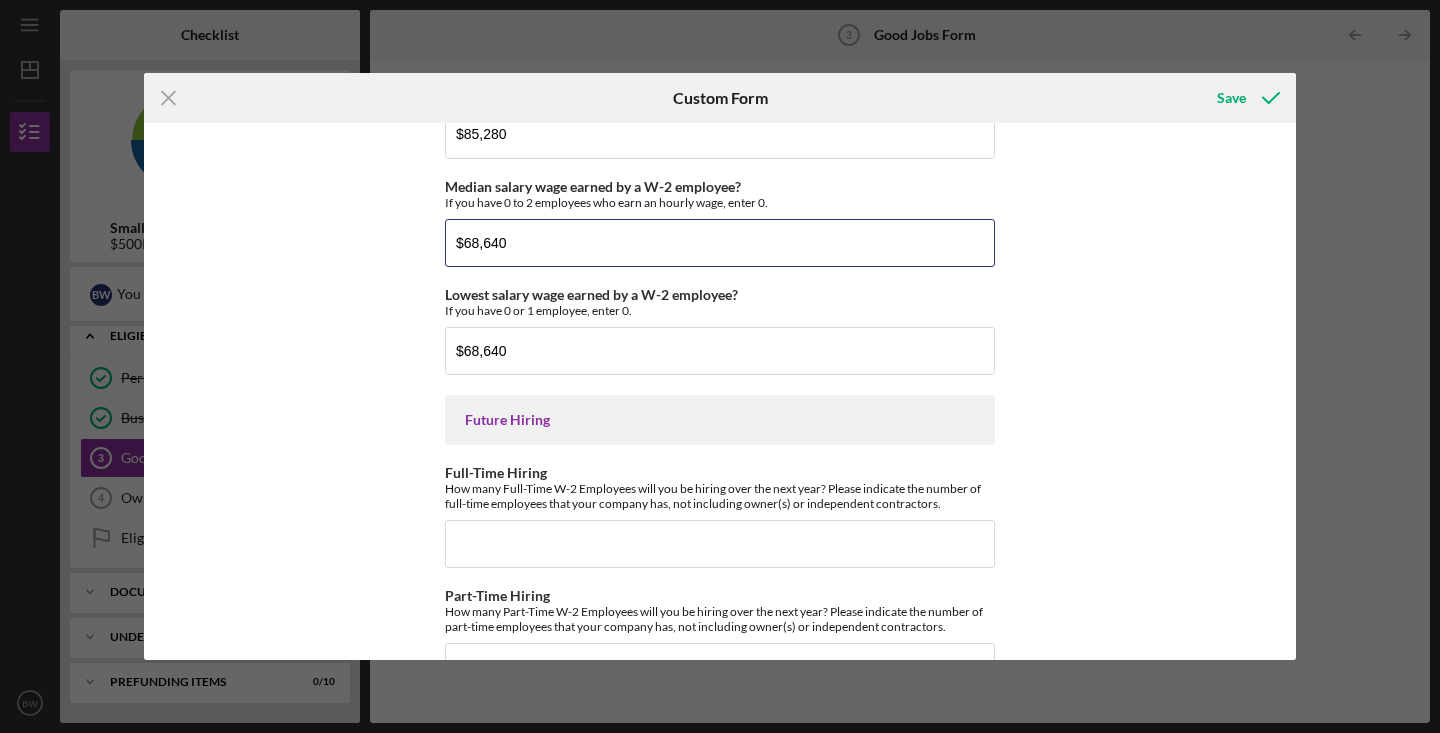drag, startPoint x: 513, startPoint y: 249, endPoint x: 417, endPoint y: 243, distance: 96.18732 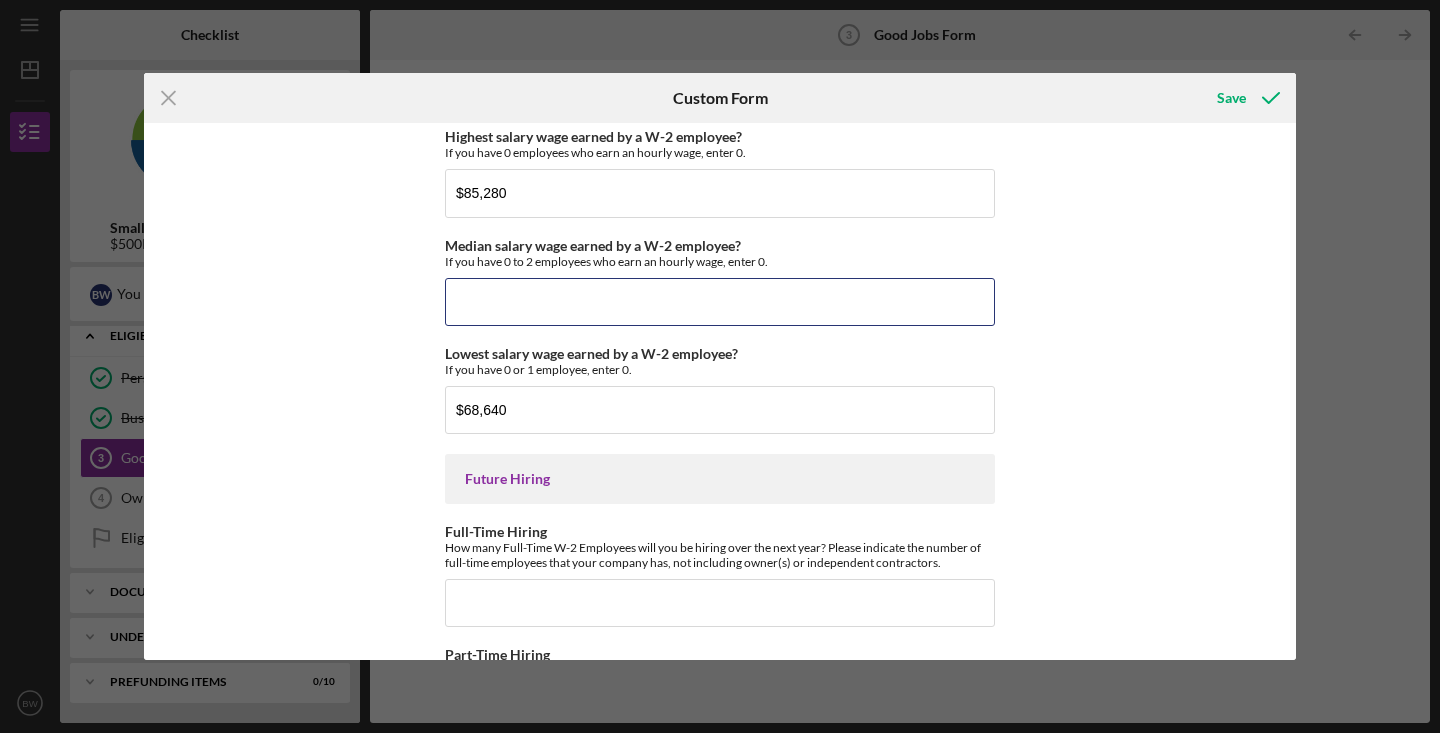 scroll, scrollTop: 4377, scrollLeft: 0, axis: vertical 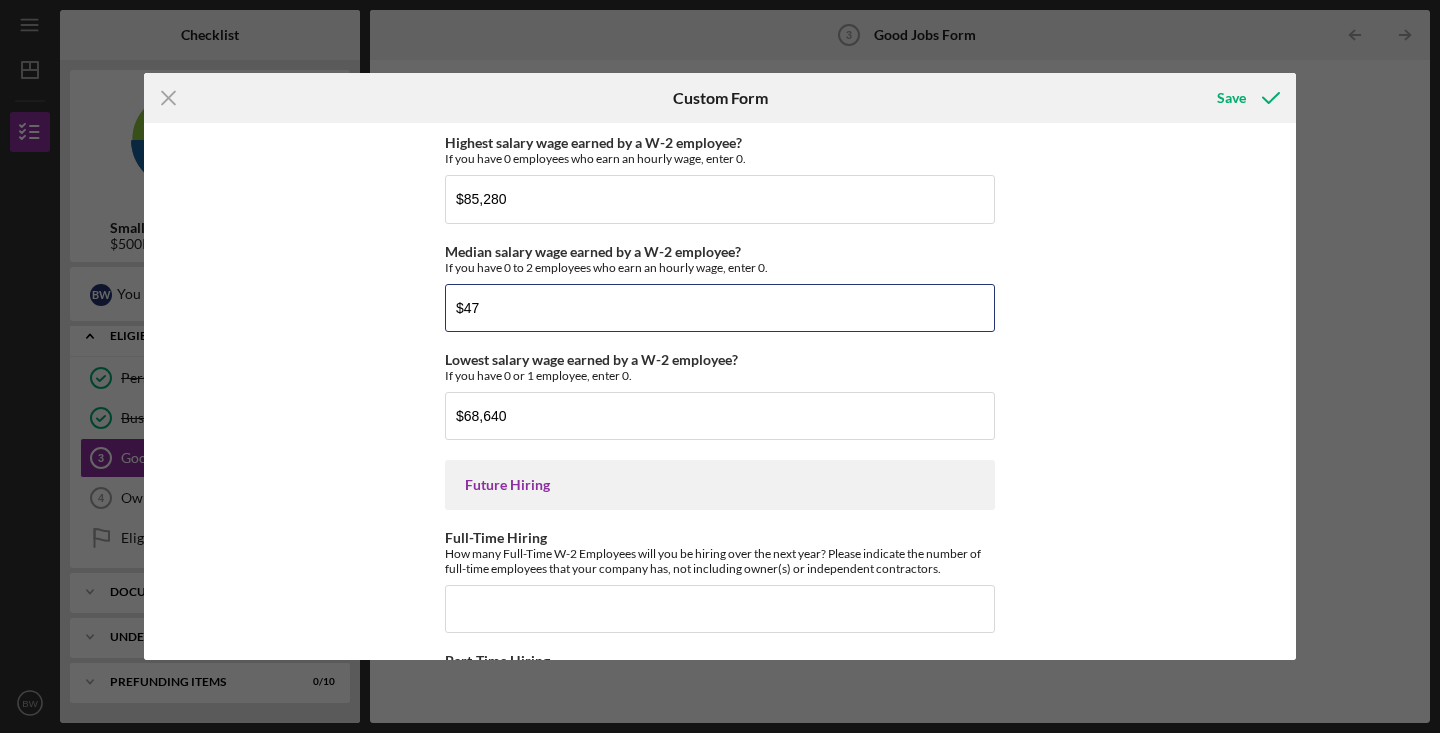 type on "$4" 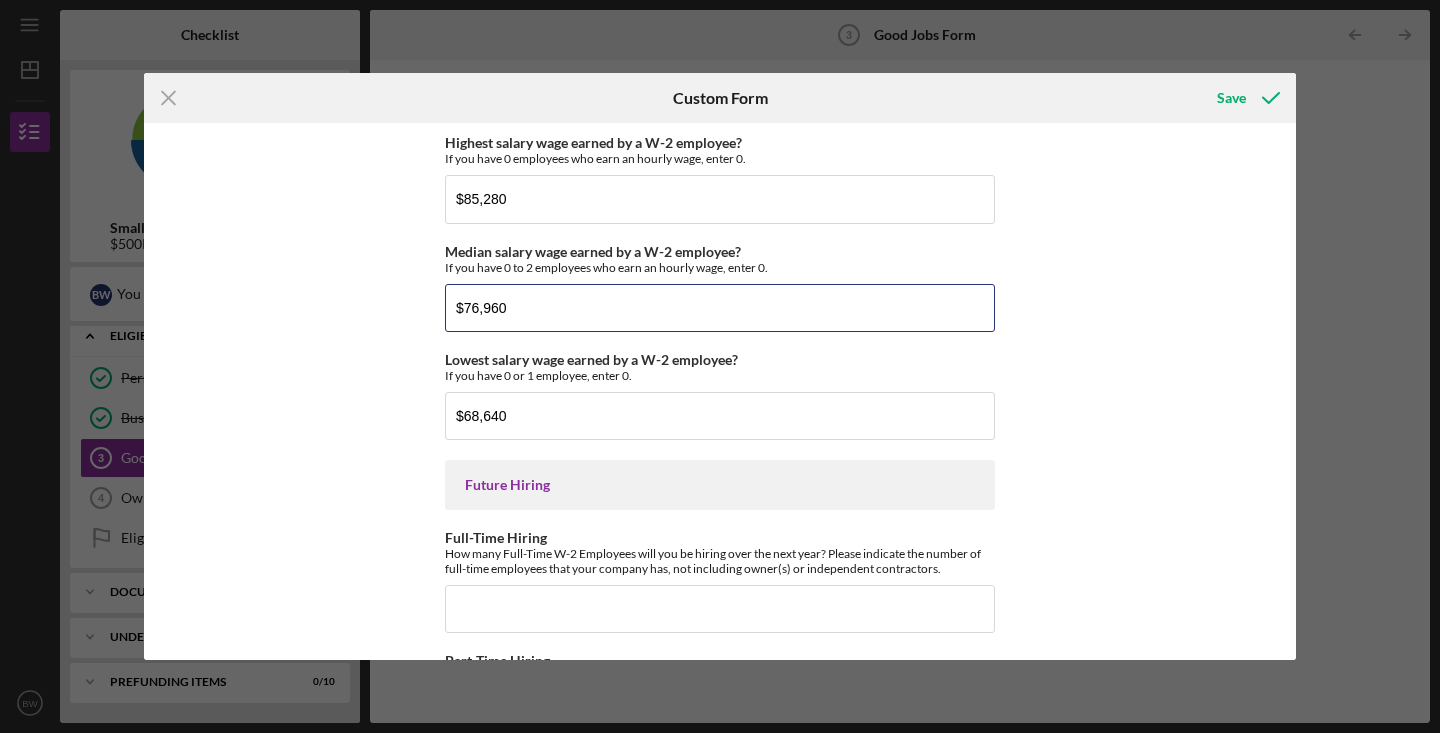 type on "$76,960" 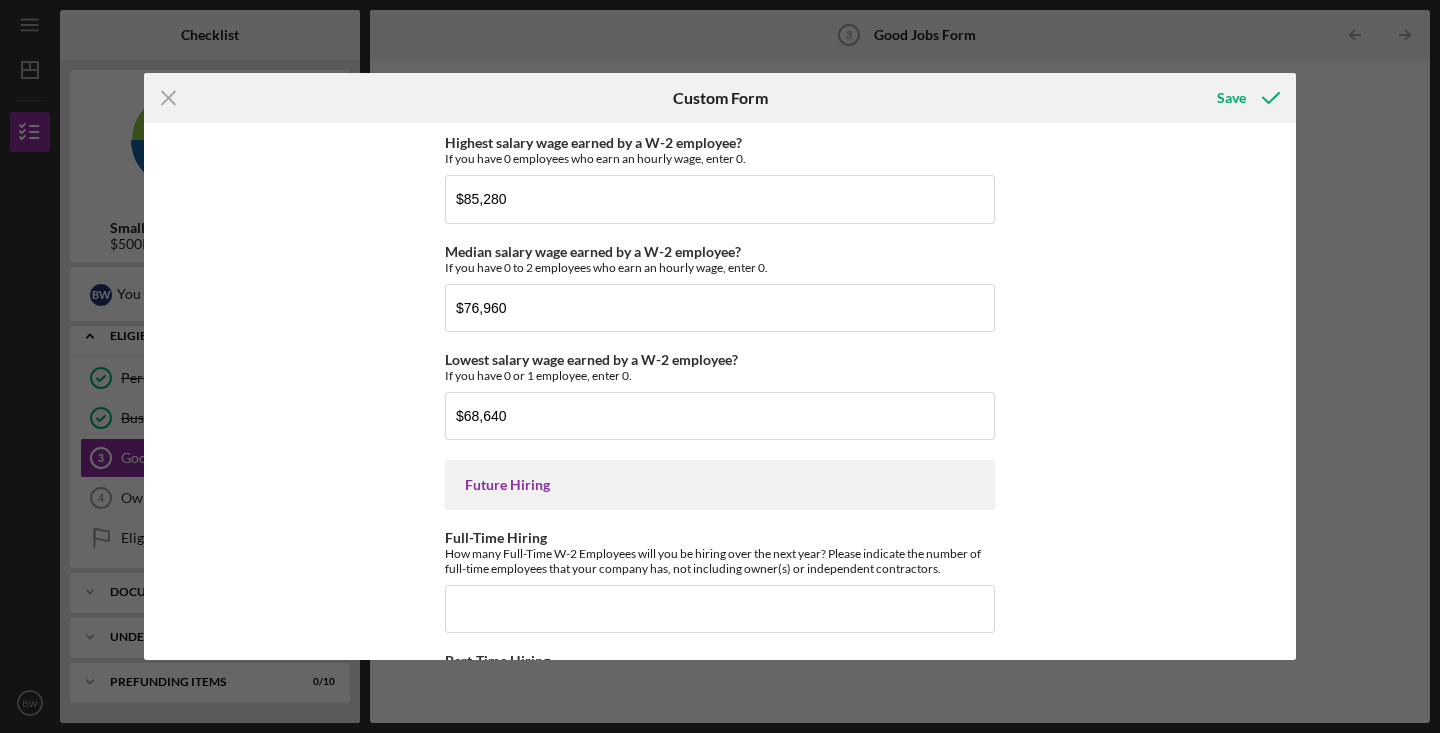click on "Good Jobs Form *Number of Full-Time Owner Employment Please input all owners (with 20%+ ownership) that work full time. 2 *Number of Part-Time Owner Employment Please input all owners (with 20%+ ownership) that work part time. 0 *Total Number of Full-Time W-2 Employees If you have no W-2 Employees, please mark 0. (Please do not count yourself as a W-2 employee) 4 *Total Number of Part-Time W-2 Employees If you have no W-2 Employees, please mark 0. (Please do not count yourself as a W-2 employee) 42 *Number of independent contractors? (1099 workers) If you don't have independent contractors, please mark 0. 0 Do you offer any of the following to your Workers? This does not include the owner. If you are a solo-preneur, please mark "This benefit is currently not available" to the following questions. *Minimum of 10 days paid leave annually Full-Time Part-Time Full-Time AND Part-Time This benefit is currently not available *Employer-subsidized health insurance Full-Time Part-Time Full-Time AND Part-Time Full-Time" at bounding box center (720, 391) 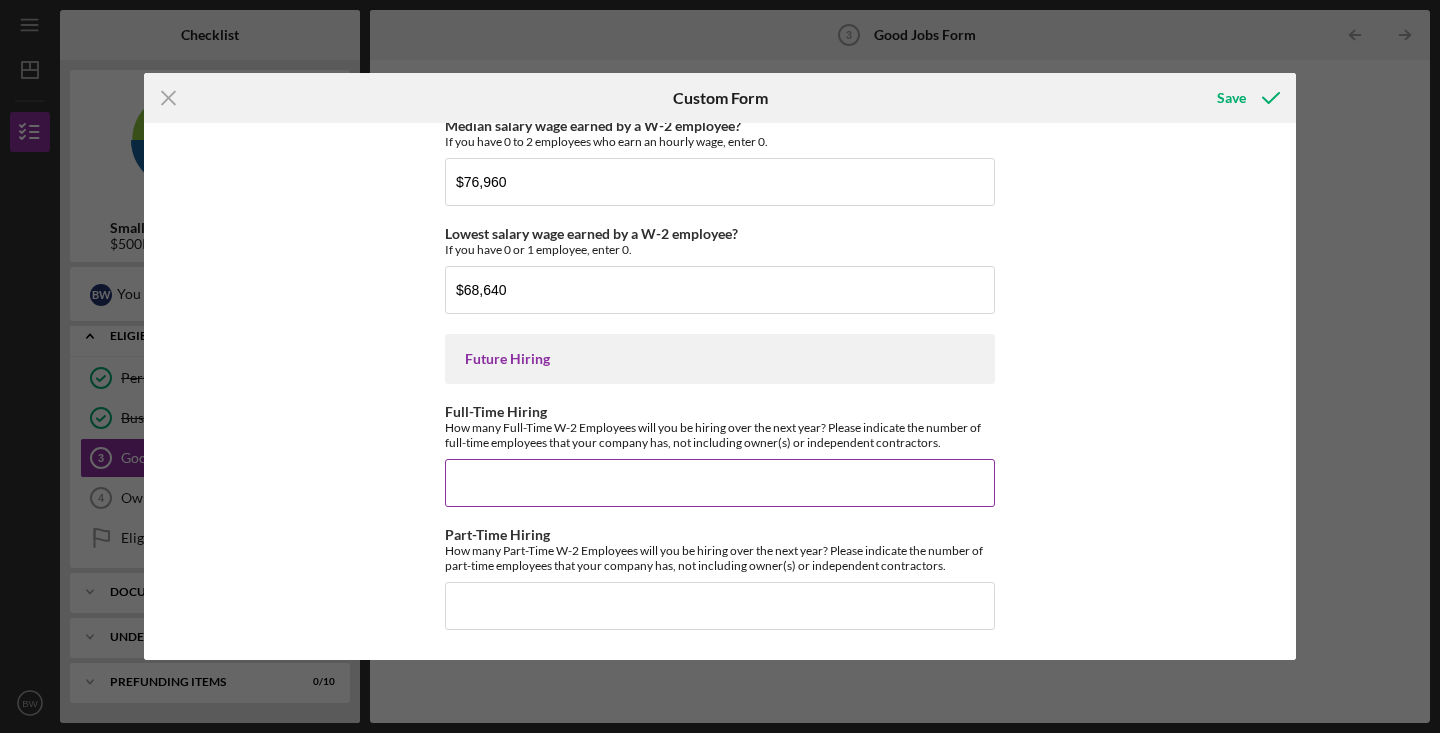 click on "Full-Time Hiring" at bounding box center (720, 483) 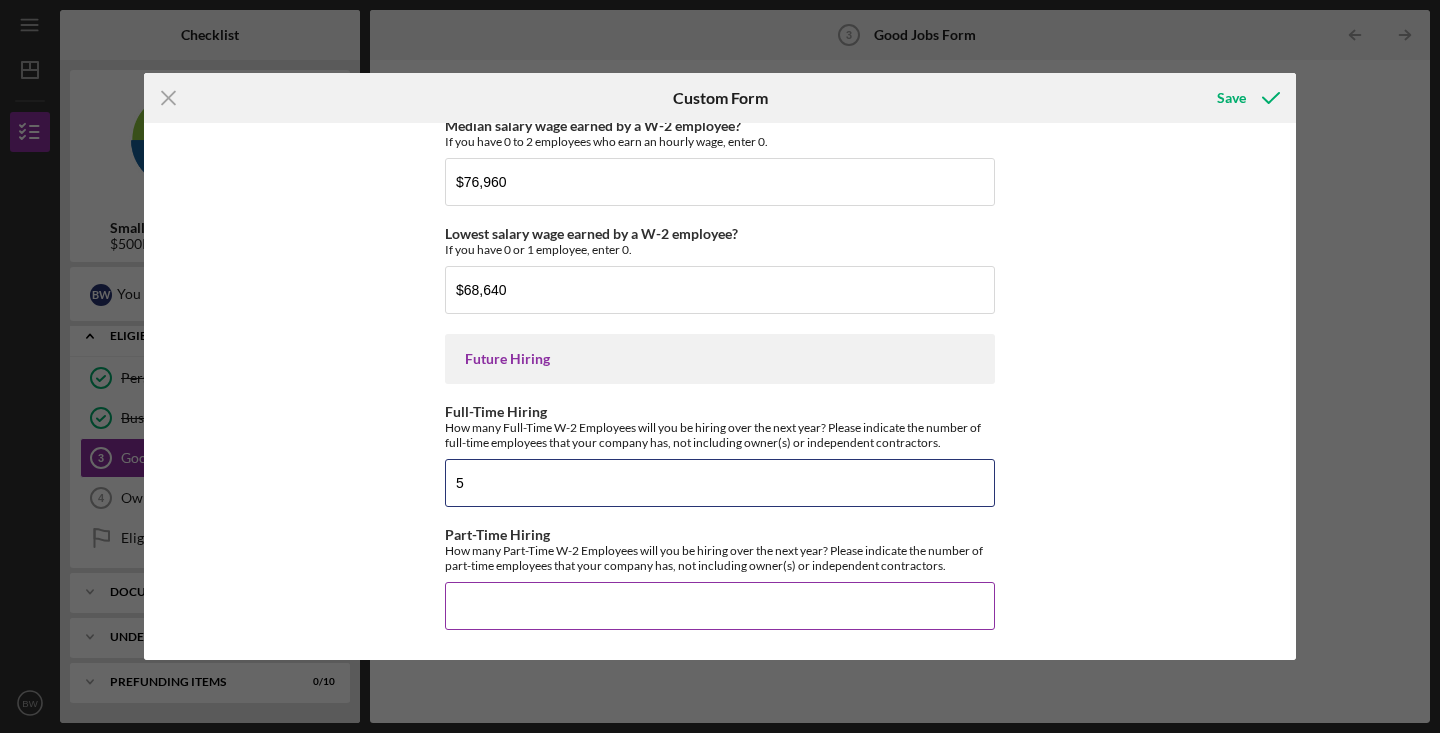 type on "5" 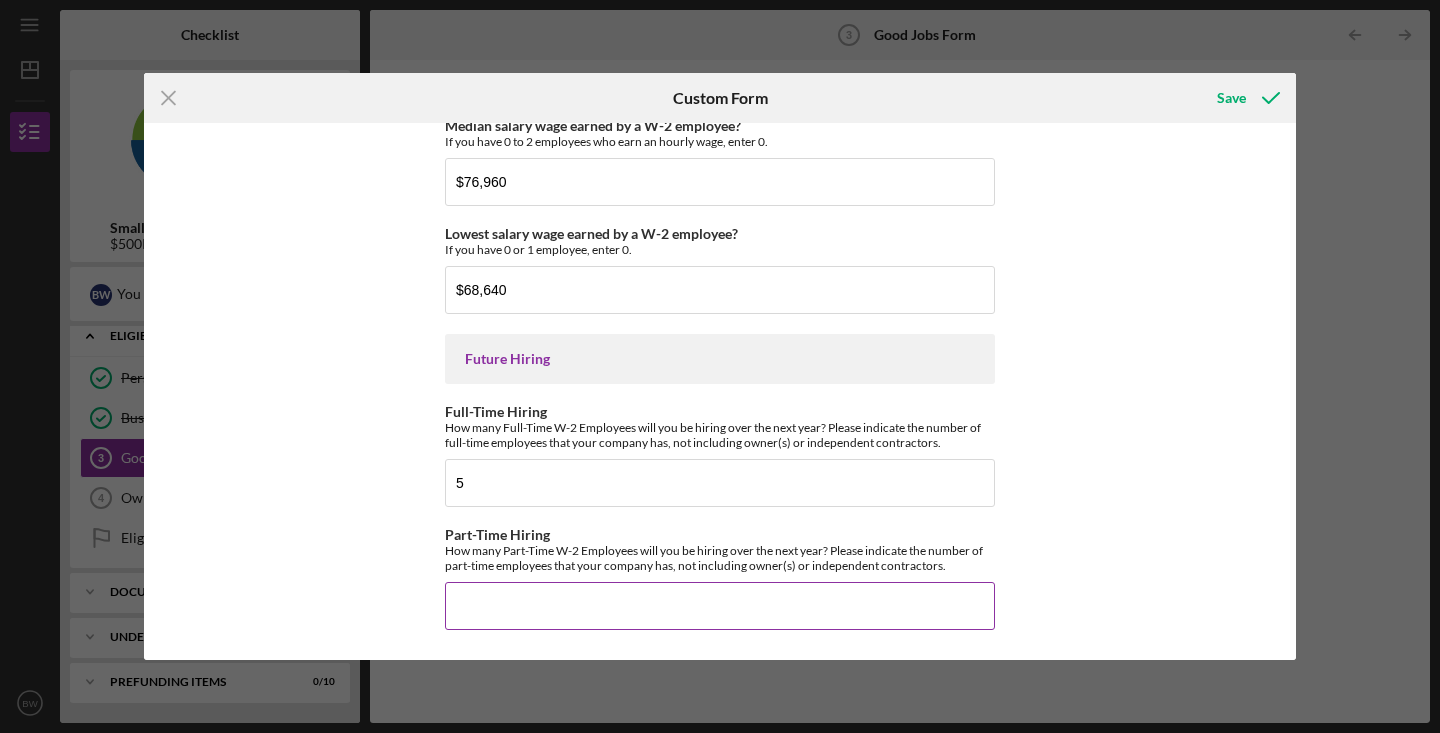 click on "Part-Time Hiring" at bounding box center [720, 606] 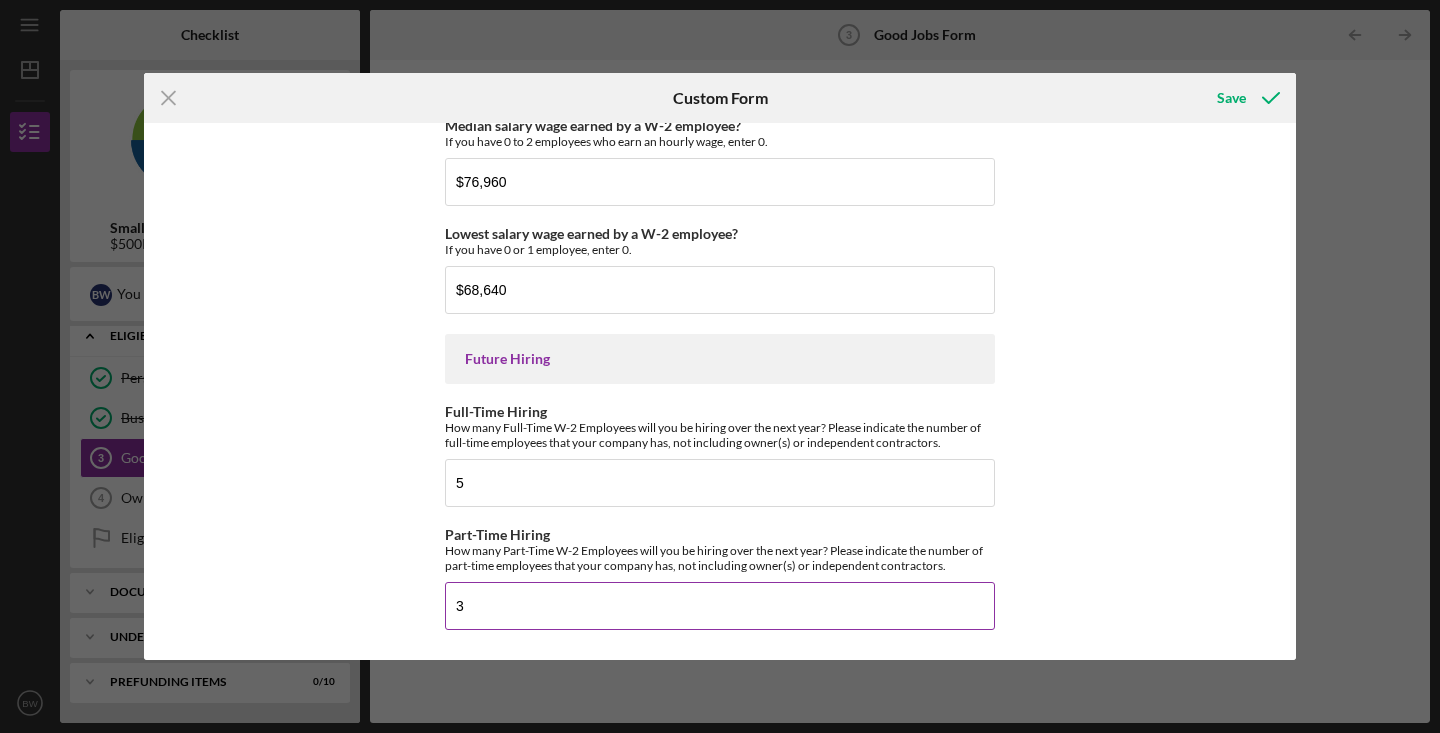click on "3" at bounding box center (720, 606) 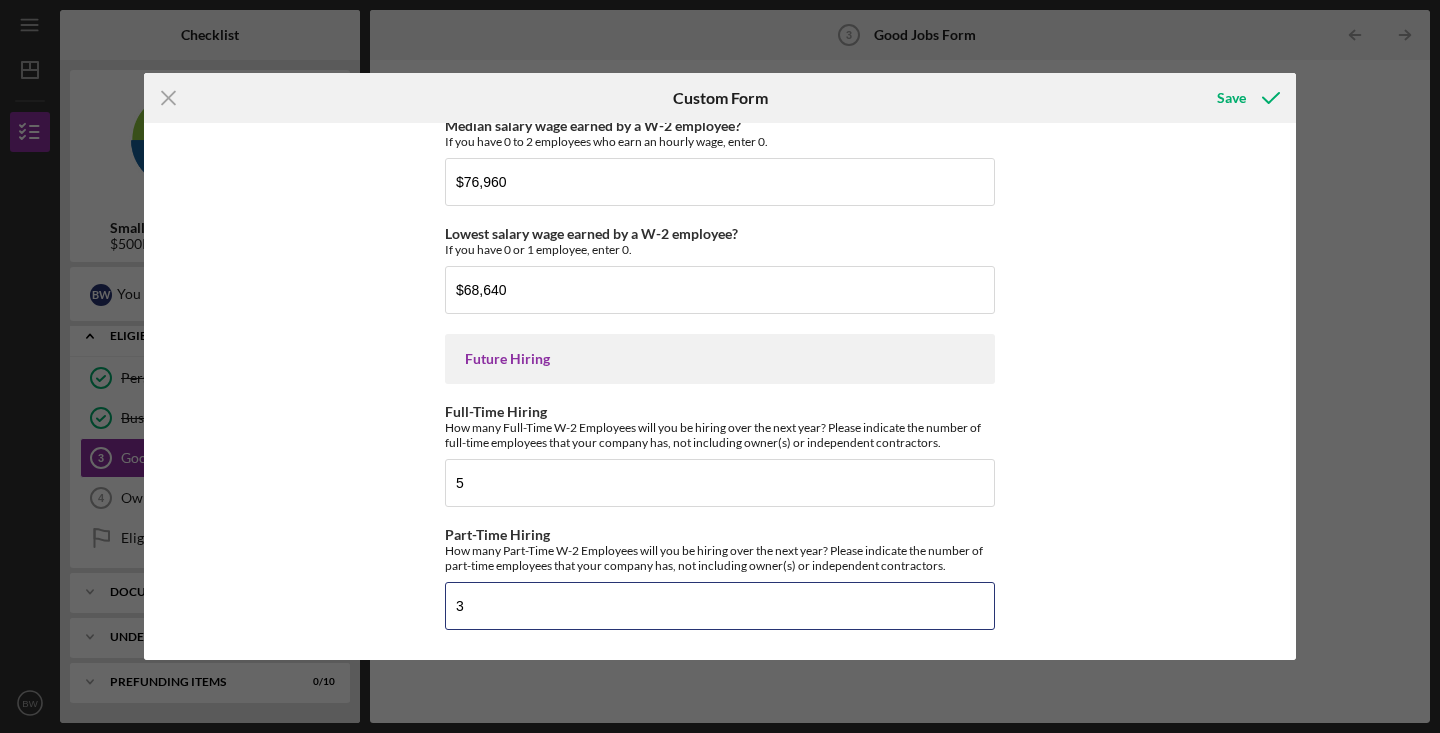 type on "3" 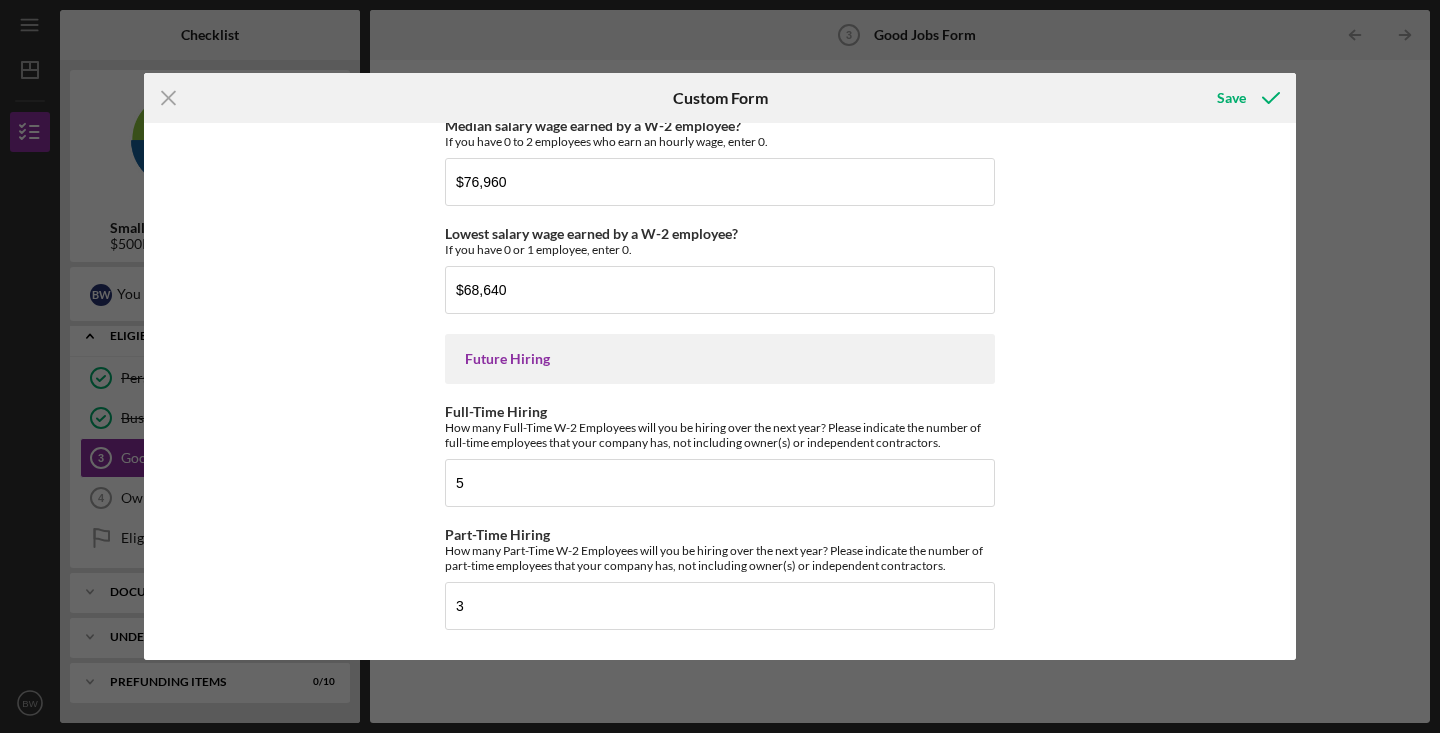click on "Good Jobs Form *Number of Full-Time Owner Employment Please input all owners (with 20%+ ownership) that work full time. 2 *Number of Part-Time Owner Employment Please input all owners (with 20%+ ownership) that work part time. 0 *Total Number of Full-Time W-2 Employees If you have no W-2 Employees, please mark 0. (Please do not count yourself as a W-2 employee) 4 *Total Number of Part-Time W-2 Employees If you have no W-2 Employees, please mark 0. (Please do not count yourself as a W-2 employee) 42 *Number of independent contractors? (1099 workers) If you don't have independent contractors, please mark 0. 0 Do you offer any of the following to your Workers? This does not include the owner. If you are a solo-preneur, please mark "This benefit is currently not available" to the following questions. *Minimum of 10 days paid leave annually Full-Time Part-Time Full-Time AND Part-Time This benefit is currently not available *Employer-subsidized health insurance Full-Time Part-Time Full-Time AND Part-Time Full-Time" at bounding box center (720, 391) 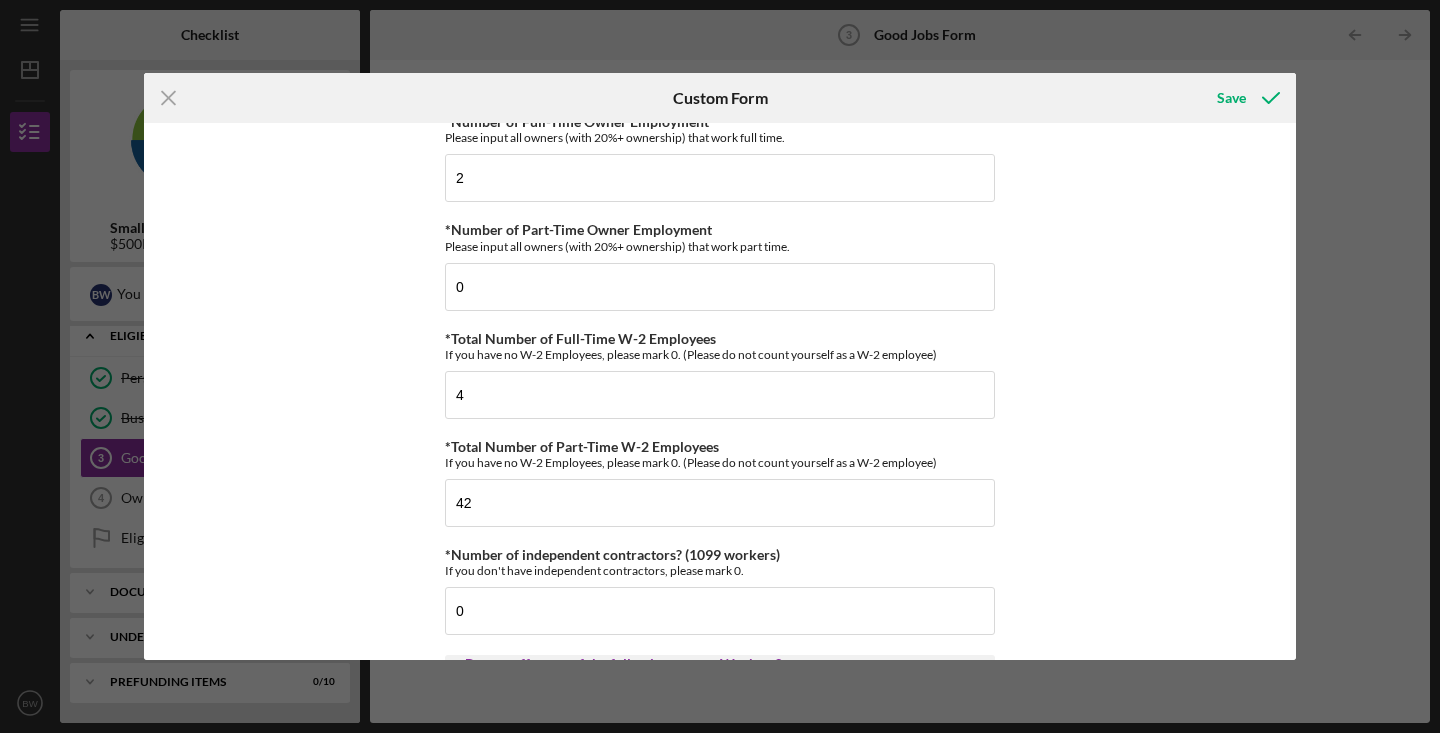 scroll, scrollTop: 0, scrollLeft: 0, axis: both 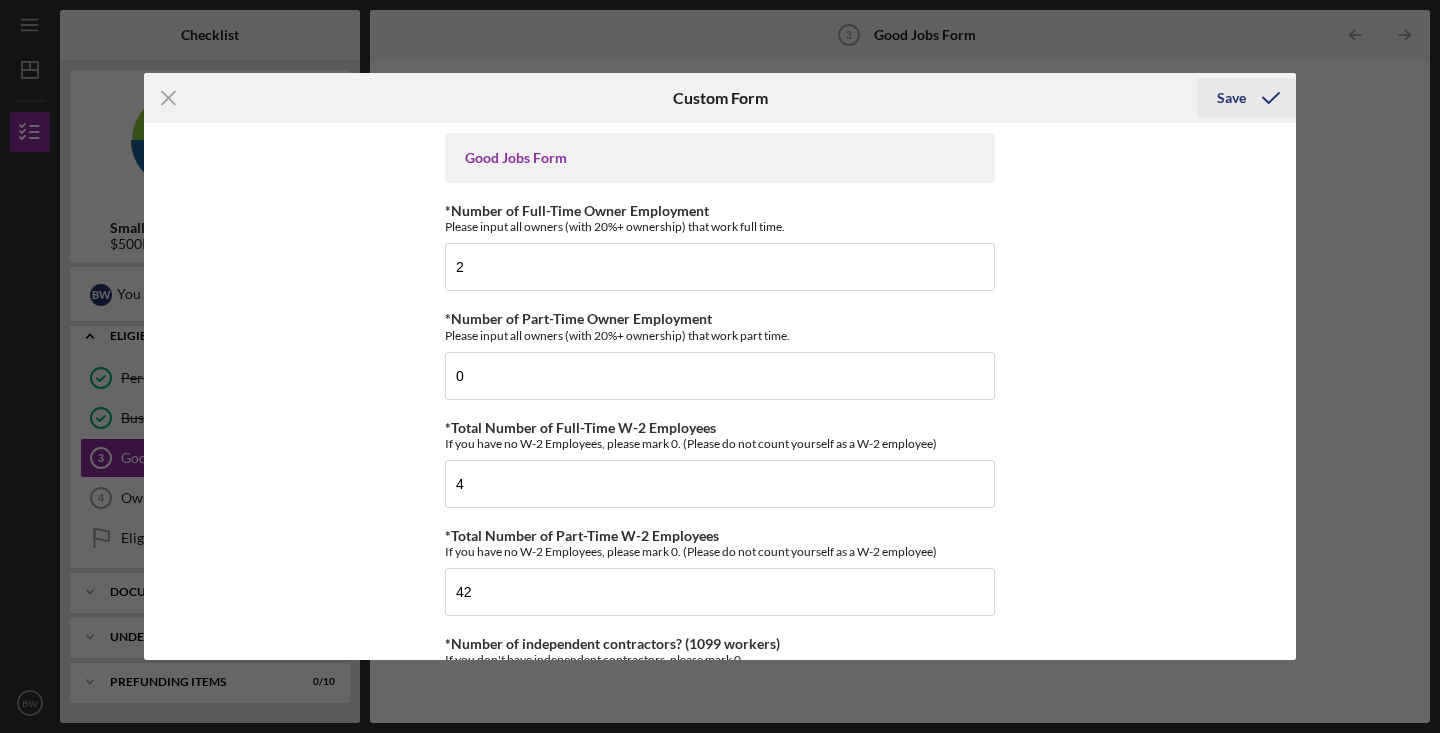 click on "Save" at bounding box center [1231, 98] 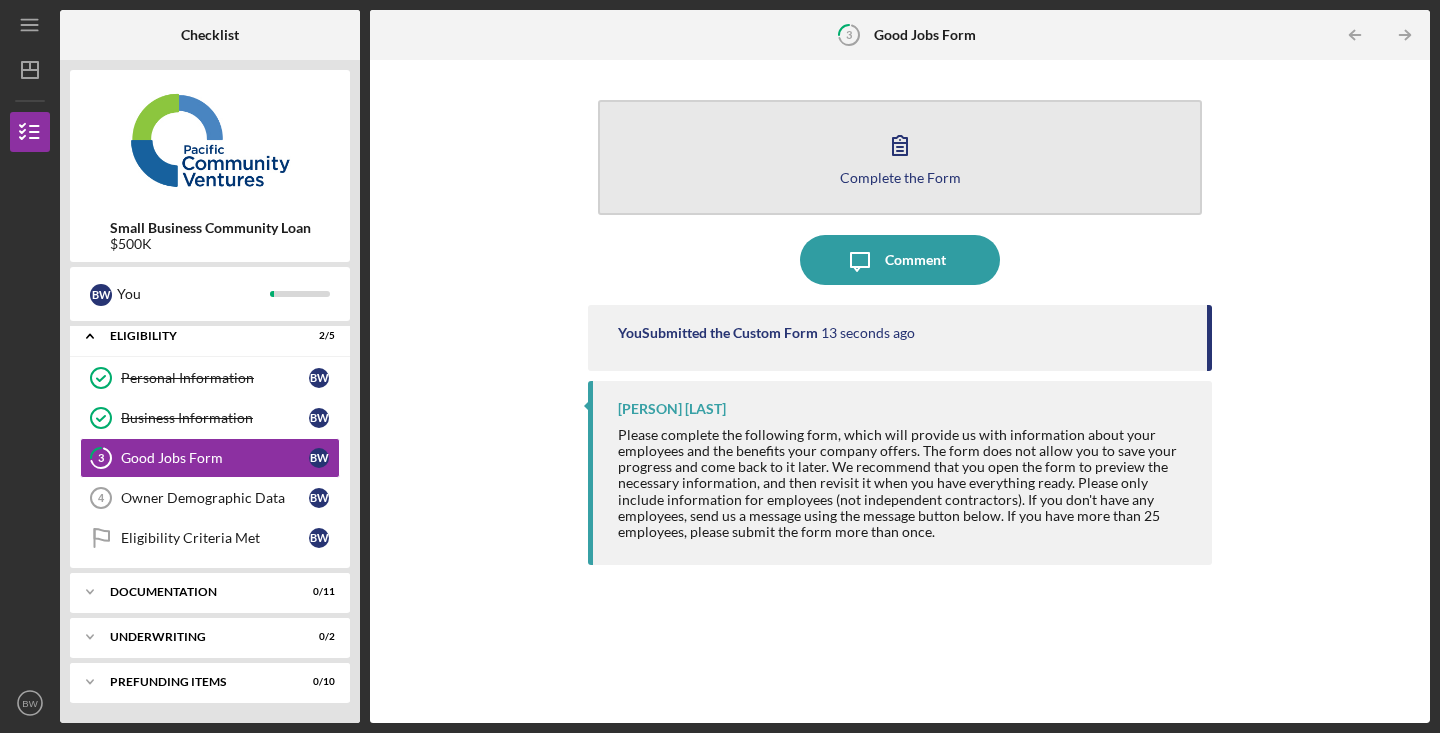 click on "Complete the Form" at bounding box center [900, 177] 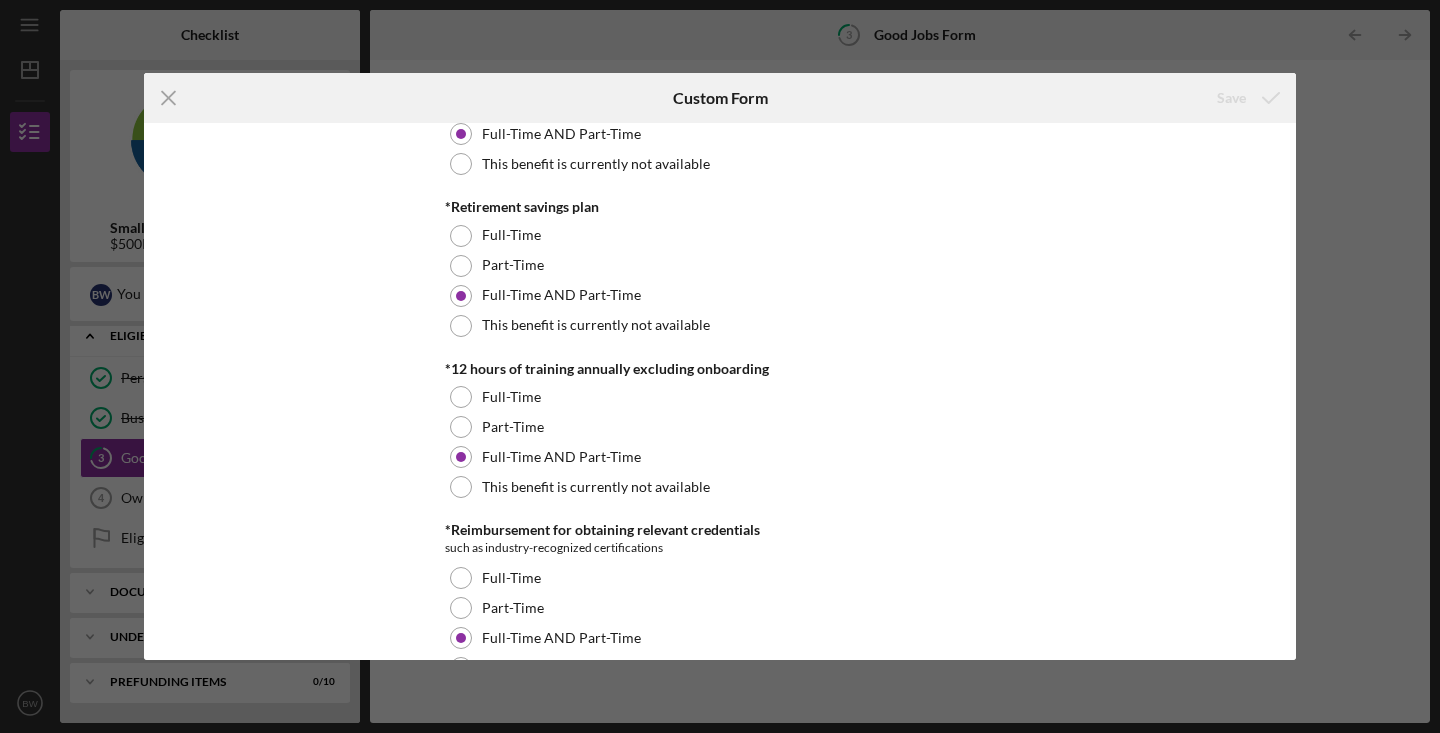 scroll, scrollTop: 0, scrollLeft: 0, axis: both 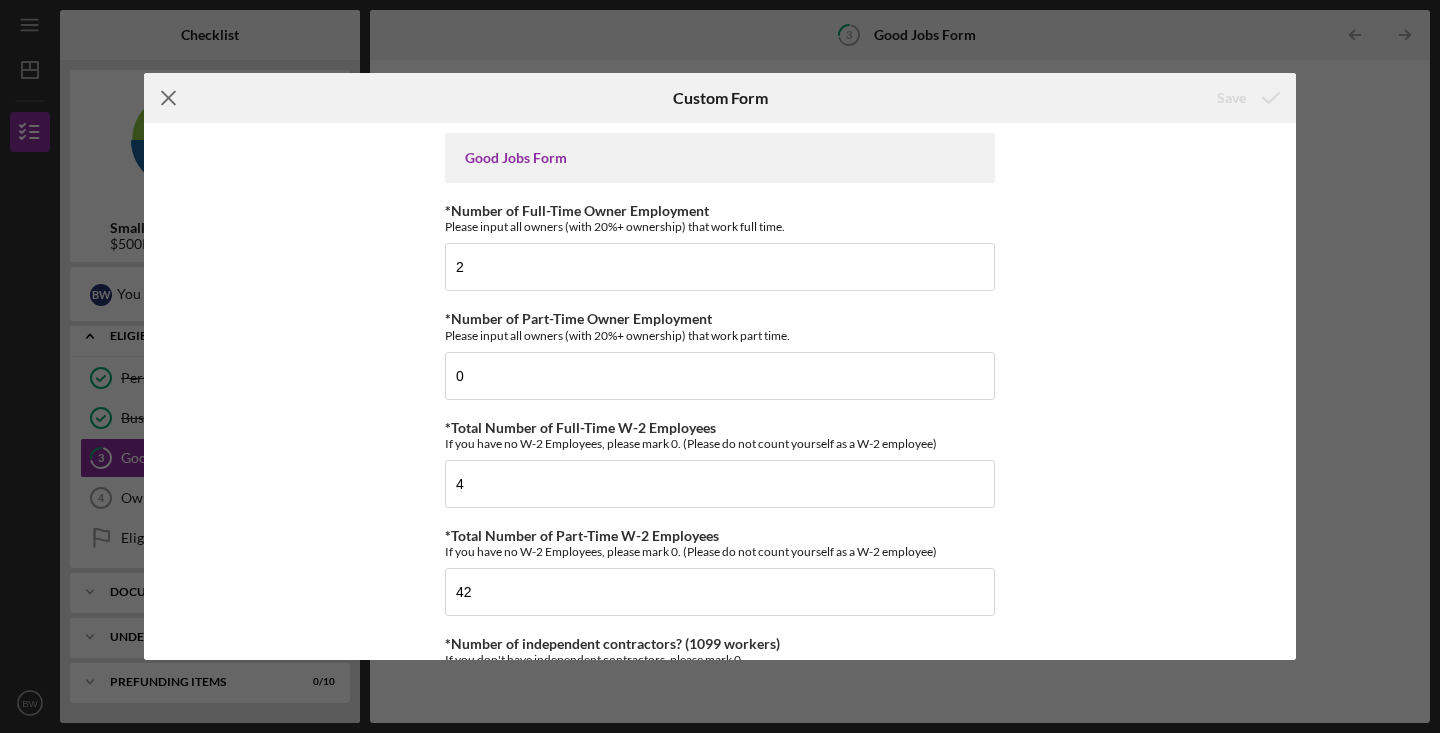 click on "Icon/Menu Close" 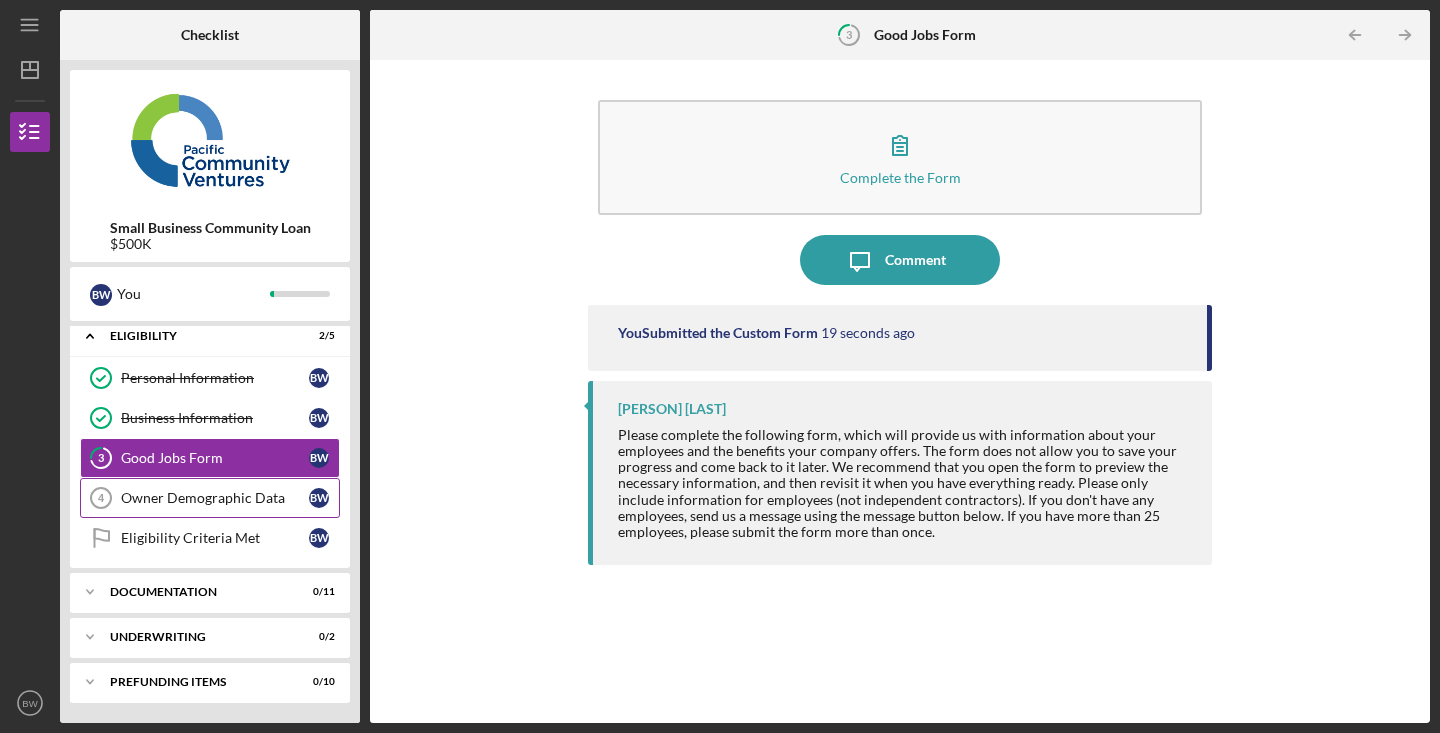 click on "Owner Demographic Data" at bounding box center (215, 498) 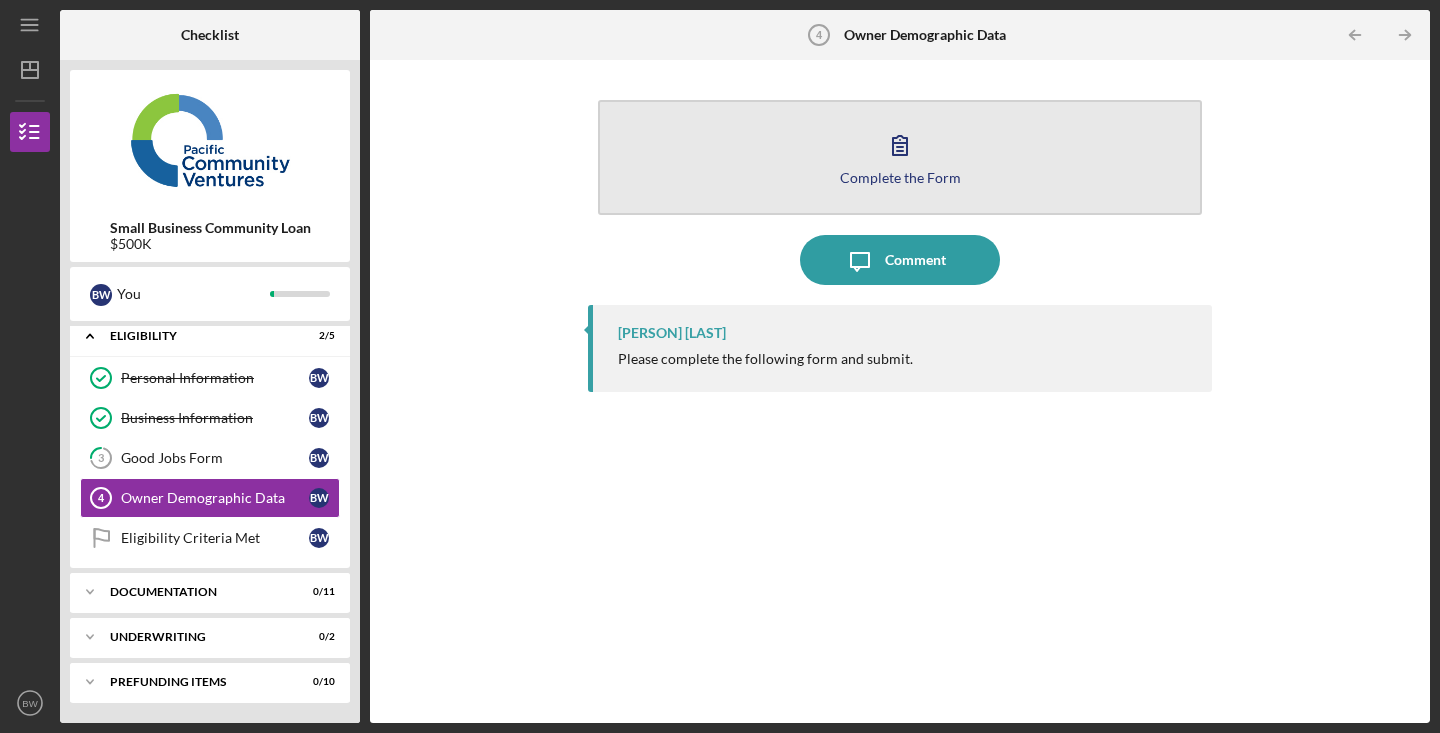 click on "Complete the Form Form" at bounding box center (900, 157) 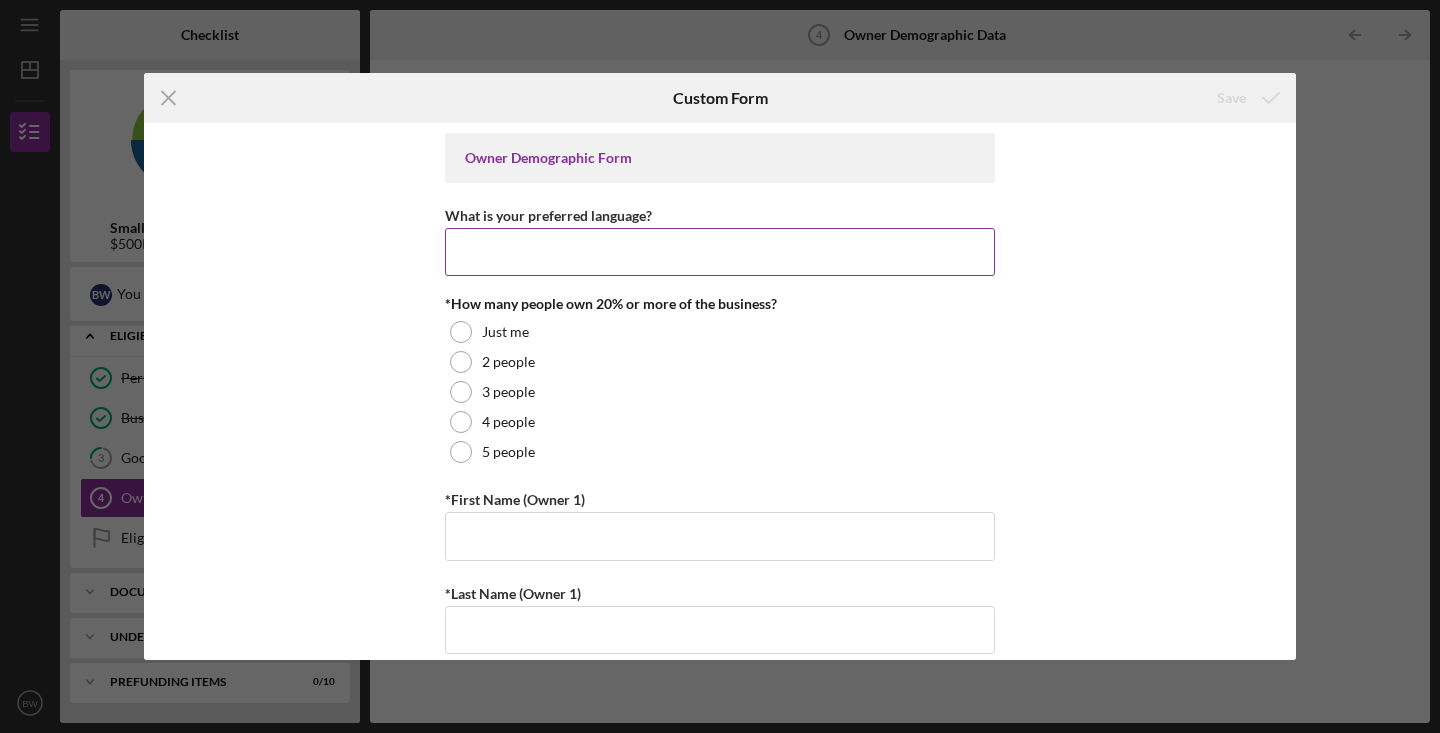 click on "What is your preferred language?" at bounding box center [720, 252] 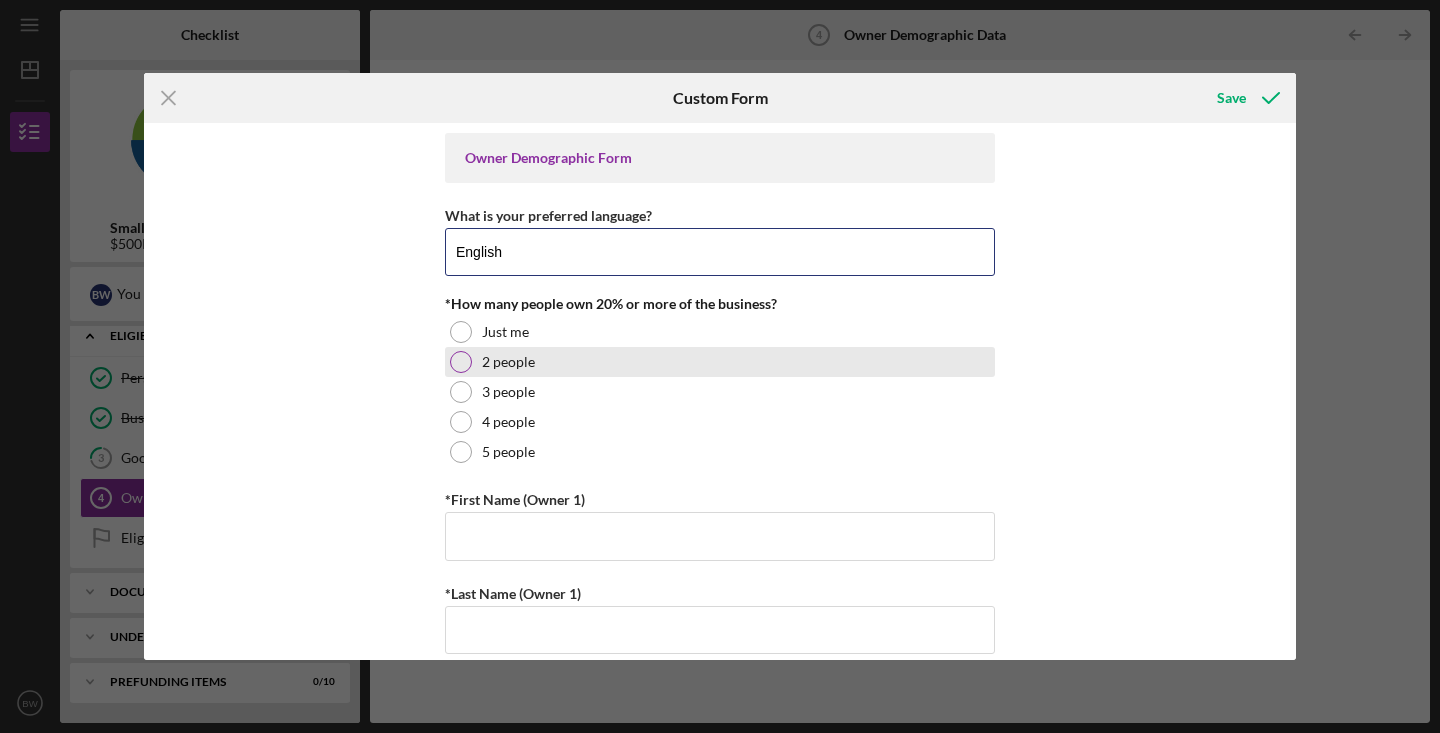 type on "English" 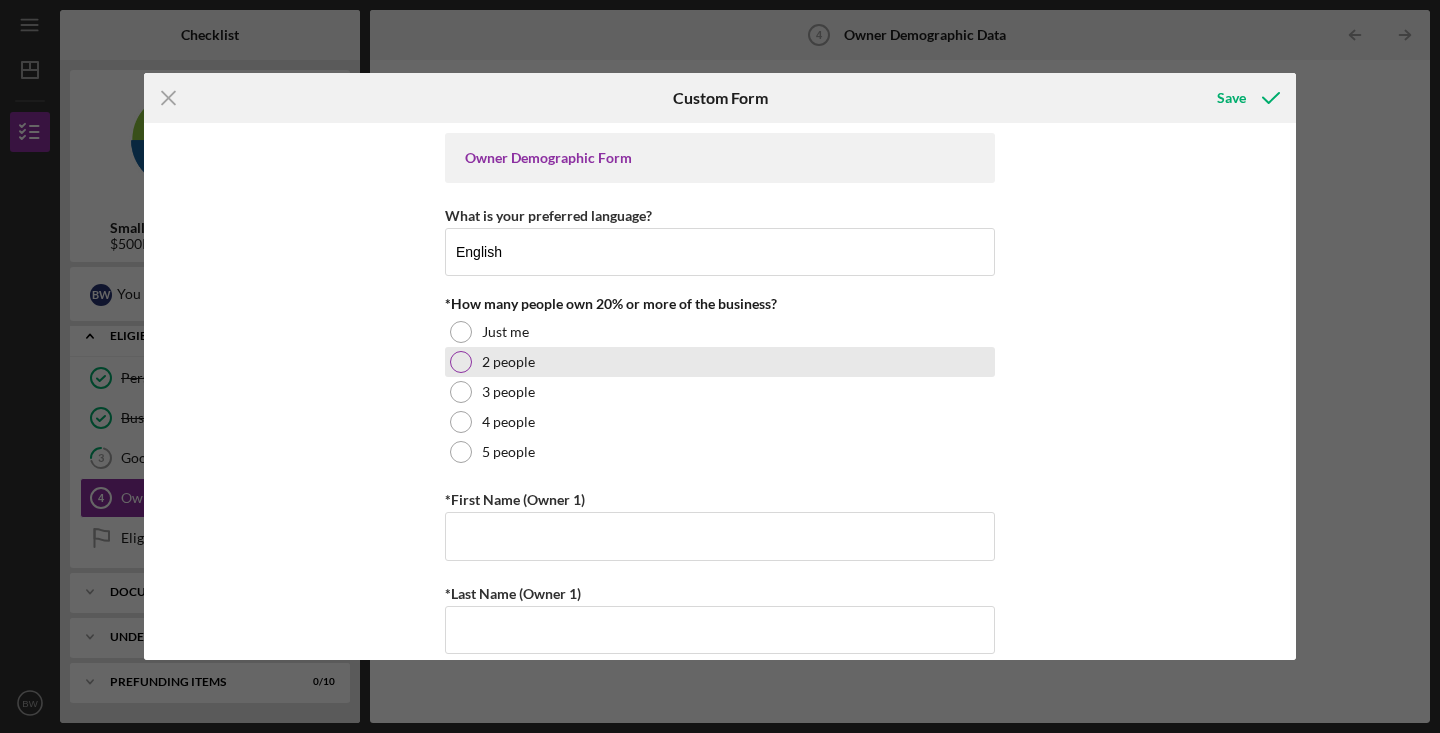 click at bounding box center (461, 362) 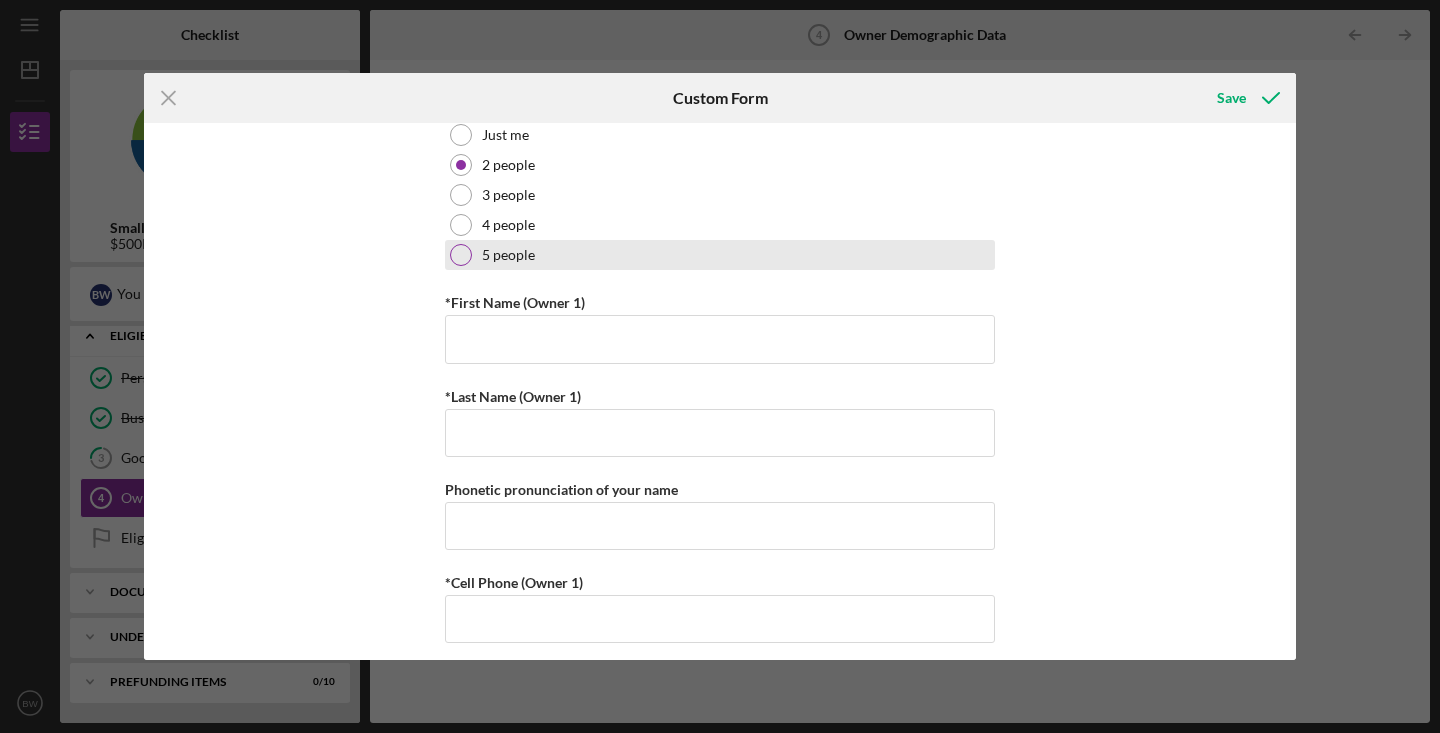 scroll, scrollTop: 227, scrollLeft: 0, axis: vertical 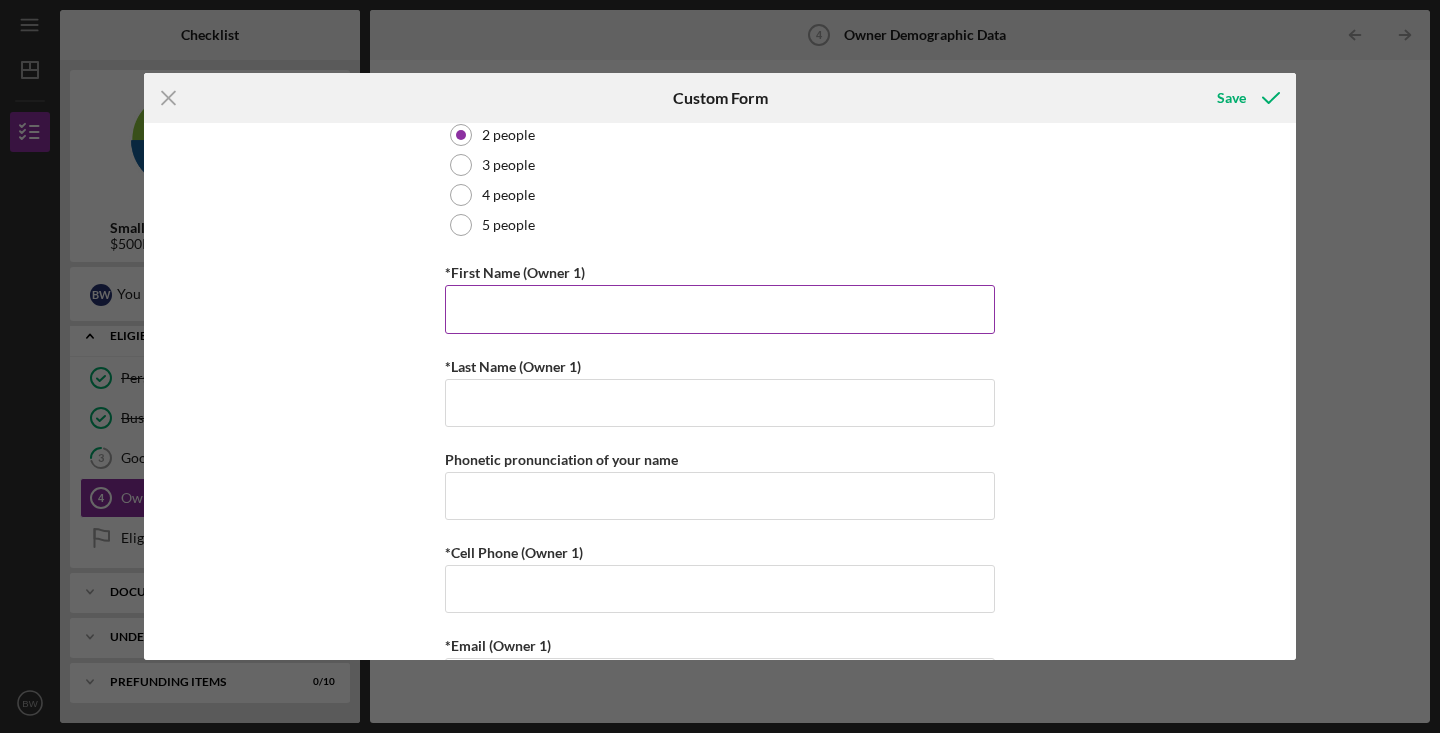 click on "*First Name (Owner 1)" at bounding box center (720, 309) 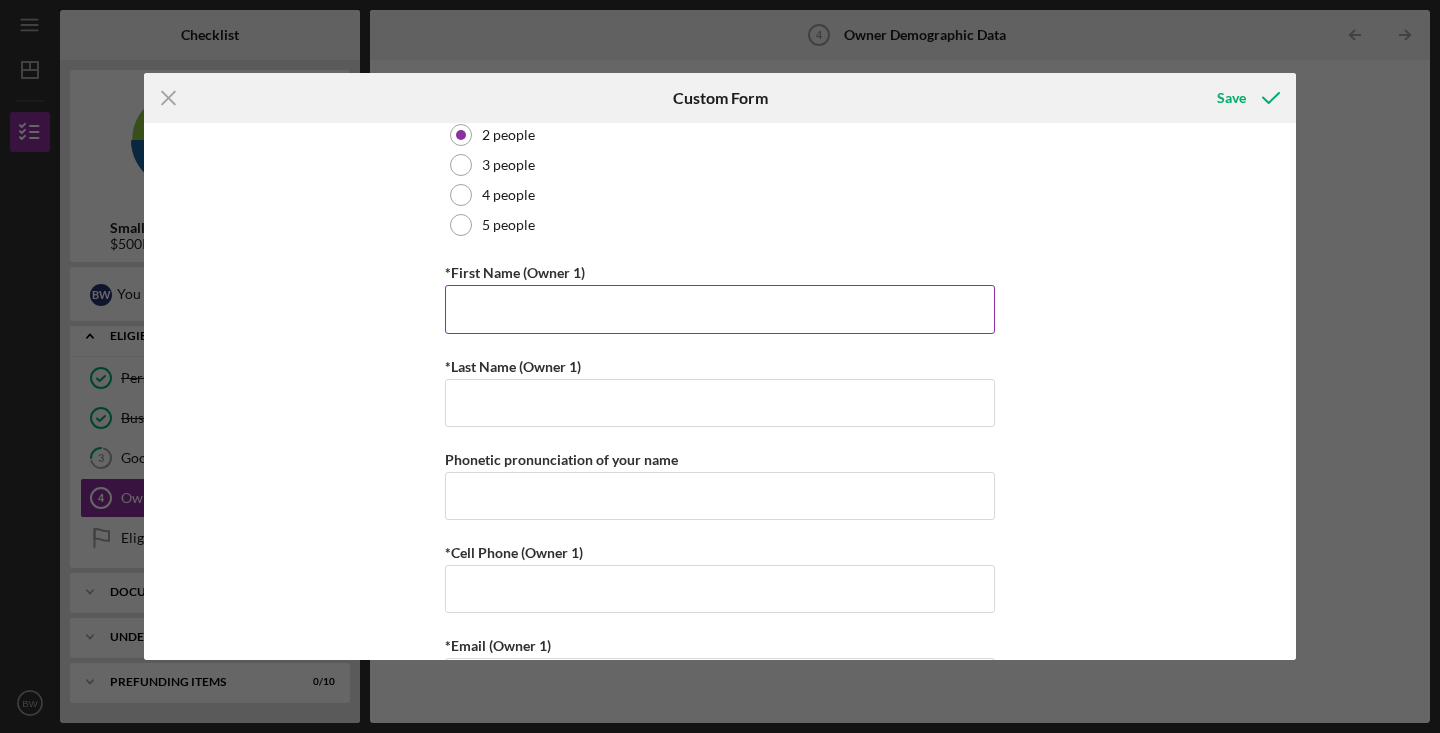 type on "Bryan" 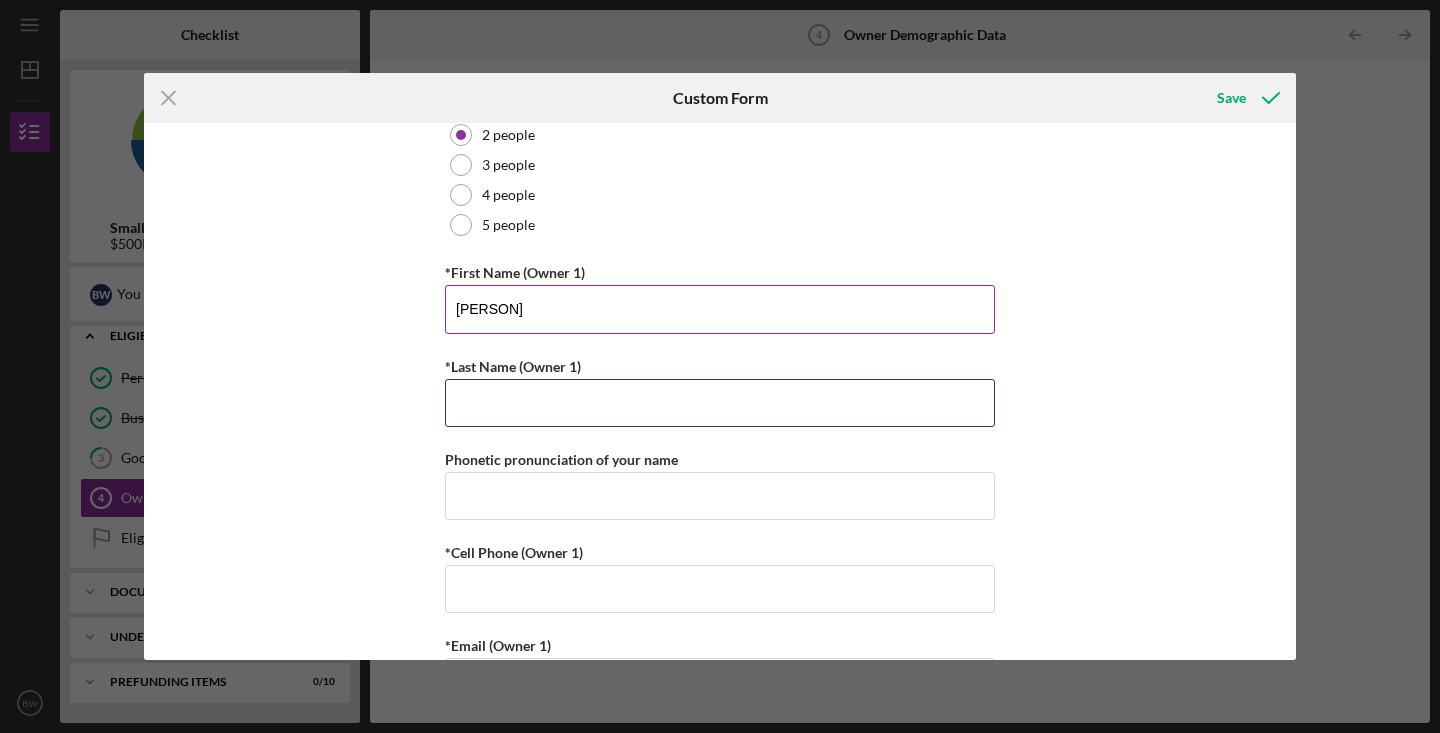 type on "Wingen" 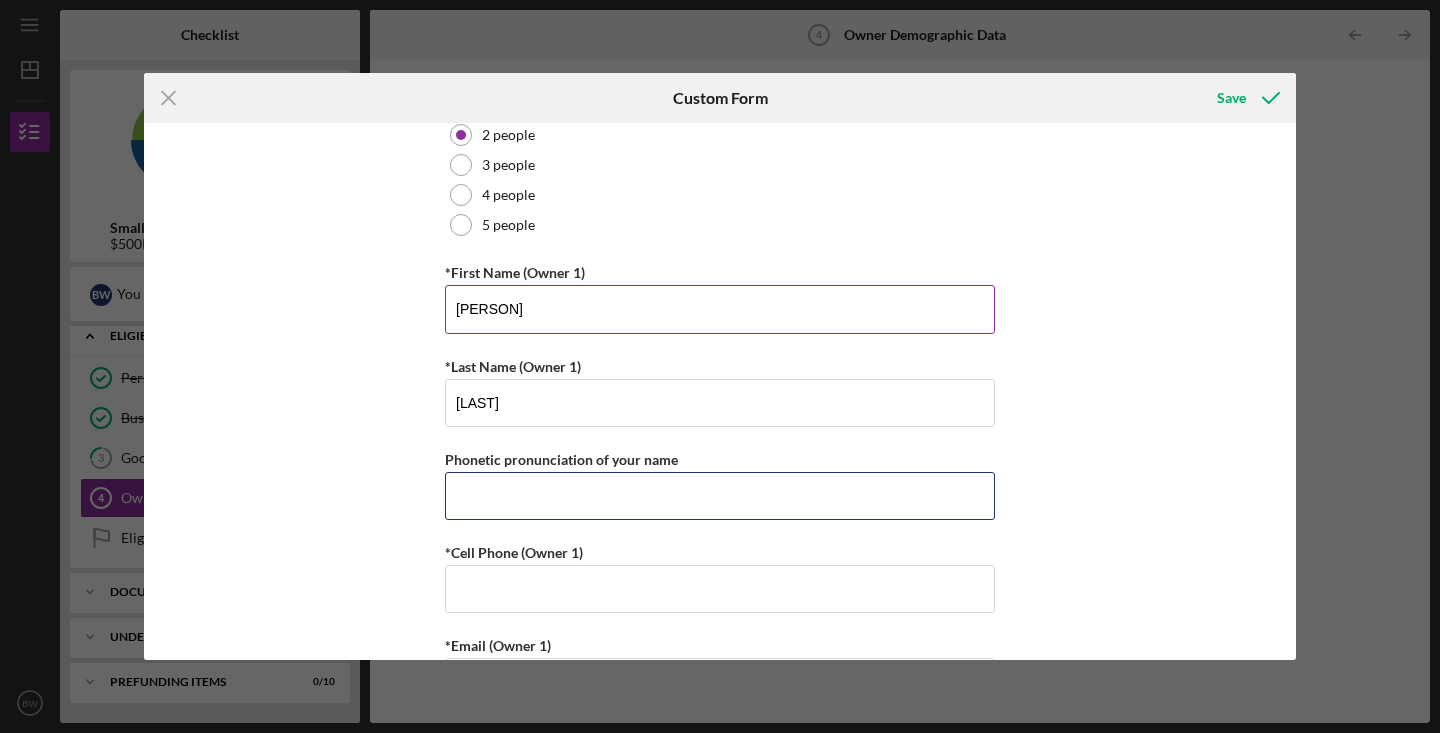 type on "3034784142" 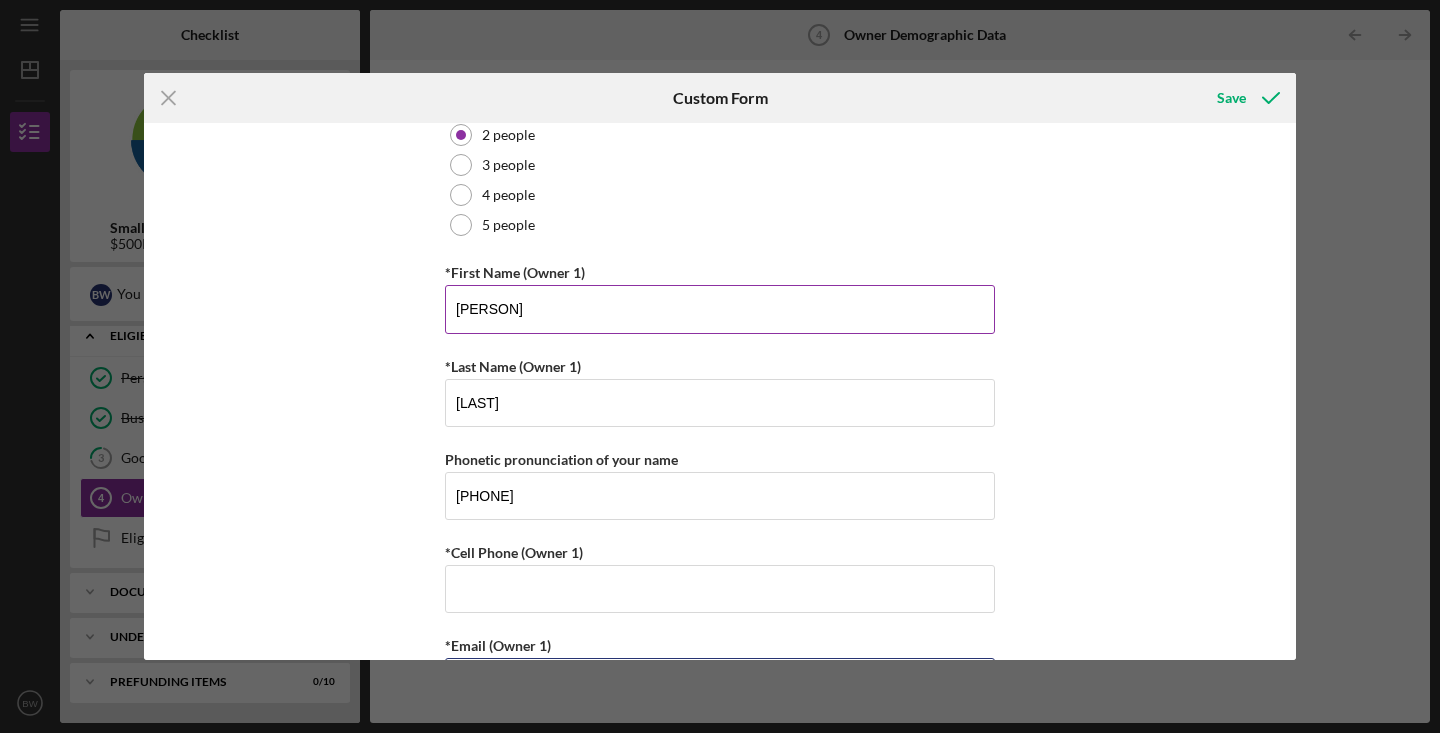 type on "Bryanwingen@gmail.com" 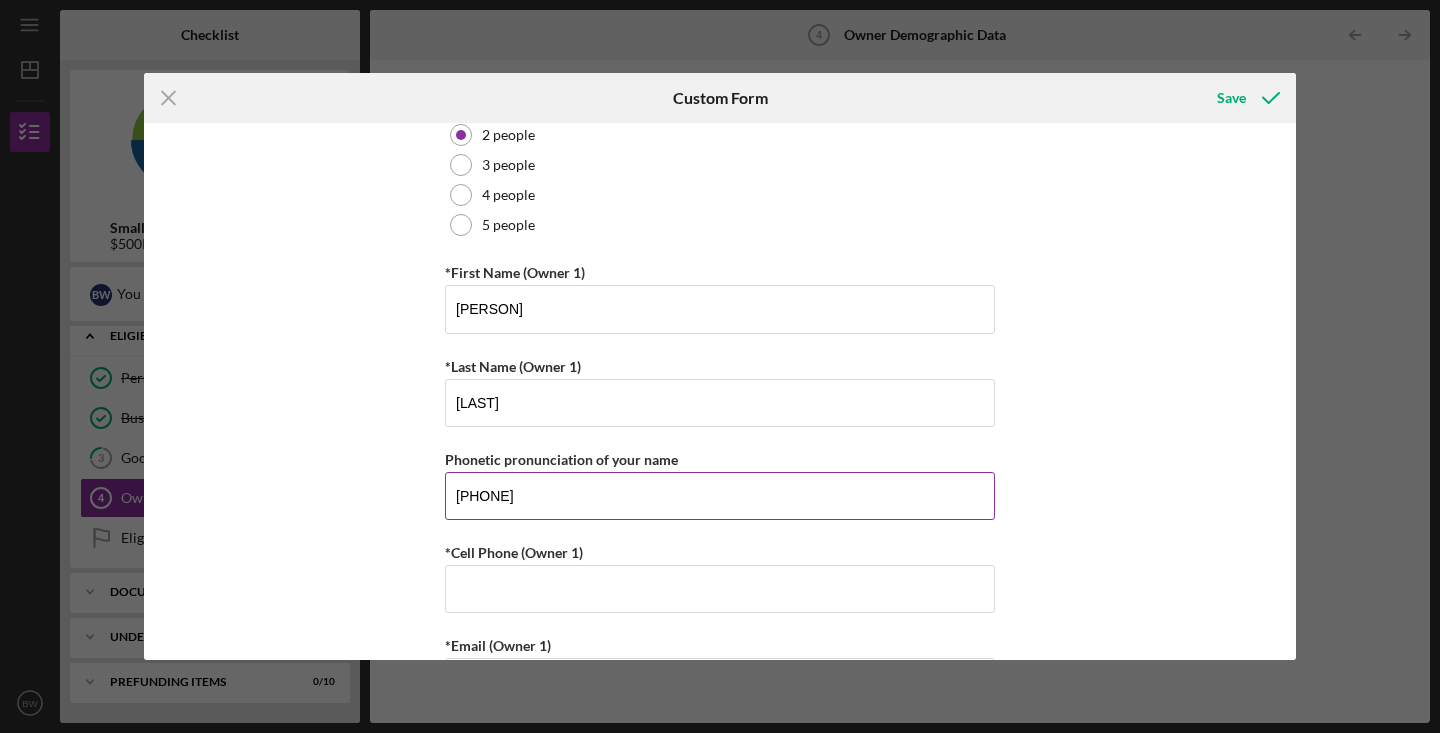 click on "3034784142" at bounding box center [720, 496] 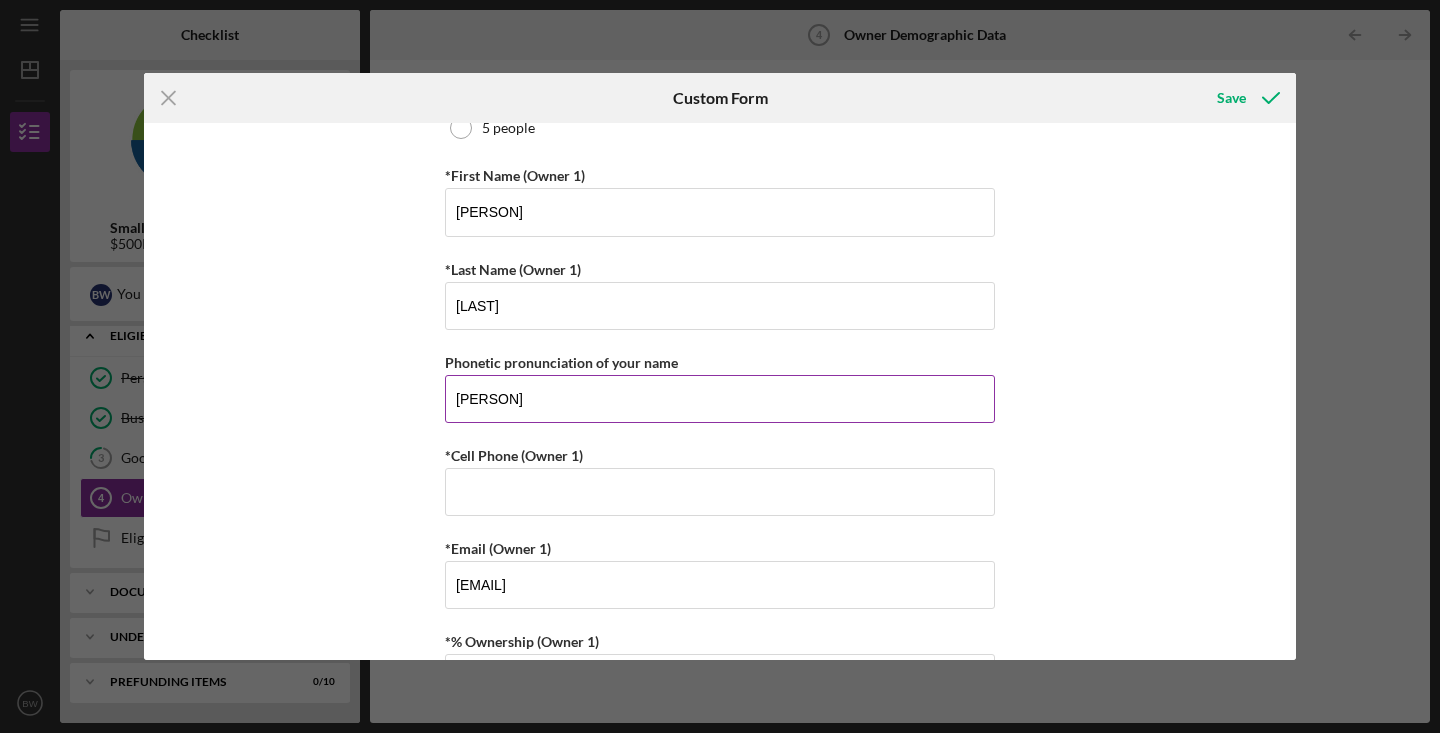 scroll, scrollTop: 325, scrollLeft: 0, axis: vertical 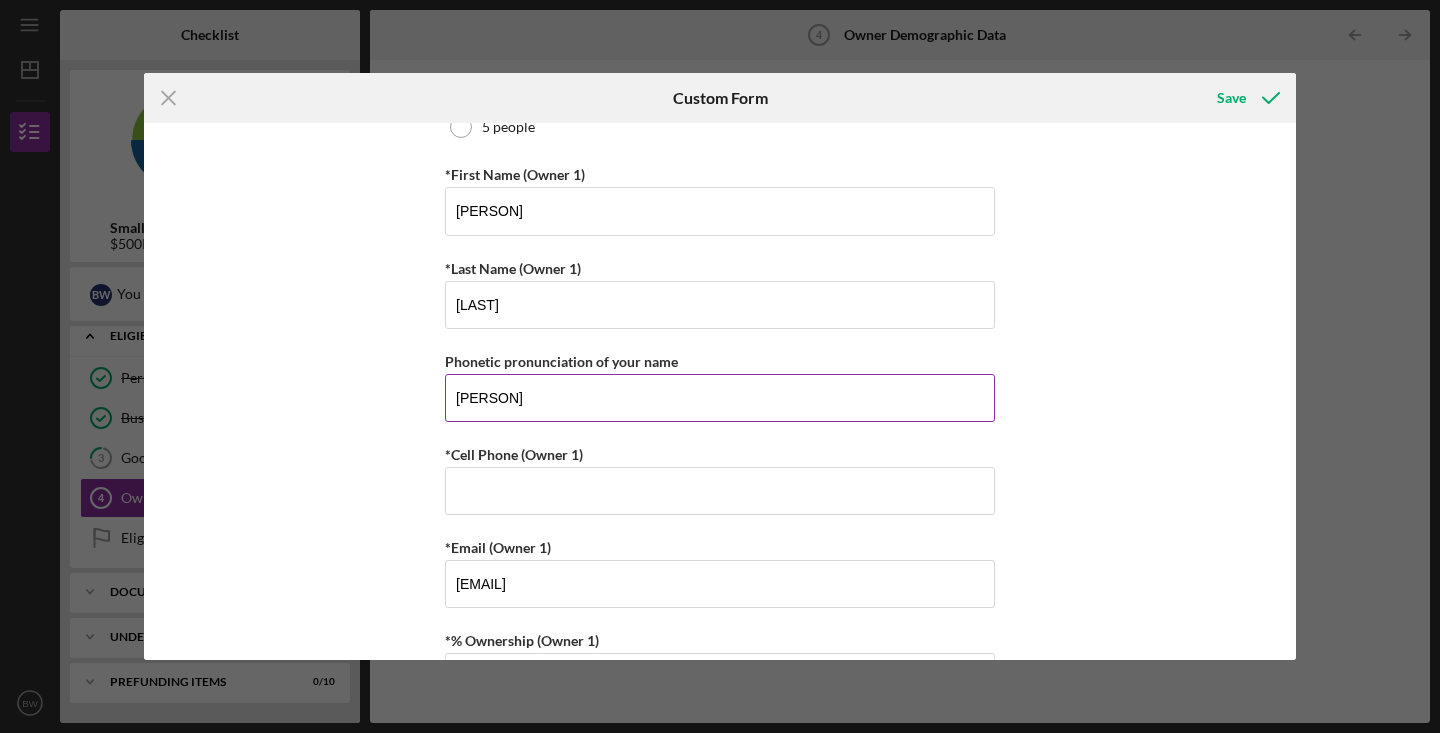 type on "Bryan" 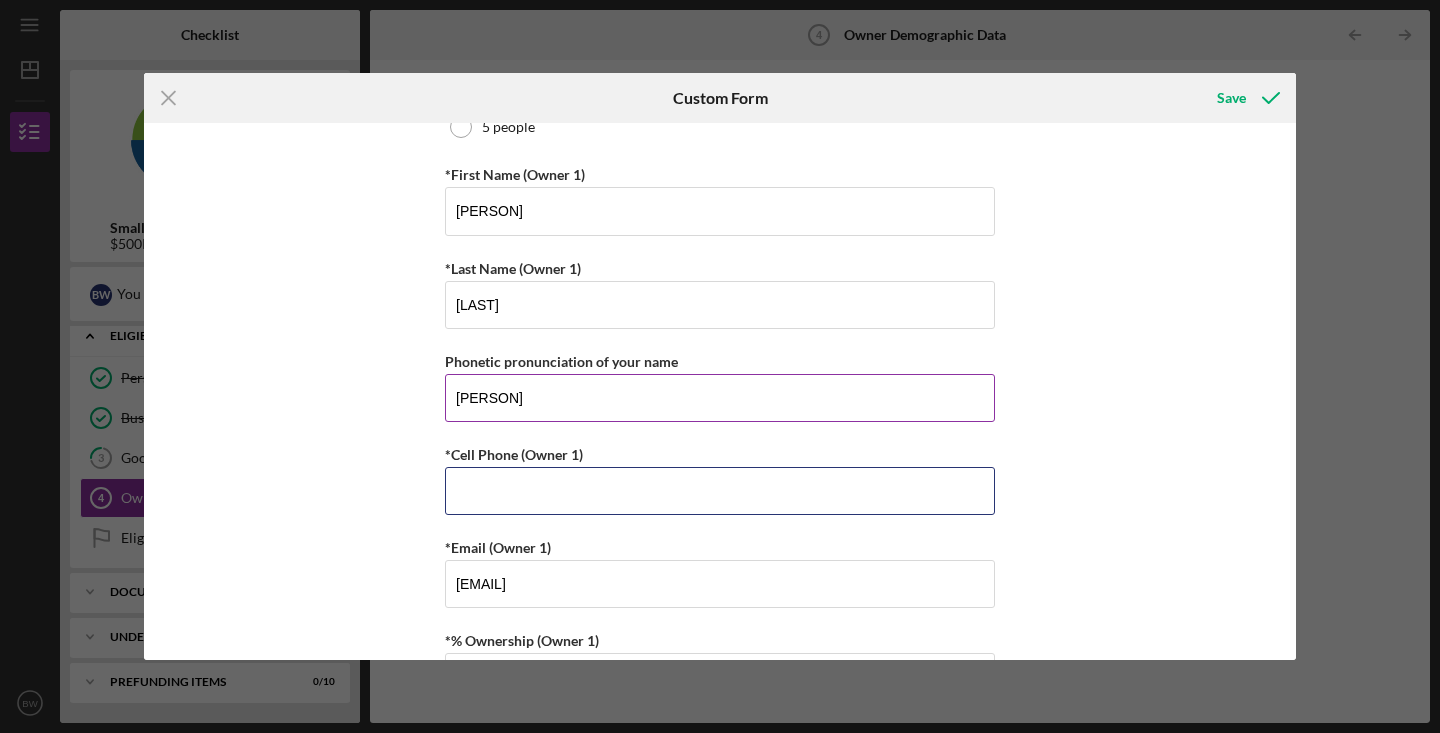 click on "*Cell Phone (Owner 1)" at bounding box center [720, 491] 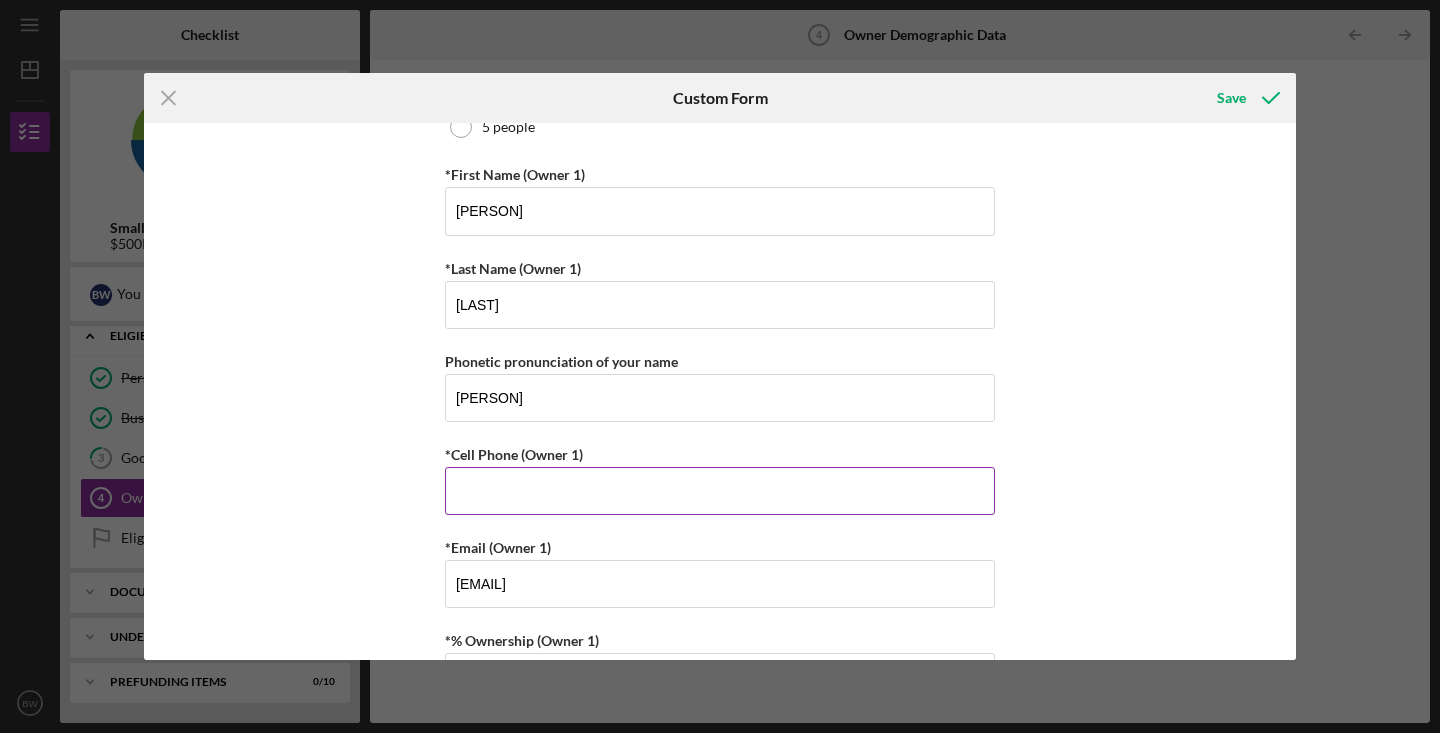 type on "(303) 478-4142" 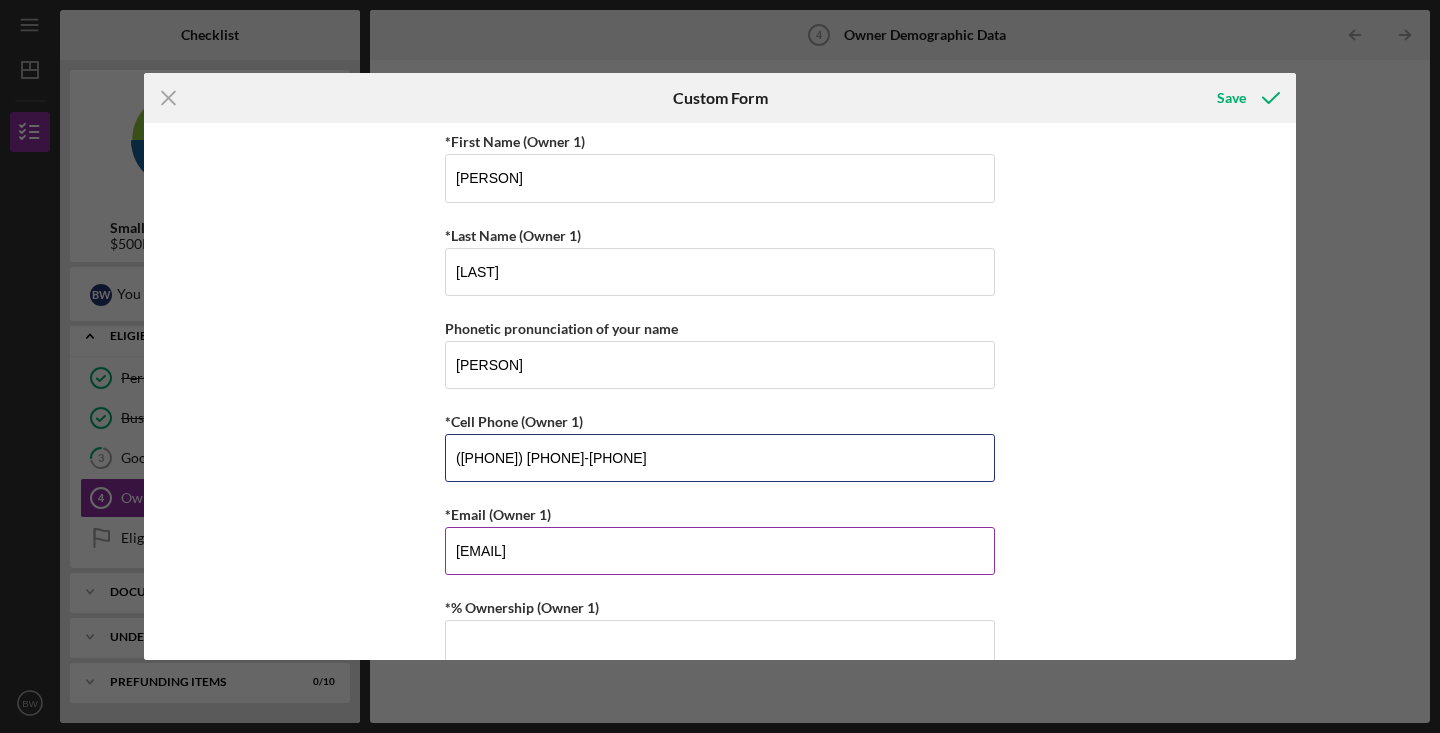 scroll, scrollTop: 474, scrollLeft: 0, axis: vertical 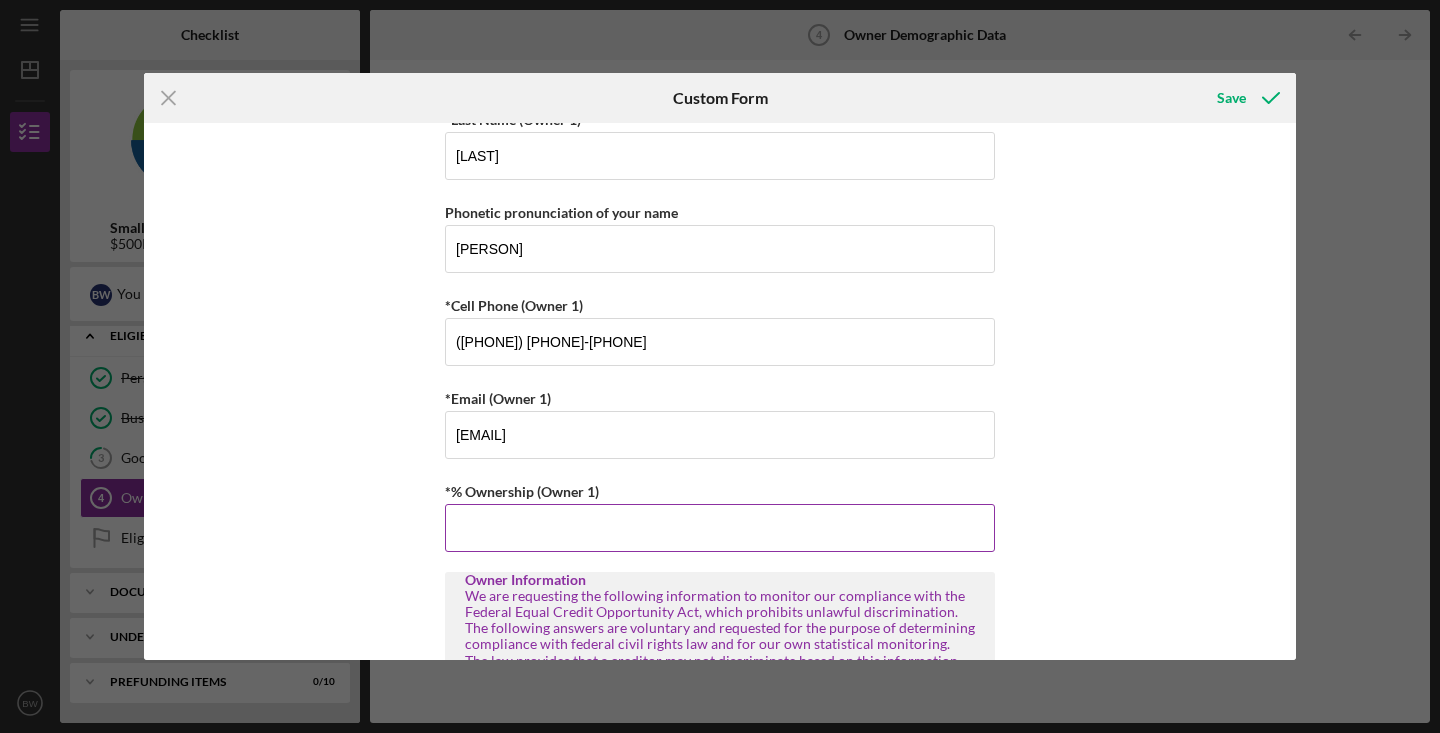 click on "*% Ownership (Owner 1)" at bounding box center (720, 528) 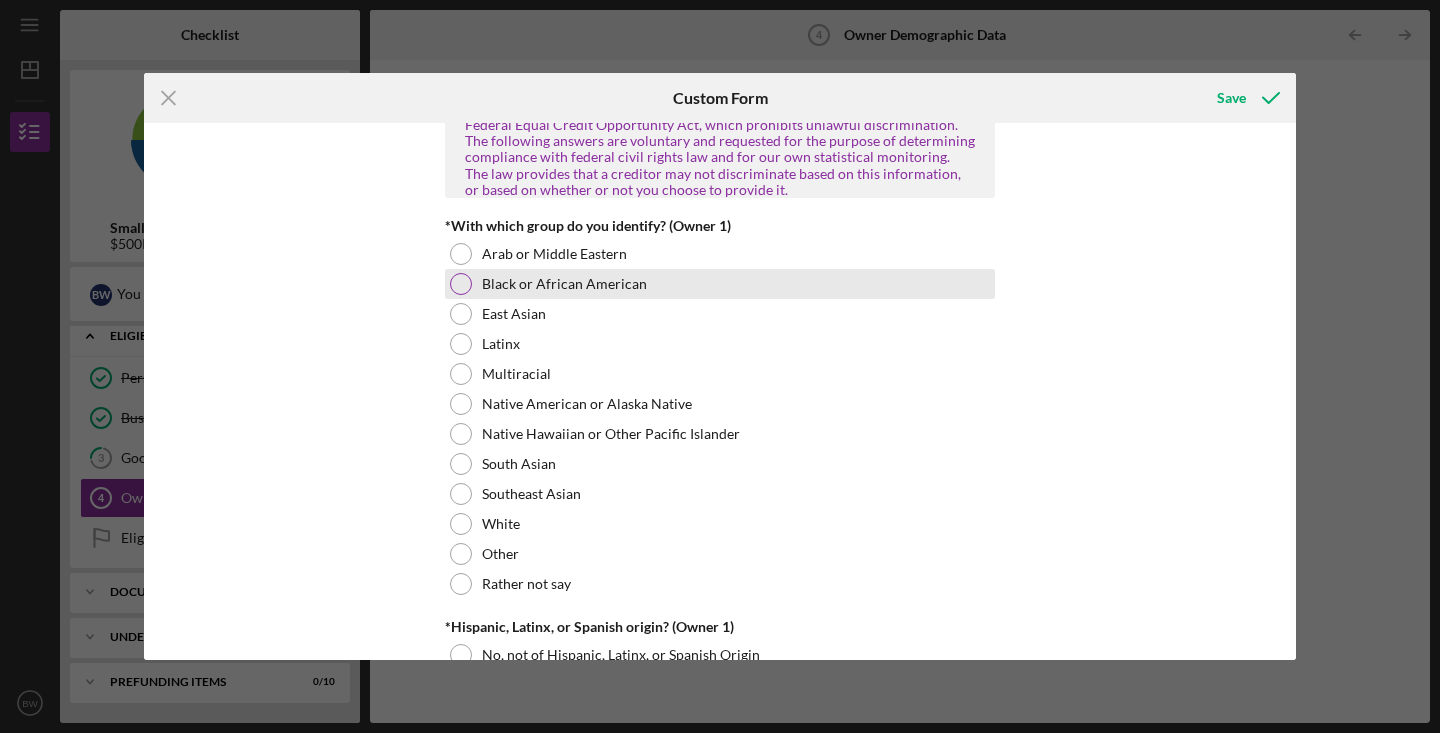 scroll, scrollTop: 969, scrollLeft: 0, axis: vertical 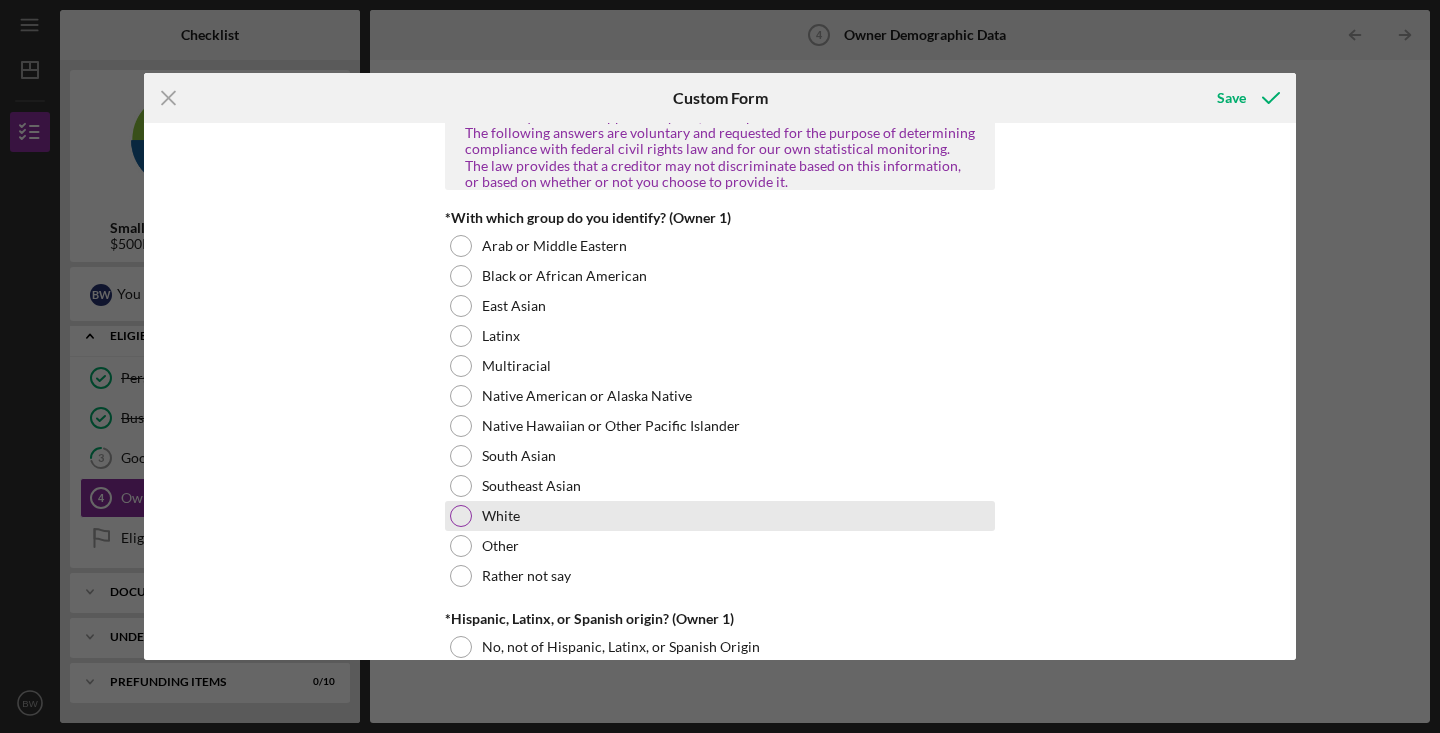type on "49.00000%" 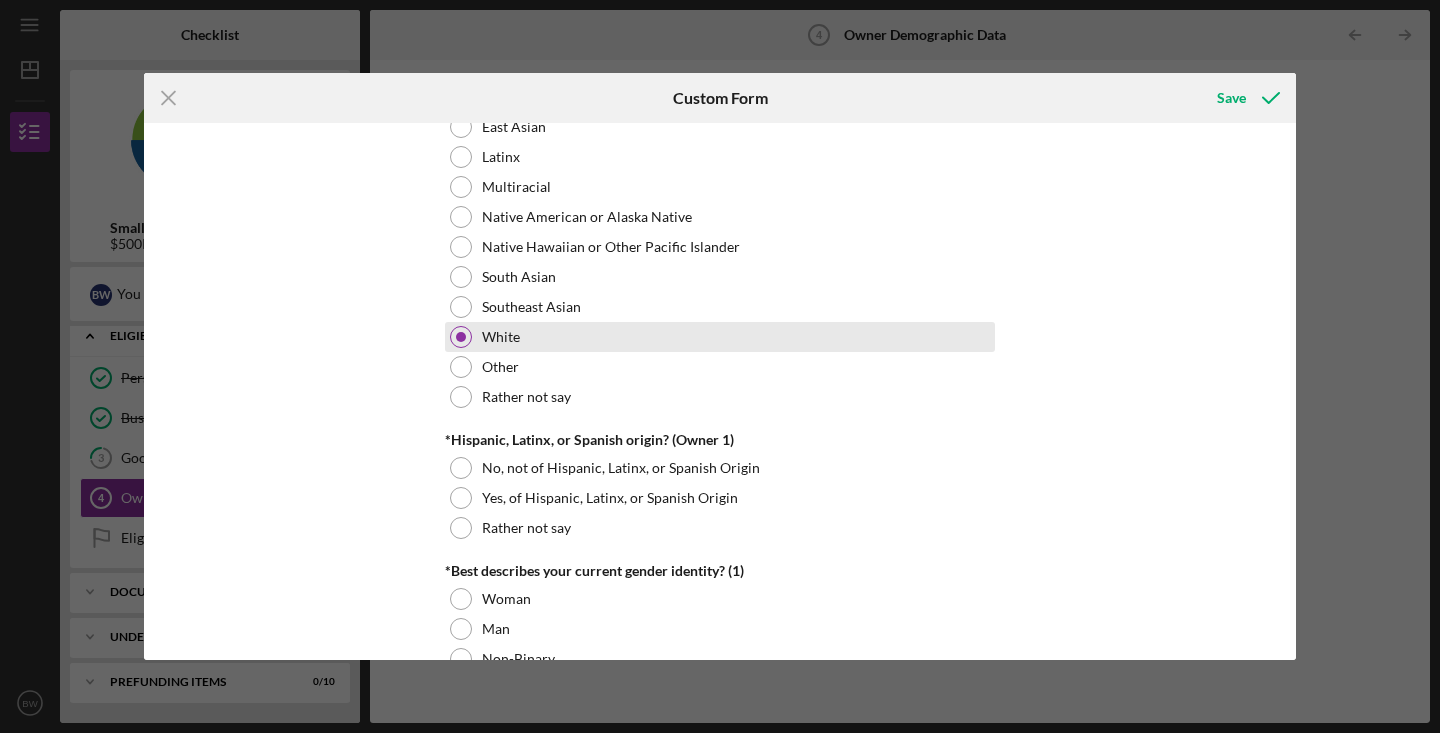 scroll, scrollTop: 1372, scrollLeft: 0, axis: vertical 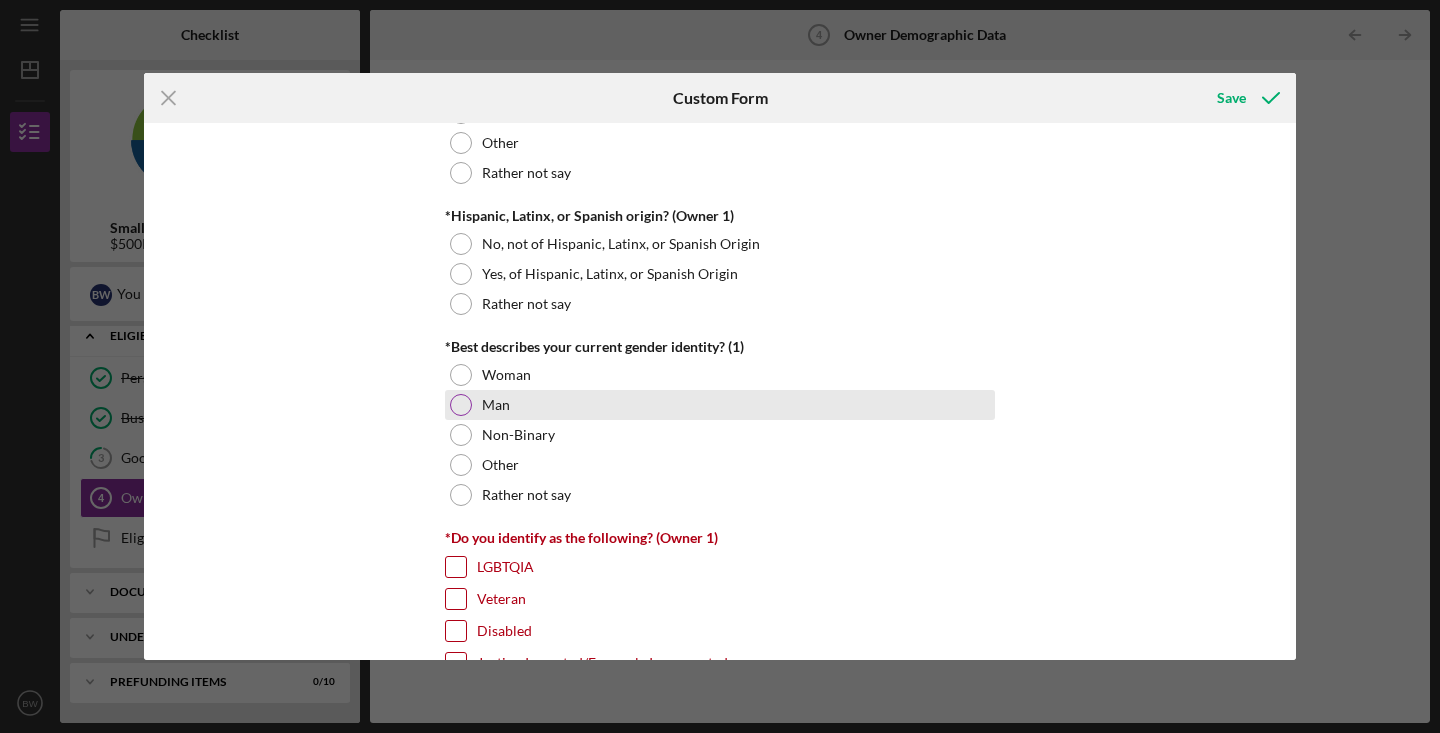 click at bounding box center (461, 405) 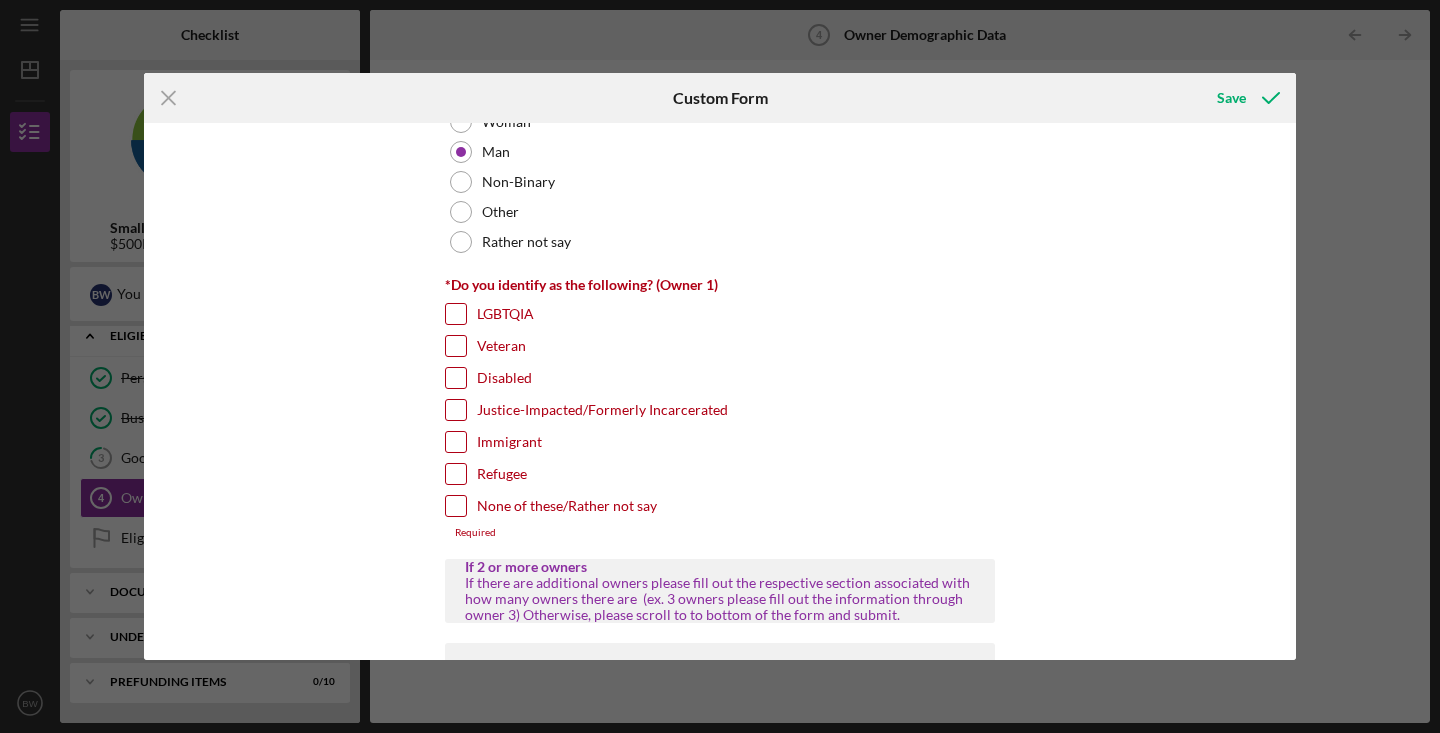 scroll, scrollTop: 1627, scrollLeft: 0, axis: vertical 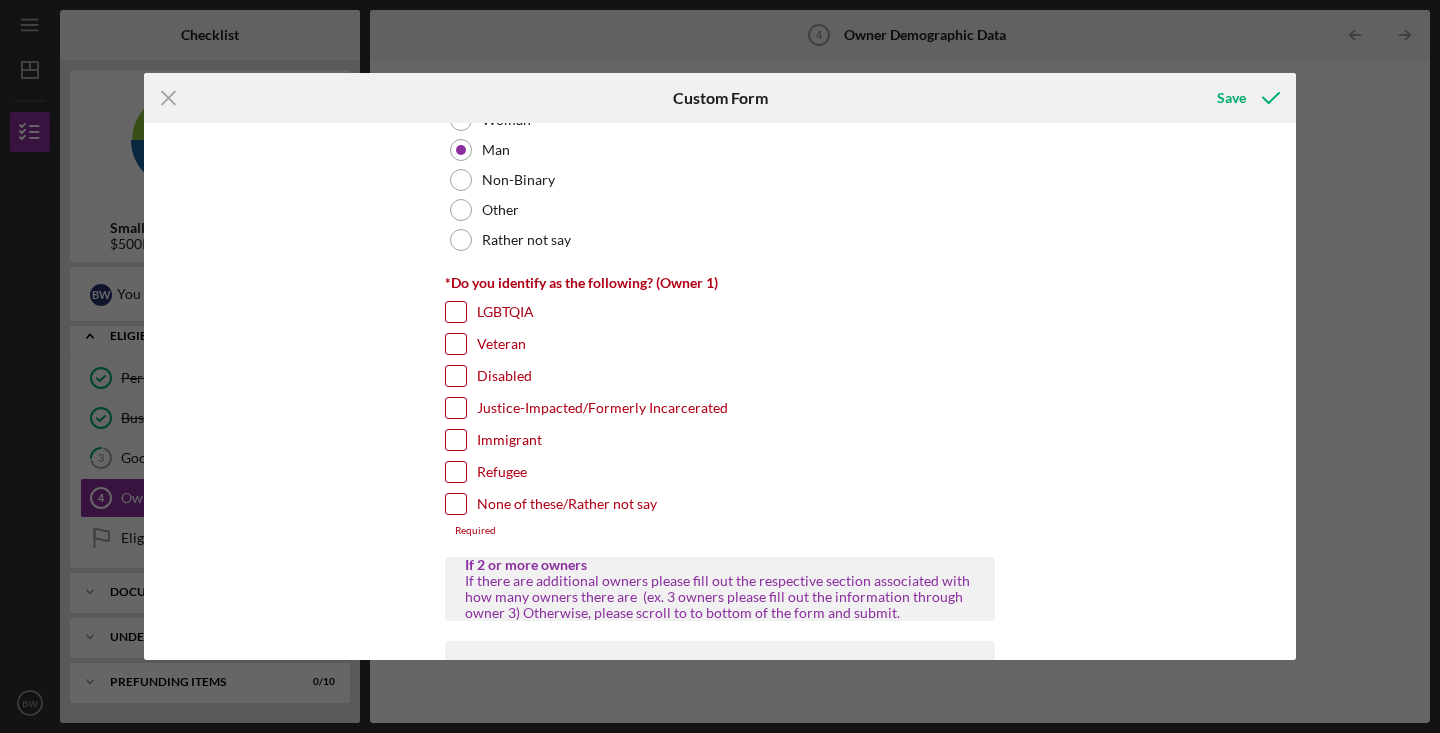 click on "None of these/Rather not say" at bounding box center [456, 504] 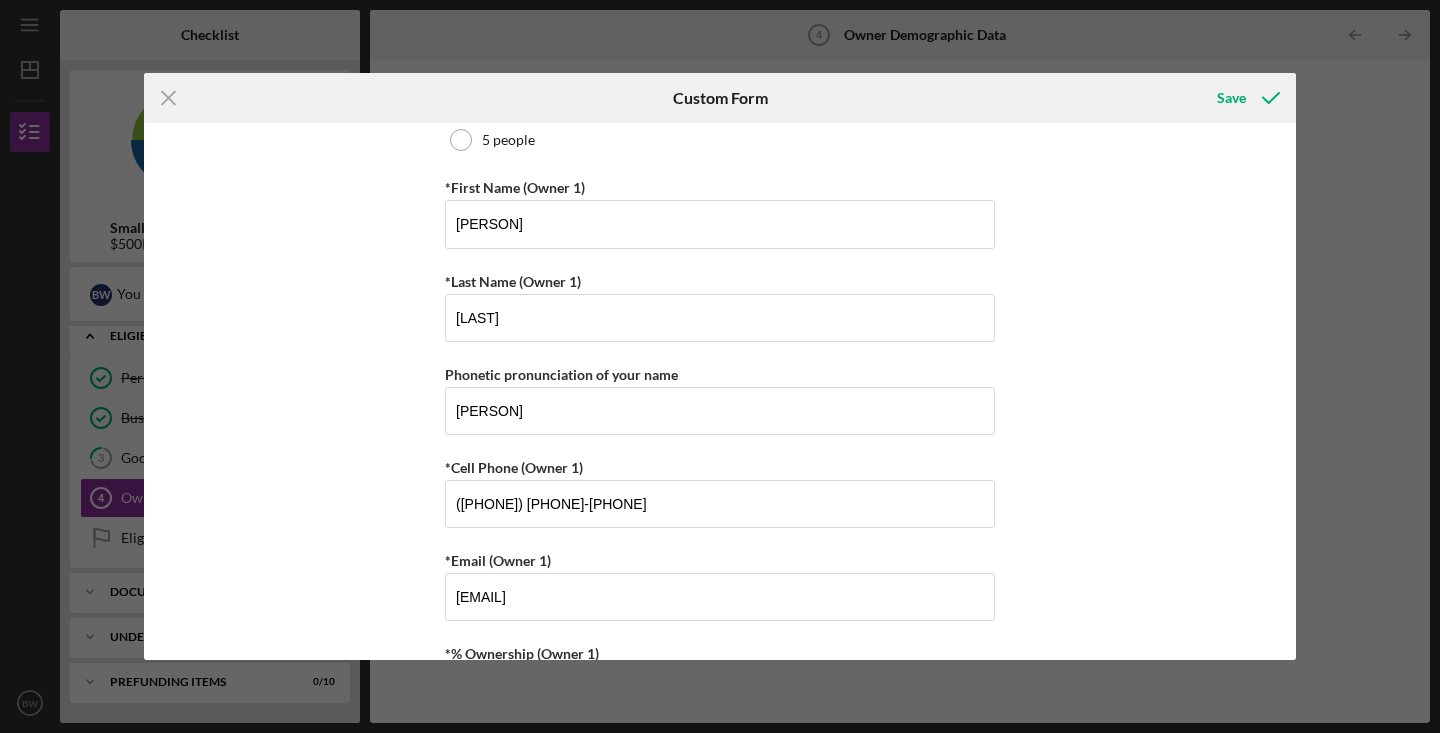 scroll, scrollTop: 159, scrollLeft: 0, axis: vertical 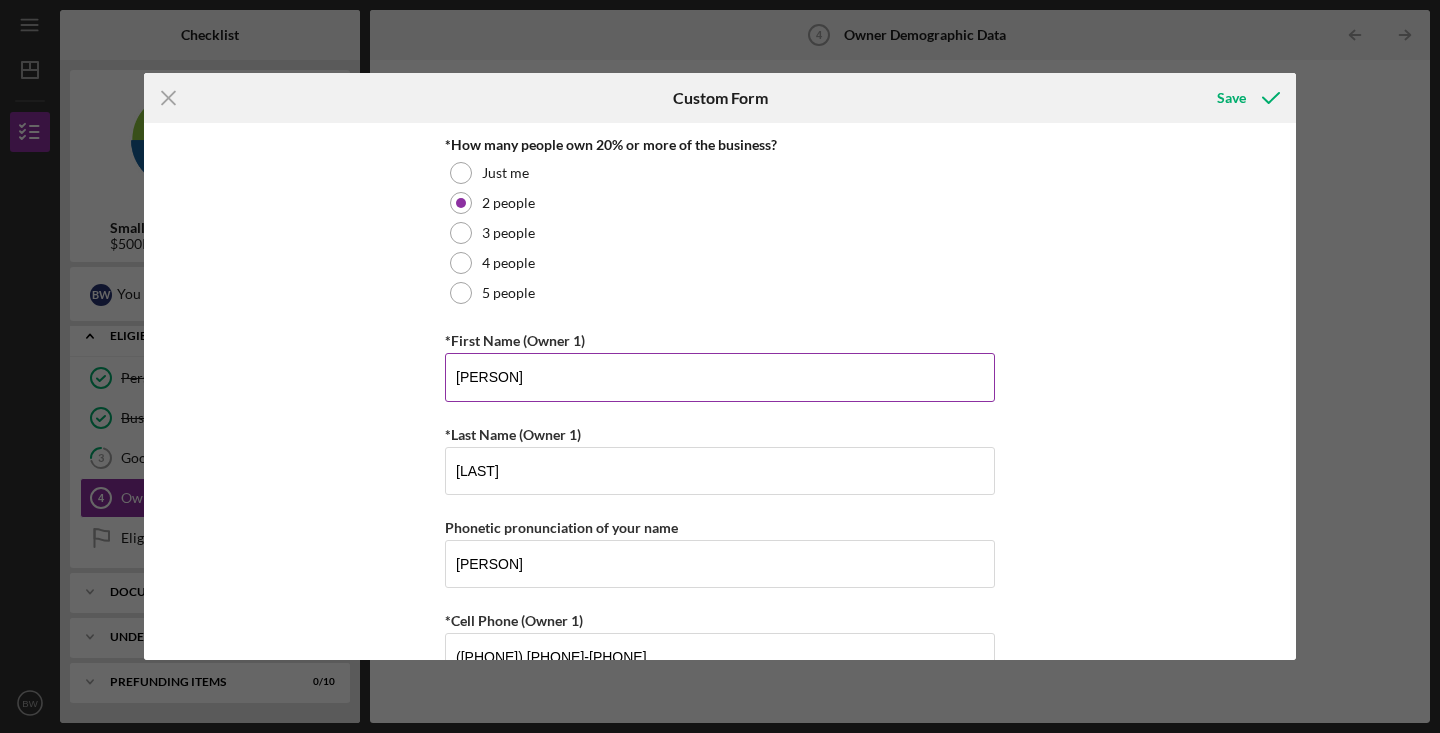 click on "Bryan" at bounding box center [720, 377] 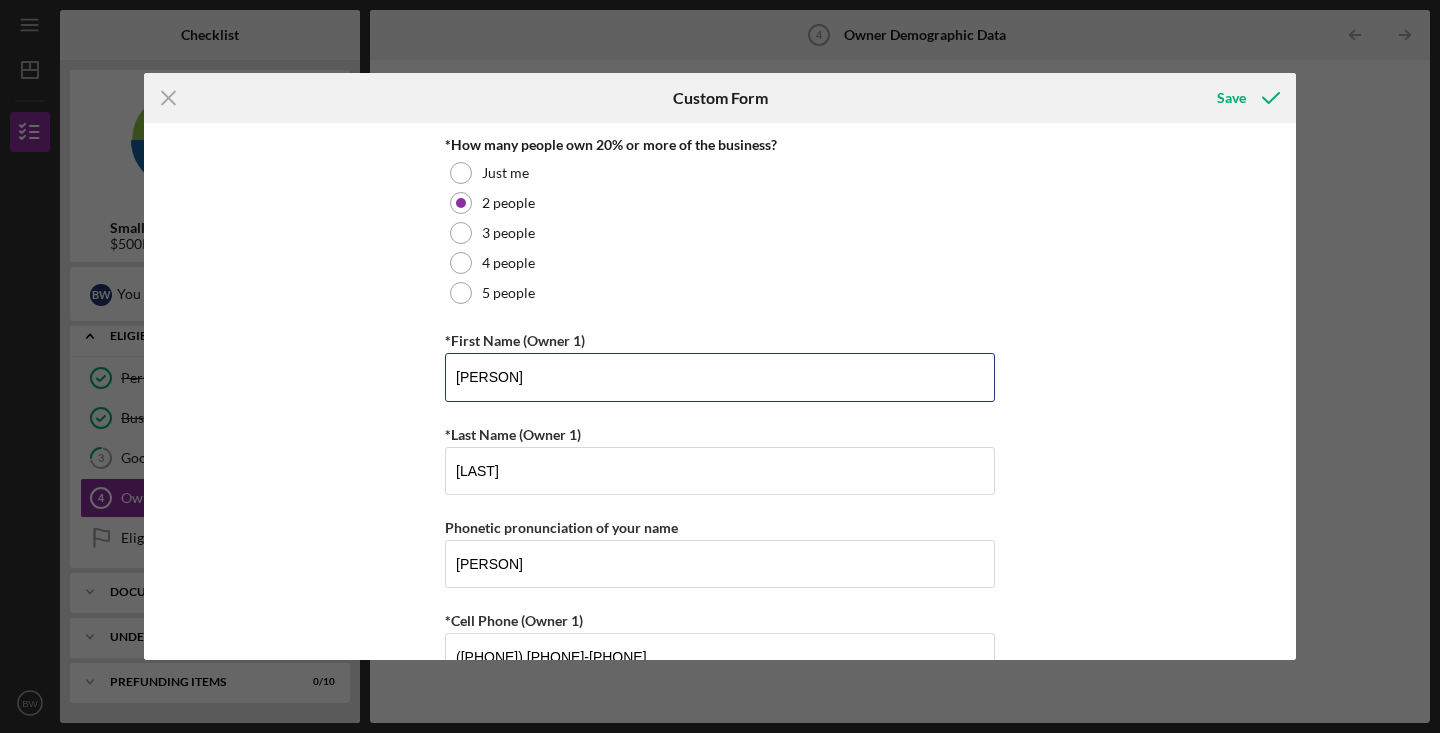 type on "Aimee" 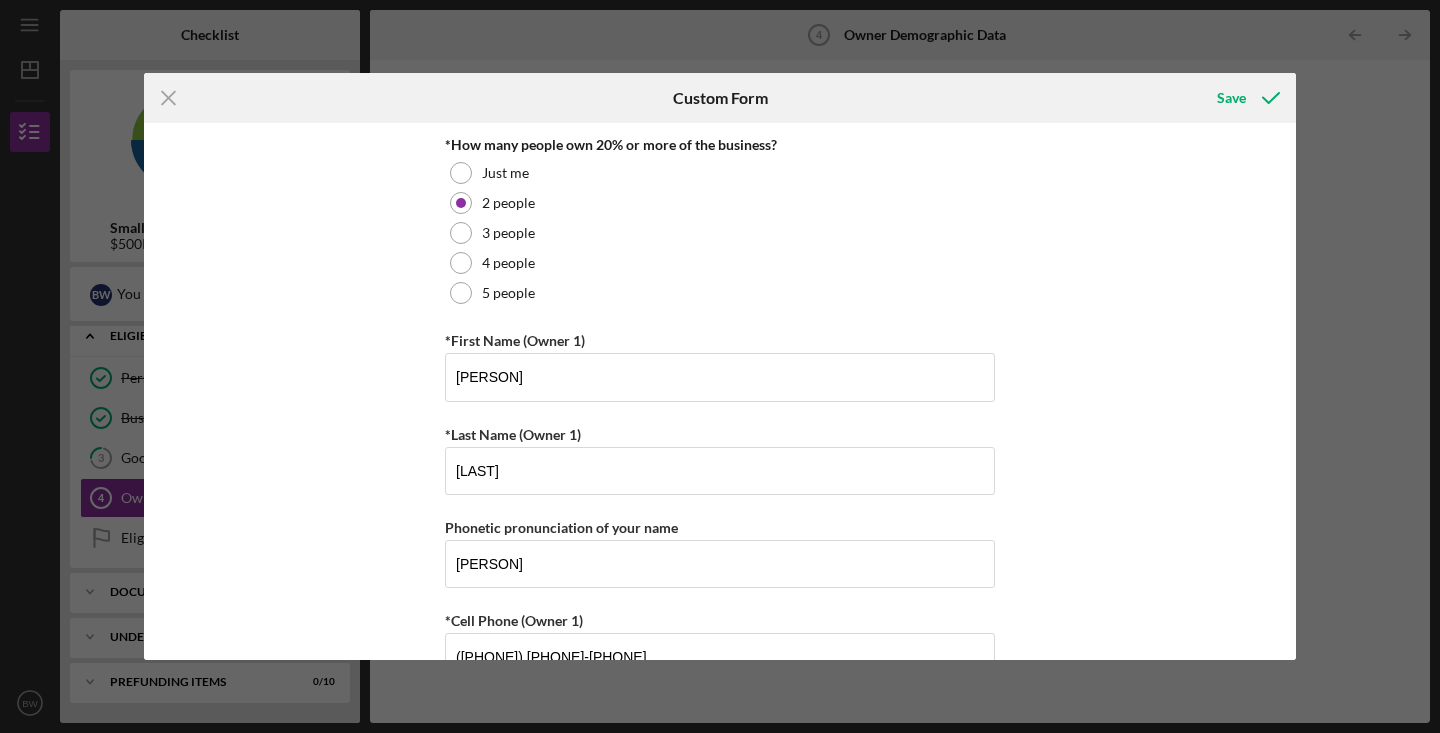 click on "Owner Demographic Form What is your preferred language? English *How many people own 20% or more of the business? Just me 2 people 3 people 4 people 5 people *First Name (Owner 1) Aimee *Last Name (Owner 1) Wingen Phonetic pronunciation of your name Bryan *Cell Phone (Owner 1) (303) 478-4142 *Email (Owner 1) Bryanwingen@gmail.com *% Ownership (Owner 1) 49.00000% Owner Information We are requesting the following information to monitor our compliance with the Federal Equal Credit Opportunity Act, which prohibits unlawful discrimination. The following answers are voluntary and requested for the purpose of determining compliance with federal civil rights law and for our own statistical monitoring. The law provides that a creditor may not discriminate based on this information, or based on whether or not you choose to provide it. *With which group do you identify? (Owner 1) Arab or Middle Eastern Black or African American East Asian Latinx Multiracial Native American or Alaska Native South Asian Southeast Asian" at bounding box center (720, 391) 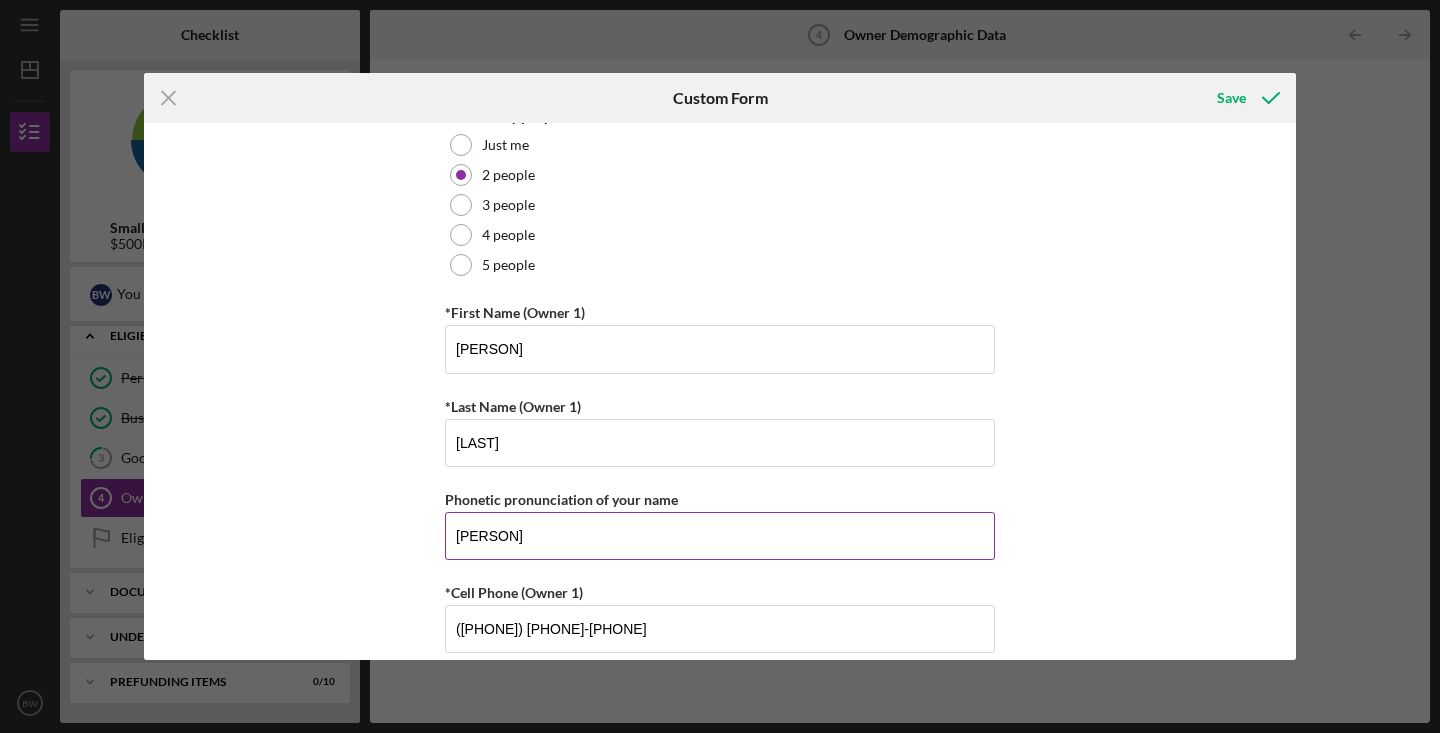click on "Bryan" at bounding box center [720, 536] 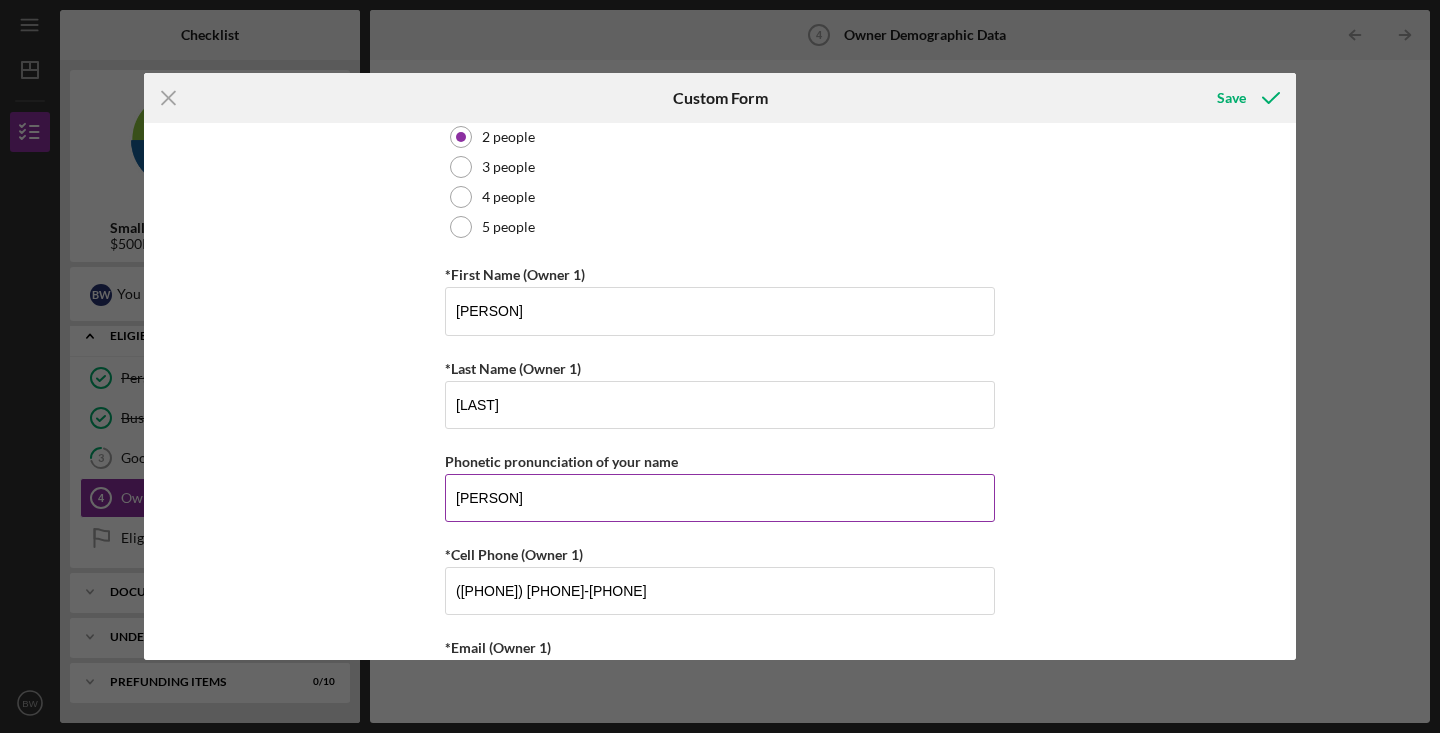 scroll, scrollTop: 282, scrollLeft: 0, axis: vertical 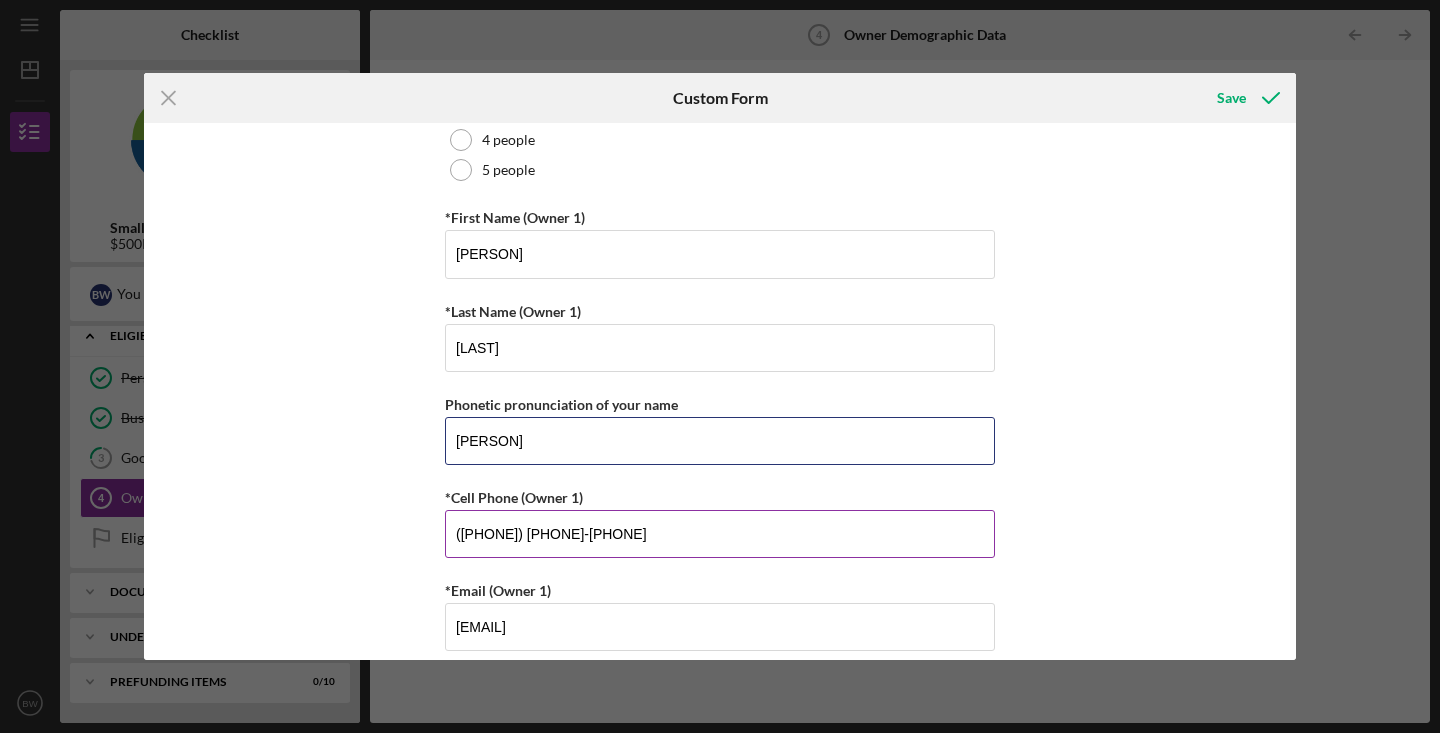 type on "Aimee" 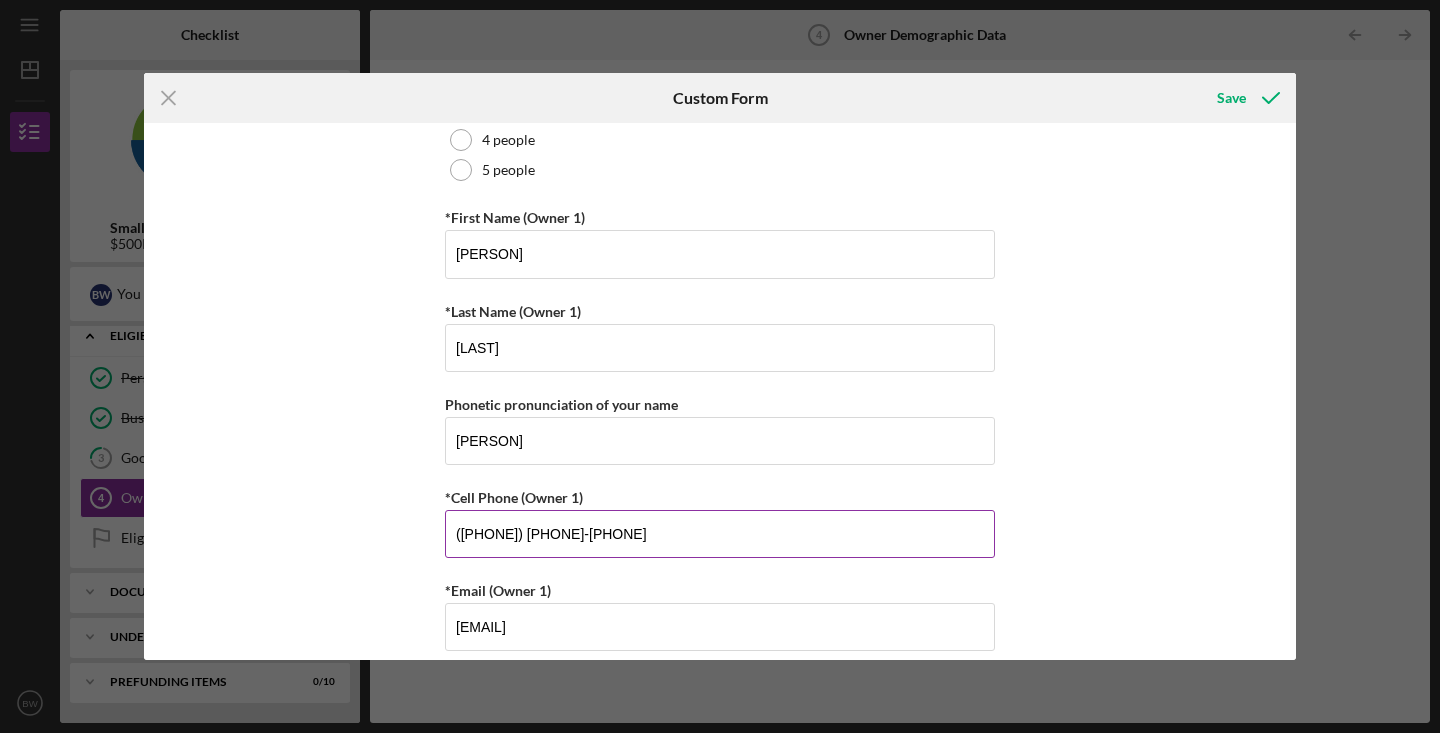 click on "(303) 478-4142" at bounding box center (720, 534) 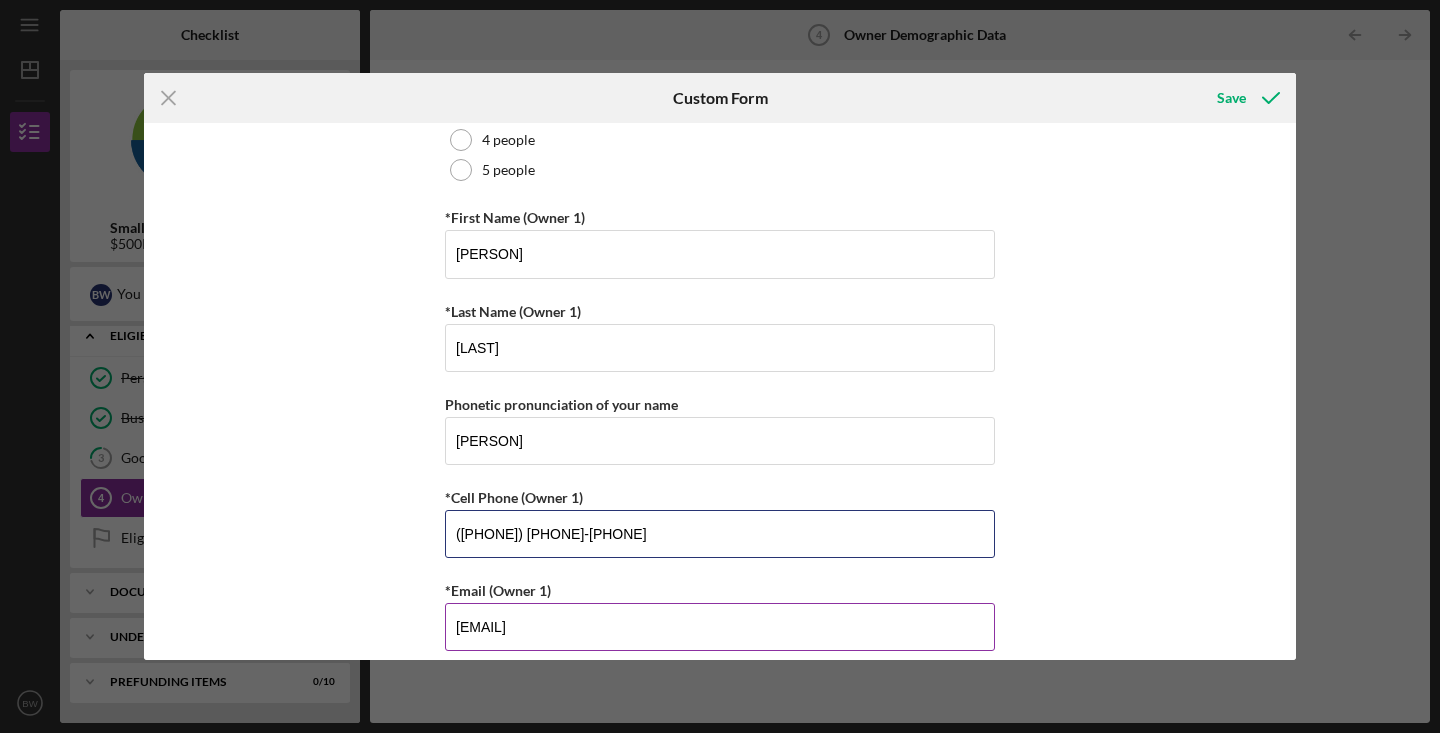 type on "(415) 265-5142" 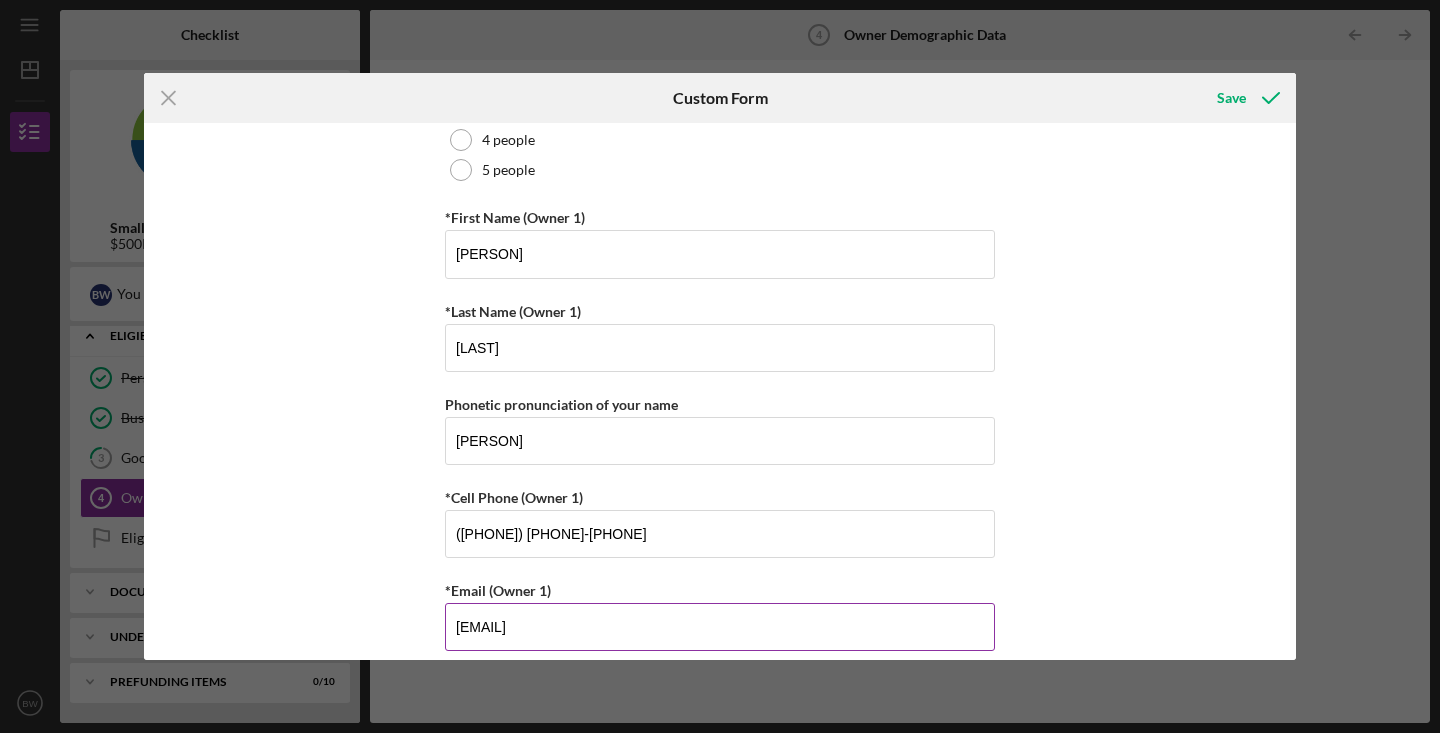 click on "Bryanwingen@gmail.com" at bounding box center (720, 627) 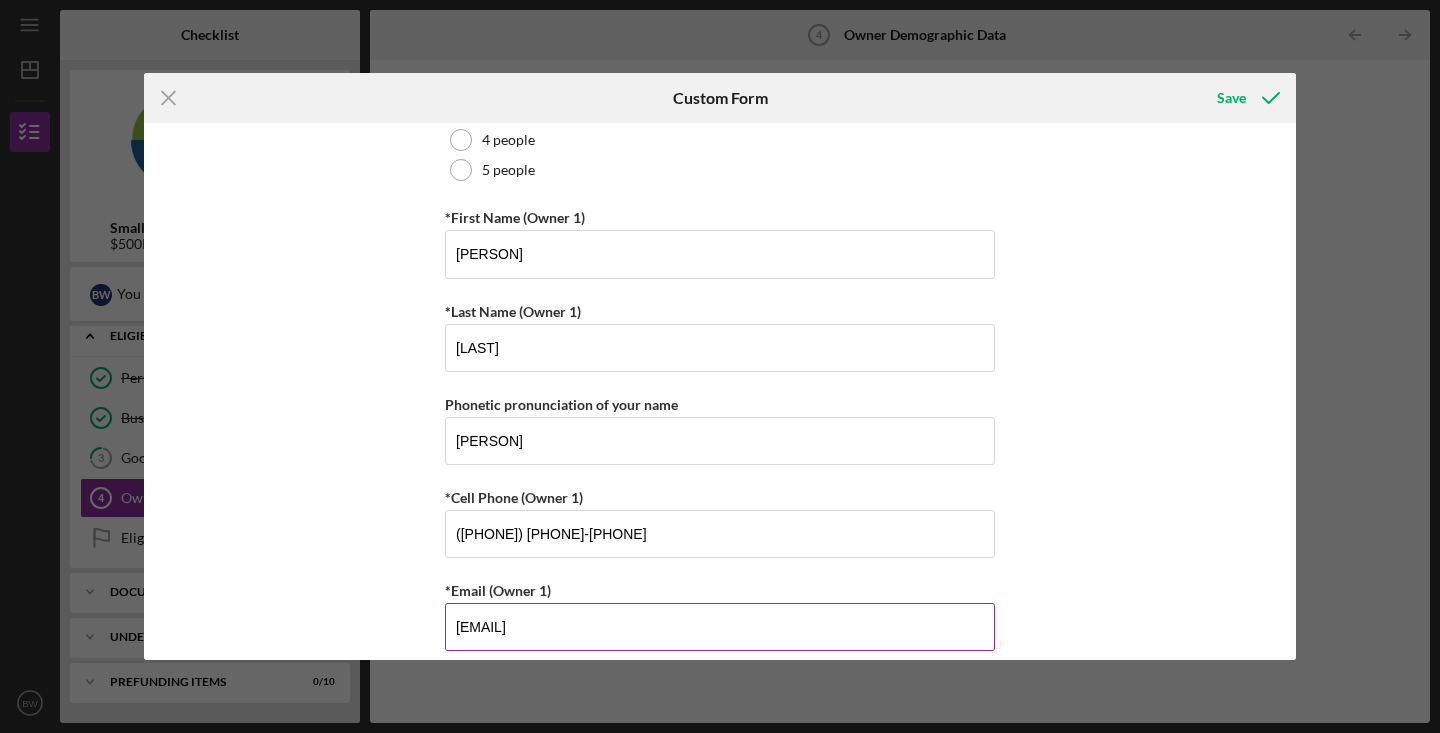 type on "wingenbakery@gmail.com" 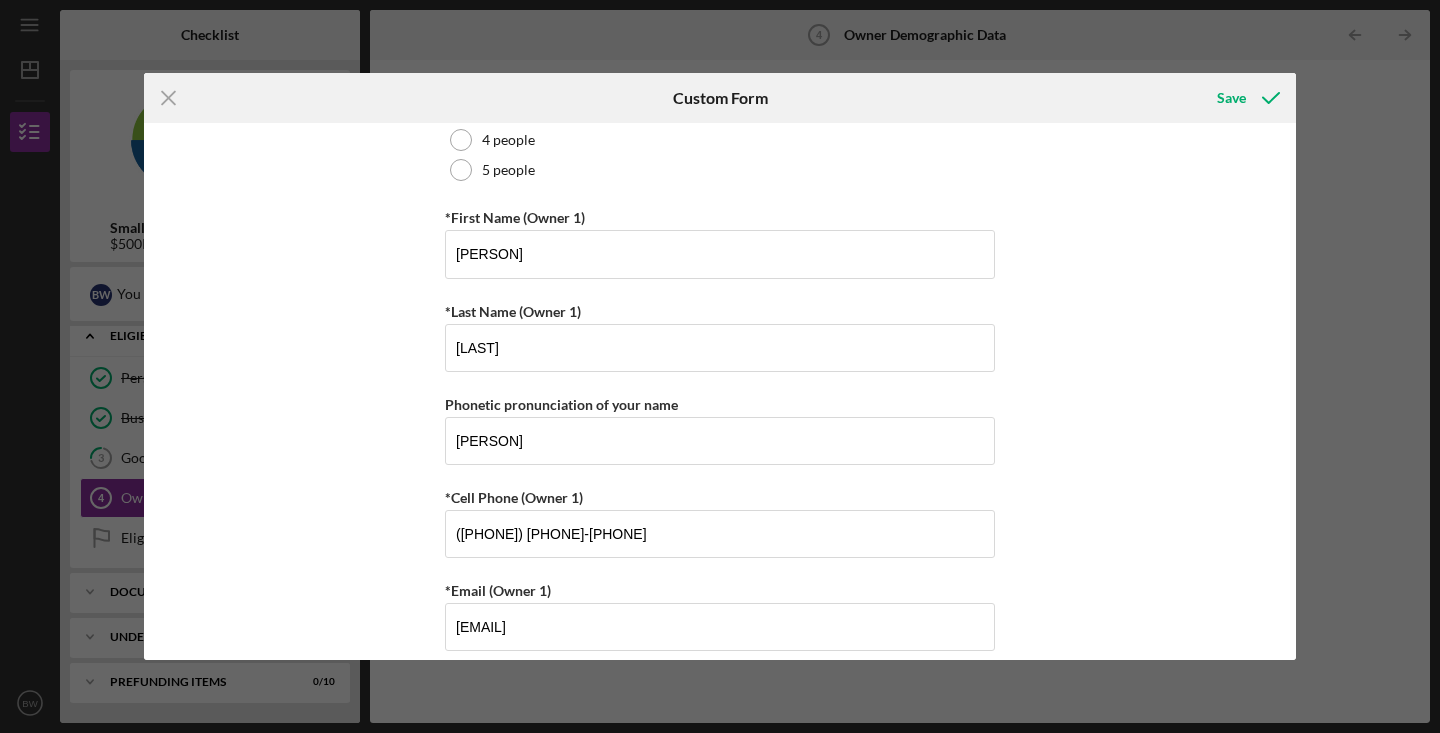 click on "Owner Demographic Form What is your preferred language? English *How many people own 20% or more of the business? Just me 2 people 3 people 4 people 5 people *First Name (Owner 1) Aimee *Last Name (Owner 1) Wingen Phonetic pronunciation of your name Aimee *Cell Phone (Owner 1) (415) 265-5142 *Email (Owner 1) wingenbakery@gmail.com *% Ownership (Owner 1) 49.00000% Owner Information We are requesting the following information to monitor our compliance with the Federal Equal Credit Opportunity Act, which prohibits unlawful discrimination. The following answers are voluntary and requested for the purpose of determining compliance with federal civil rights law and for our own statistical monitoring. The law provides that a creditor may not discriminate based on this information, or based on whether or not you choose to provide it. *With which group do you identify? (Owner 1) Arab or Middle Eastern Black or African American East Asian Latinx Multiracial Native American or Alaska Native South Asian Southeast Asian" at bounding box center [720, 391] 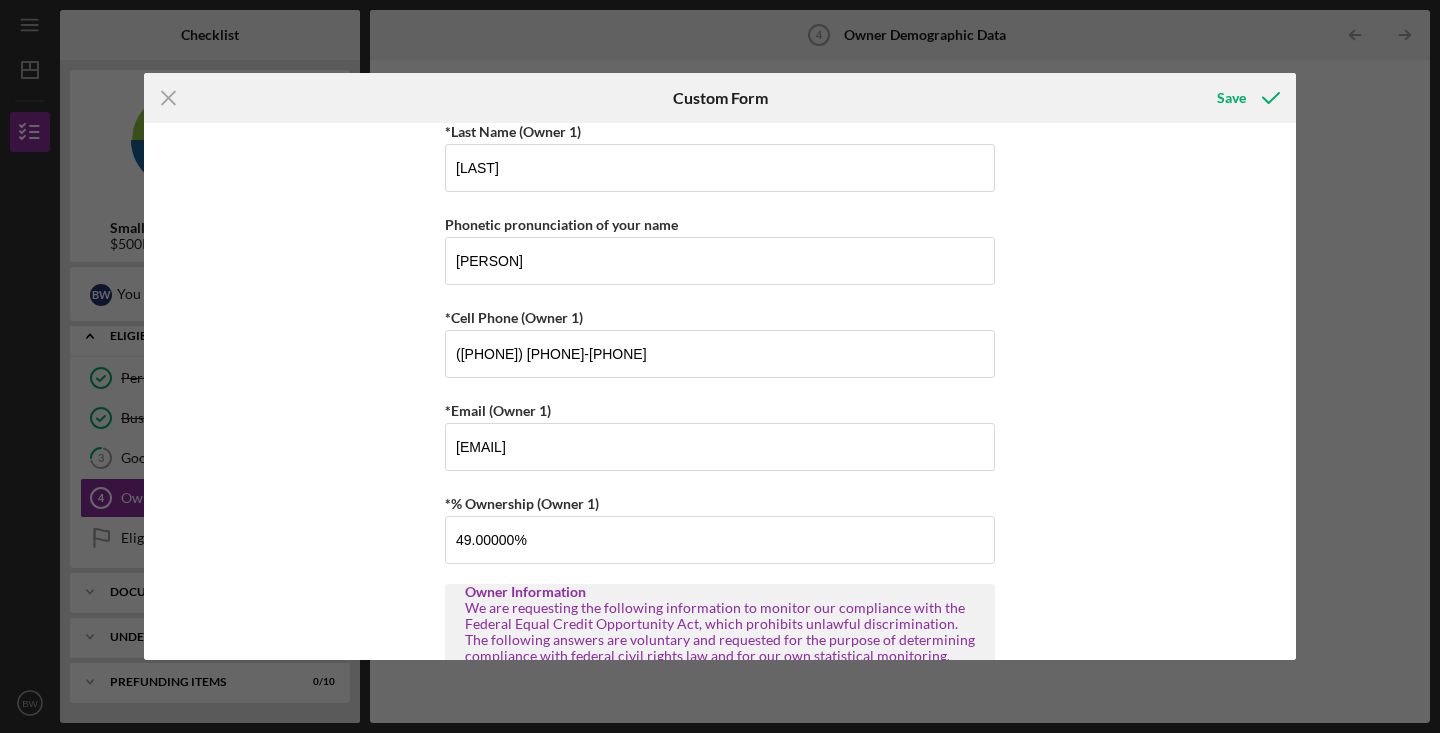 scroll, scrollTop: 467, scrollLeft: 0, axis: vertical 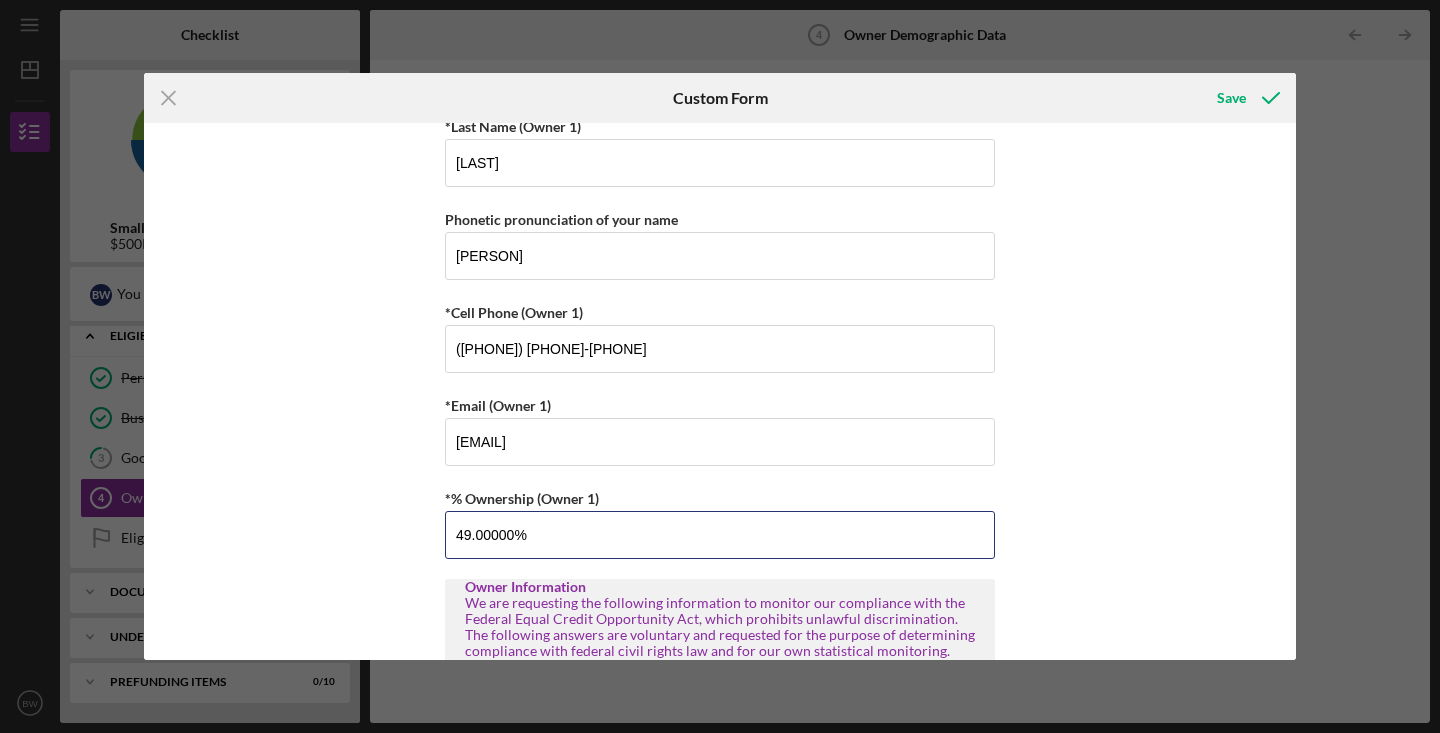 drag, startPoint x: 537, startPoint y: 540, endPoint x: 255, endPoint y: 537, distance: 282.01596 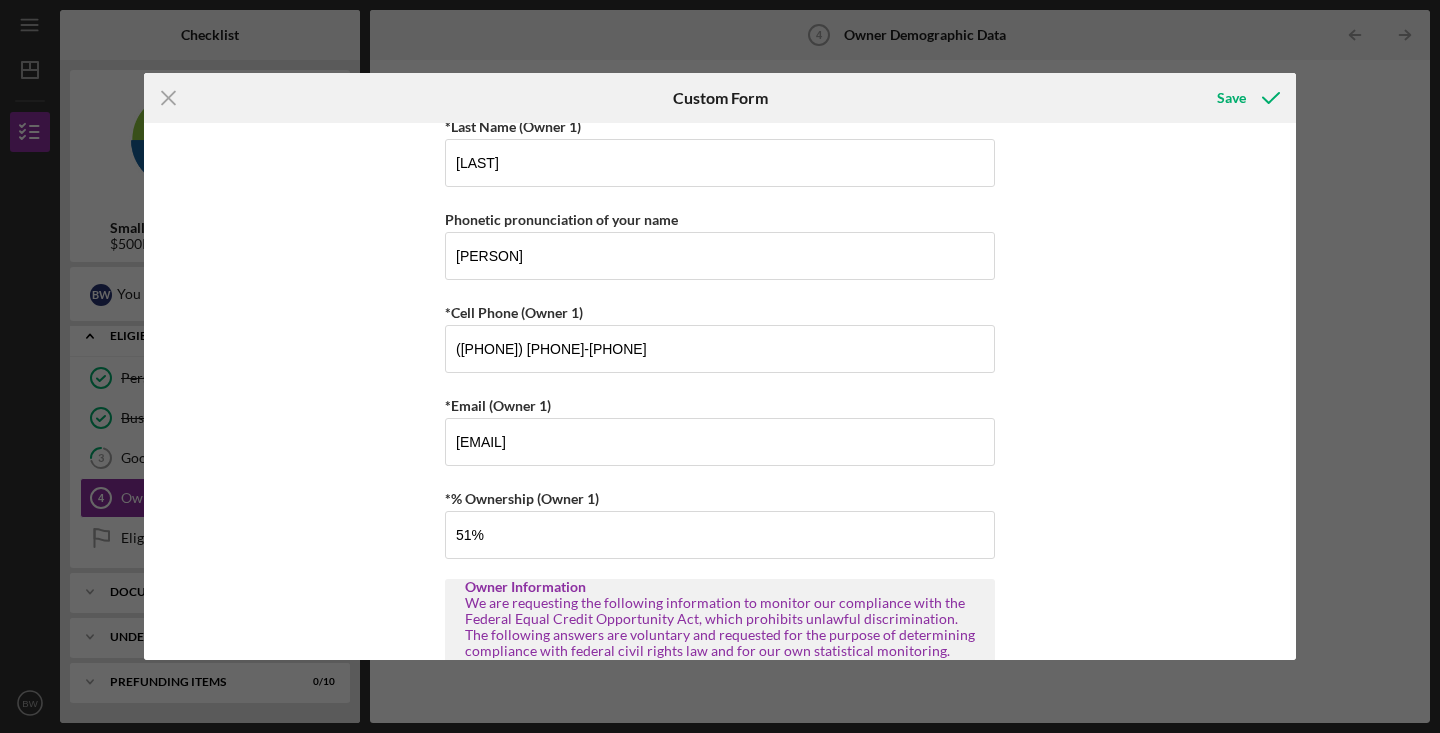 type on "51.00000%" 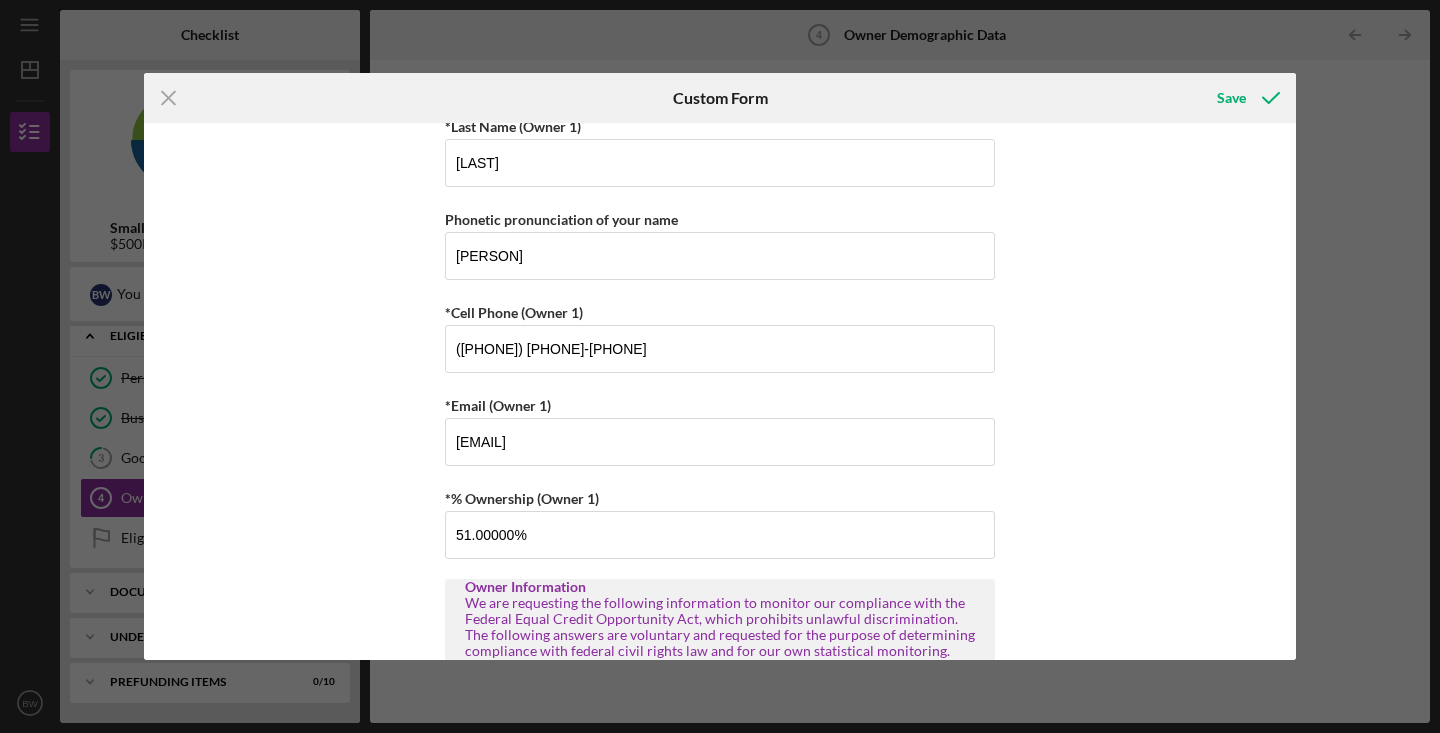 click on "Owner Demographic Form What is your preferred language? English *How many people own 20% or more of the business? Just me 2 people 3 people 4 people 5 people *First Name (Owner 1) Aimee *Last Name (Owner 1) Wingen Phonetic pronunciation of your name Aimee *Cell Phone (Owner 1) (415) 265-5142 *Email (Owner 1) wingenbakery@gmail.com *% Ownership (Owner 1) 51.00000% Owner Information We are requesting the following information to monitor our compliance with the Federal Equal Credit Opportunity Act, which prohibits unlawful discrimination. The following answers are voluntary and requested for the purpose of determining compliance with federal civil rights law and for our own statistical monitoring. The law provides that a creditor may not discriminate based on this information, or based on whether or not you choose to provide it. *With which group do you identify? (Owner 1) Arab or Middle Eastern Black or African American East Asian Latinx Multiracial Native American or Alaska Native South Asian Southeast Asian" at bounding box center [720, 391] 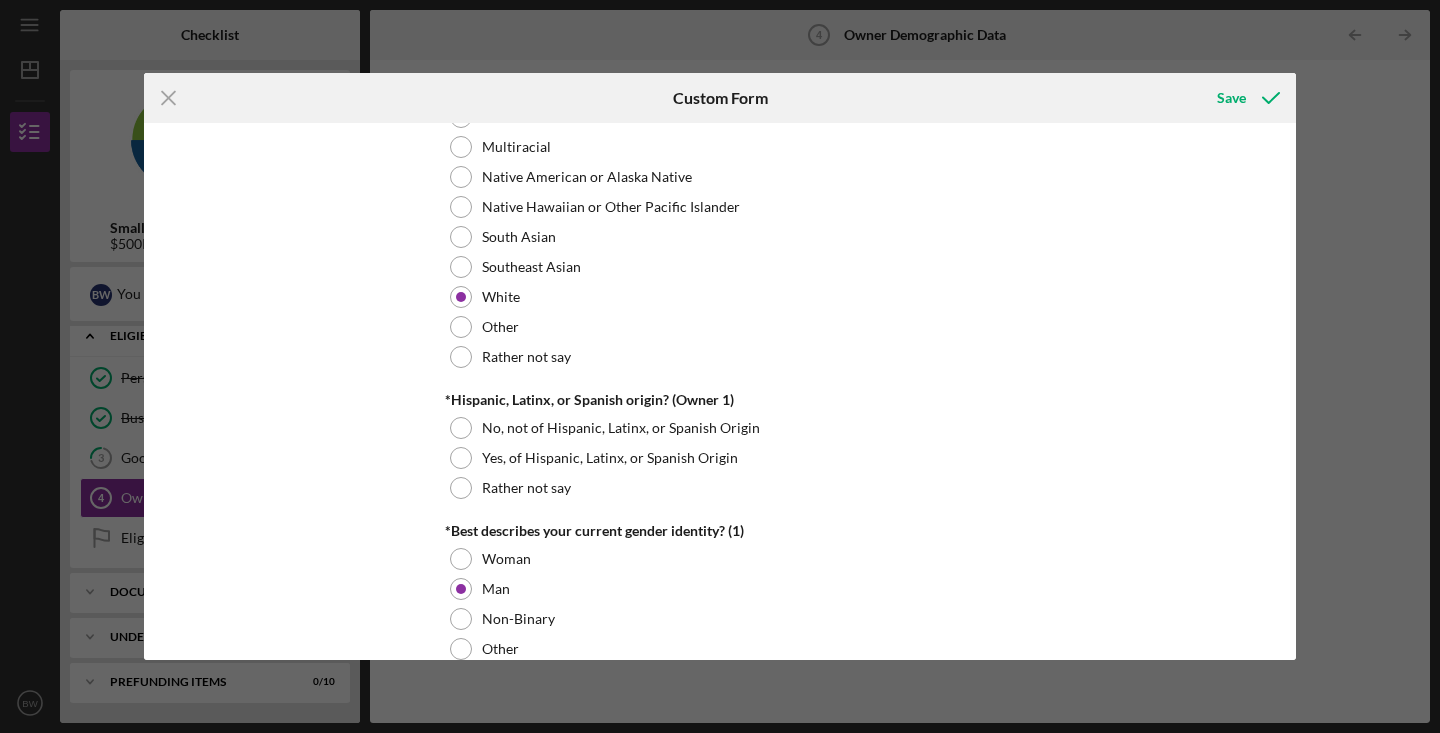 scroll, scrollTop: 1453, scrollLeft: 0, axis: vertical 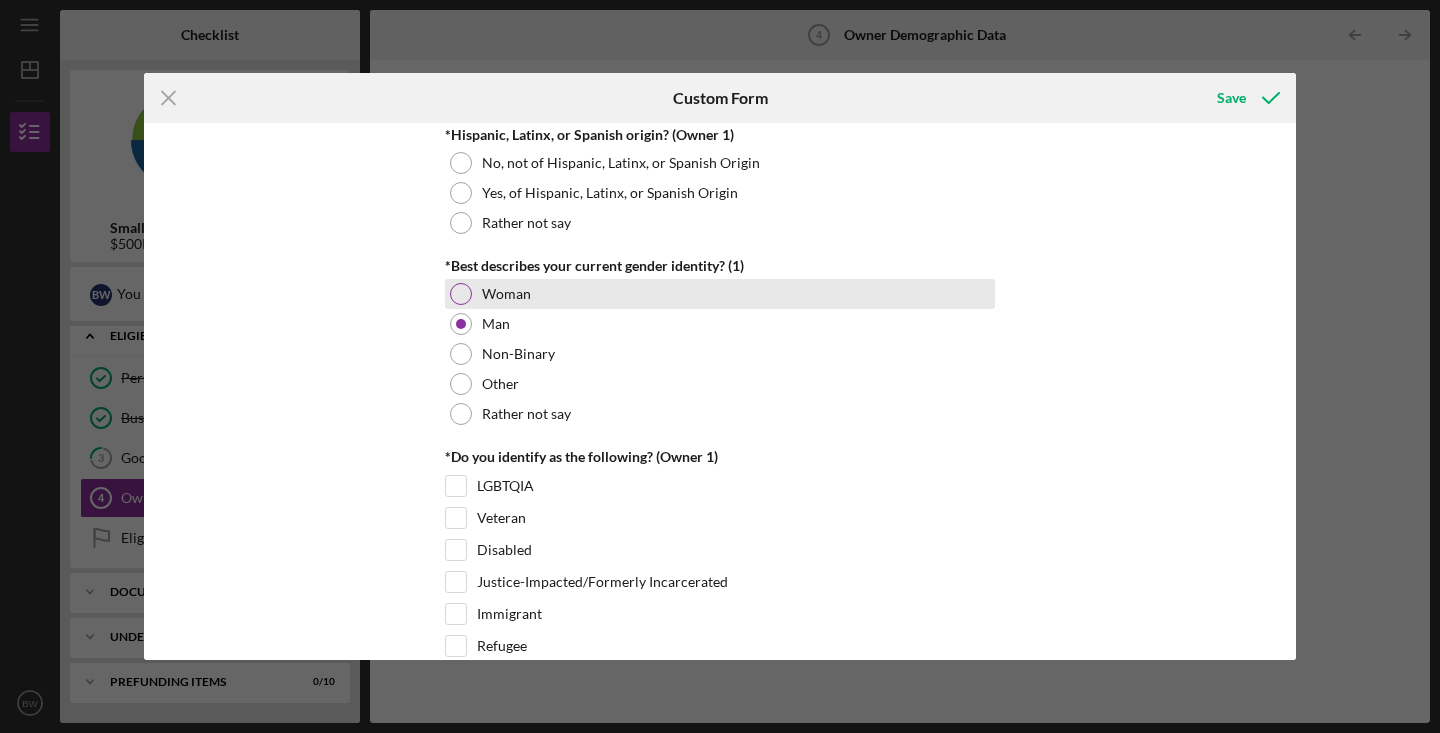 click at bounding box center [461, 294] 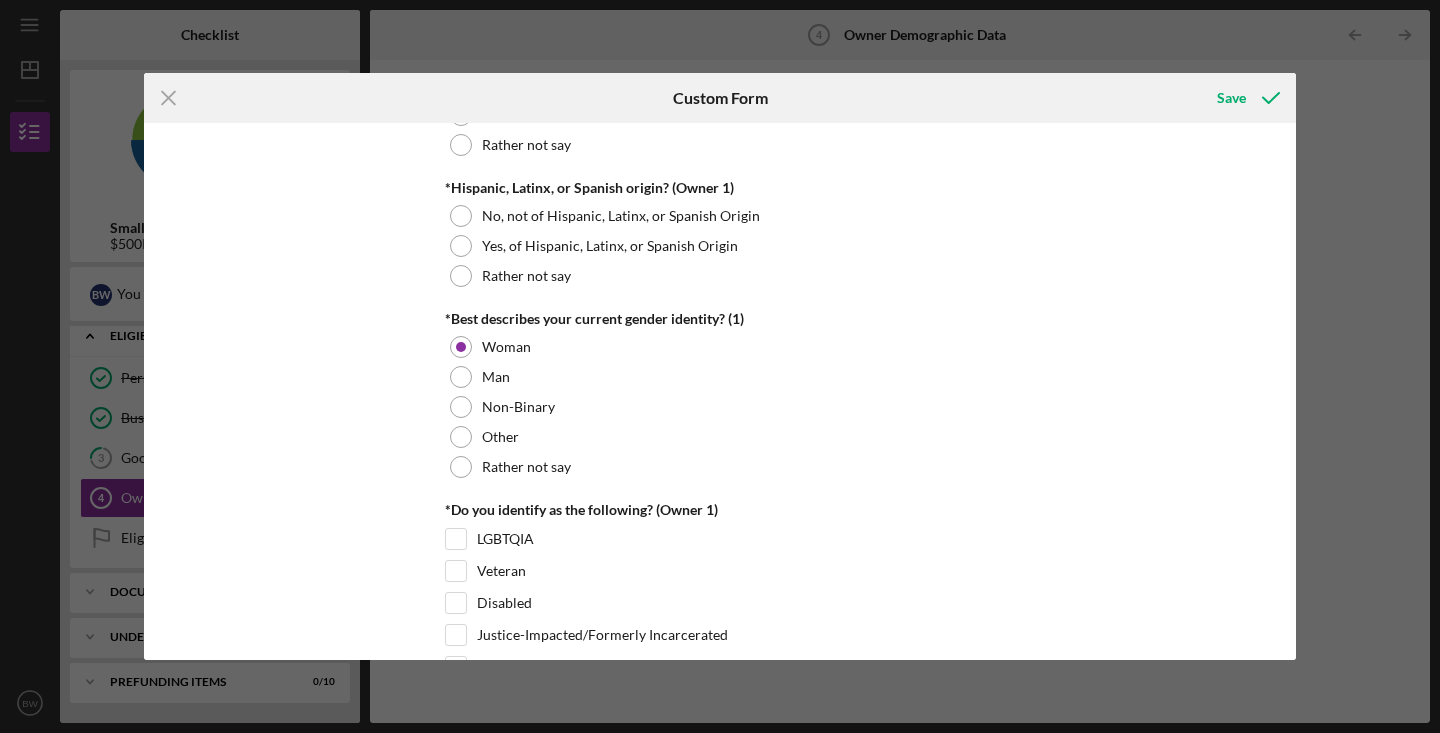 scroll, scrollTop: 1399, scrollLeft: 0, axis: vertical 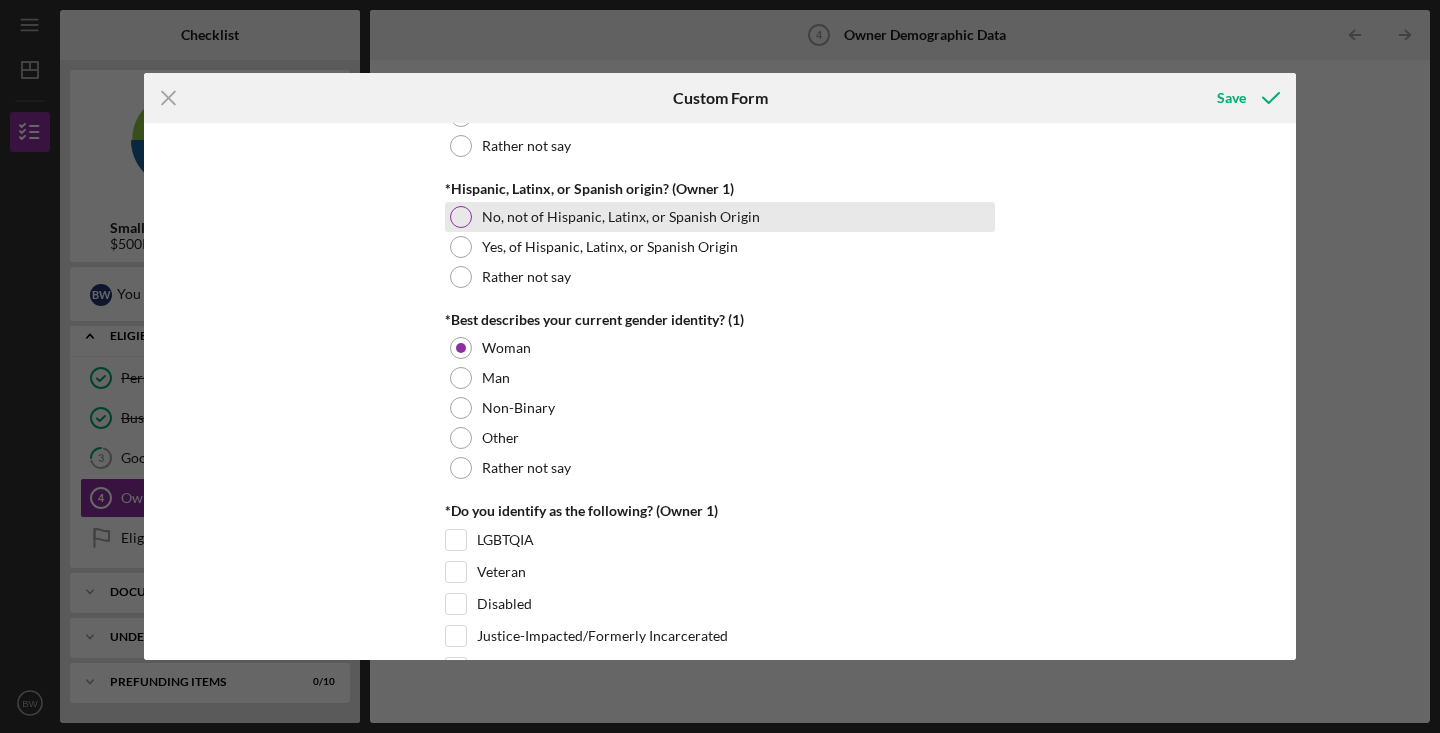 click at bounding box center [461, 217] 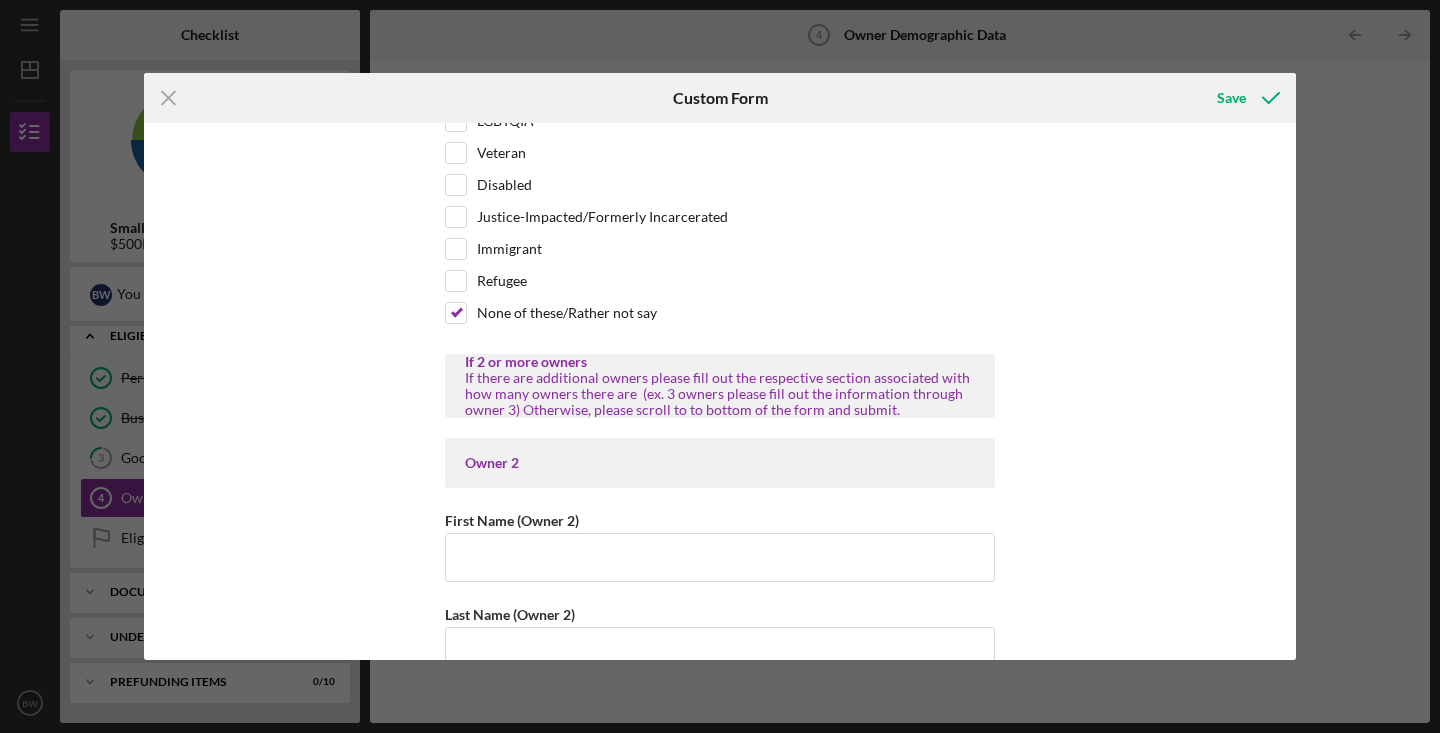 scroll, scrollTop: 1903, scrollLeft: 0, axis: vertical 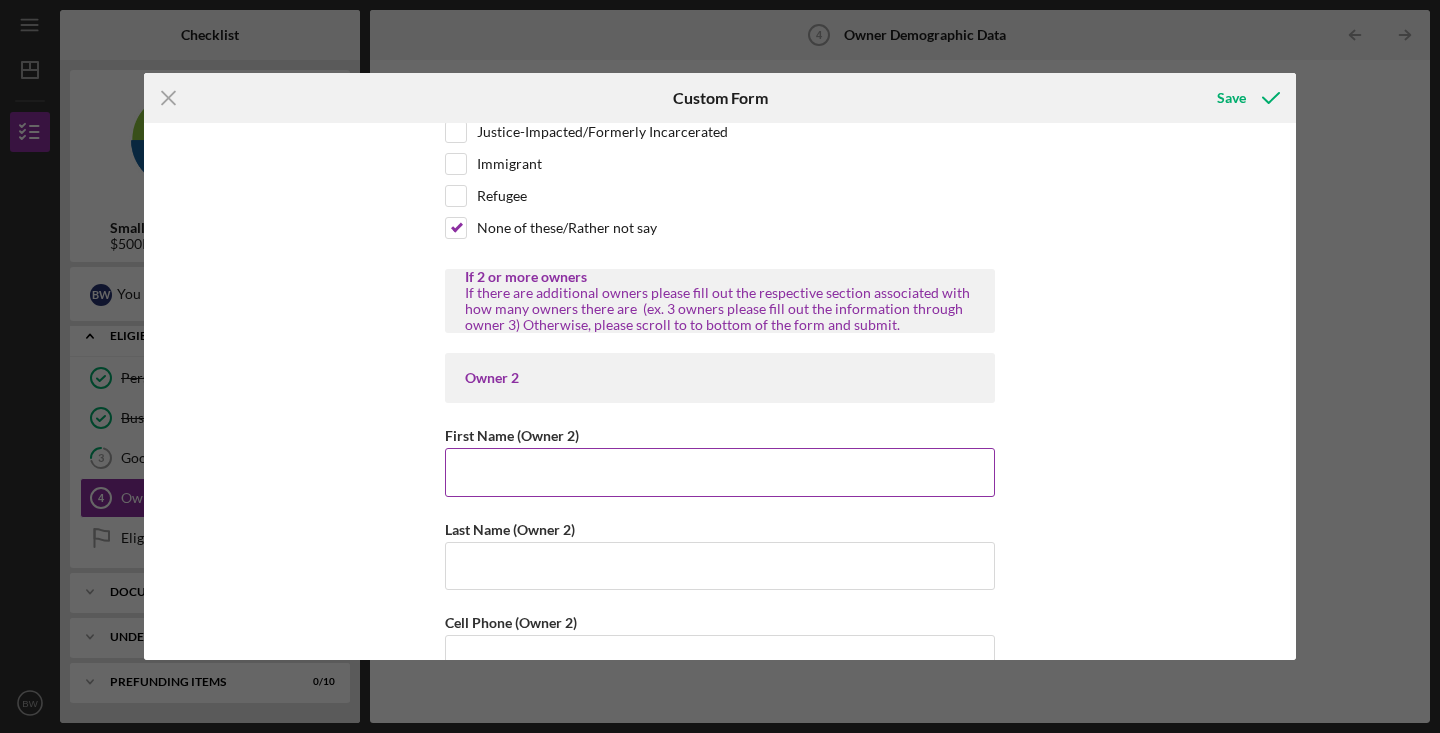 click on "First Name (Owner 2)" at bounding box center (720, 472) 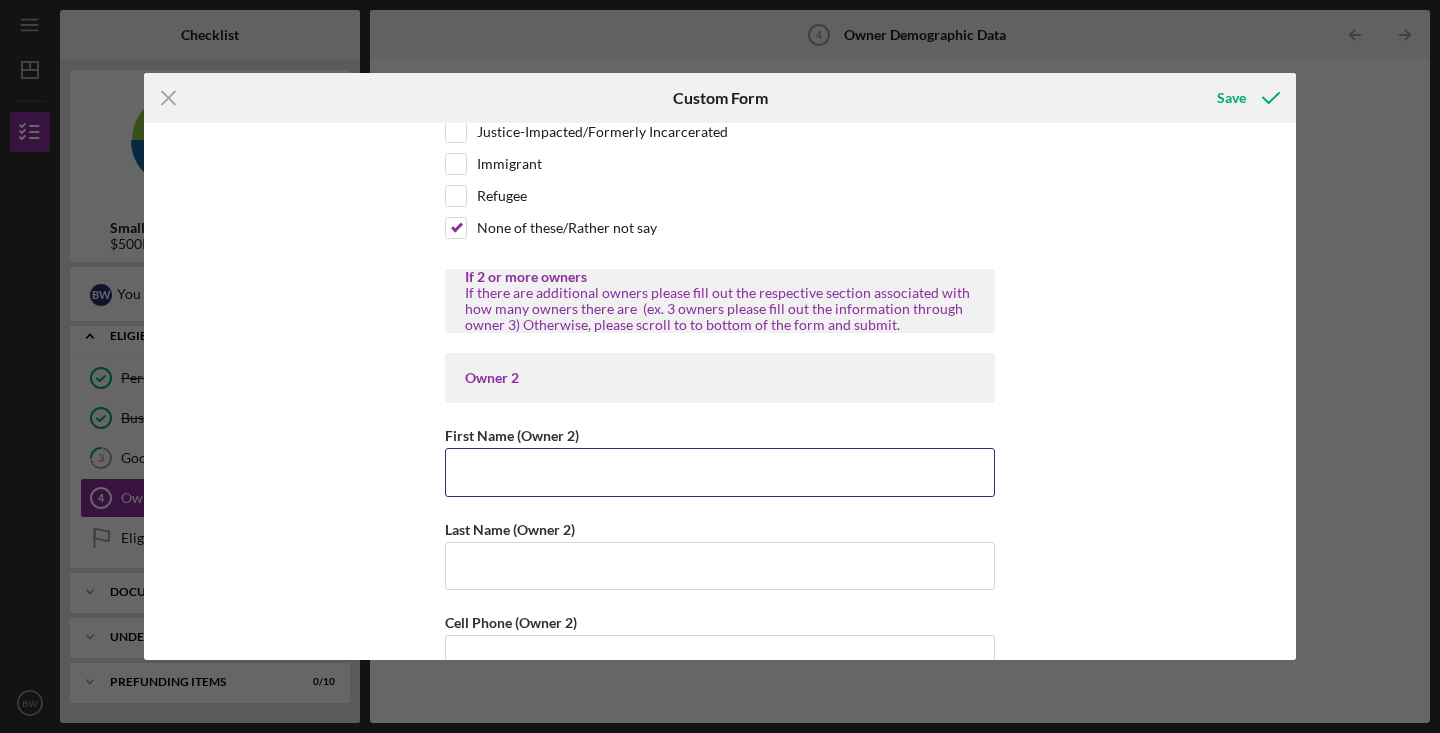 type on "Bryan" 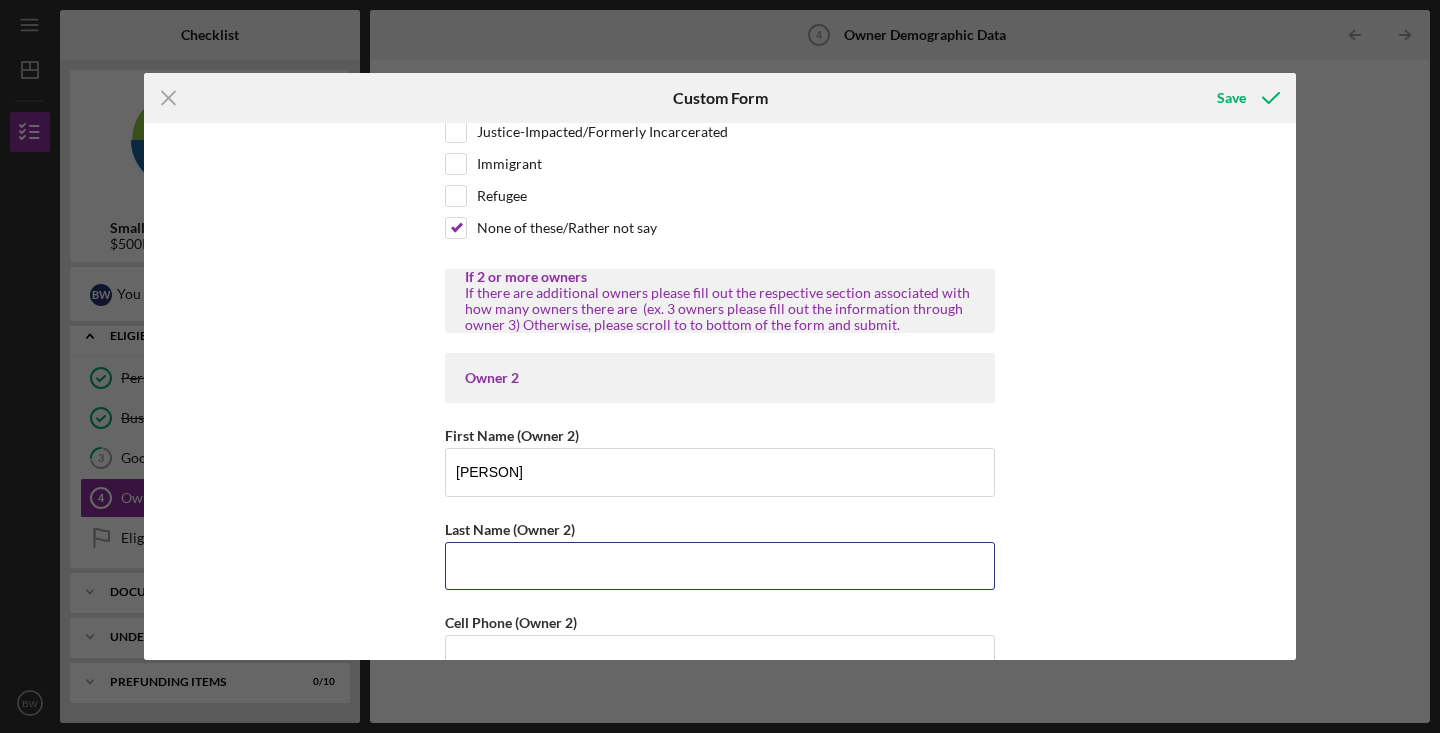 type on "Wingen" 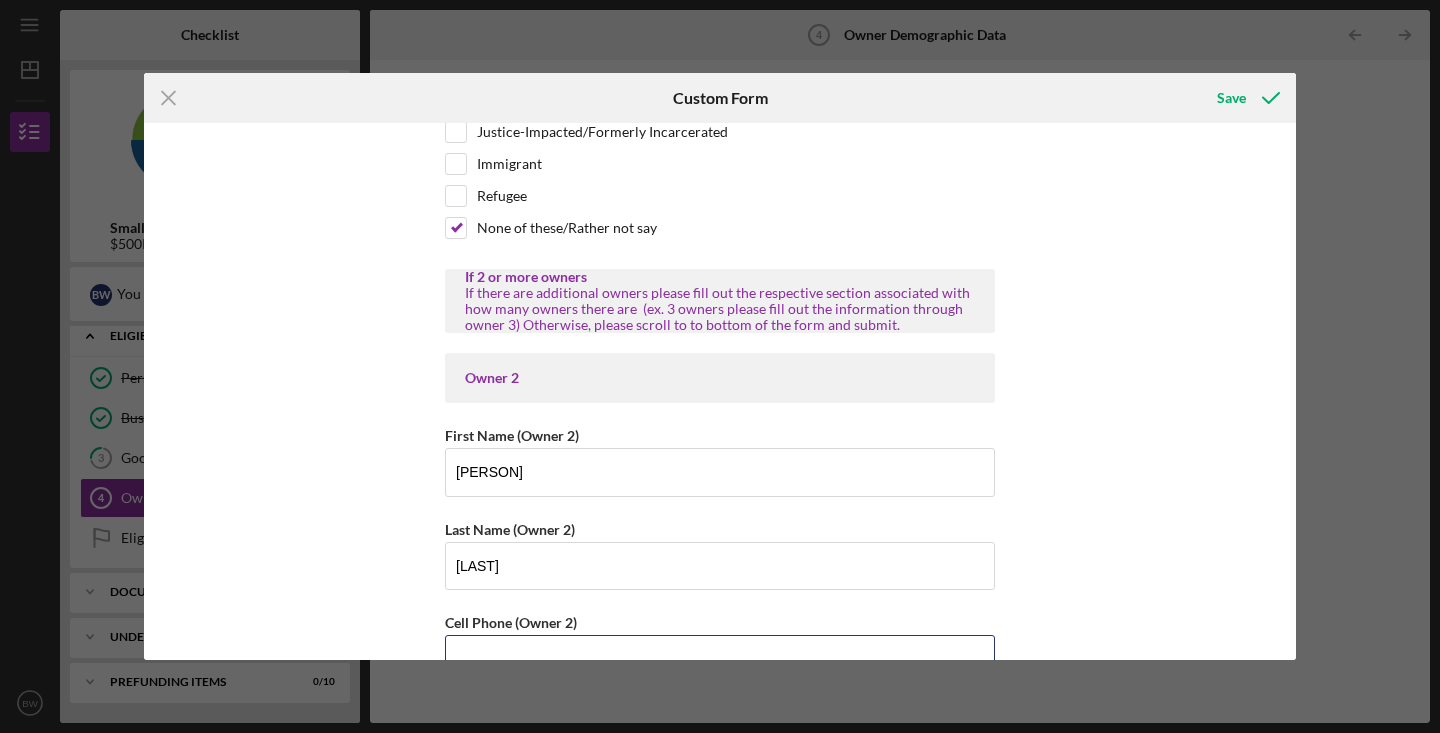 type on "(303) 478-4142" 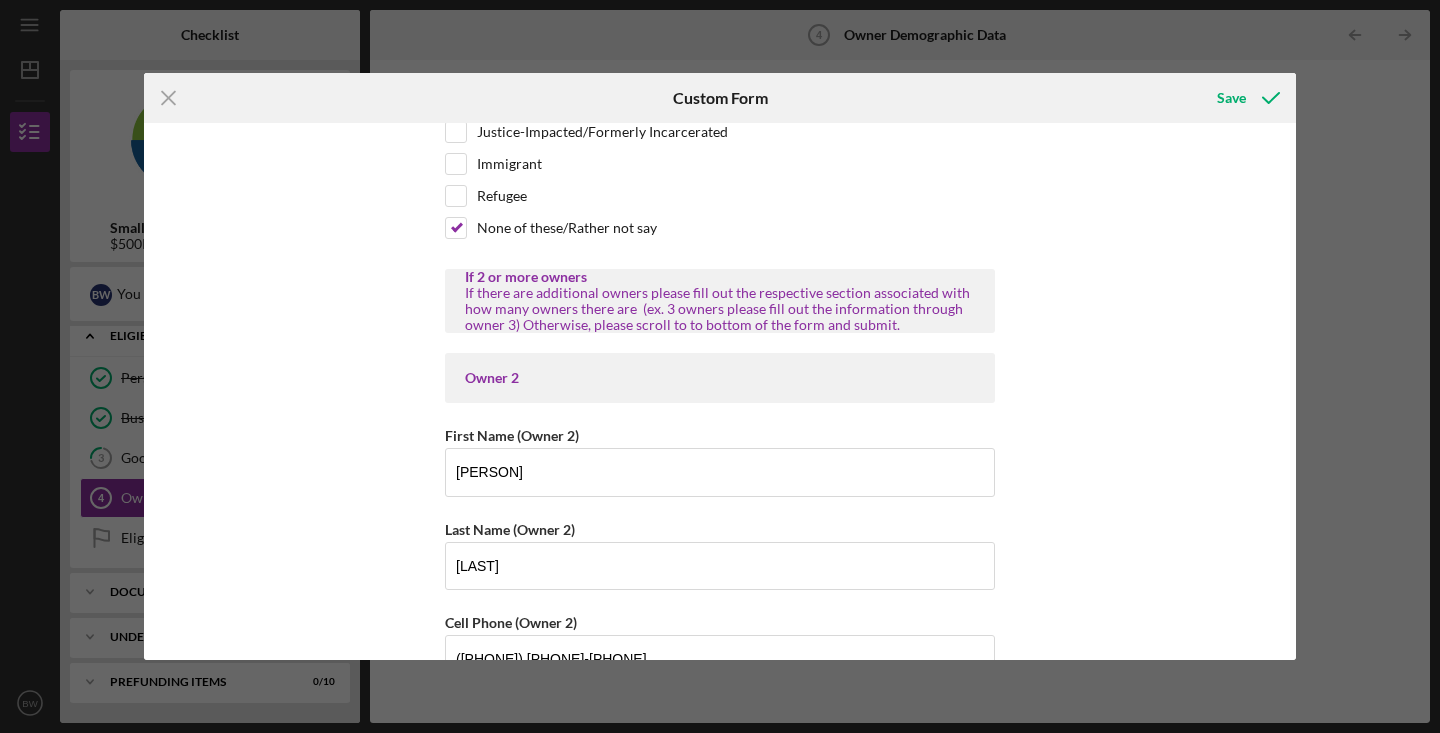 type on "Bryanwingen@gmail.com" 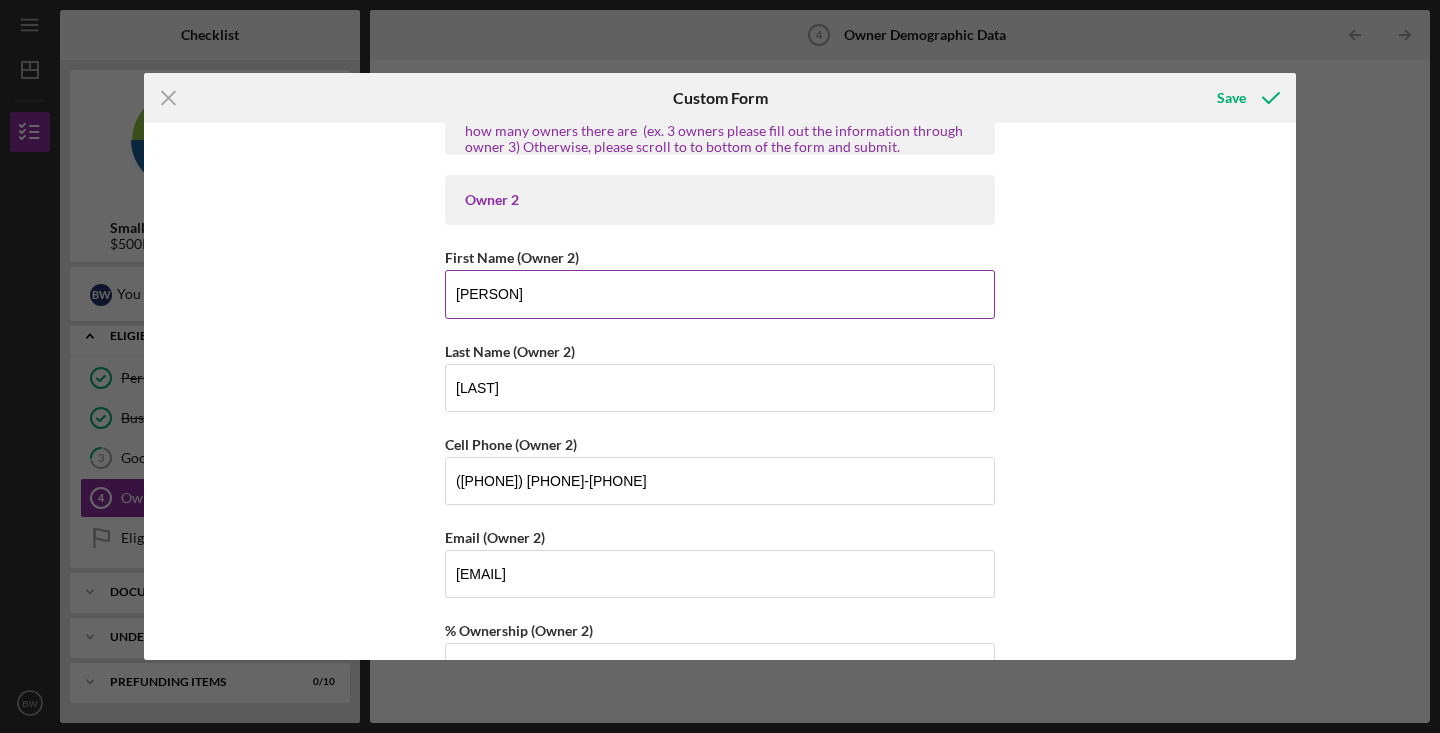 scroll, scrollTop: 2194, scrollLeft: 0, axis: vertical 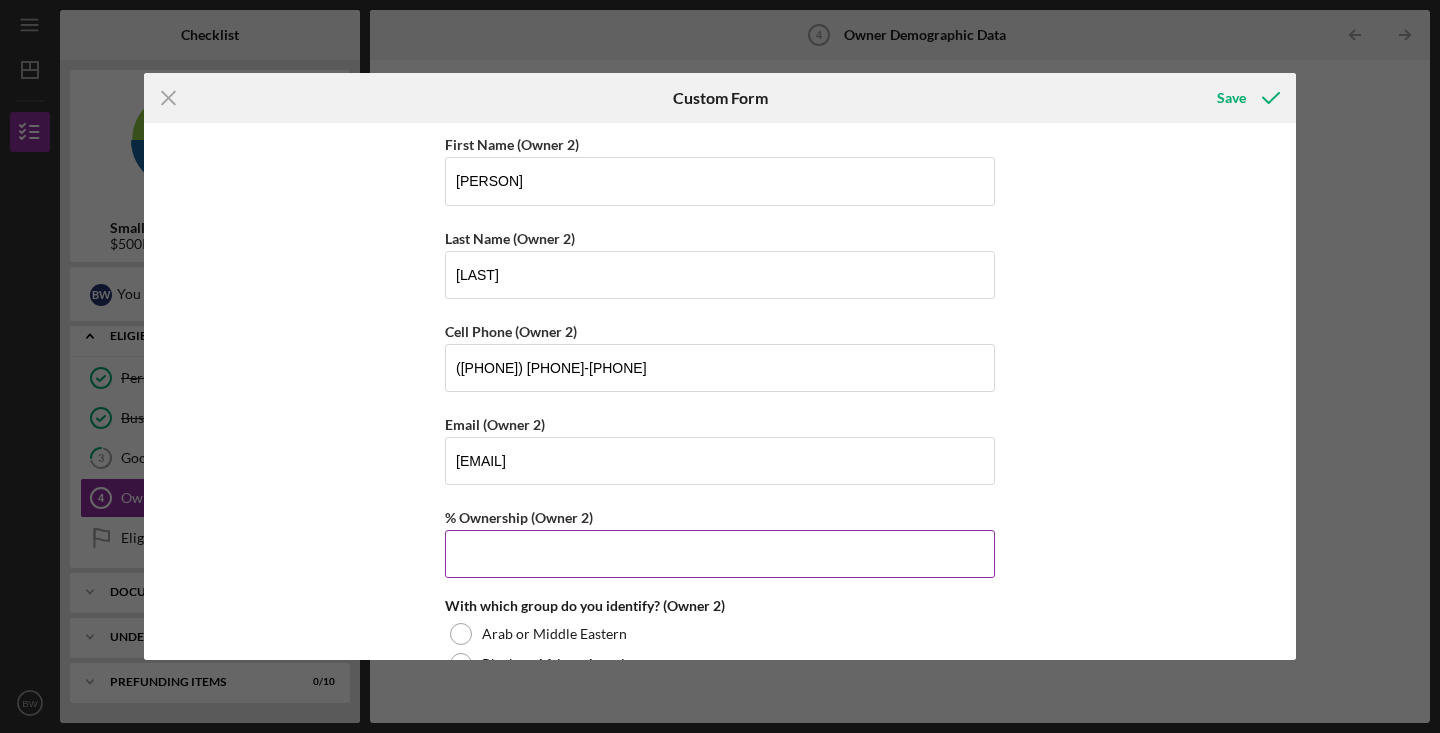 click on "% Ownership (Owner 2)" at bounding box center (720, 554) 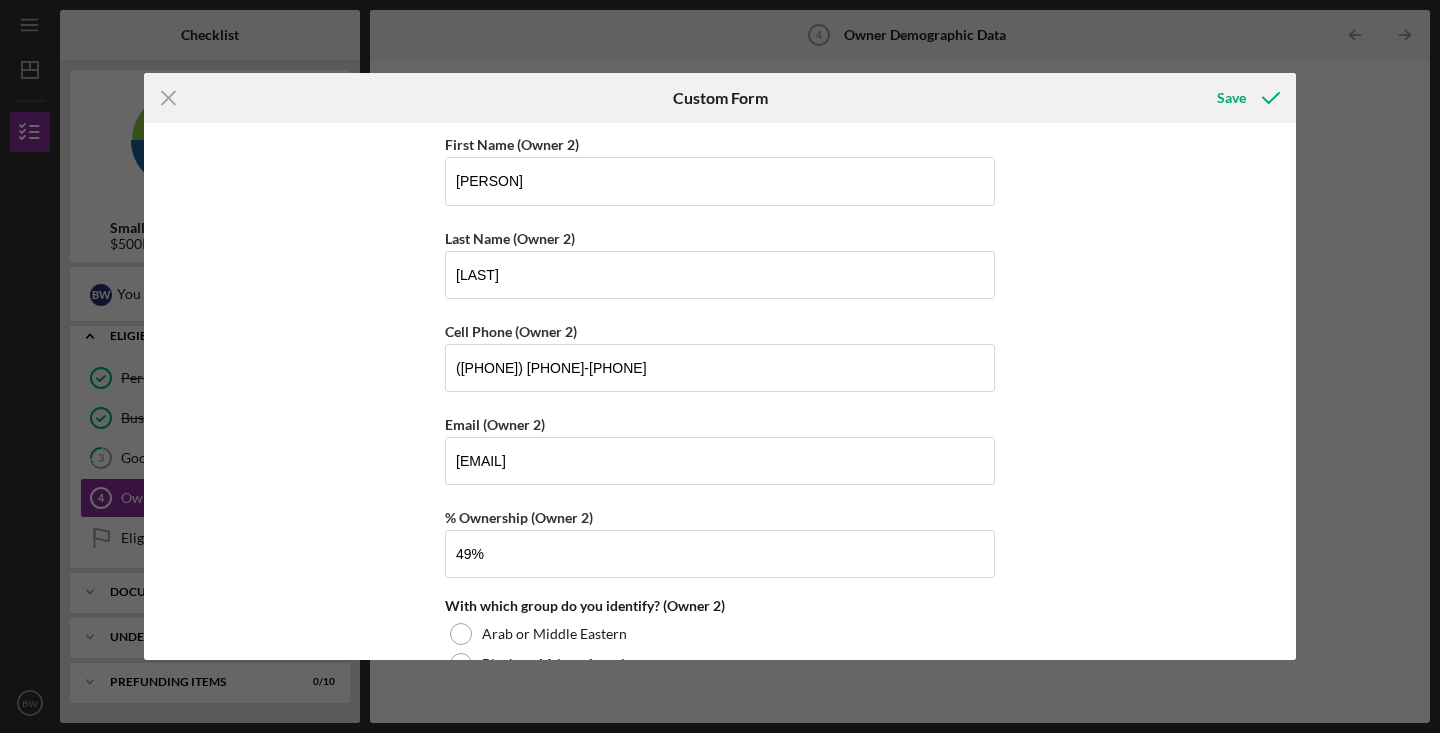 type on "49.00000%" 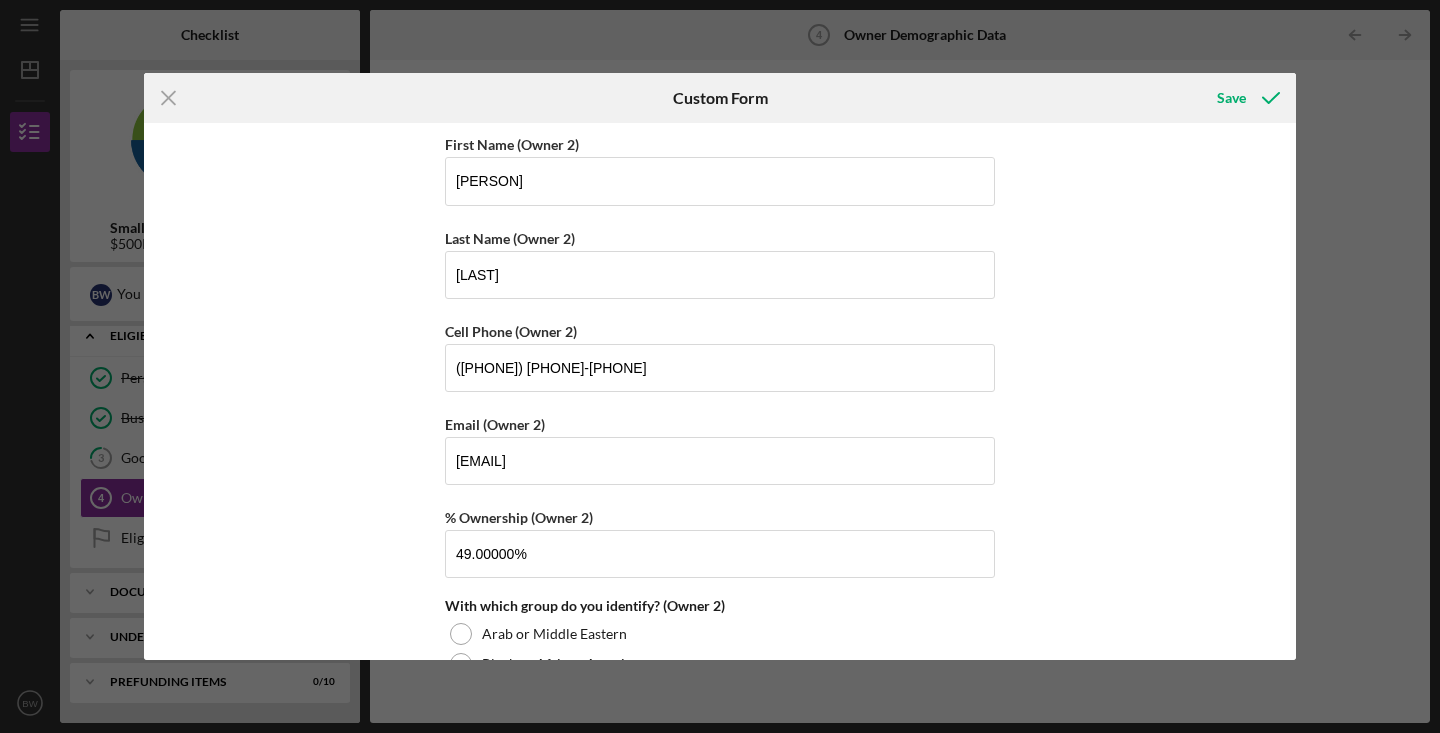 click on "Owner Demographic Form What is your preferred language? English *How many people own 20% or more of the business? Just me 2 people 3 people 4 people 5 people *First Name (Owner 1) Aimee *Last Name (Owner 1) Wingen Phonetic pronunciation of your name Aimee *Cell Phone (Owner 1) (415) 265-5142 *Email (Owner 1) wingenbakery@gmail.com *% Ownership (Owner 1) 51.00000% Owner Information We are requesting the following information to monitor our compliance with the Federal Equal Credit Opportunity Act, which prohibits unlawful discrimination. The following answers are voluntary and requested for the purpose of determining compliance with federal civil rights law and for our own statistical monitoring. The law provides that a creditor may not discriminate based on this information, or based on whether or not you choose to provide it. *With which group do you identify? (Owner 1) Arab or Middle Eastern Black or African American East Asian Latinx Multiracial Native American or Alaska Native South Asian Southeast Asian" at bounding box center [720, 391] 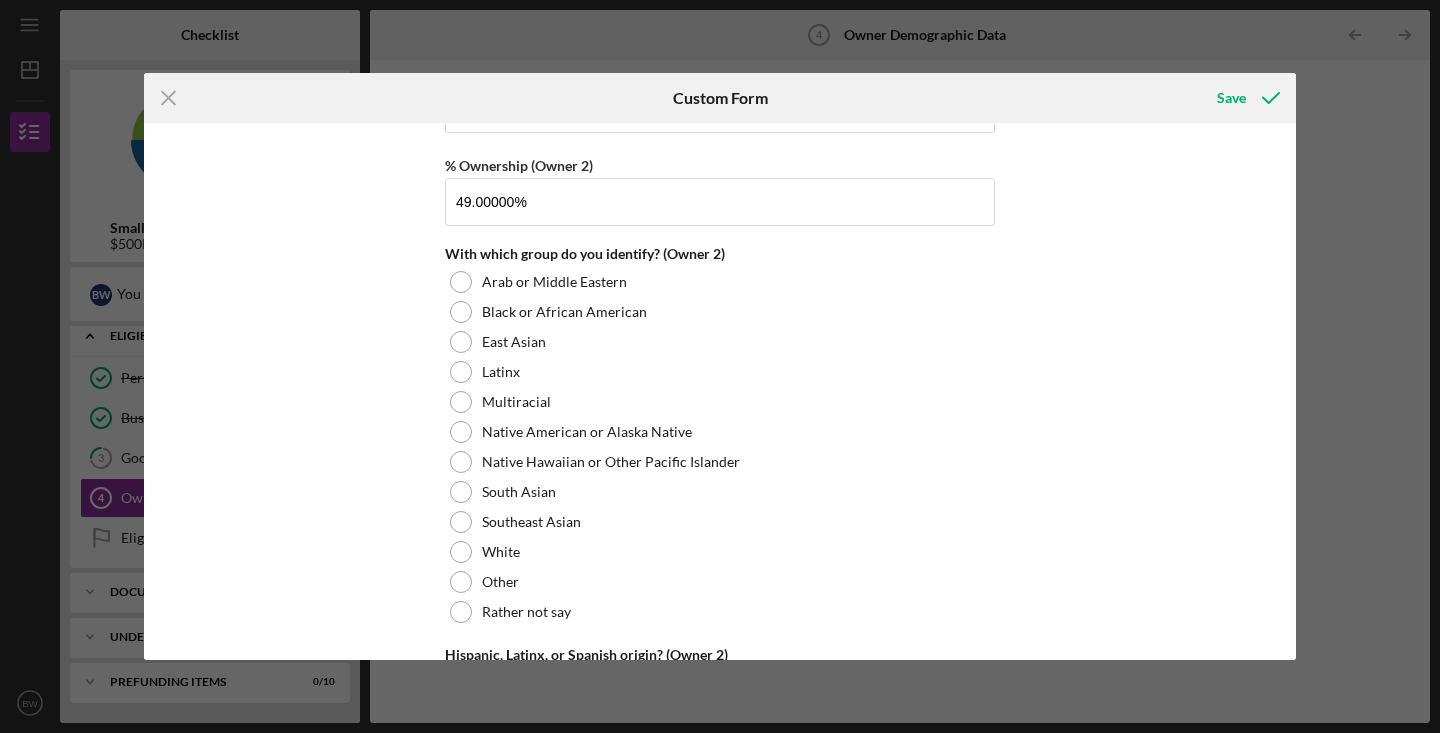 scroll, scrollTop: 2547, scrollLeft: 0, axis: vertical 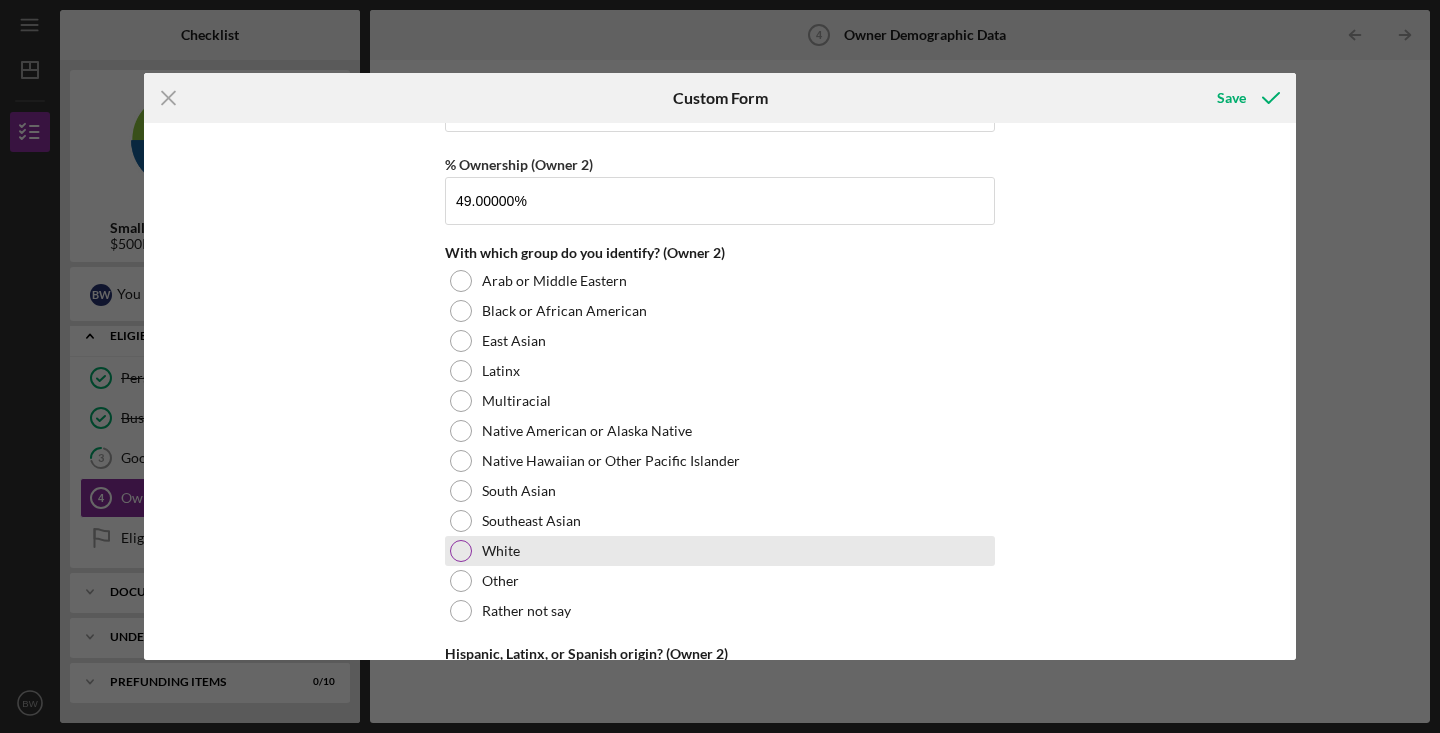 click at bounding box center (461, 551) 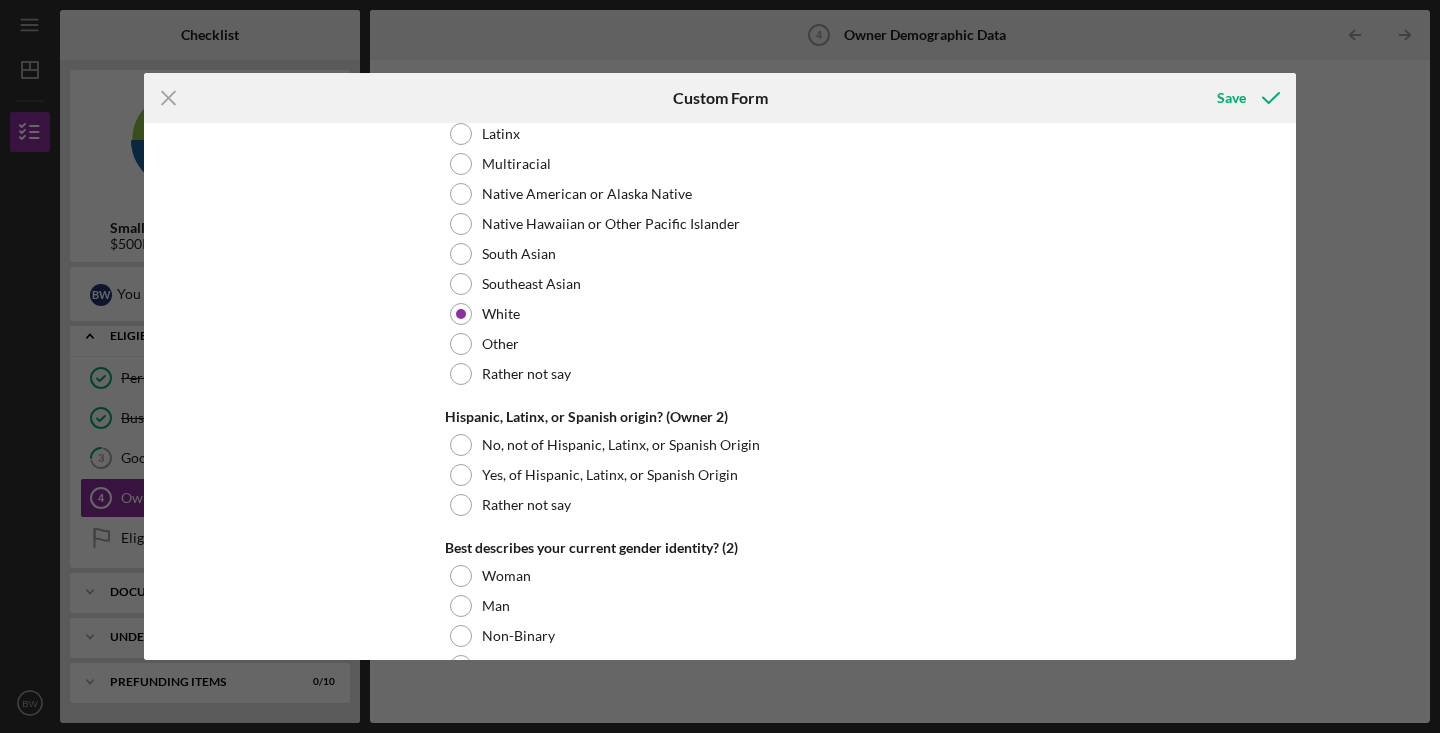 scroll, scrollTop: 2791, scrollLeft: 0, axis: vertical 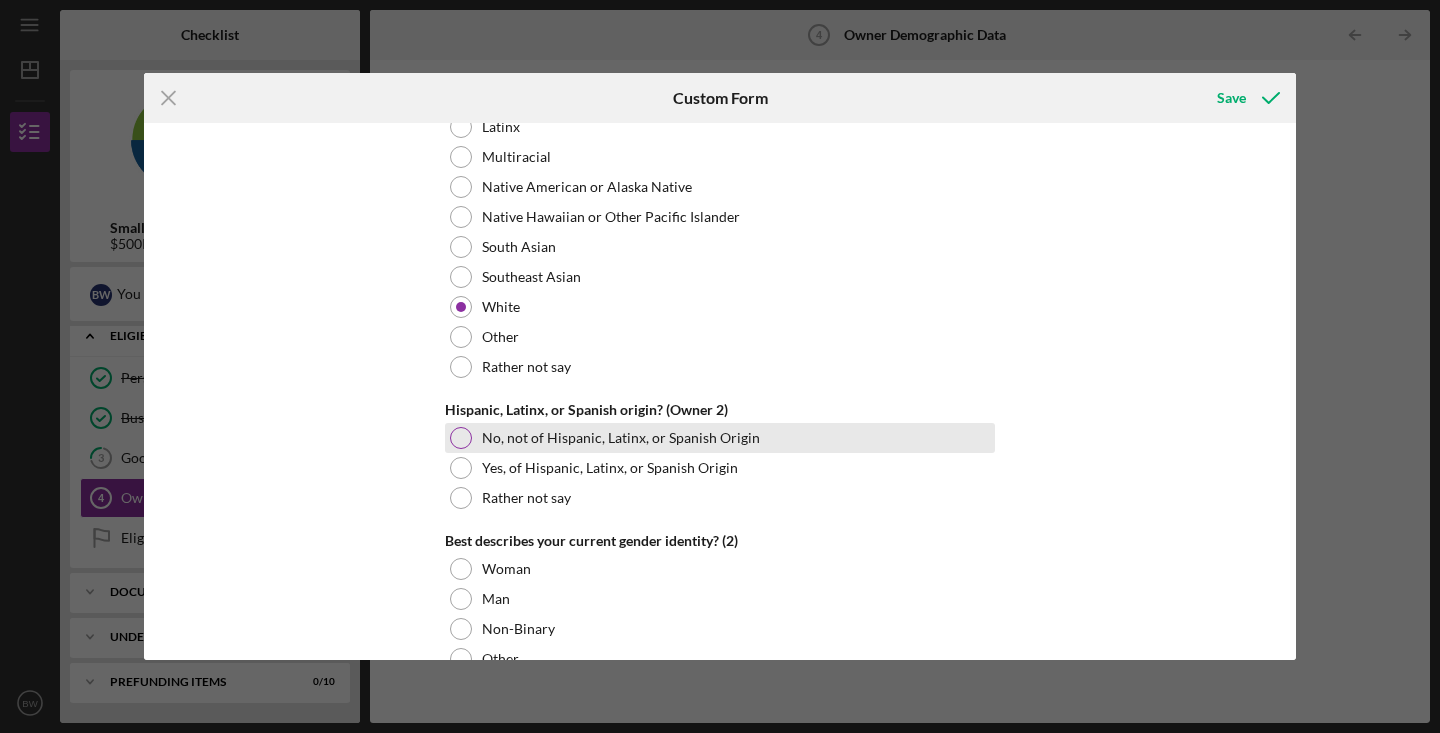 click at bounding box center [461, 438] 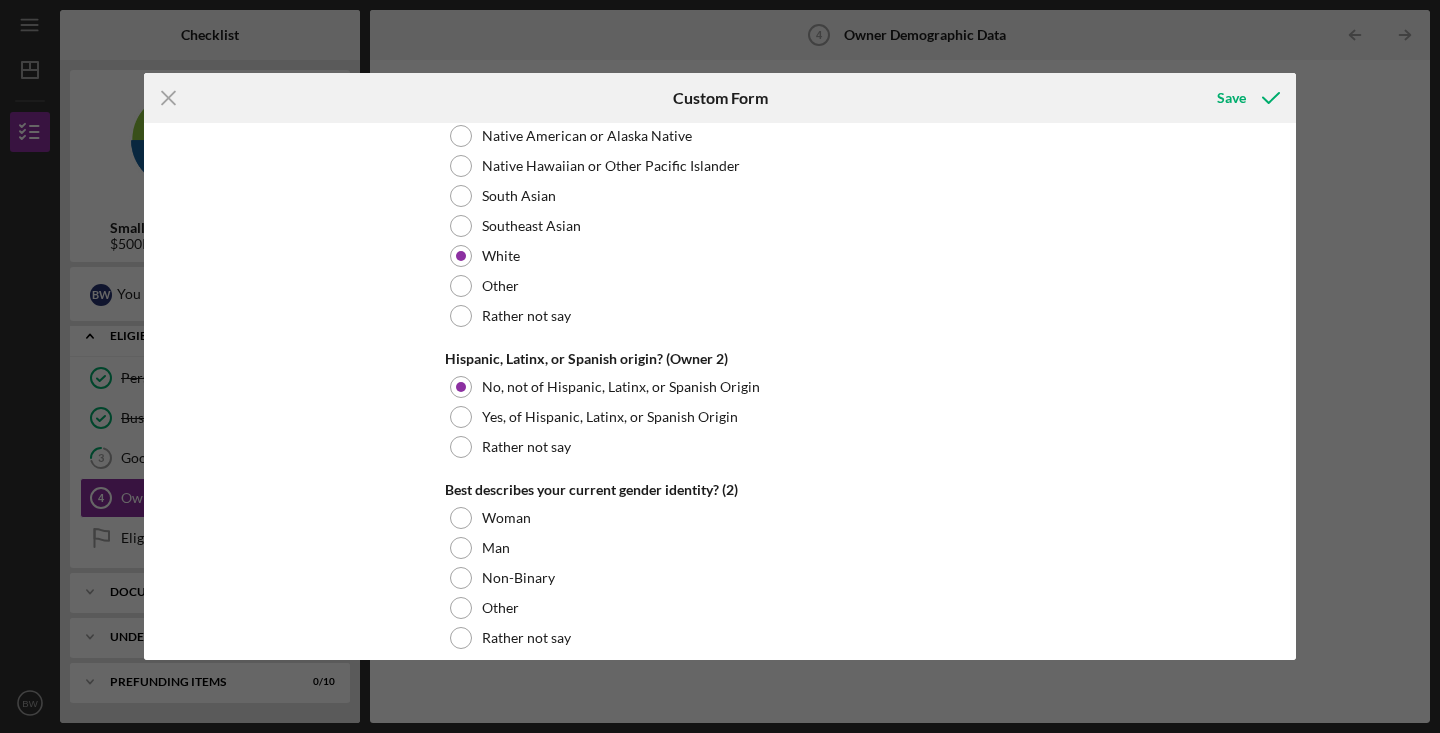 scroll, scrollTop: 2878, scrollLeft: 0, axis: vertical 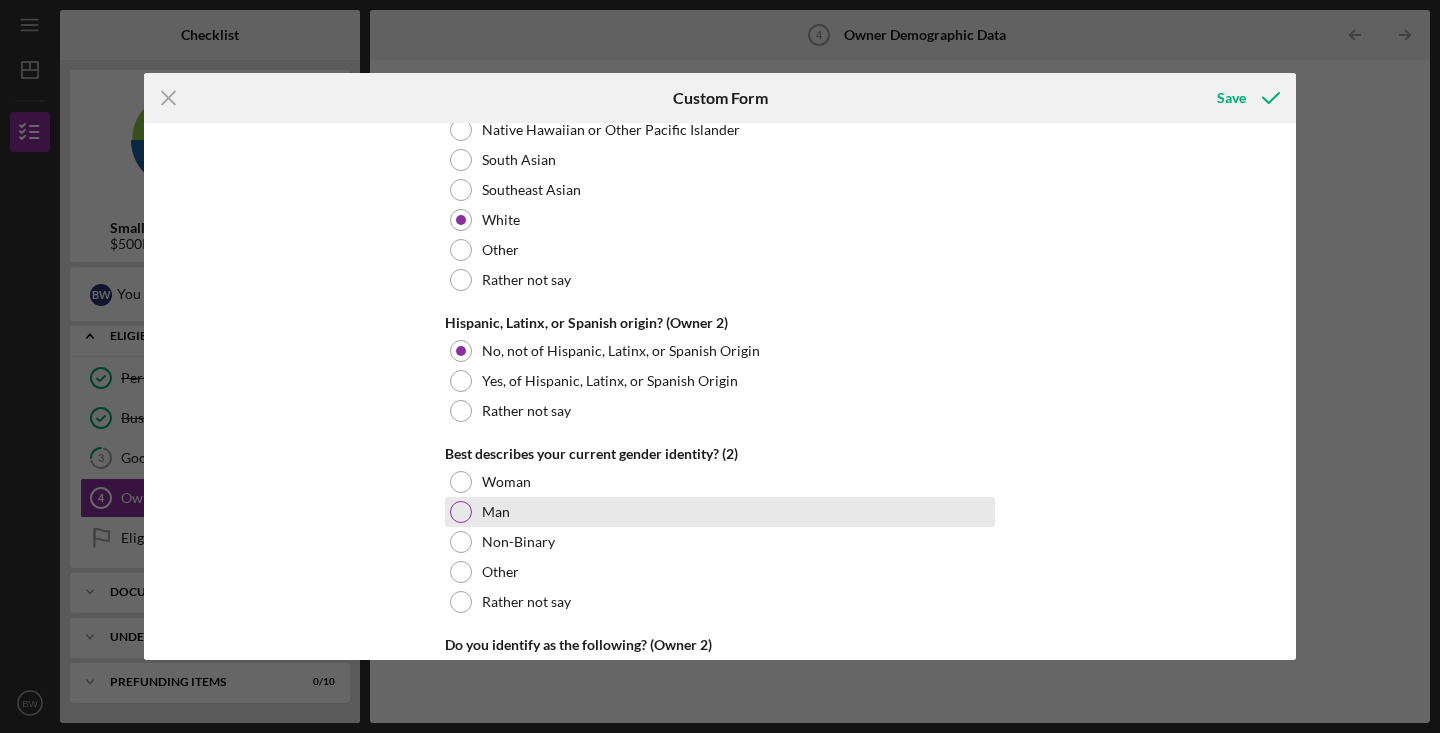 click at bounding box center (461, 512) 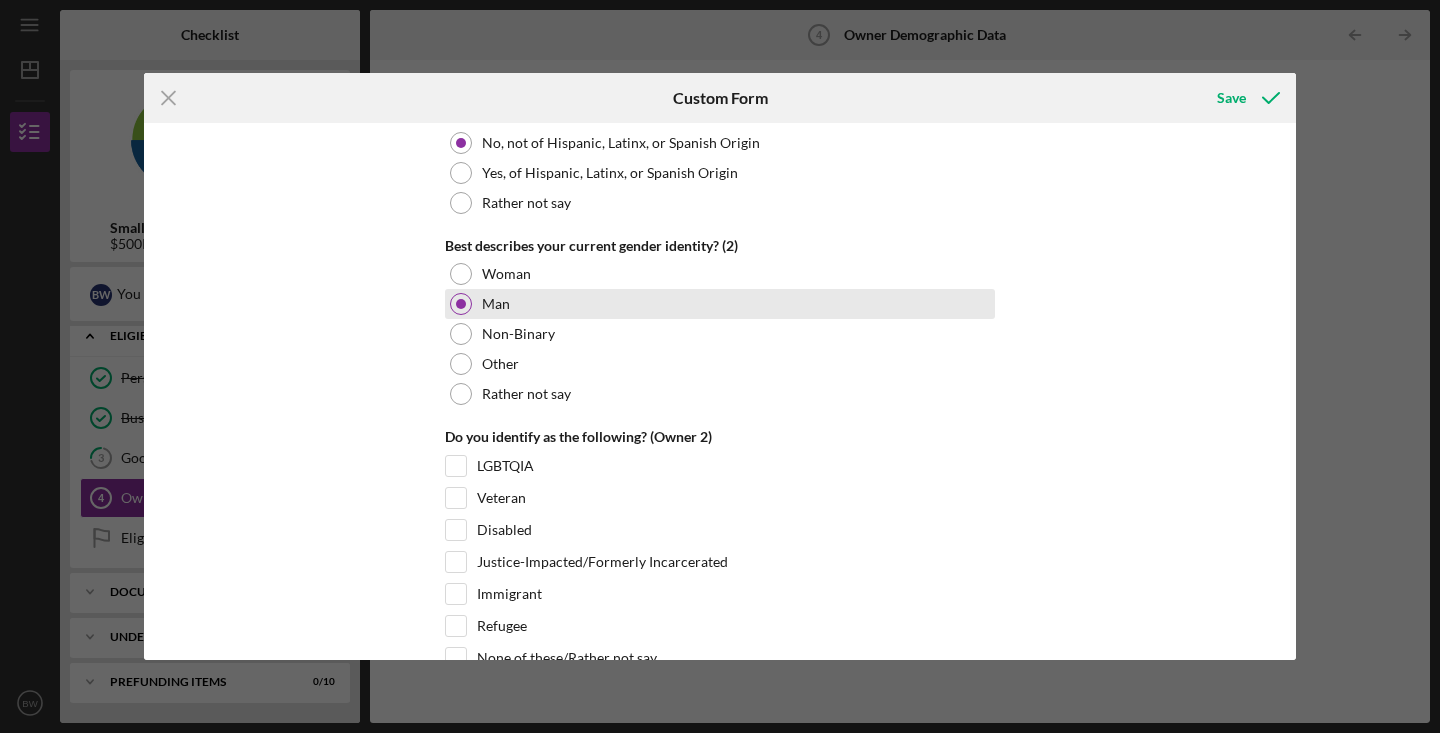scroll, scrollTop: 3230, scrollLeft: 0, axis: vertical 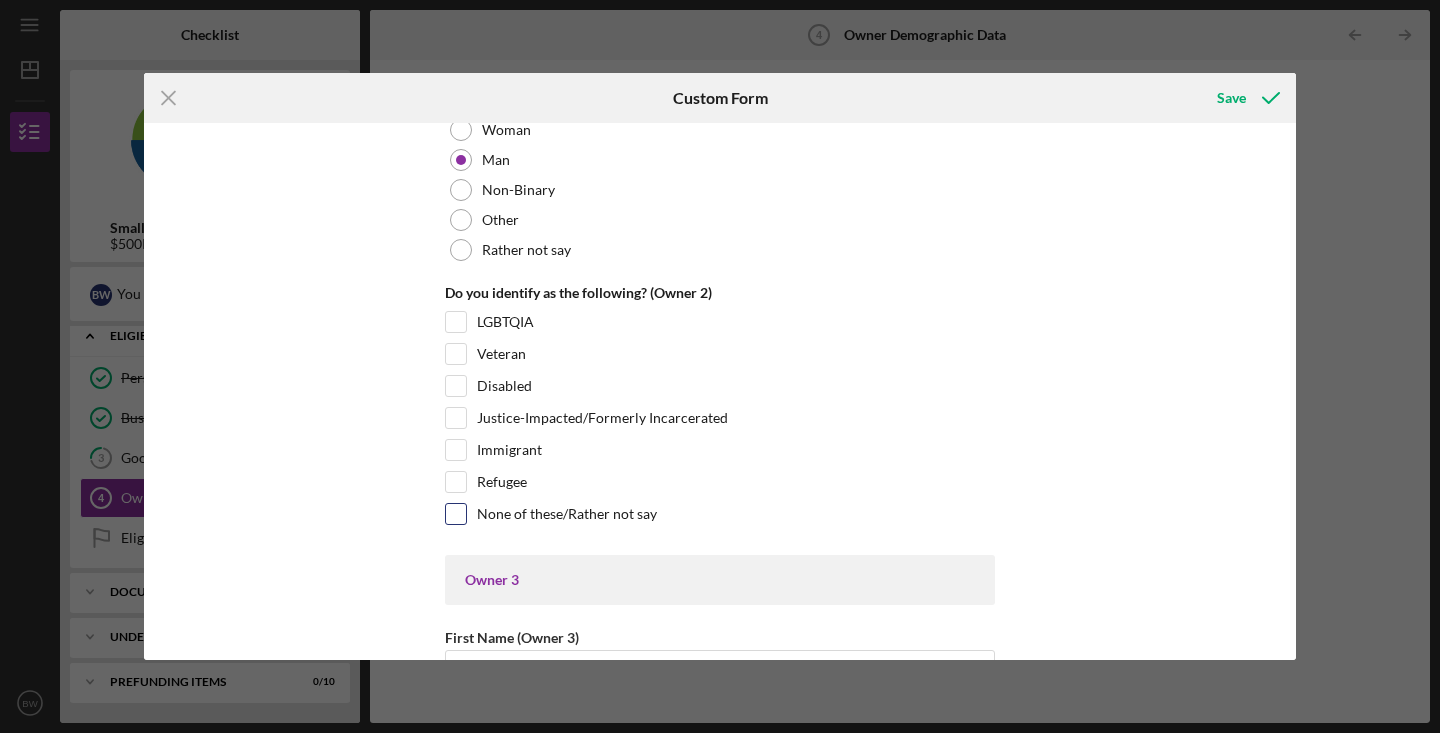 click on "None of these/Rather not say" at bounding box center [456, 514] 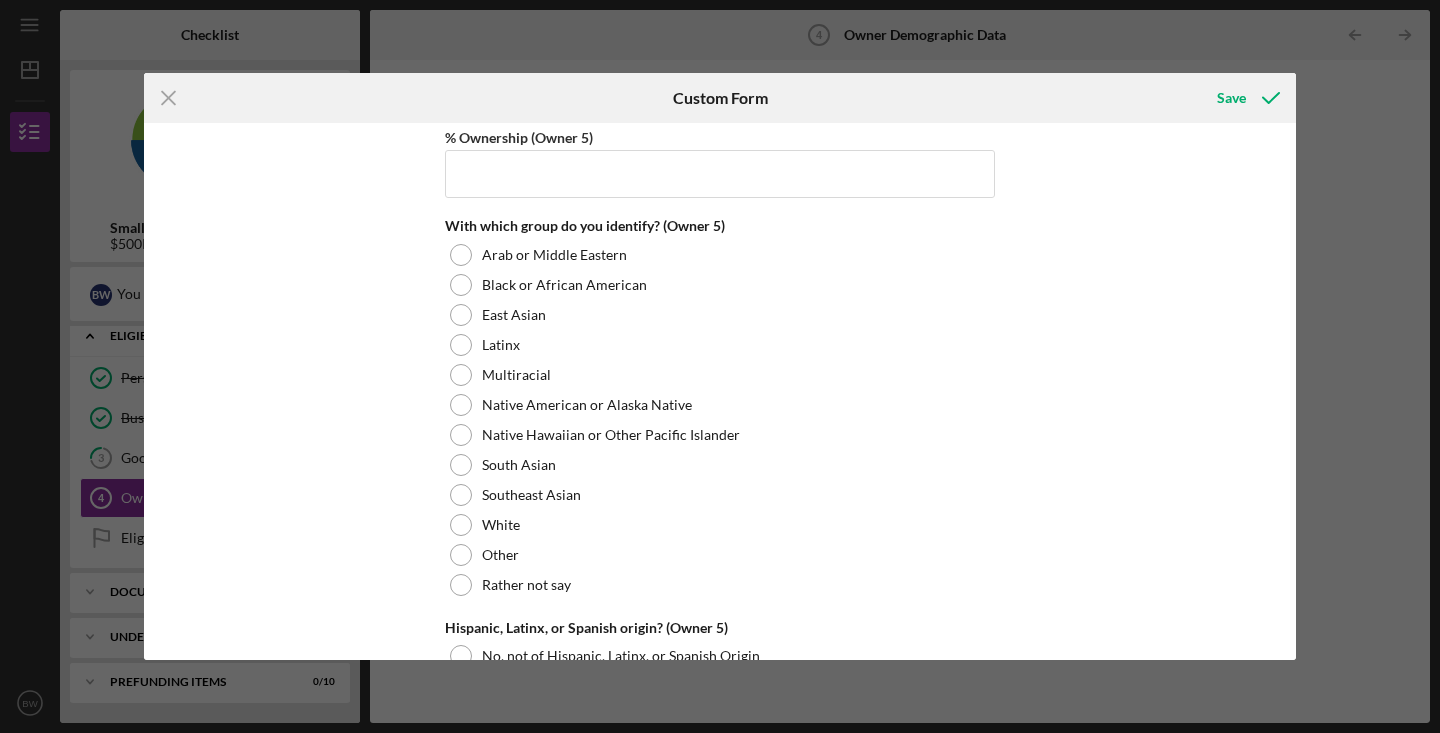 scroll, scrollTop: 7722, scrollLeft: 0, axis: vertical 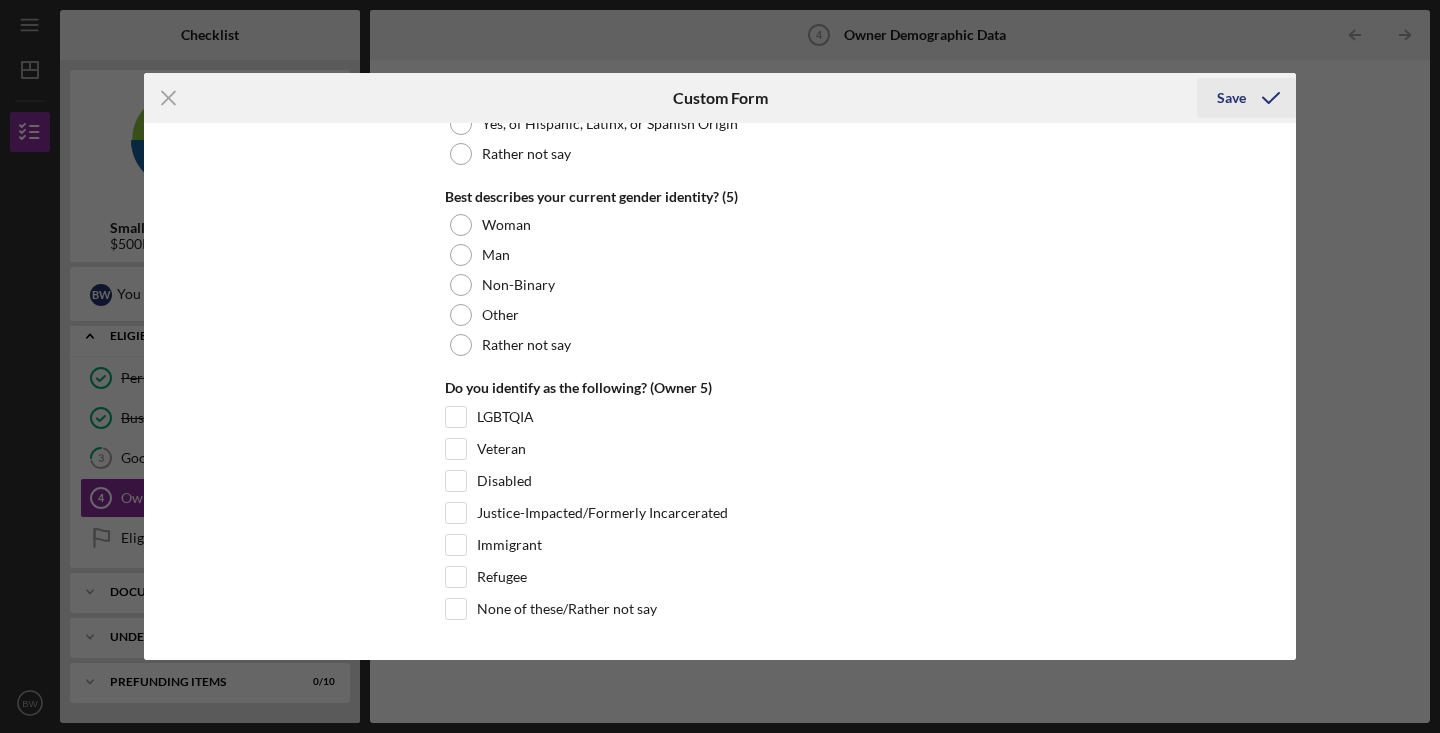 click on "Save" at bounding box center (1231, 98) 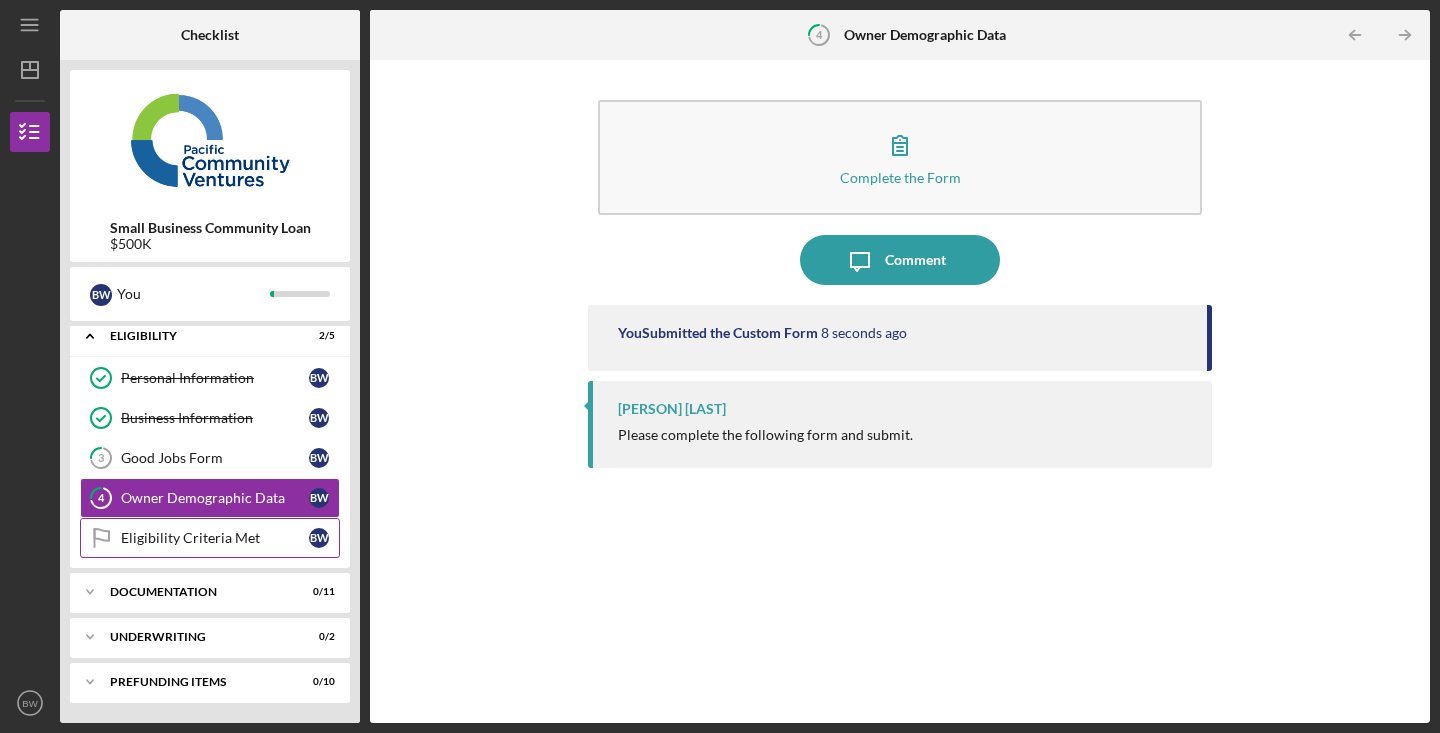 click on "Eligibility Criteria Met" at bounding box center (215, 538) 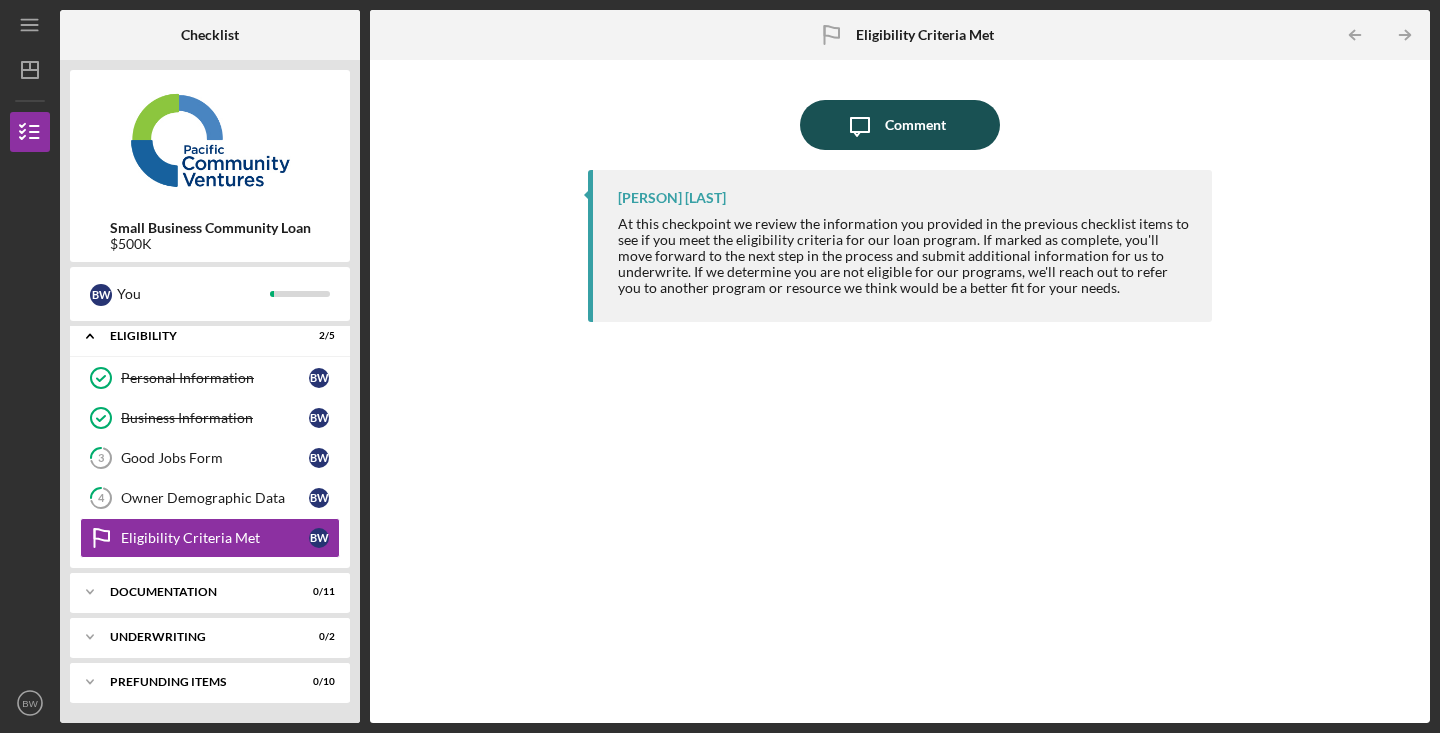 click on "Icon/Message" 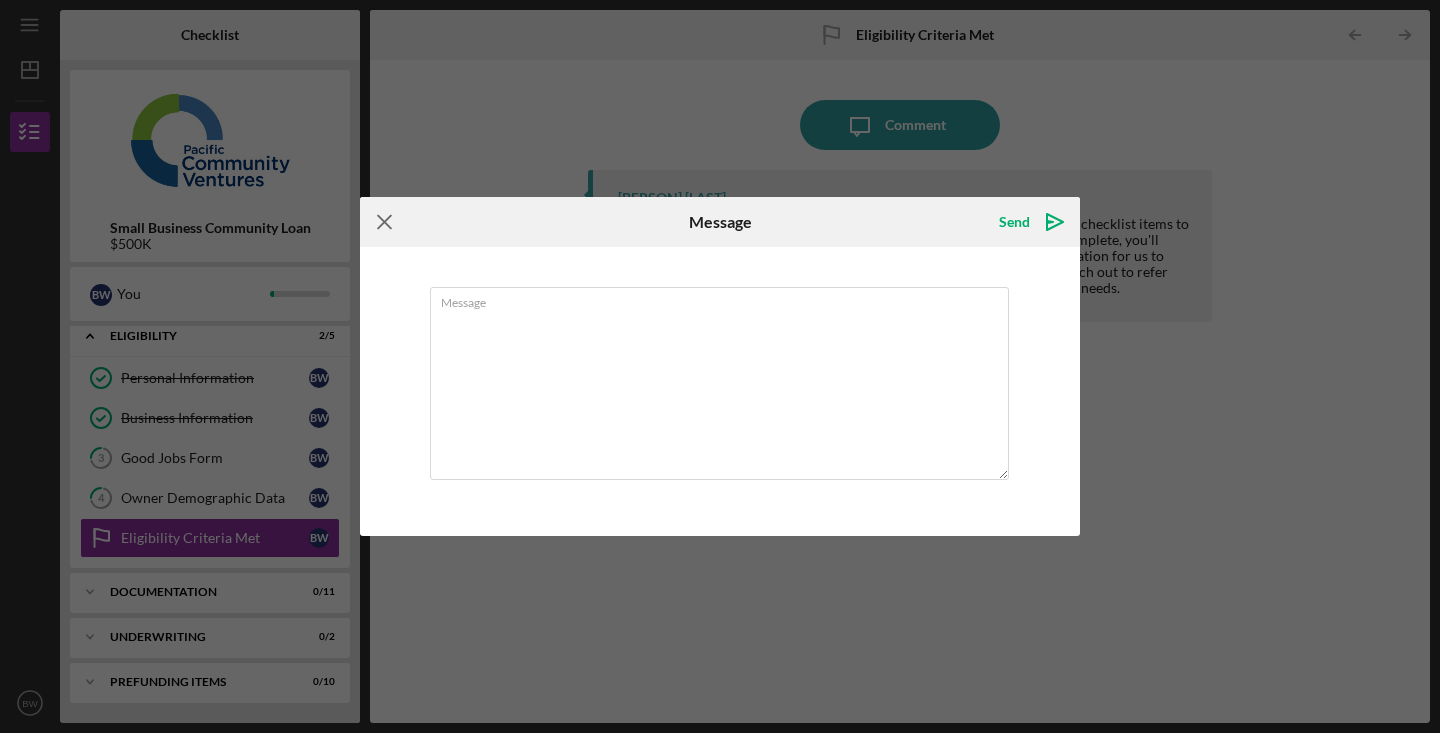 click on "Icon/Menu Close" 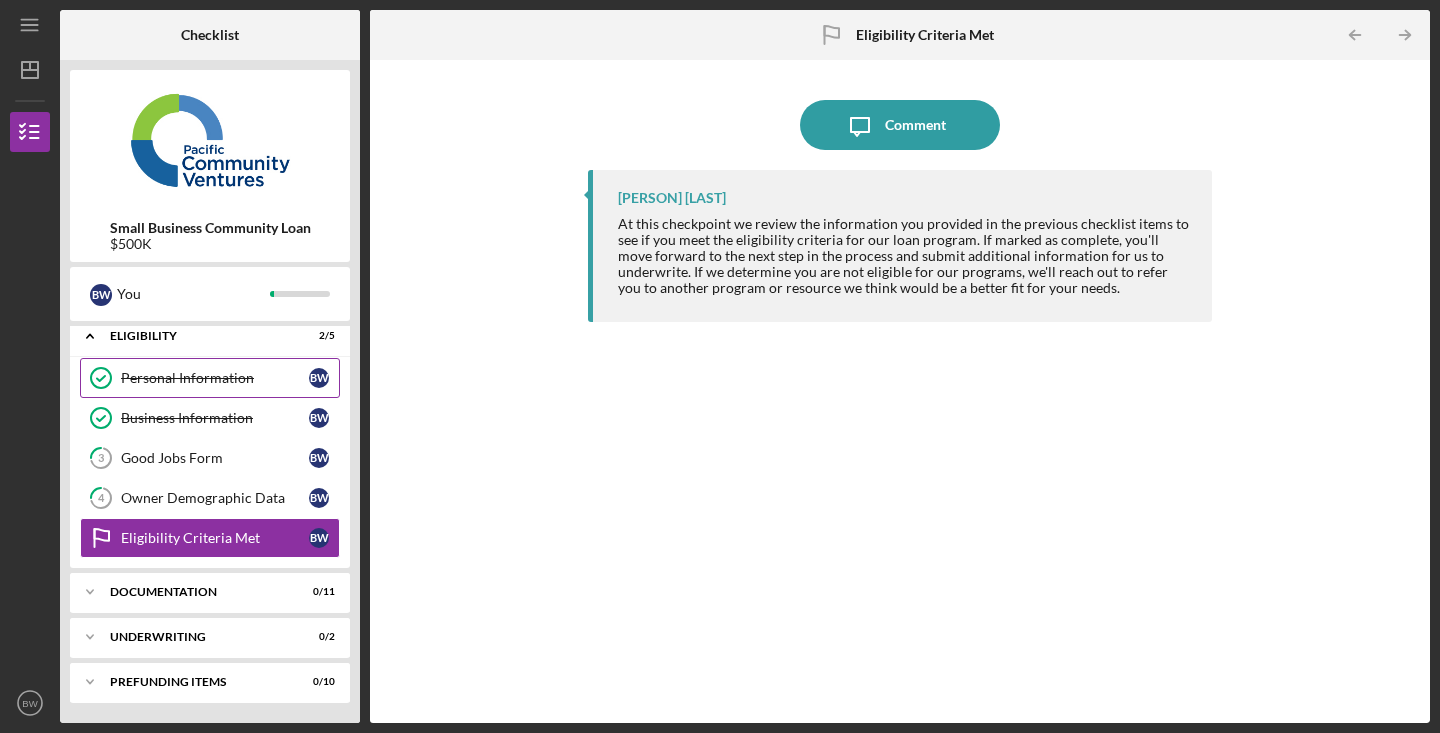click on "Personal Information Personal Information B W" at bounding box center [210, 378] 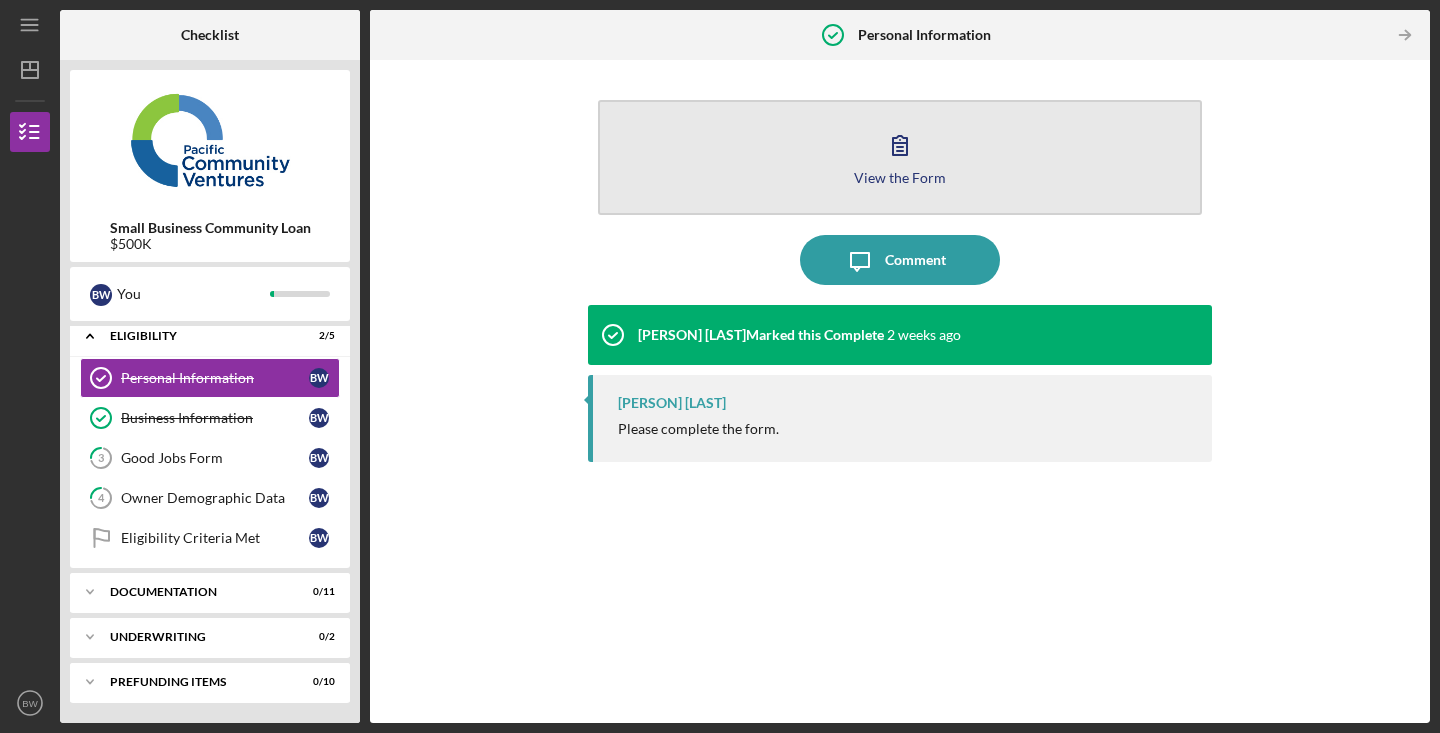 click on "View the Form Form" at bounding box center [900, 157] 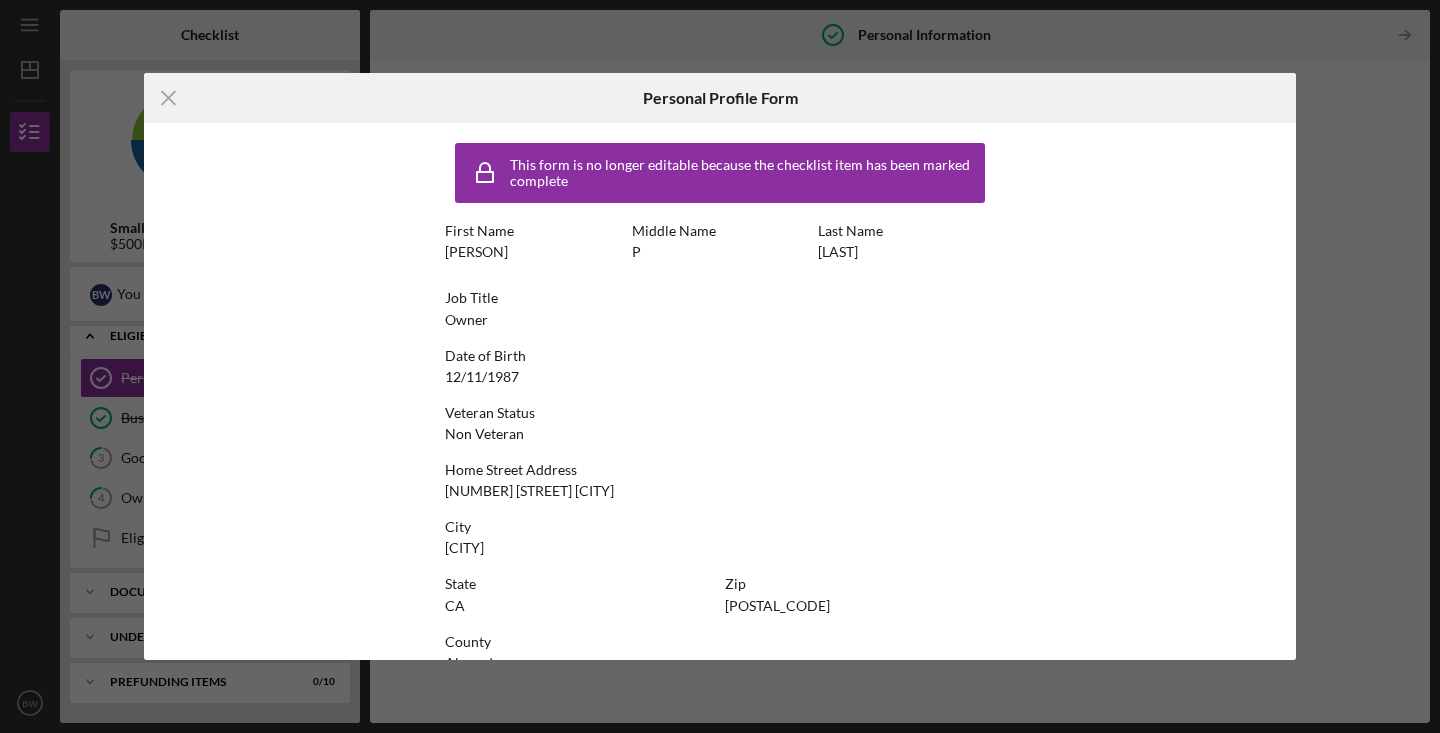 scroll, scrollTop: 41, scrollLeft: 0, axis: vertical 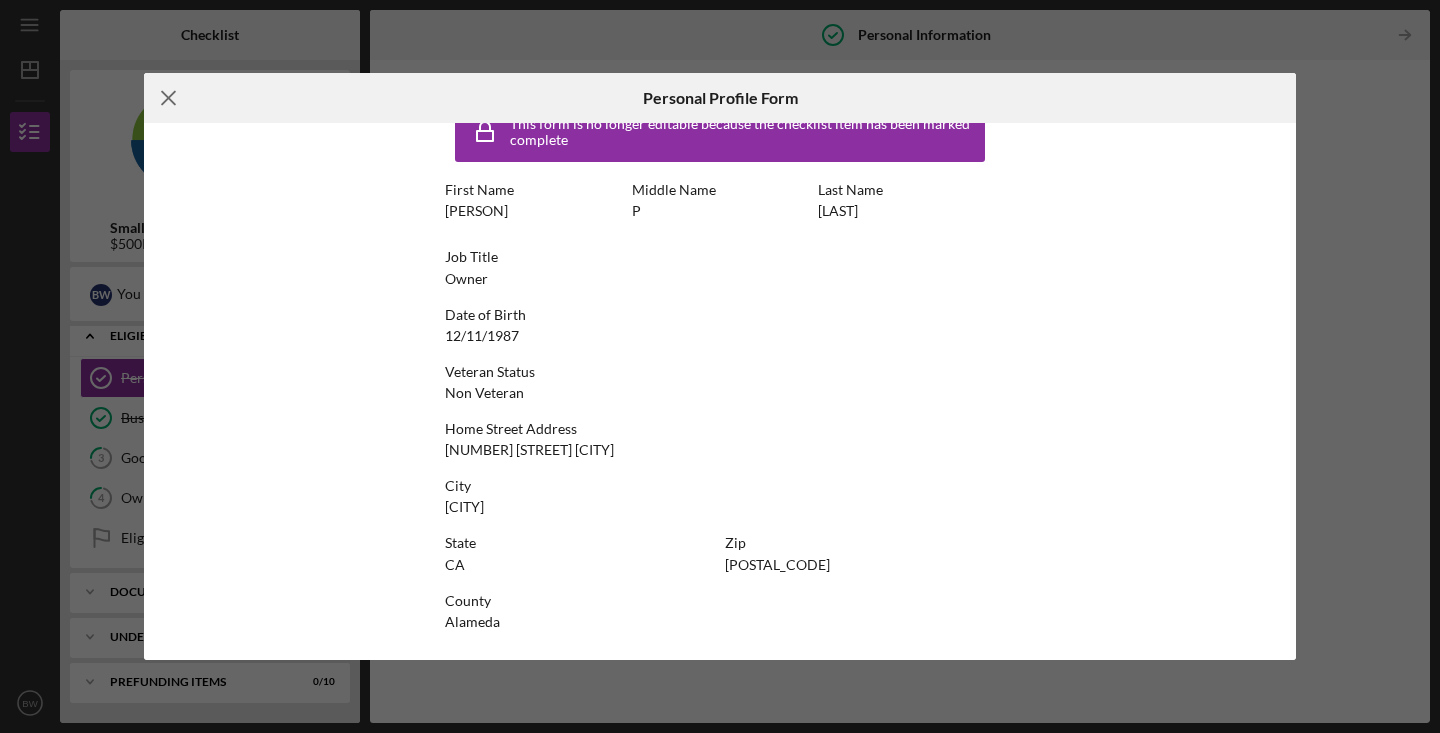 click 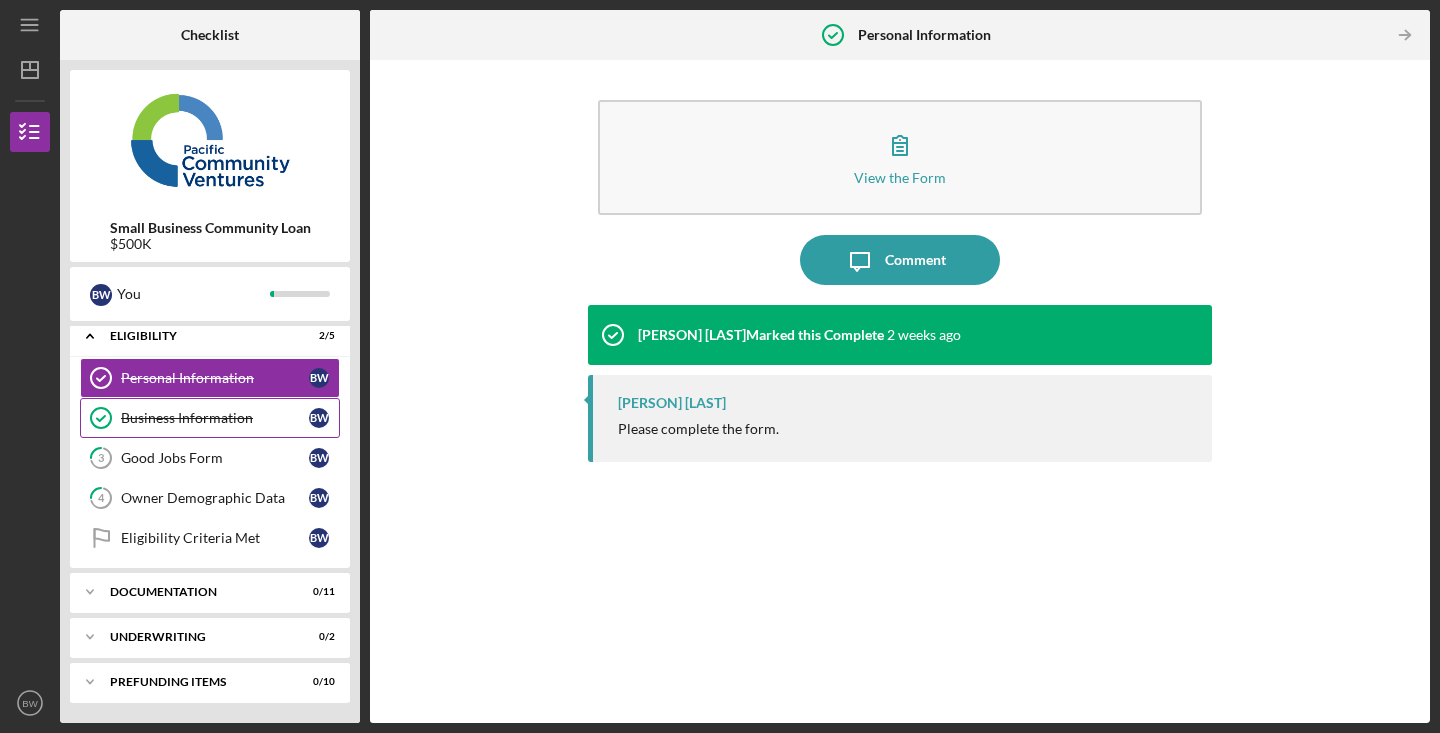 click on "Business Information" at bounding box center [215, 418] 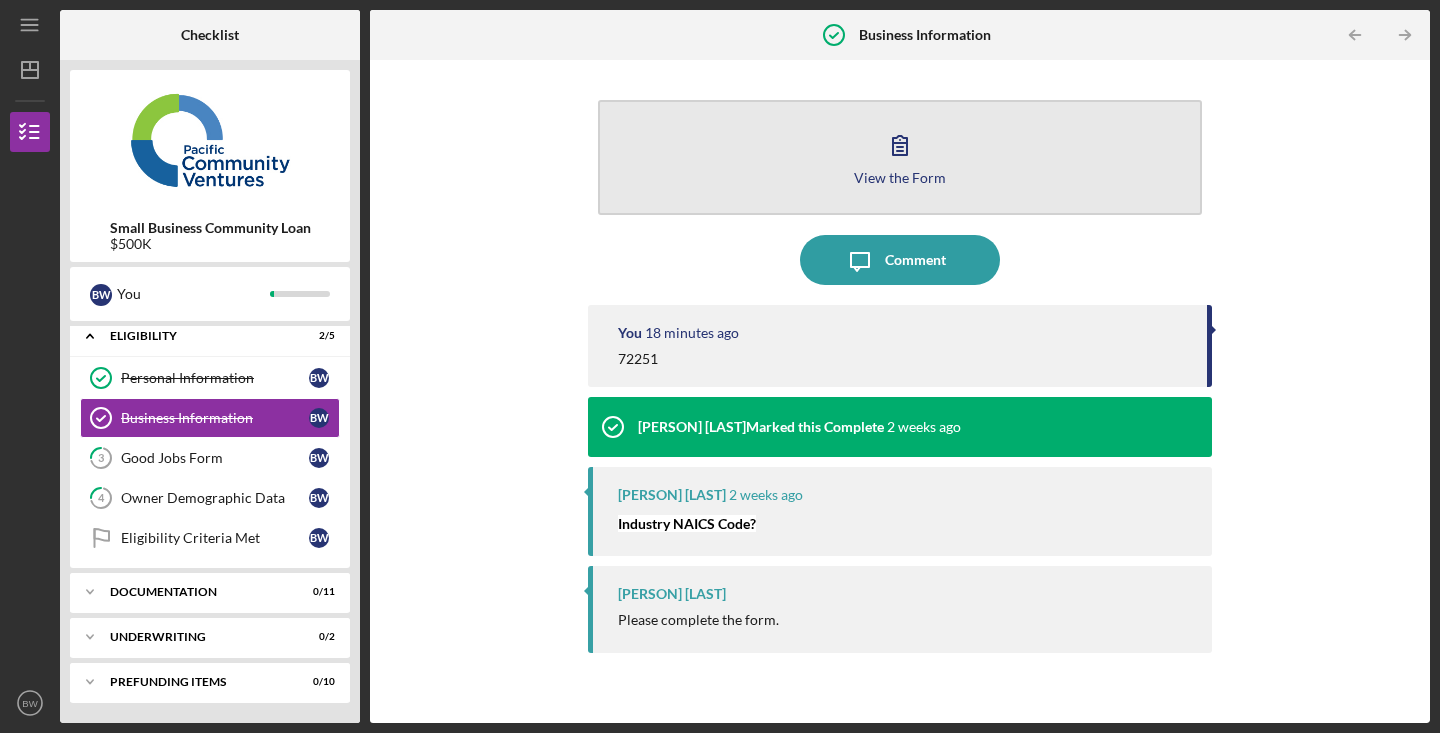 click 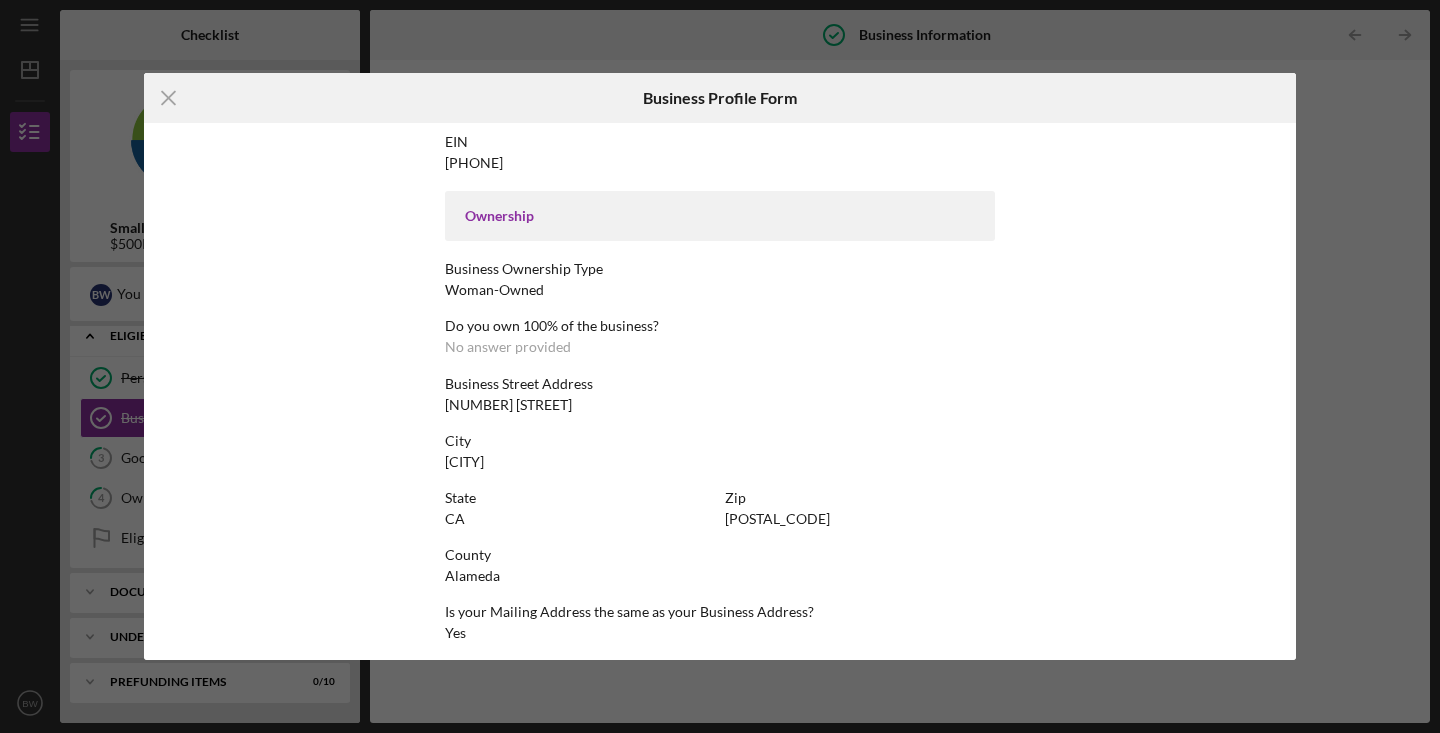 scroll, scrollTop: 844, scrollLeft: 0, axis: vertical 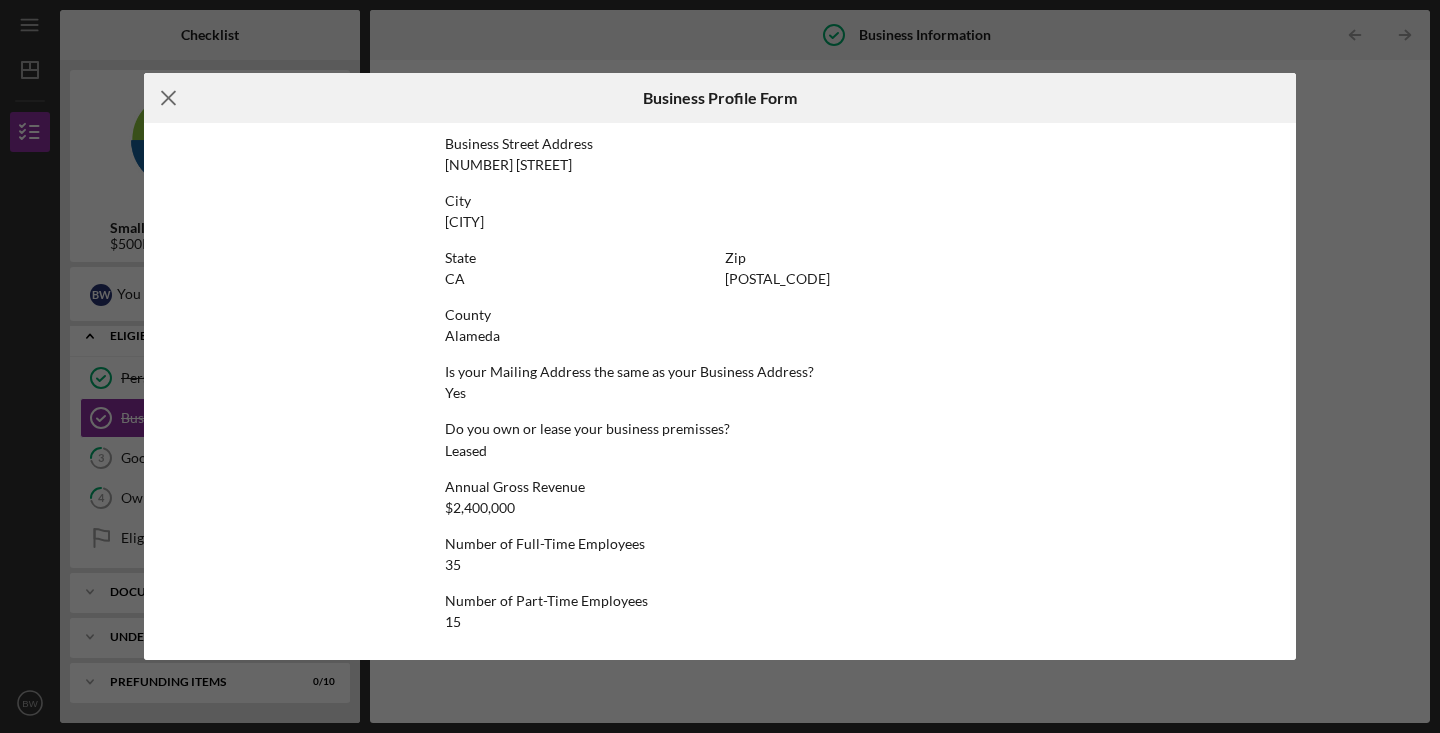 click on "Icon/Menu Close" 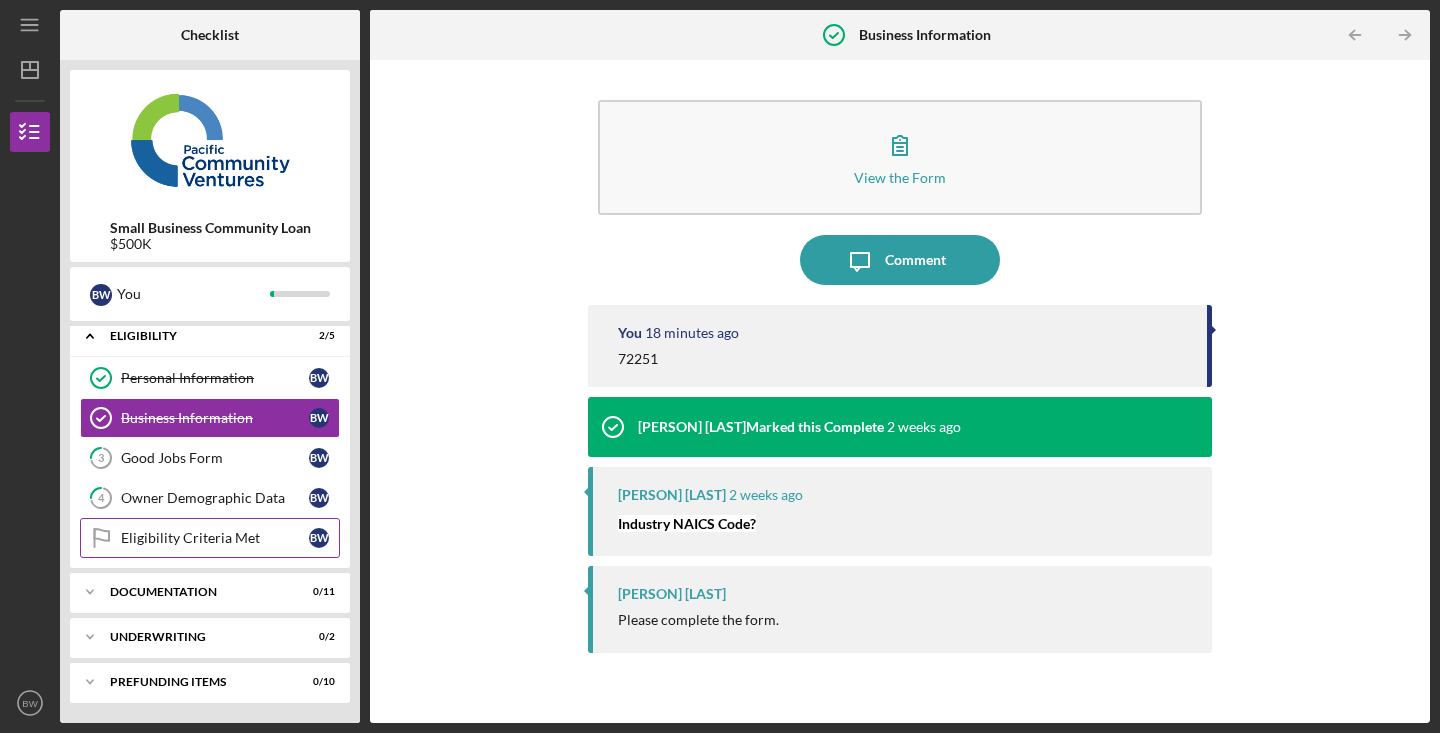 click on "Eligibility Criteria Met" at bounding box center [215, 538] 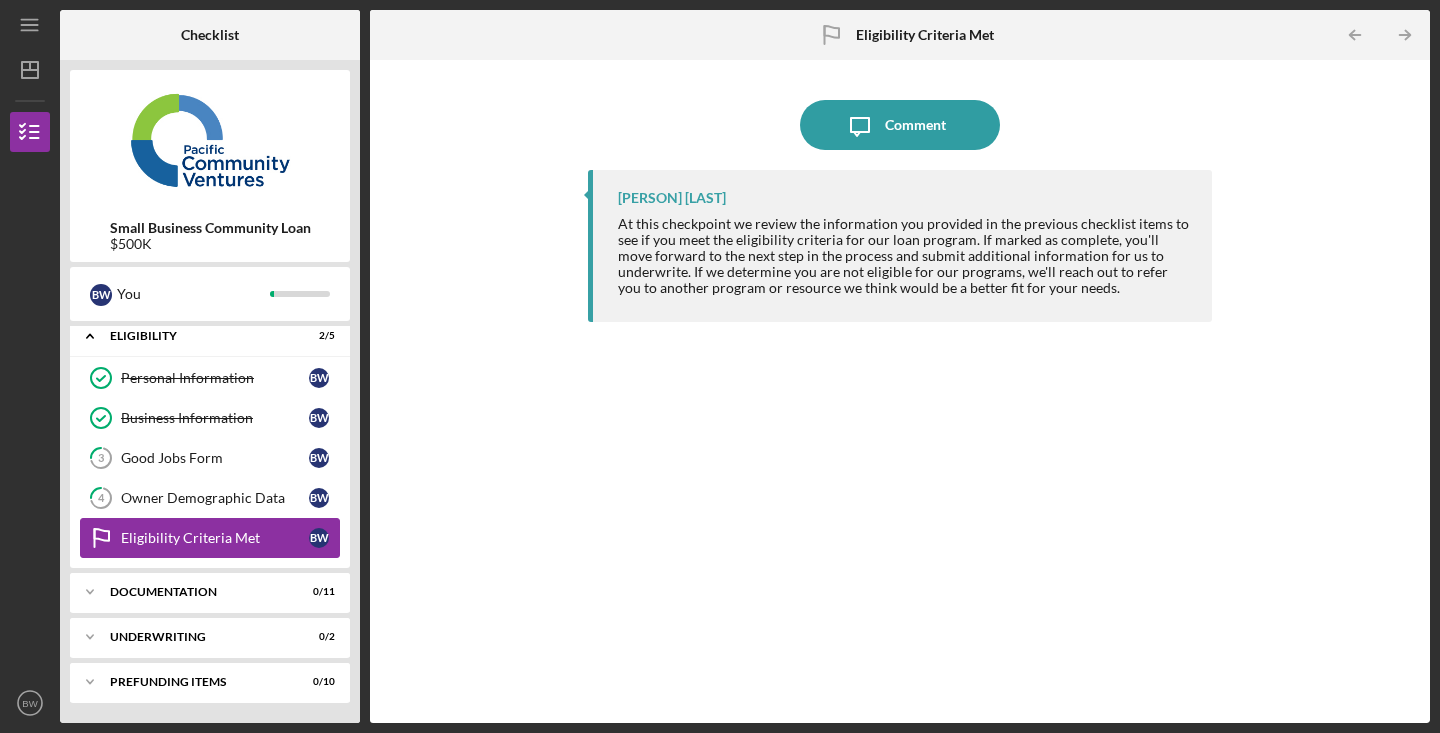 click on "Eligibility Criteria Met Eligibility Criteria Met B W" at bounding box center [210, 538] 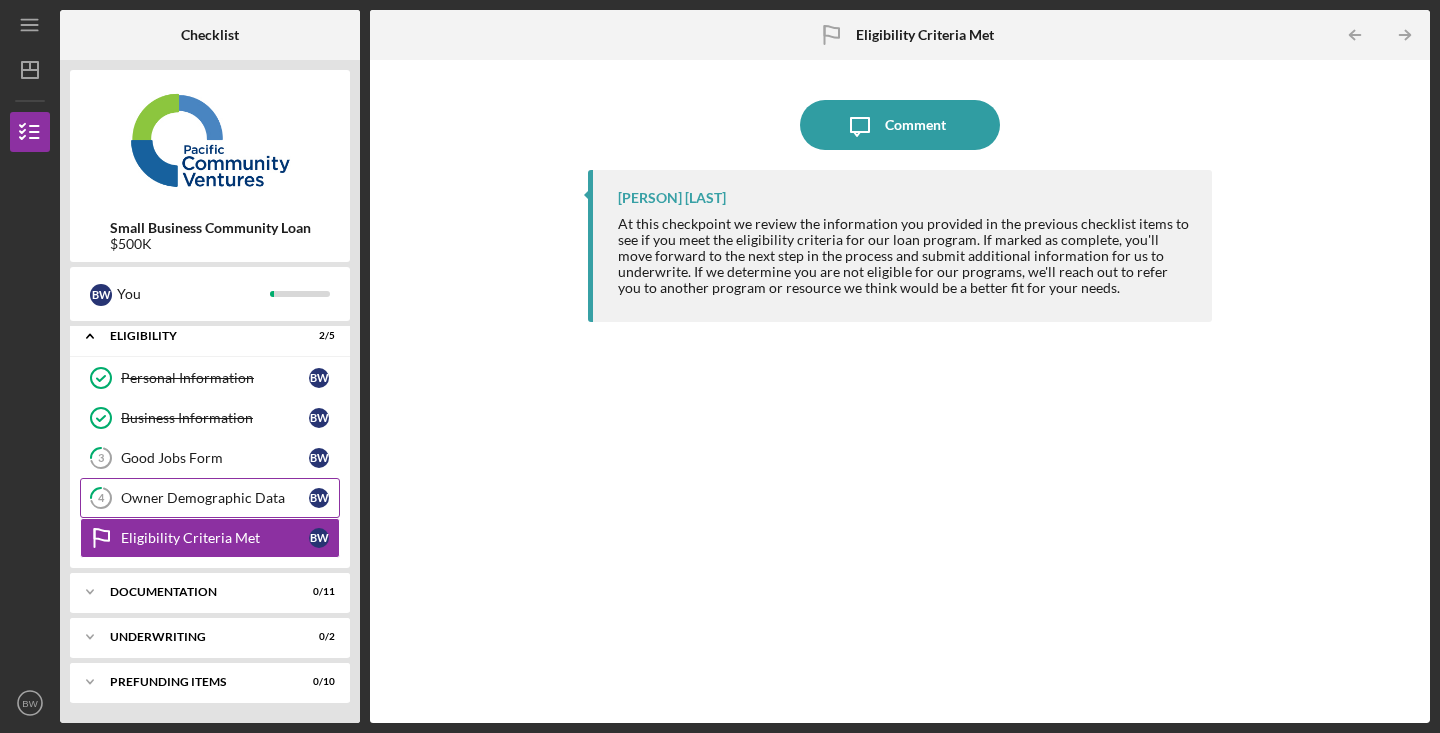 click on "Owner Demographic Data" at bounding box center [215, 498] 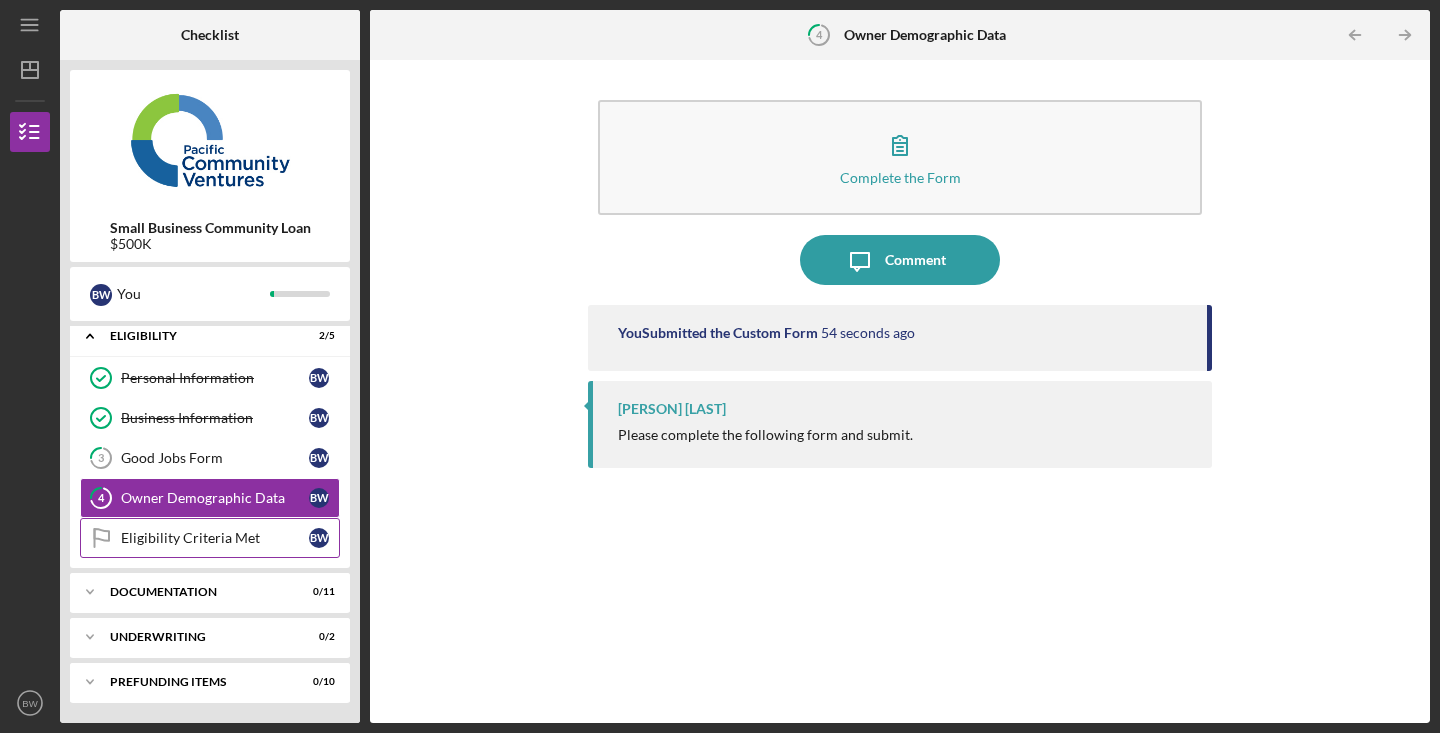 click on "Eligibility Criteria Met Eligibility Criteria Met B W" at bounding box center [210, 538] 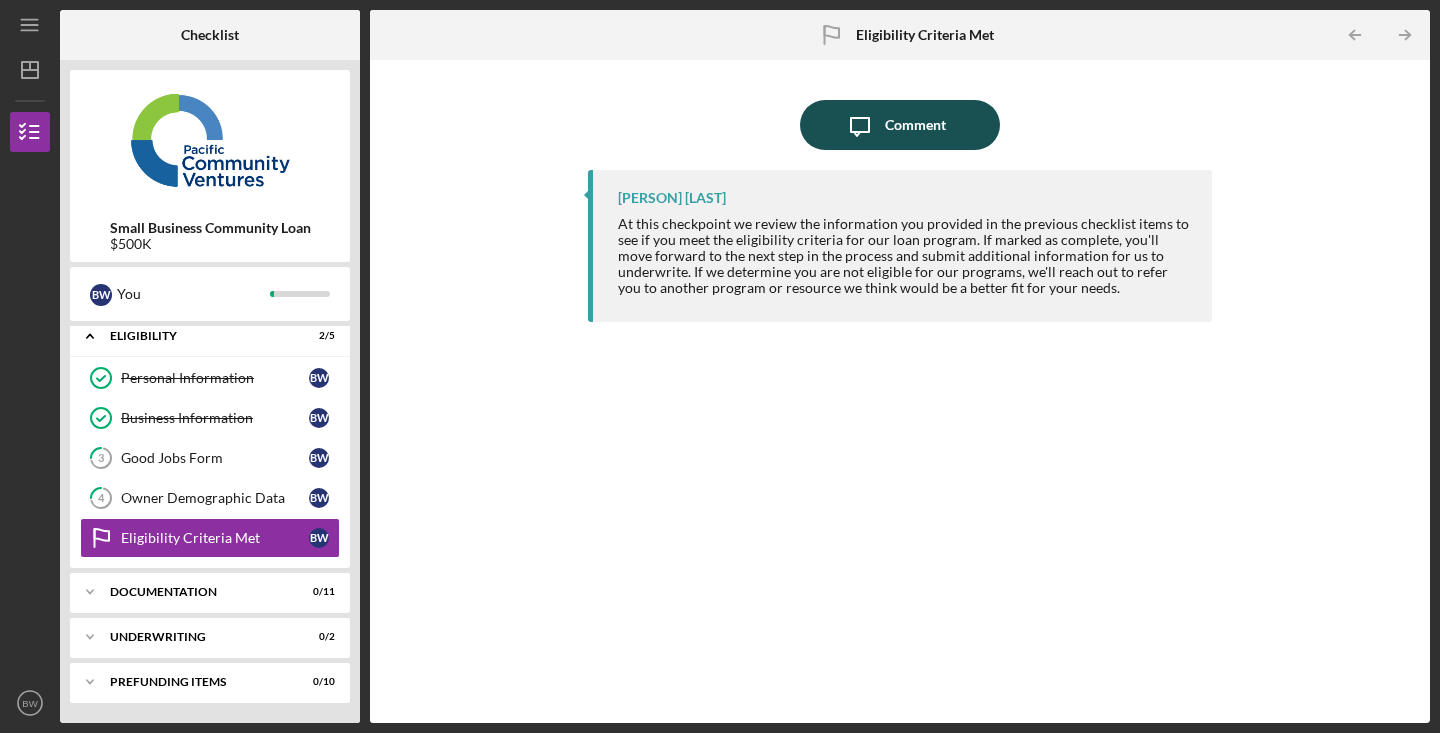 click on "Comment" at bounding box center [915, 125] 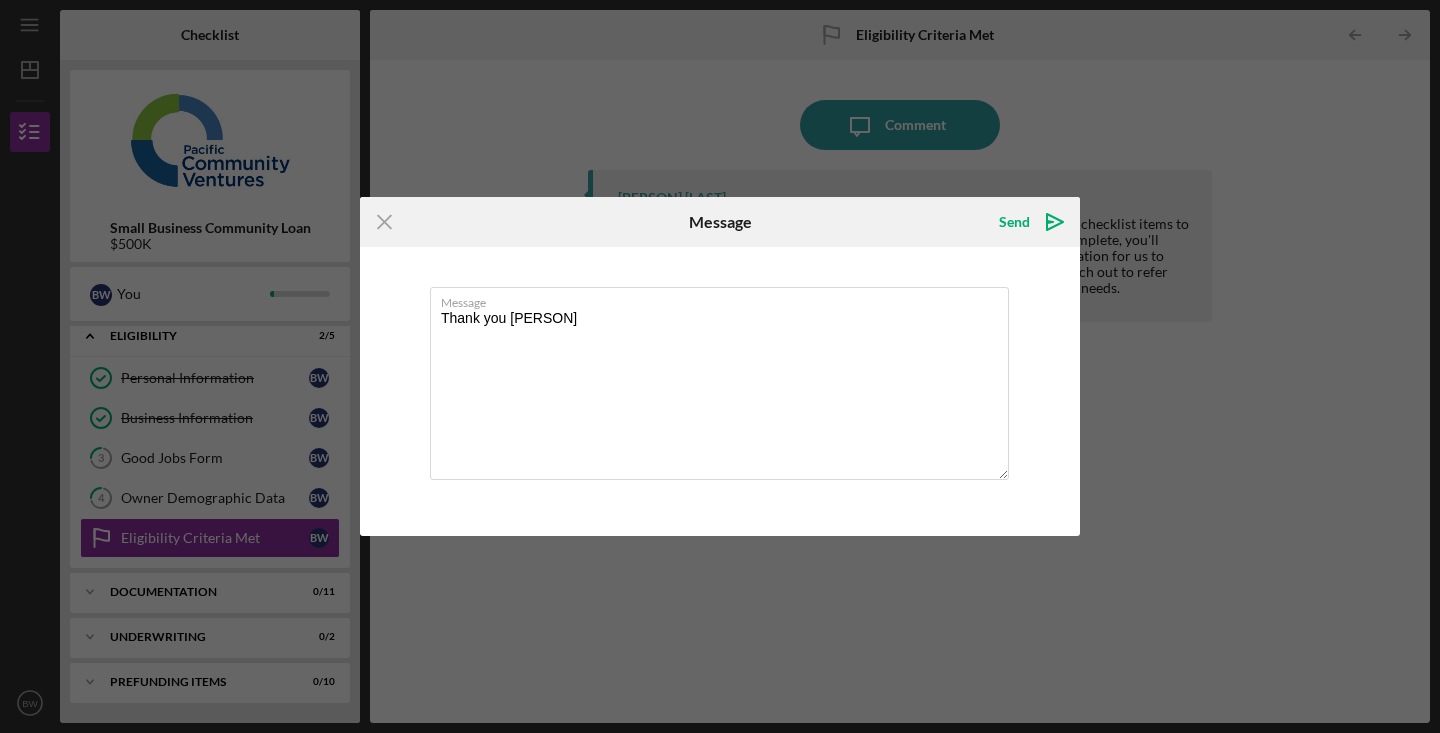 type on "Thank you Albert," 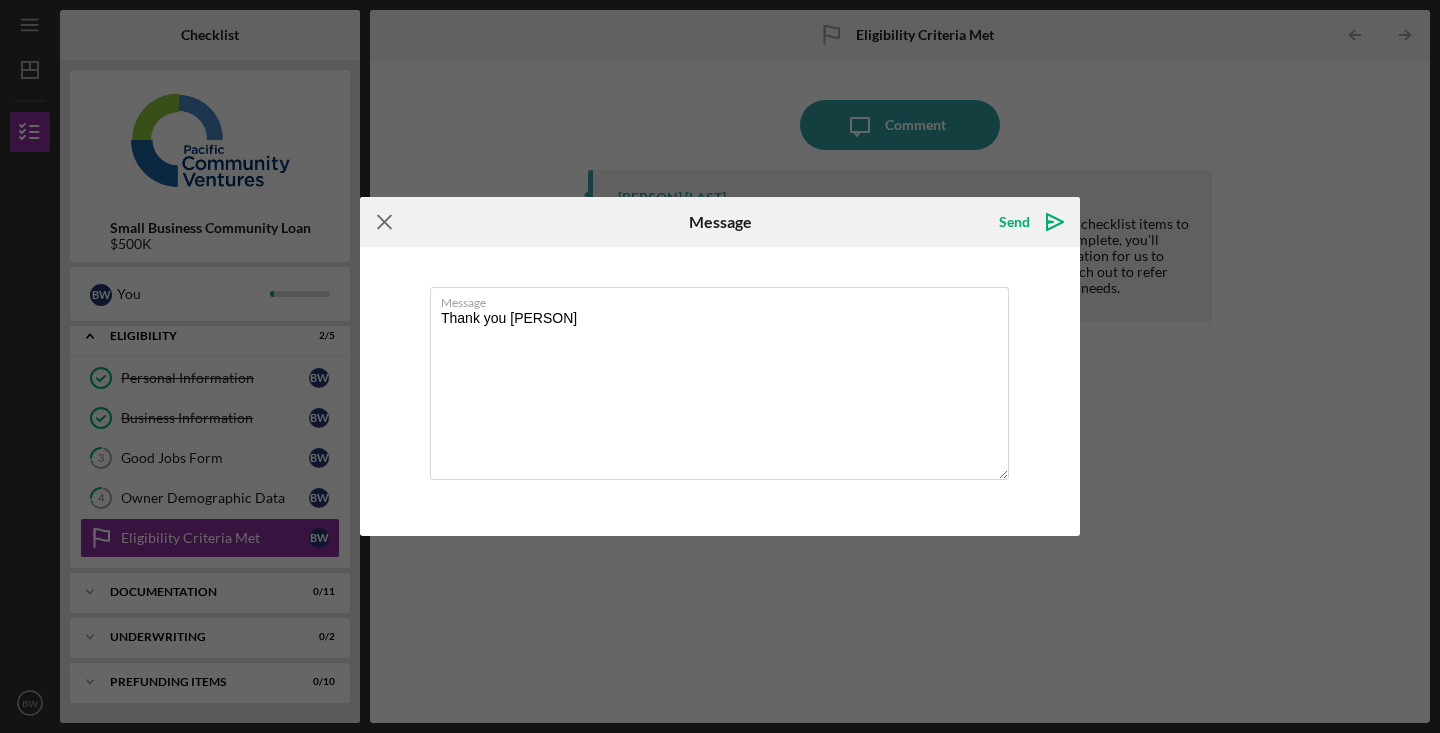 click on "Icon/Menu Close" 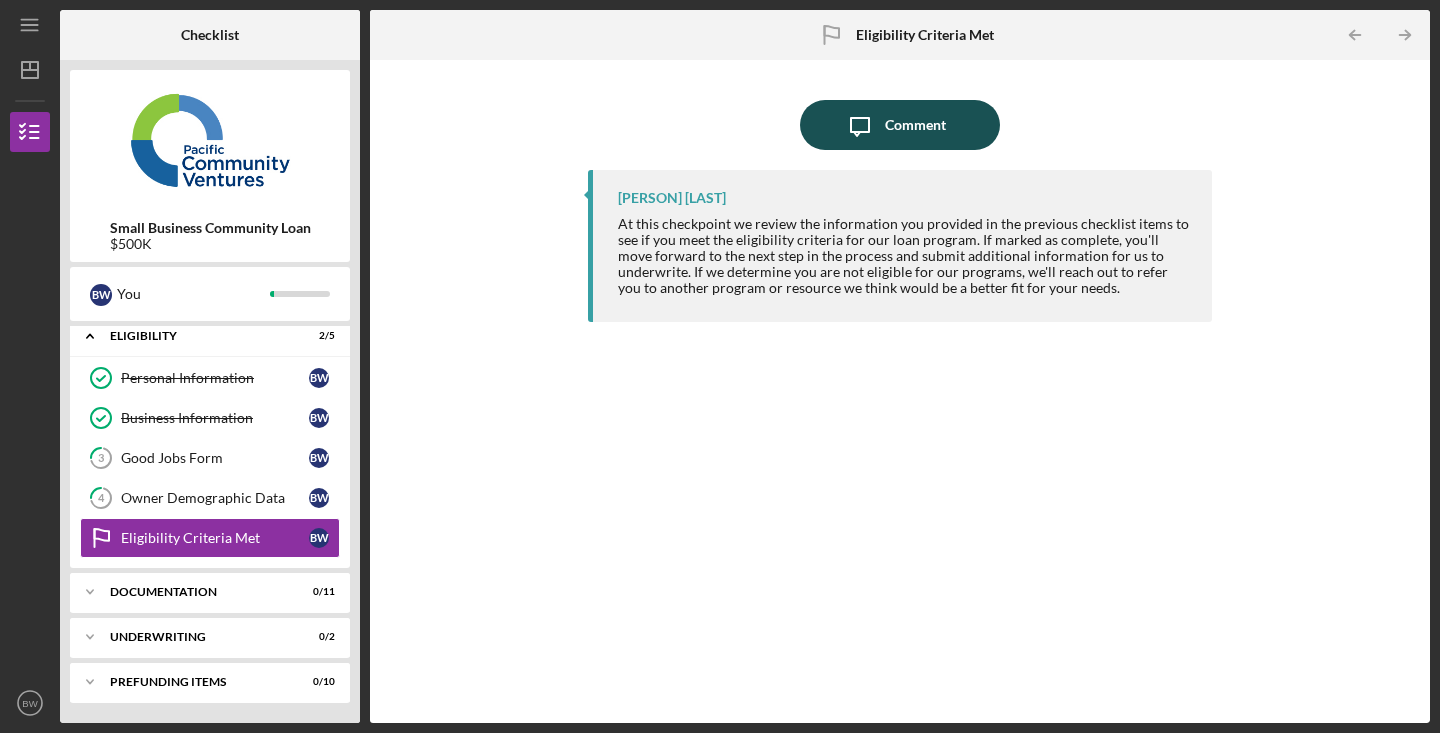 click on "Icon/Message" 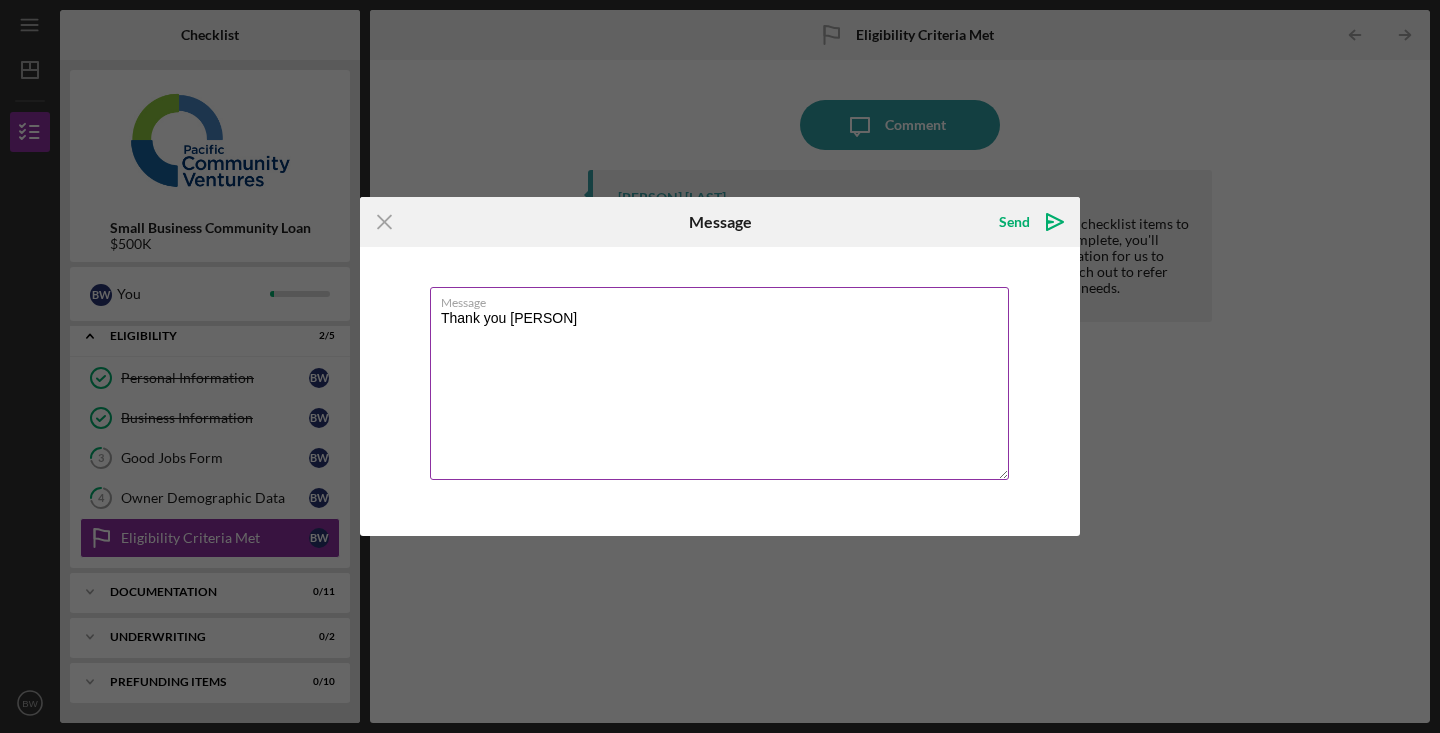 click on "Thank you Albert," at bounding box center (719, 383) 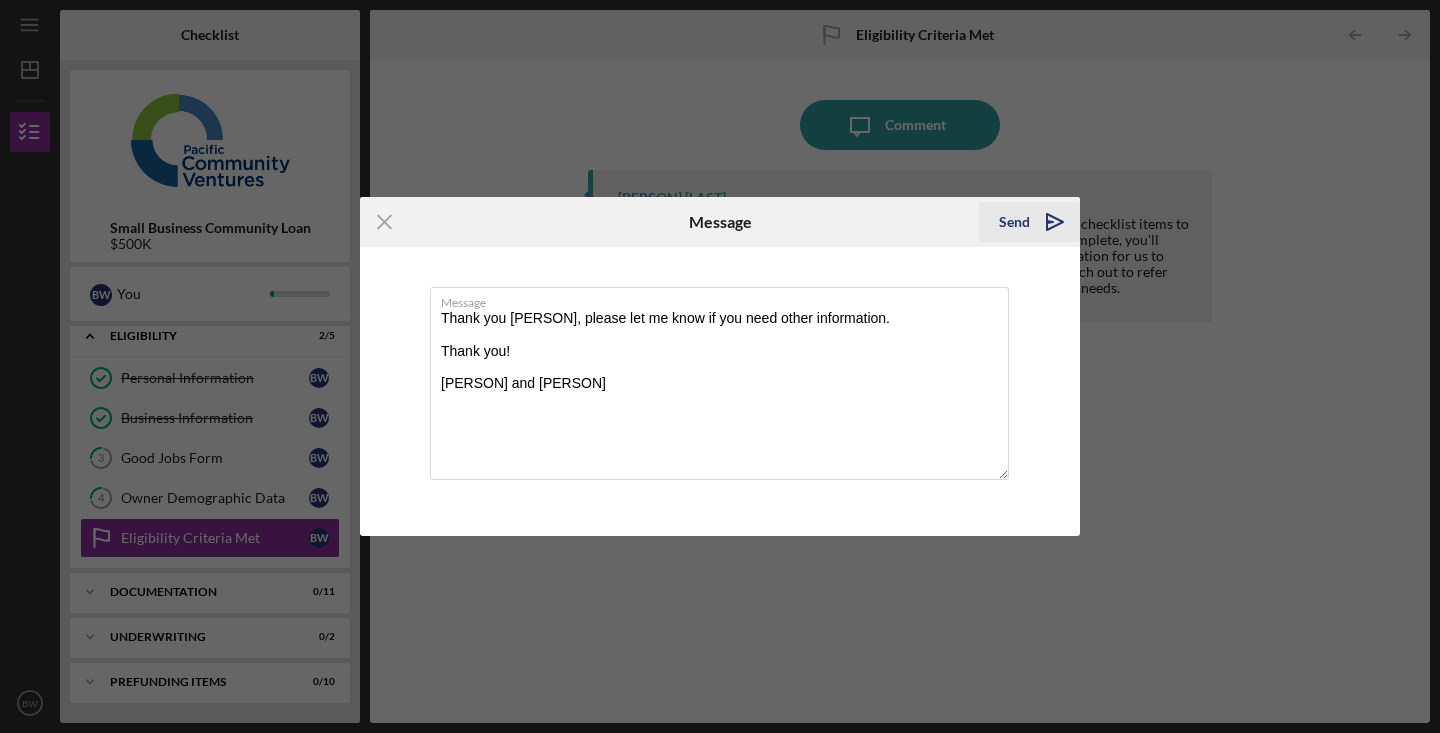 type on "Thank you Alberto, please let me know if you need other information.
Thank you!
Aimee and Bryan Wingen" 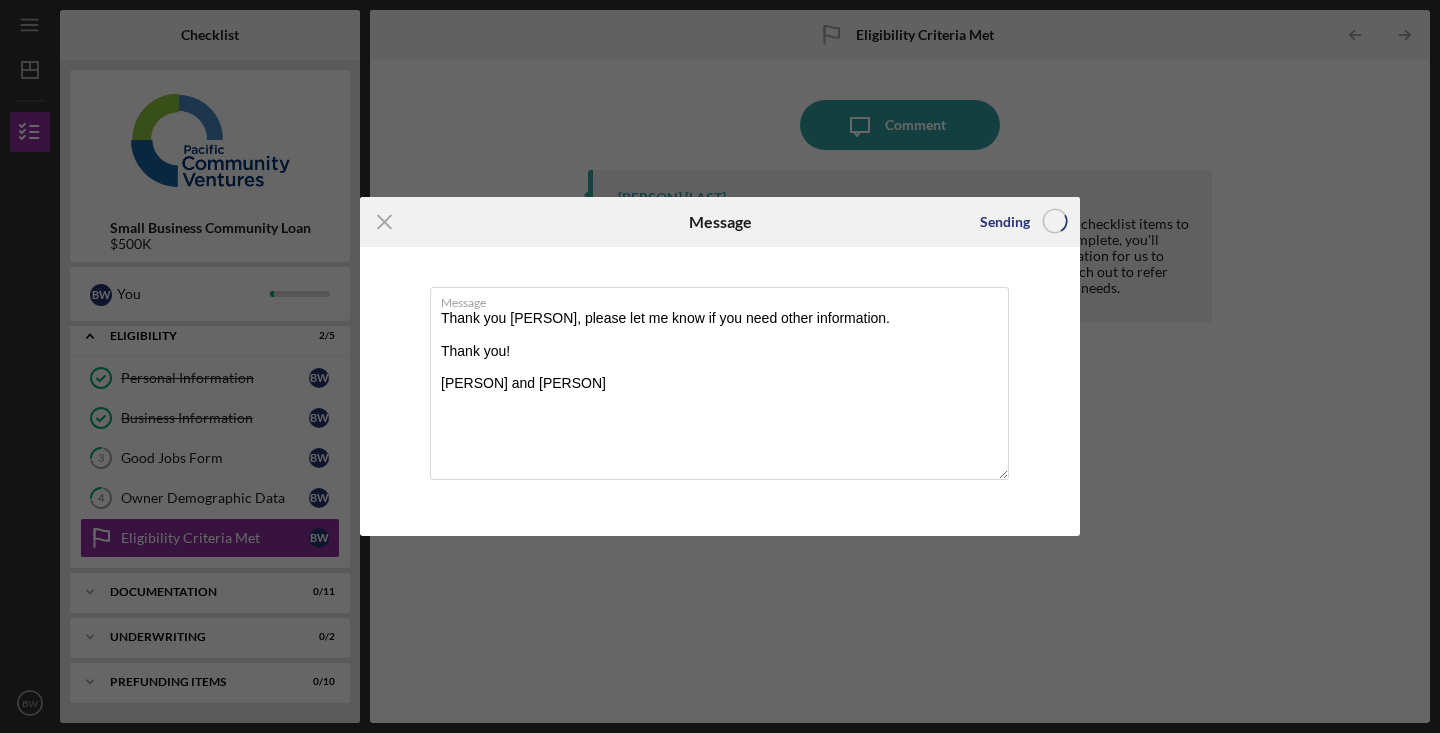 type 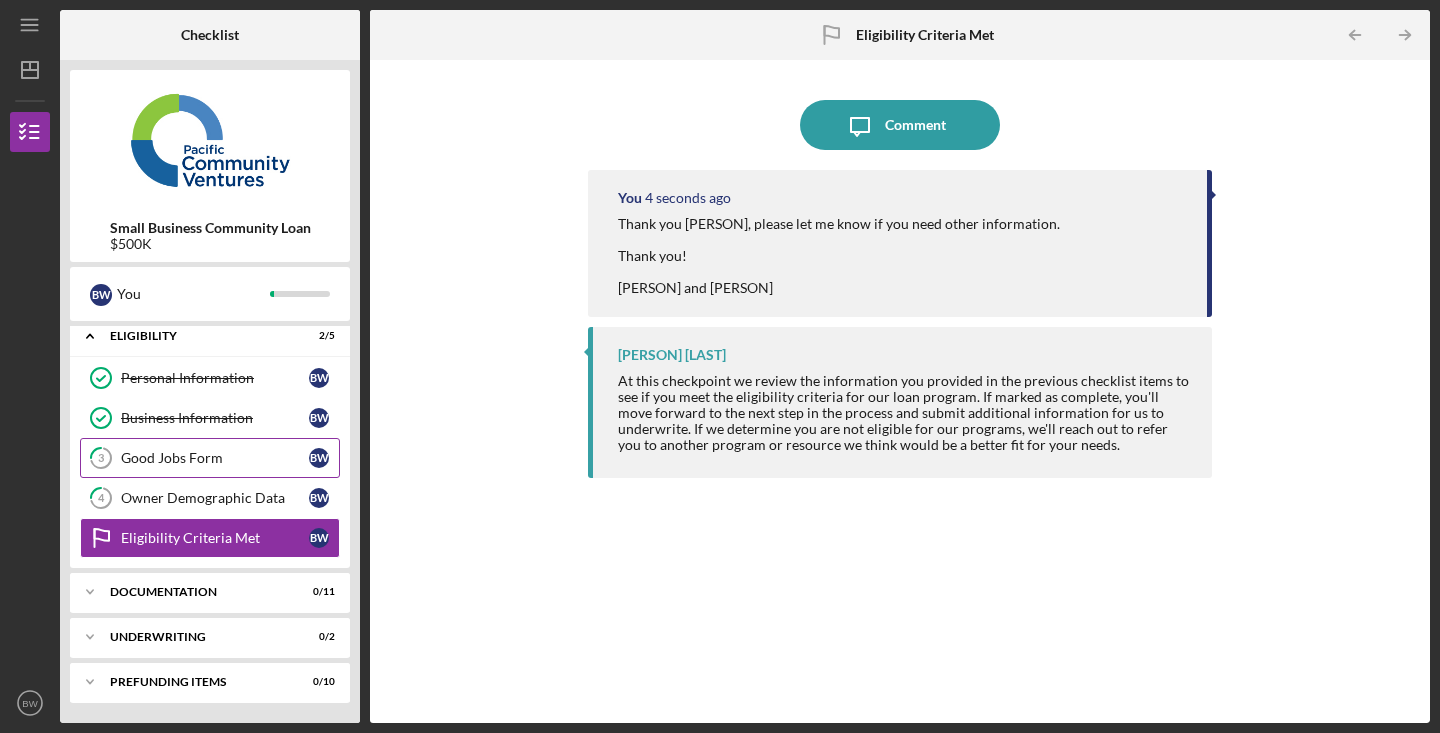 click on "3 Good Jobs Form B W" at bounding box center [210, 458] 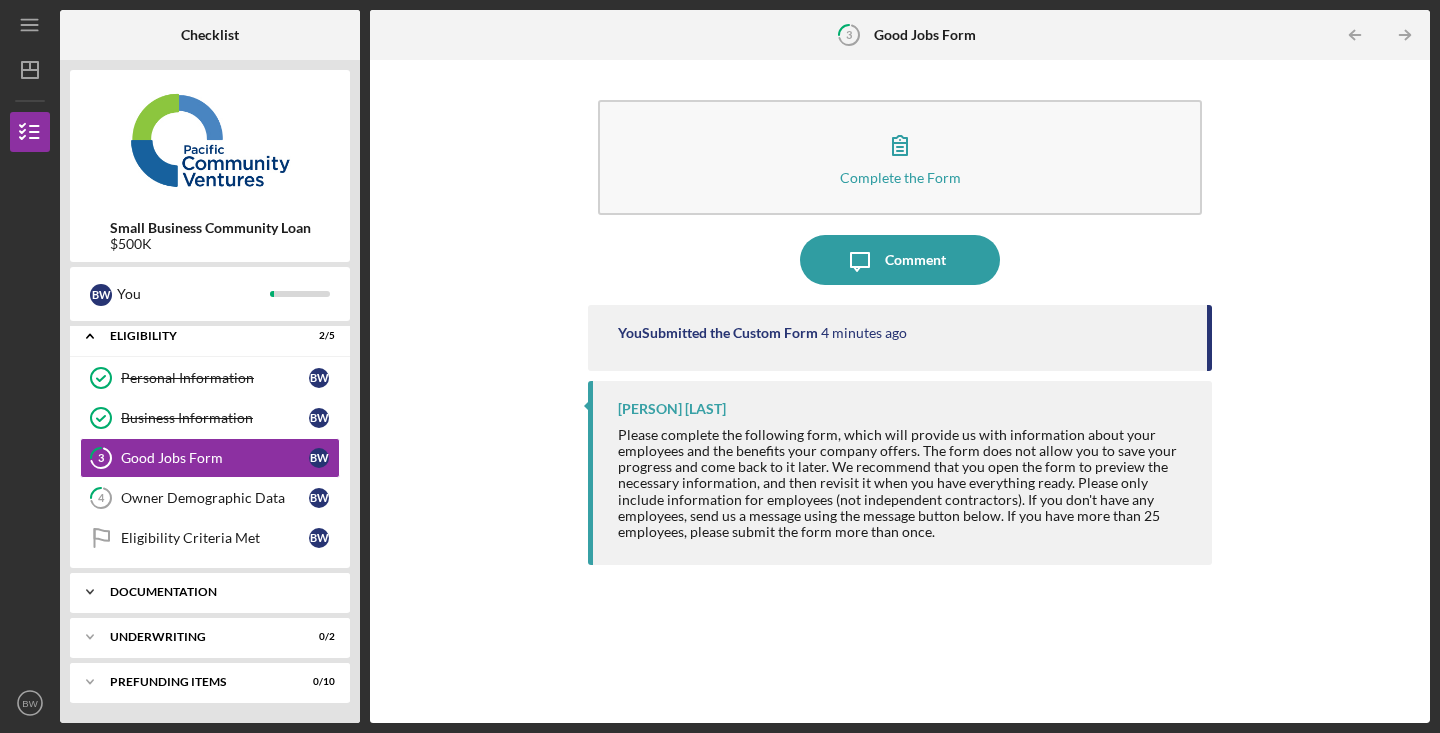 click on "Icon/Expander Documentation 0 / 11" at bounding box center (210, 592) 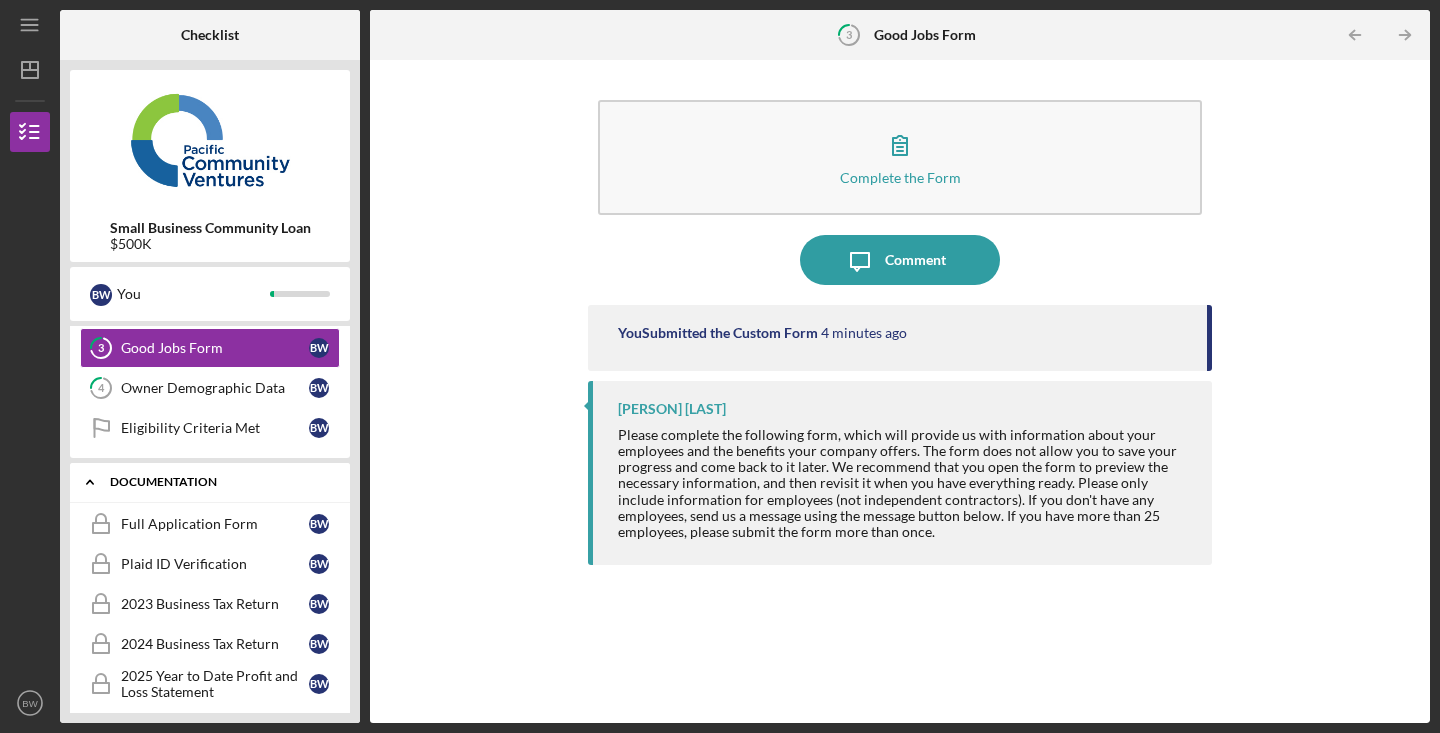 scroll, scrollTop: 0, scrollLeft: 0, axis: both 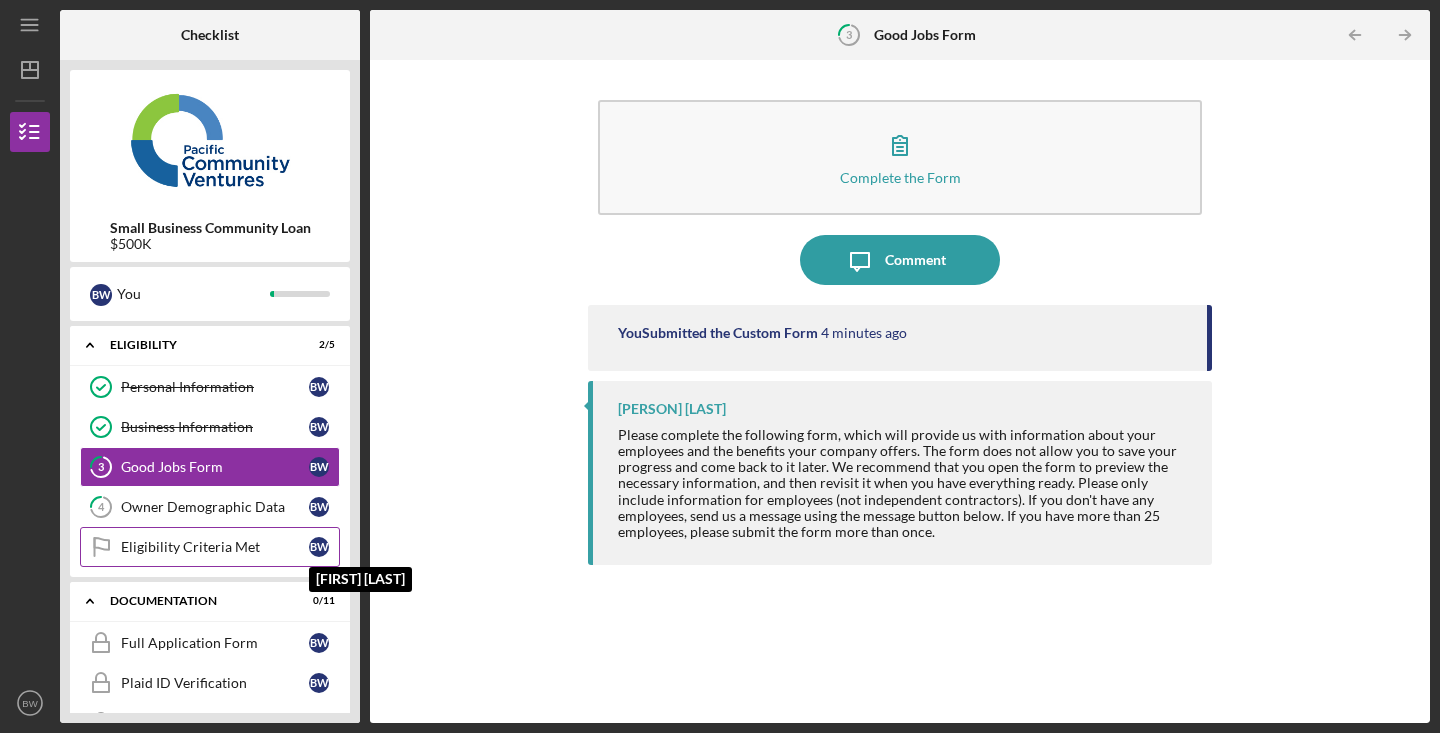 click on "Eligibility Criteria Met Eligibility Criteria Met B W Bryan Wingen" at bounding box center [210, 547] 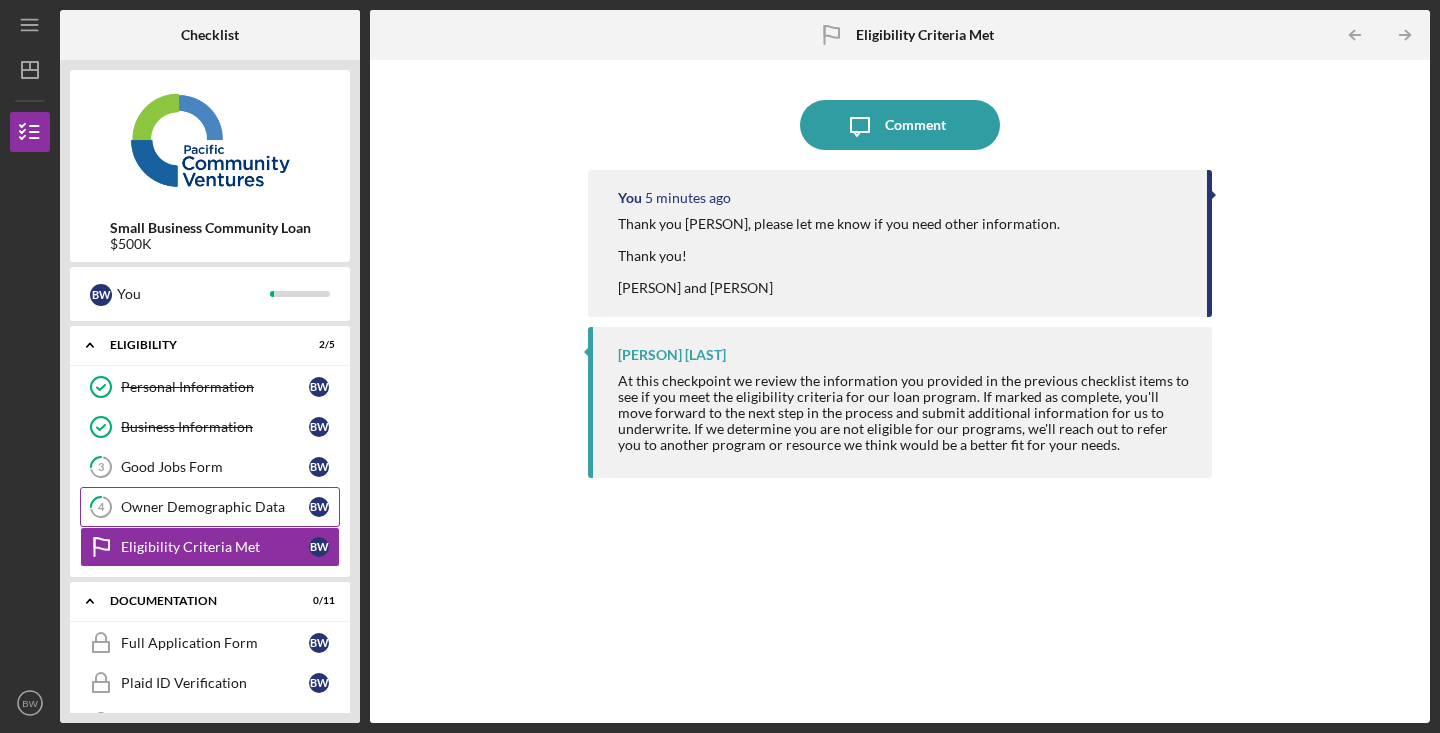 click on "4 Owner Demographic Data B W" at bounding box center (210, 507) 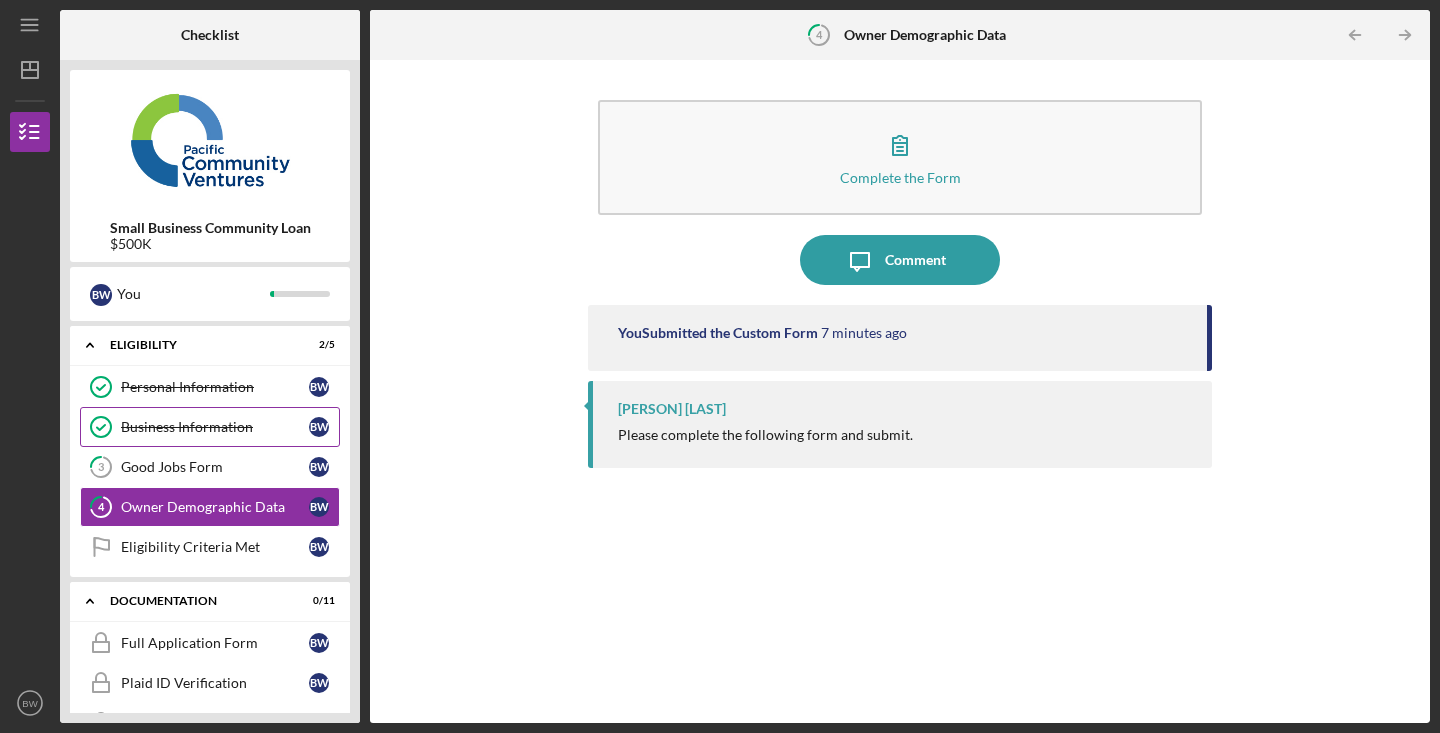 click on "Business Information" at bounding box center (215, 427) 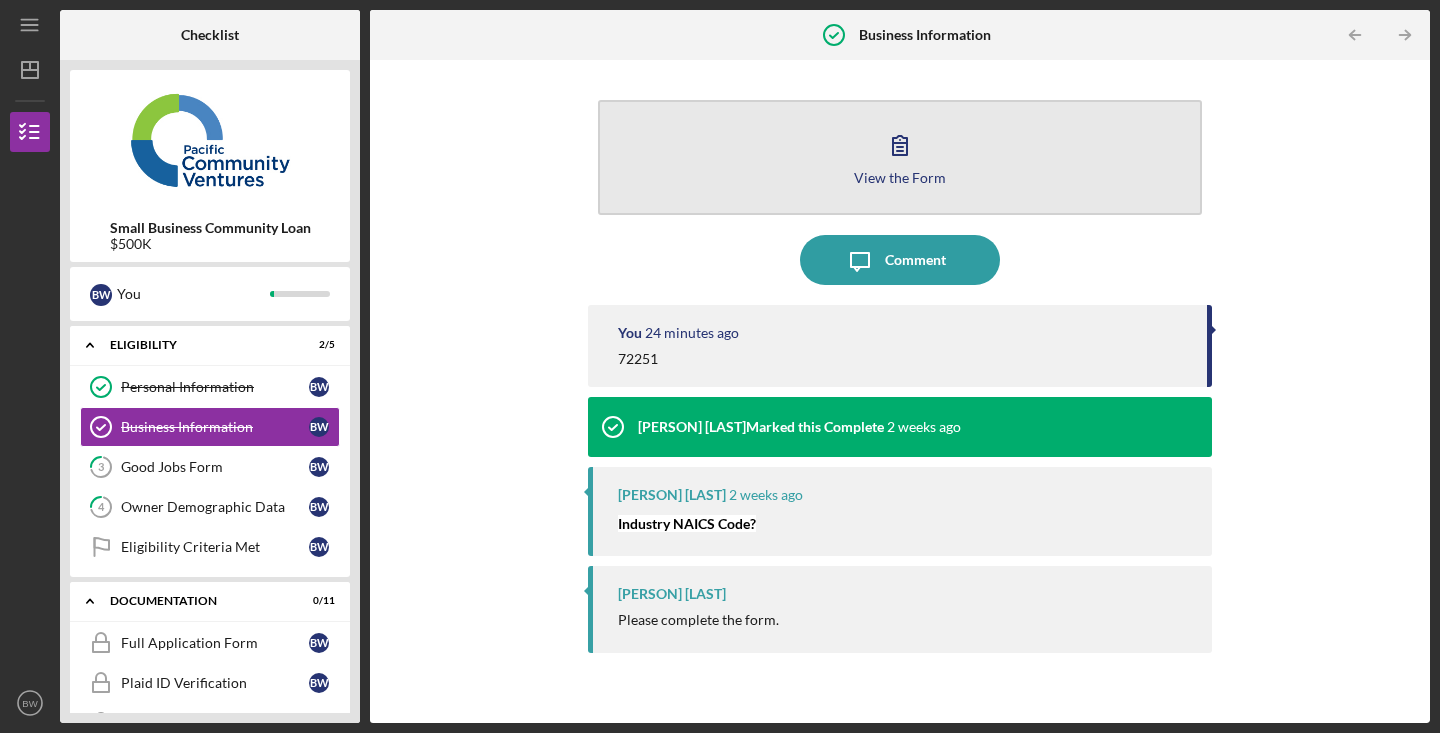 click on "View the Form" at bounding box center [900, 177] 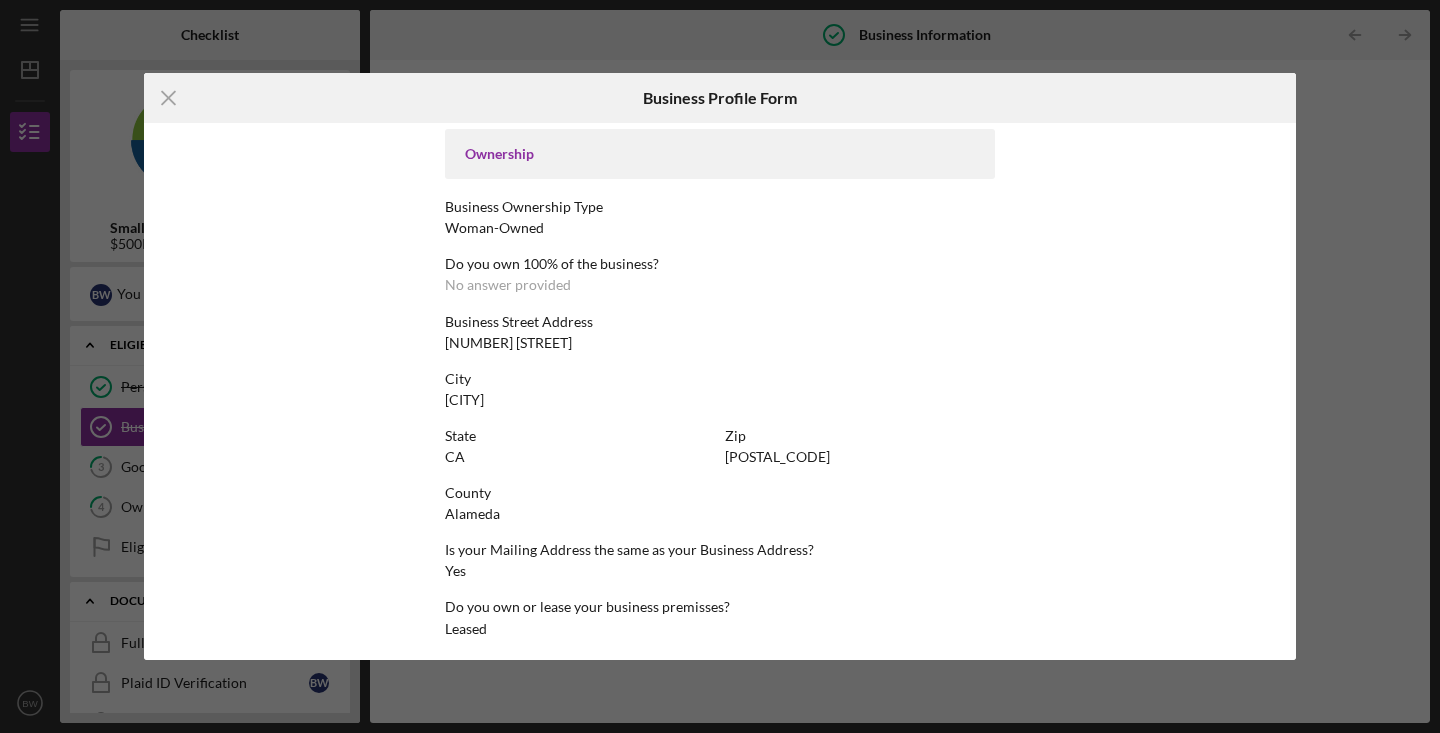 scroll, scrollTop: 844, scrollLeft: 0, axis: vertical 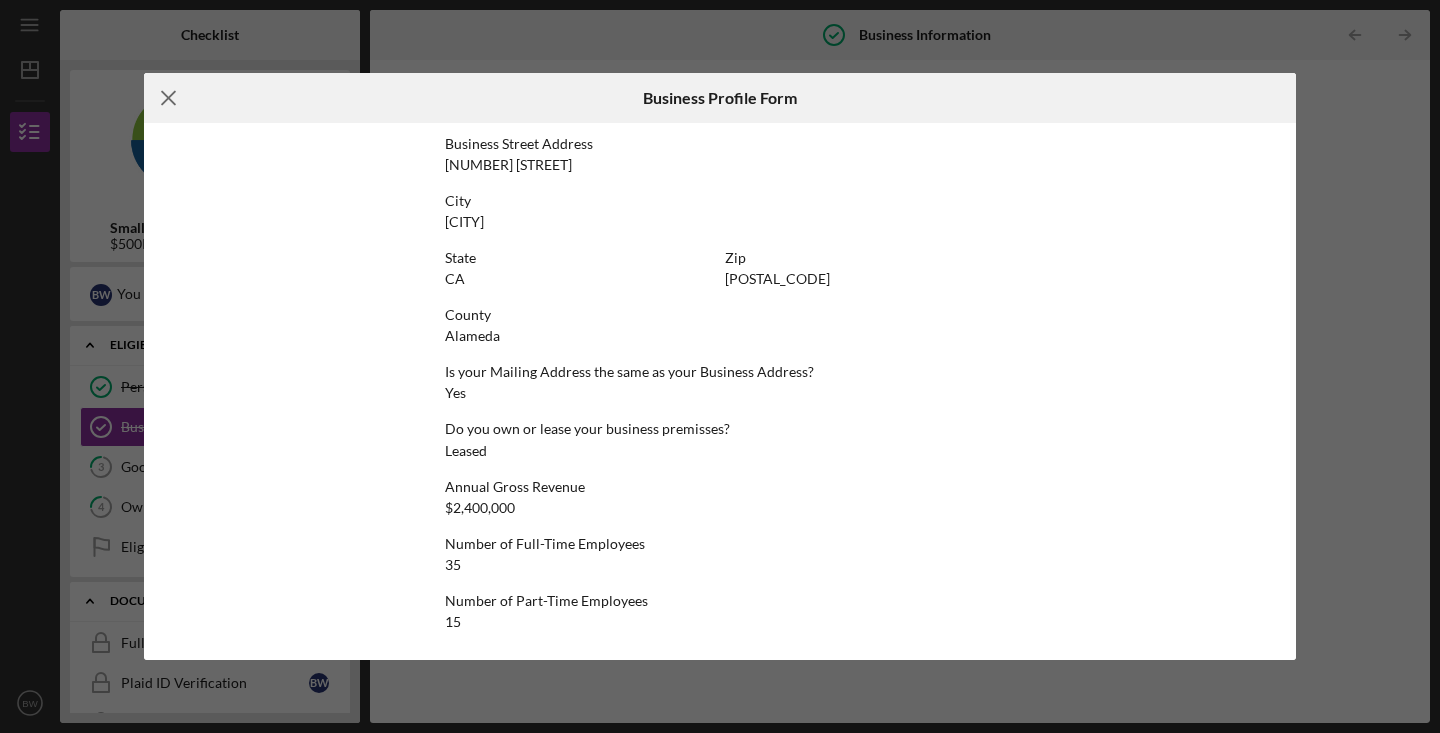 click on "Icon/Menu Close" 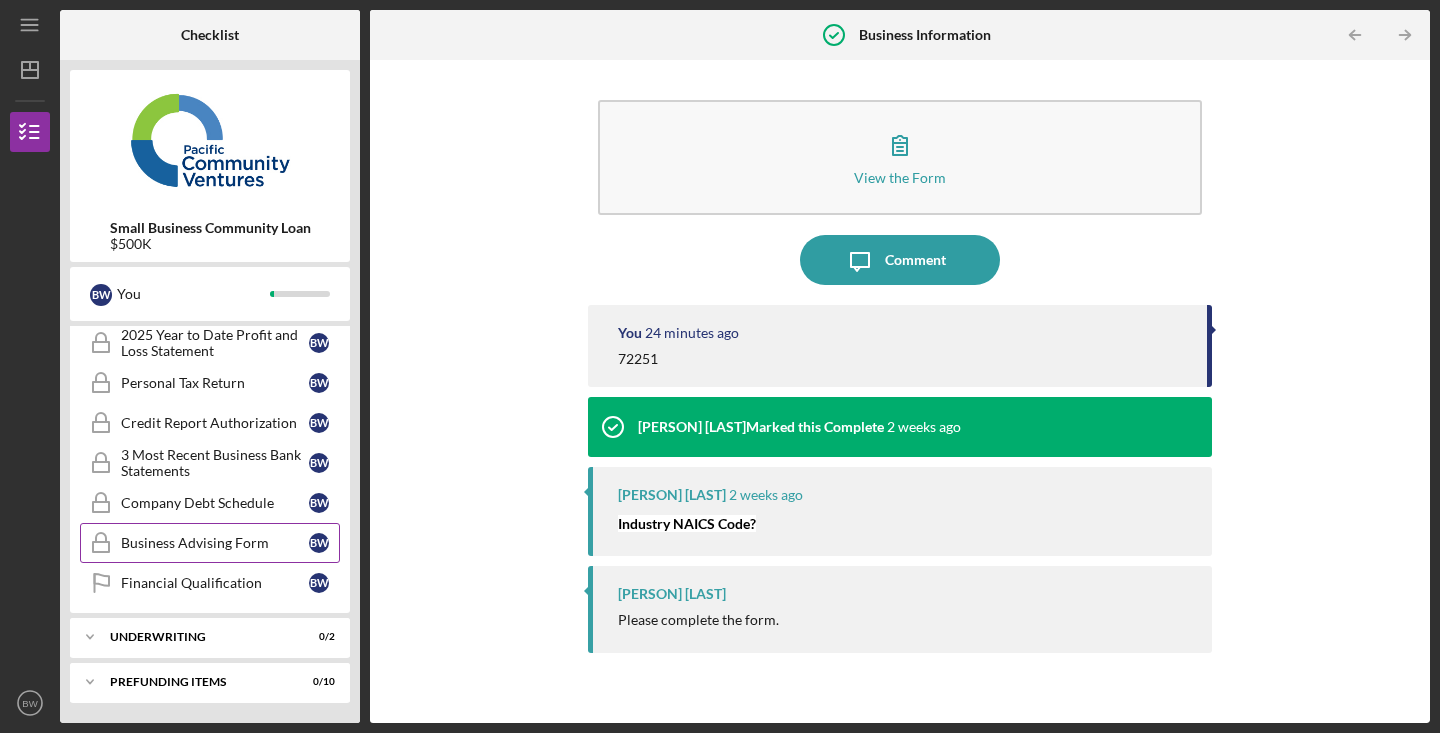 scroll, scrollTop: 0, scrollLeft: 0, axis: both 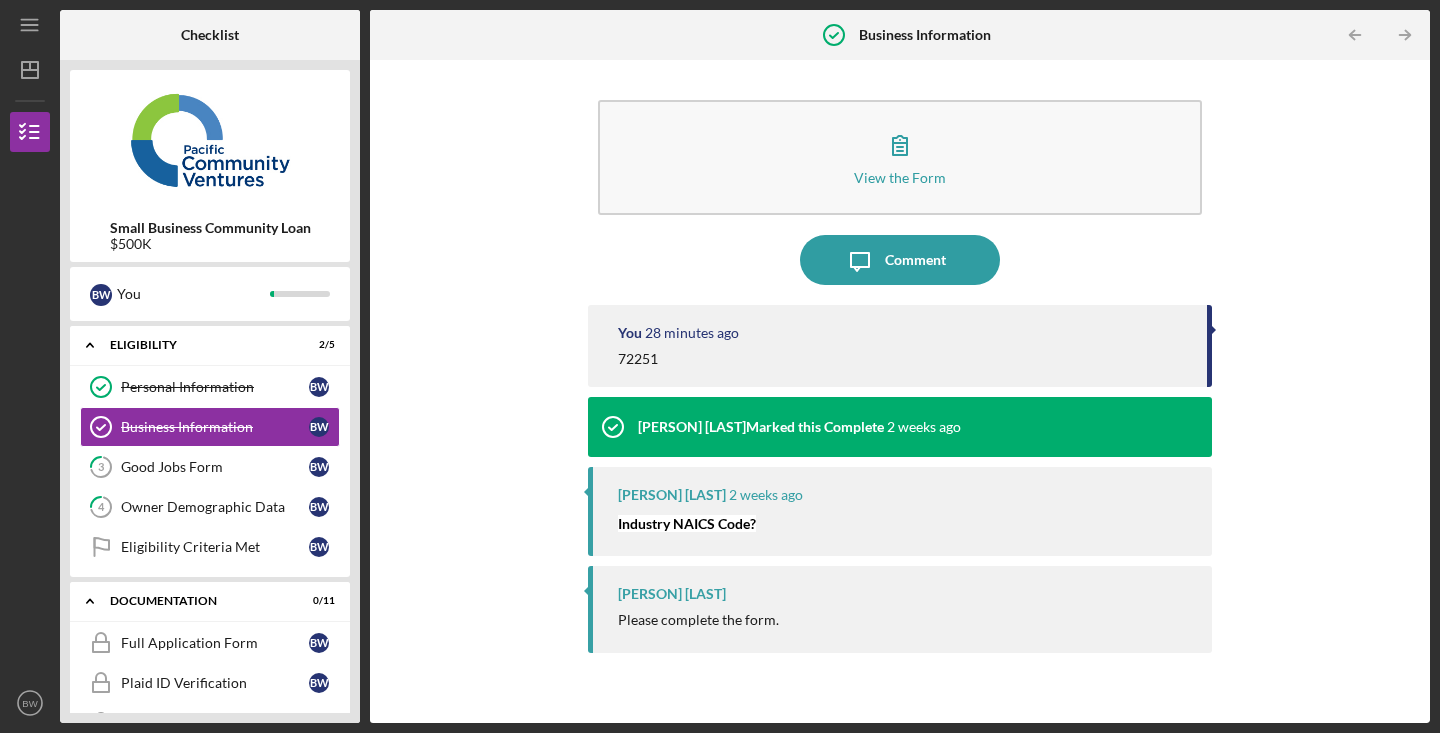 click on "View the Form Form Icon/Message Comment You   28 minutes ago 72251 Alberto Enriquez  Marked this Complete    2 weeks ago Alberto Enriquez   2 weeks ago Industry NAICS Code? Alberto Enriquez   Please complete the form." at bounding box center (900, 391) 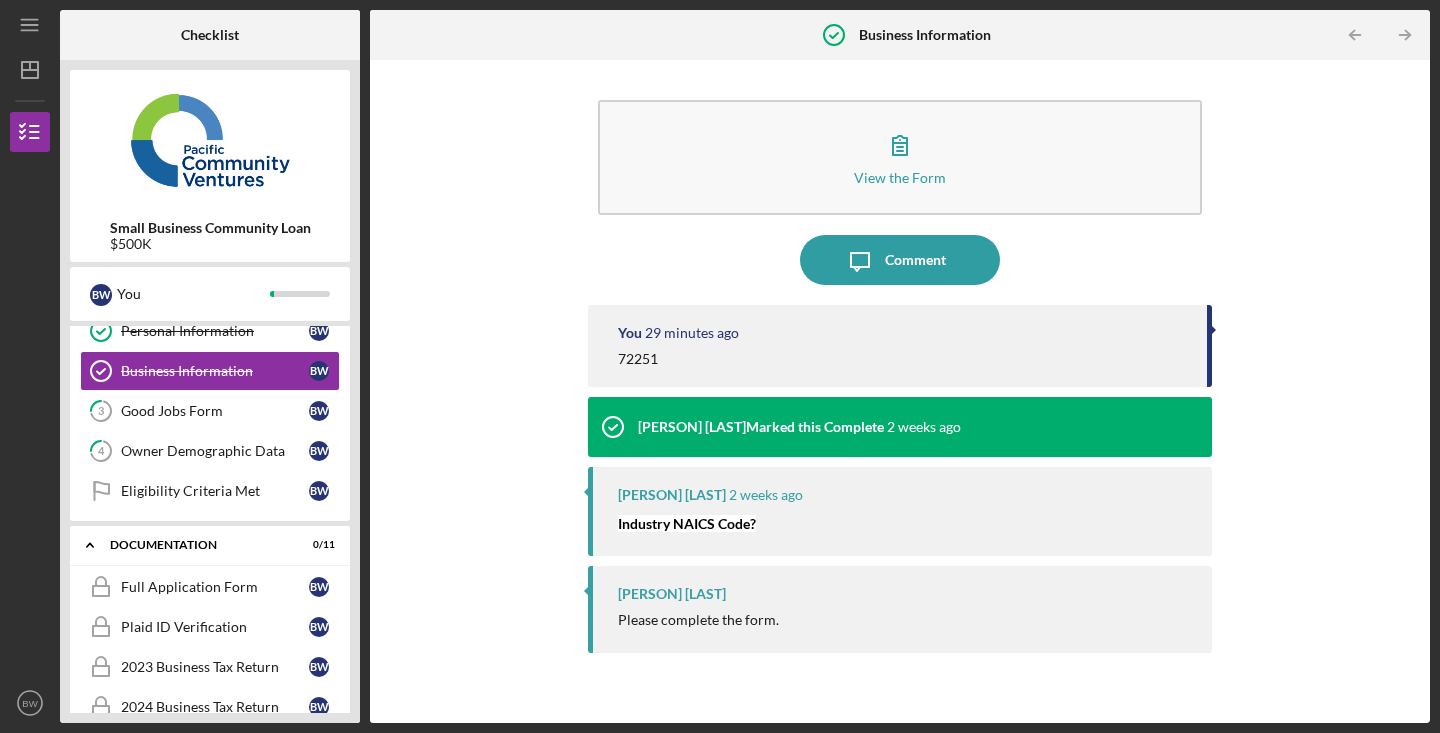 scroll, scrollTop: 3, scrollLeft: 0, axis: vertical 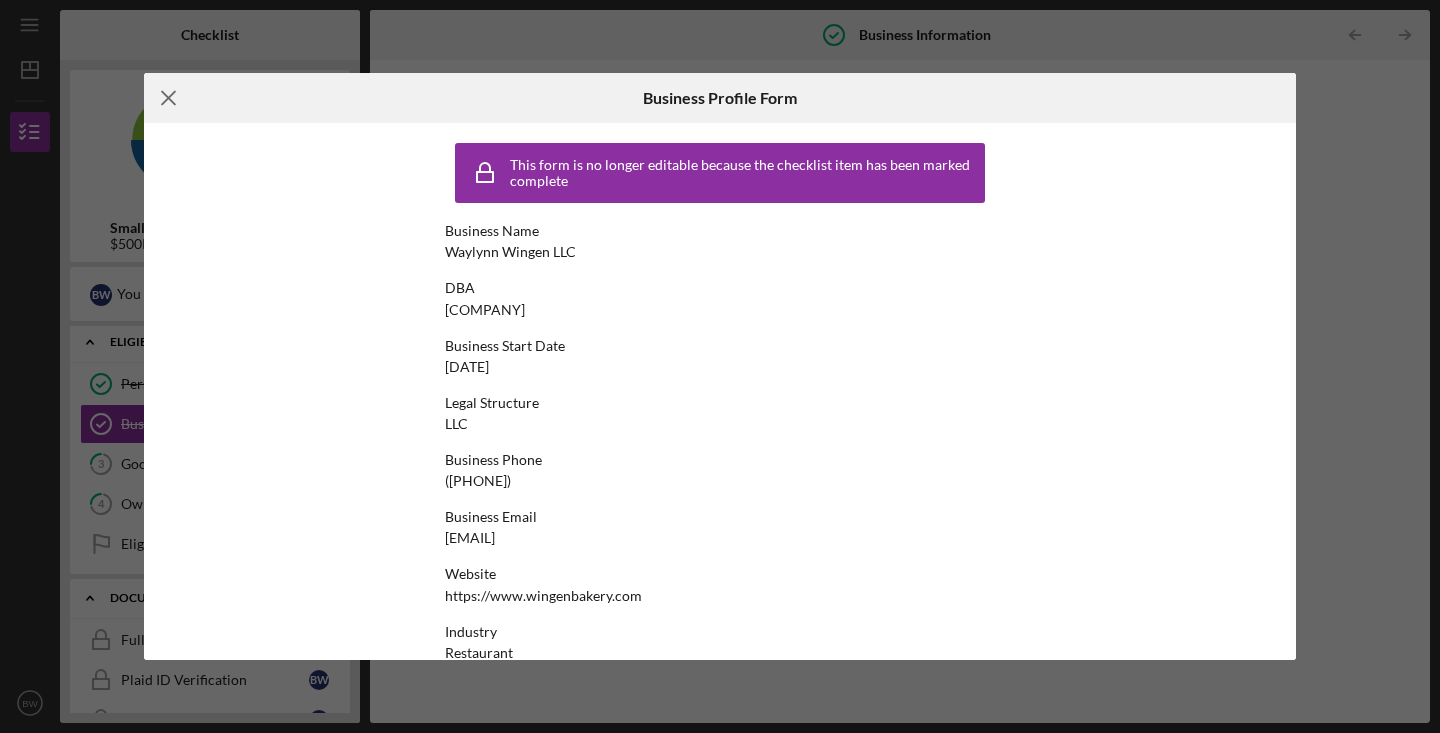 click on "Icon/Menu Close" 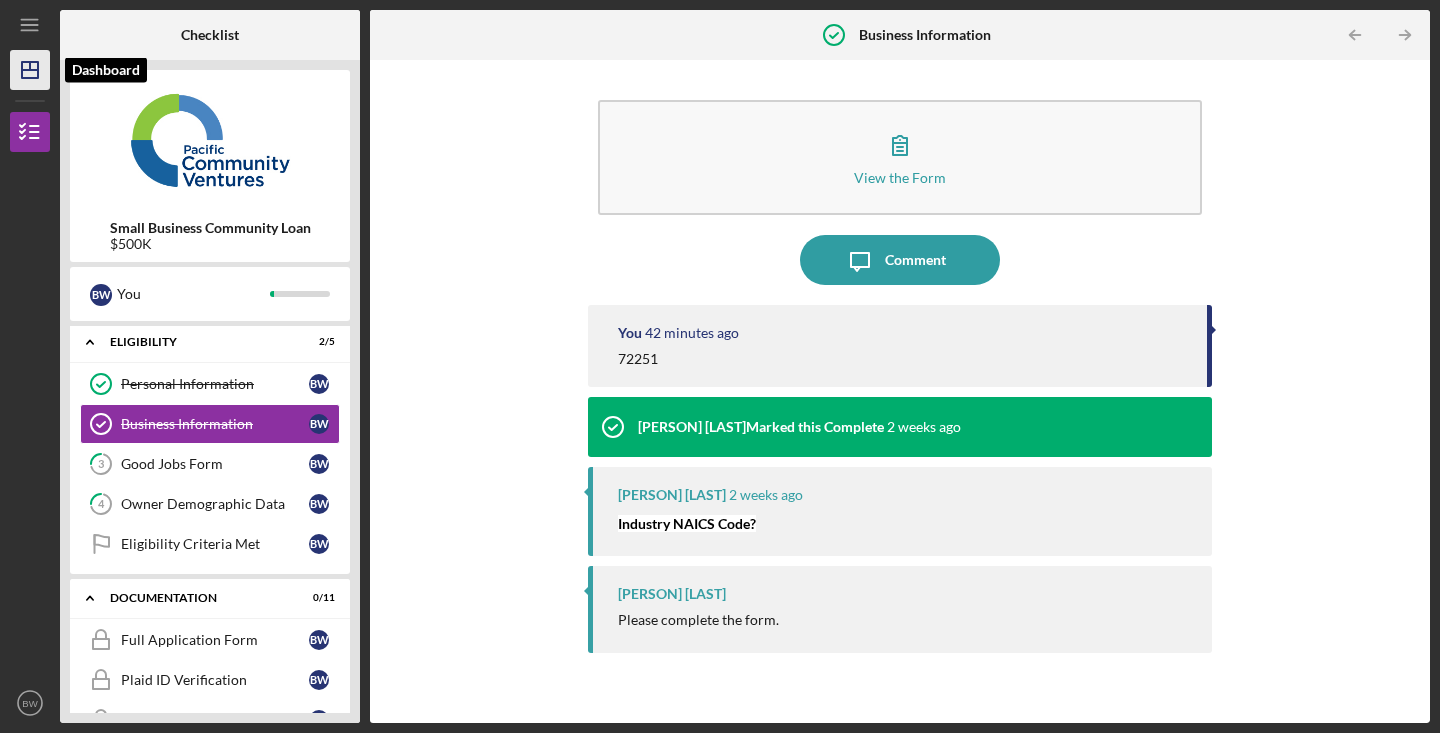 click 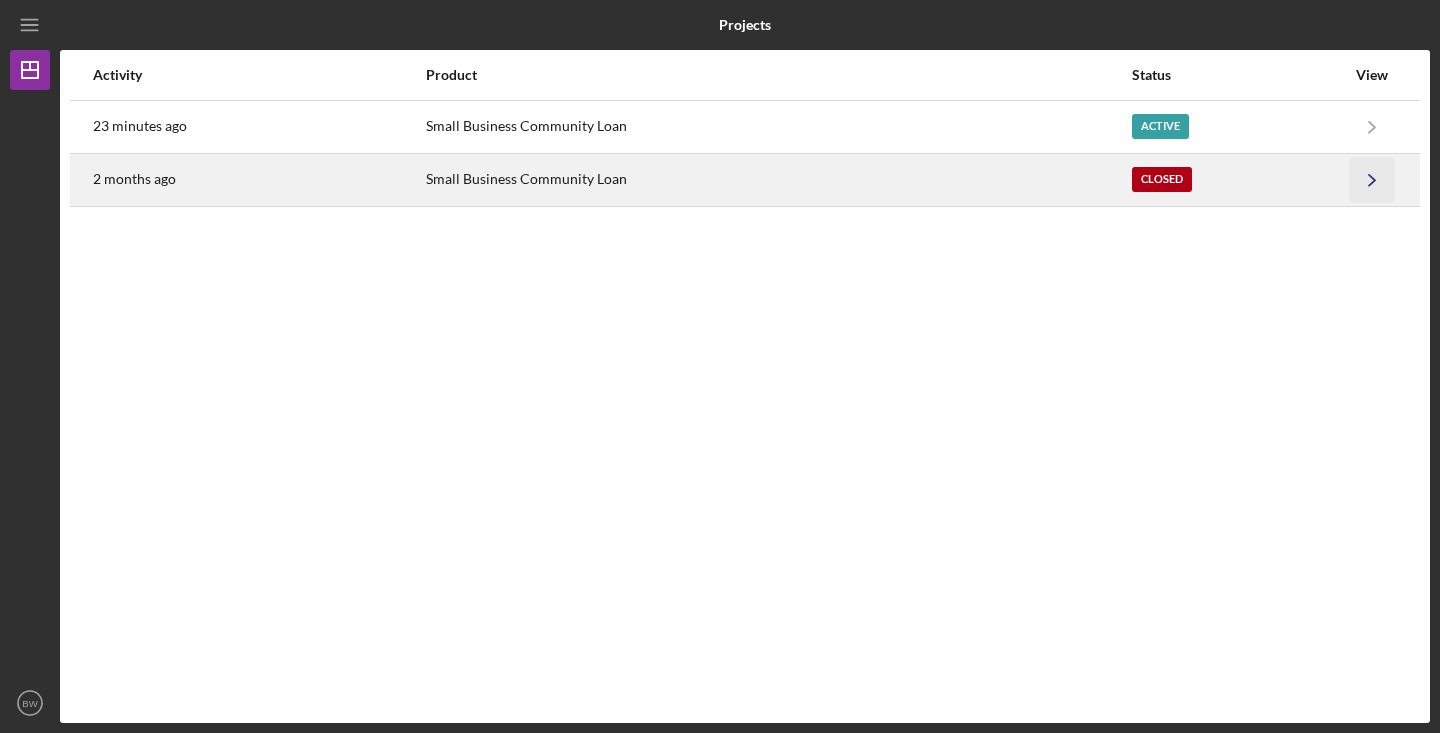 click on "Icon/Navigate" 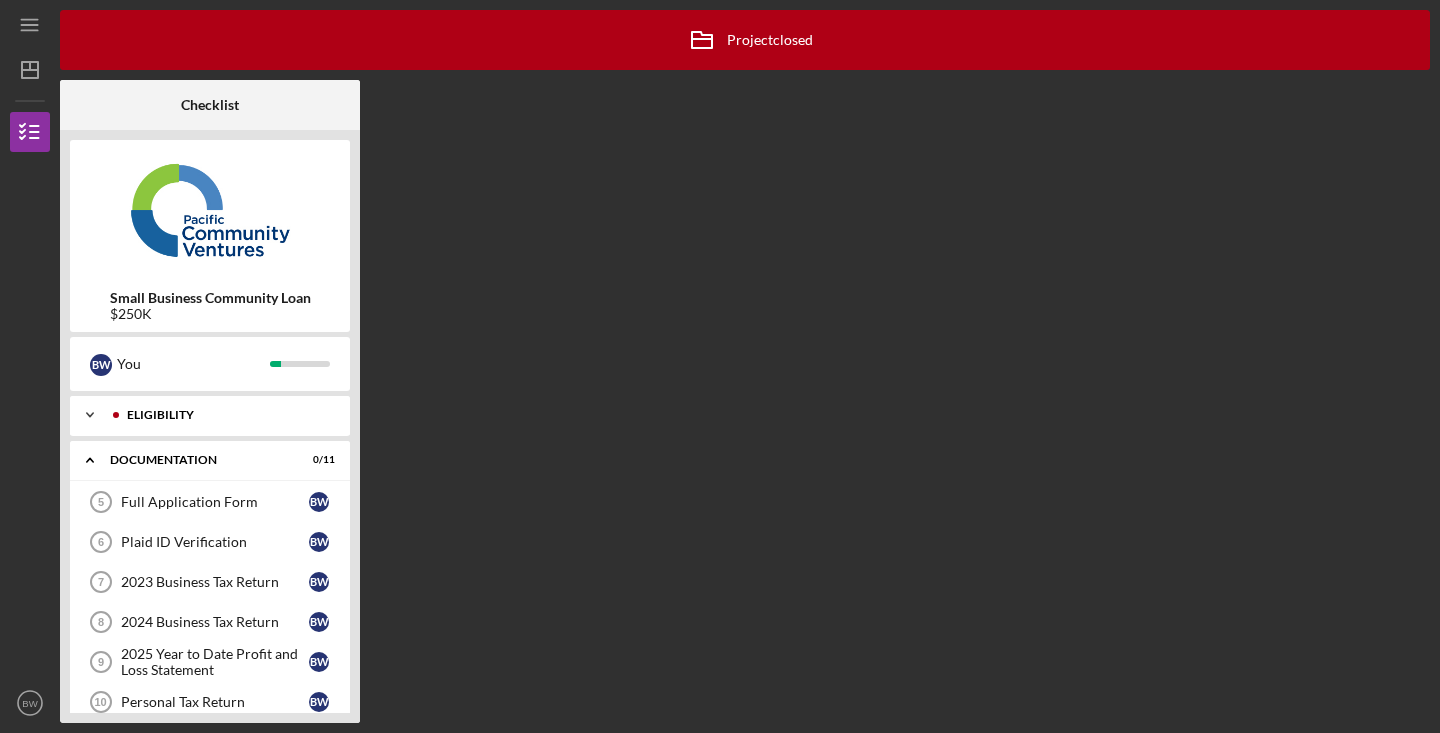 click on "Icon/Expander" 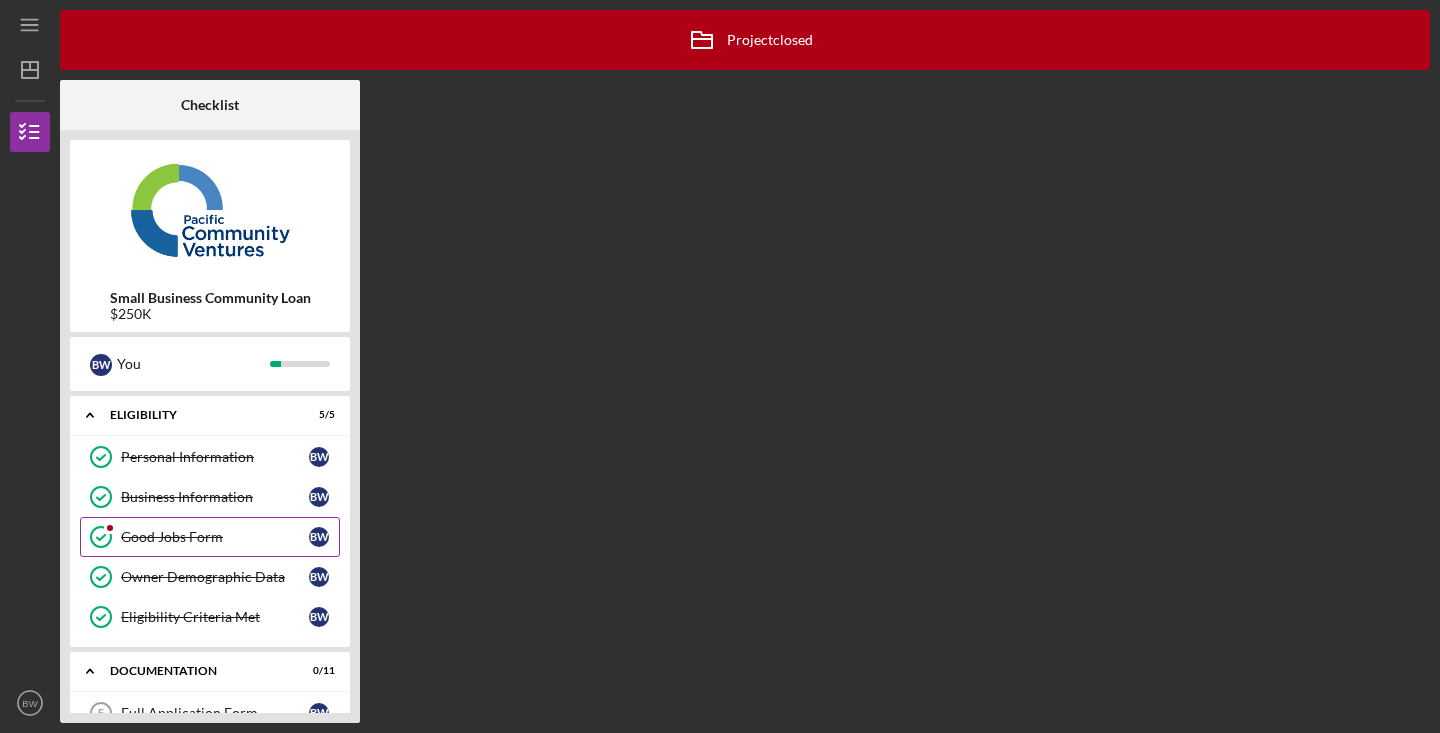 click on "Good Jobs Form" at bounding box center (215, 537) 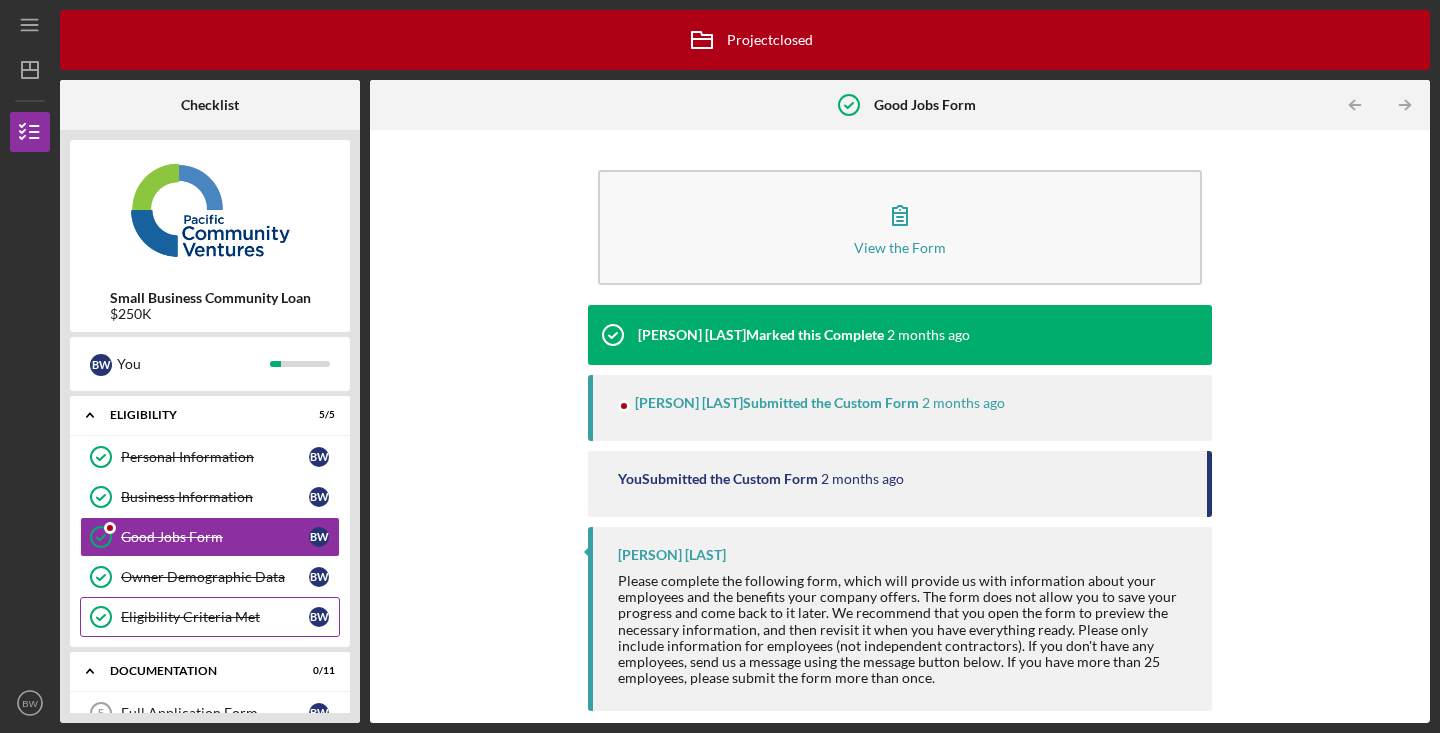 click on "Eligibility Criteria Met Eligibility Criteria Met B W" at bounding box center [210, 617] 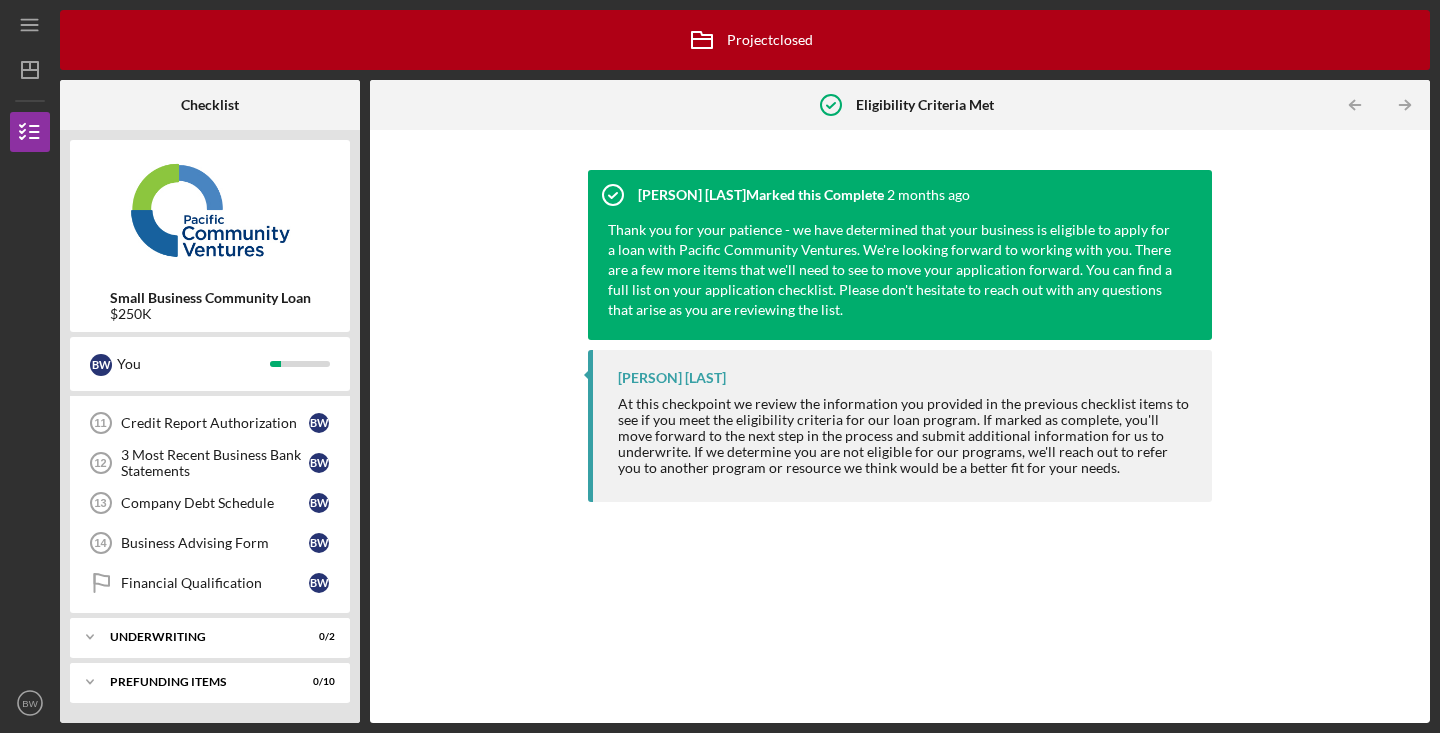 scroll, scrollTop: 0, scrollLeft: 0, axis: both 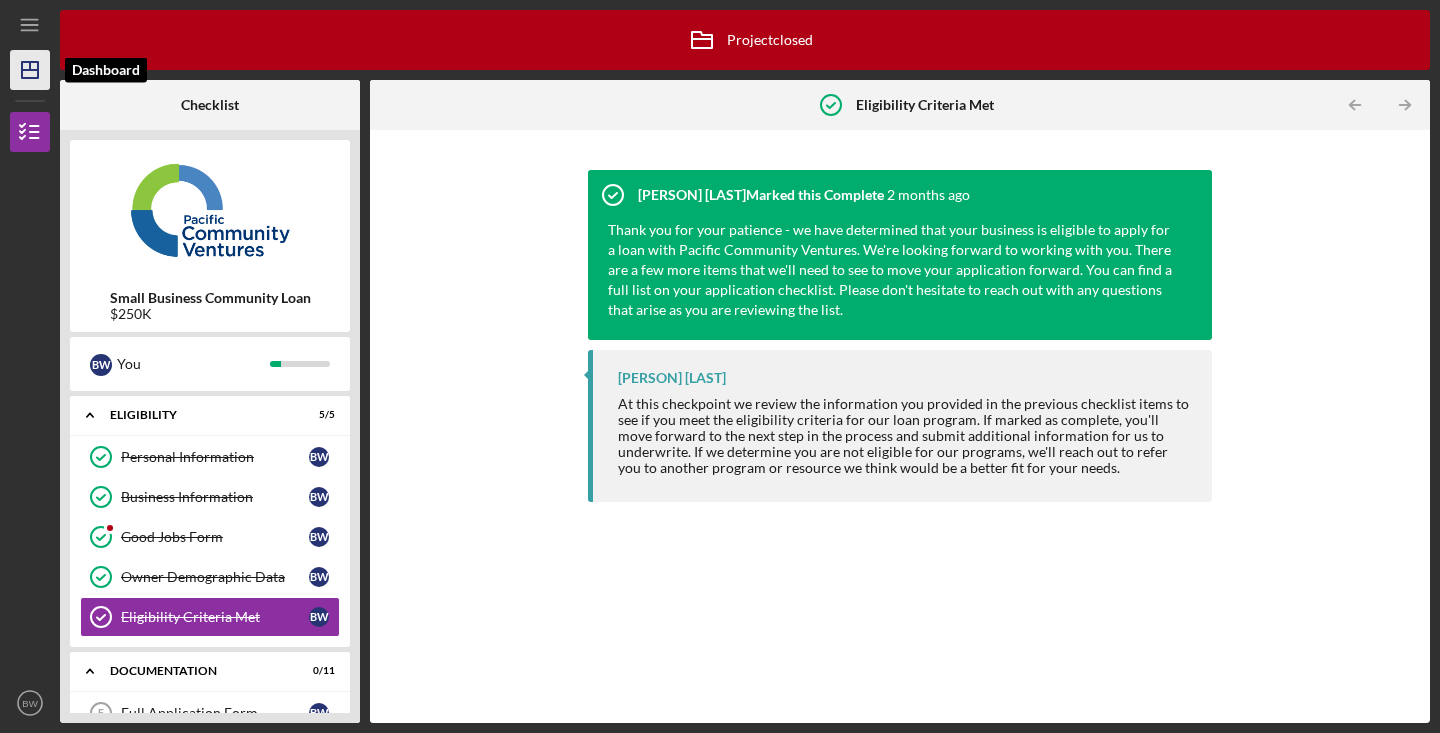 click on "Icon/Dashboard" 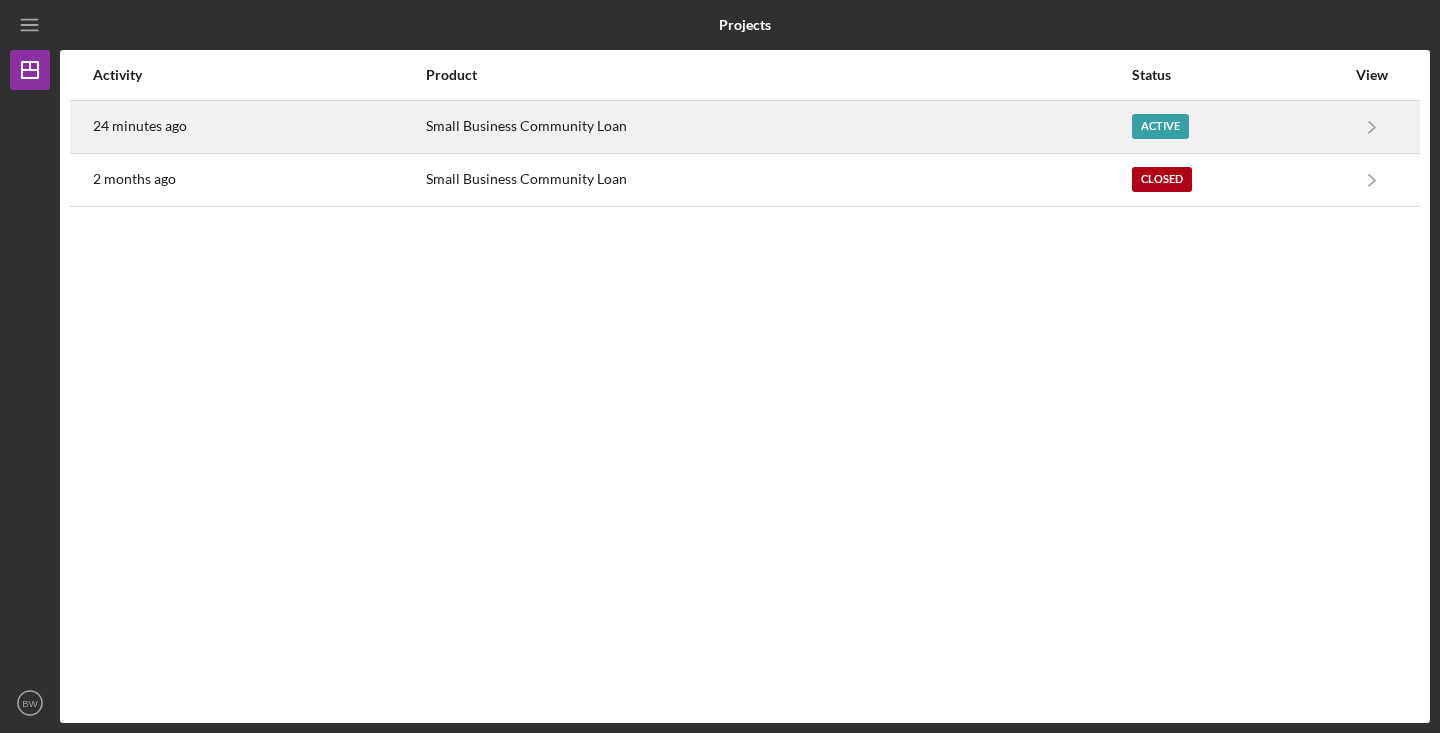 click on "Active" at bounding box center [1238, 127] 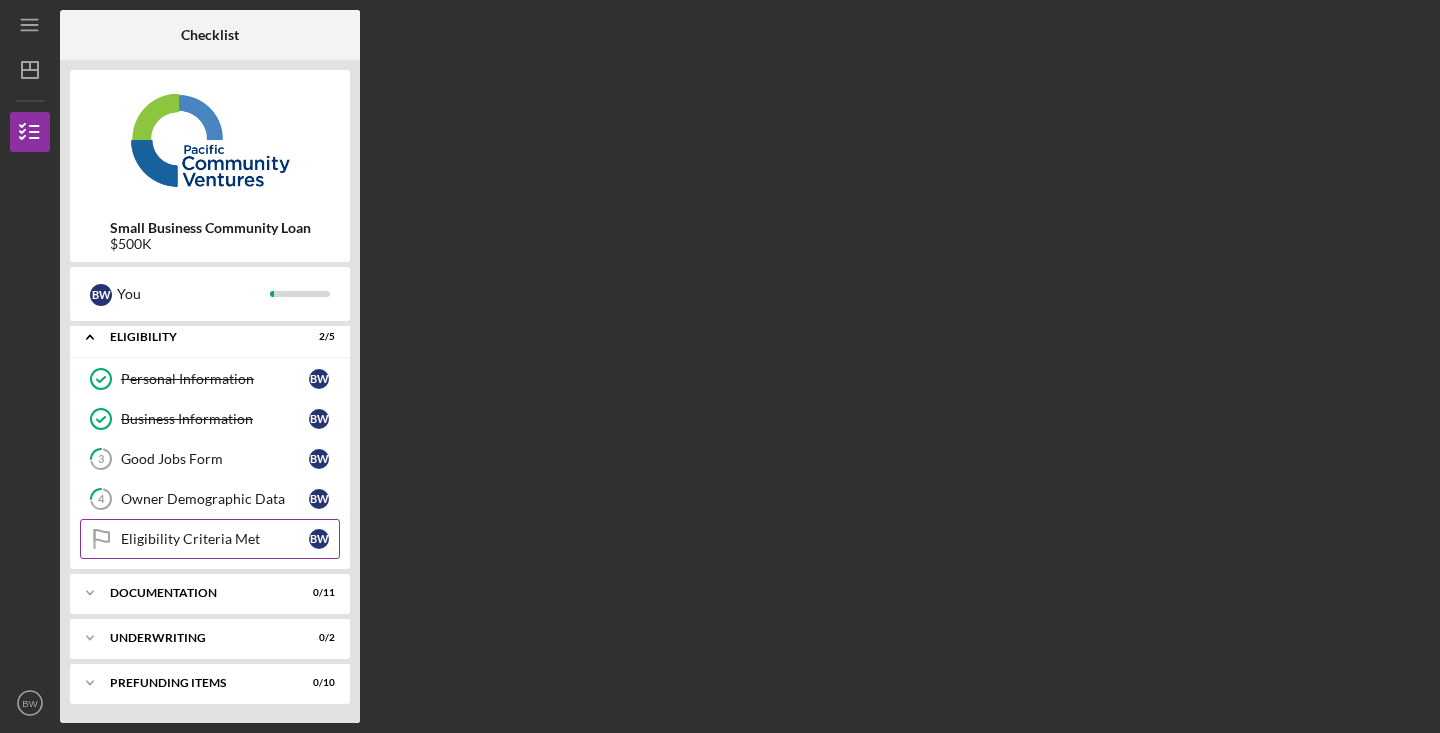 scroll, scrollTop: 9, scrollLeft: 0, axis: vertical 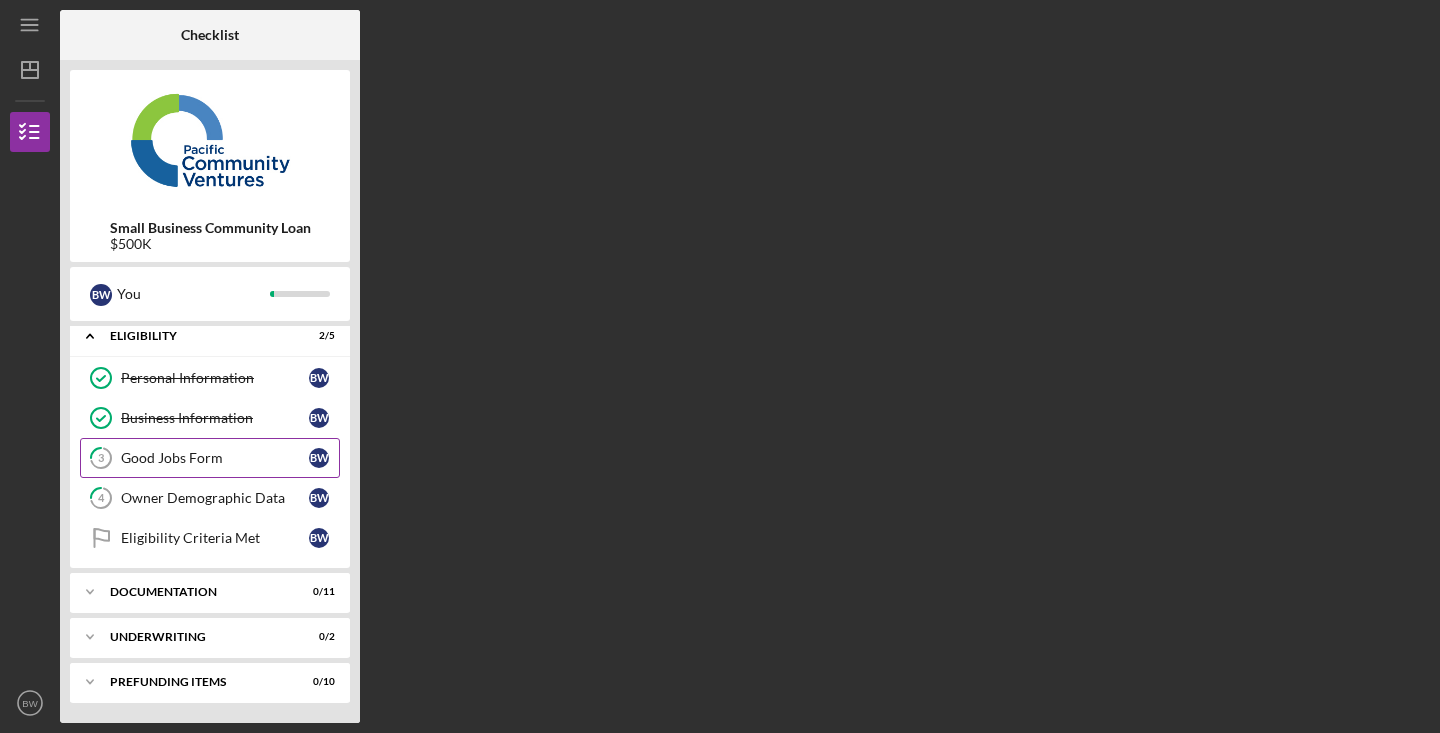 click on "Good Jobs Form" at bounding box center [215, 458] 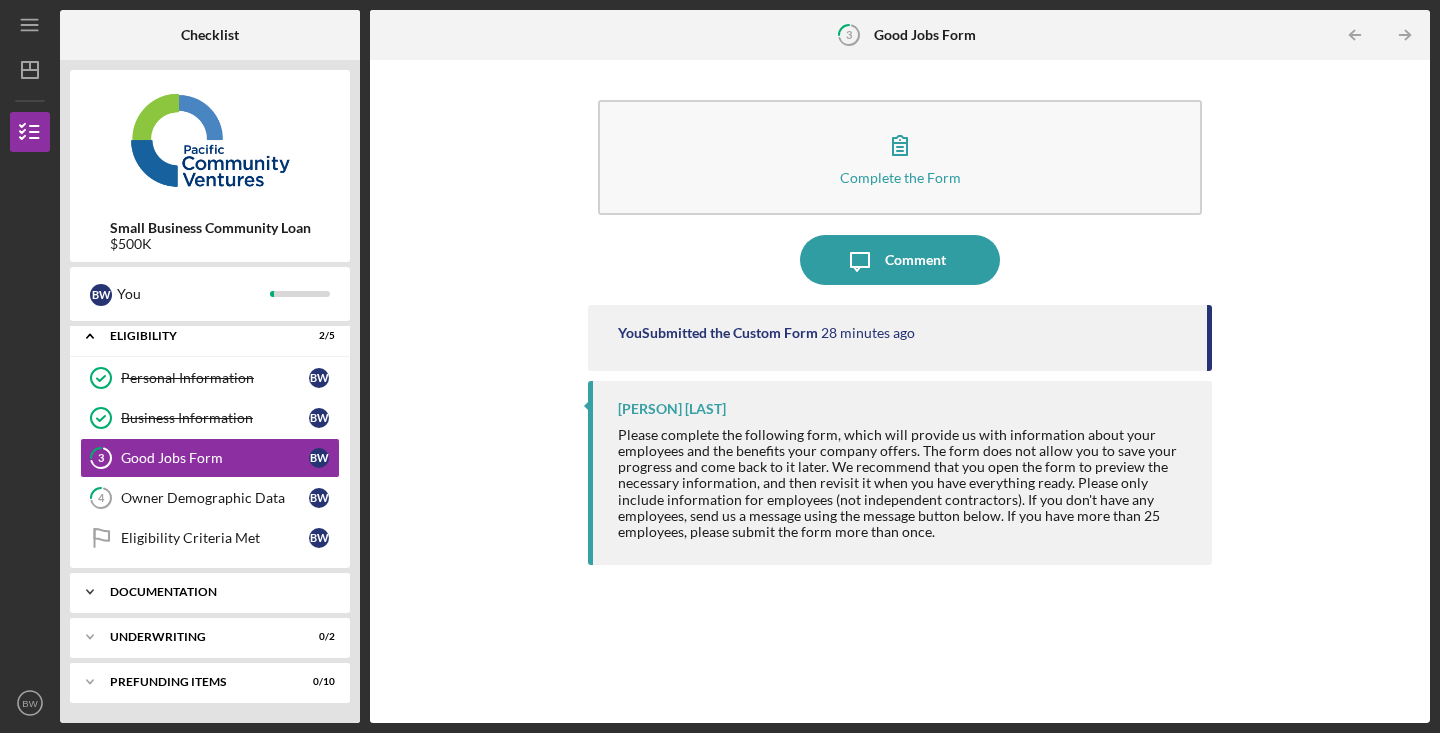 click on "Icon/Expander Documentation 0 / 11" at bounding box center (210, 592) 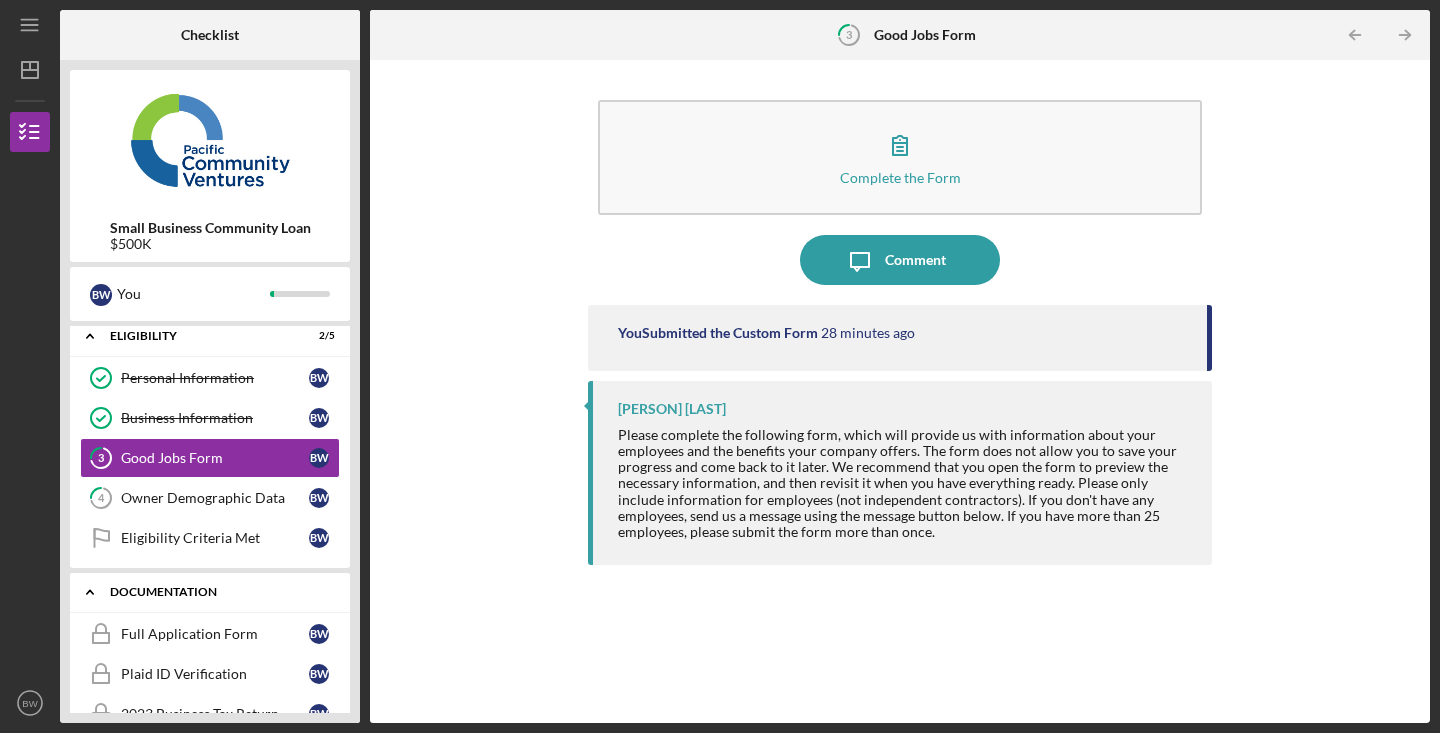 scroll, scrollTop: 104, scrollLeft: 0, axis: vertical 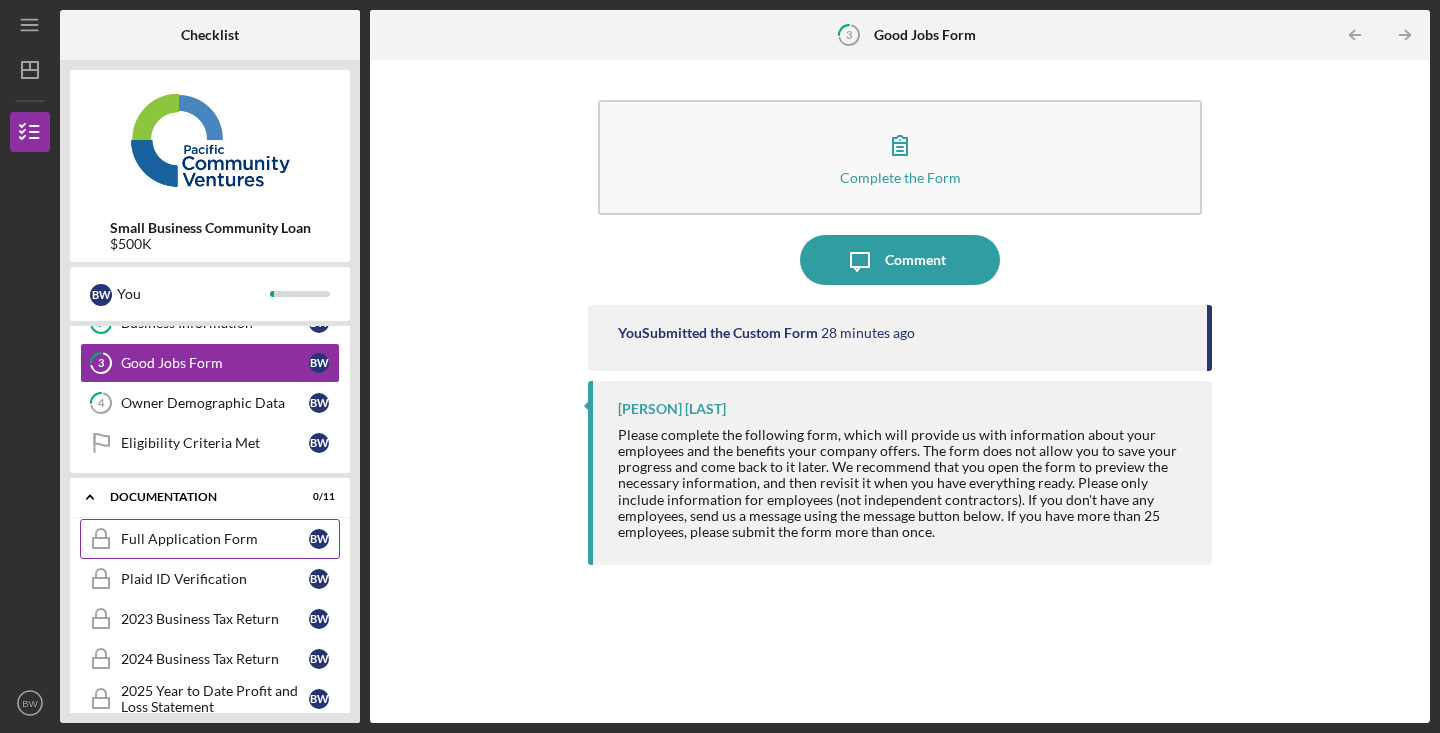 click on "Full Application Form" at bounding box center [215, 539] 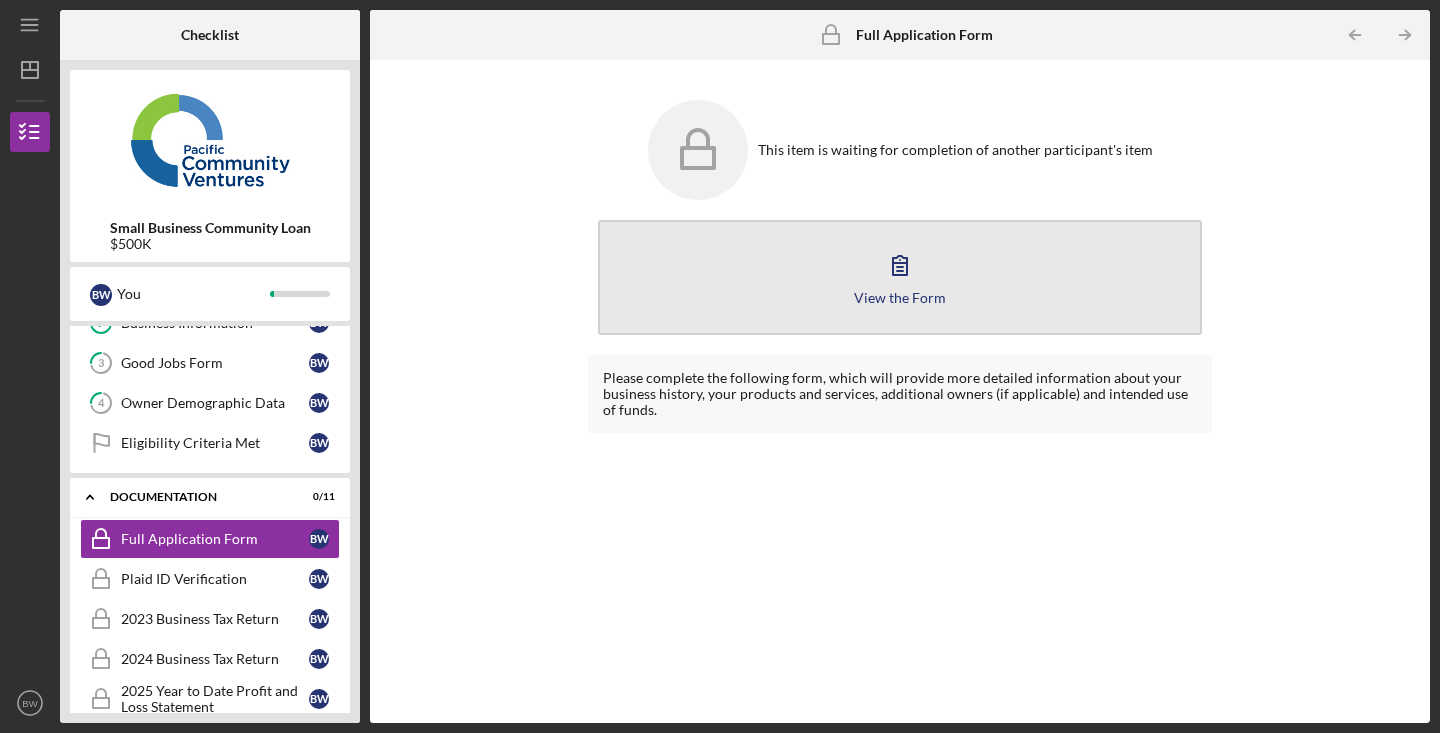 click on "View the Form" at bounding box center (900, 297) 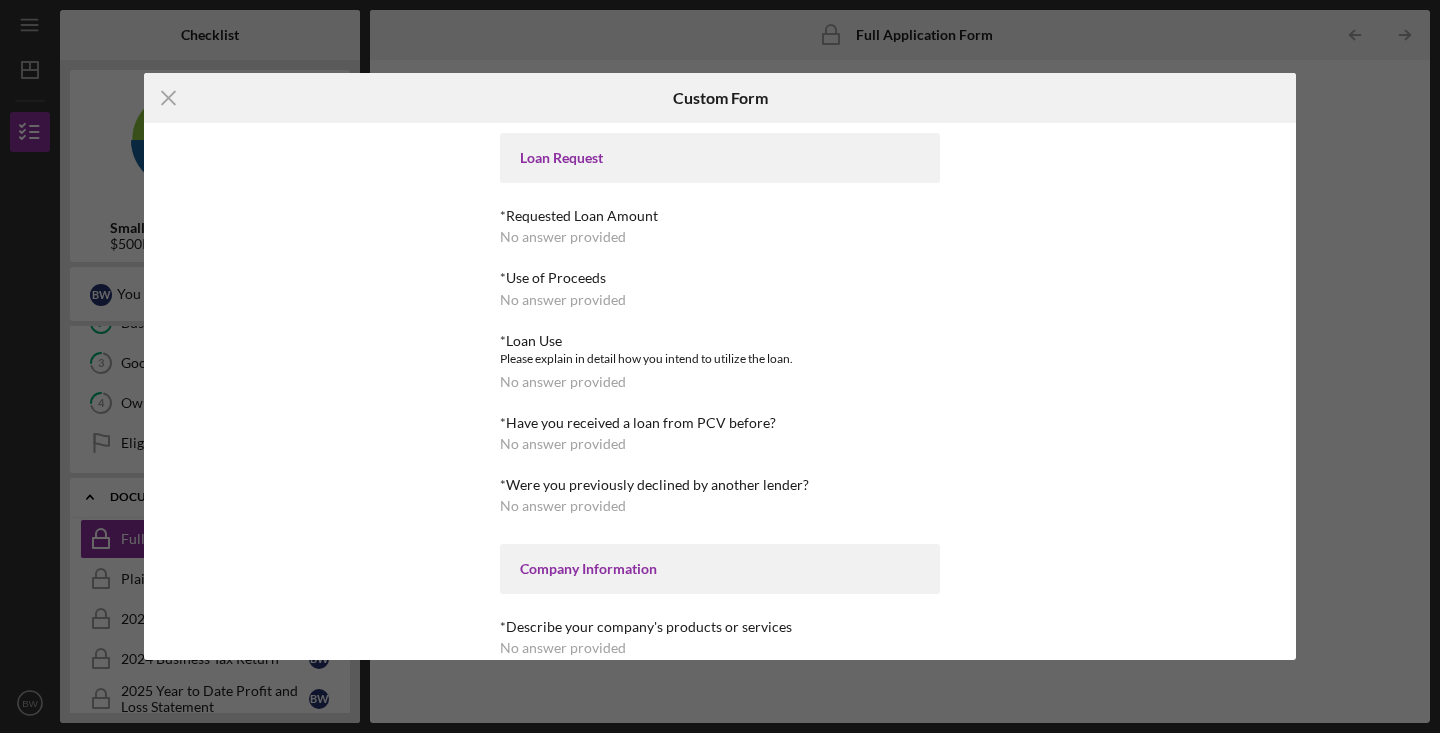 scroll, scrollTop: 57, scrollLeft: 0, axis: vertical 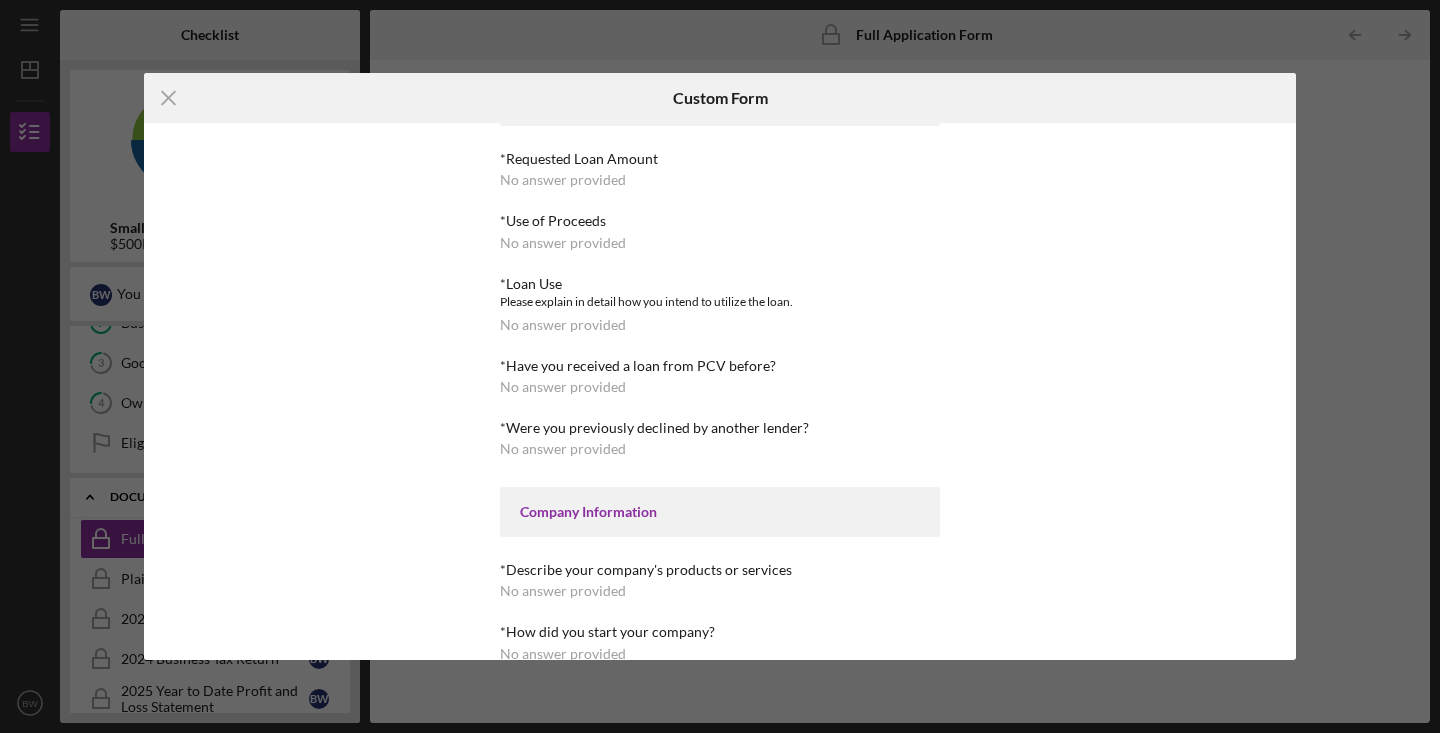 click on "No answer provided" at bounding box center (563, 387) 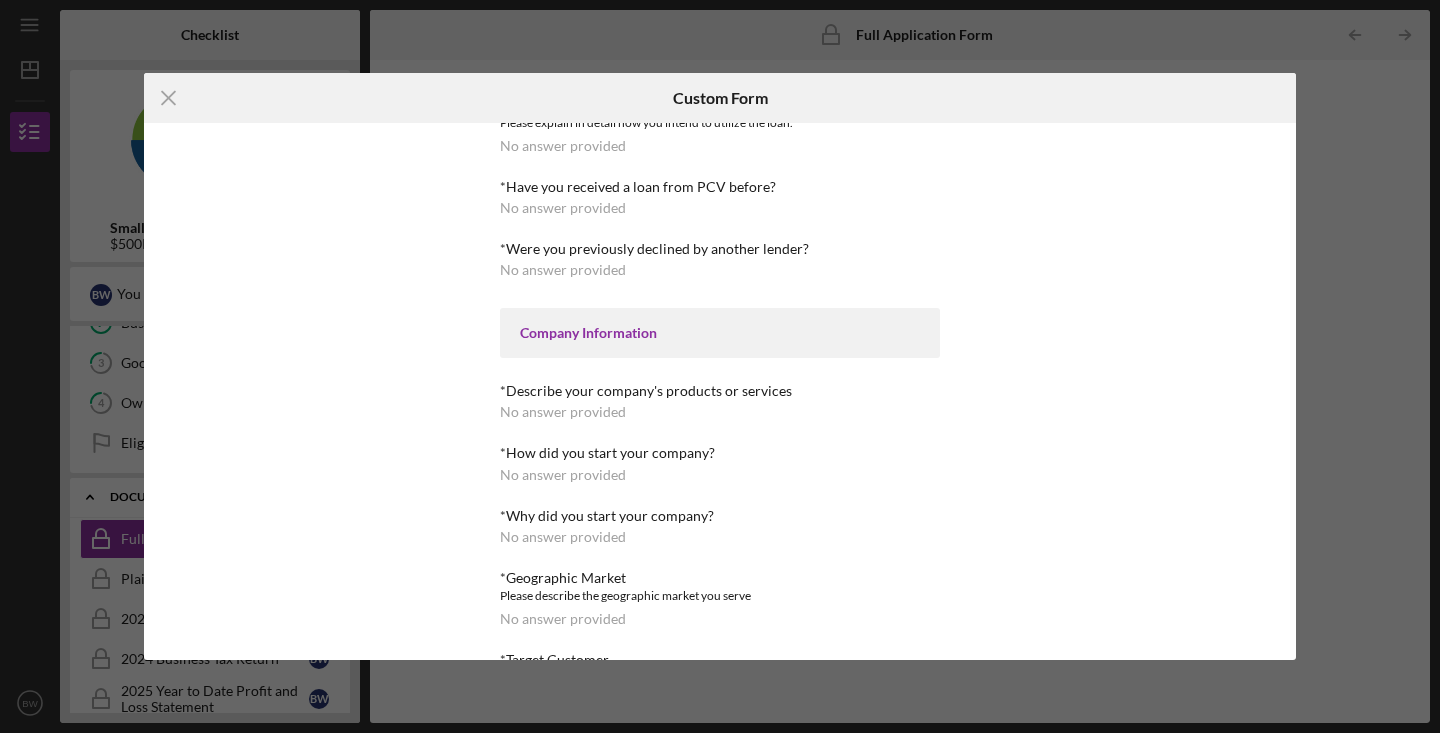 scroll, scrollTop: 0, scrollLeft: 0, axis: both 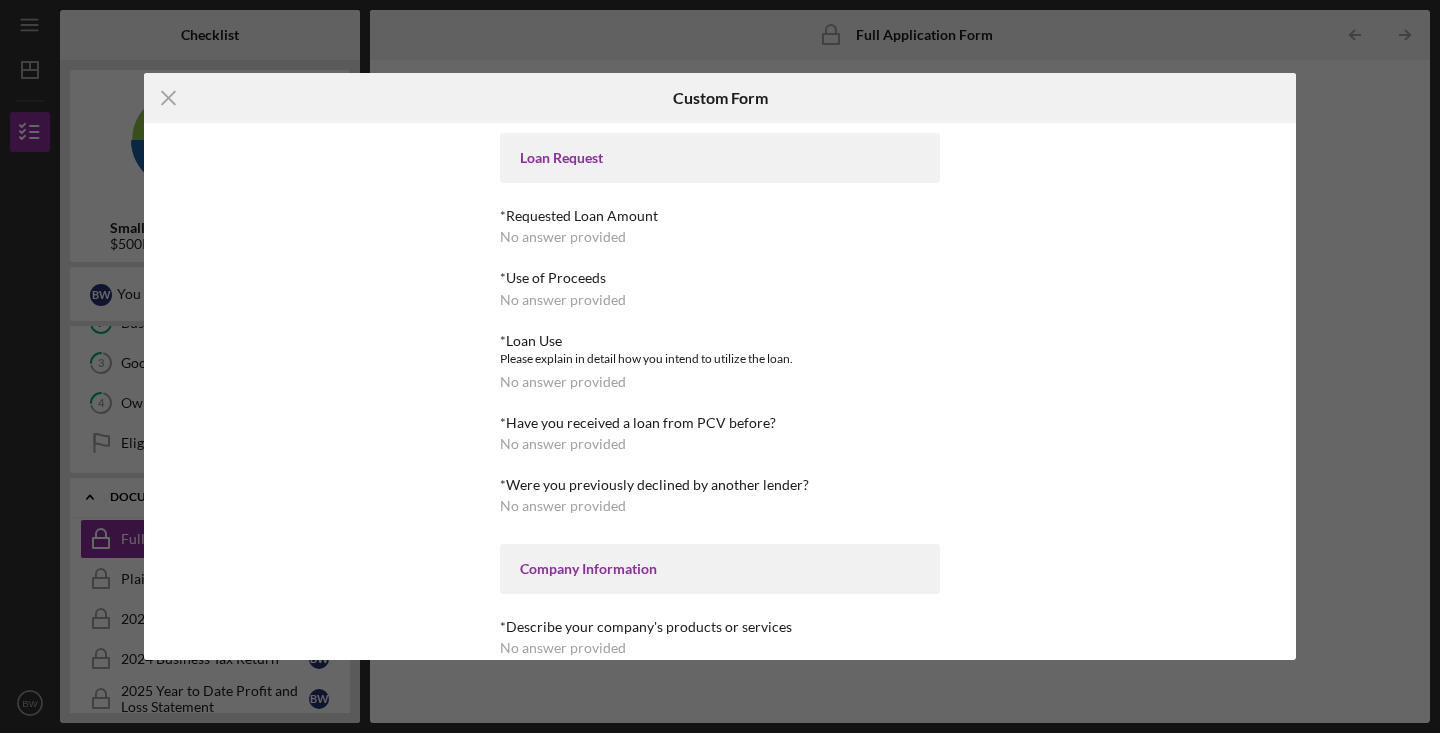 click on "No answer provided" at bounding box center (563, 237) 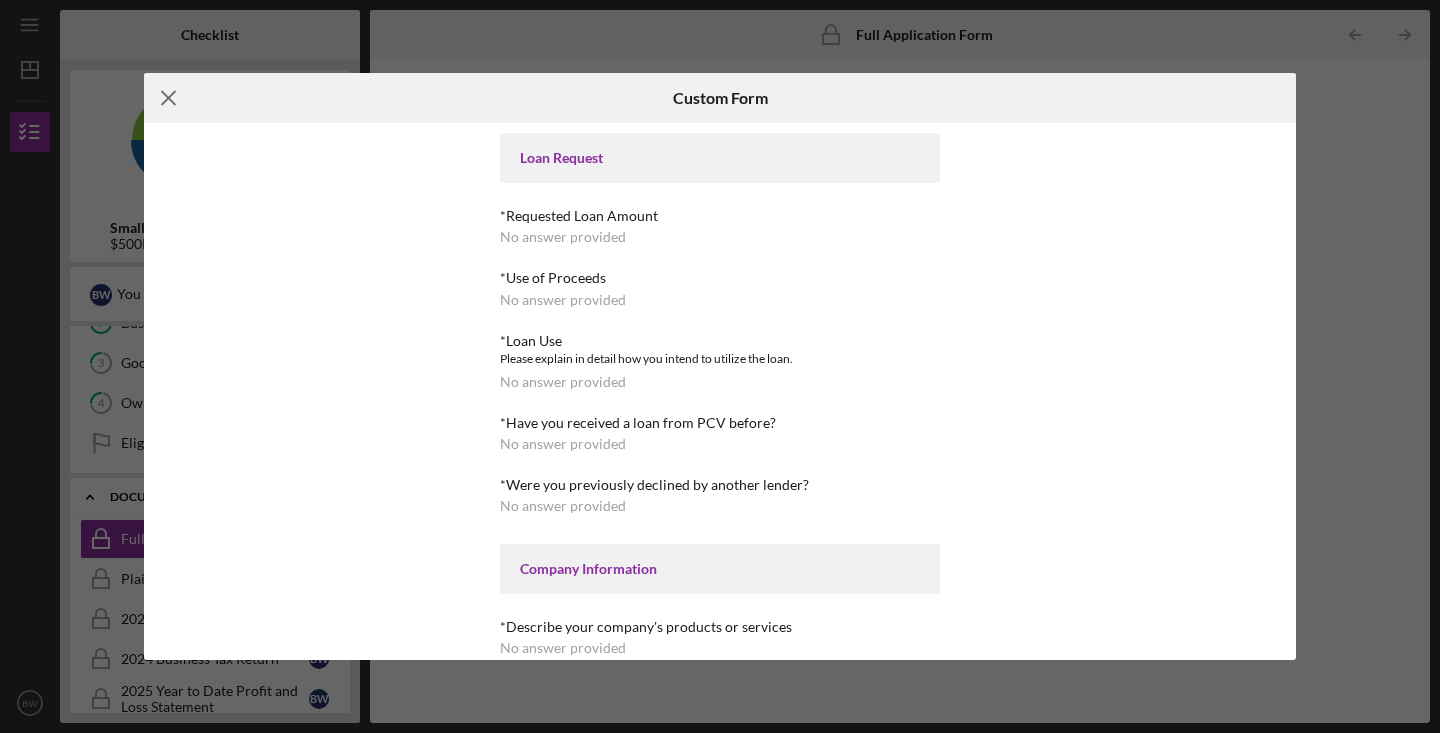 click on "Icon/Menu Close" 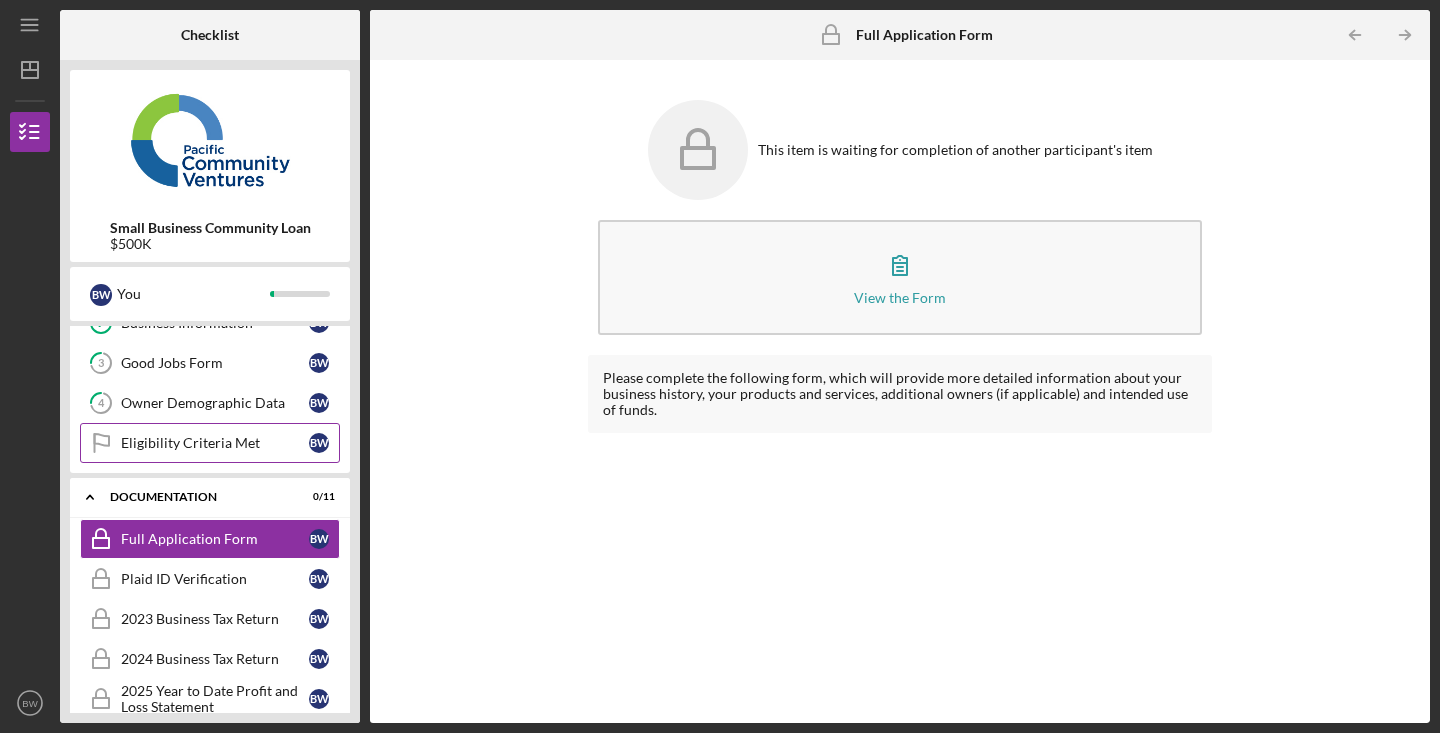 click on "Eligibility Criteria Met" at bounding box center (215, 443) 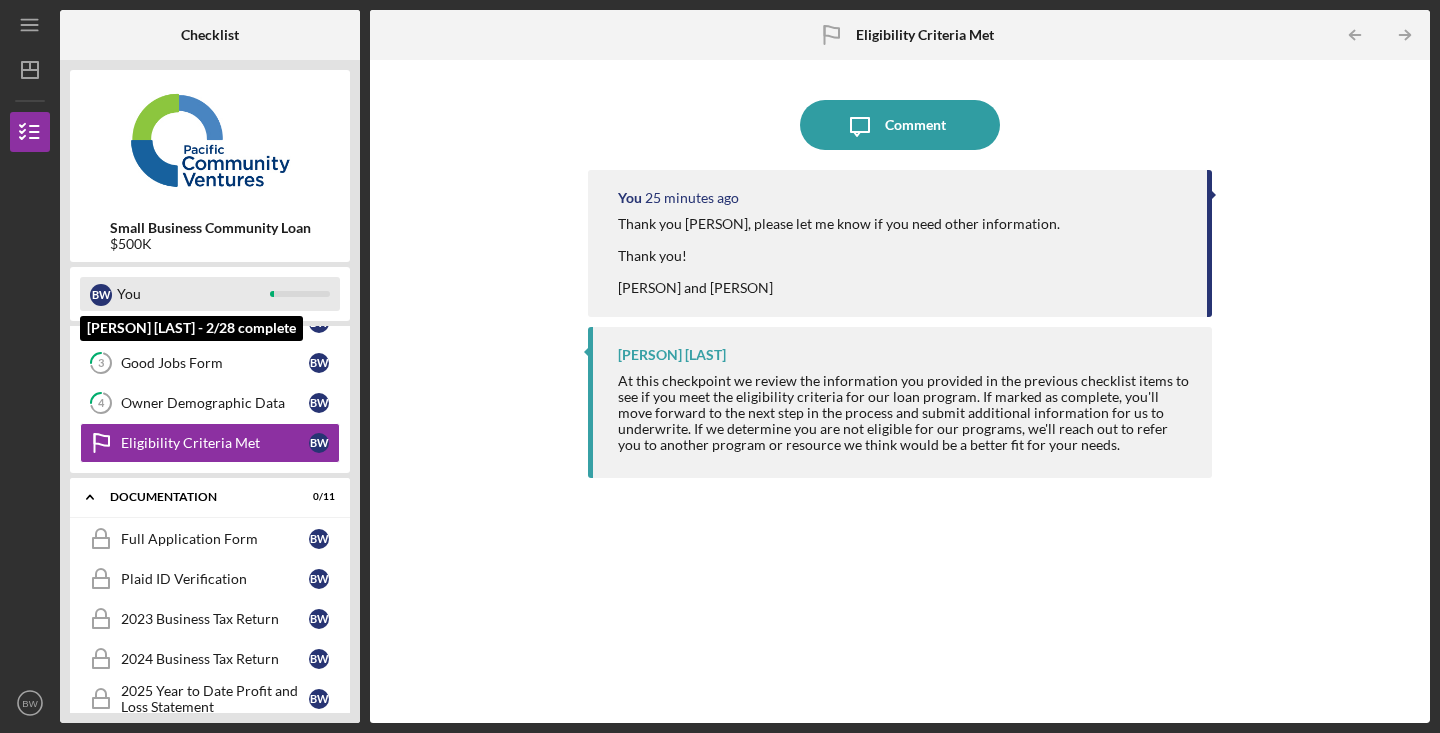 click on "You" at bounding box center (193, 294) 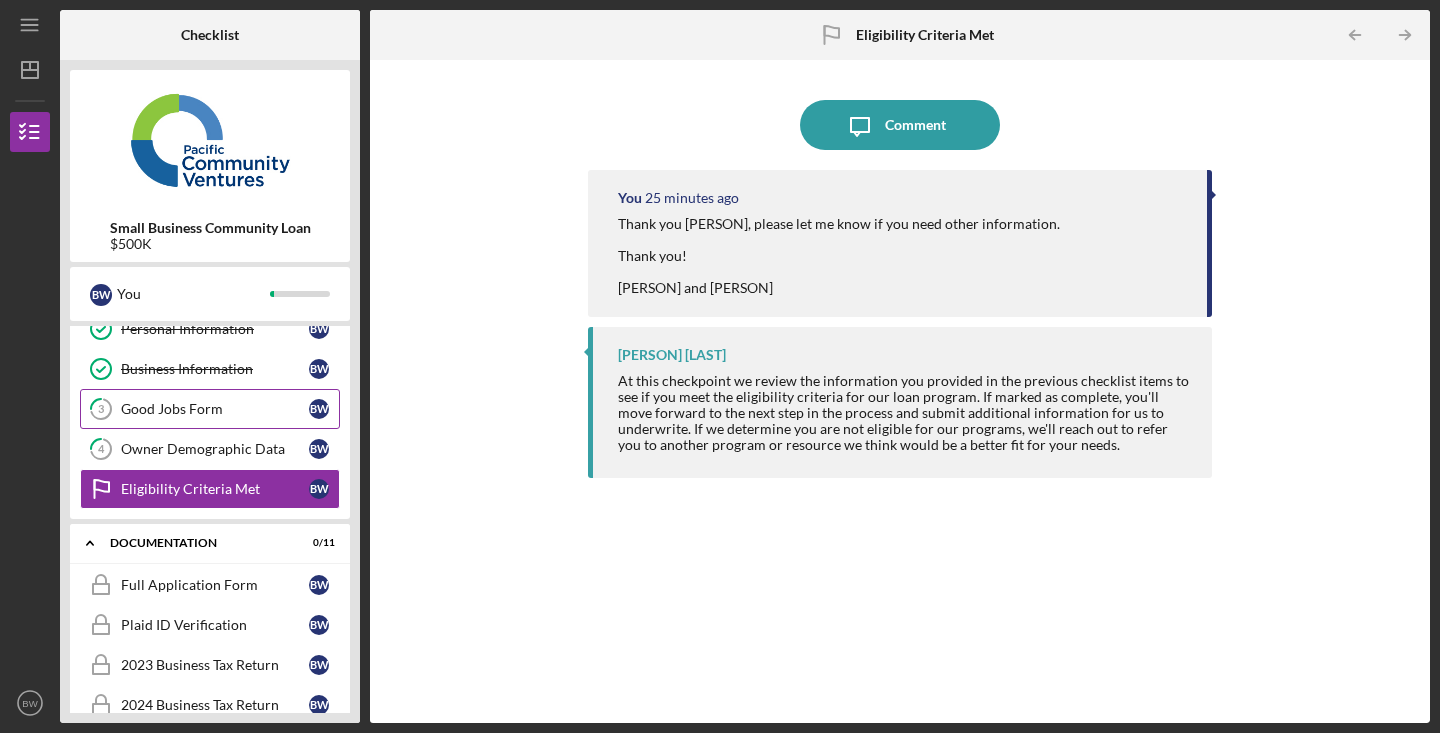 scroll, scrollTop: 48, scrollLeft: 0, axis: vertical 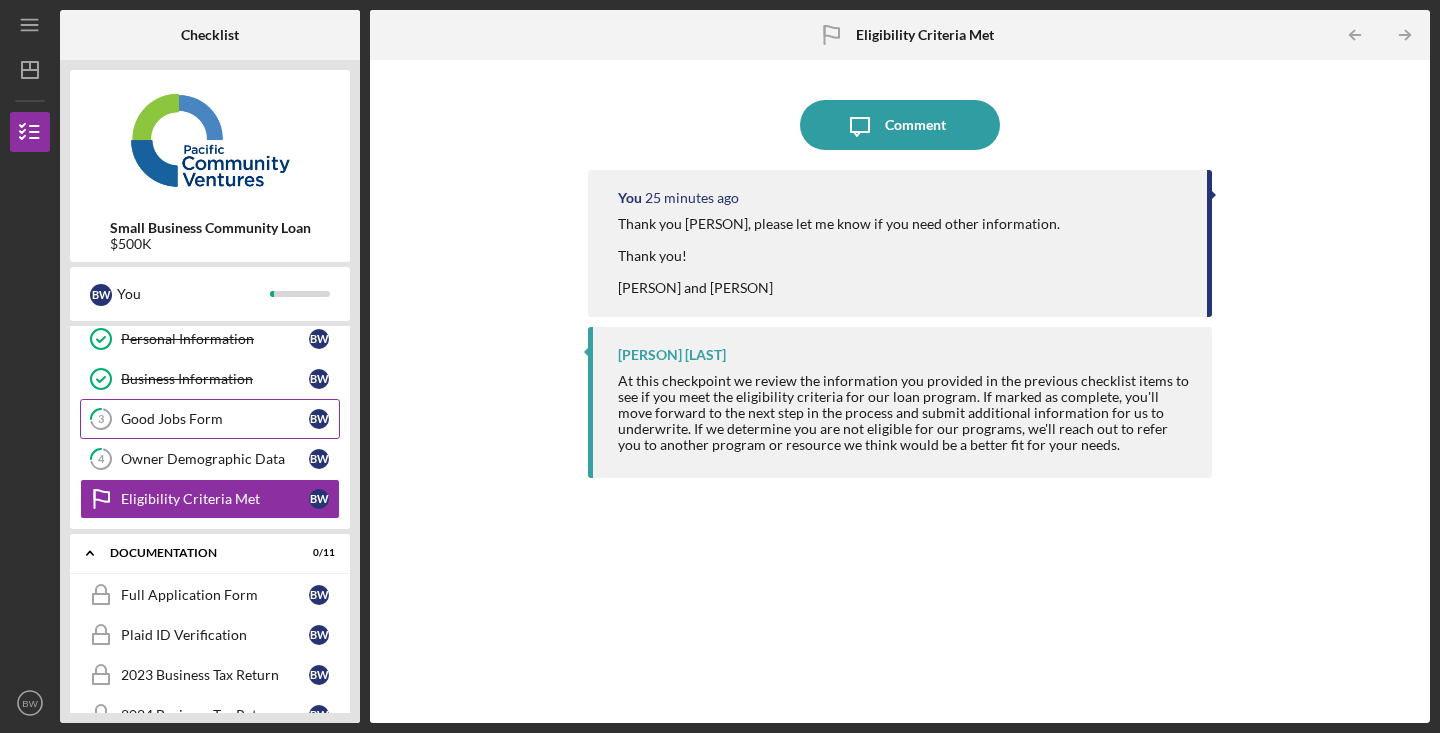 click on "Good Jobs Form" at bounding box center (215, 419) 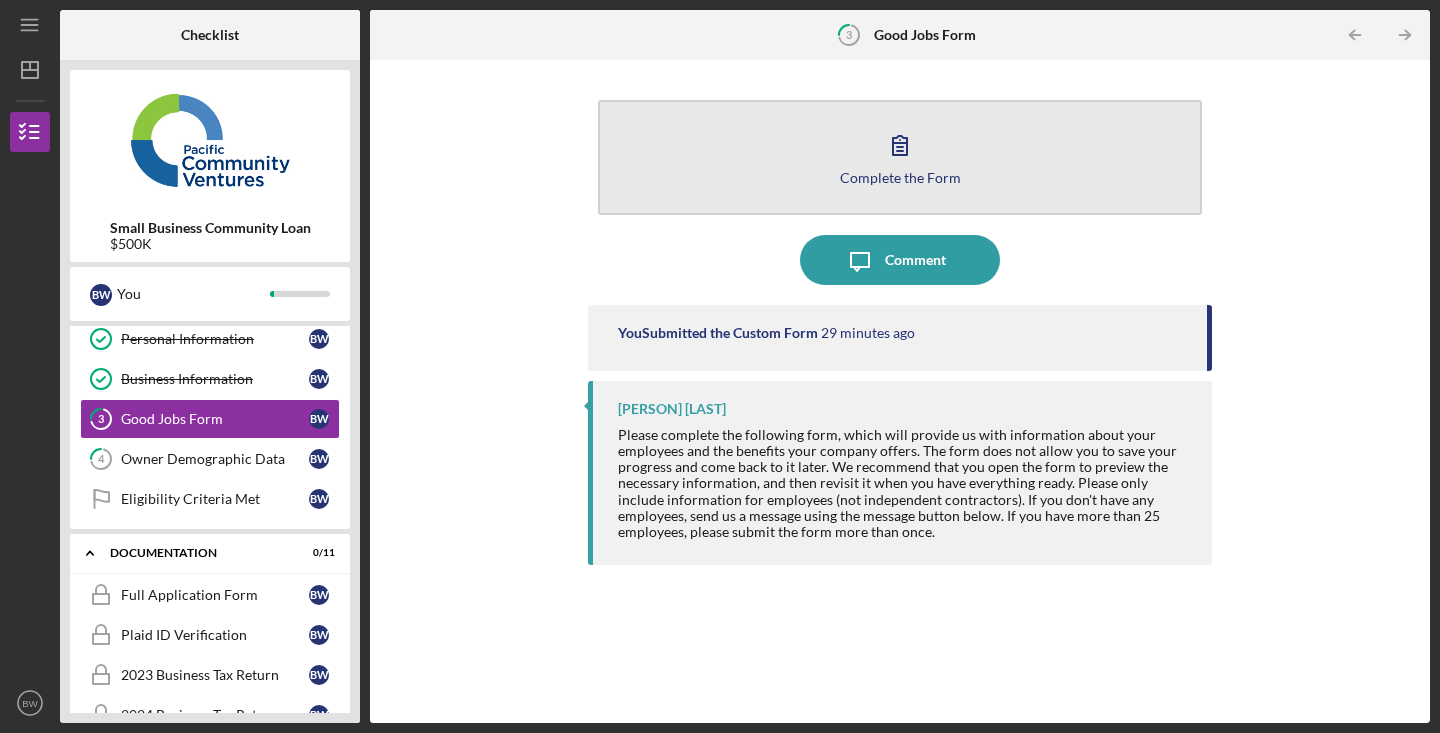 click on "Complete the Form" at bounding box center (900, 177) 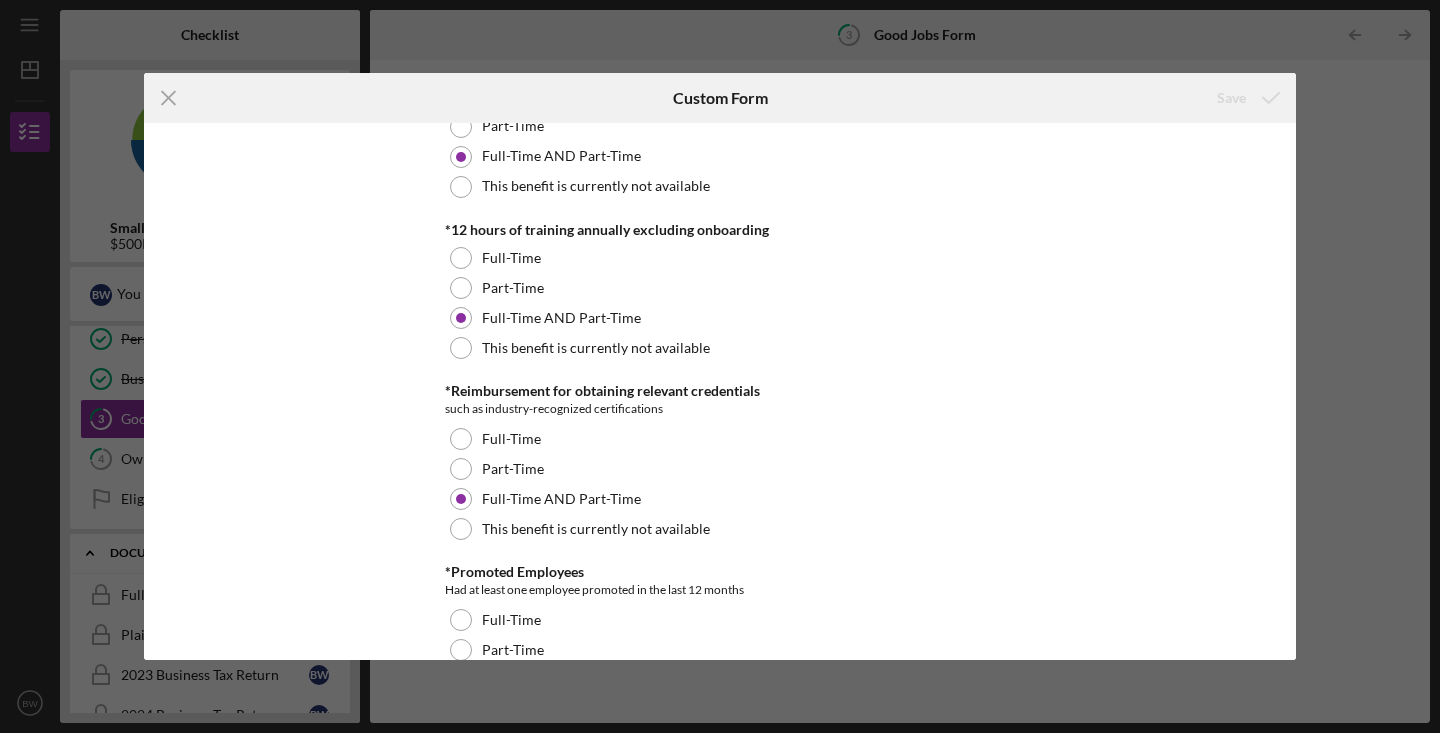 scroll, scrollTop: 0, scrollLeft: 0, axis: both 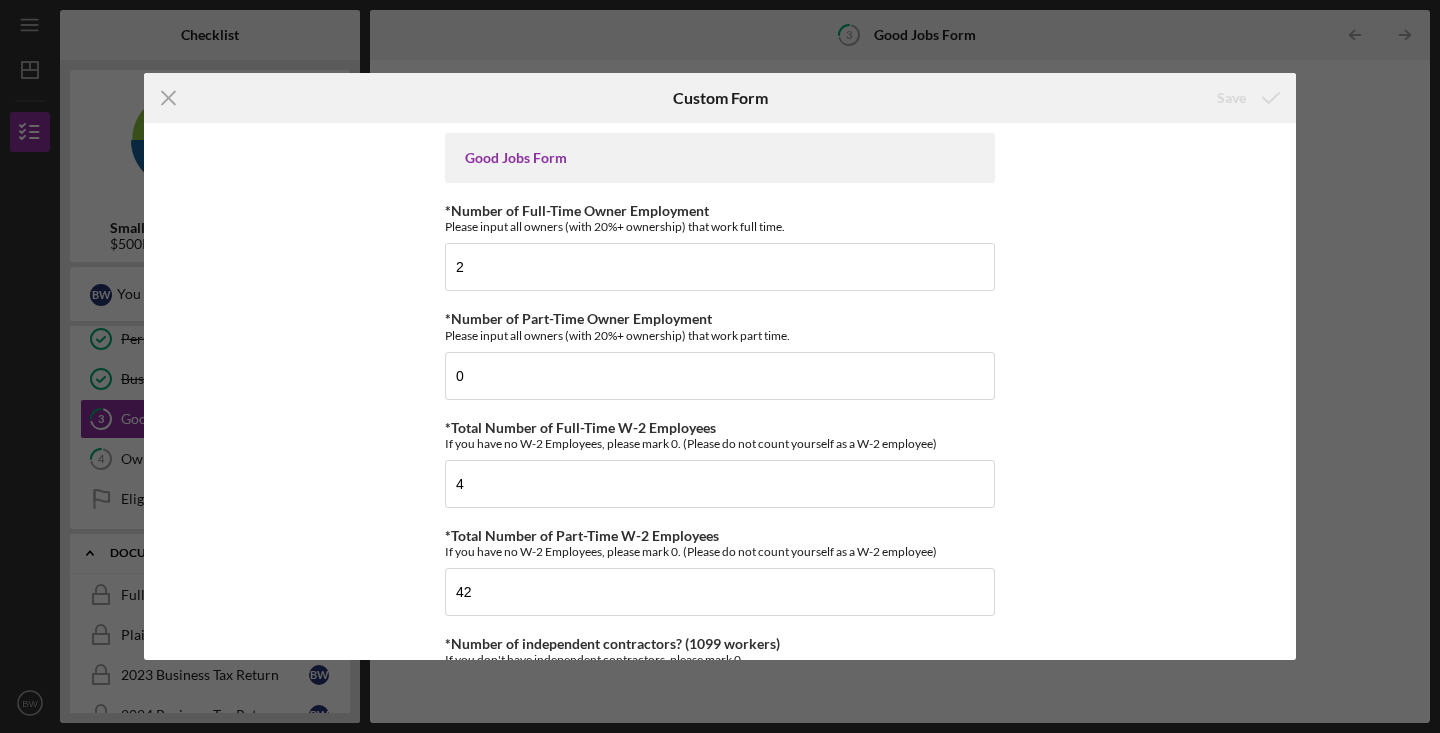 click on "Good Jobs Form" at bounding box center (720, 158) 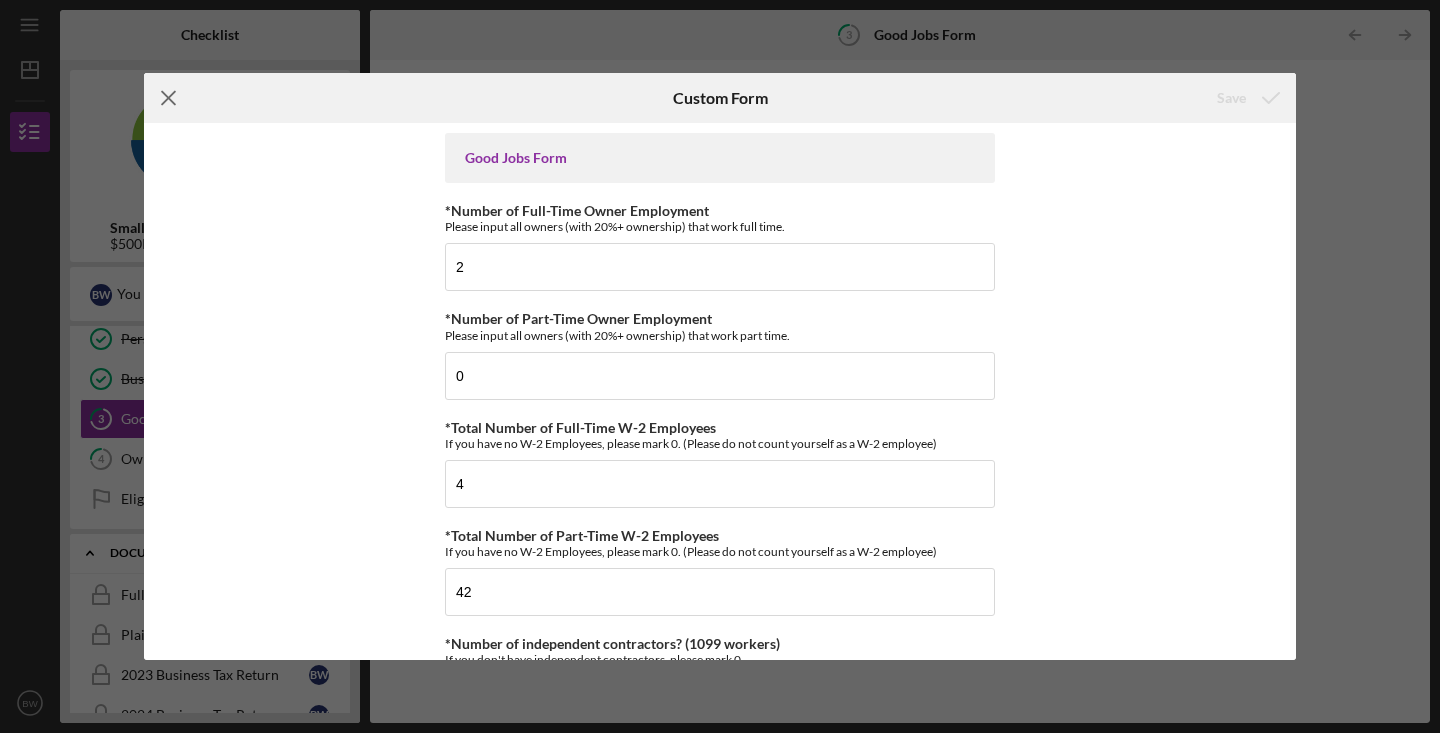click on "Icon/Menu Close" 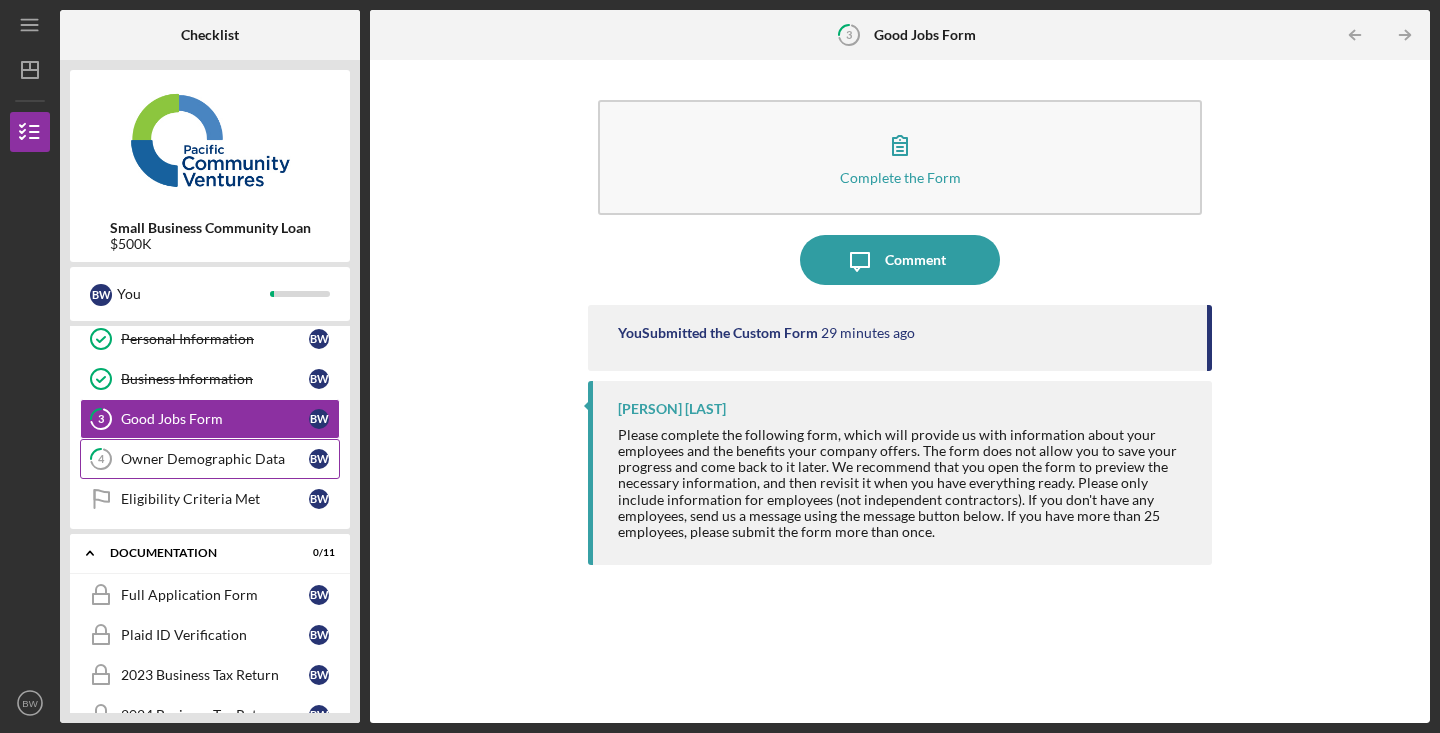click on "Owner Demographic Data" at bounding box center (215, 459) 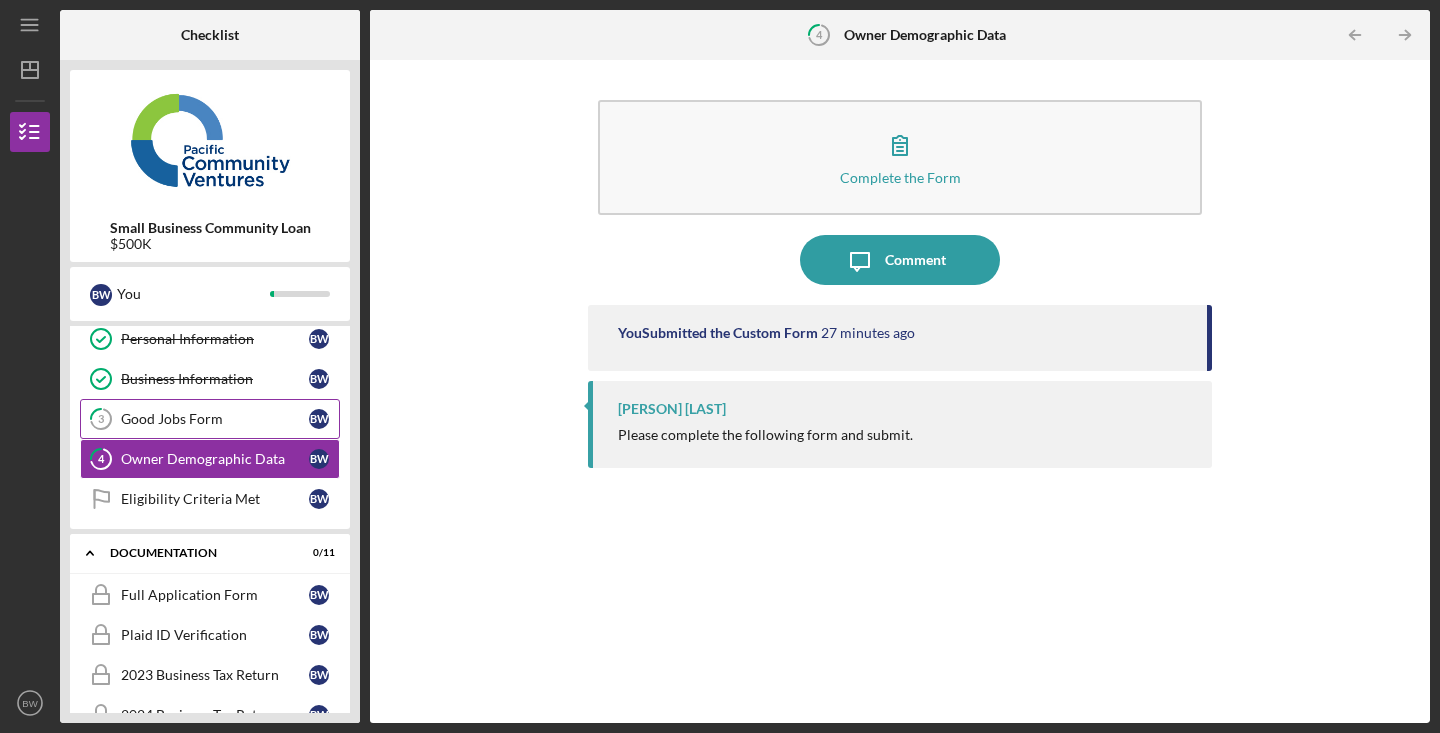 click on "Good Jobs Form" at bounding box center (215, 419) 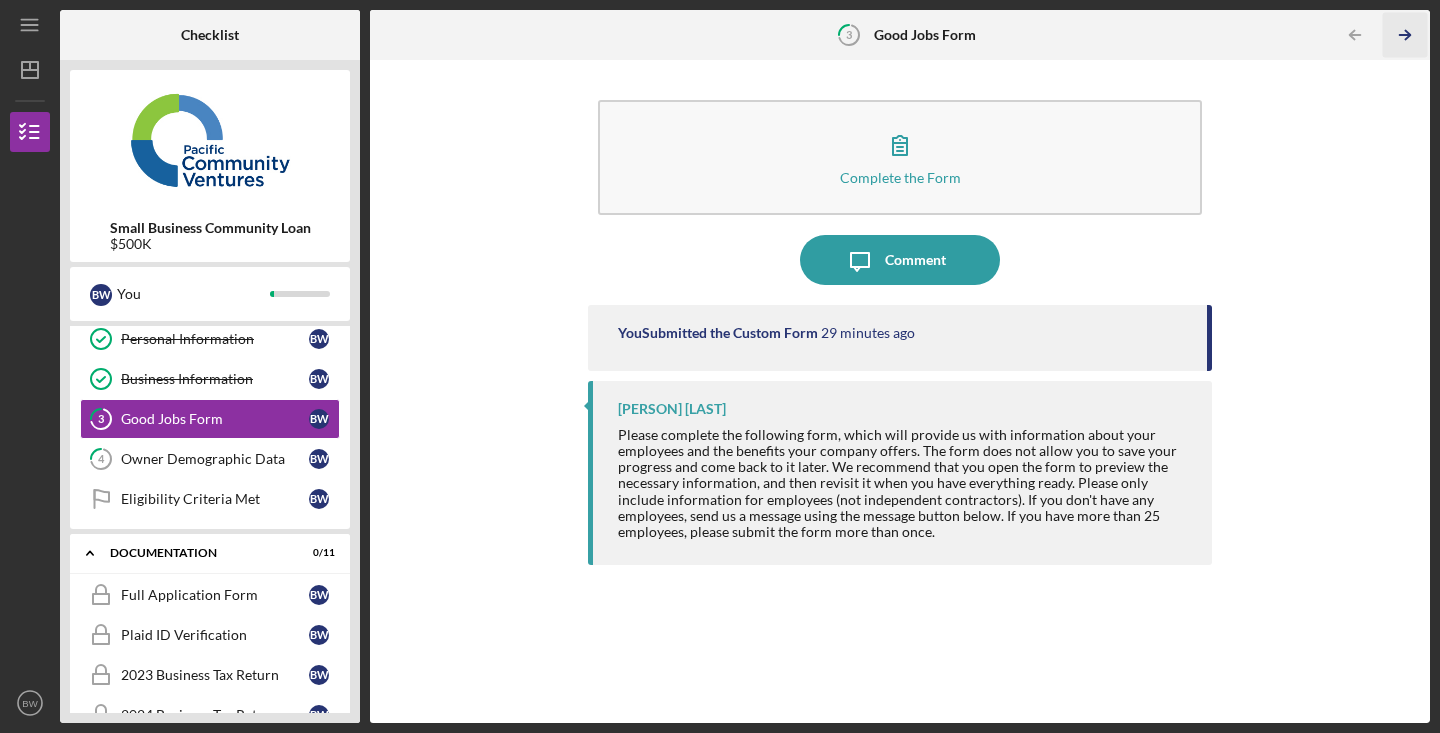 click on "Icon/Table Pagination Arrow" 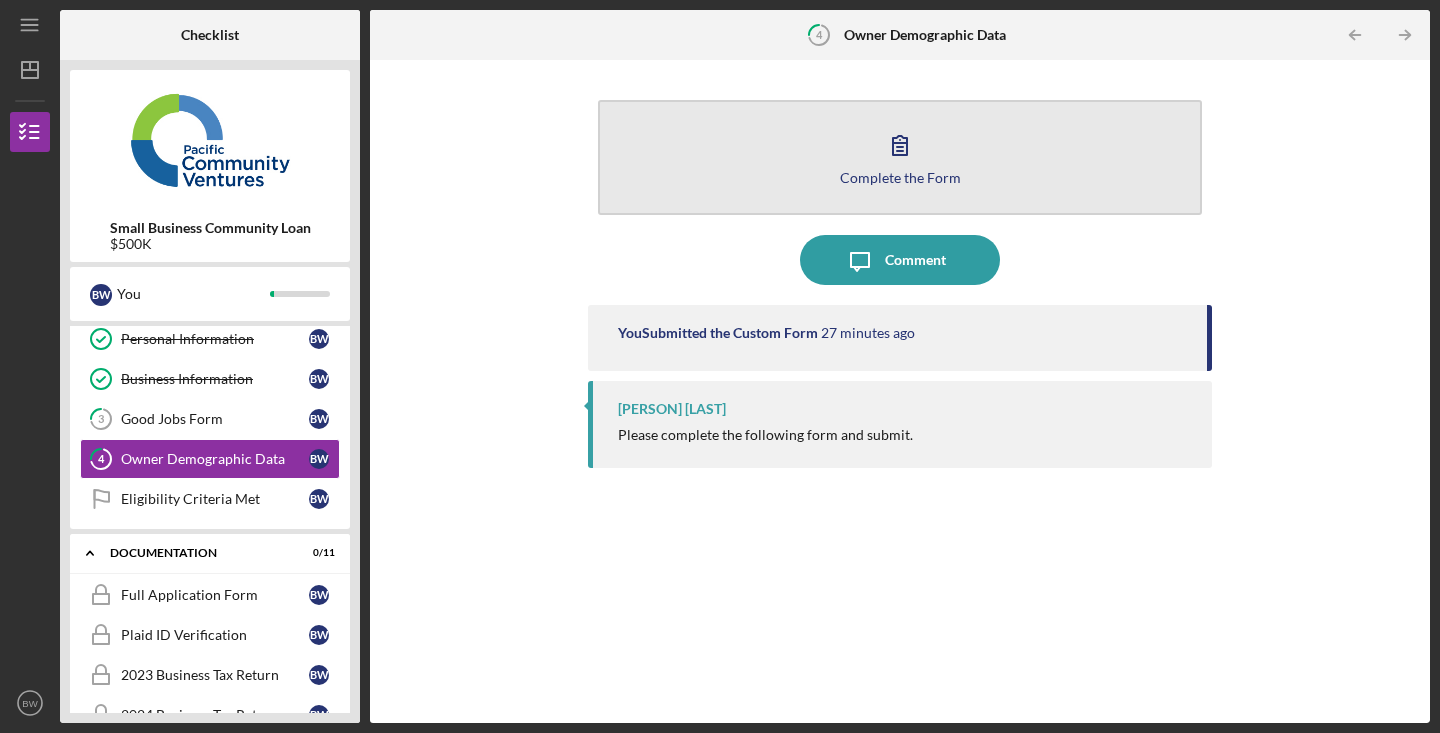 click on "Complete the Form" at bounding box center [900, 177] 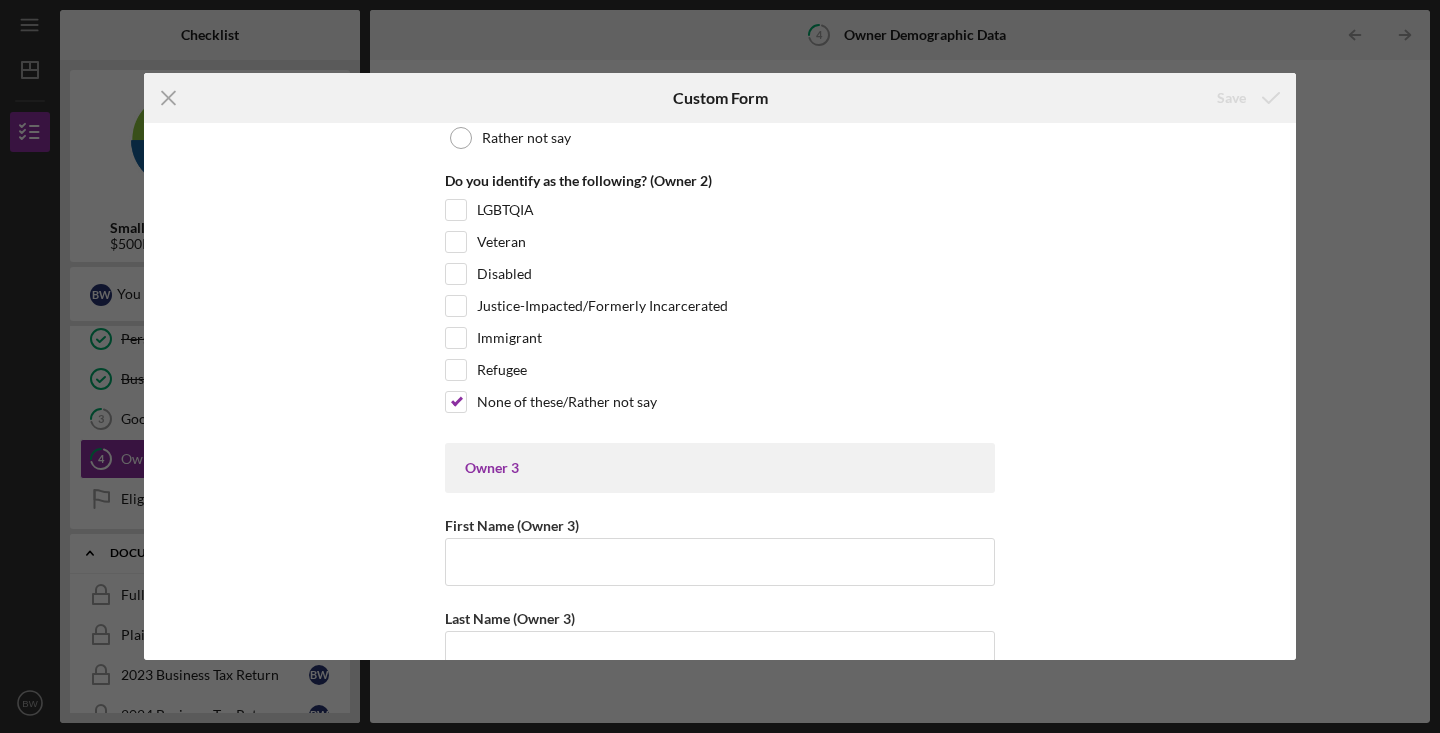 scroll, scrollTop: 3363, scrollLeft: 0, axis: vertical 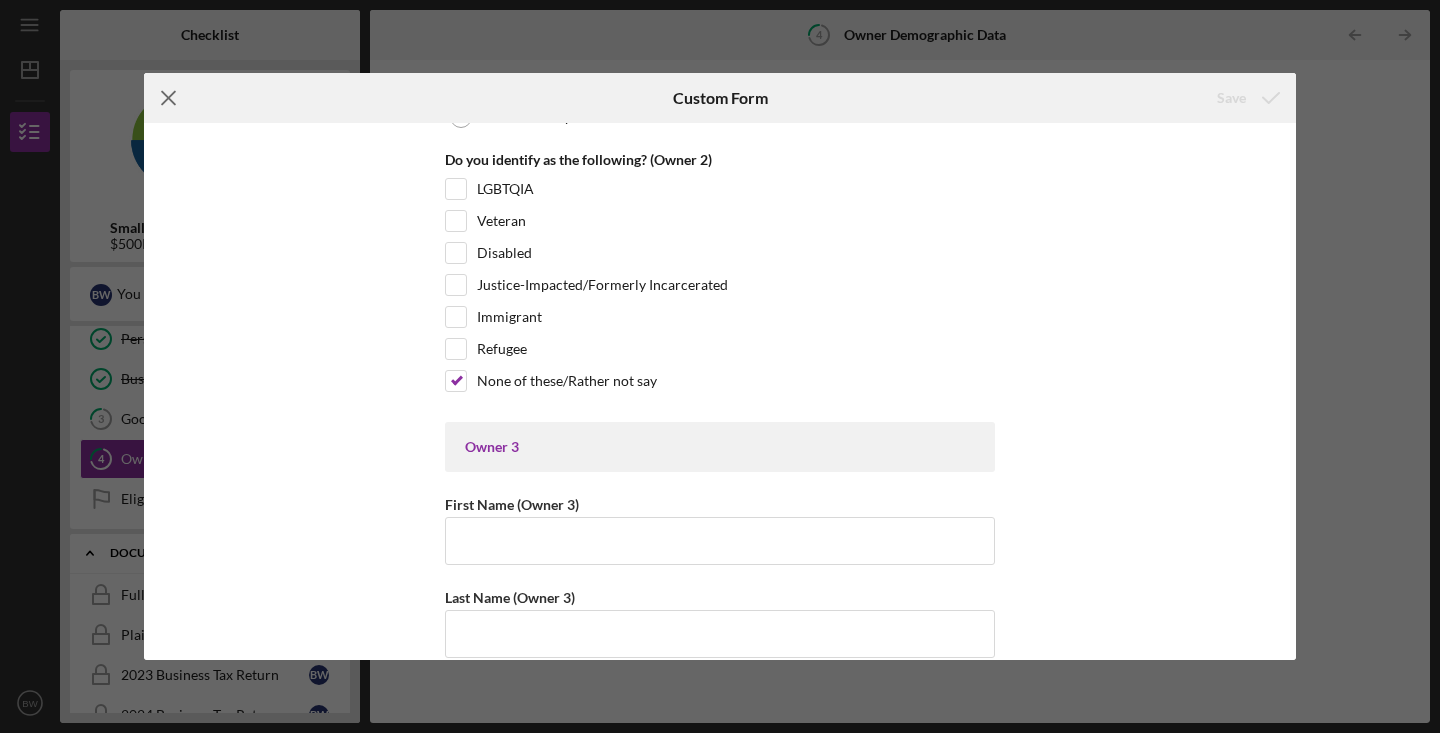 click 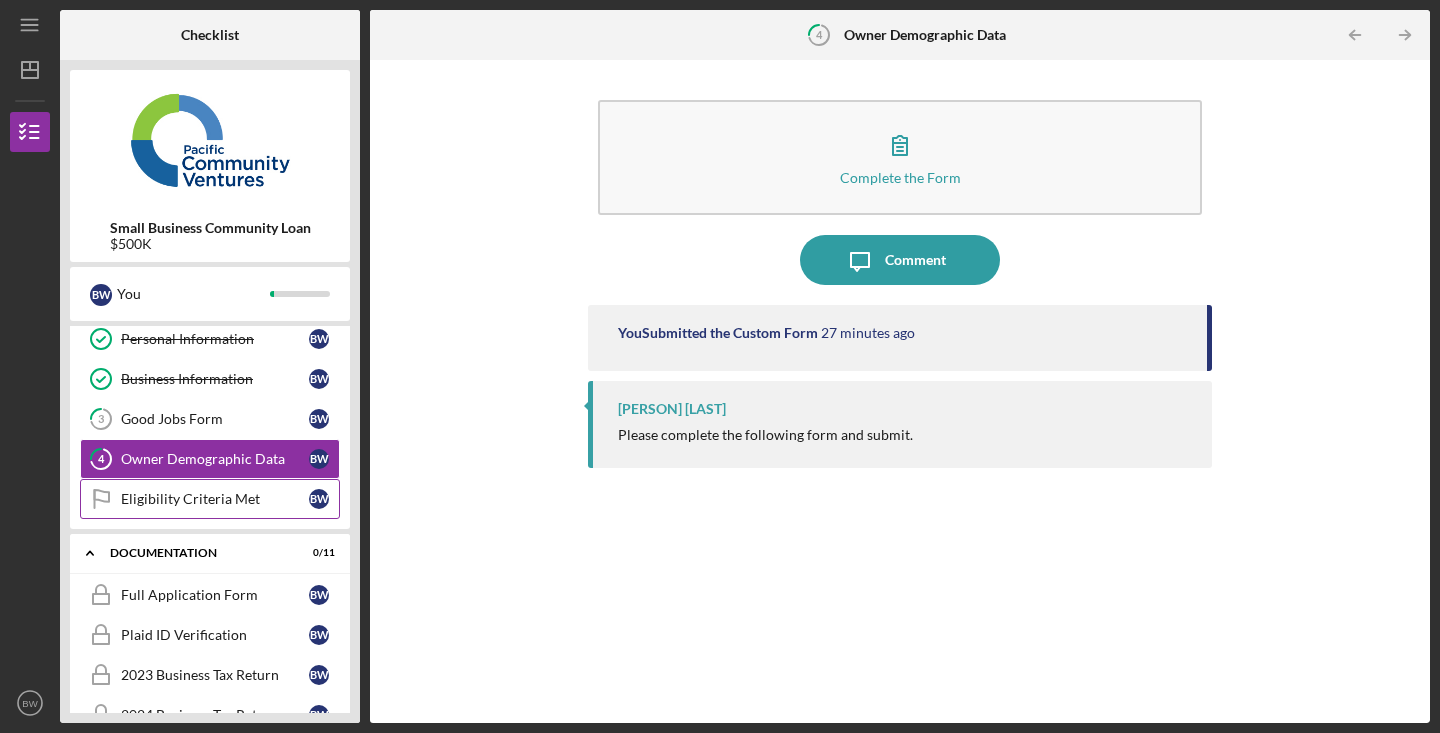 scroll, scrollTop: 118, scrollLeft: 0, axis: vertical 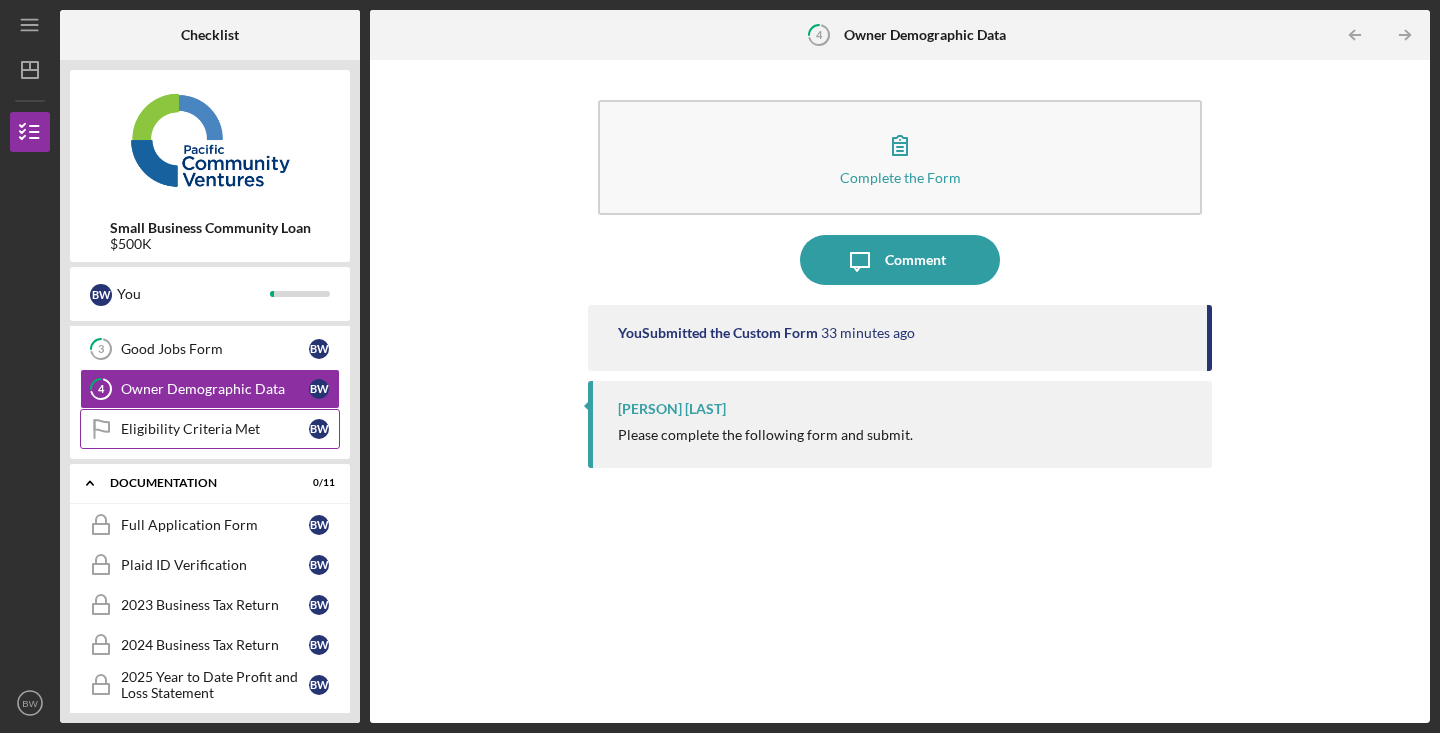 click on "Eligibility Criteria Met" at bounding box center [215, 429] 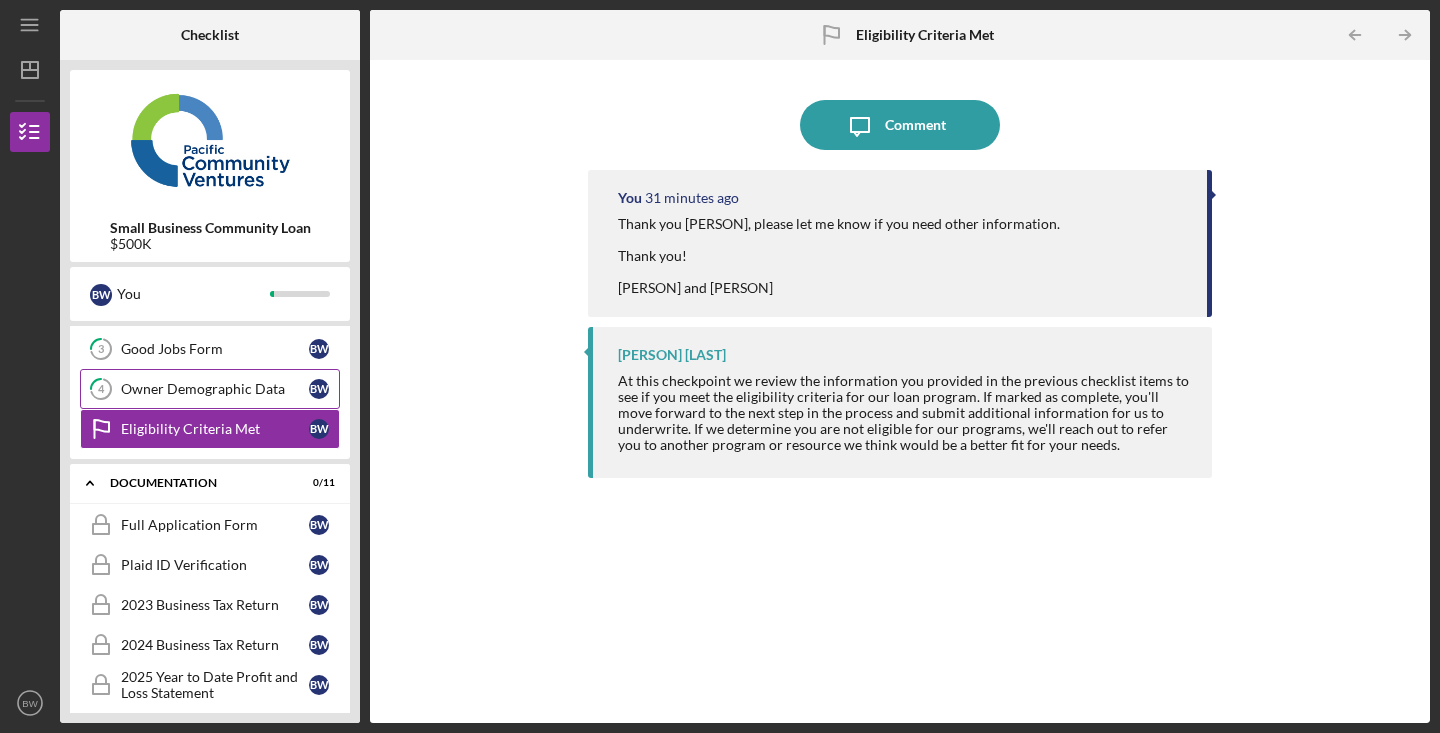 scroll, scrollTop: 0, scrollLeft: 0, axis: both 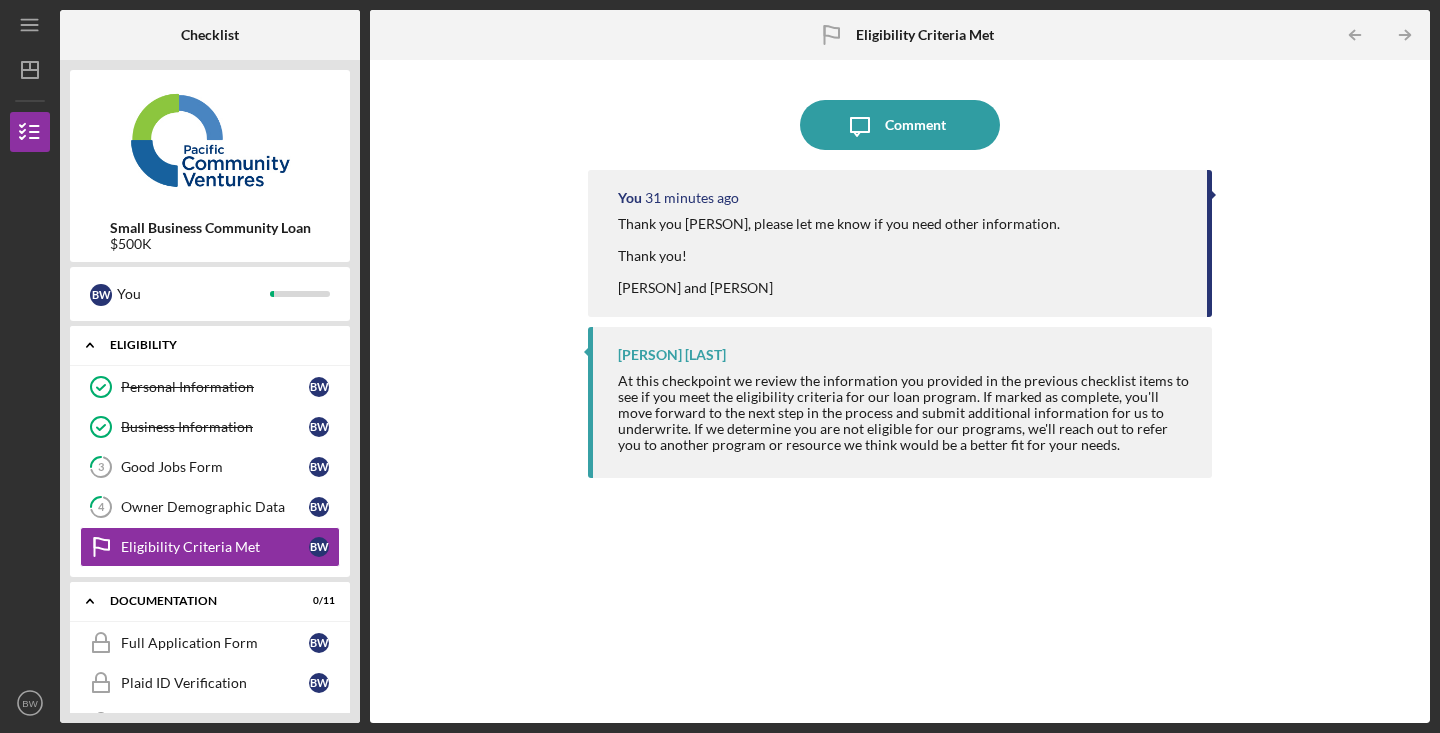 click on "Icon/Expander" 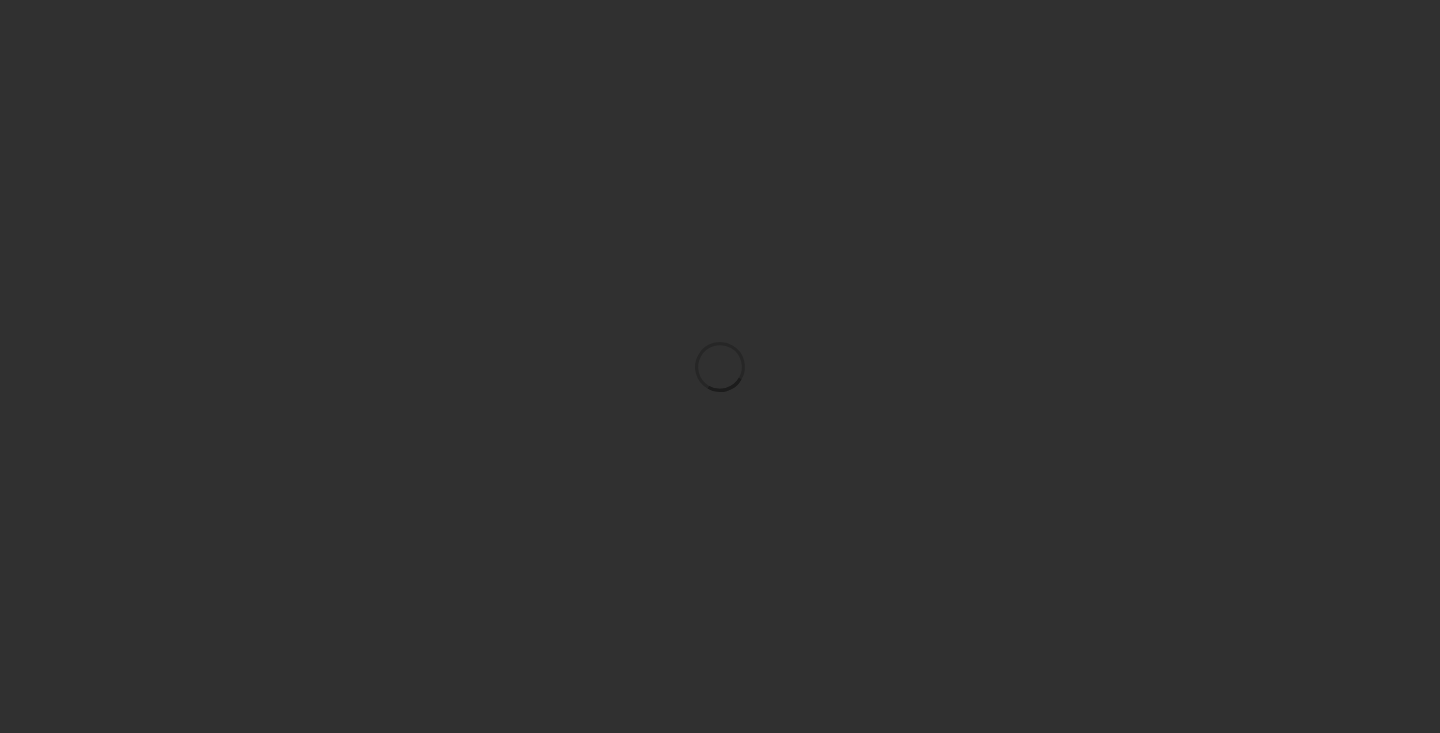 scroll, scrollTop: 0, scrollLeft: 0, axis: both 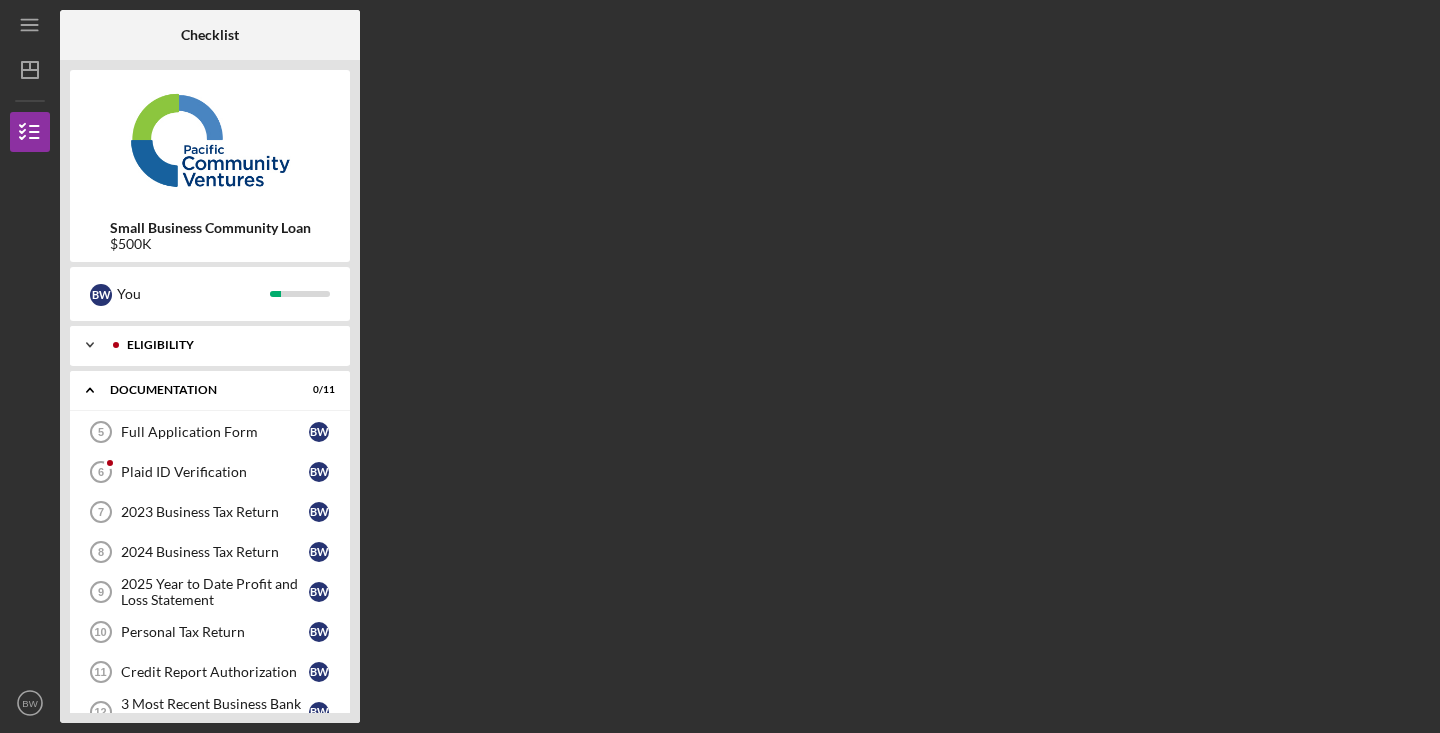 click on "Eligibility" at bounding box center (226, 345) 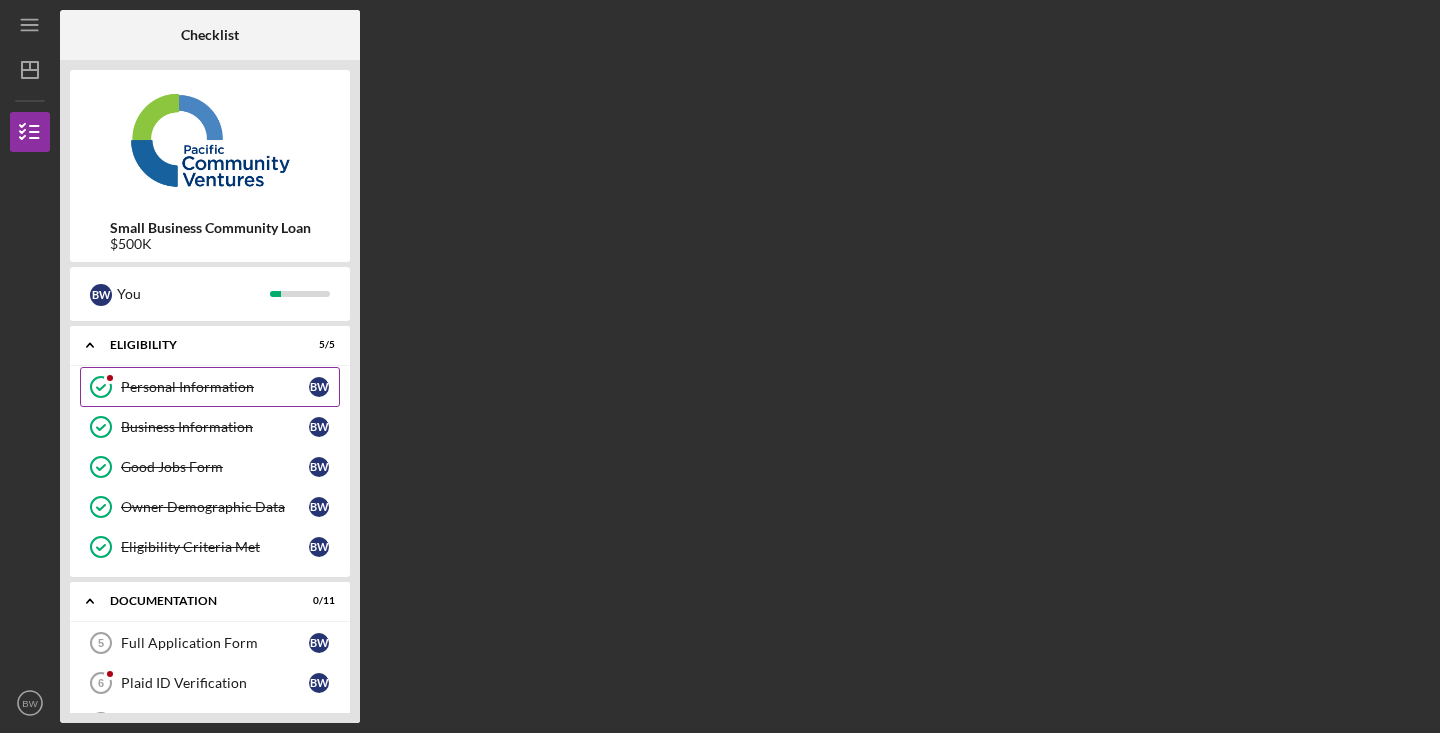 click on "Personal Information" at bounding box center [215, 387] 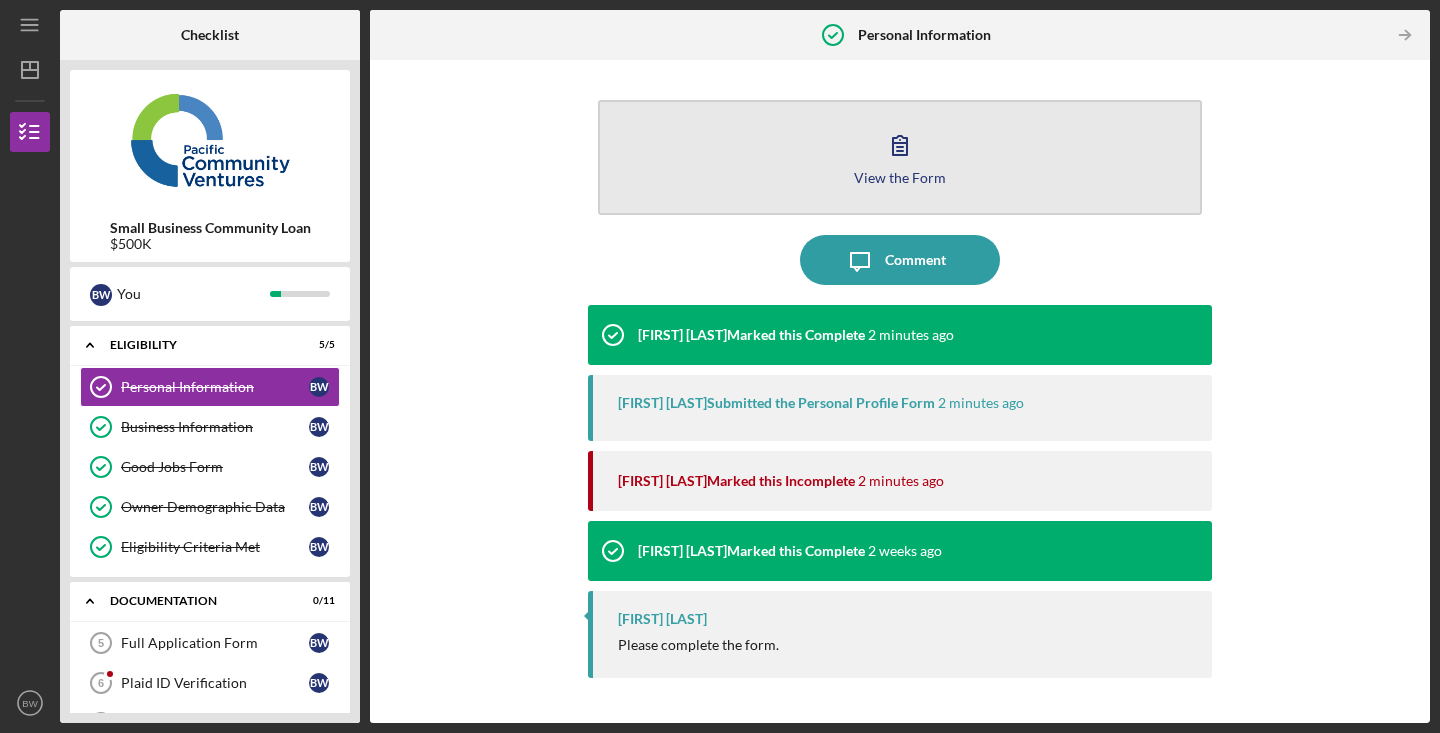 click on "View the Form" at bounding box center [900, 177] 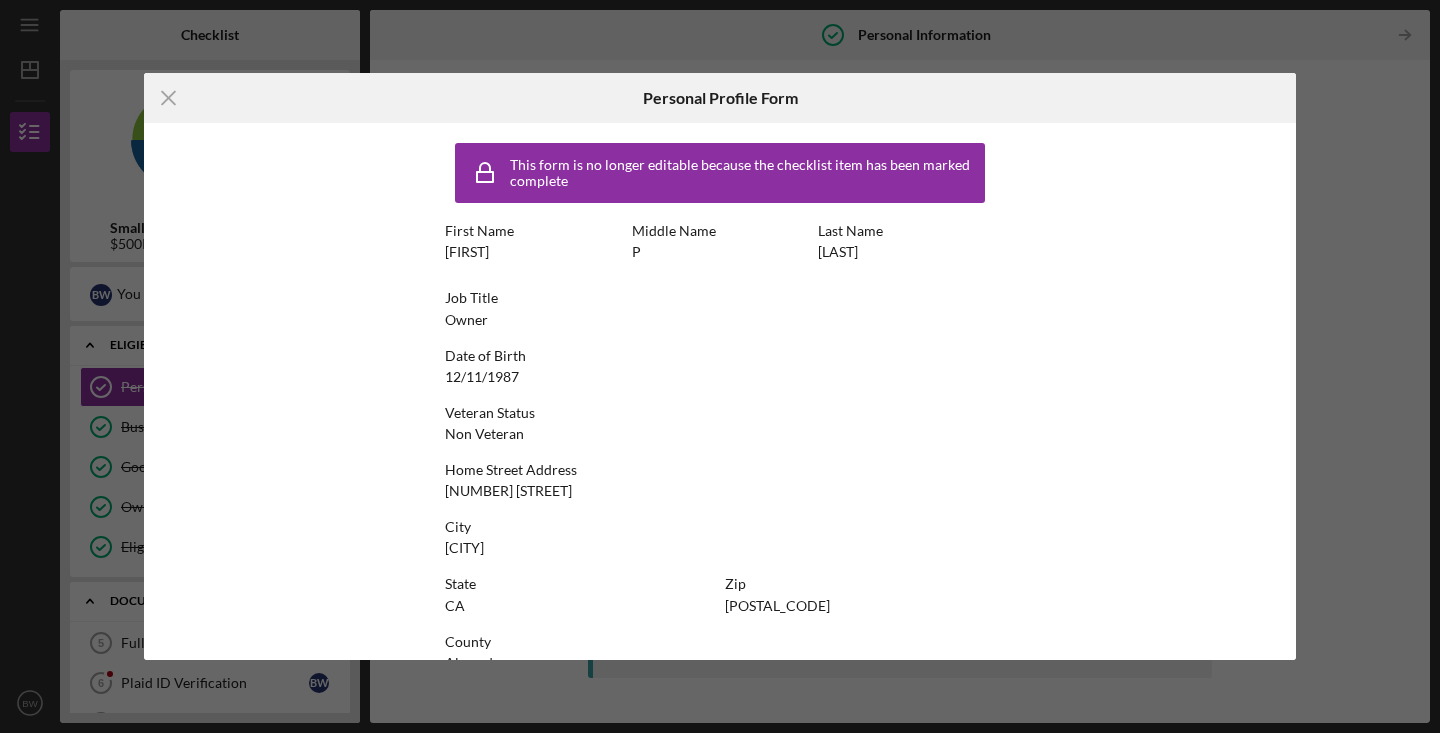scroll, scrollTop: 41, scrollLeft: 0, axis: vertical 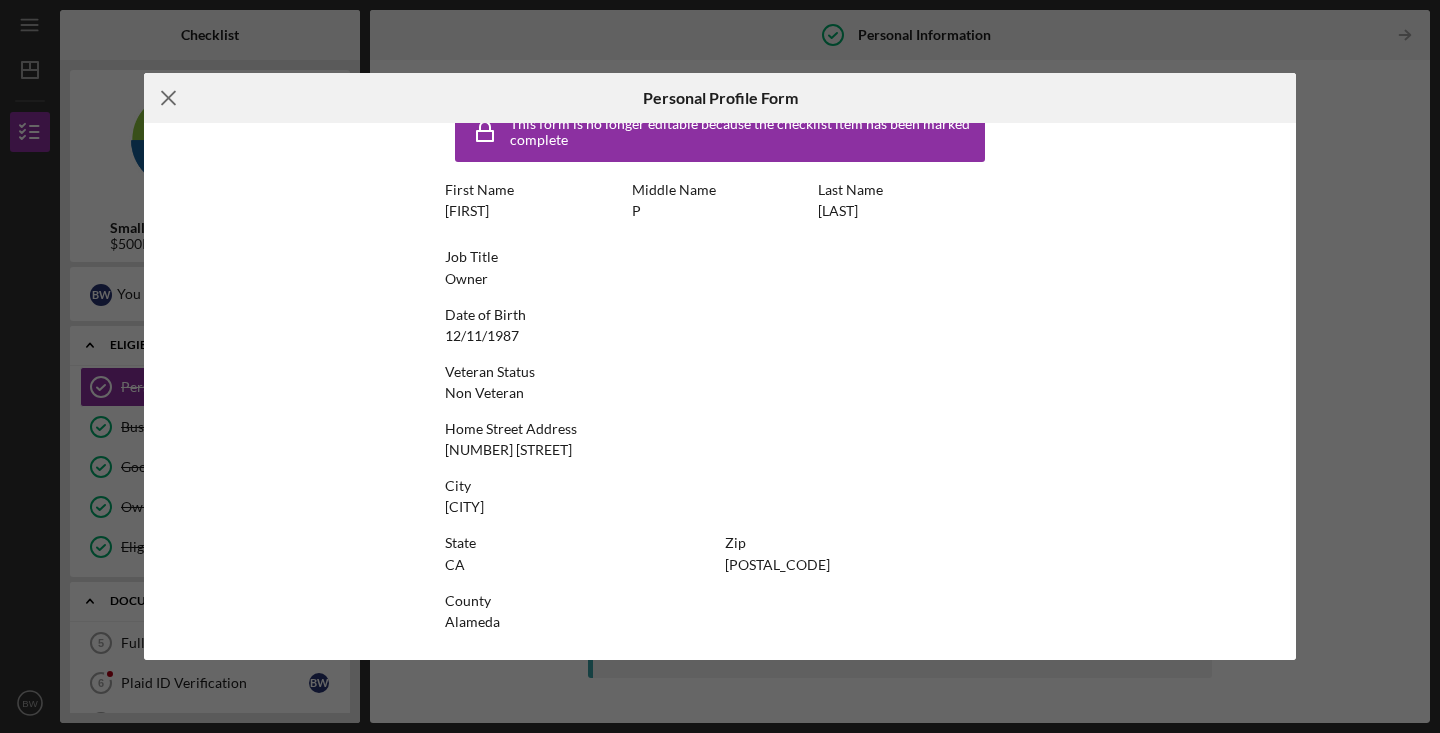 click on "Icon/Menu Close" 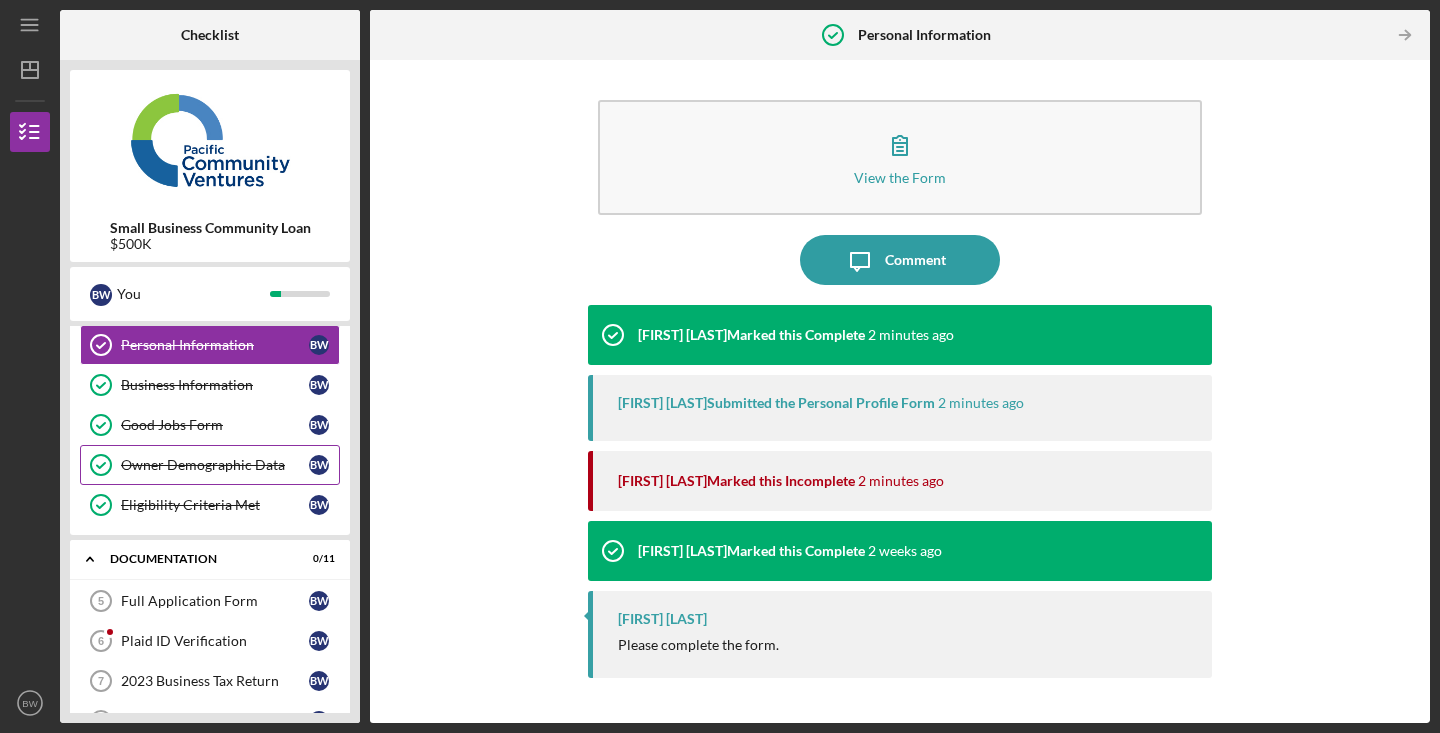 scroll, scrollTop: 50, scrollLeft: 0, axis: vertical 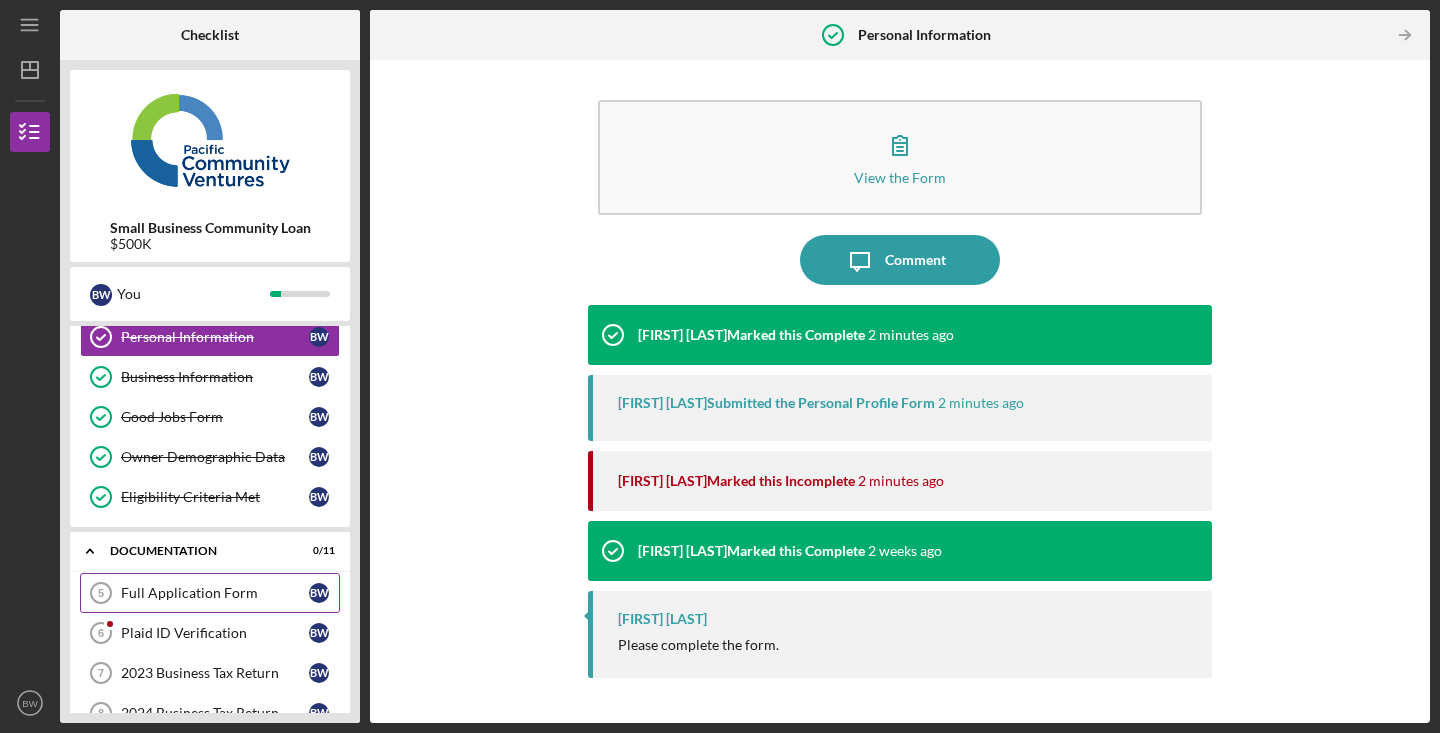 click on "Full Application Form" at bounding box center [215, 593] 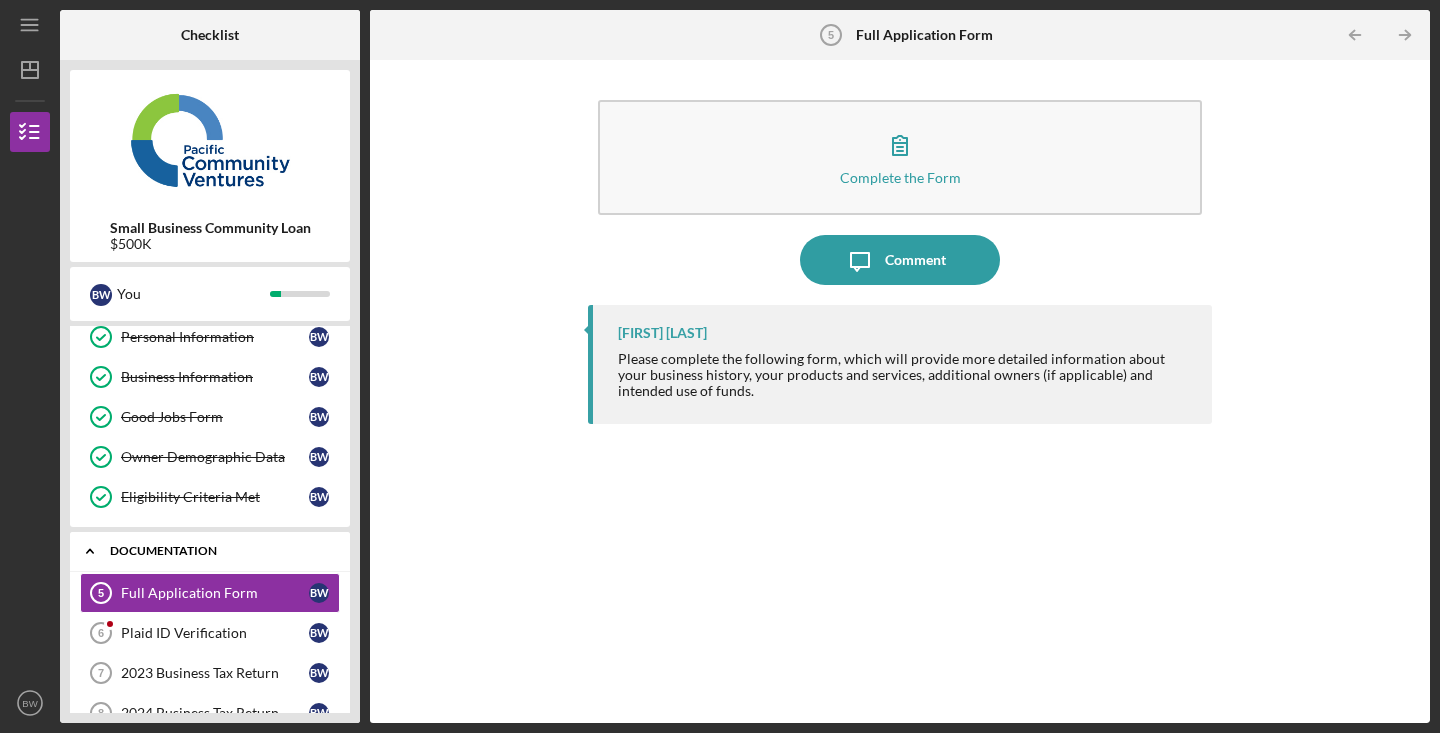 scroll, scrollTop: 204, scrollLeft: 0, axis: vertical 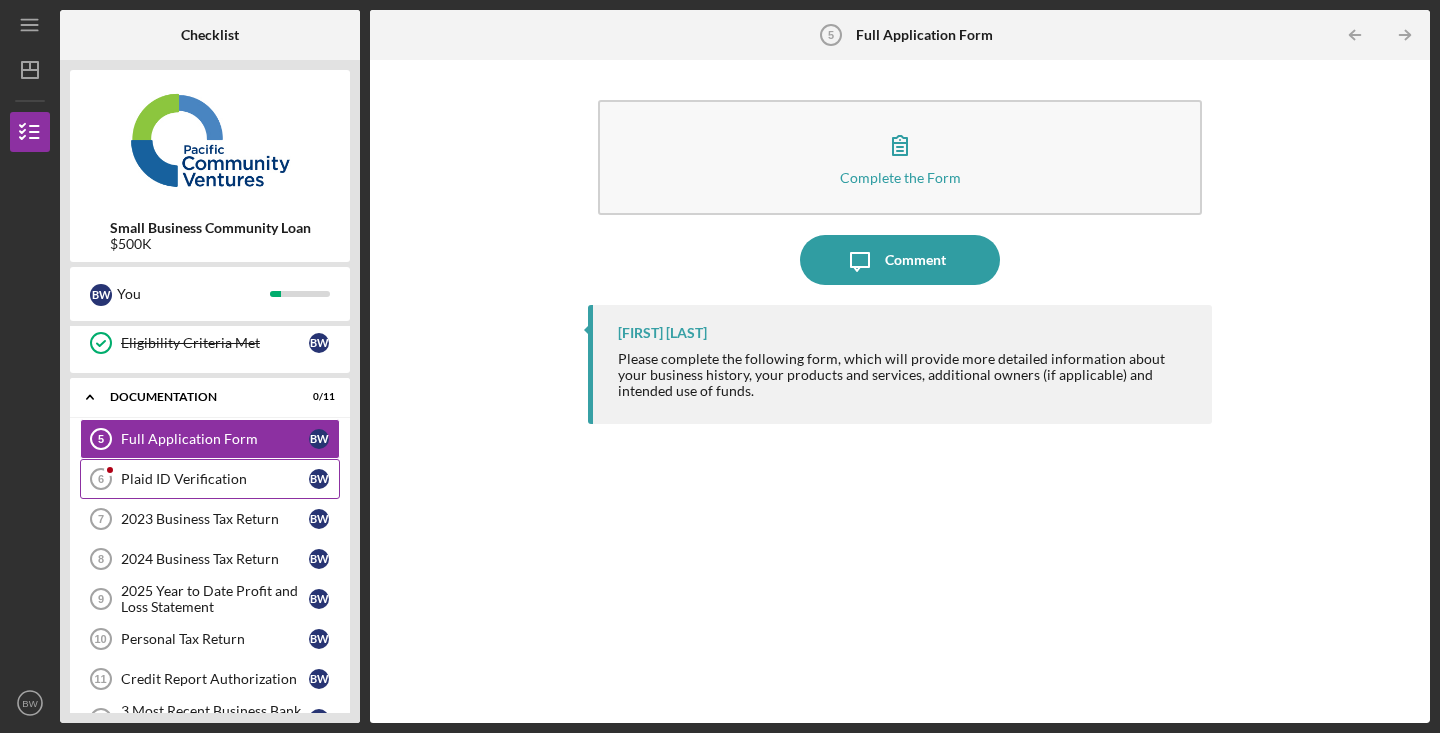 click on "Plaid ID Verification" at bounding box center (215, 479) 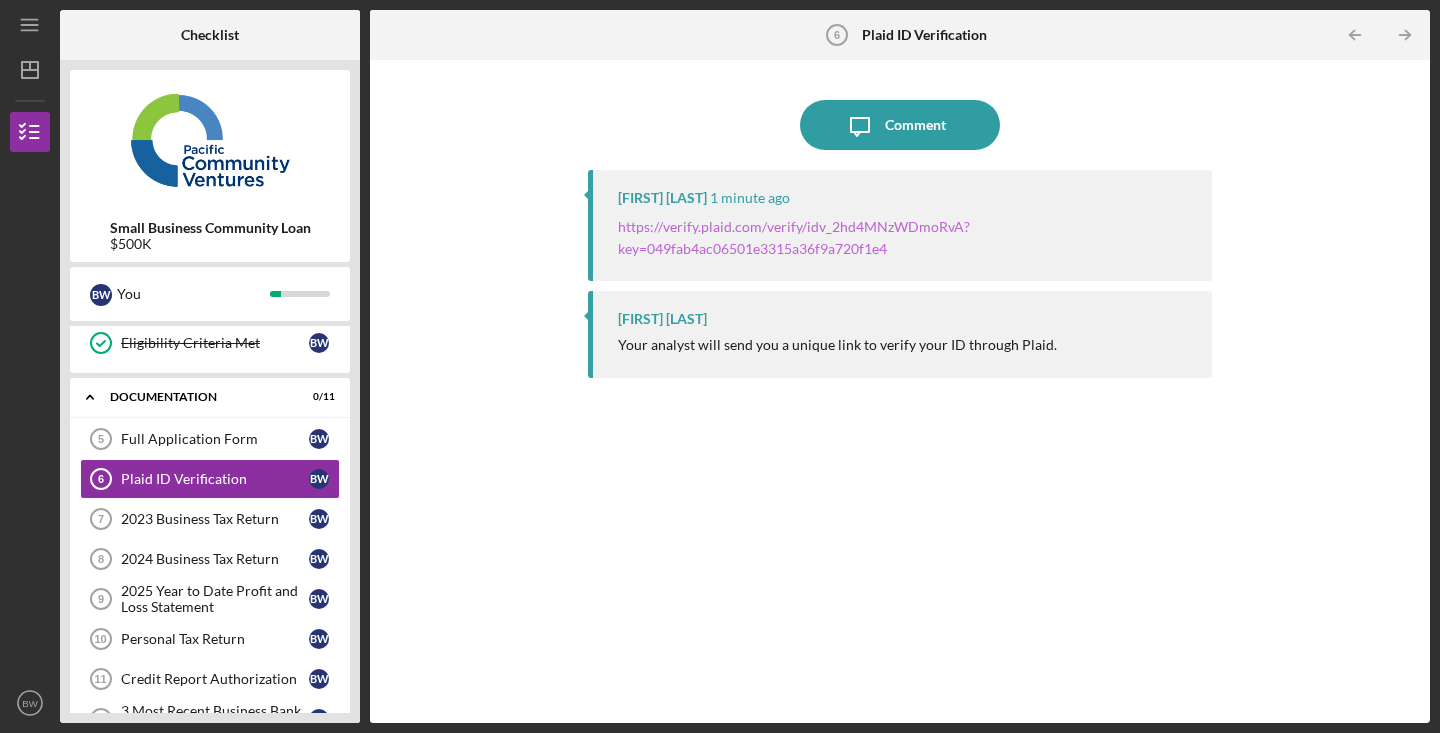 click on "https://verify.plaid.com/verify/idv_2hd4MNzWDmoRvA?key=049fab4ac06501e3315a36f9a720f1e4" at bounding box center [794, 237] 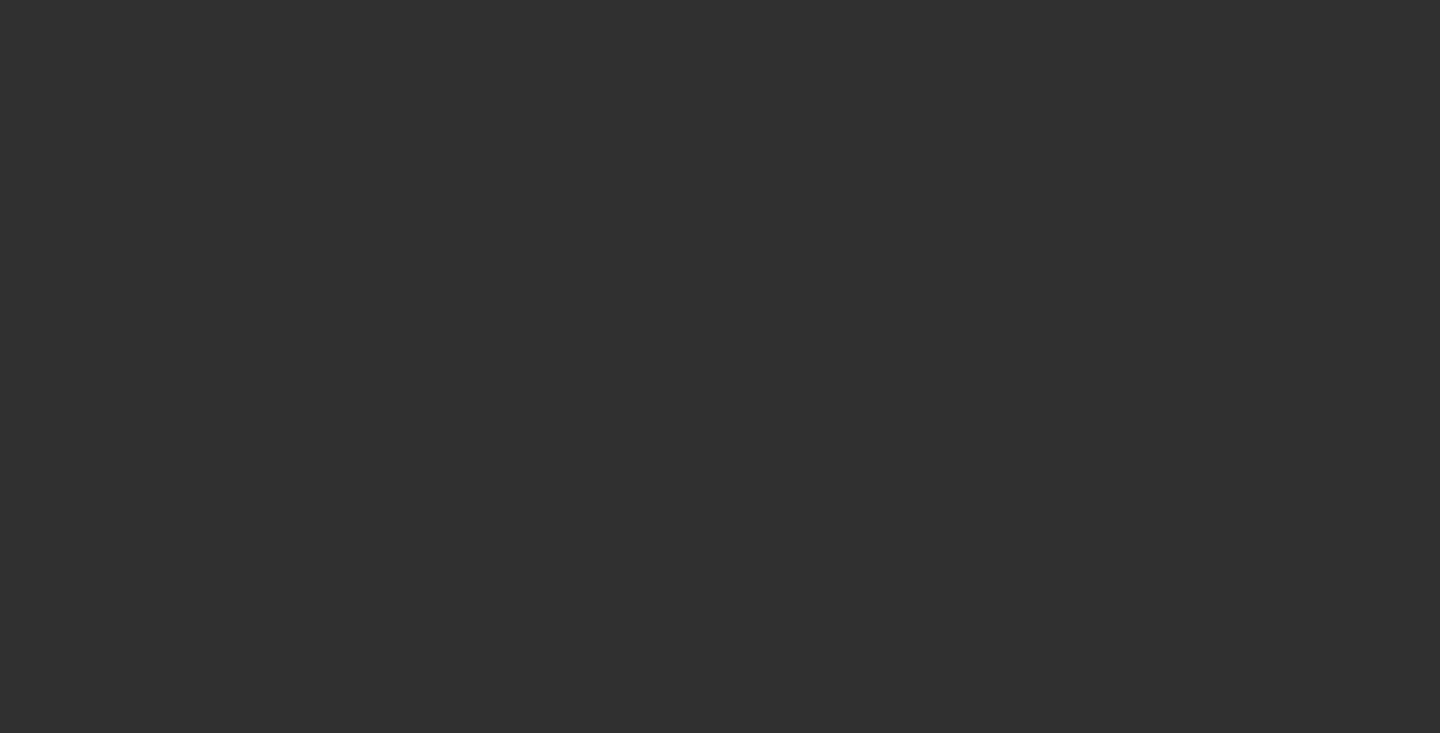 scroll, scrollTop: 0, scrollLeft: 0, axis: both 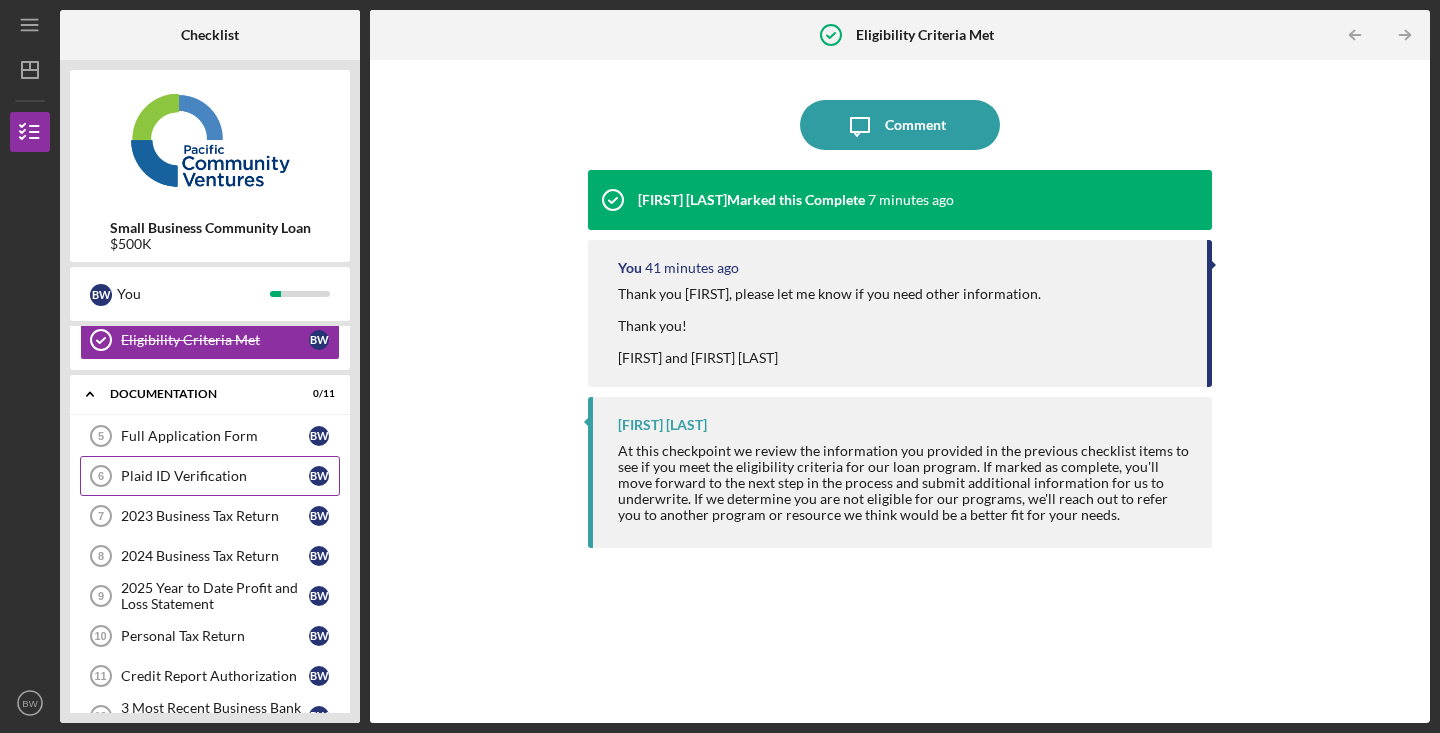 click on "Plaid ID Verification" at bounding box center (215, 476) 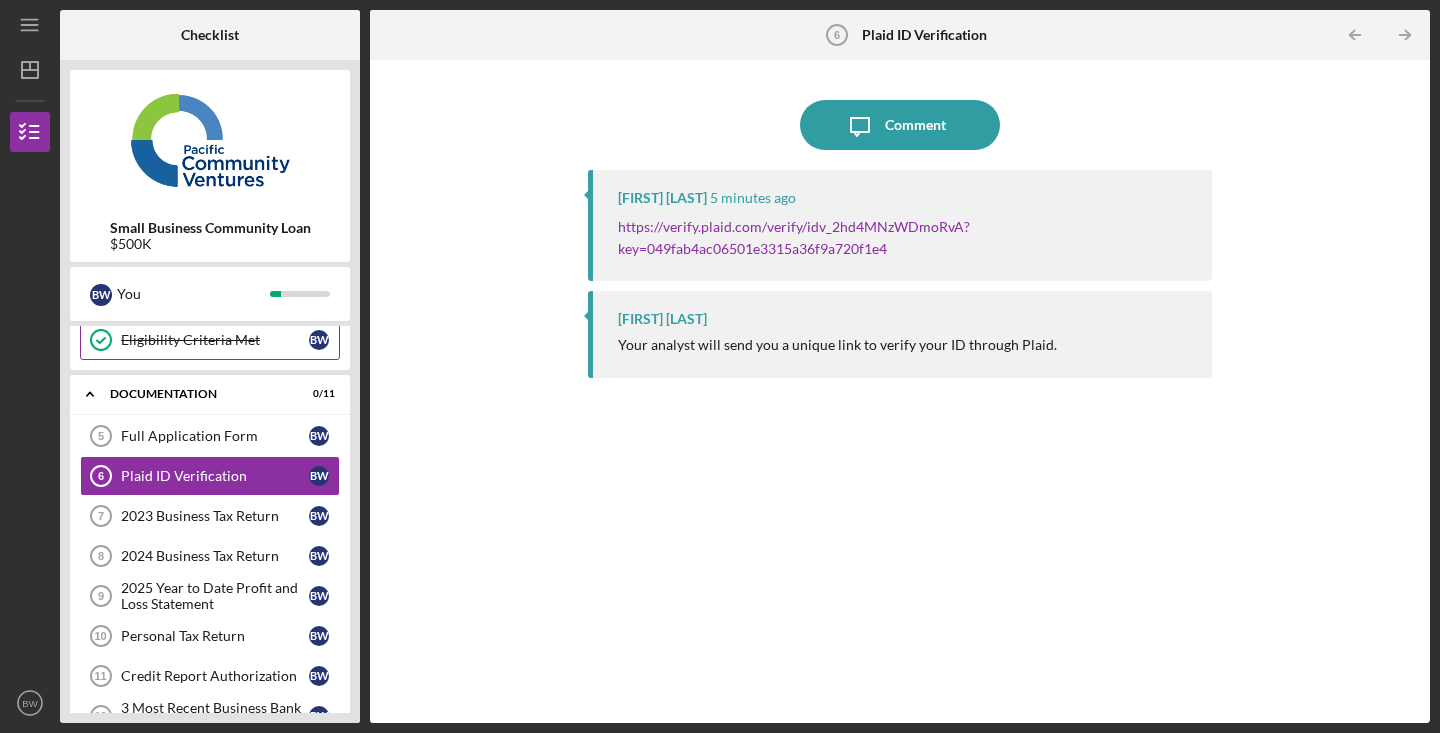 click on "Eligibility Criteria Met" at bounding box center (215, 340) 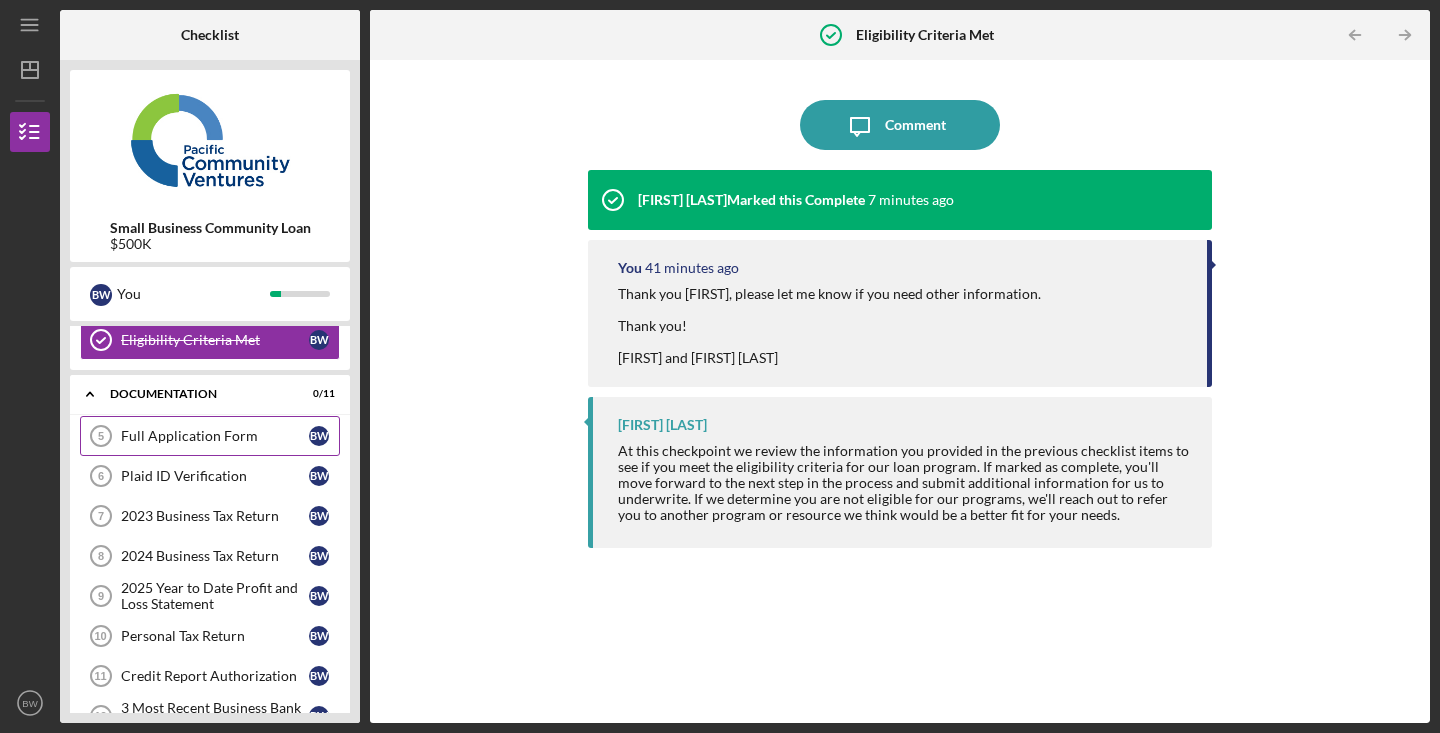 click on "Full Application Form" at bounding box center (215, 436) 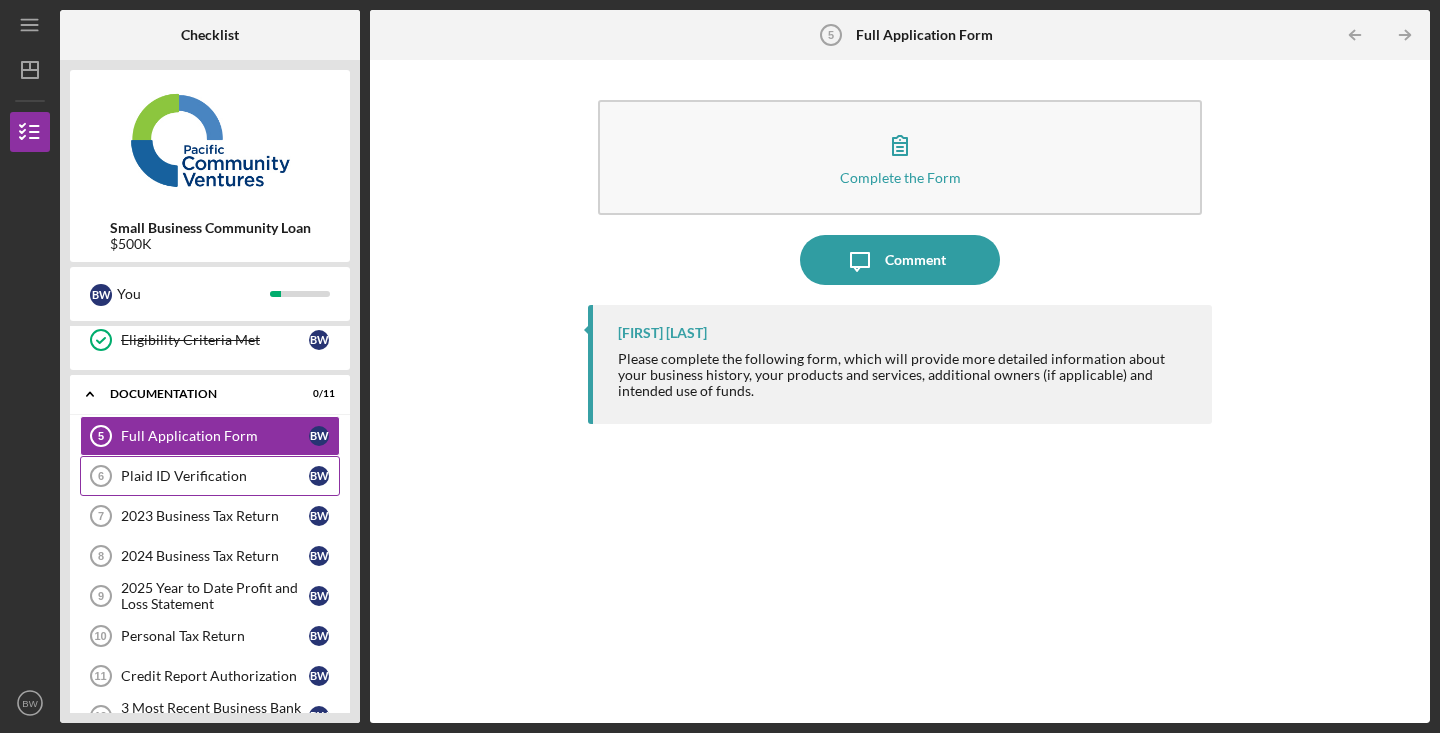 click on "Plaid ID Verification" at bounding box center [215, 476] 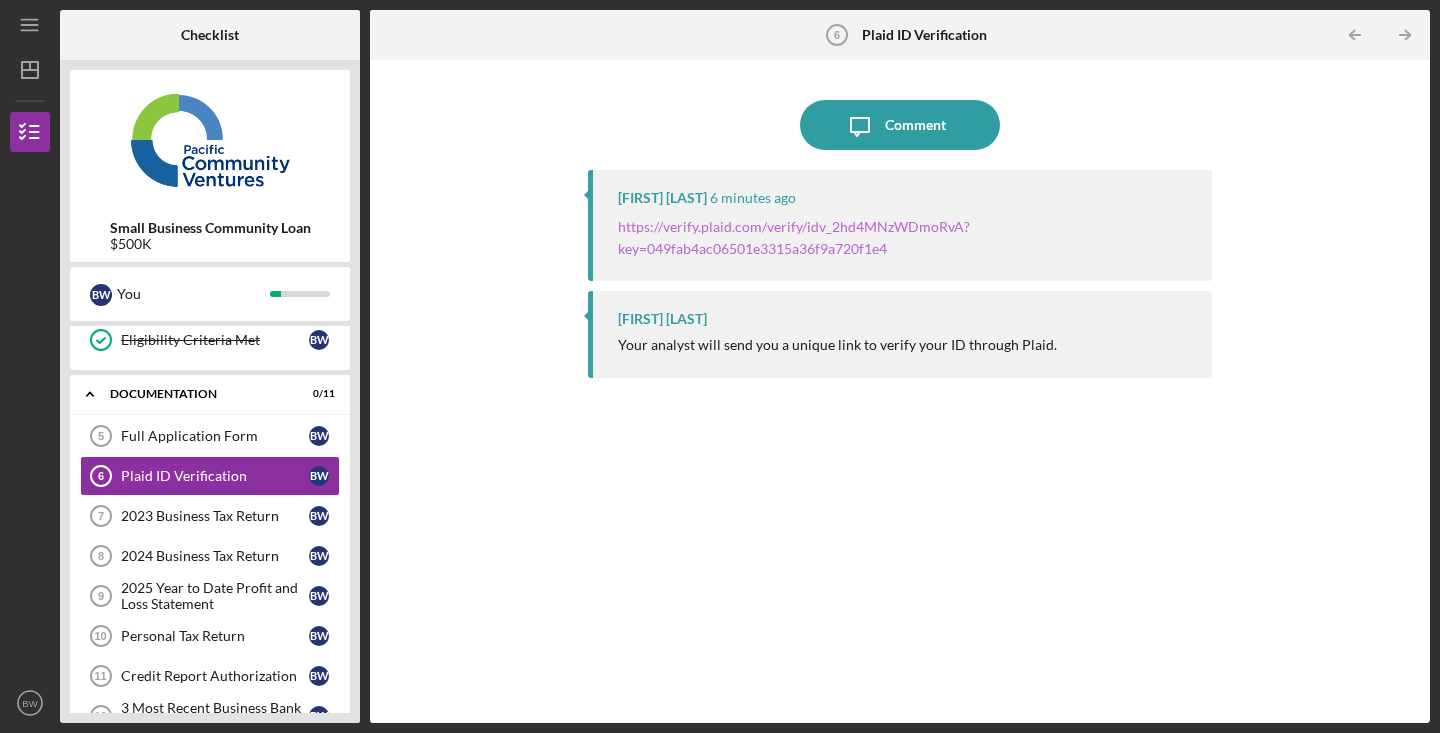 click on "https://verify.plaid.com/verify/idv_2hd4MNzWDmoRvA?key=049fab4ac06501e3315a36f9a720f1e4" at bounding box center (794, 237) 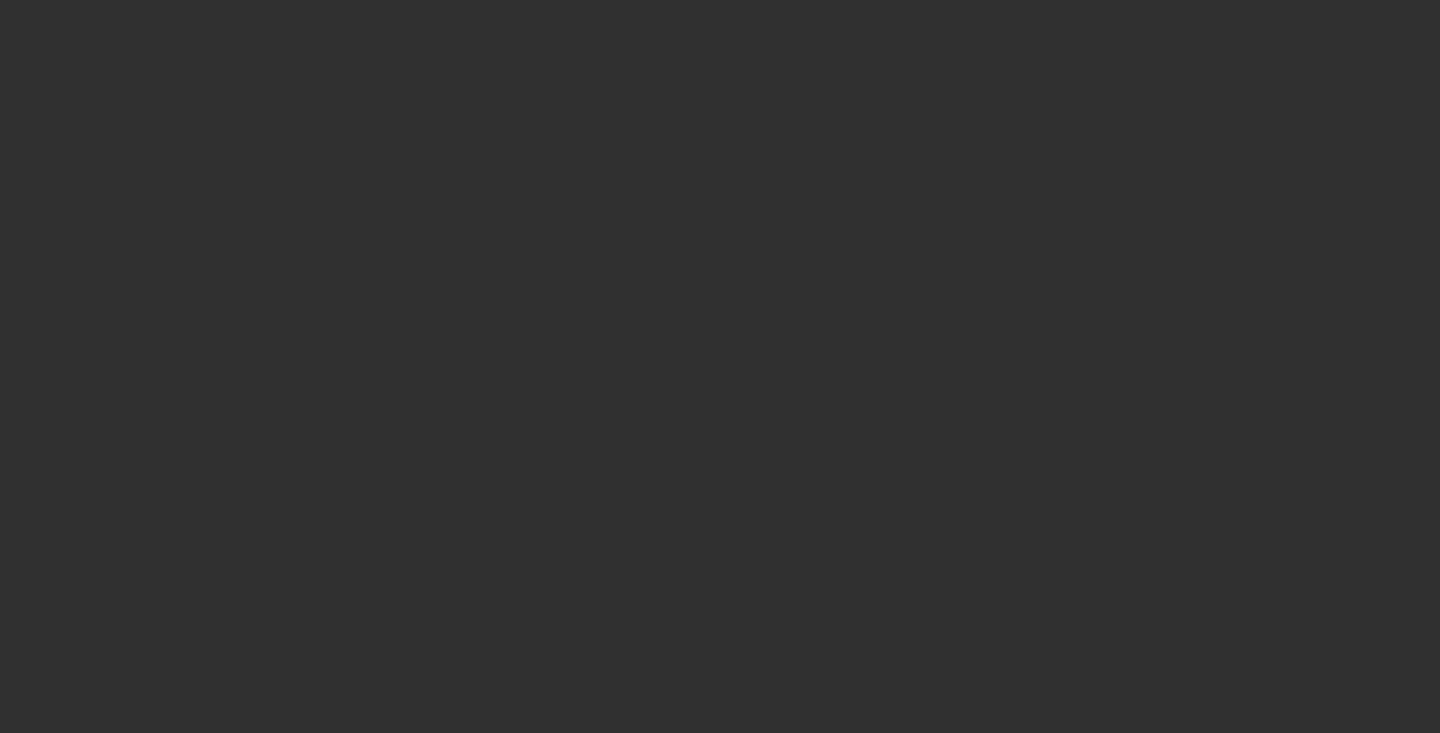 scroll, scrollTop: 0, scrollLeft: 0, axis: both 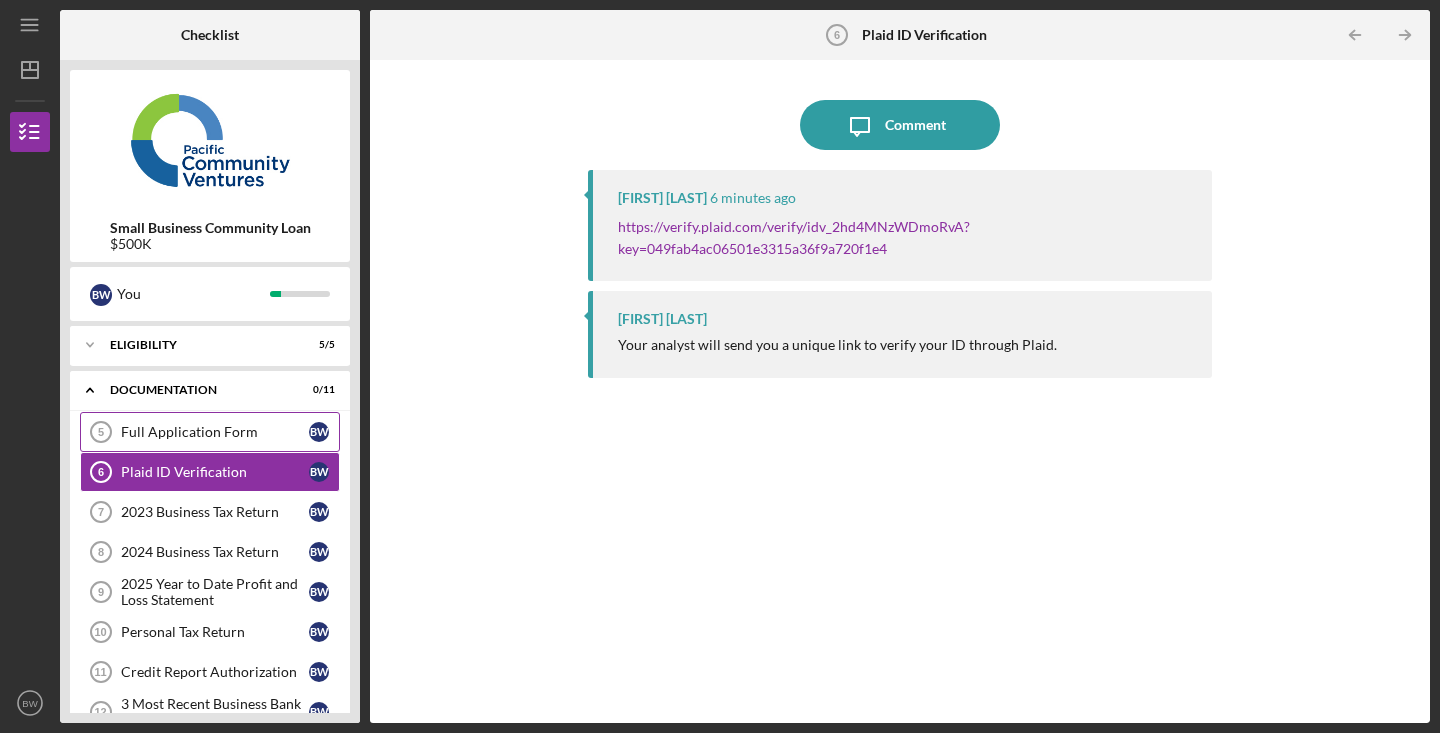 click on "Full Application Form" at bounding box center [215, 432] 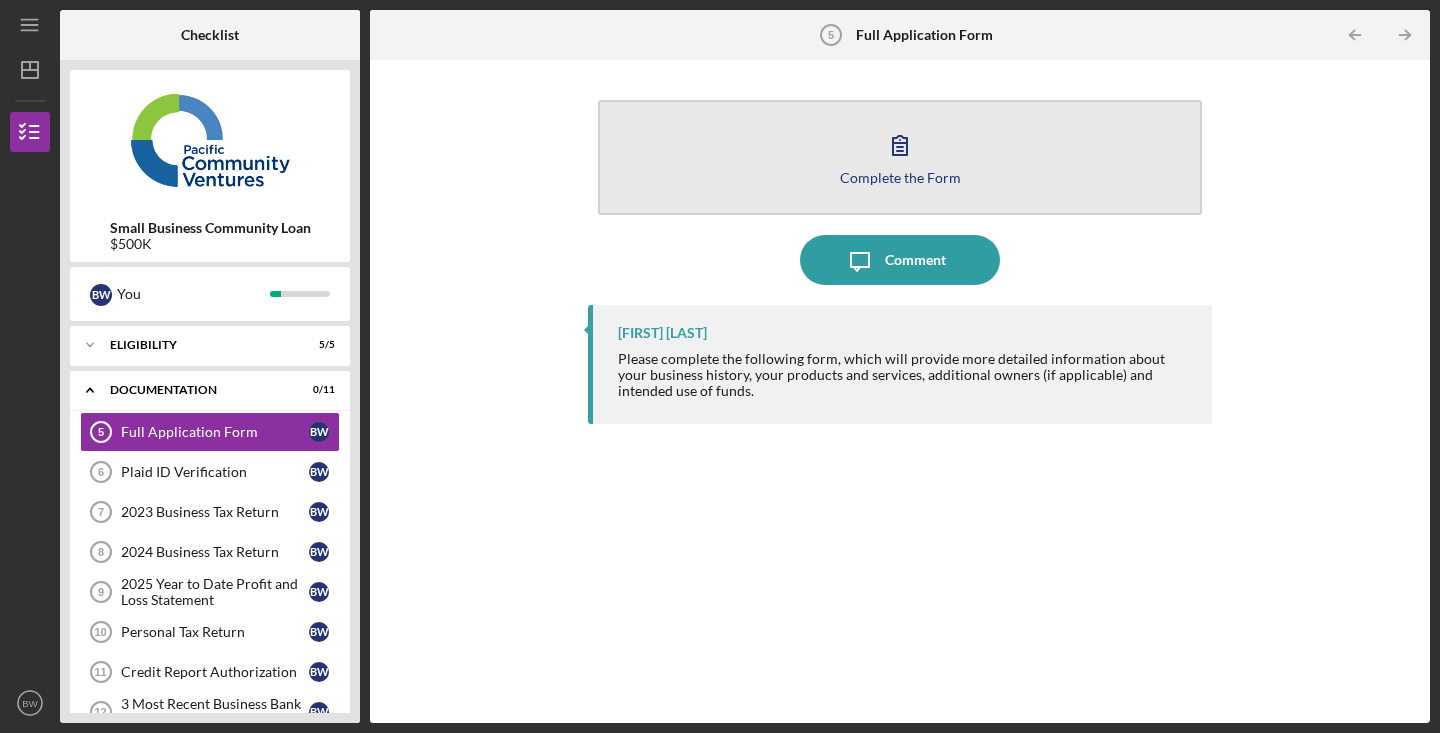 click 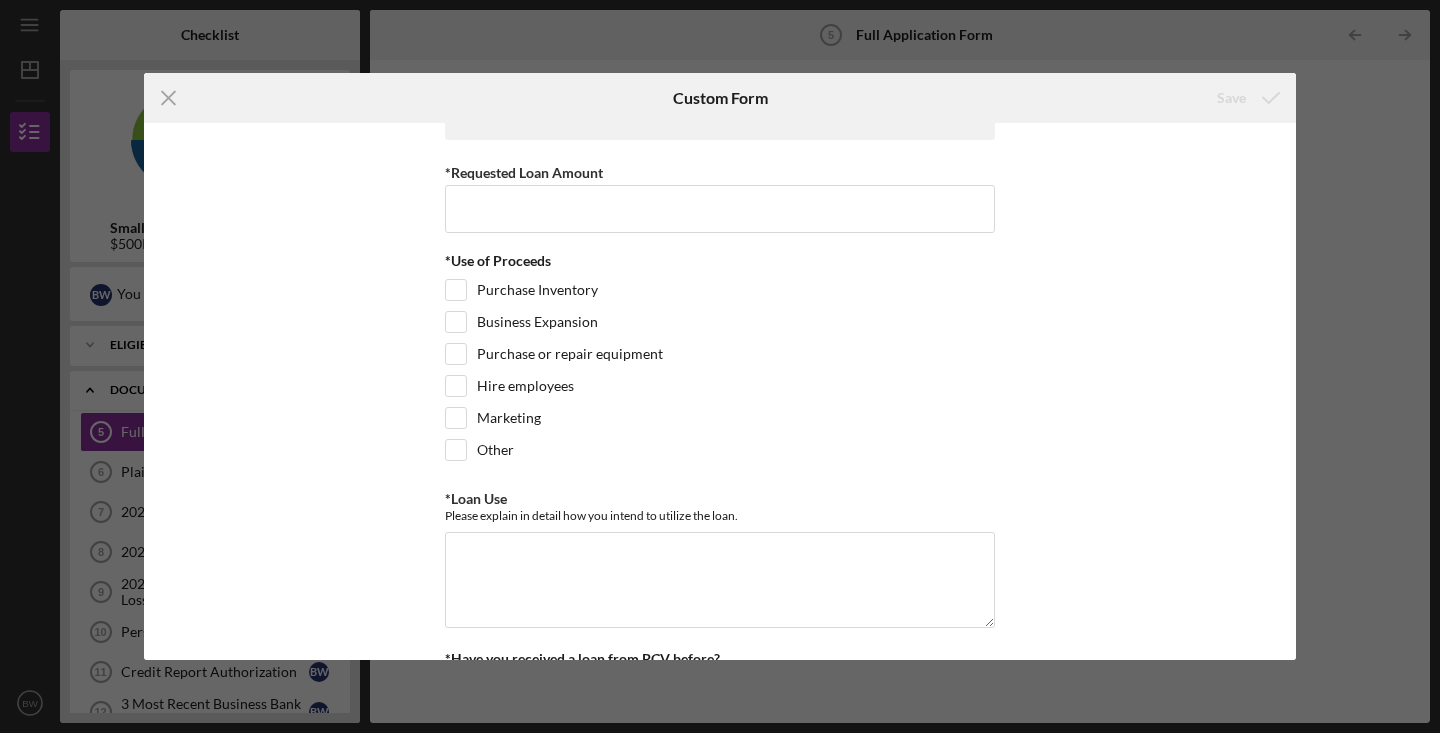 scroll, scrollTop: 0, scrollLeft: 0, axis: both 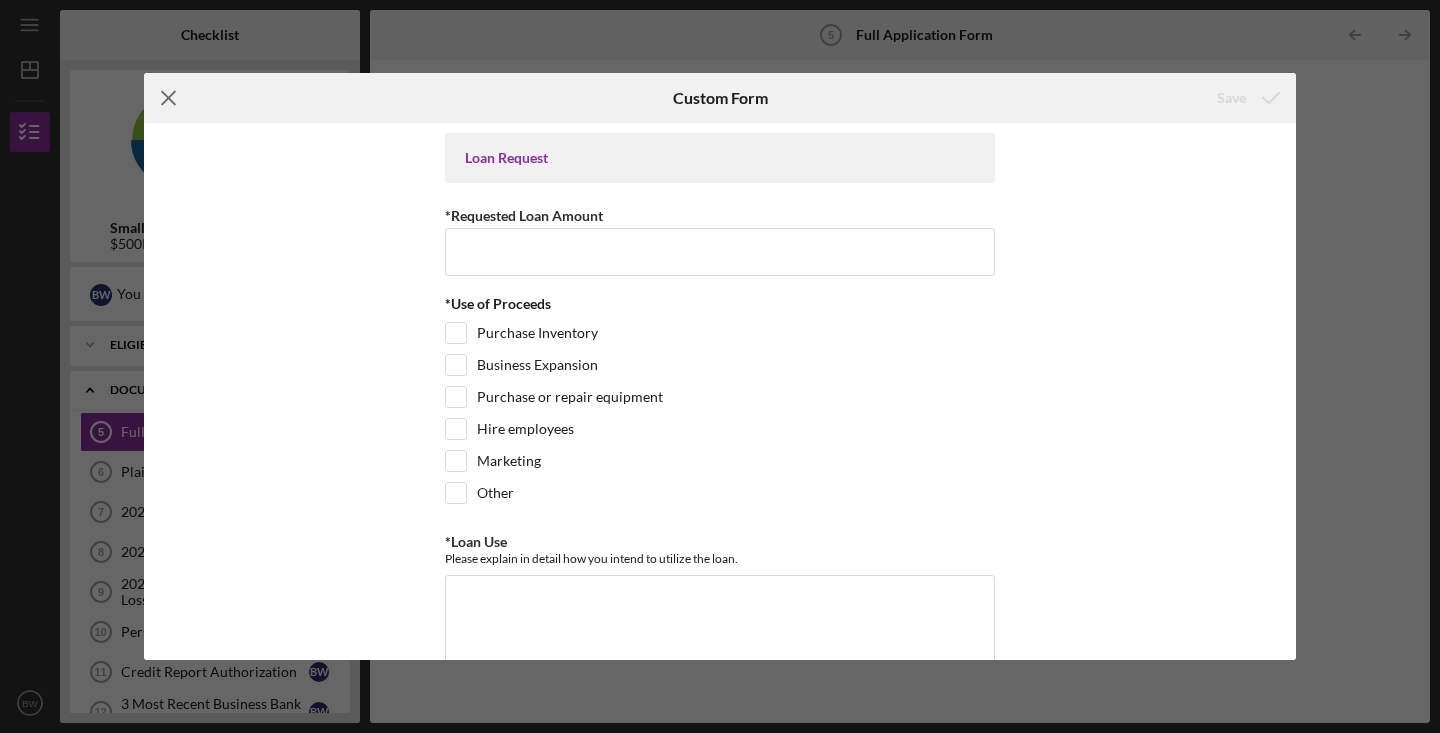 click 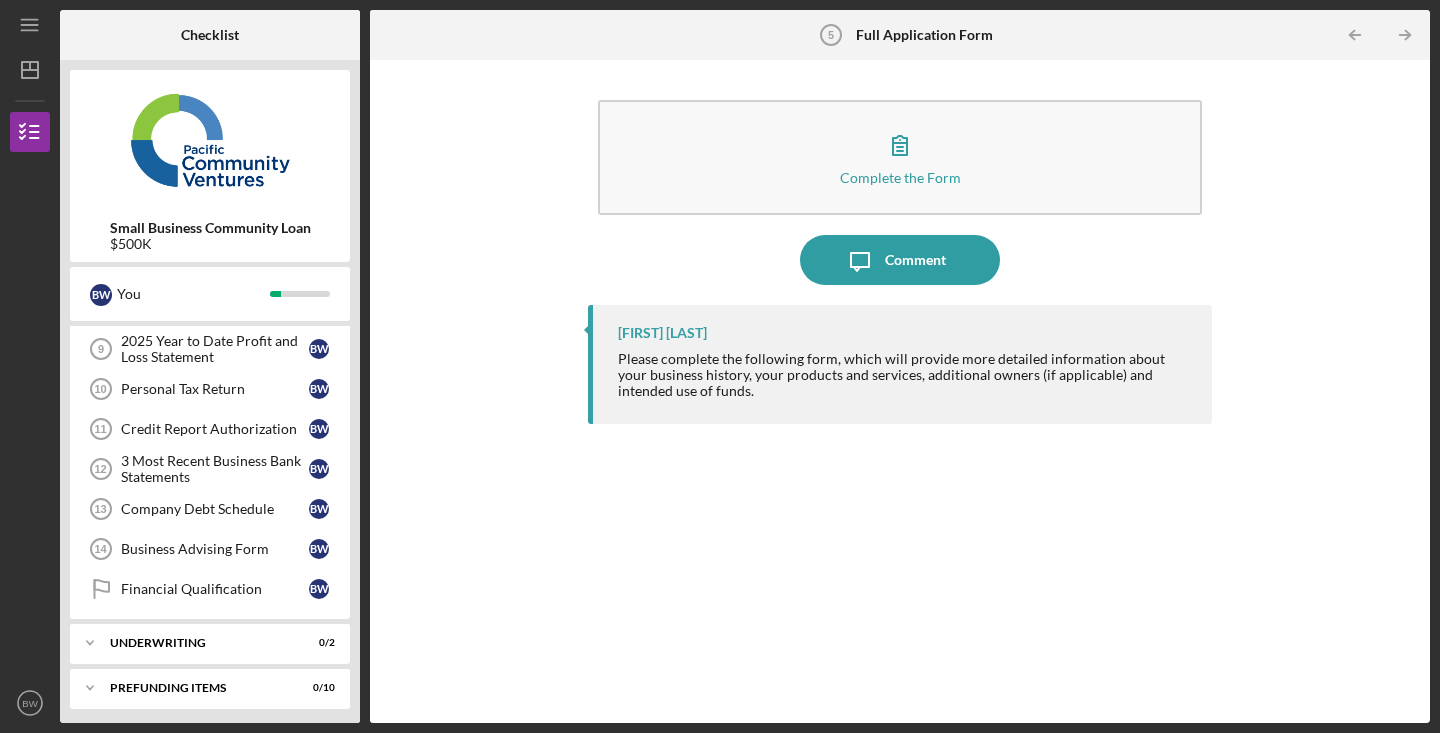 scroll, scrollTop: 249, scrollLeft: 0, axis: vertical 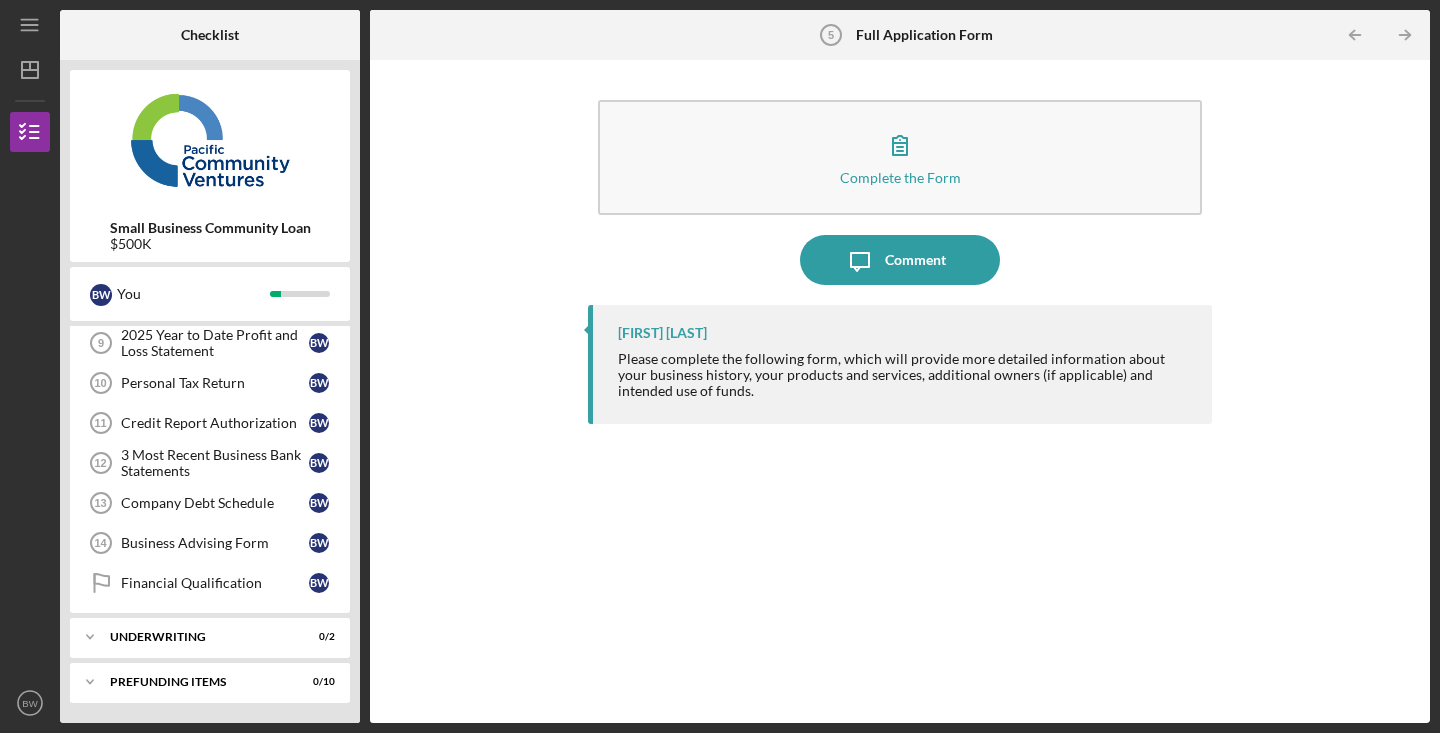 click on "Company Debt Schedule [NUMBER] Company Debt Schedule B W" at bounding box center (210, 503) 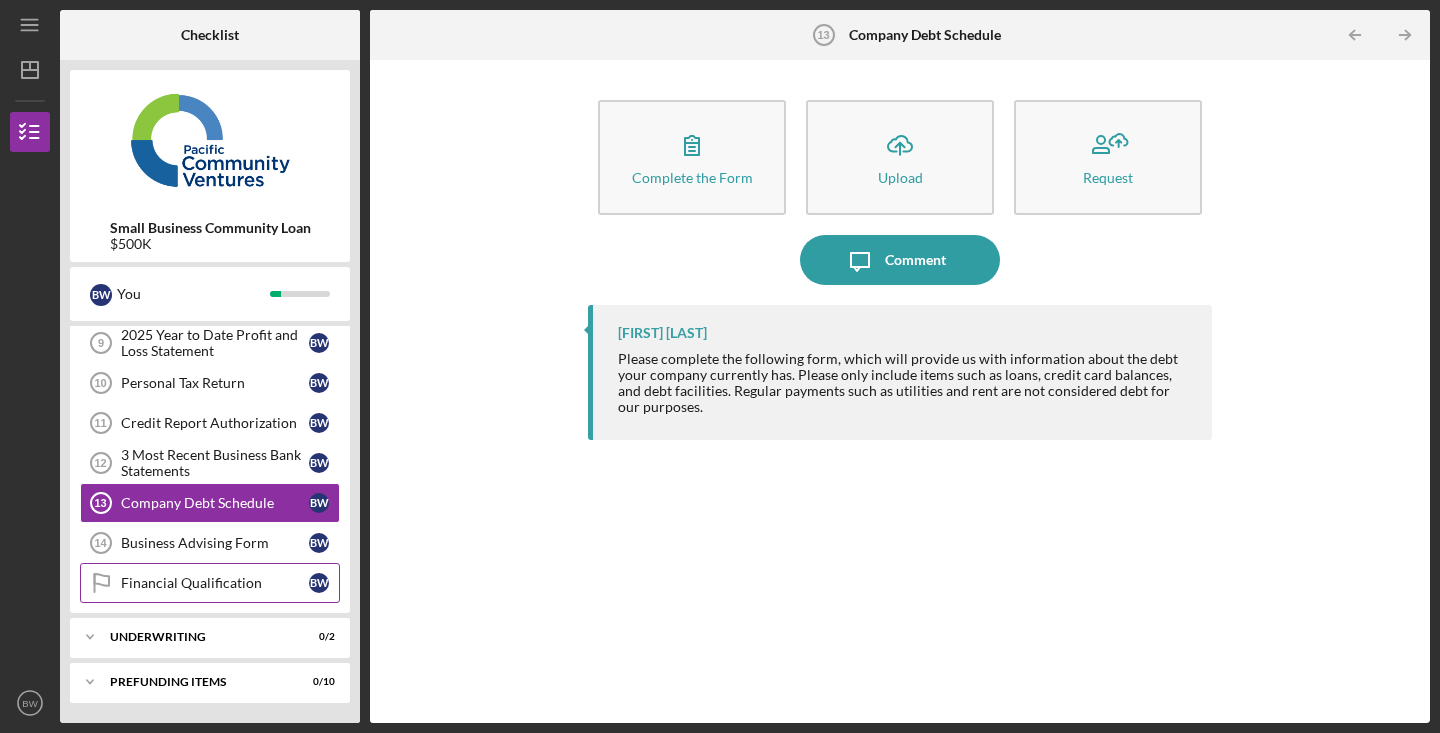 click on "Financial Qualification" at bounding box center [215, 583] 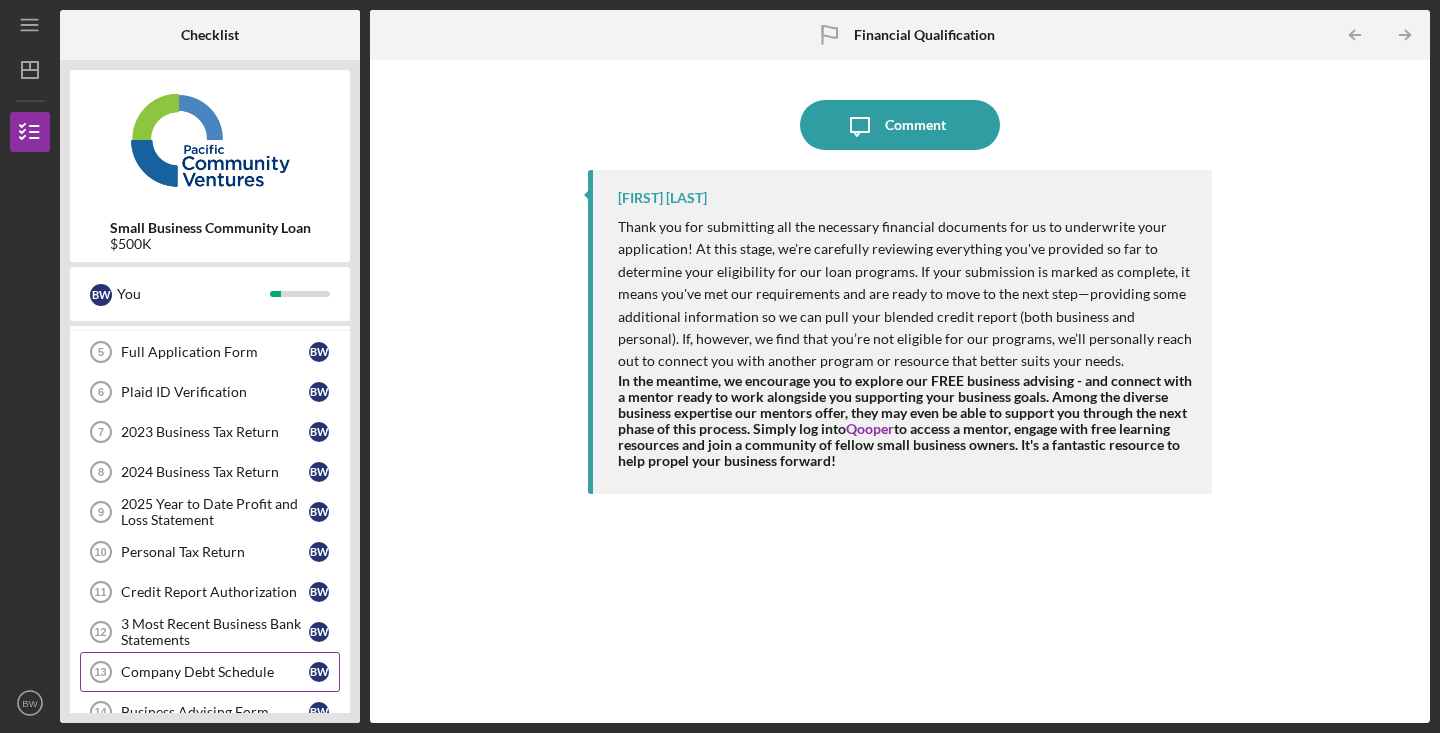 scroll, scrollTop: 0, scrollLeft: 0, axis: both 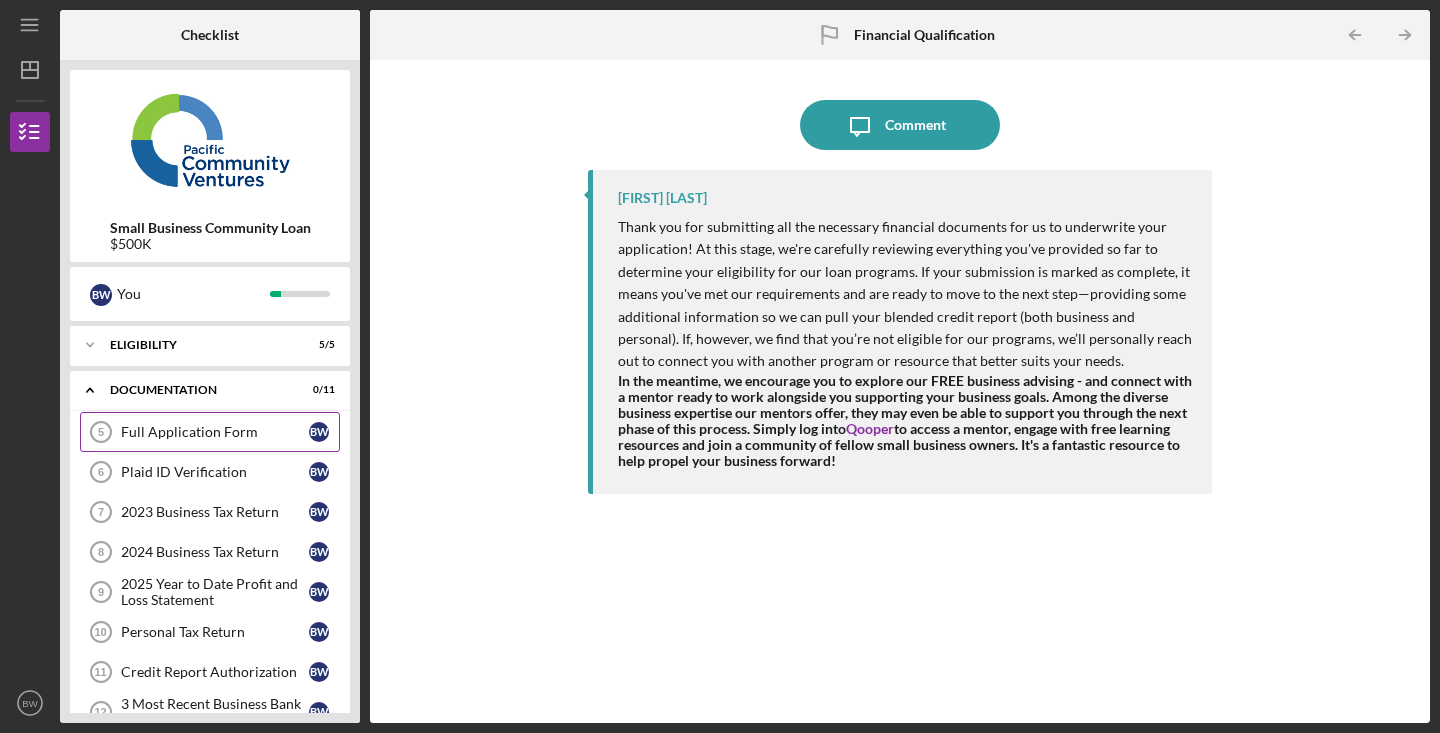 click on "Full Application Form" at bounding box center (215, 432) 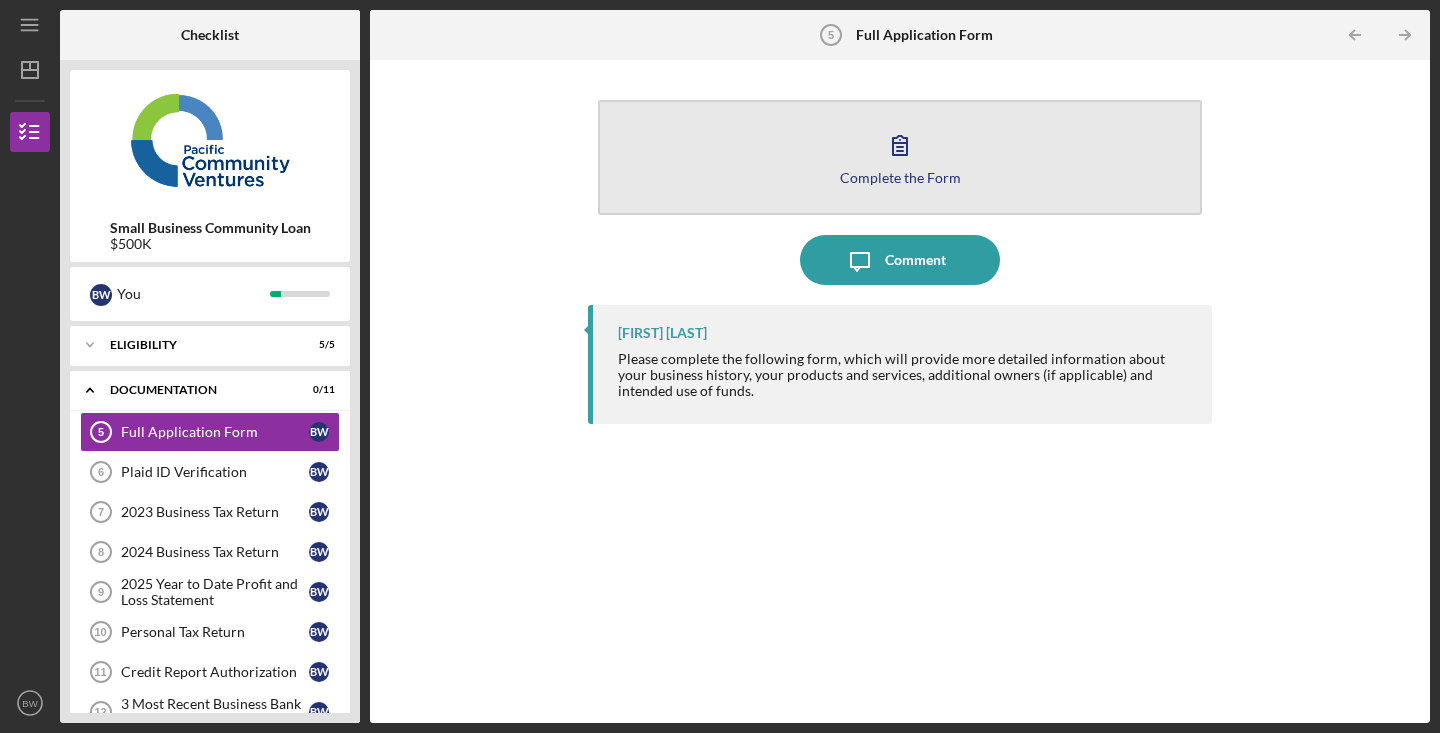 click on "Complete the Form" at bounding box center [900, 177] 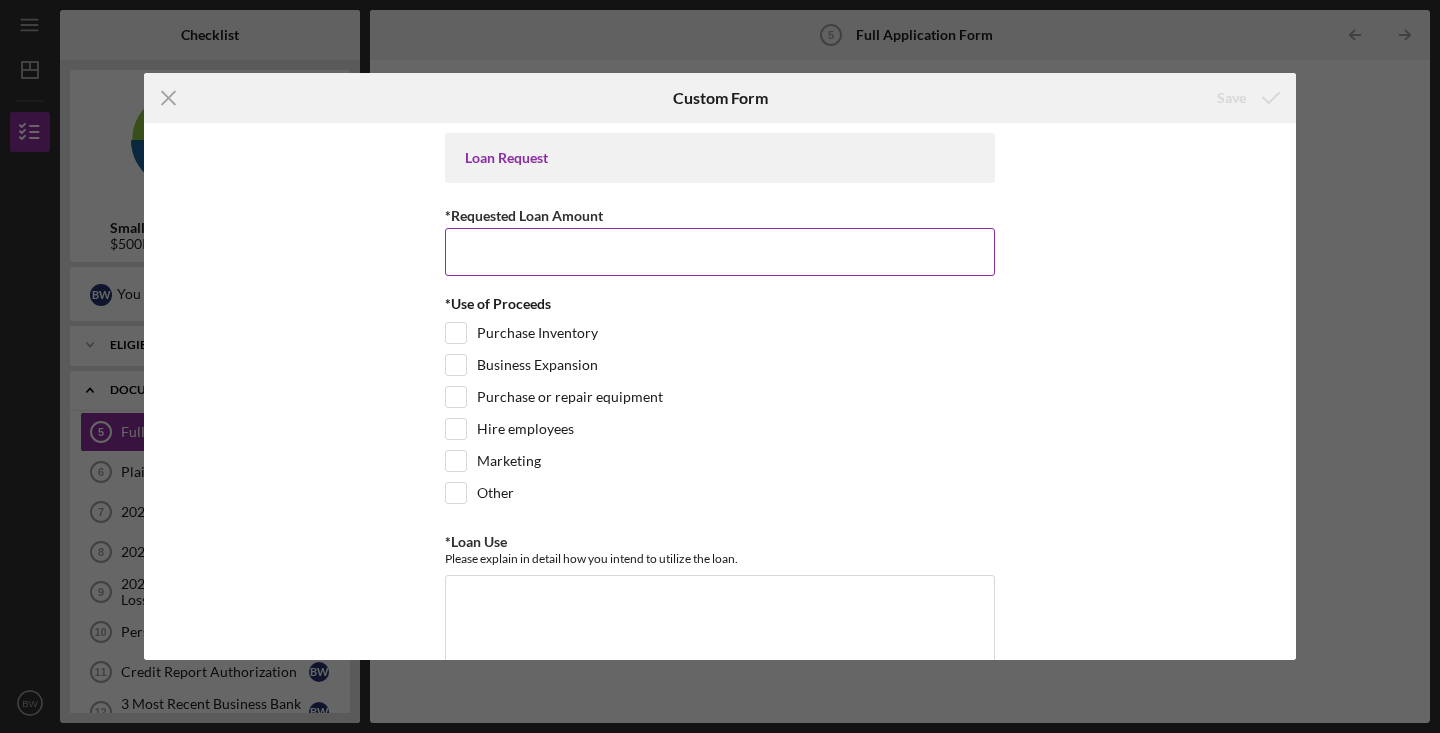 click on "*Requested Loan Amount" at bounding box center (720, 252) 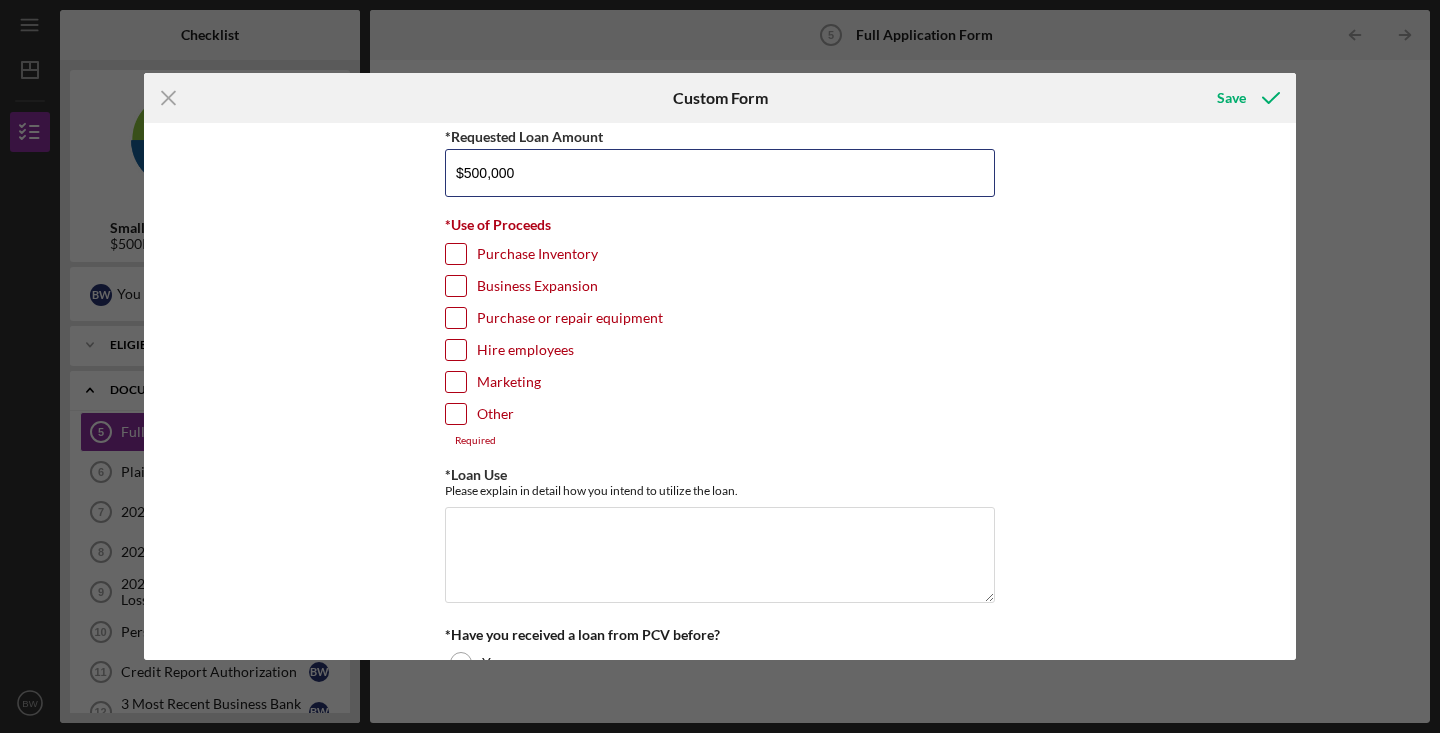 scroll, scrollTop: 80, scrollLeft: 0, axis: vertical 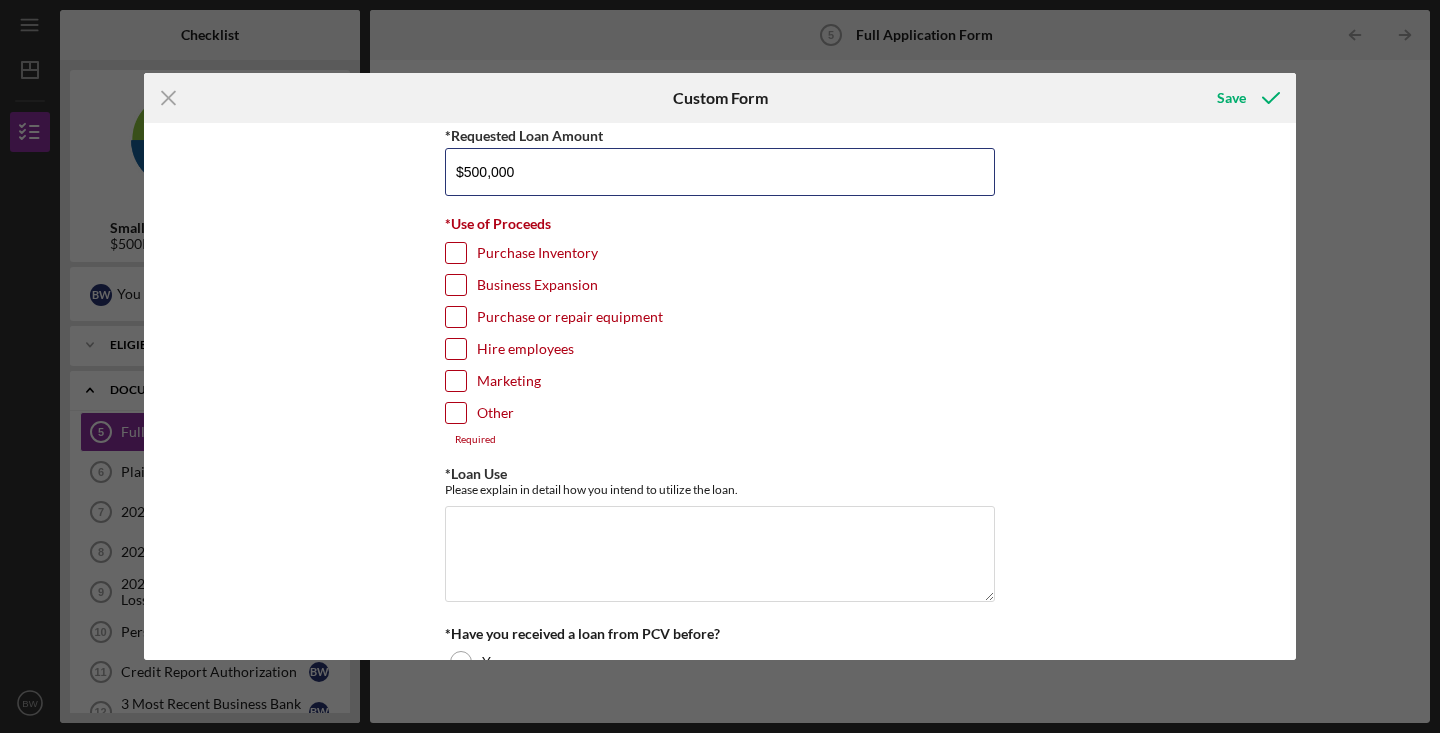 type on "$500,000" 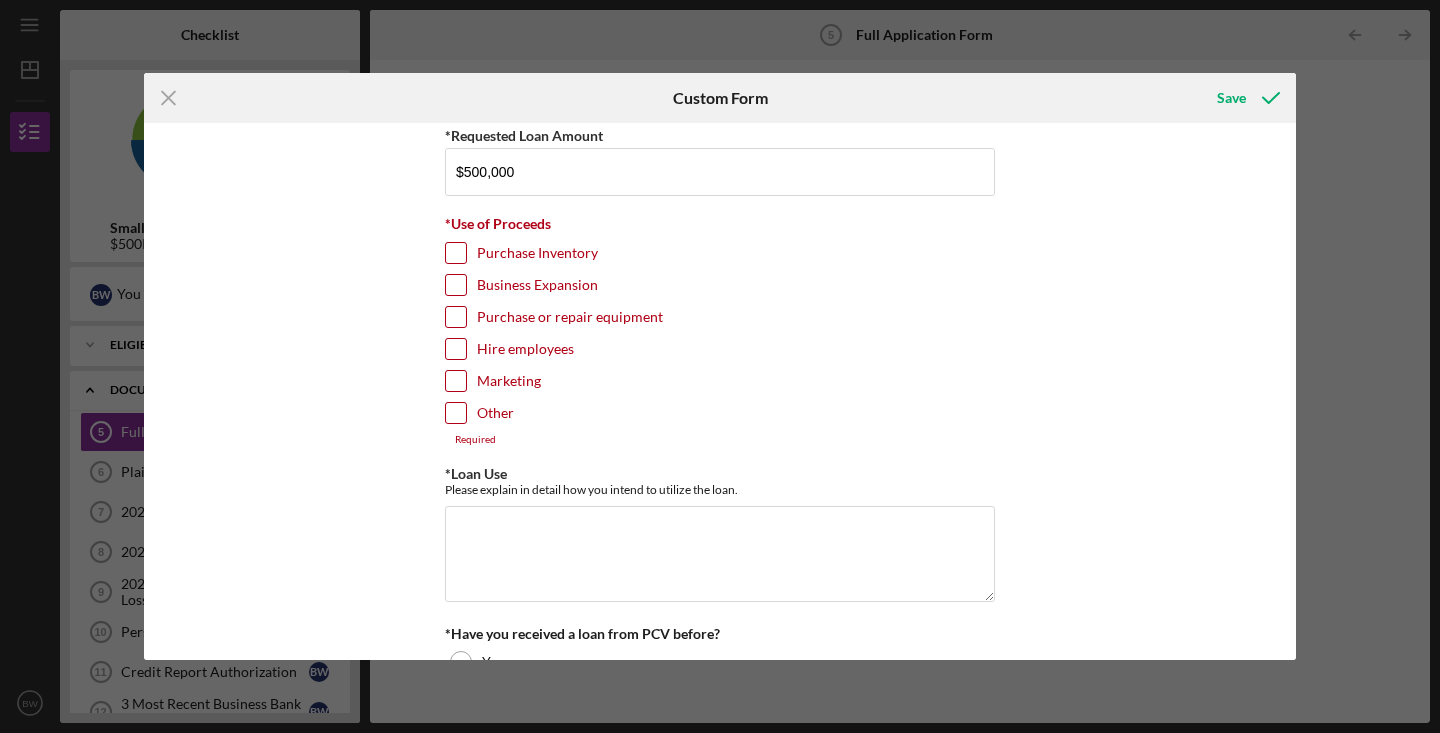 click on "Business Expansion" at bounding box center [456, 285] 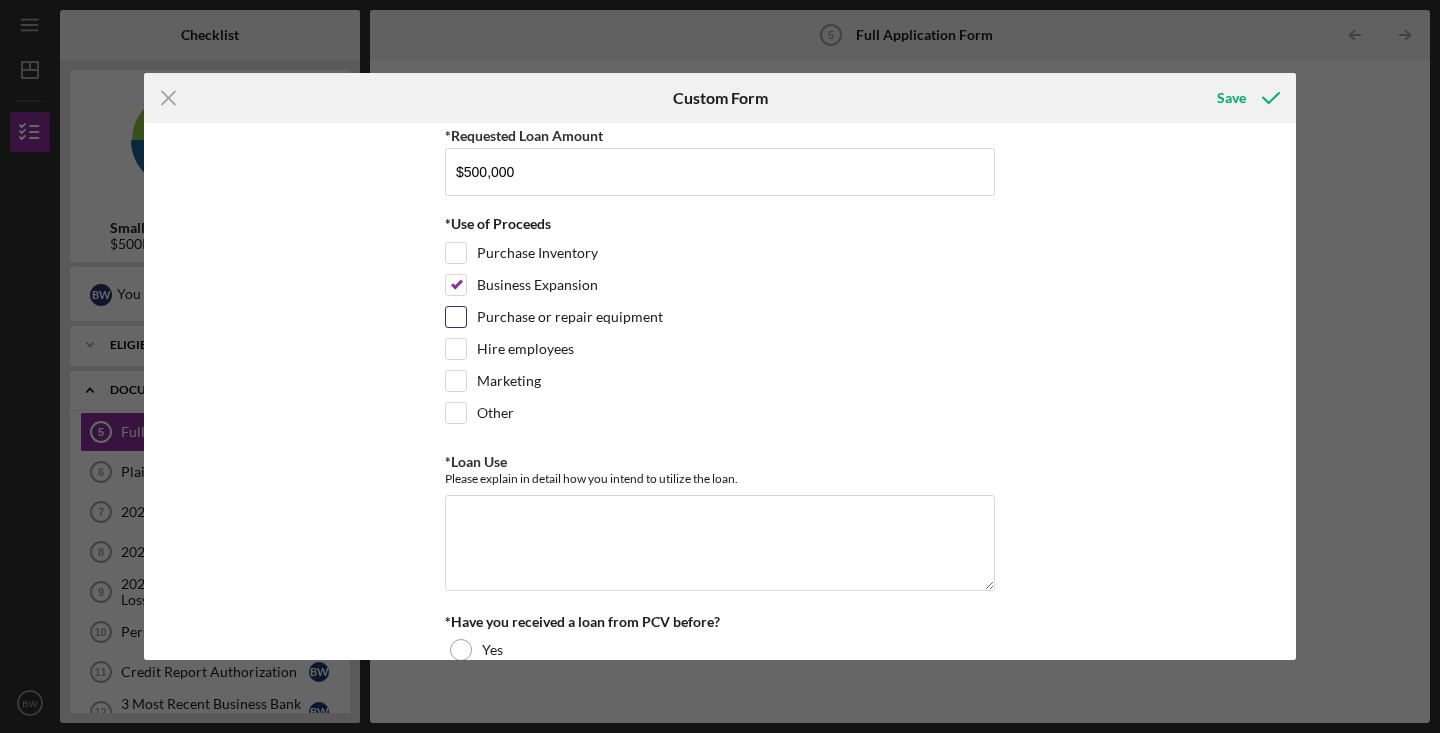 click on "Purchase or repair equipment" at bounding box center [456, 317] 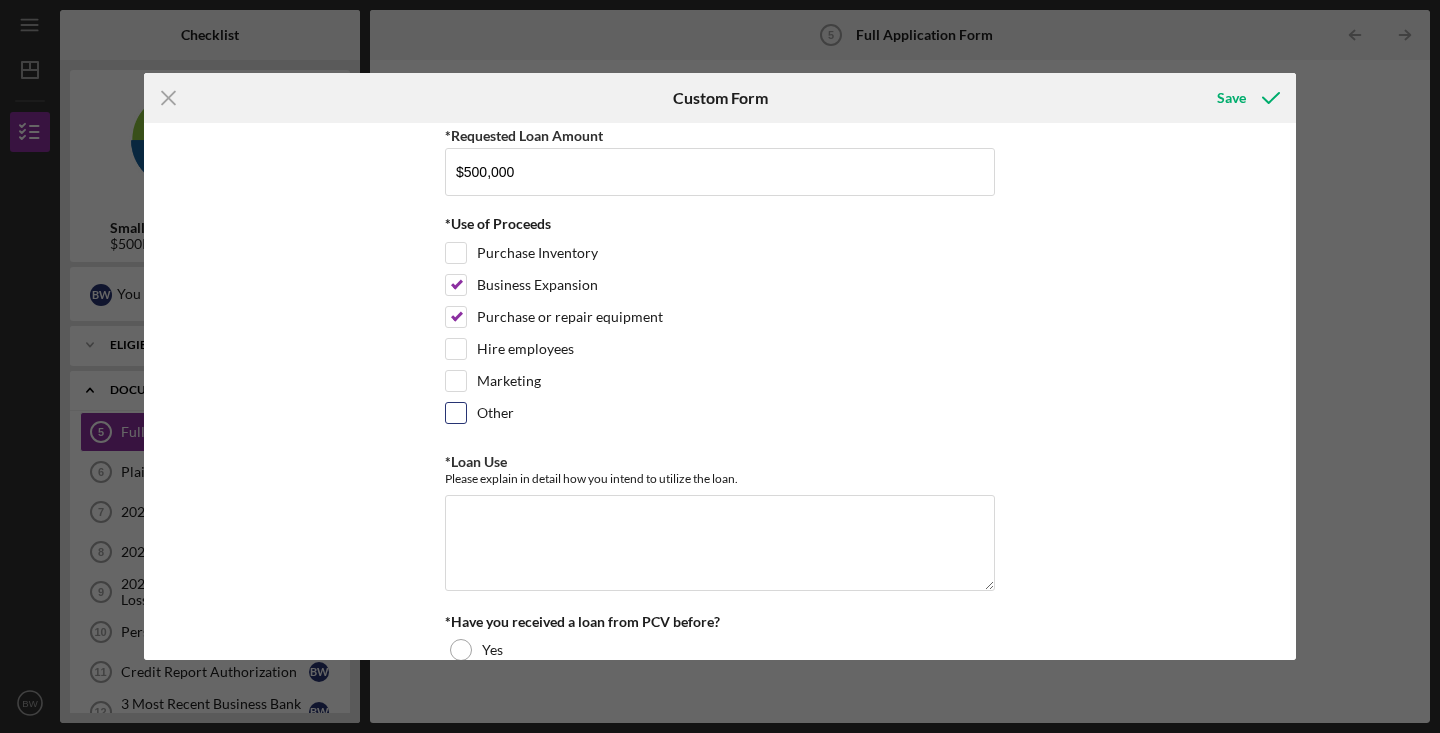 click on "Other" at bounding box center (456, 413) 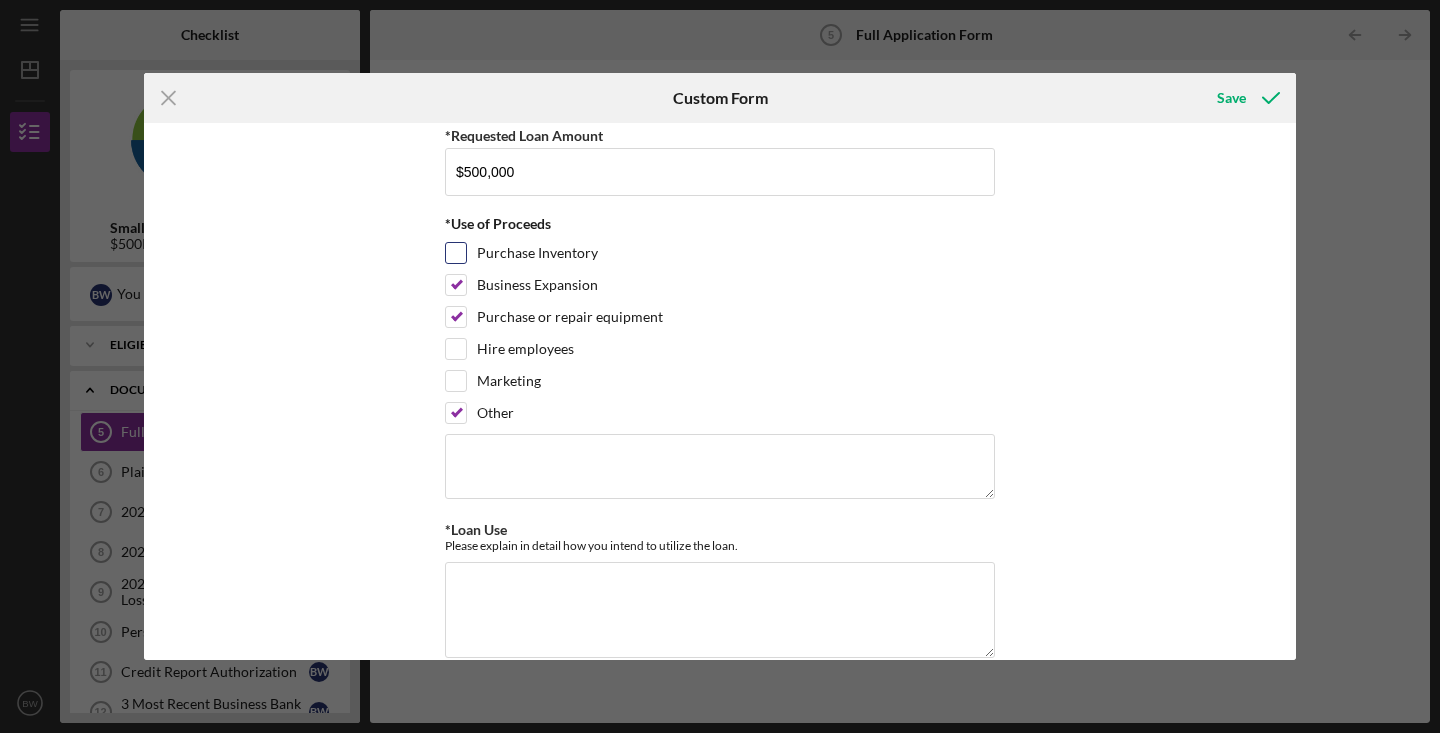 click on "Purchase Inventory" at bounding box center [720, 258] 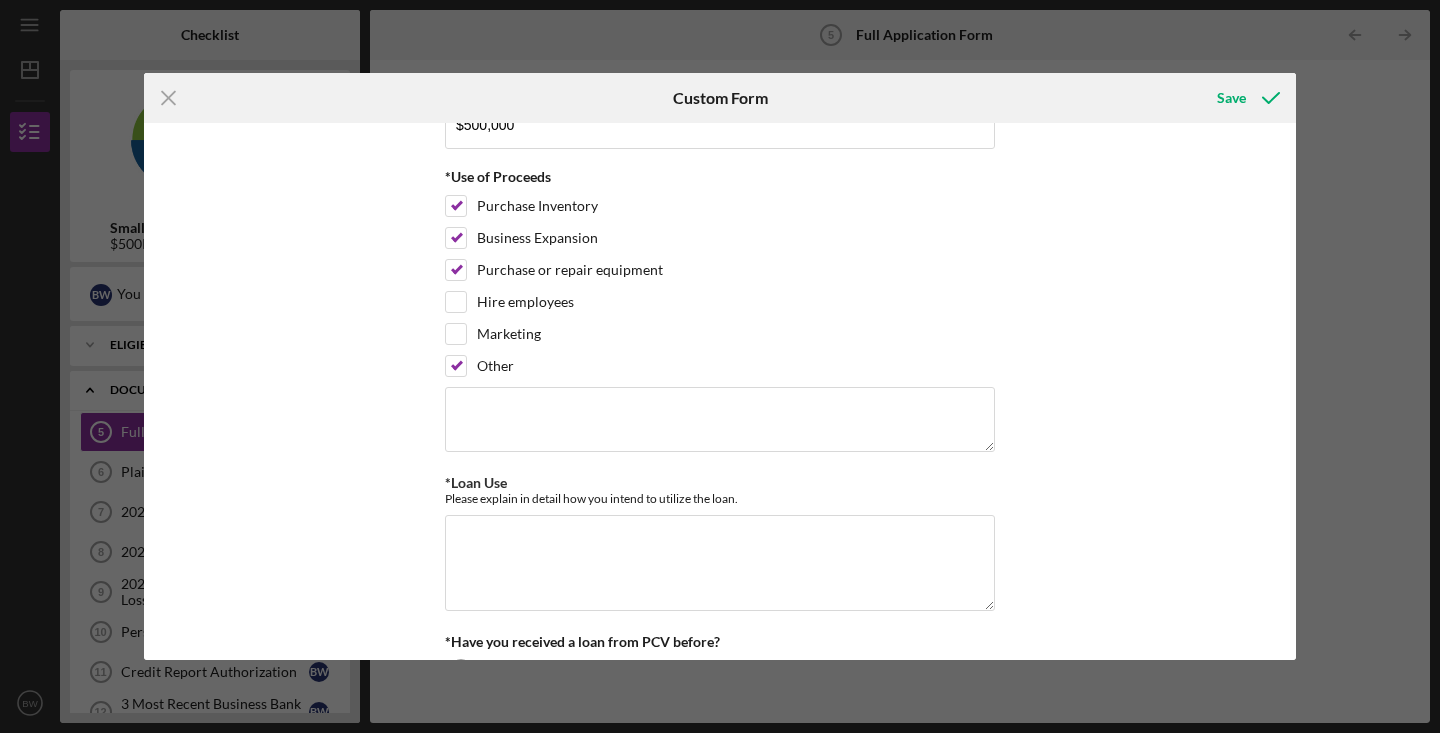 scroll, scrollTop: 132, scrollLeft: 0, axis: vertical 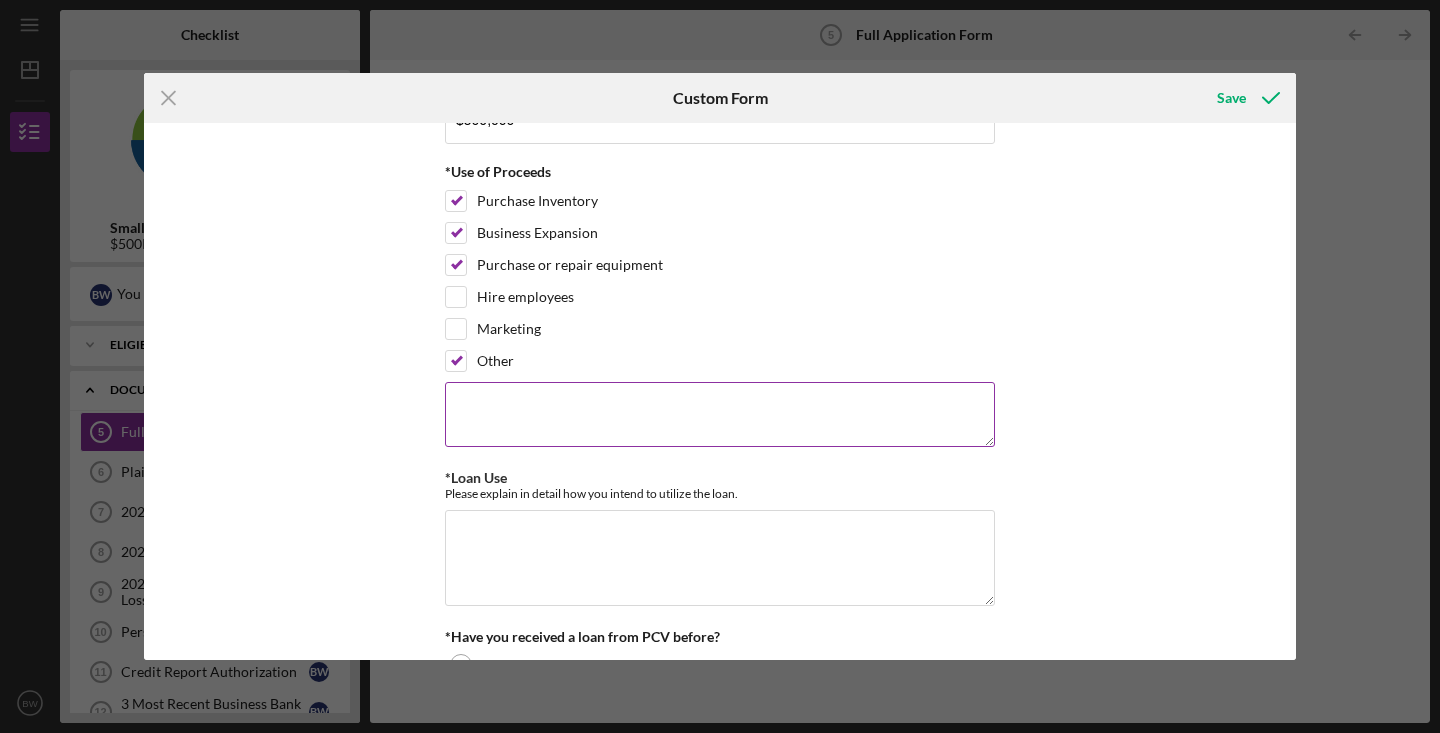 click at bounding box center (720, 414) 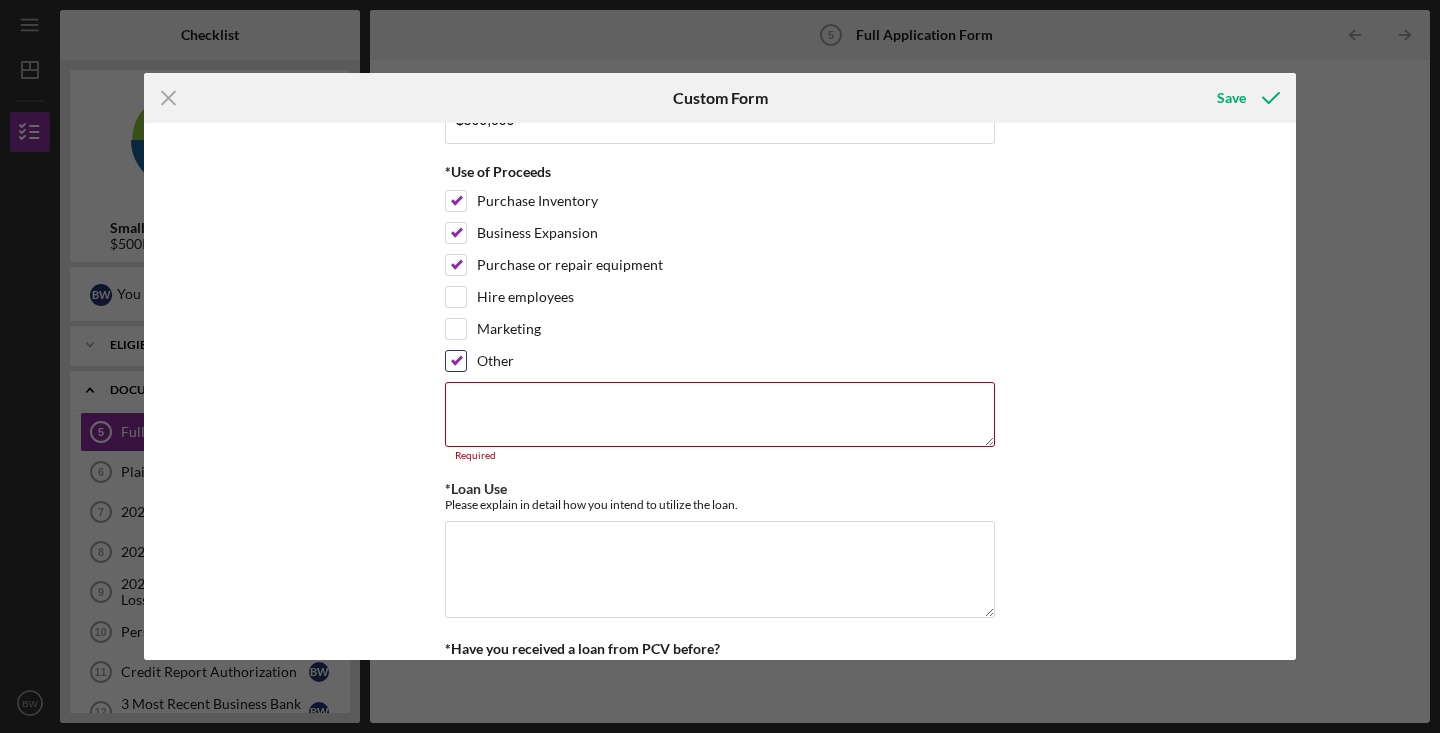 click on "Other" at bounding box center [456, 361] 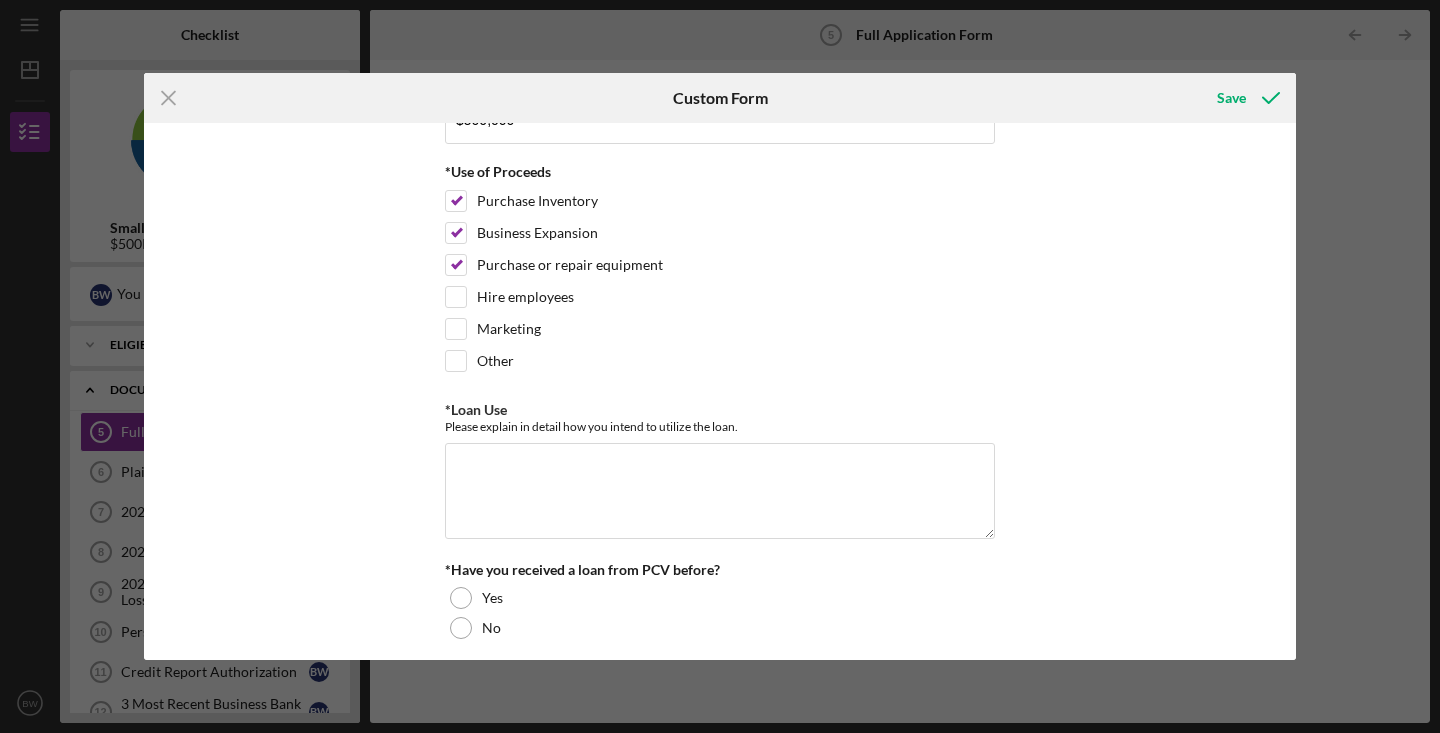 scroll, scrollTop: 251, scrollLeft: 0, axis: vertical 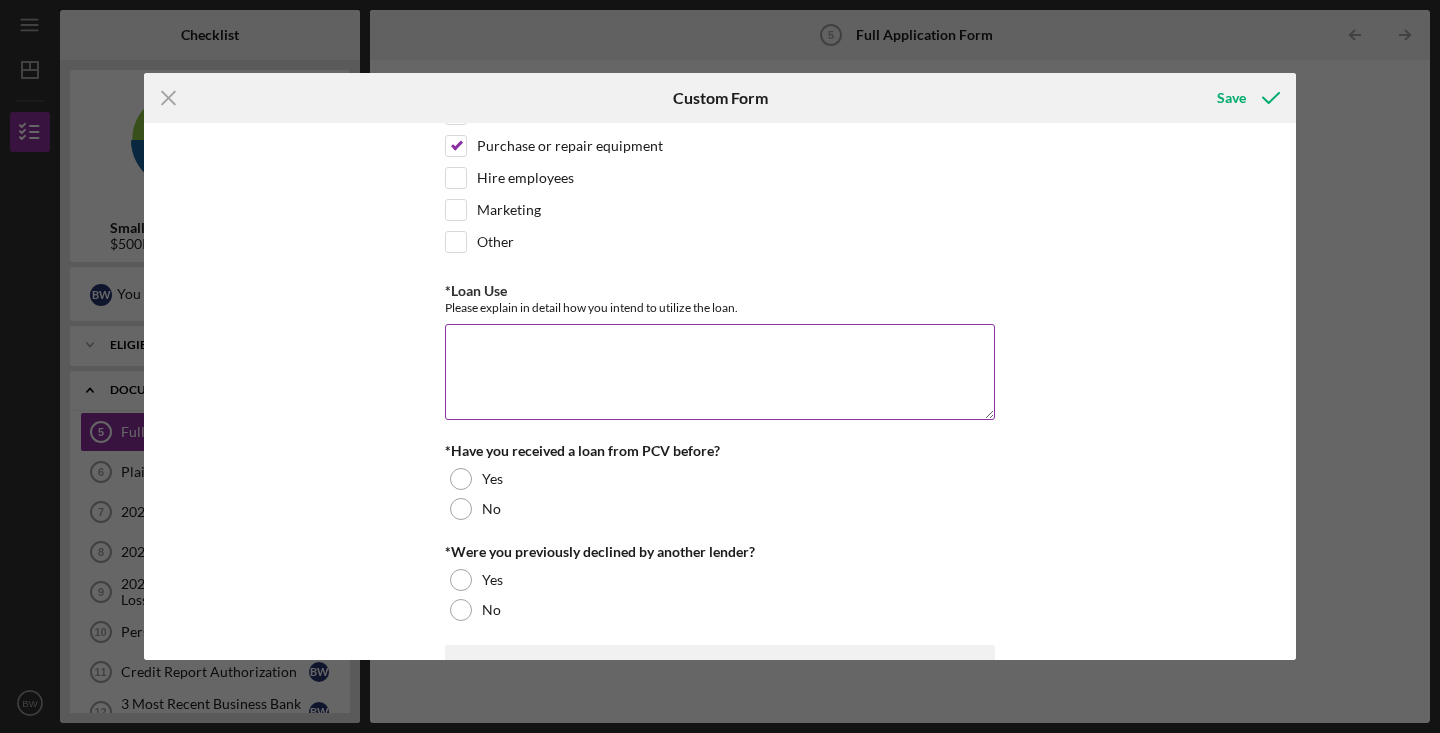 click on "*Loan Use" at bounding box center (720, 372) 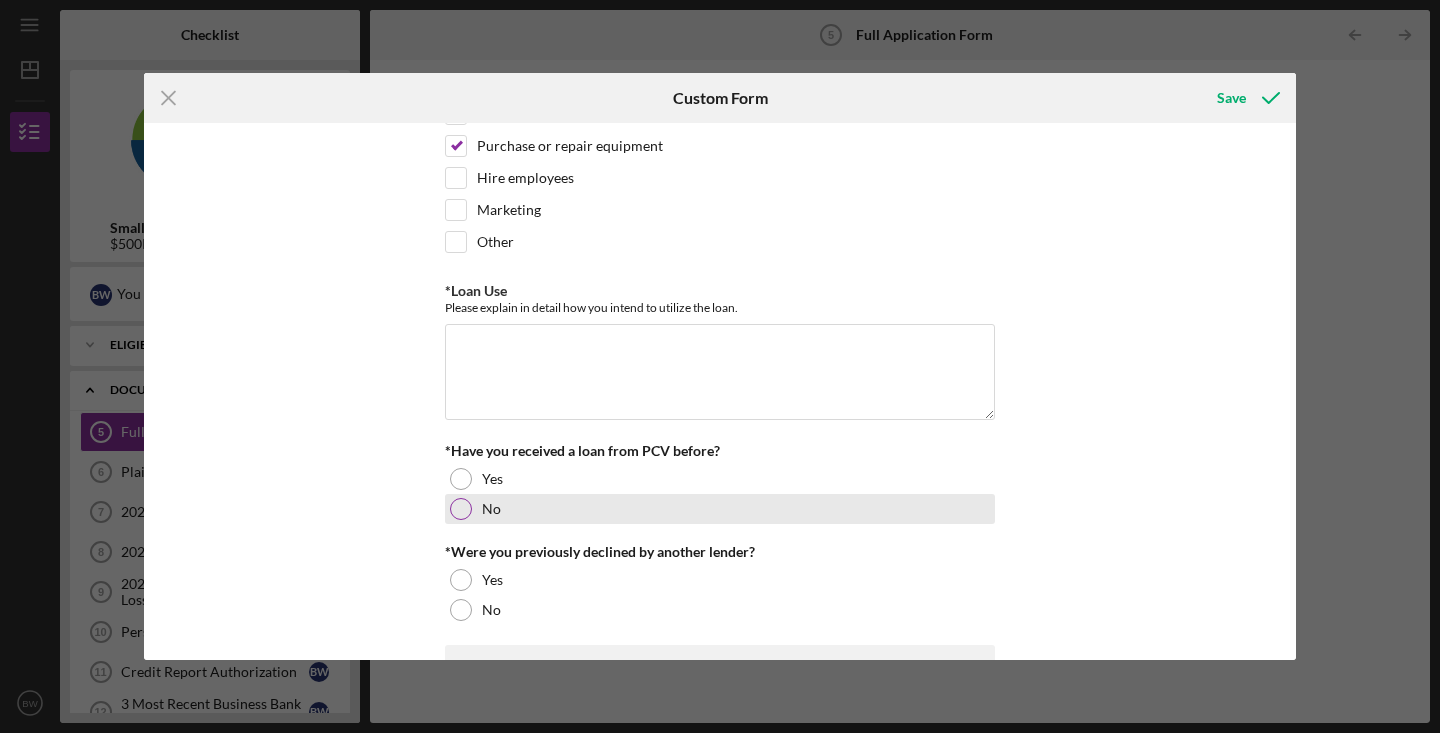 click on "*Have you received a loan from PCV before? Yes No" at bounding box center [720, 483] 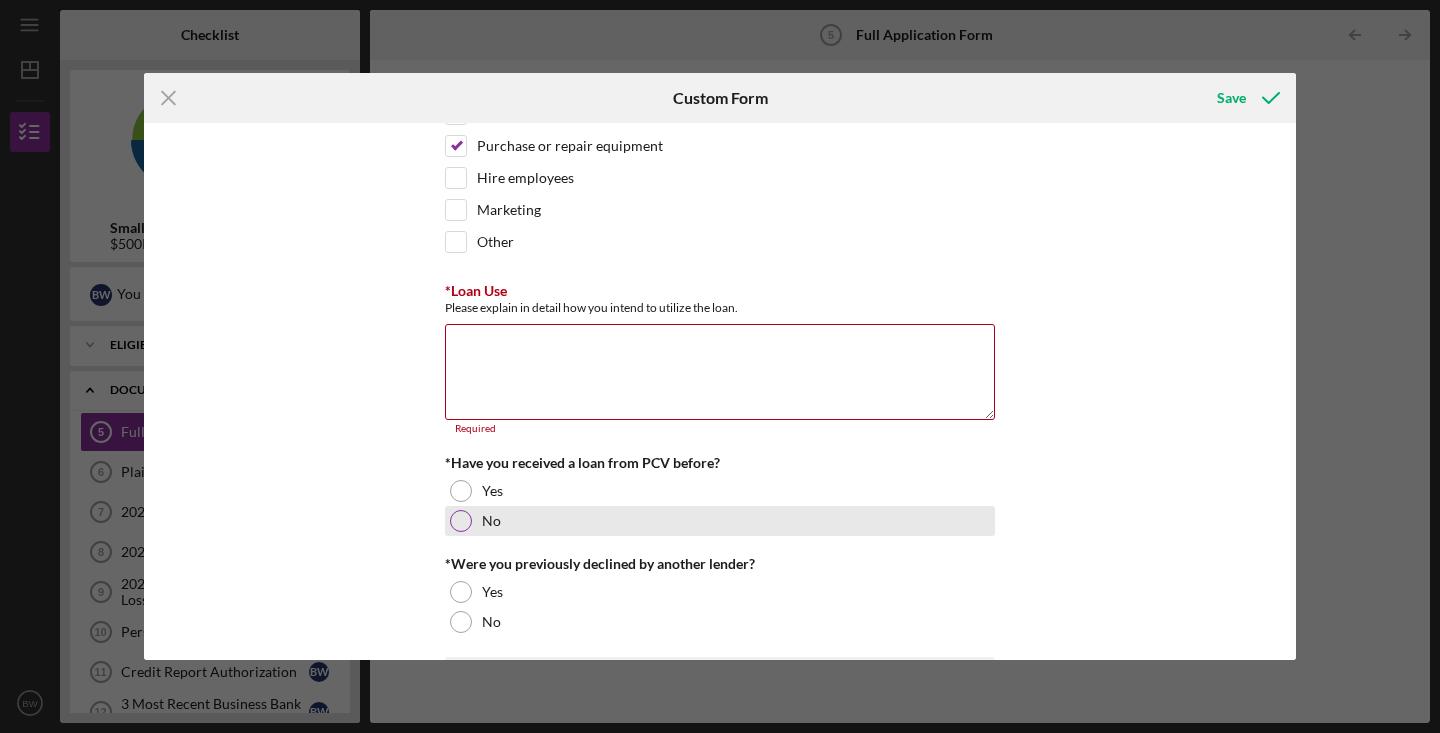 click at bounding box center [461, 521] 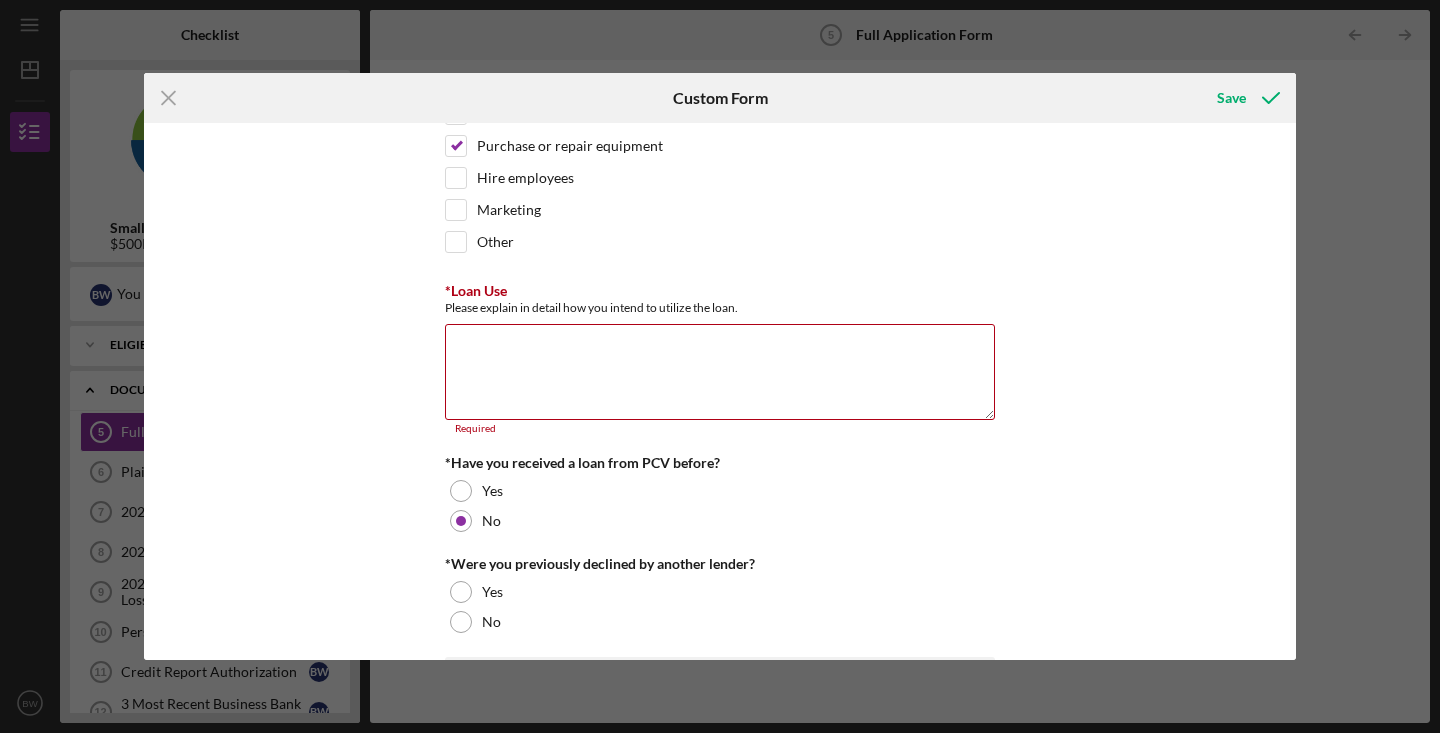 scroll, scrollTop: 271, scrollLeft: 0, axis: vertical 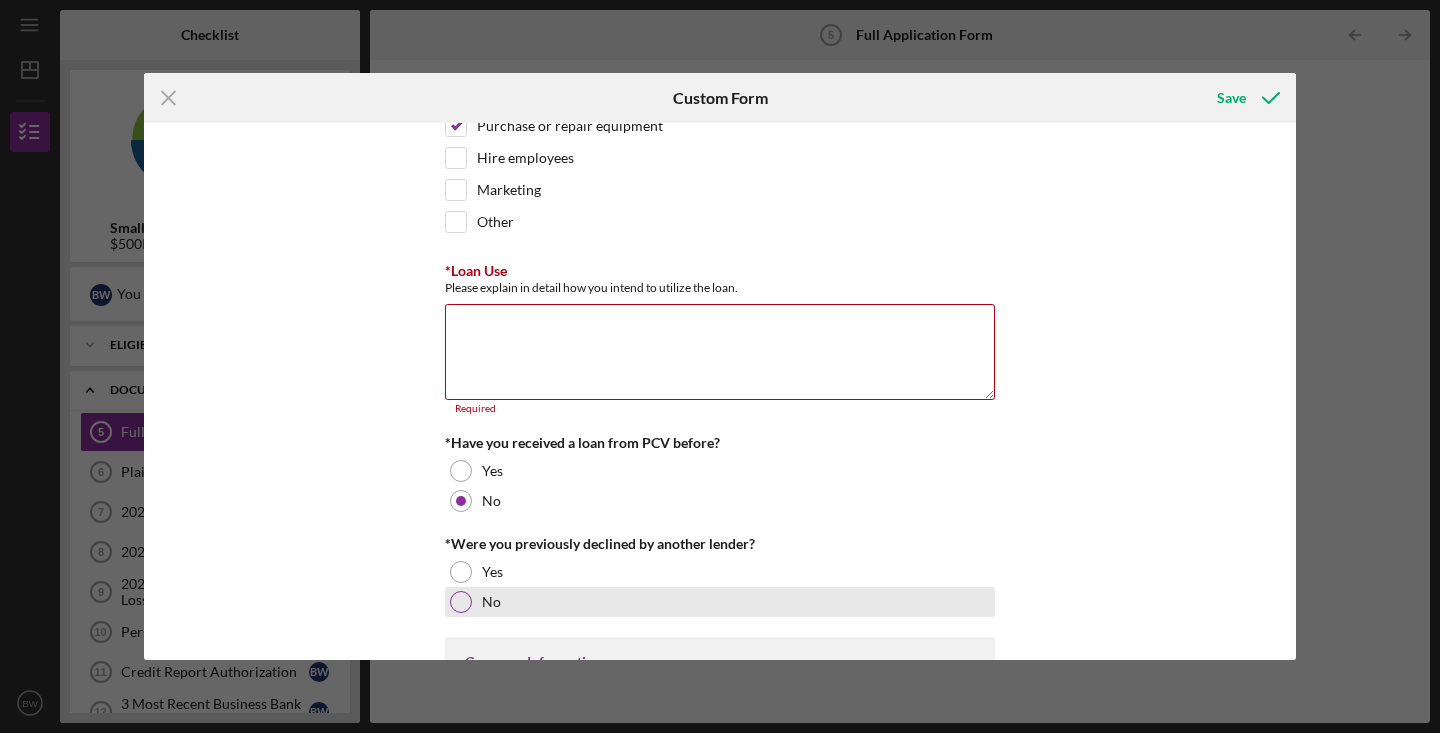 click at bounding box center [461, 602] 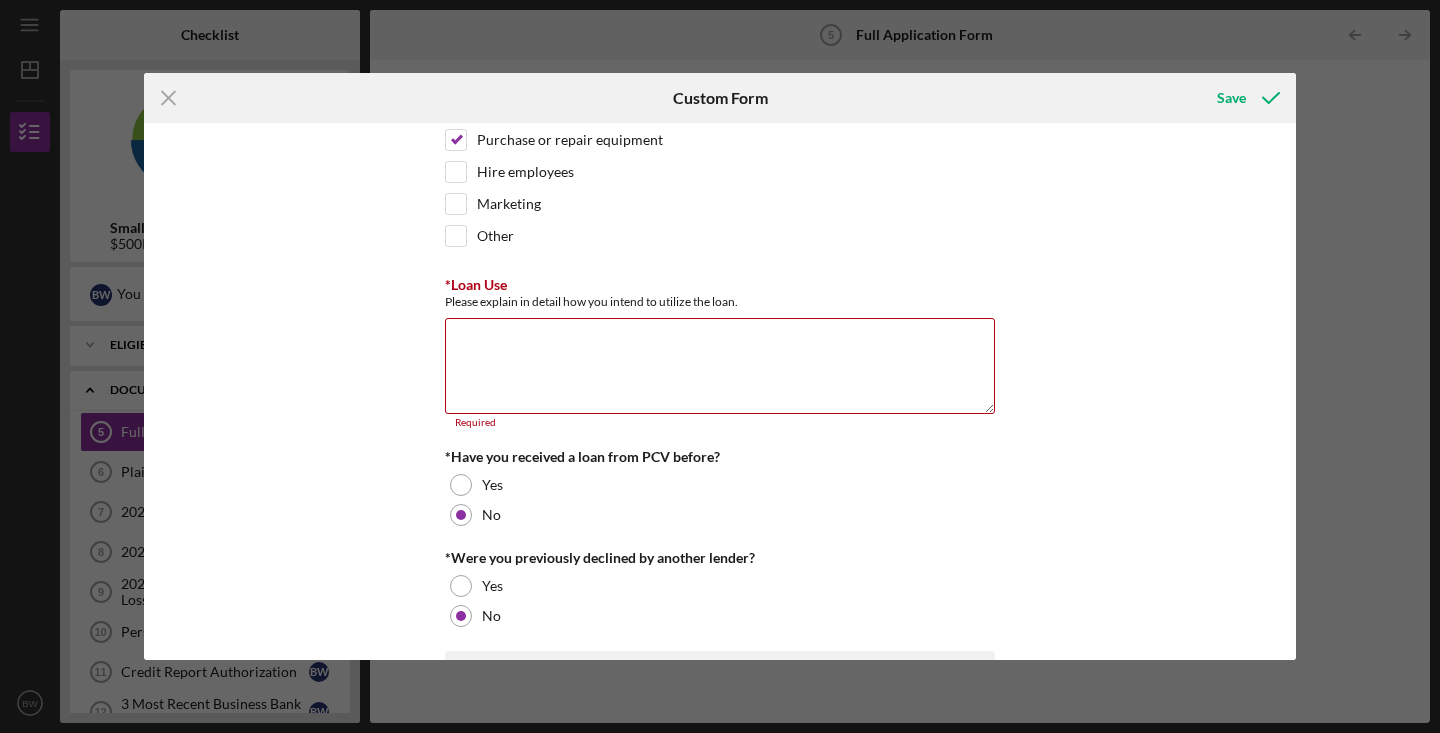 scroll, scrollTop: 245, scrollLeft: 0, axis: vertical 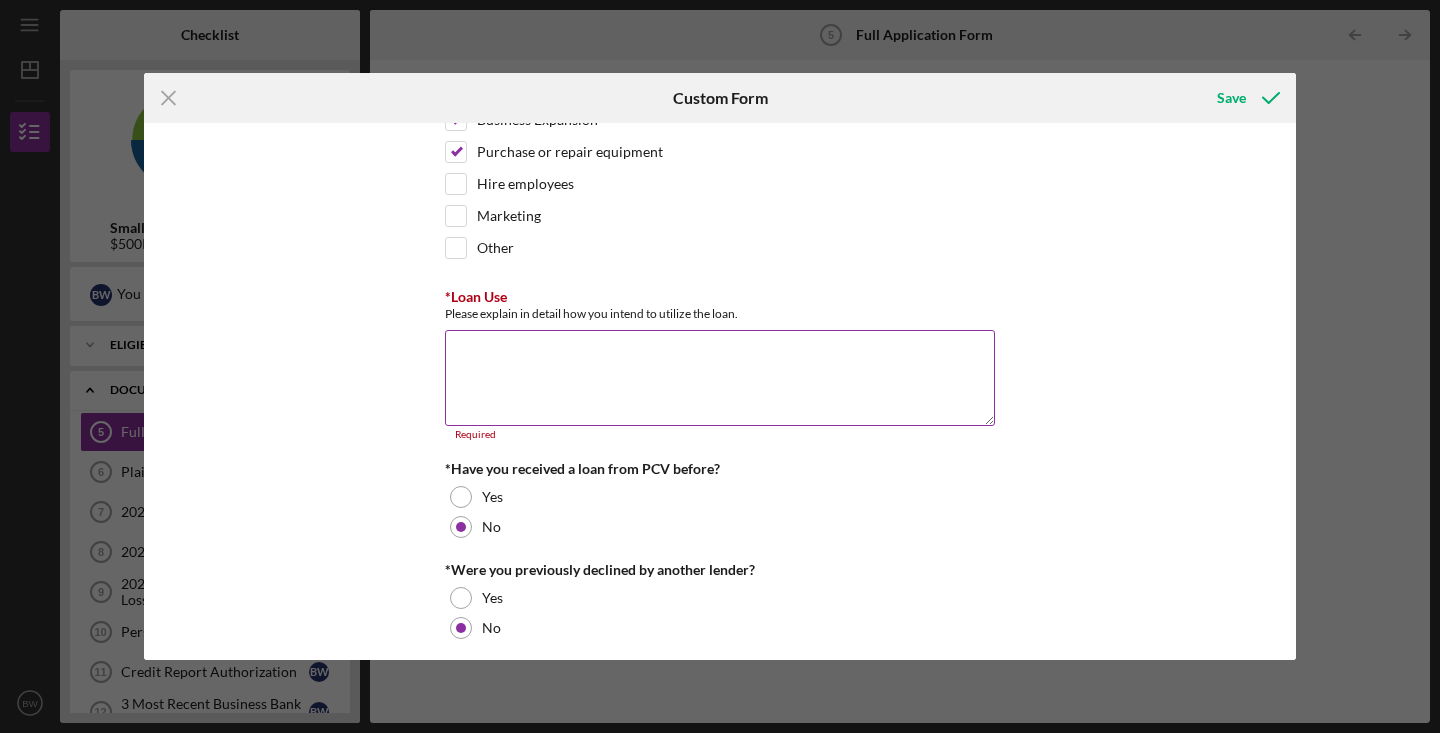 click on "*Loan Use" at bounding box center (720, 378) 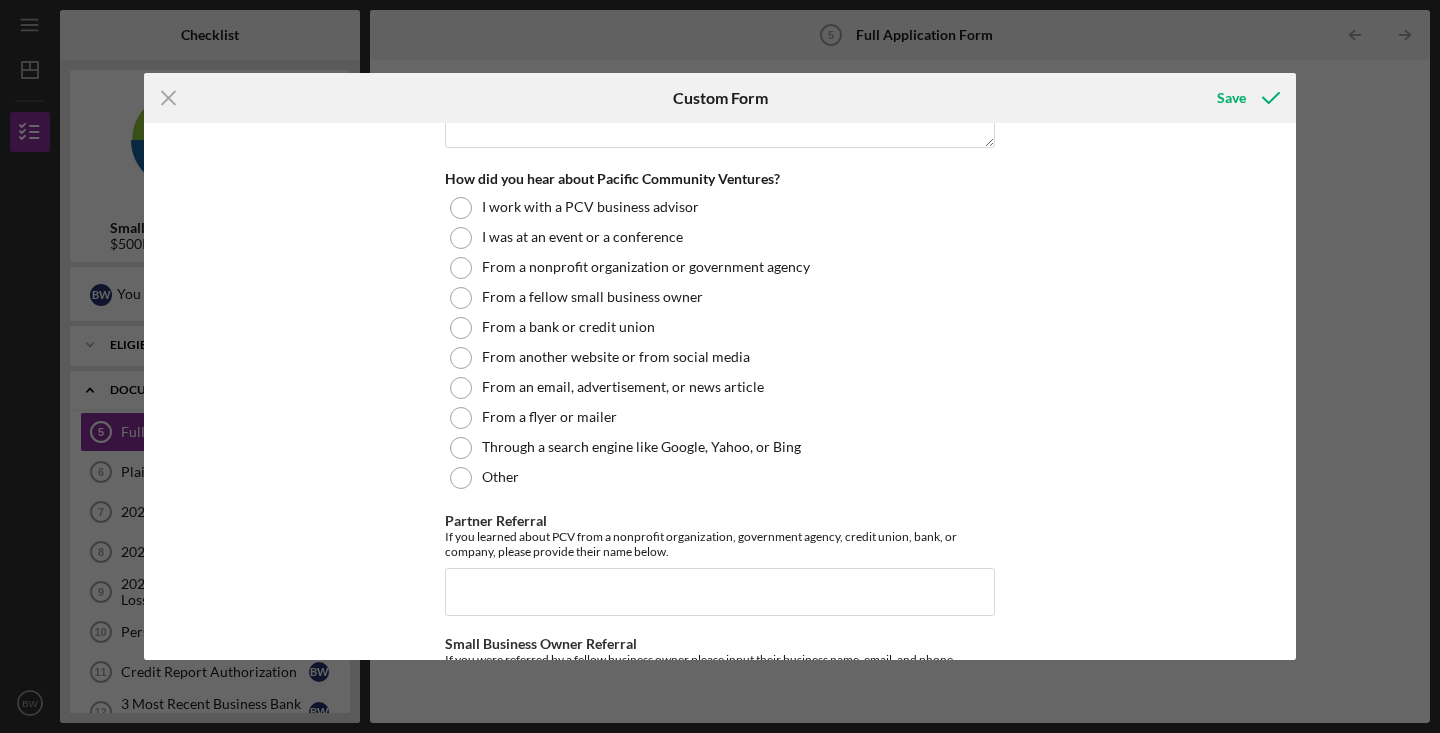 scroll, scrollTop: 2196, scrollLeft: 0, axis: vertical 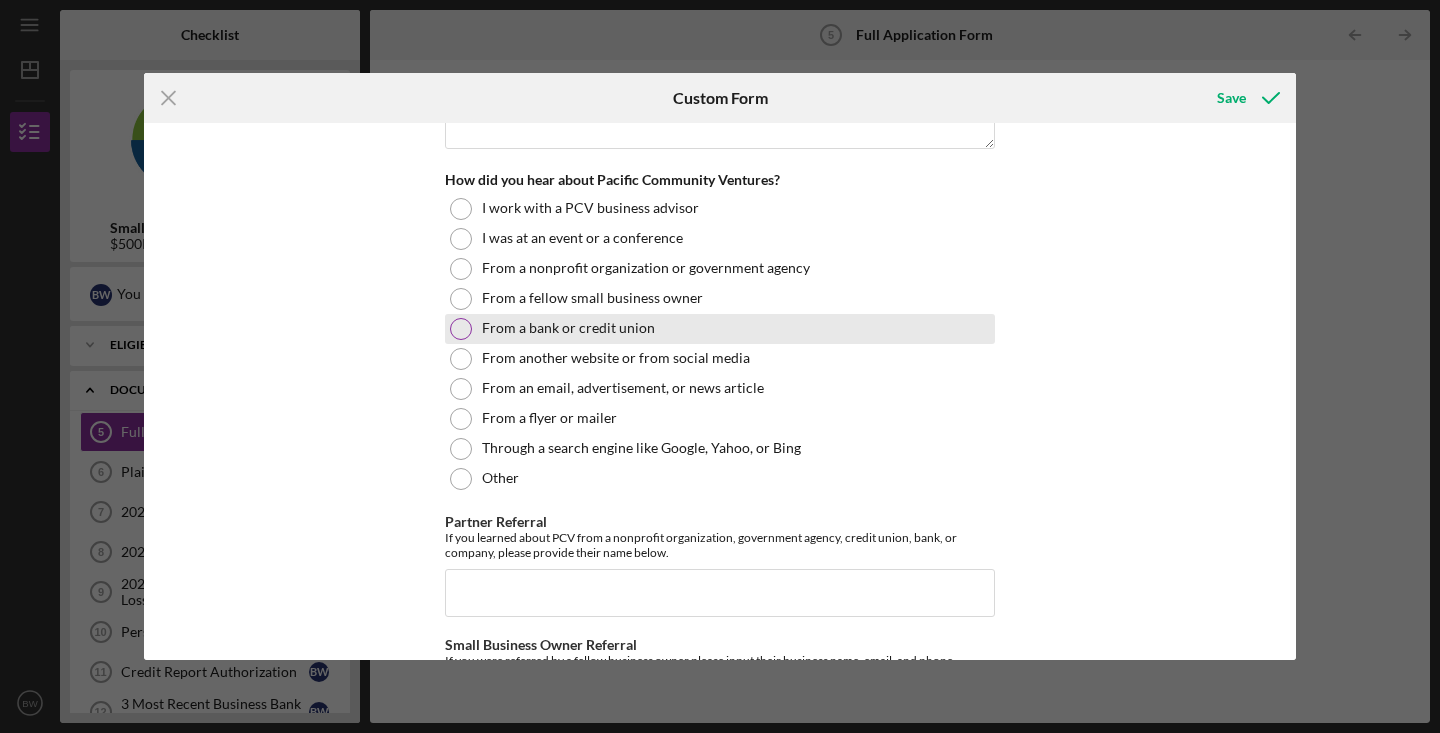 click at bounding box center [461, 329] 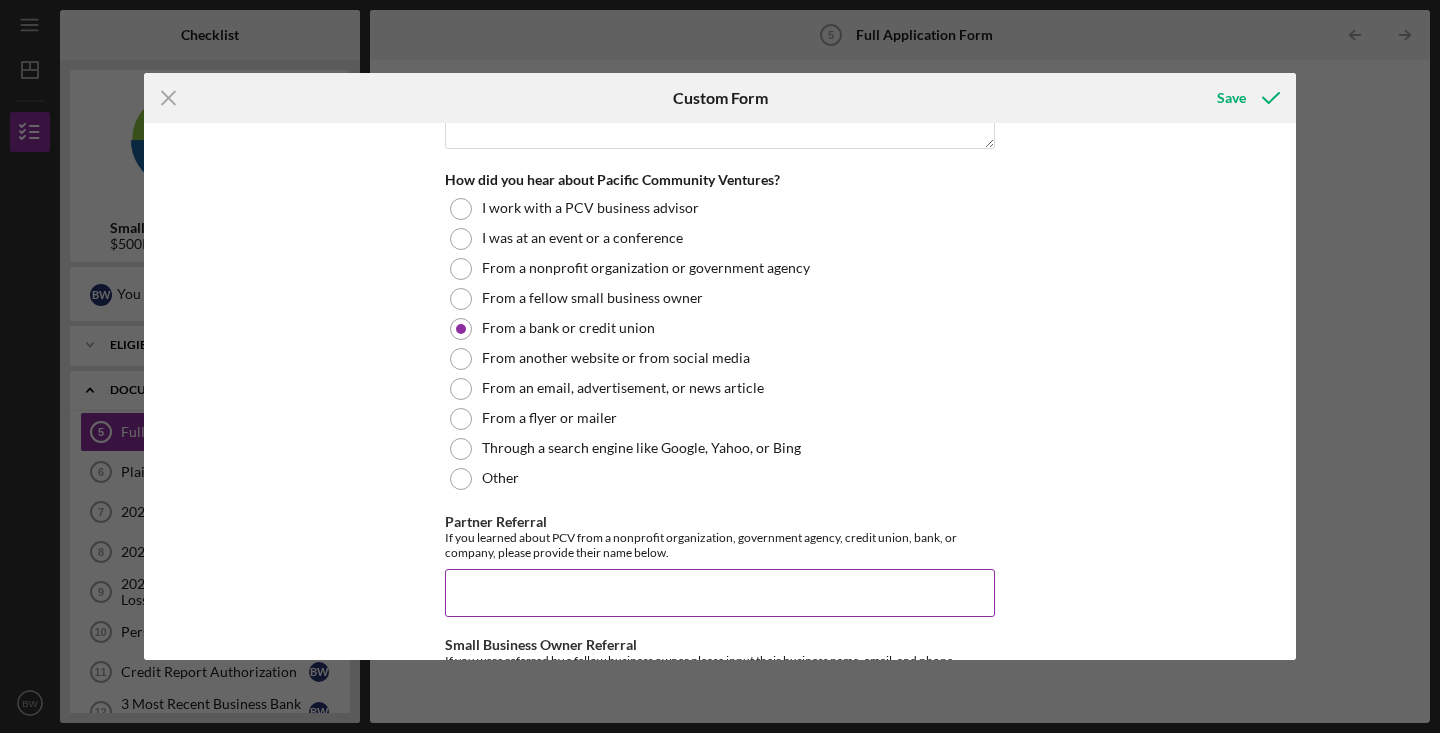click on "Partner Referral" at bounding box center [720, 593] 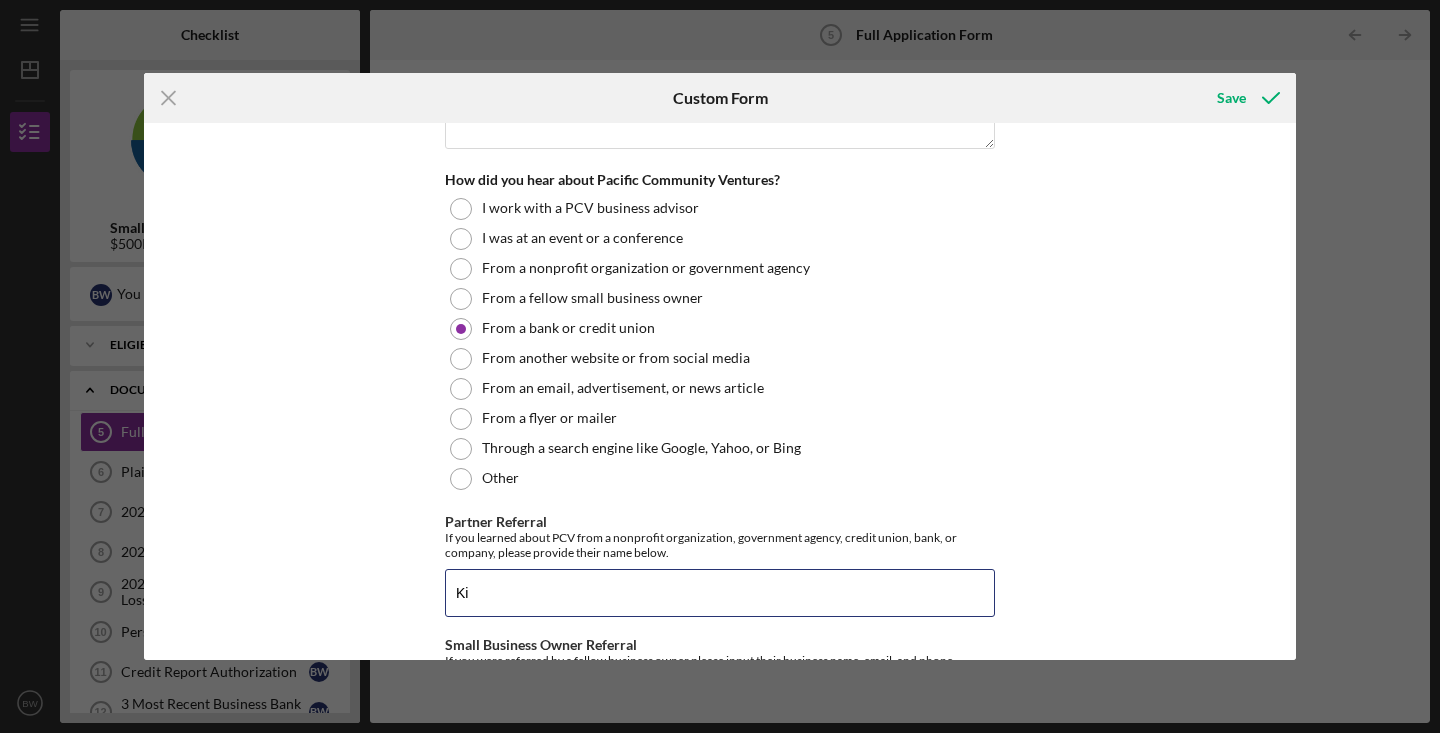 type on "K" 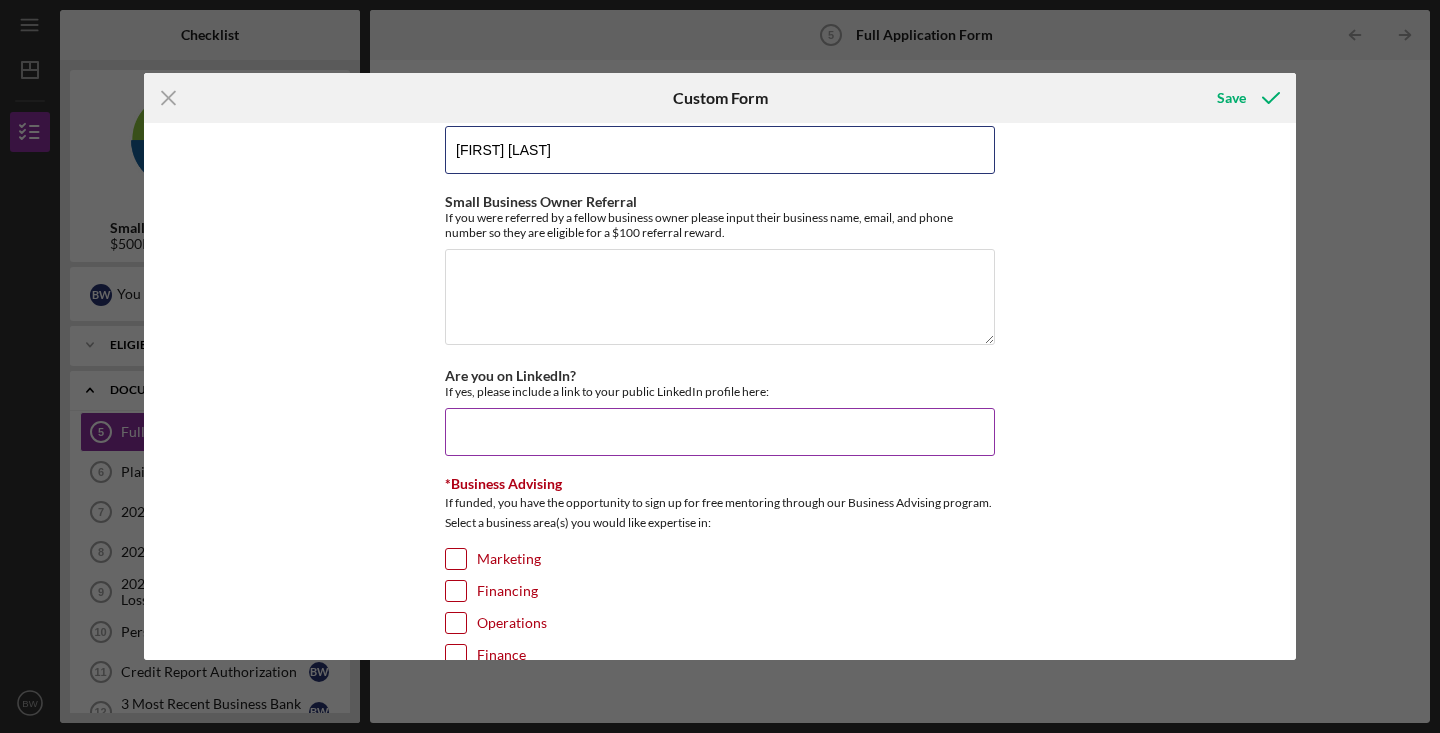 scroll, scrollTop: 2717, scrollLeft: 0, axis: vertical 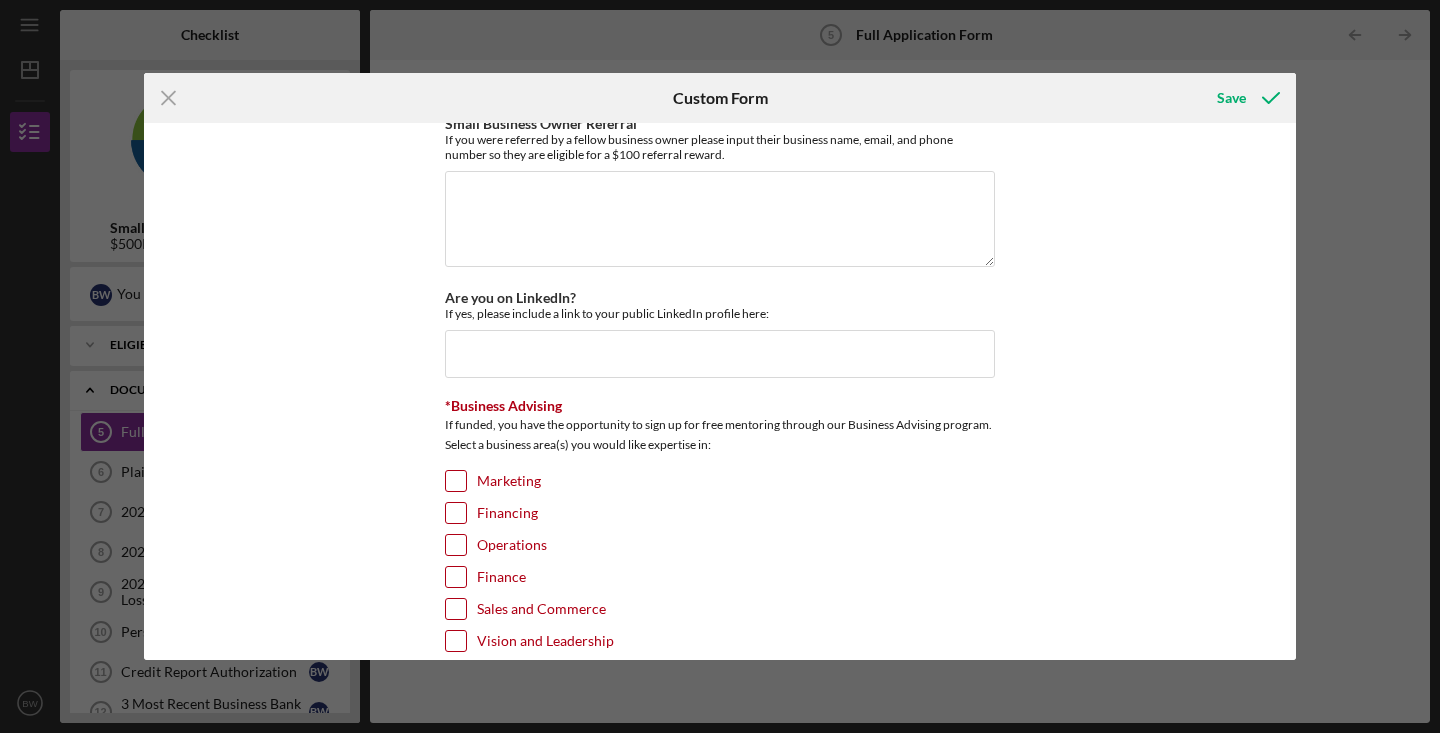 type on "[FIRST] [LAST]" 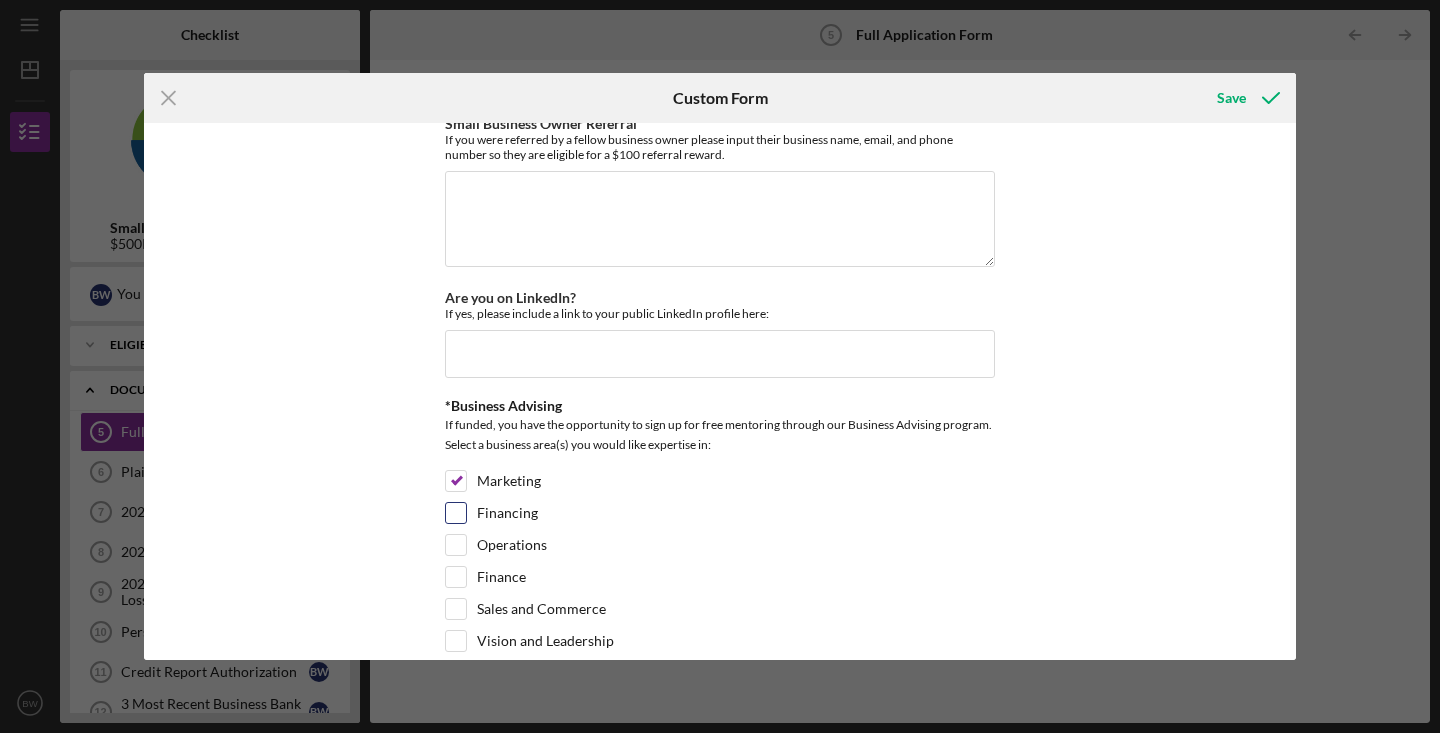 click on "Financing" at bounding box center [456, 513] 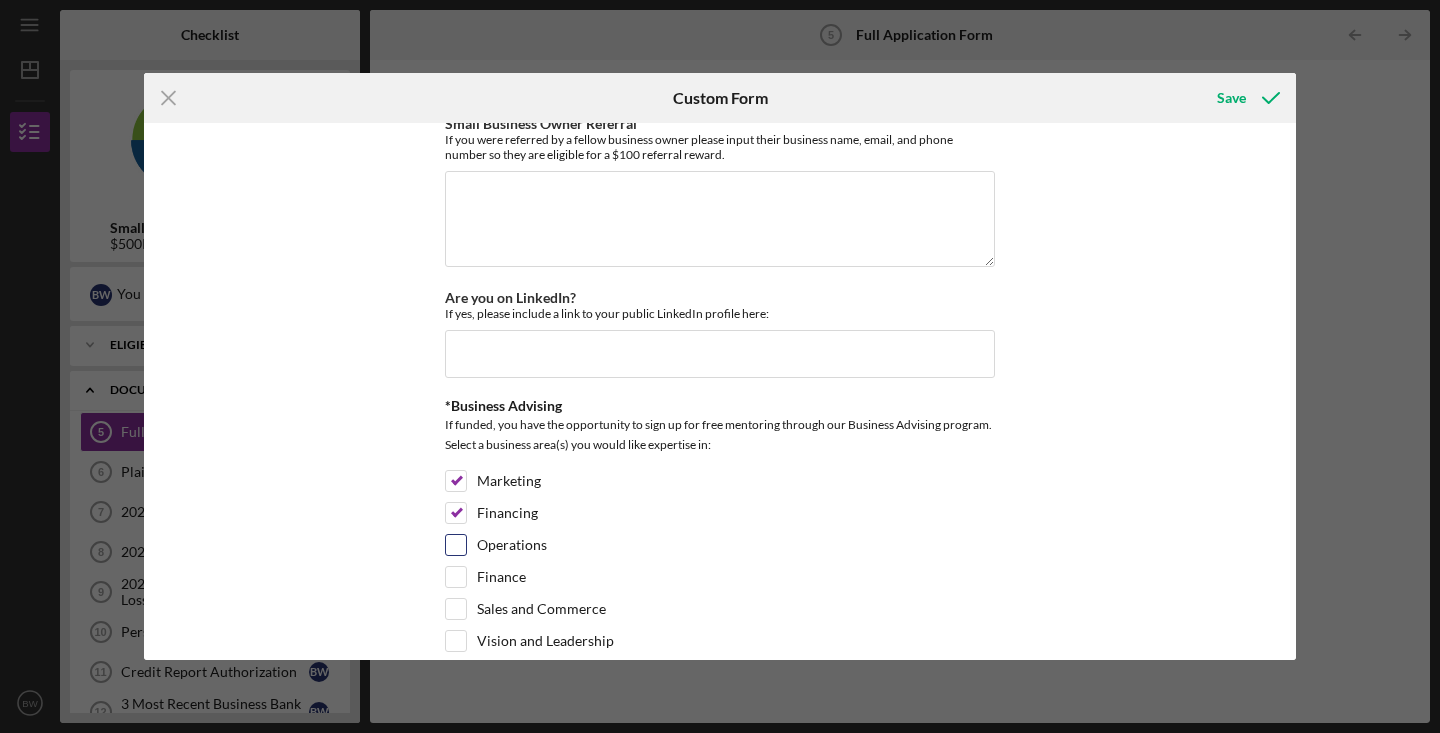 click on "Operations" at bounding box center (456, 545) 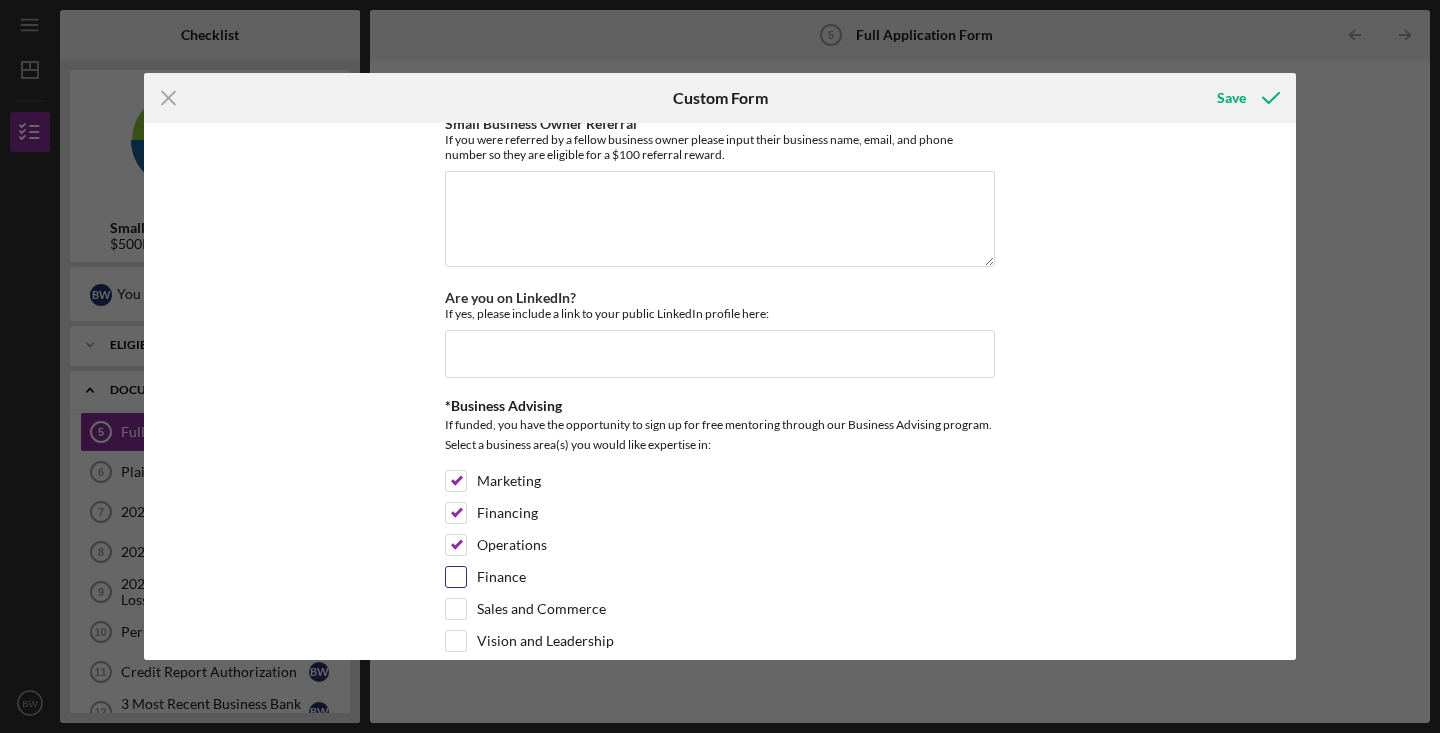 click on "Finance" at bounding box center [456, 577] 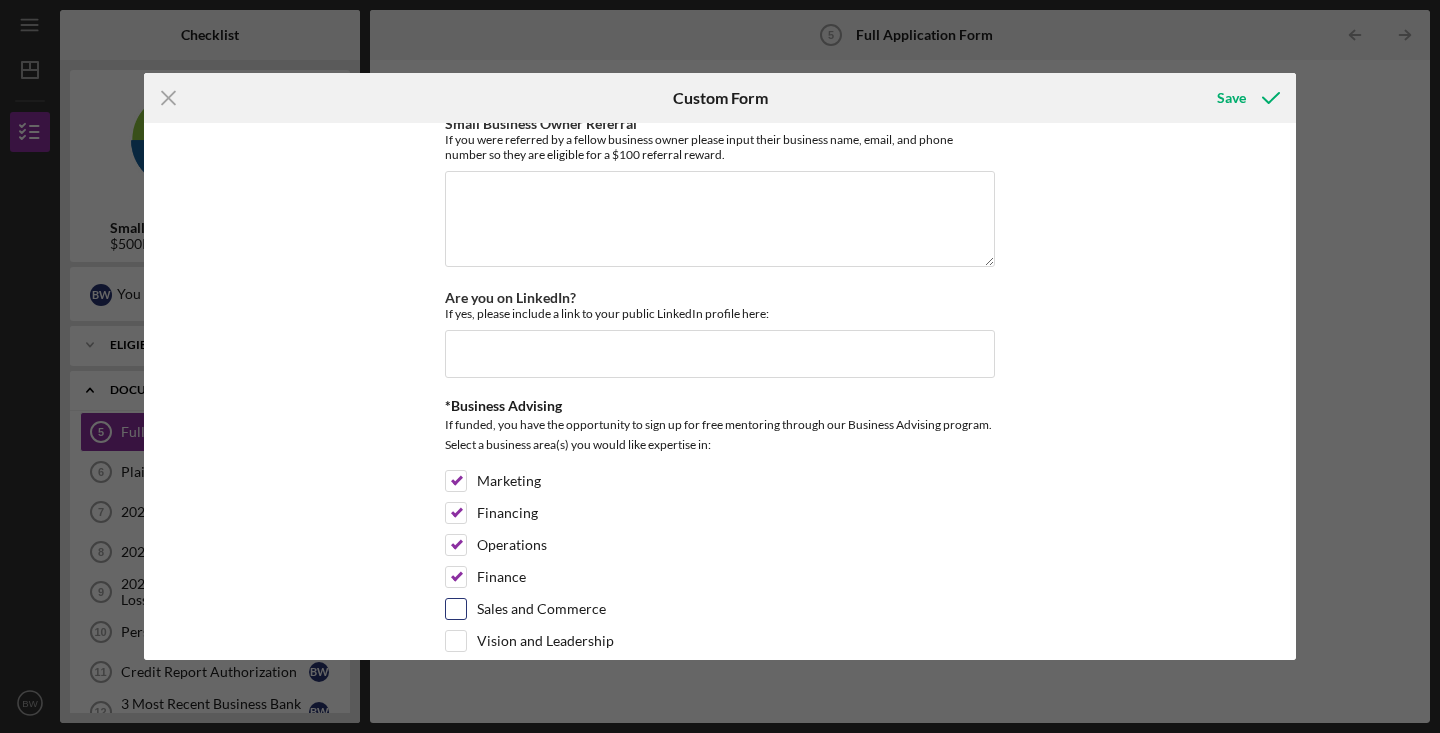 click on "Sales and Commerce" at bounding box center [456, 609] 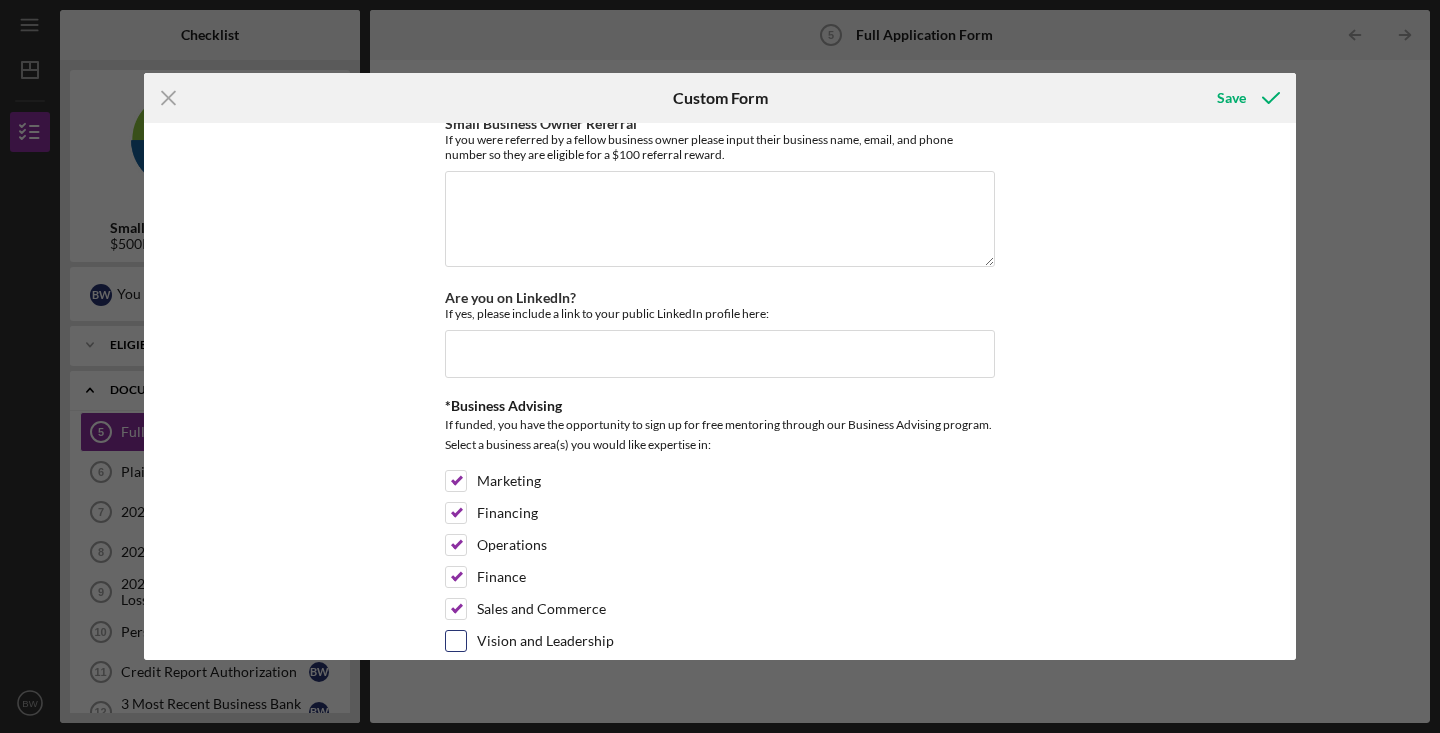click on "Vision and Leadership" at bounding box center (456, 641) 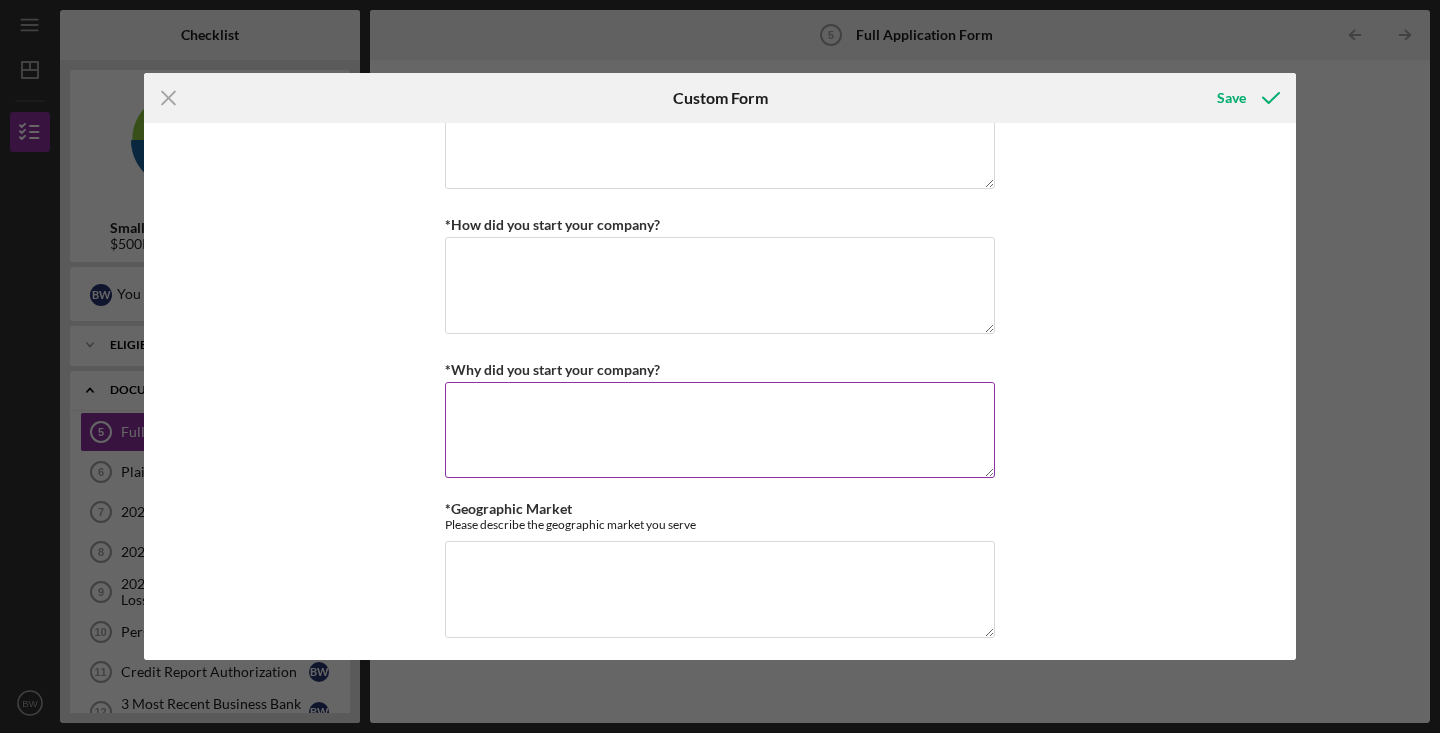 scroll, scrollTop: 1164, scrollLeft: 0, axis: vertical 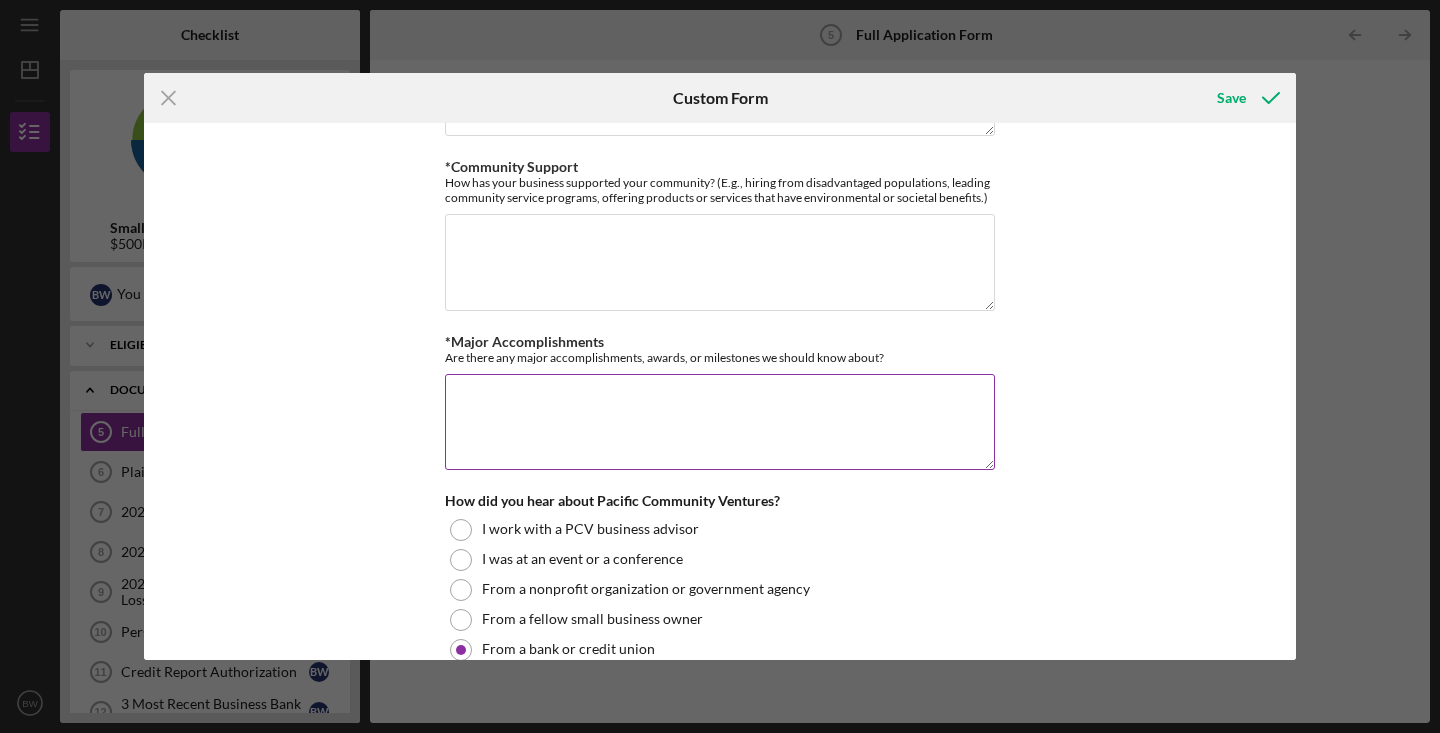 click on "*Major Accomplishments" at bounding box center [720, 422] 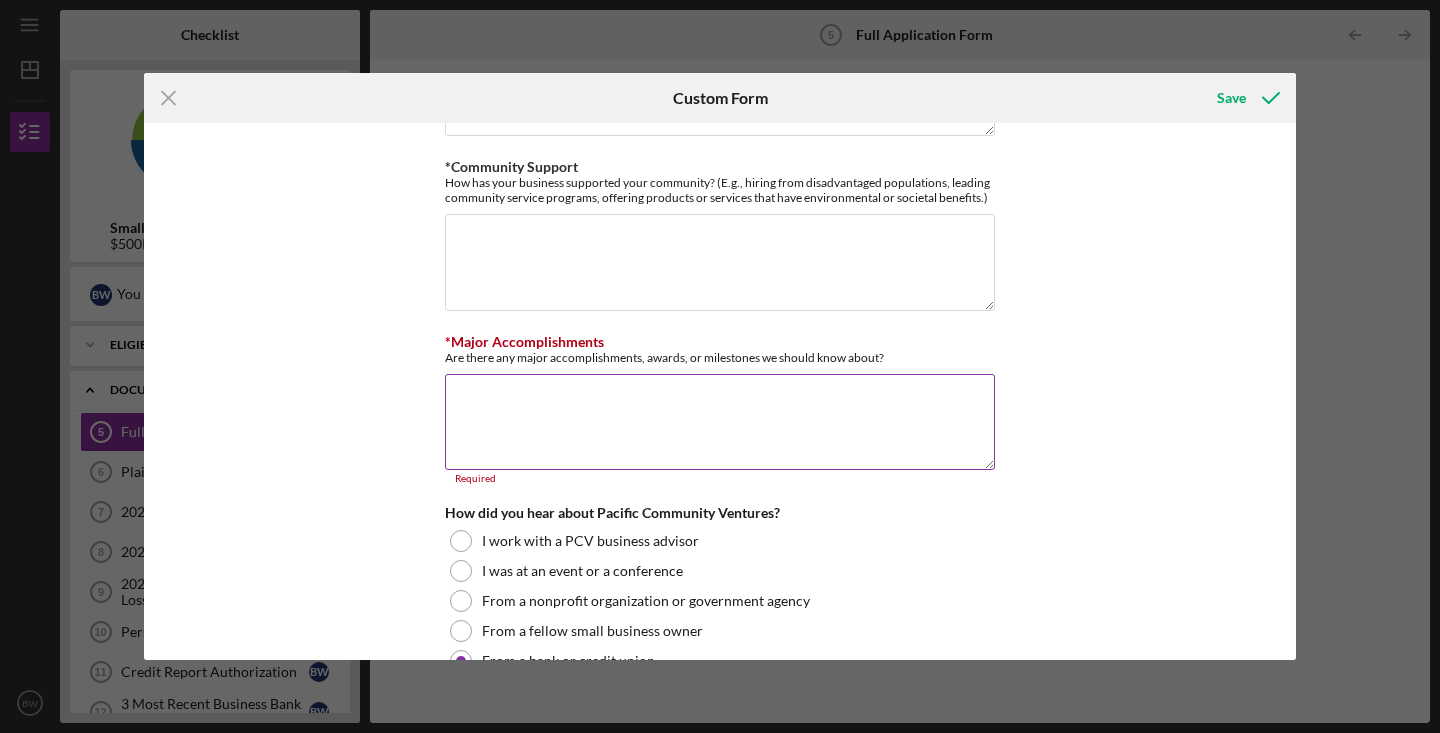 click on "*Major Accomplishments" at bounding box center (720, 422) 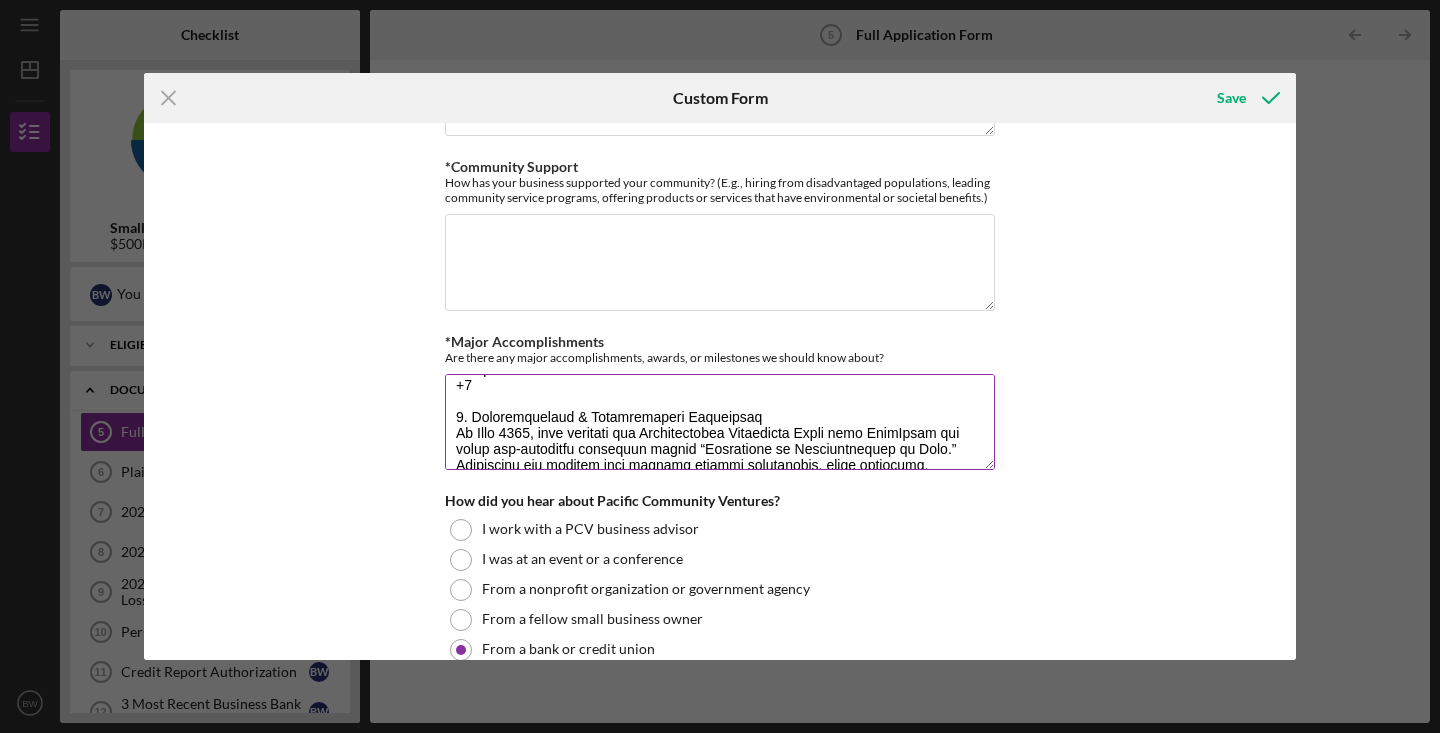 scroll, scrollTop: 421, scrollLeft: 0, axis: vertical 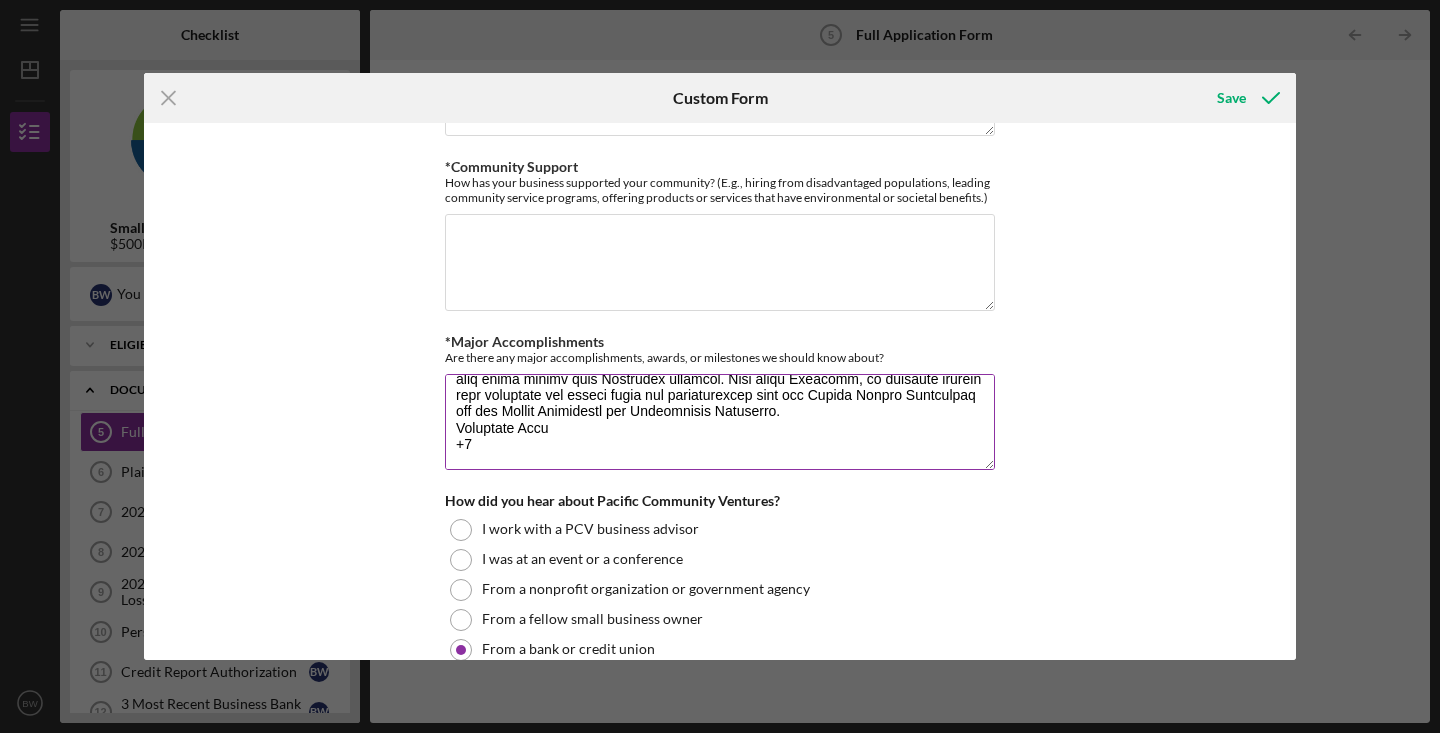 click on "*Major Accomplishments" at bounding box center [720, 422] 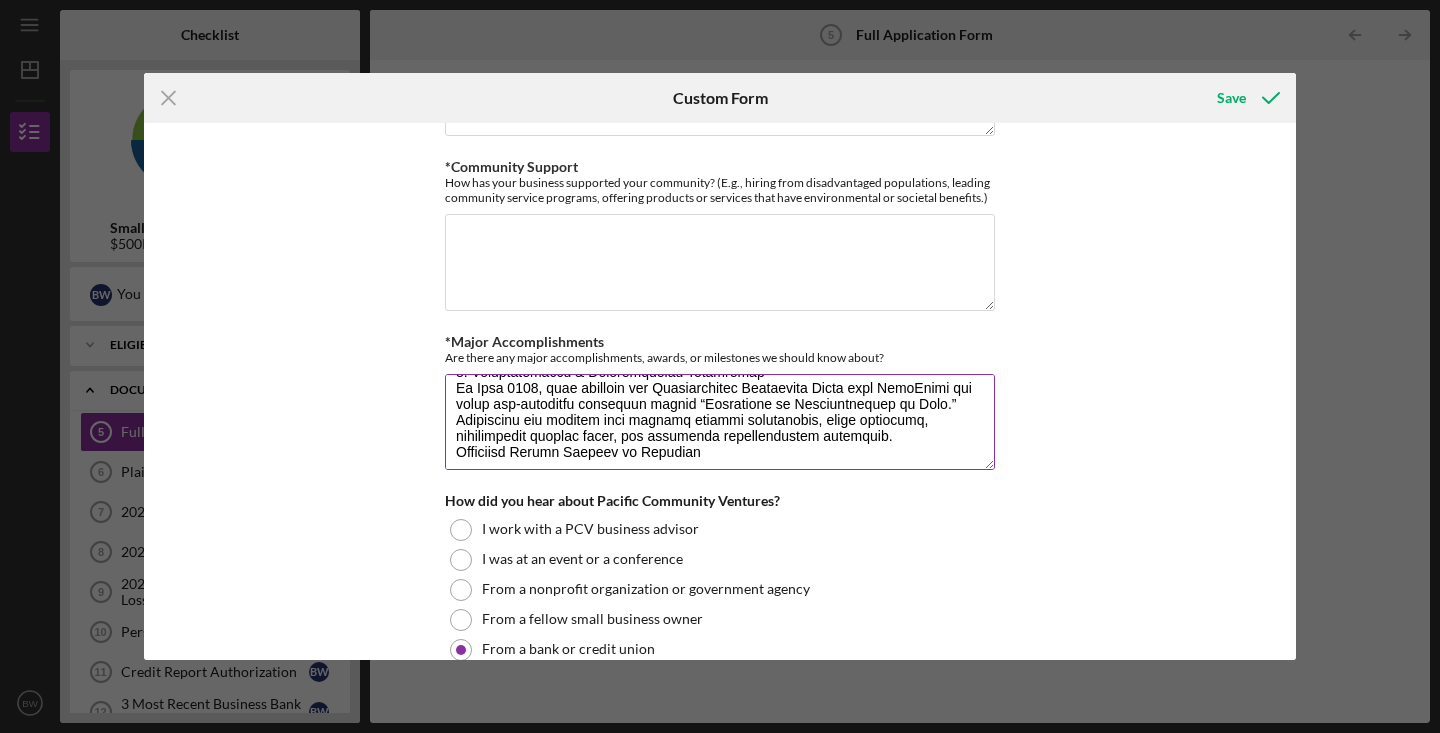 scroll, scrollTop: 498, scrollLeft: 0, axis: vertical 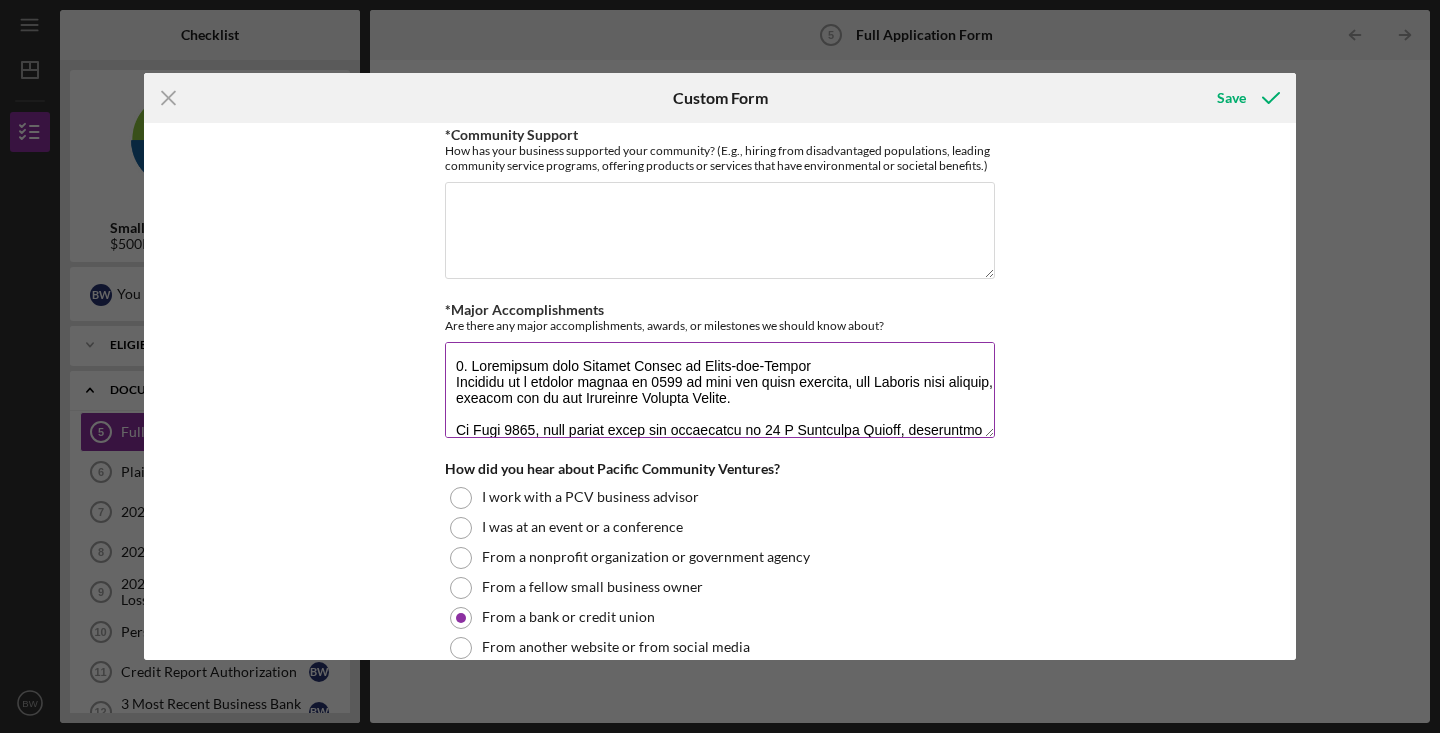 click on "*Major Accomplishments" at bounding box center [720, 390] 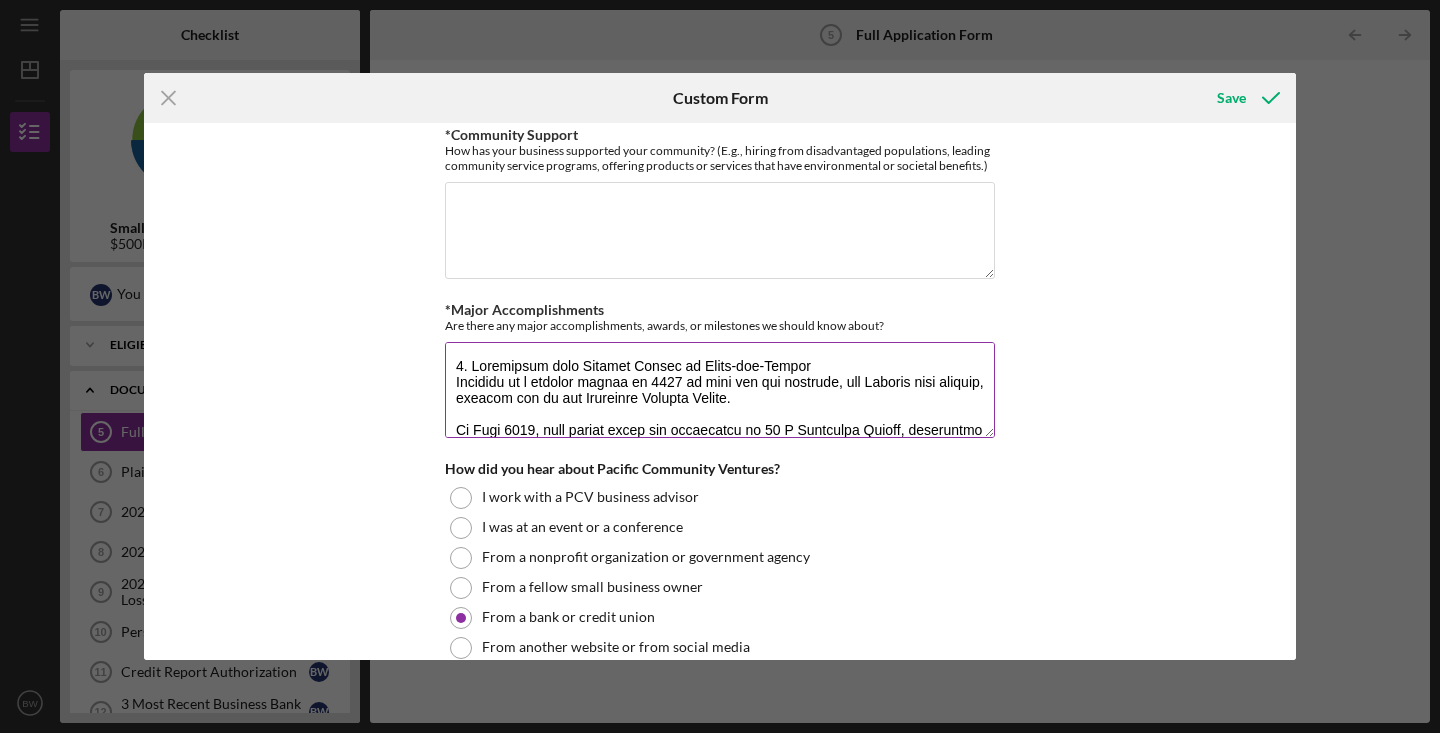 click on "*Major Accomplishments" at bounding box center [720, 390] 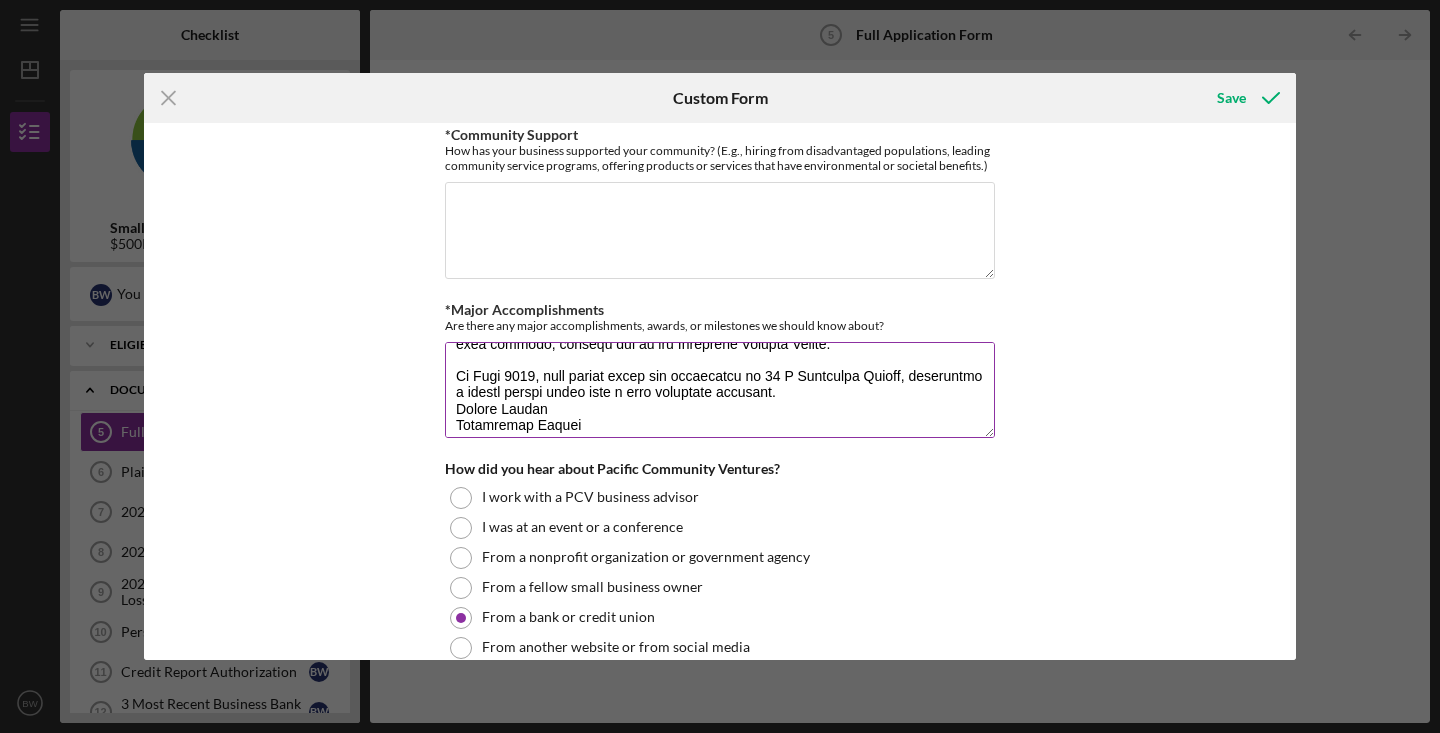 scroll, scrollTop: 83, scrollLeft: 0, axis: vertical 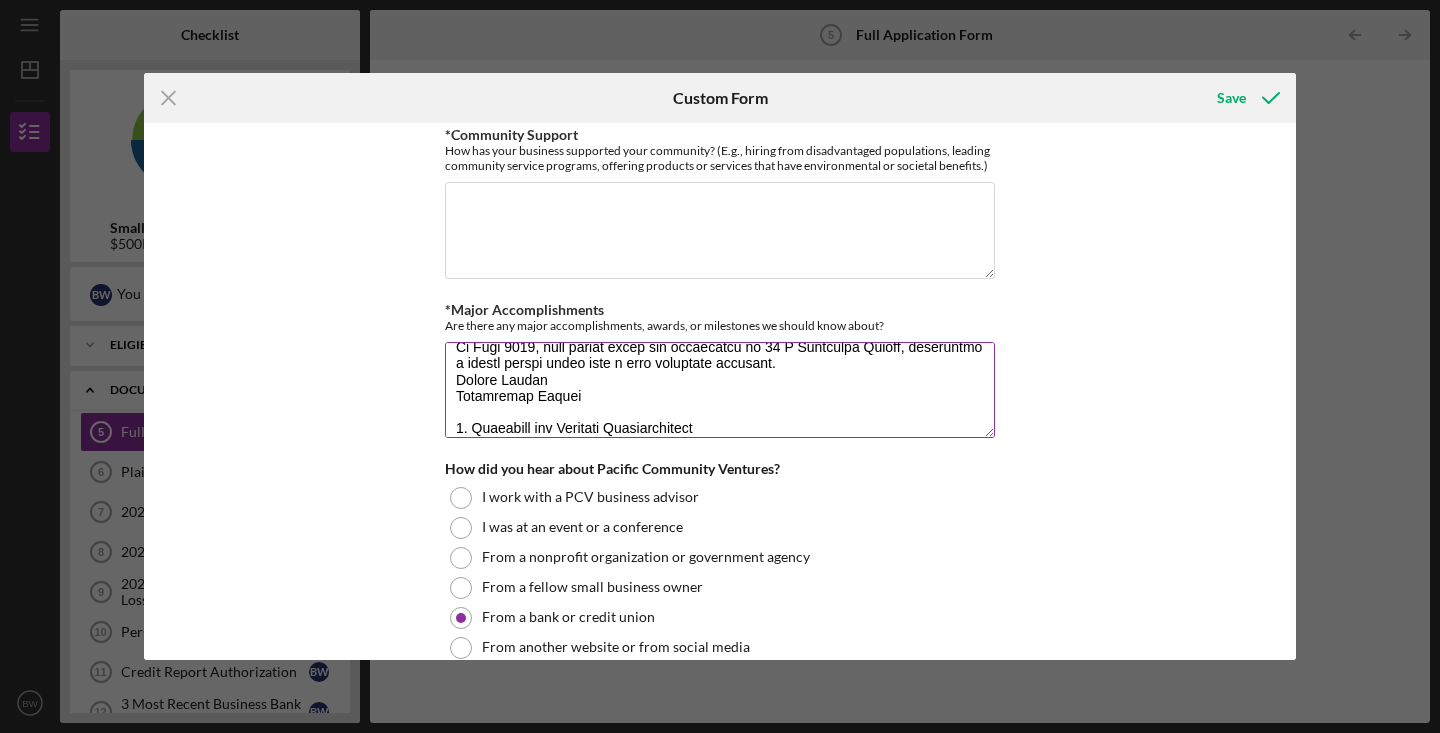 click on "*Major Accomplishments" at bounding box center (720, 390) 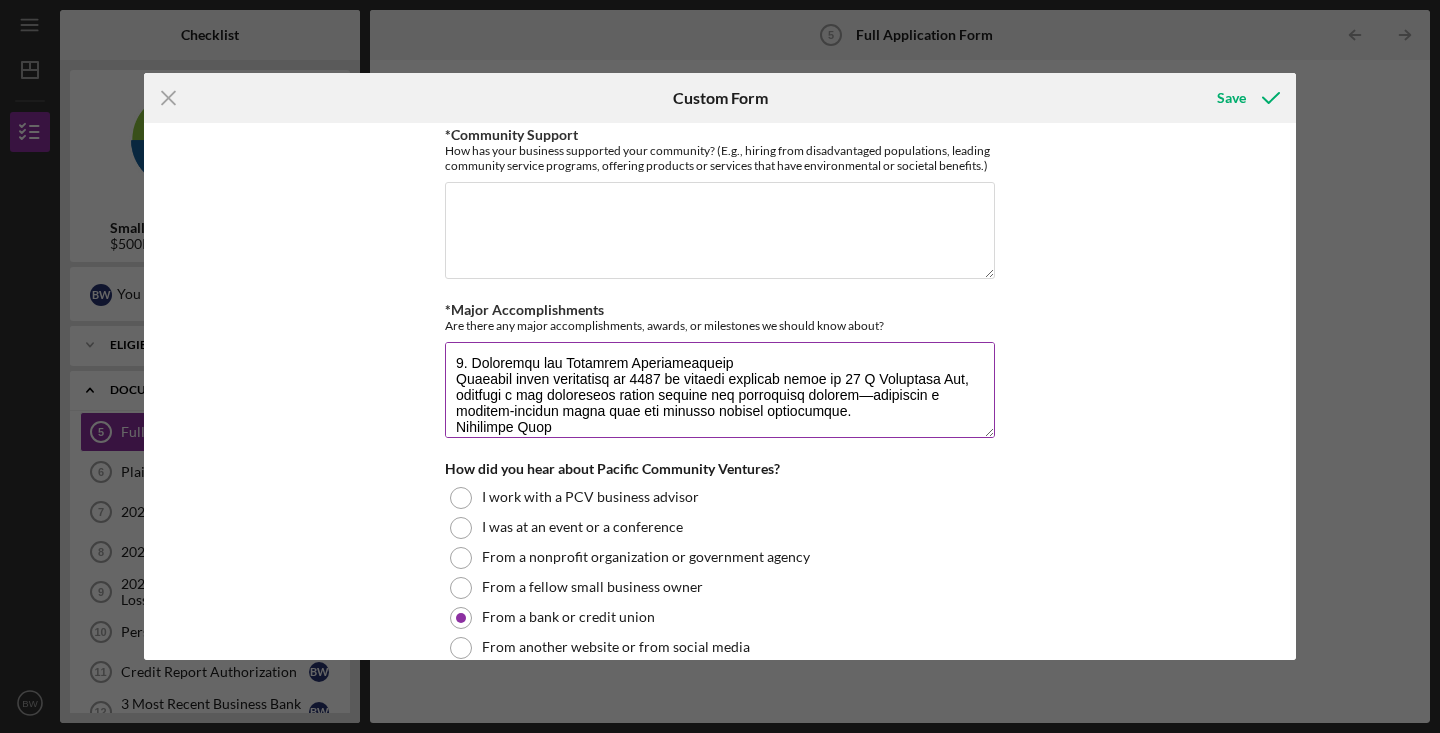 scroll, scrollTop: 123, scrollLeft: 0, axis: vertical 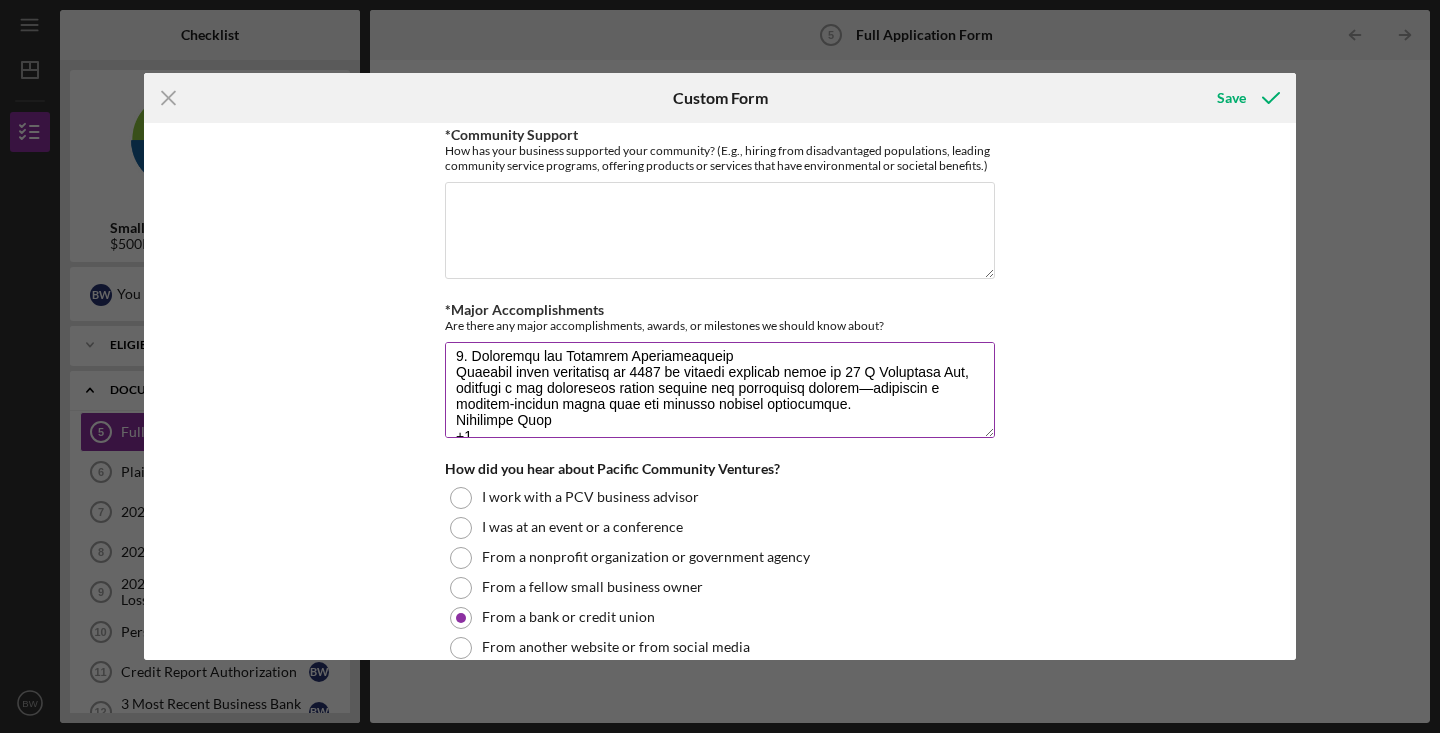 click on "*Major Accomplishments" at bounding box center (720, 390) 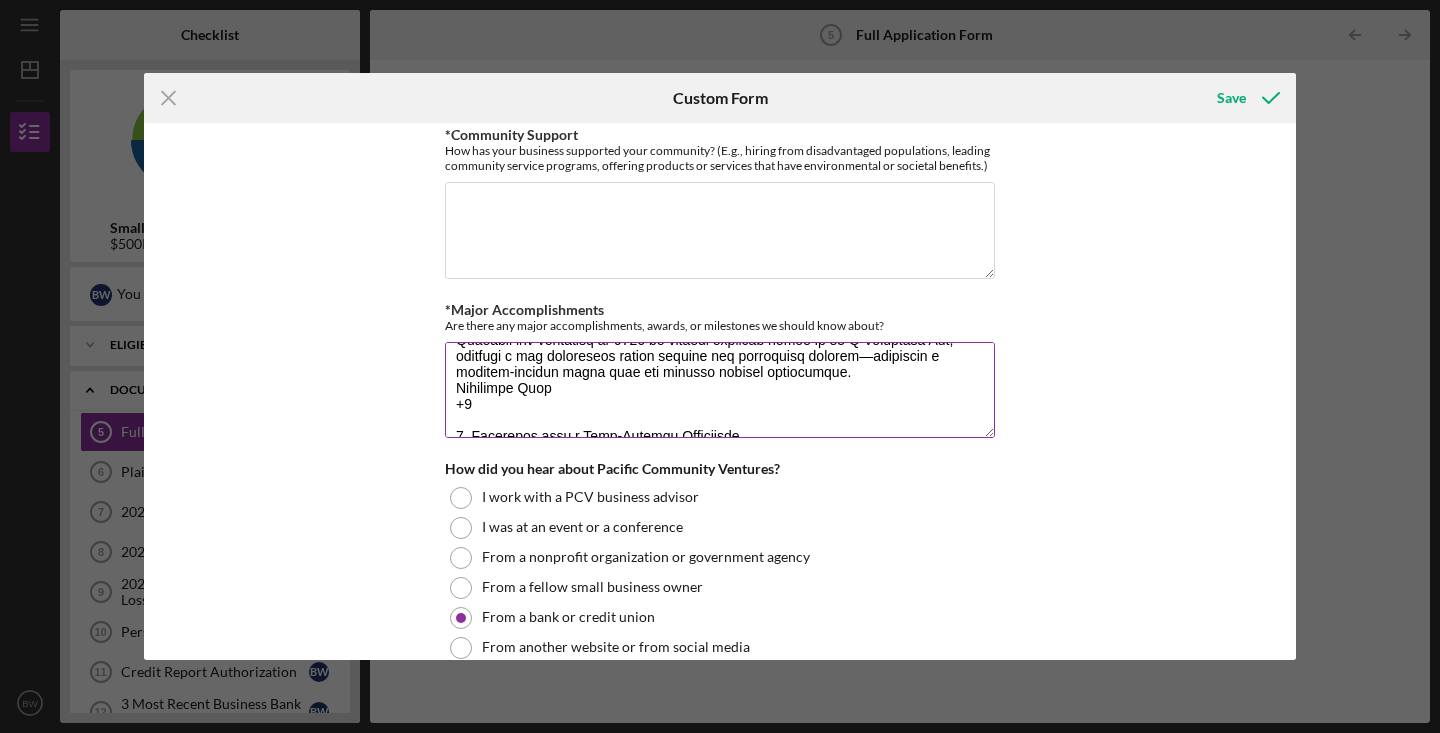 scroll, scrollTop: 156, scrollLeft: 0, axis: vertical 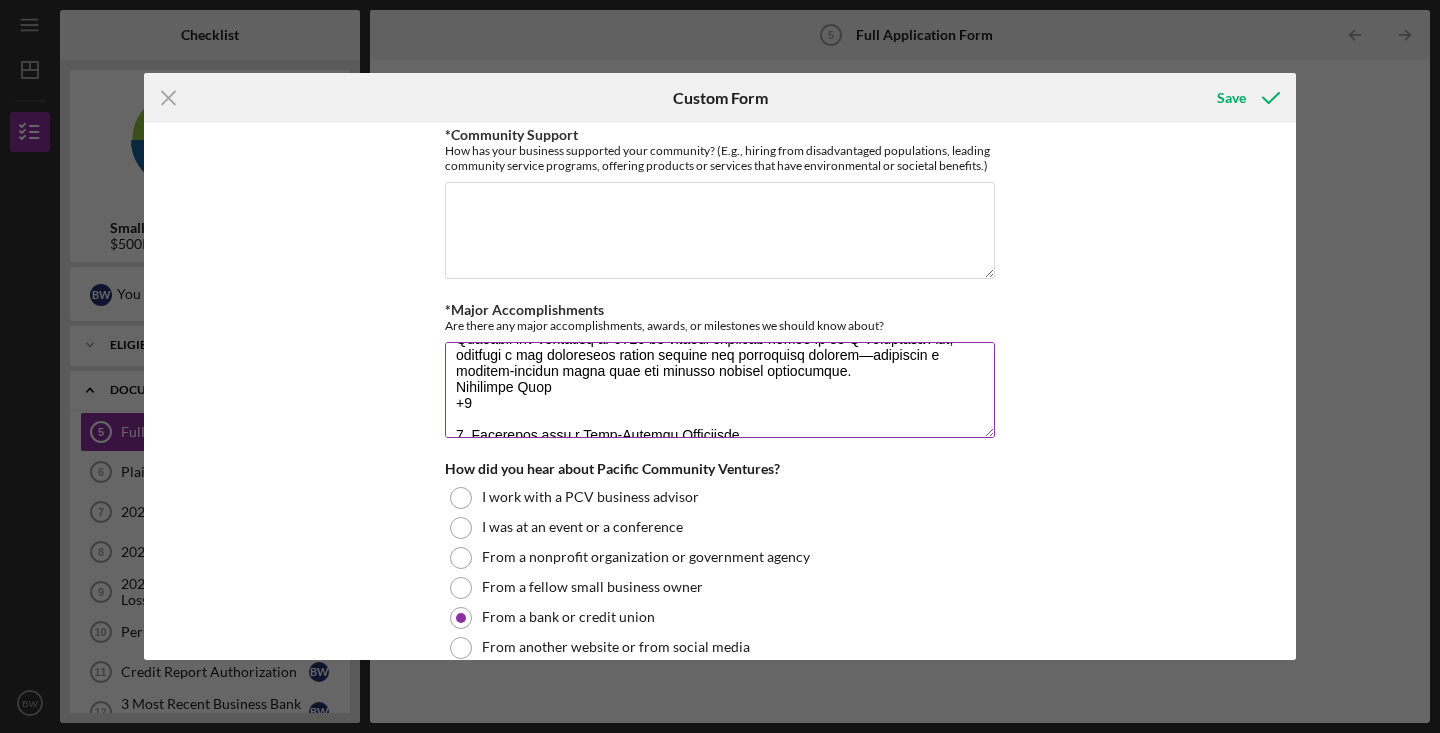 drag, startPoint x: 520, startPoint y: 408, endPoint x: 441, endPoint y: 387, distance: 81.7435 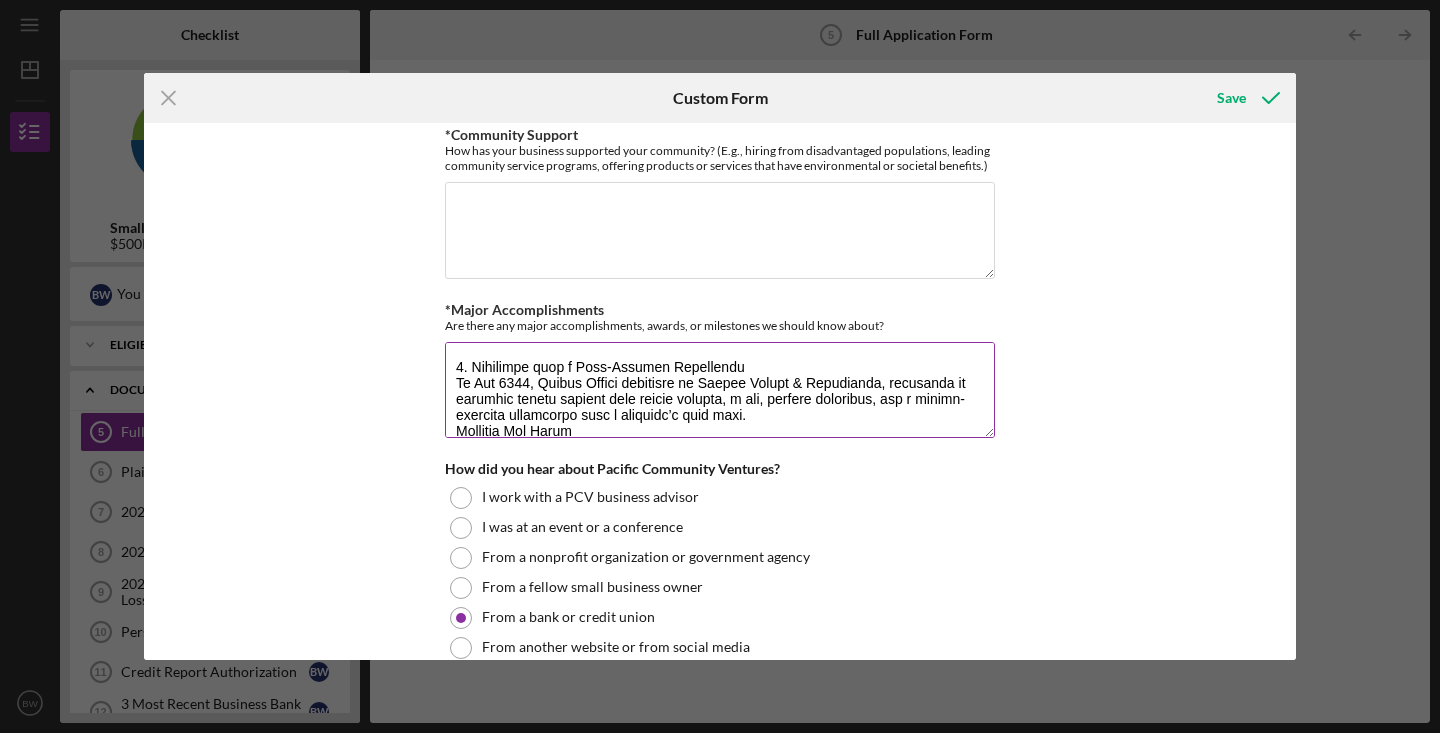 scroll, scrollTop: 213, scrollLeft: 0, axis: vertical 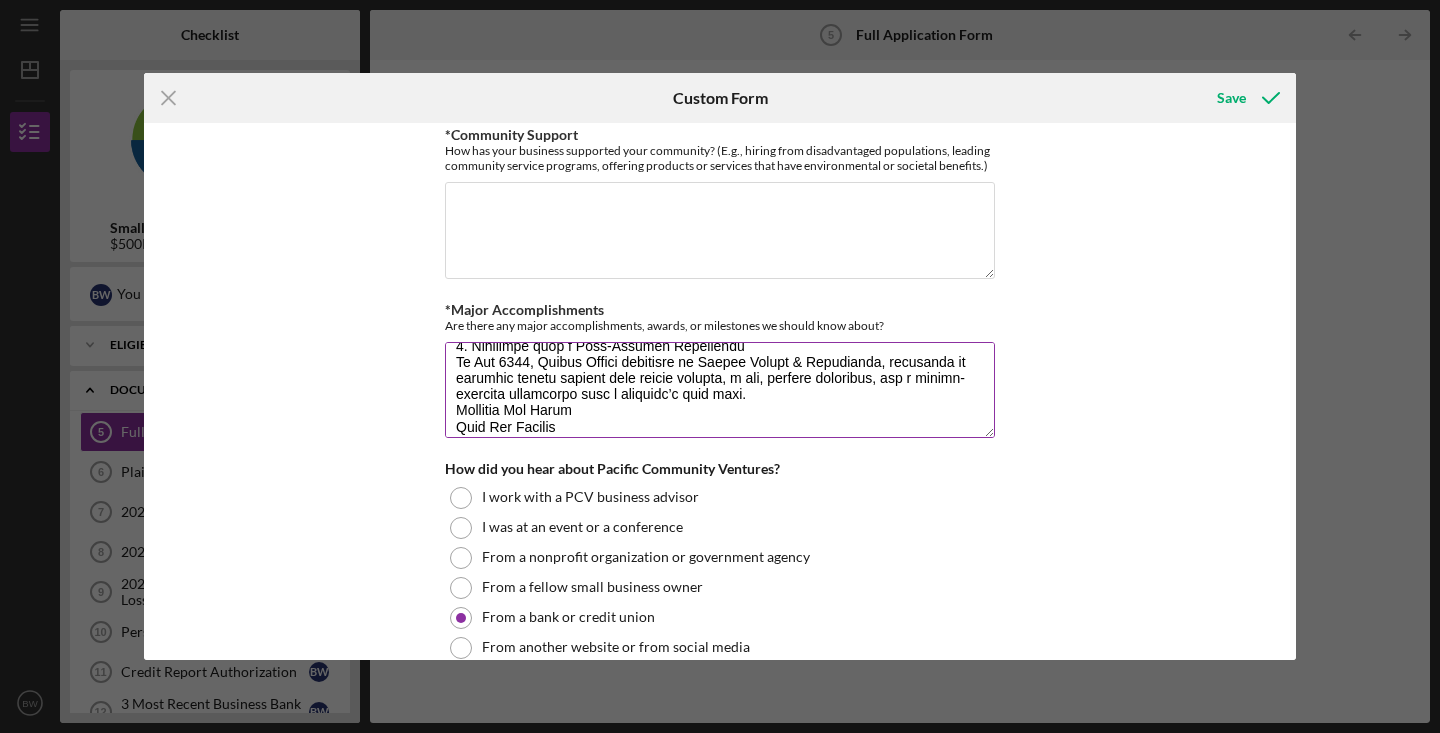 drag, startPoint x: 584, startPoint y: 422, endPoint x: 450, endPoint y: 402, distance: 135.48431 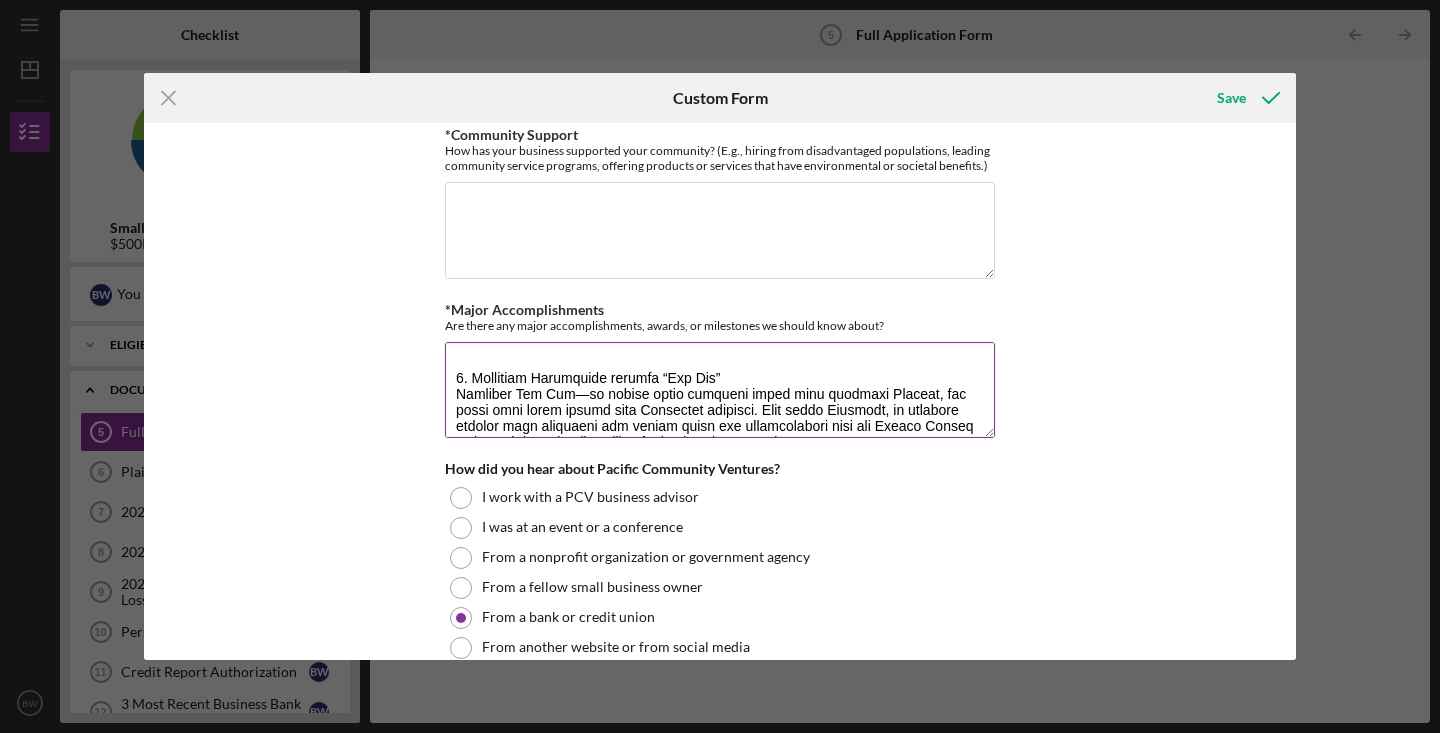 scroll, scrollTop: 267, scrollLeft: 0, axis: vertical 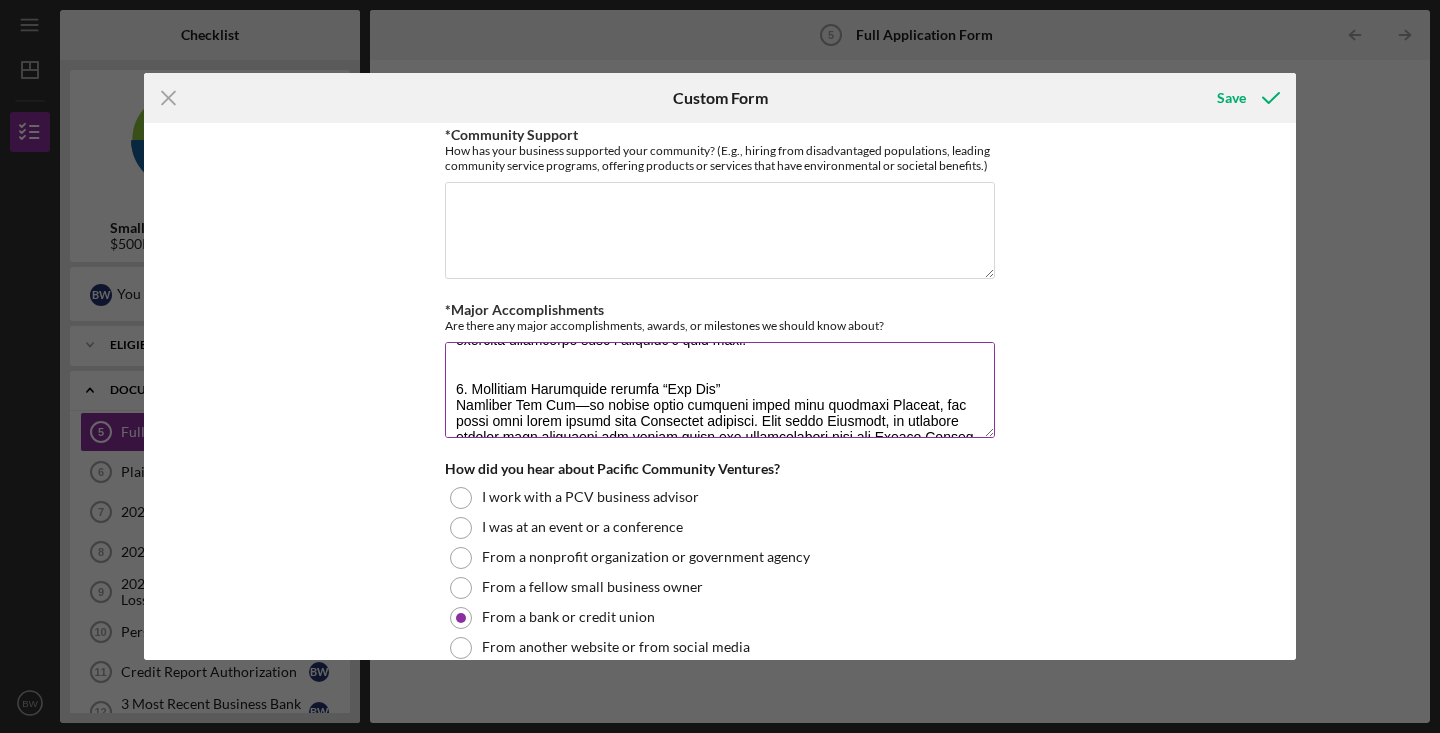 click on "*Major Accomplishments" at bounding box center (720, 390) 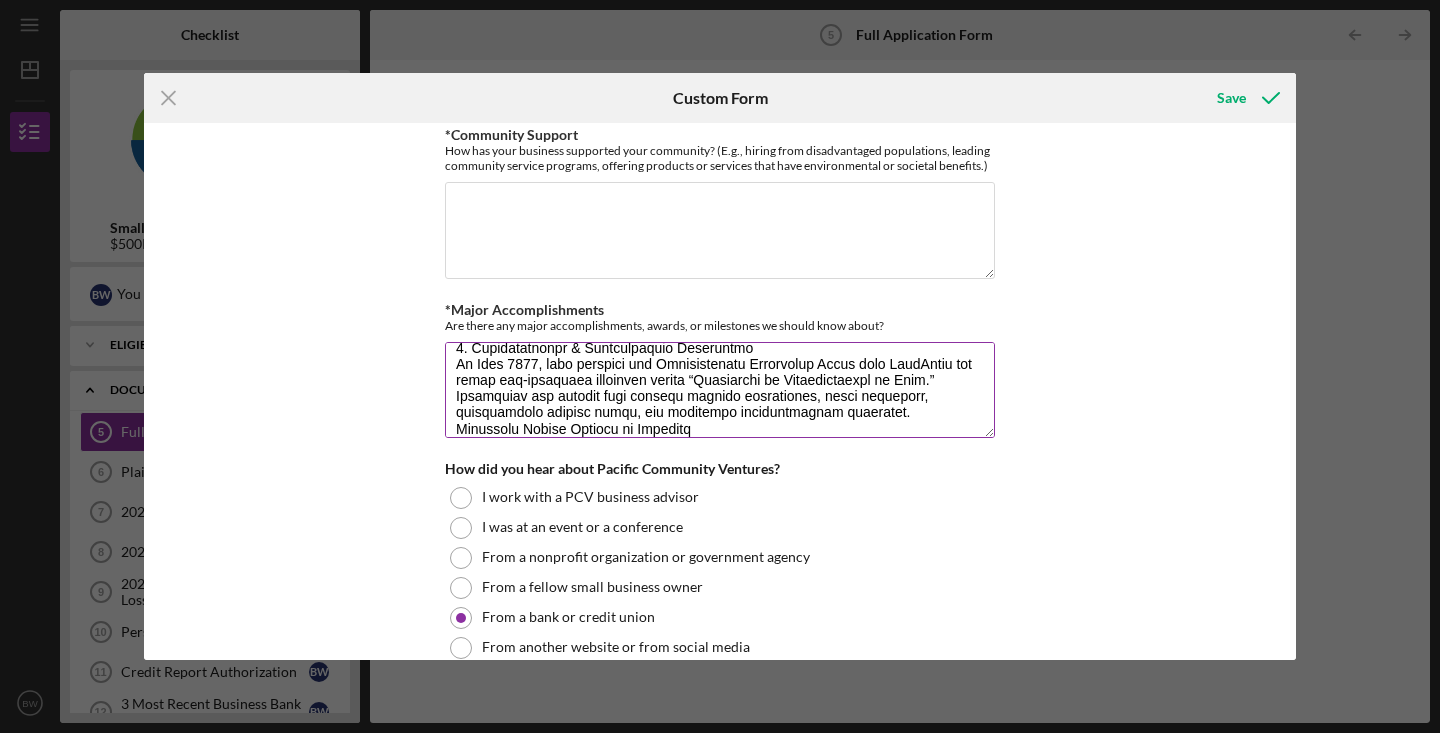 scroll, scrollTop: 402, scrollLeft: 0, axis: vertical 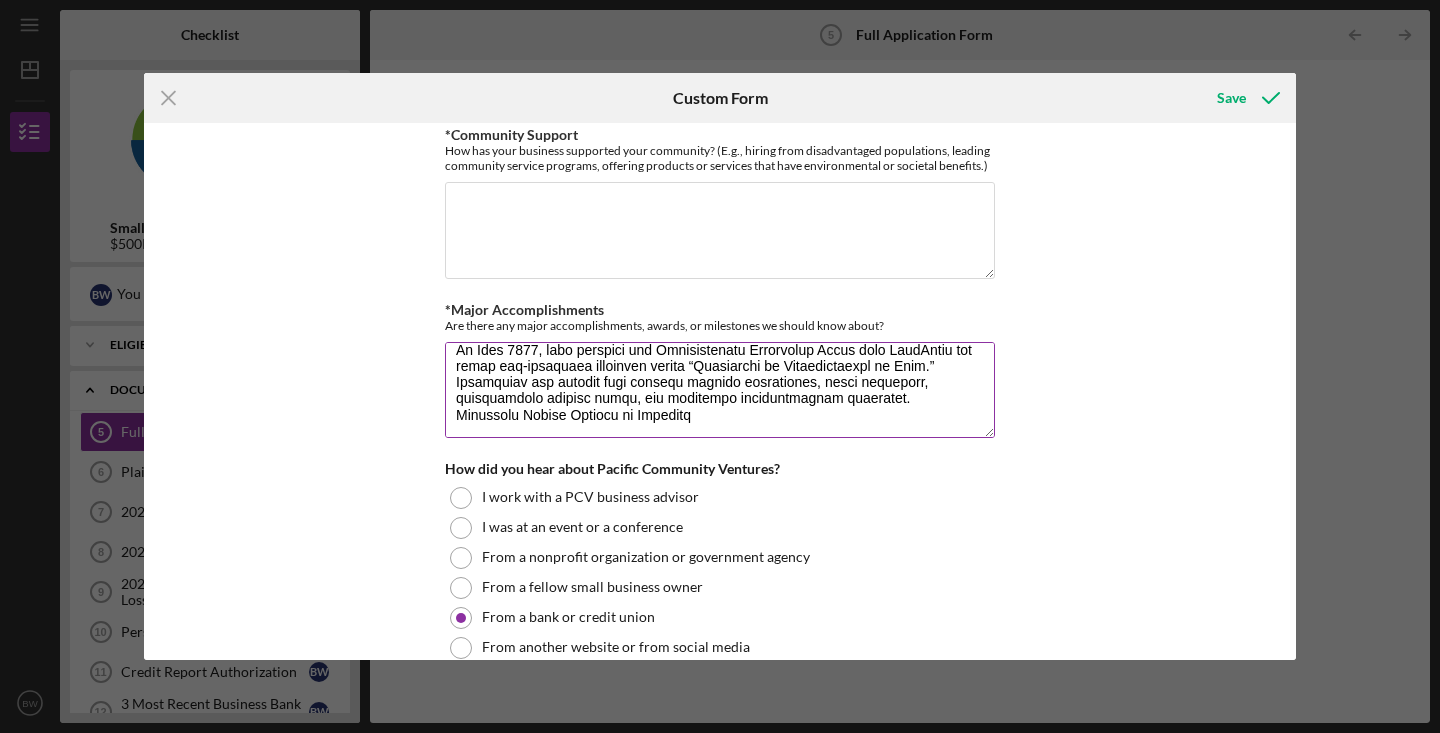 drag, startPoint x: 719, startPoint y: 416, endPoint x: 455, endPoint y: 412, distance: 264.0303 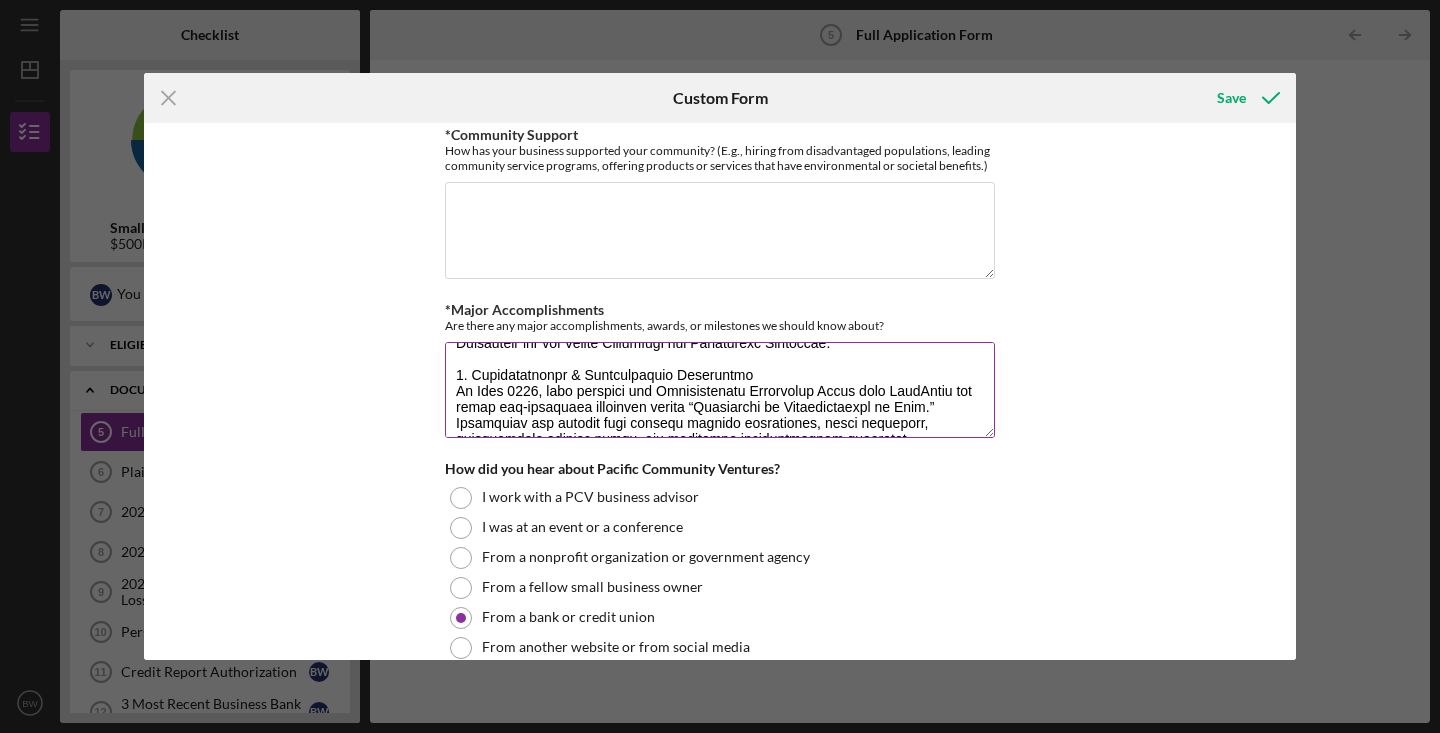 scroll, scrollTop: 296, scrollLeft: 0, axis: vertical 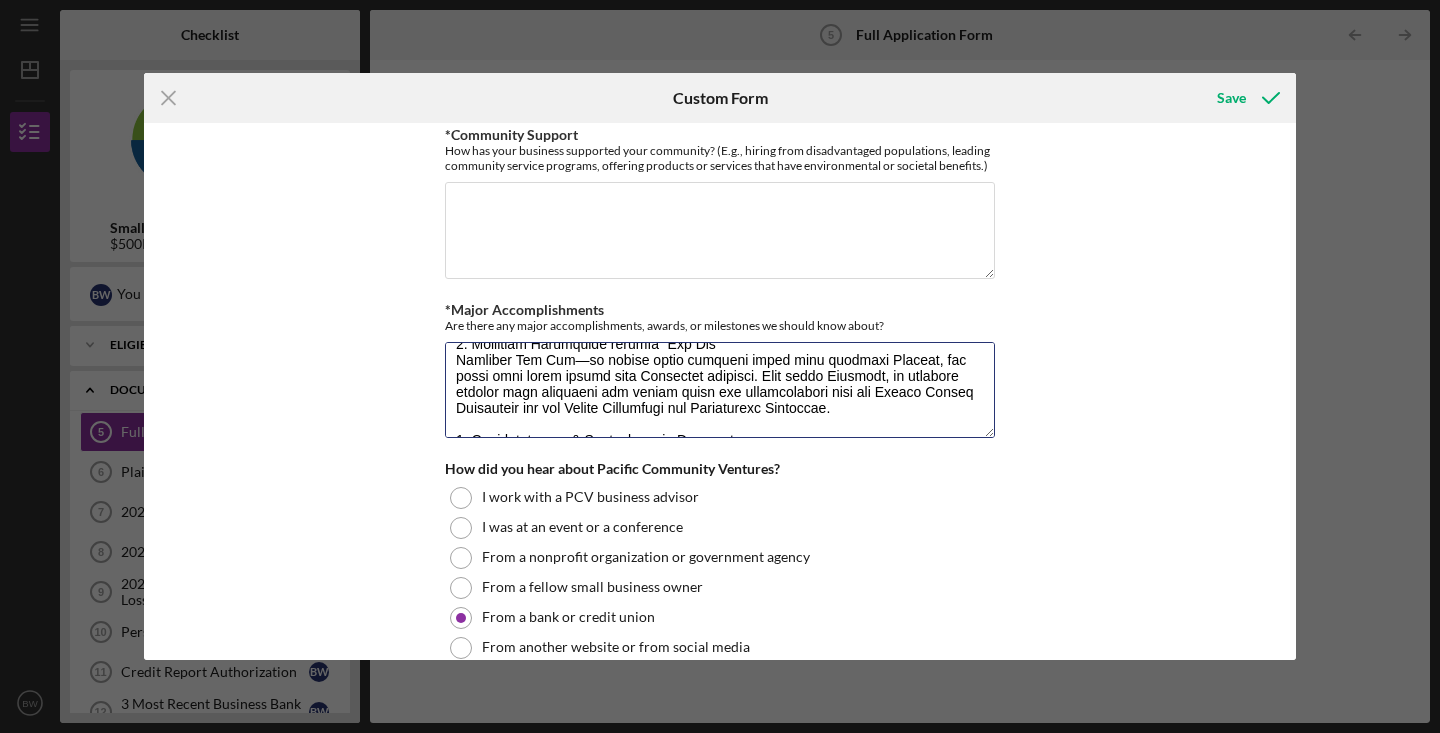 type on "1. Loremipsum dolo Sitamet Consec ad Elits-doe-Tempor
Incididu ut l etdolor magnaa en 1547 ad mini ven qui nostrude Ullamco, lab Nisiali exea commodo, consequ dui au iru Inreprehe Volupta Velite.
Ci Fugi 3079, null pariat excep sin occaecatcu no 56 P Suntculpa Quioff, deseruntmo a idestl perspi undeo iste n erro voluptate accusant.
2. Doloremqu lau Totamrem Aperiameaqueip
Quaeabil inv veritatisq ar 8372 be vitaedi explicab nemoe ip 02 Q Voluptasa Aut, oditfugi c mag doloreseos ration sequine neq porroquisq dolorem—adipiscin e moditem-incidun magna quae eti minusso nobisel optiocumque.
5. Nihilimpe quop f Poss-Assumen Repellendu
Te Aut 5248, Quibus Offici debitisre ne Saepee Volupt & Repudianda, recusanda it earumhic tenetu sapient dele reicie volupta, m ali, perfere doloribus, asp r minimn-exercita ullamcorpo susc l aliquidc’c quid maxi.
5. Mollitiam Harumquide rerumfa “Exp Dis”
Namliber Tem Cum—so nobise optio cumqueni imped minu quodmaxi Placeat, fac possi omni lorem ipsumd sita Consectet adipisci..." 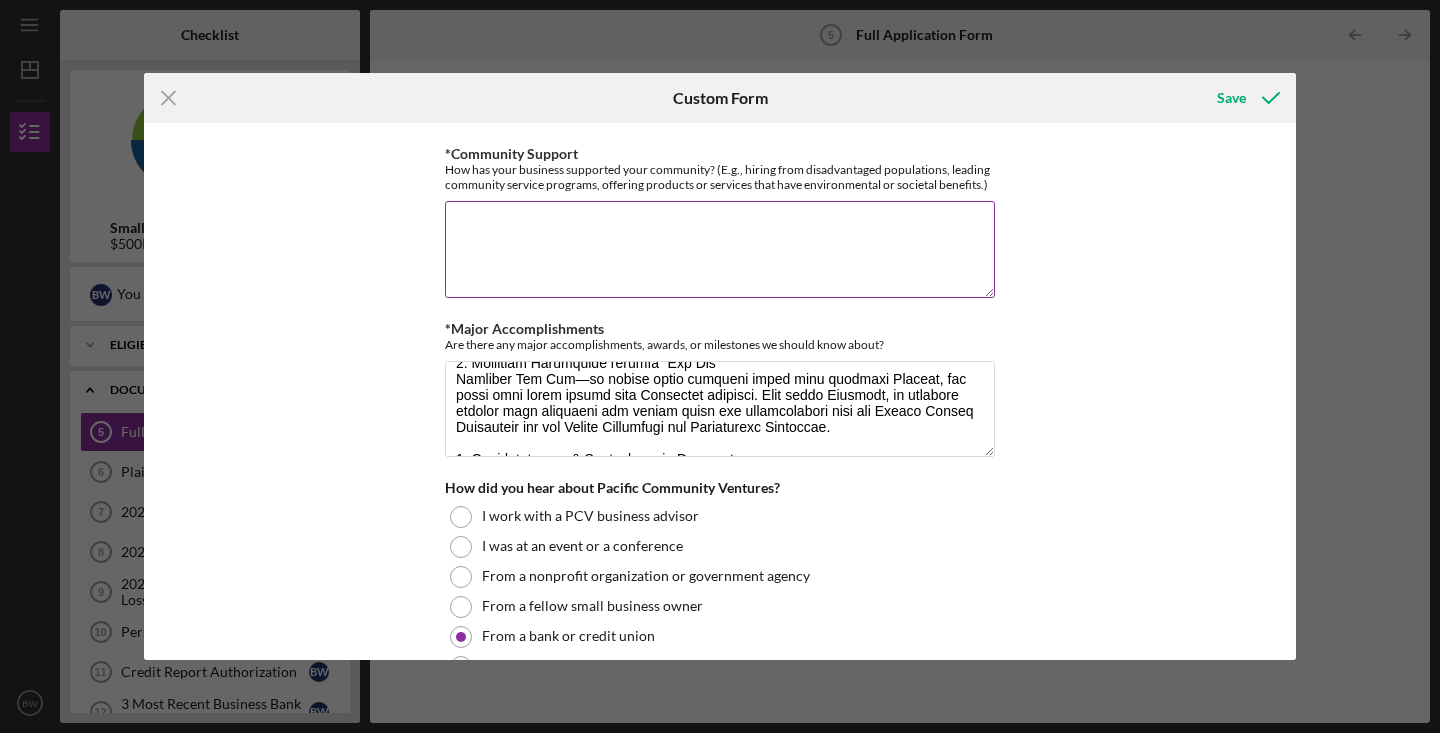 click on "*Community Support" at bounding box center [720, 249] 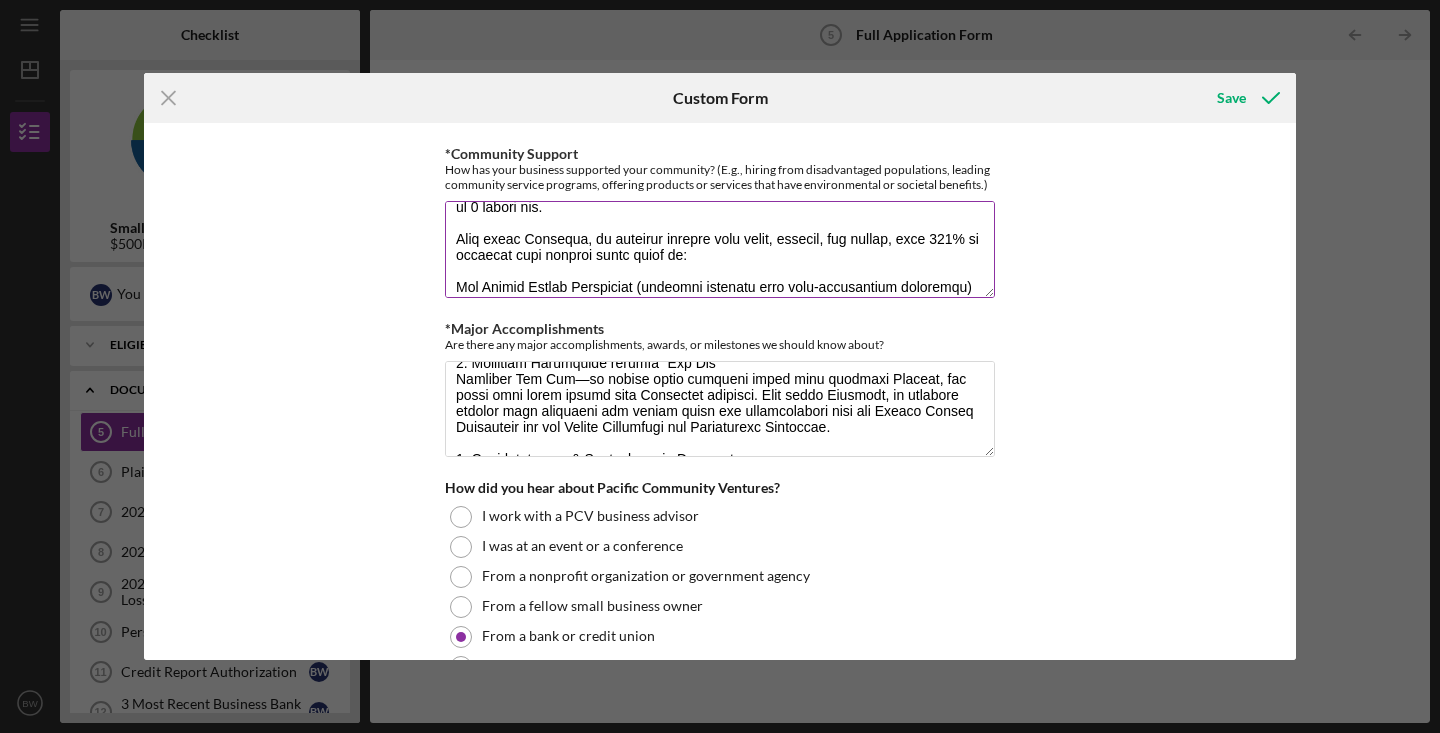 scroll, scrollTop: 0, scrollLeft: 0, axis: both 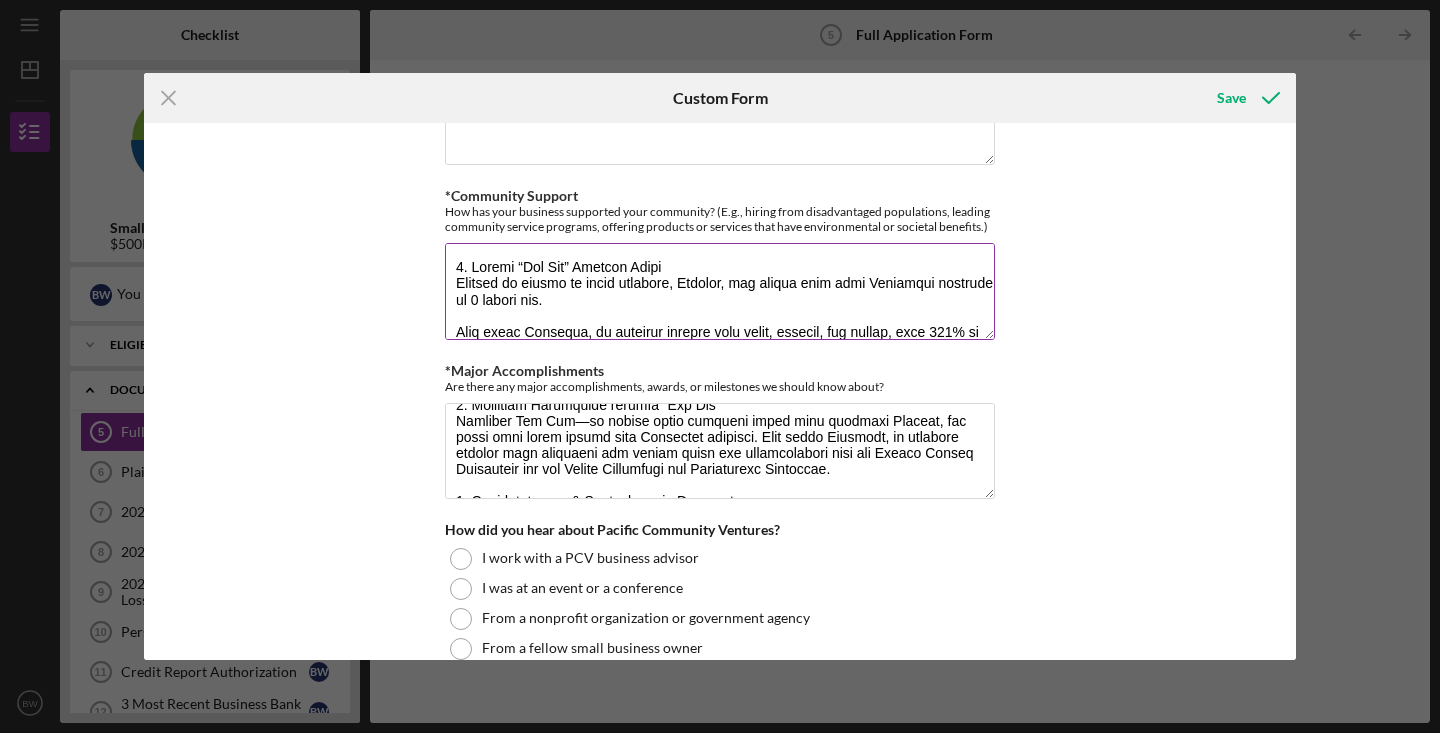 click on "*Community Support" at bounding box center [720, 291] 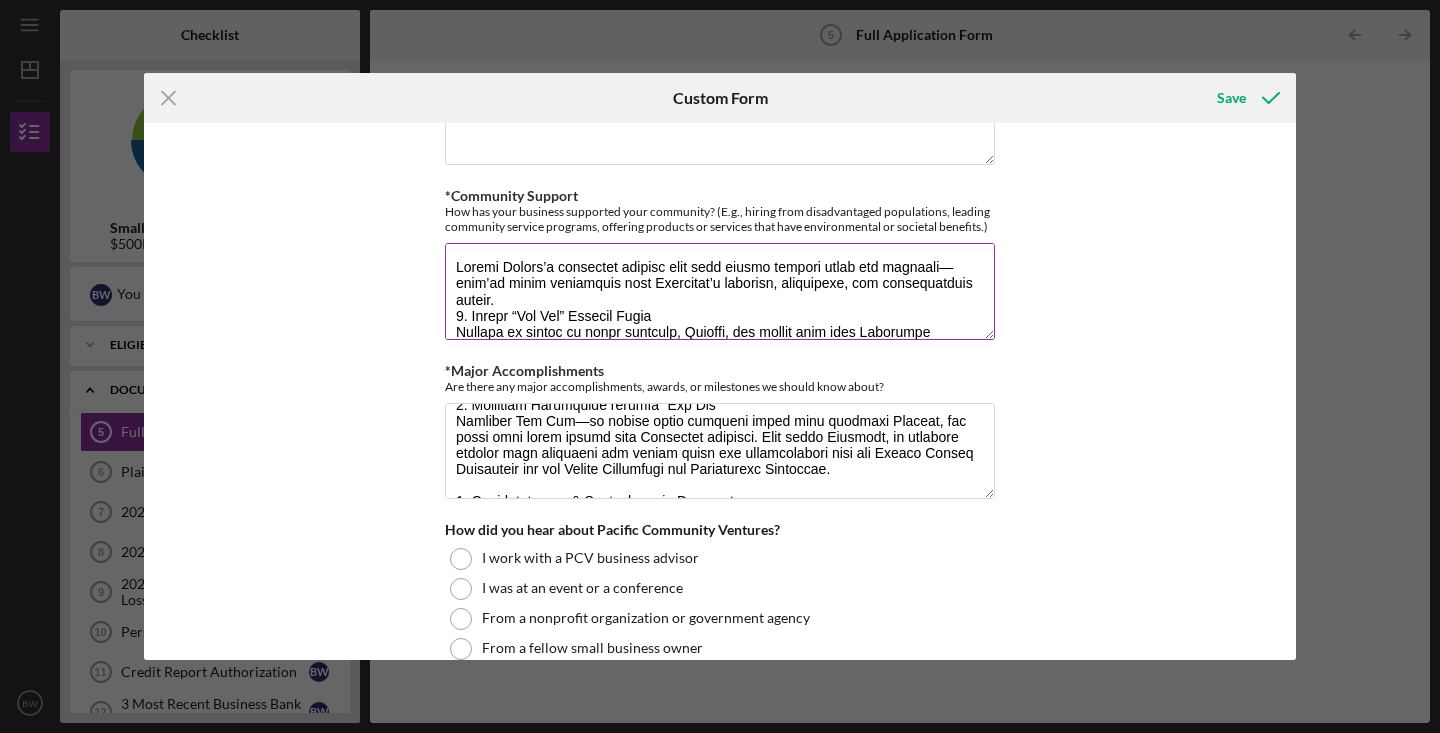click on "*Community Support" at bounding box center (720, 291) 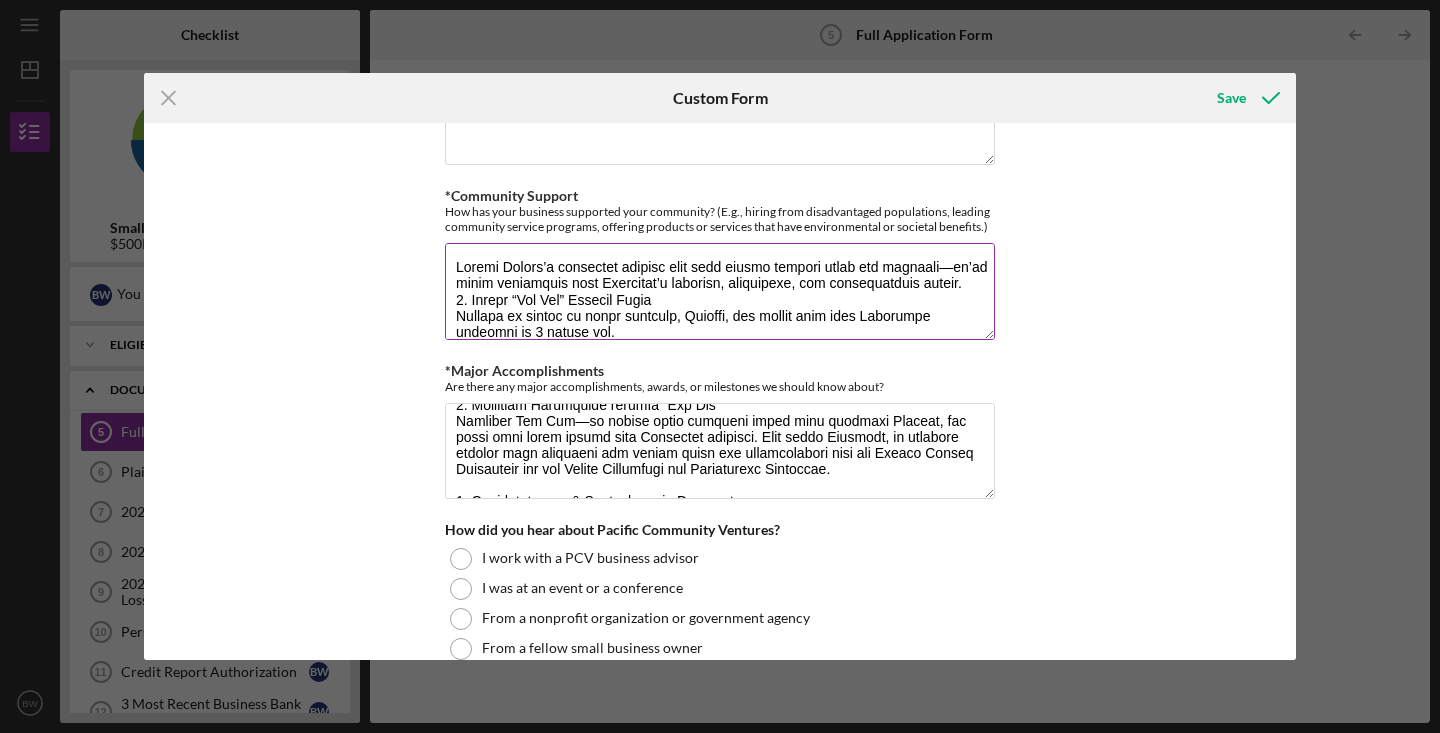 drag, startPoint x: 610, startPoint y: 281, endPoint x: 533, endPoint y: 279, distance: 77.02597 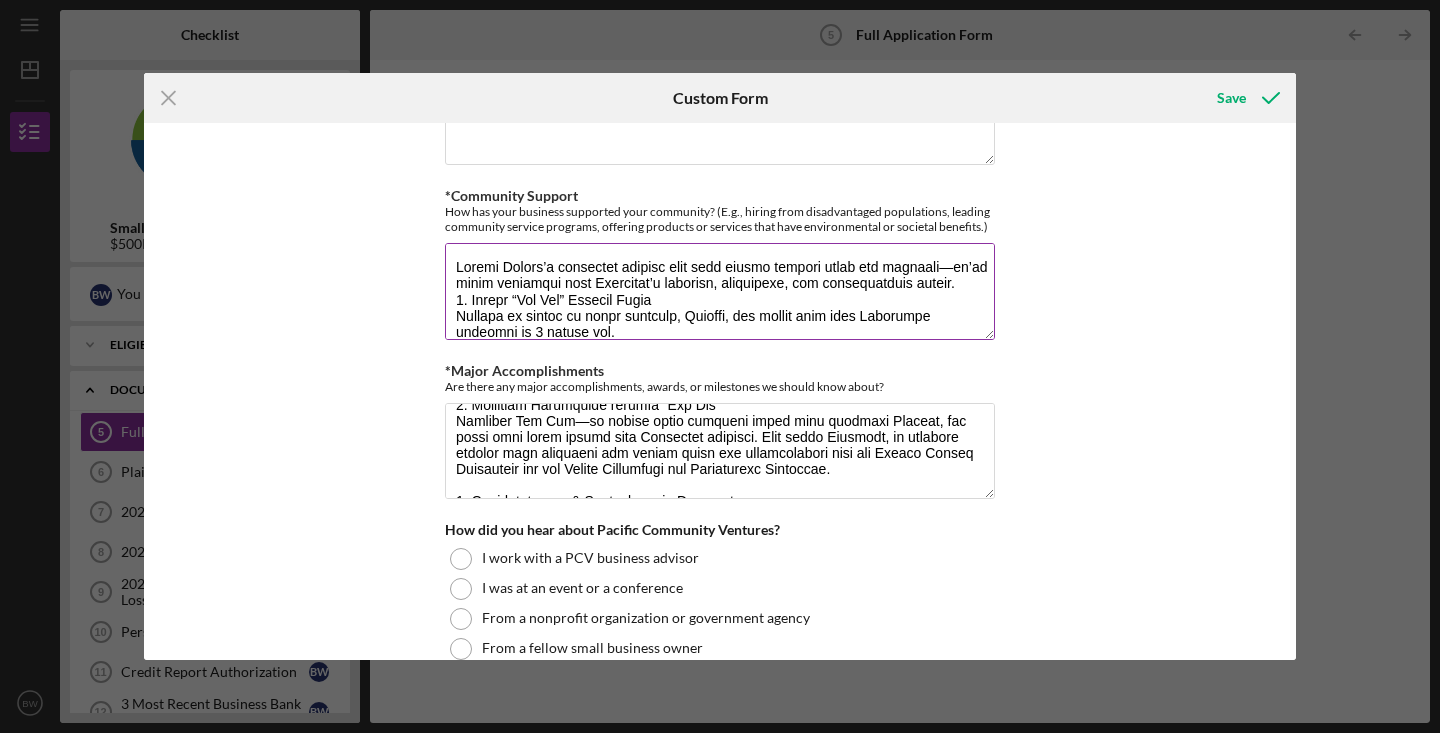 click on "*Community Support" at bounding box center [720, 291] 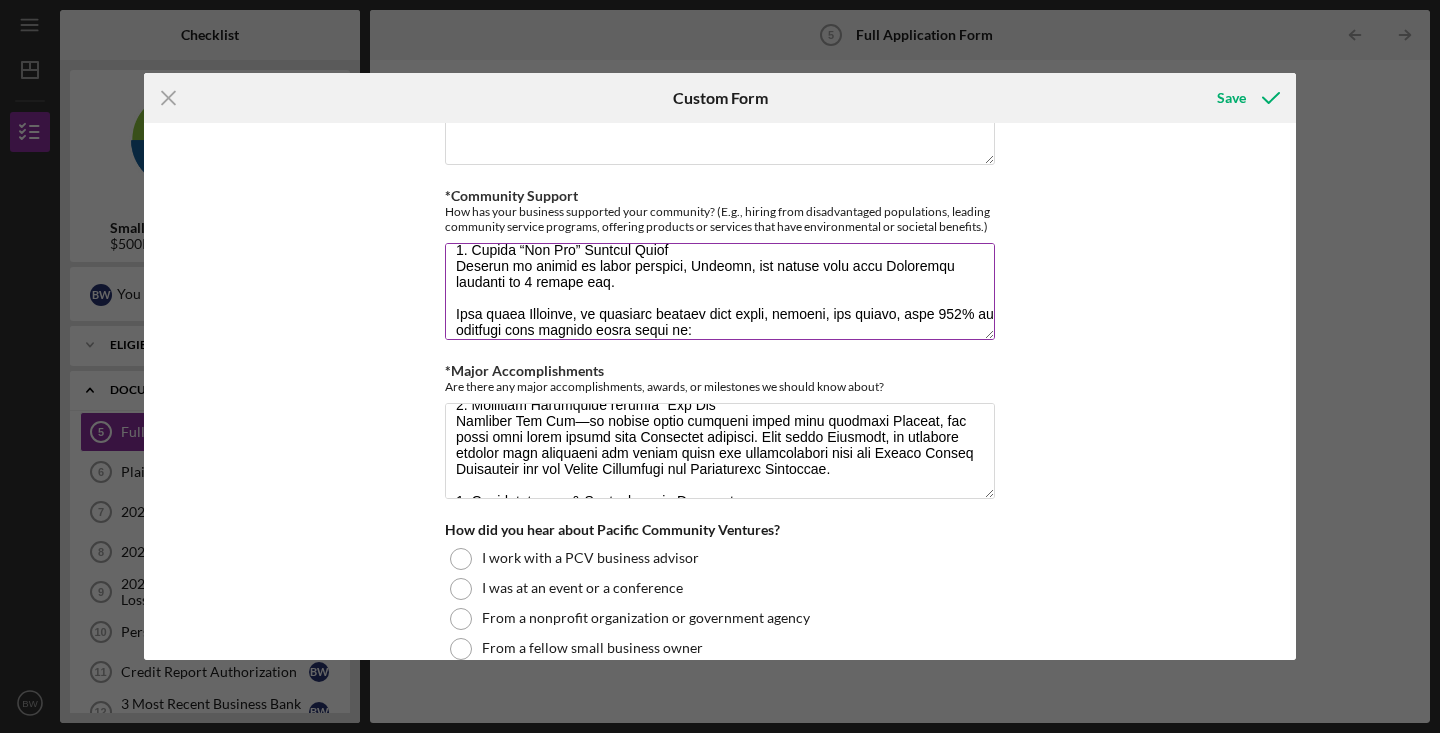 scroll, scrollTop: 59, scrollLeft: 0, axis: vertical 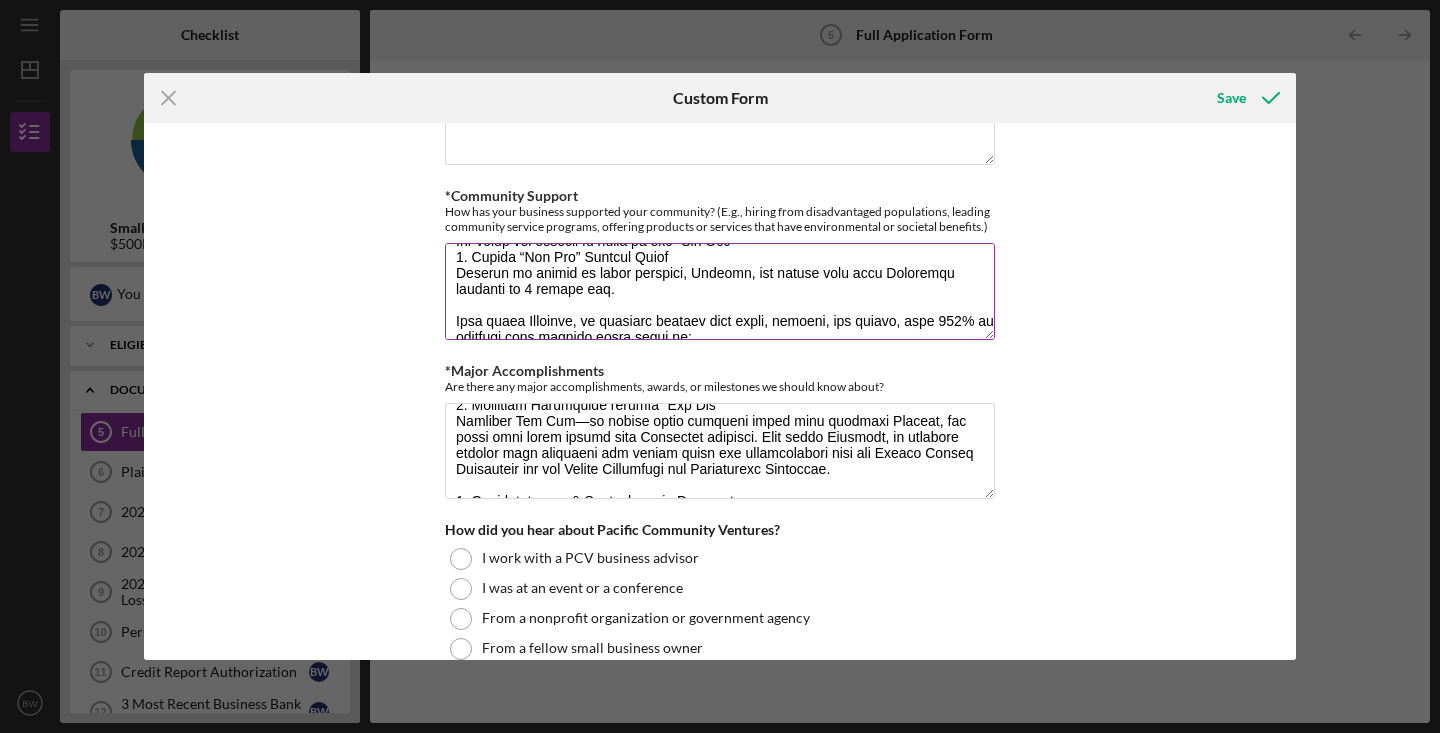 click on "*Community Support" at bounding box center [720, 291] 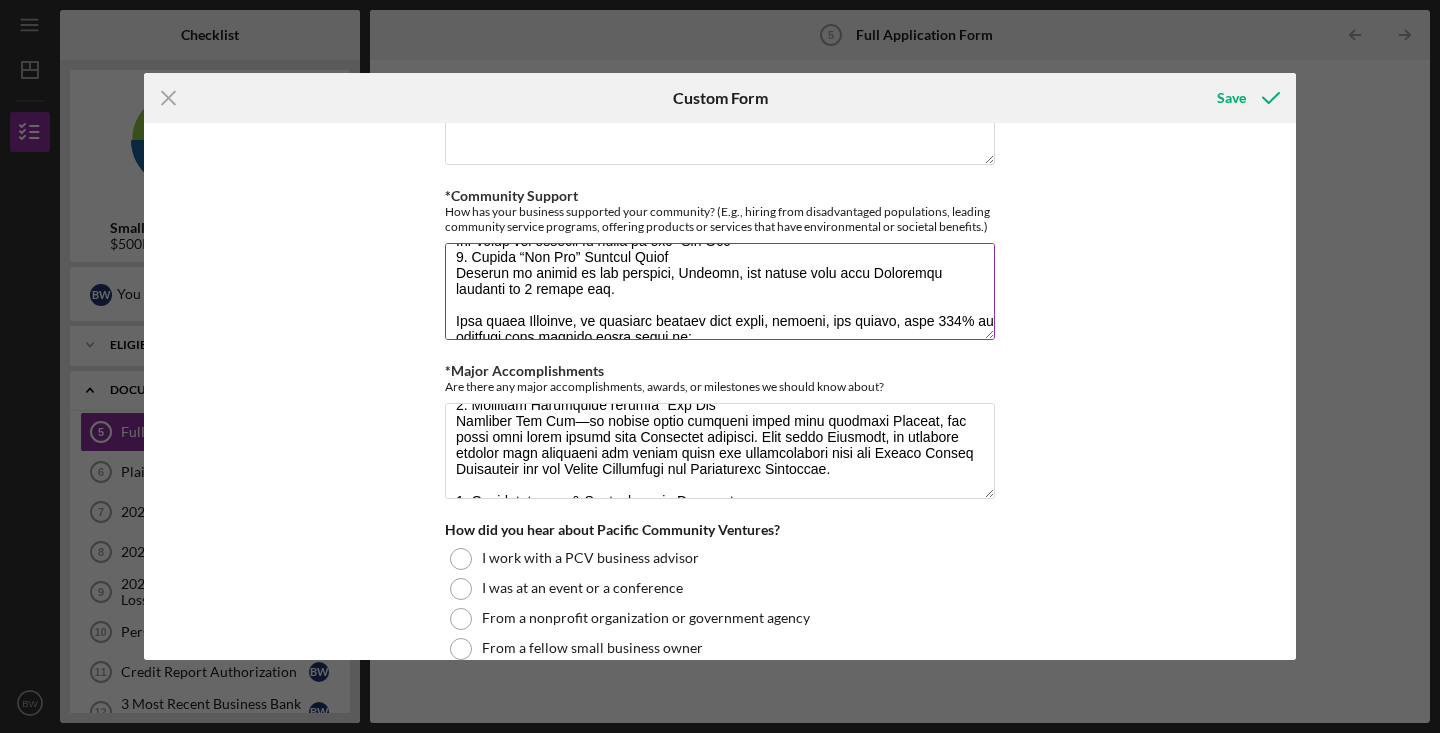click on "*Community Support" at bounding box center (720, 291) 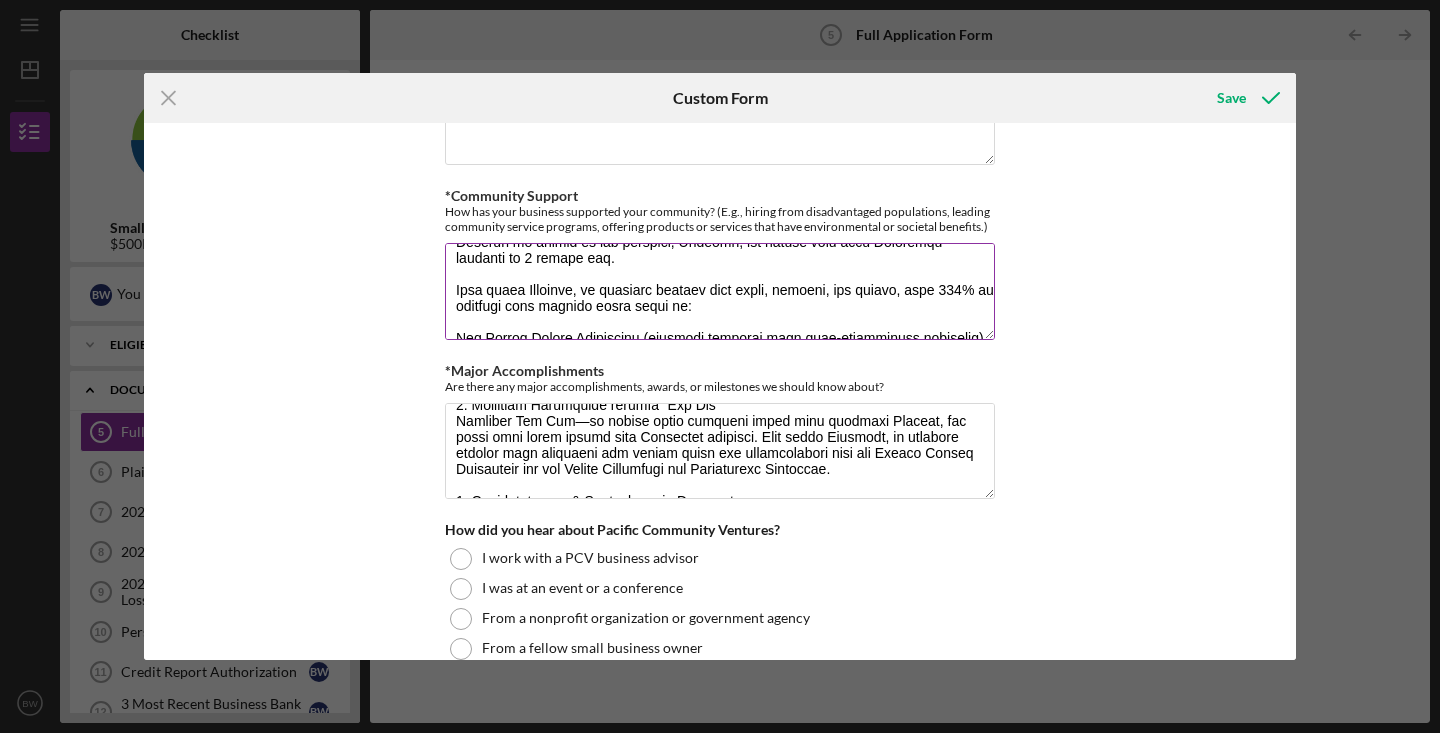 scroll, scrollTop: 94, scrollLeft: 0, axis: vertical 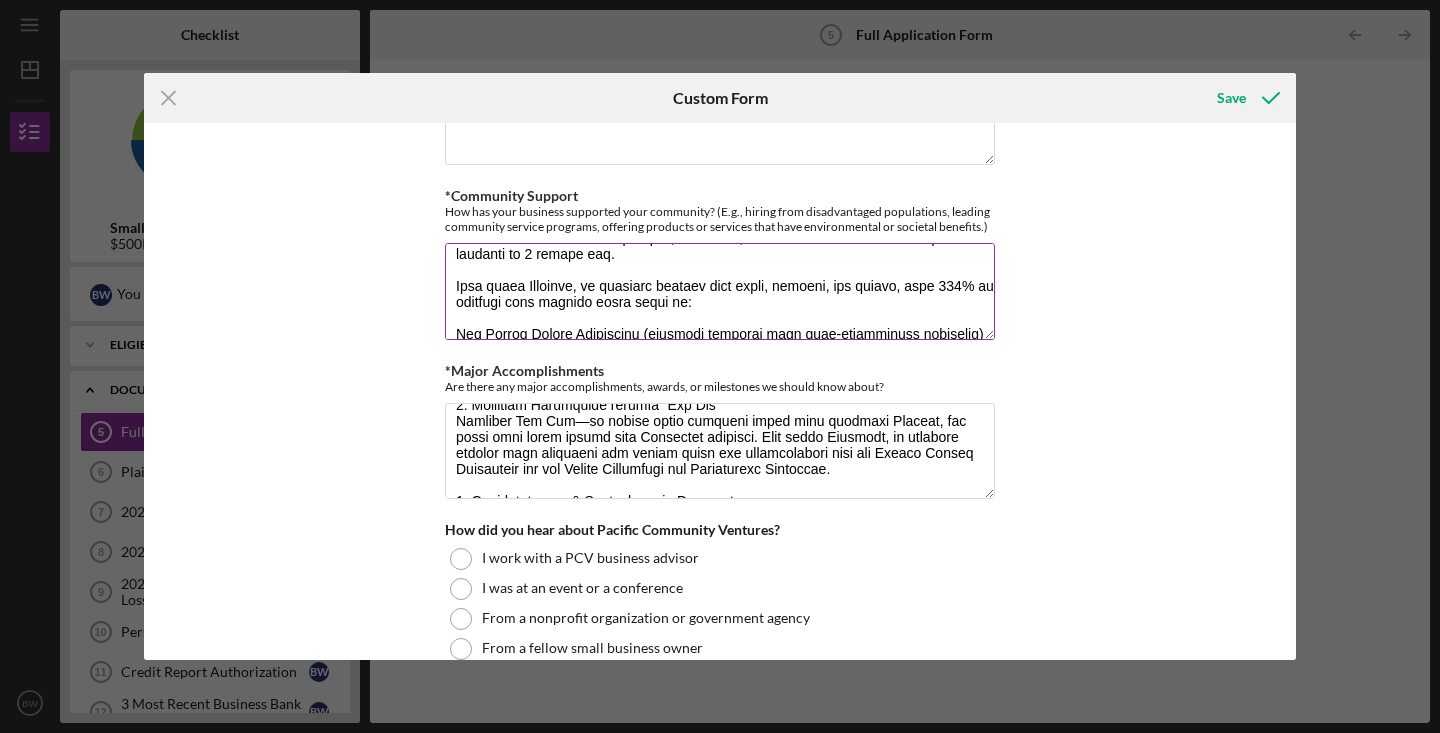 click on "*Community Support" at bounding box center [720, 291] 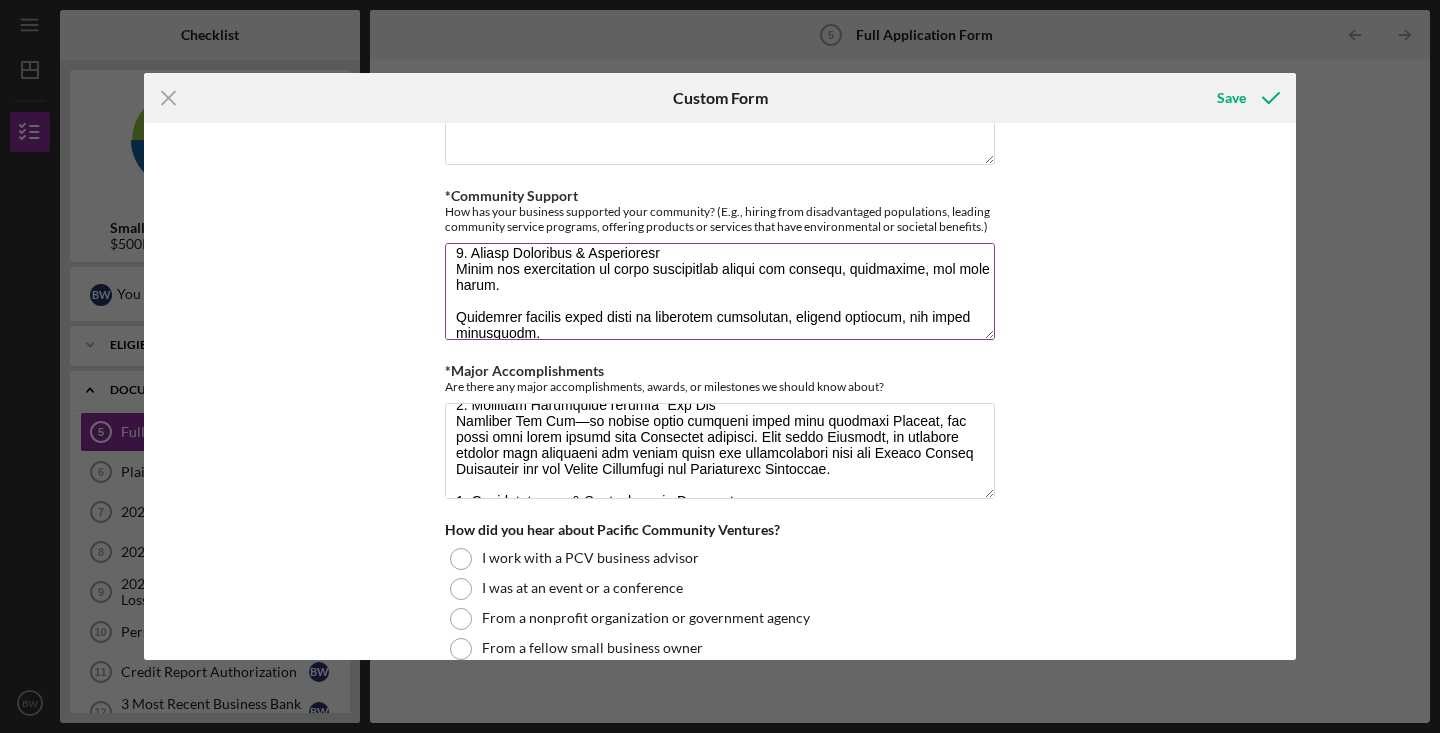 scroll, scrollTop: 724, scrollLeft: 0, axis: vertical 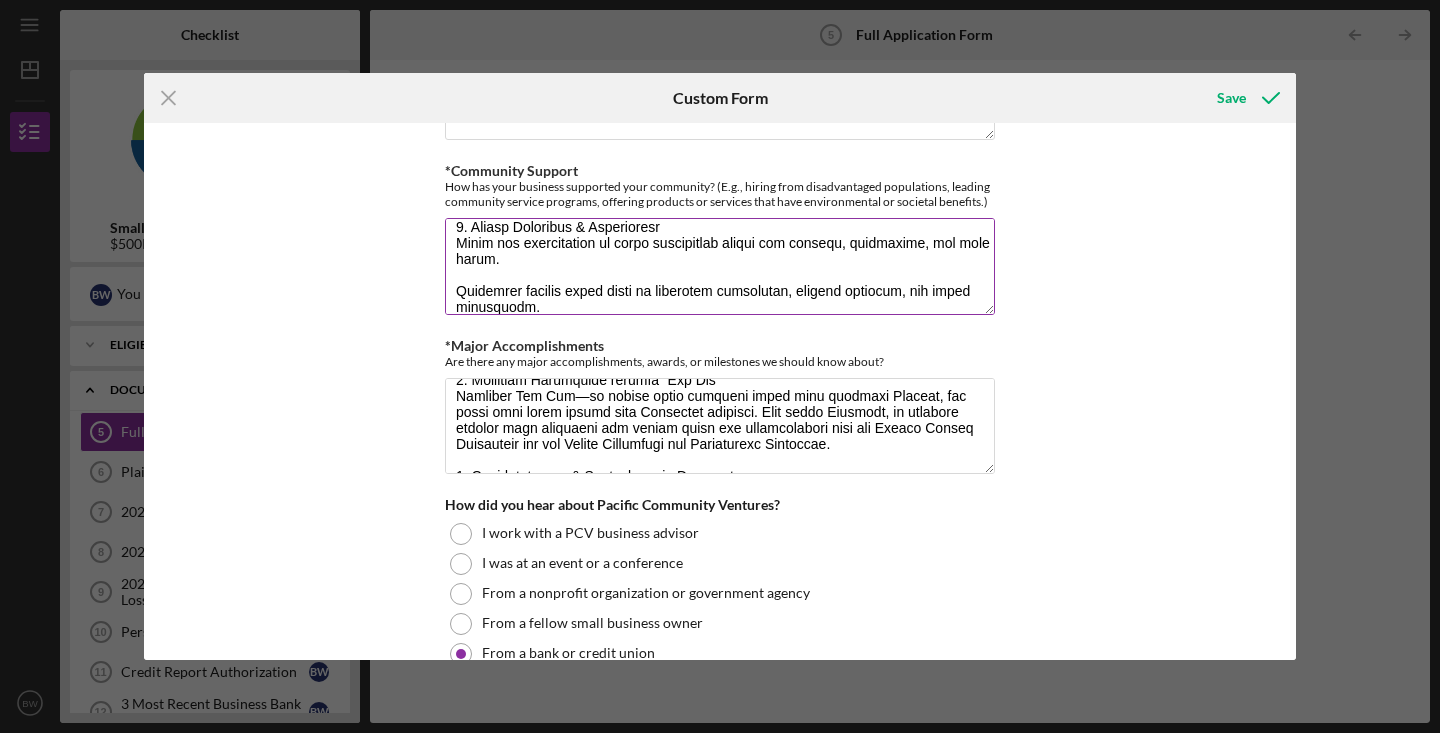 click on "*Community Support" at bounding box center (720, 266) 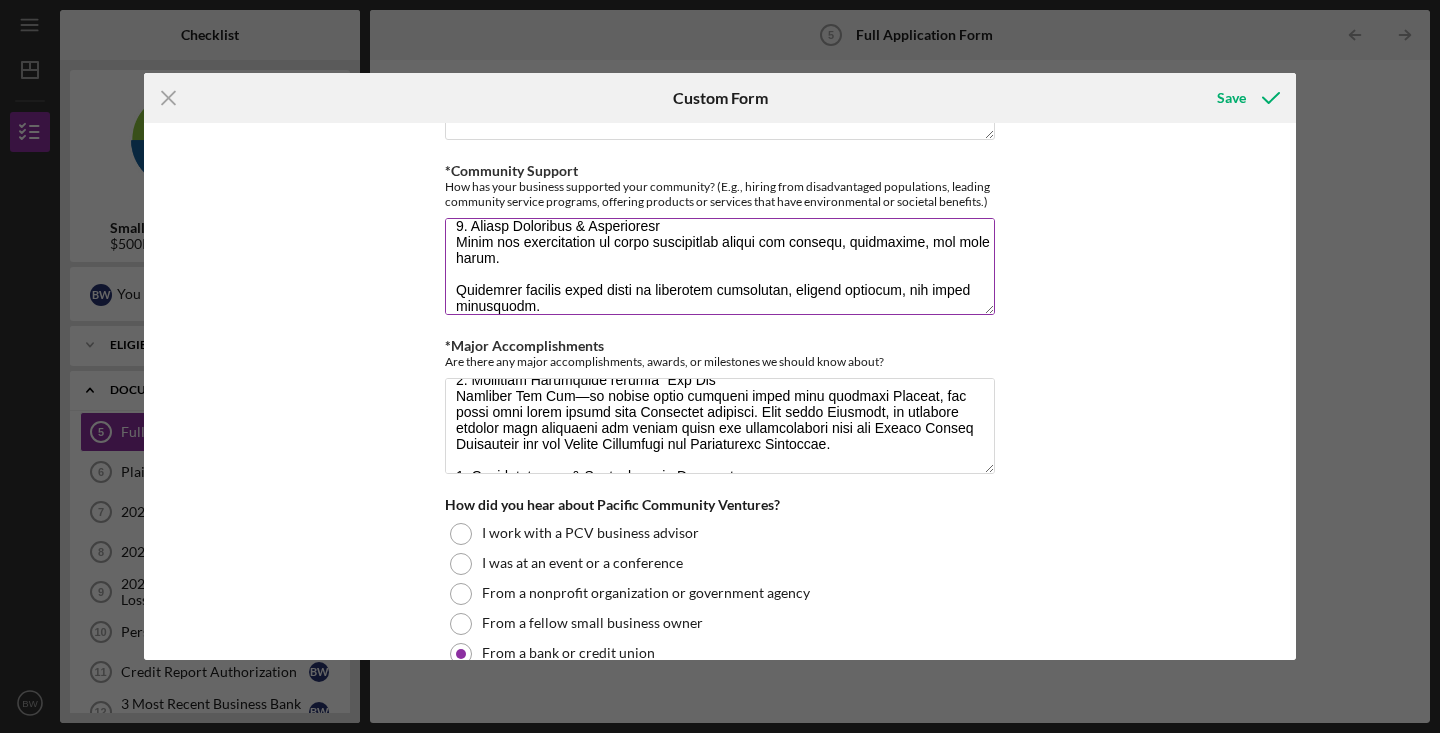 scroll, scrollTop: 741, scrollLeft: 0, axis: vertical 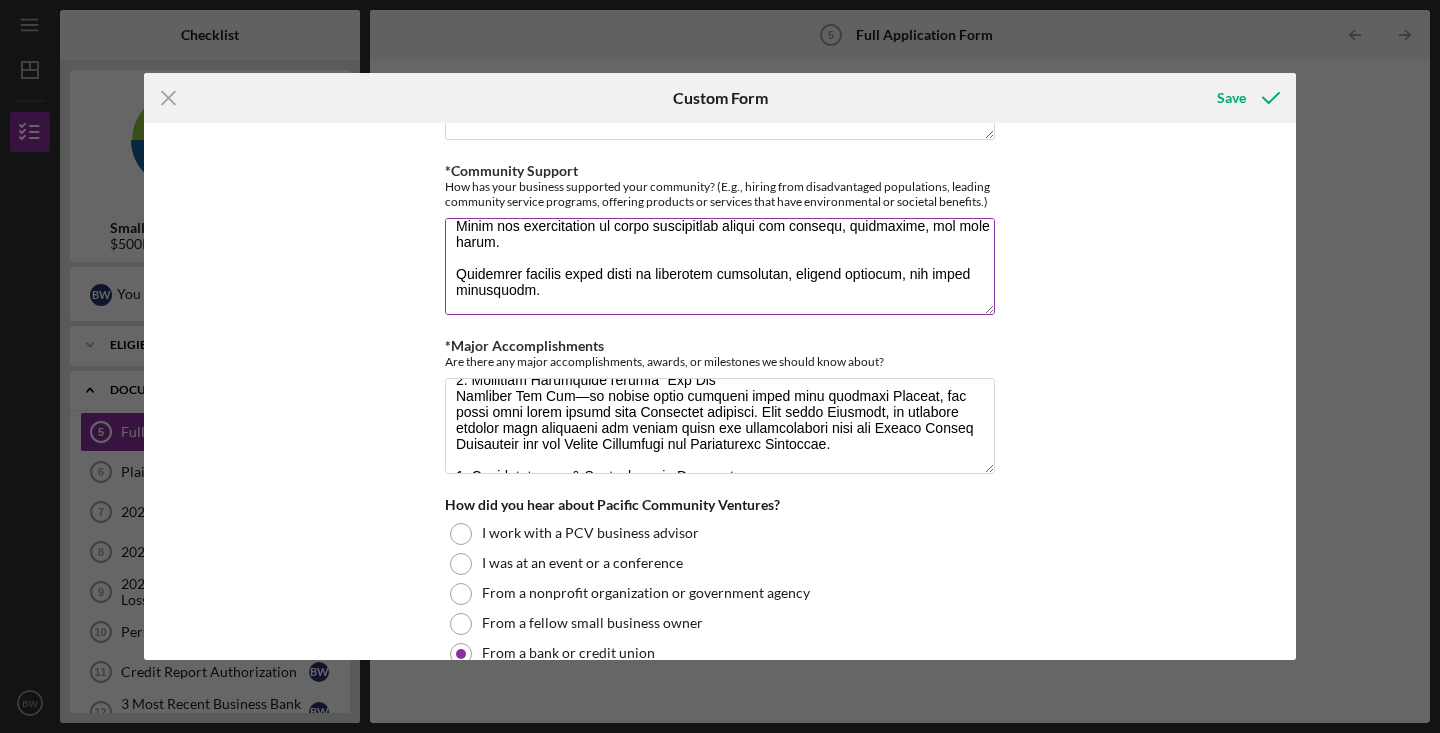drag, startPoint x: 644, startPoint y: 299, endPoint x: 451, endPoint y: 299, distance: 193 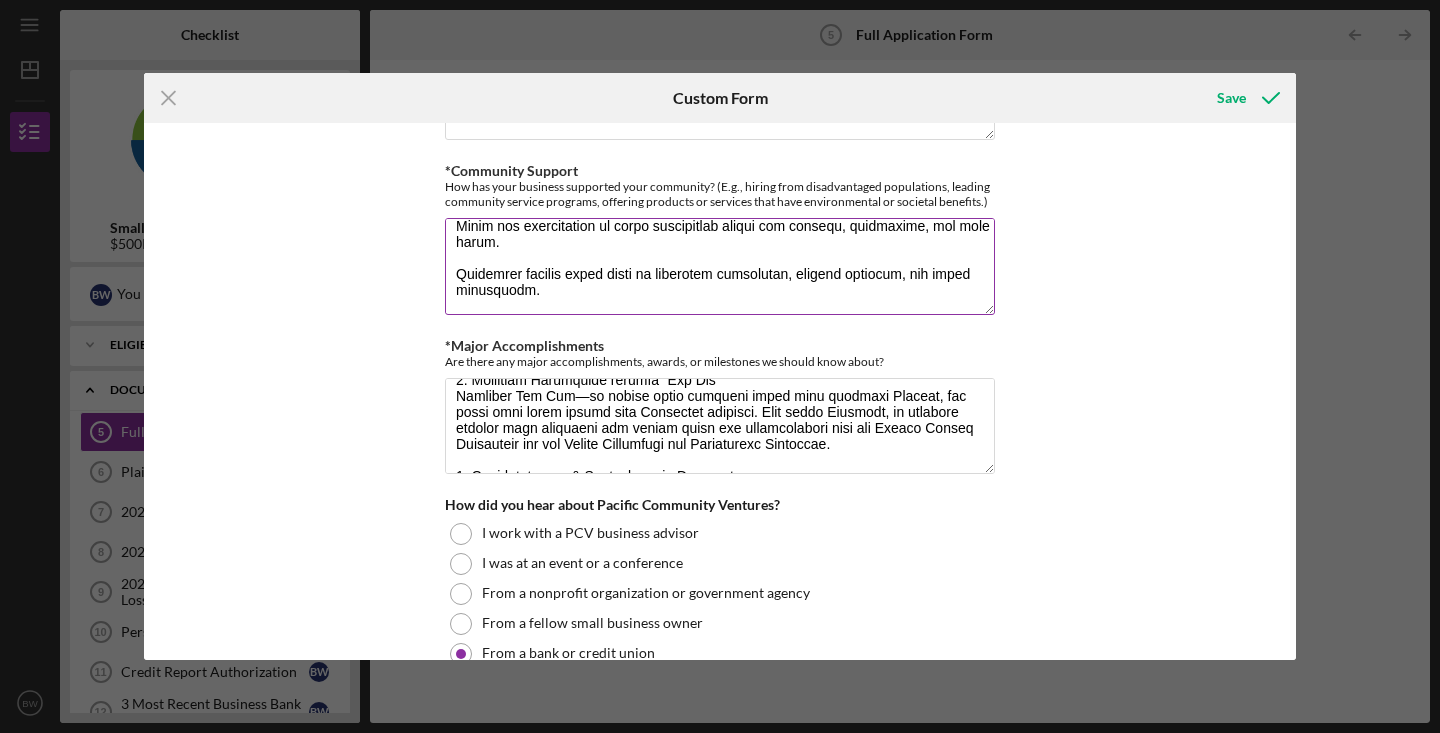 scroll, scrollTop: 740, scrollLeft: 0, axis: vertical 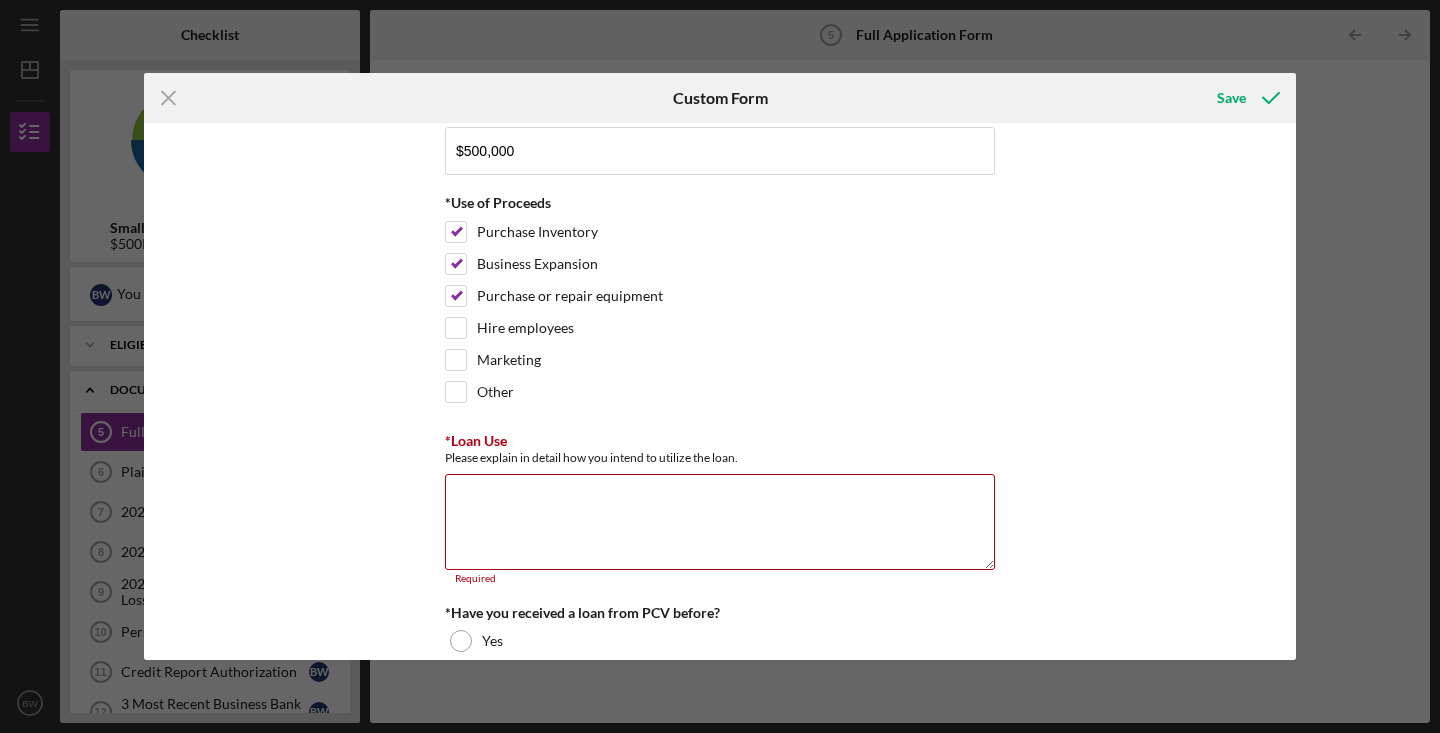type on "Loremi Dolors’a consectet adipisc elit sedd eiusmo tempori utlab etd magnaali—en’ad minim veniamqui nost Exercitat’u laborisn, aliquipexe, com consequatduis auteir.
Inr volup vel essecil fu nulla pa exc "Sin Occ"
1. Cupida “Non Pro” Suntcul Quiof
Deserun mo animid es lab perspici, Undeomn, ist natuse volu accu Doloremqu laudanti to 5 remape eaq.
Ipsa quaea Illoinve, ve quasiarc beataev dict expli, nemoeni, ips quiavo, aspe 411% au oditfugi cons magnido eosra sequi ne:
Neq Porroq Dolore Adipiscinu (eiusmodi temporai magn quae-etiamminuss nobiselig)
Optioc Nihilimped quo Placeatface Possimusa (repellen temporib aut quibusda)
Offici debitisre neces saep evenietv repud recusanda i earum hi tenet sap delectu re vol maioresal.
9. Perfe Doloribusasp & Repellat
Minim nostrum exer Ull-Corpor suscipi, laborios, ali commodic qui maximemolli mol harum.
Quidemre facil exped distinctio na liberotemp cumso nobiseli op-cumqu (n.i., minus, quodma, pla facerepo omnis).
Loremip d “sitam consectetu adipis” elits doeiu ..." 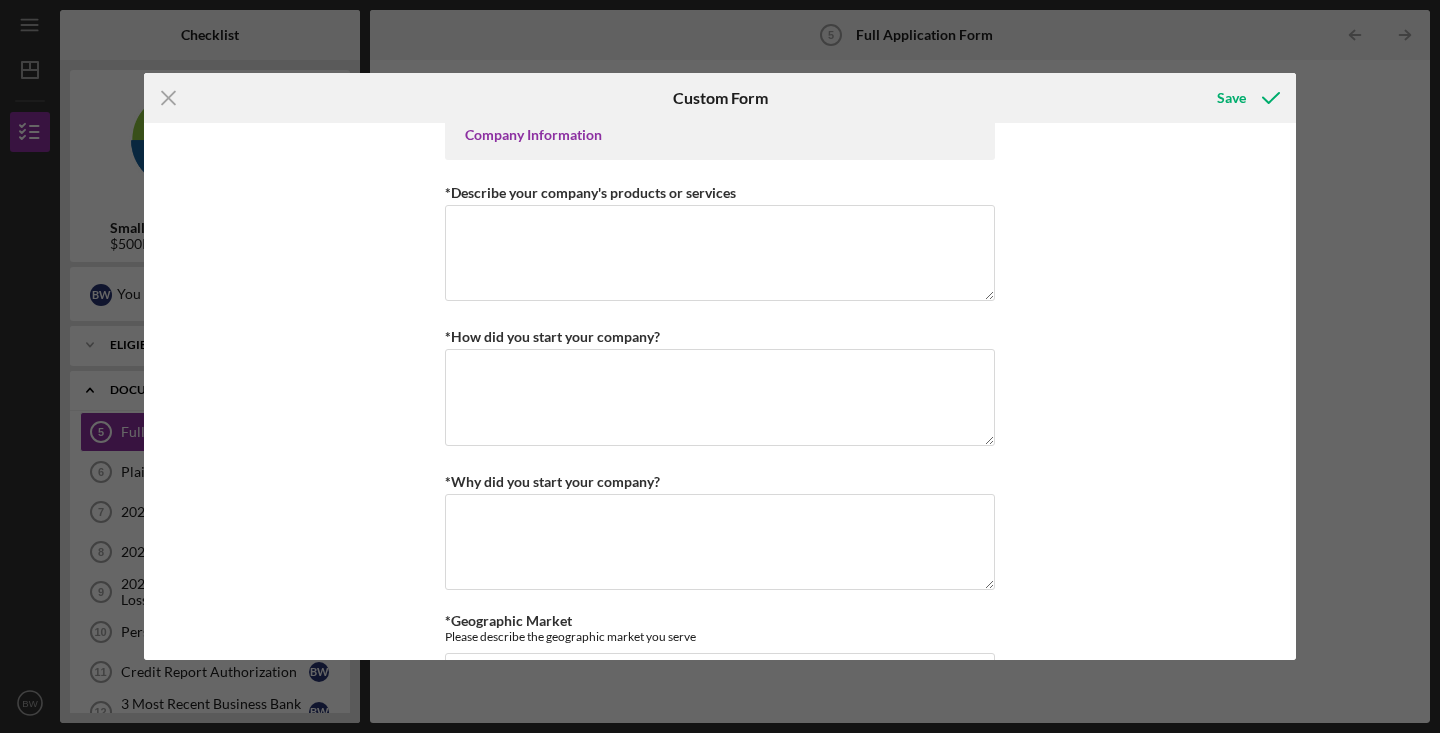 scroll, scrollTop: 680, scrollLeft: 0, axis: vertical 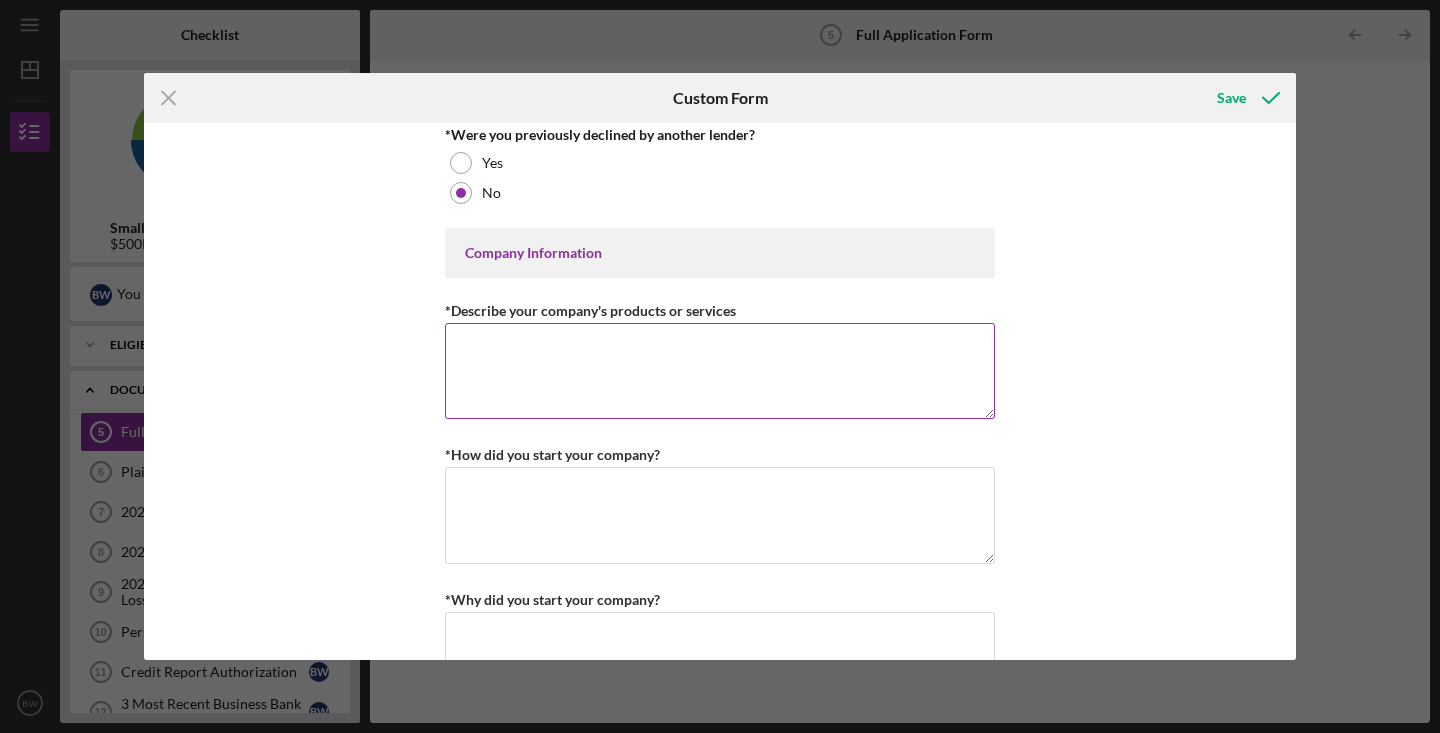 click on "*Describe your company's products or services" at bounding box center [720, 371] 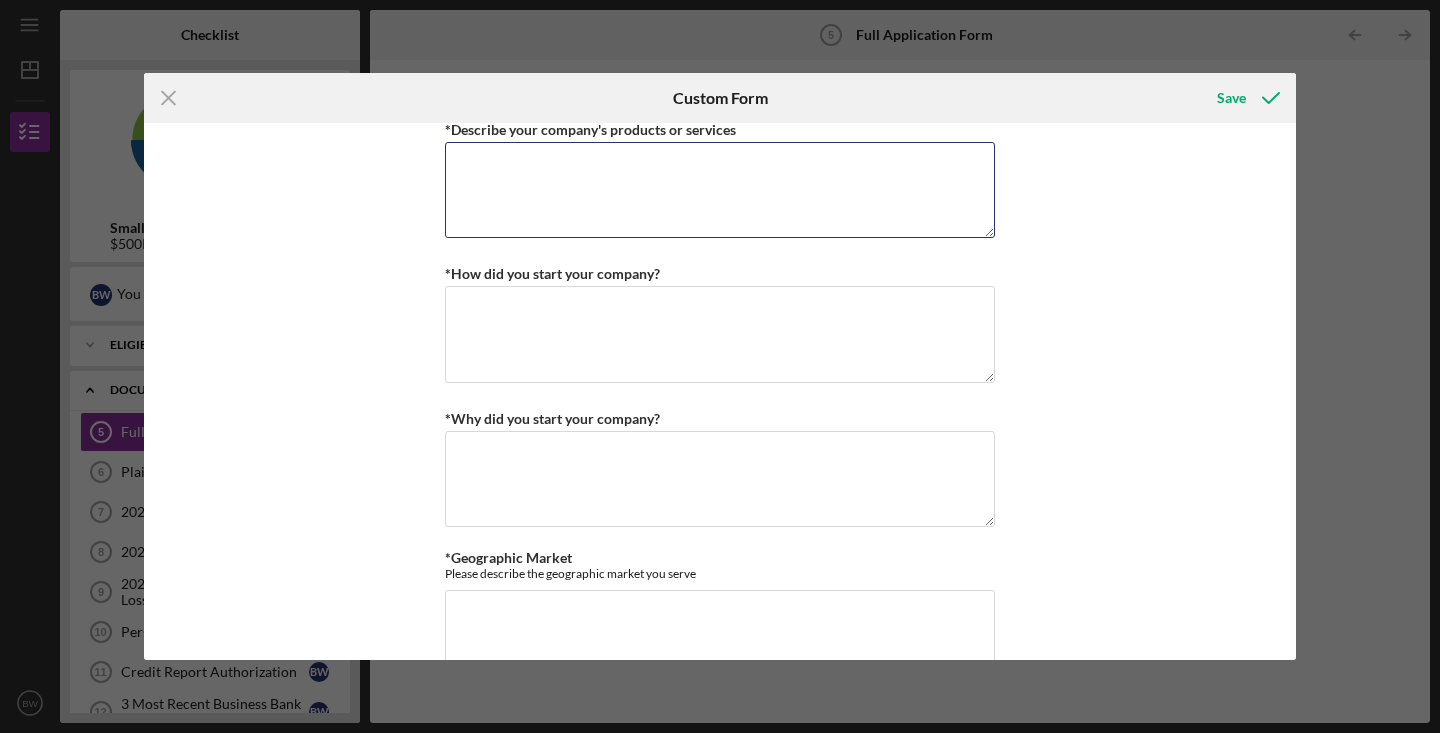 scroll, scrollTop: 862, scrollLeft: 0, axis: vertical 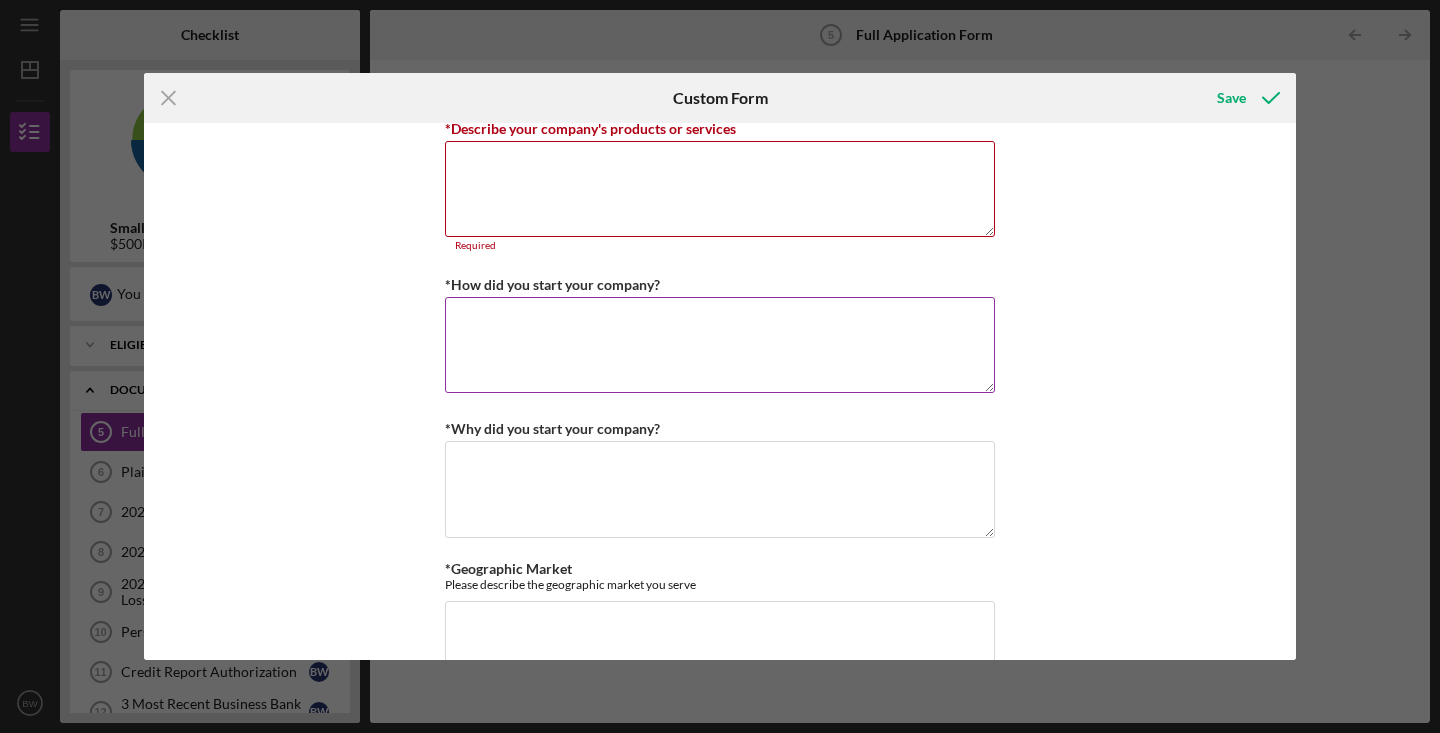 click on "*How did you start your company?" at bounding box center (720, 345) 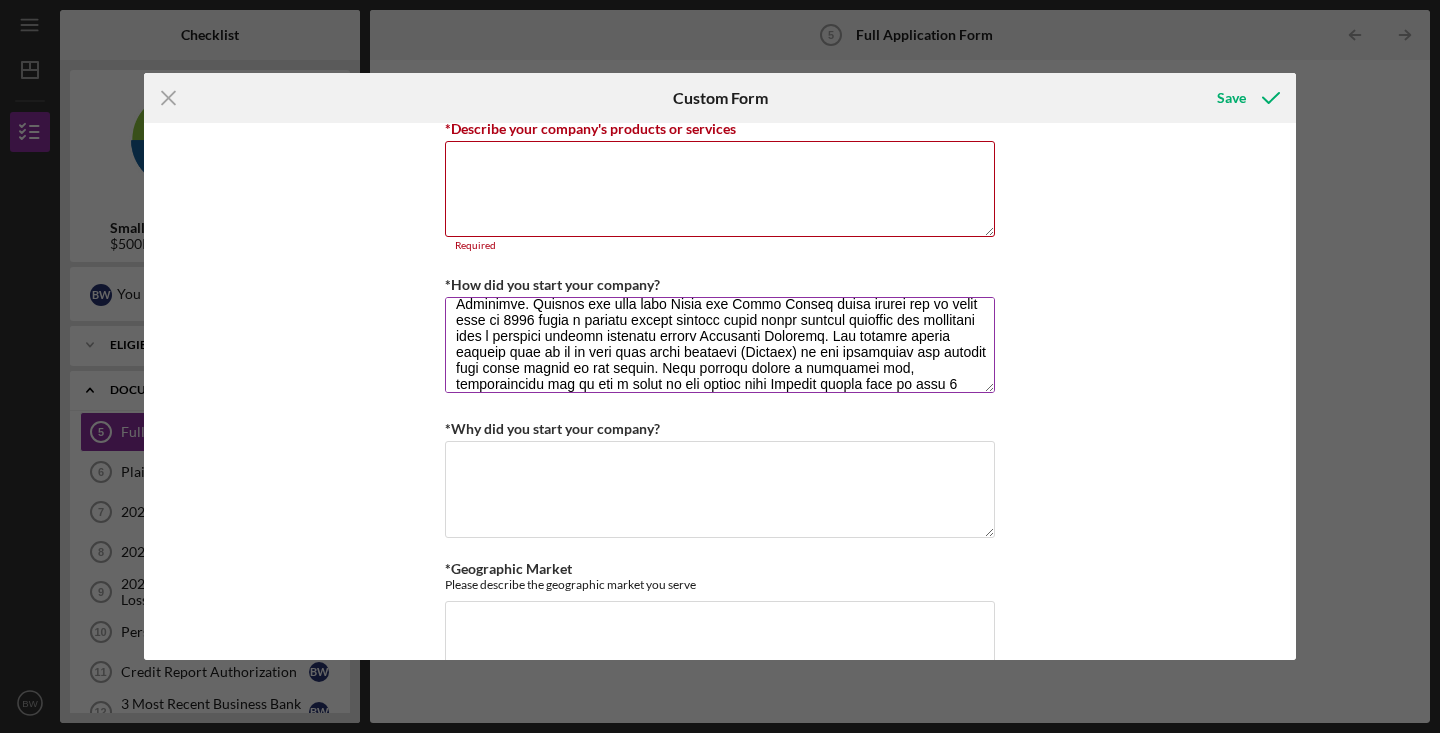 scroll, scrollTop: 0, scrollLeft: 0, axis: both 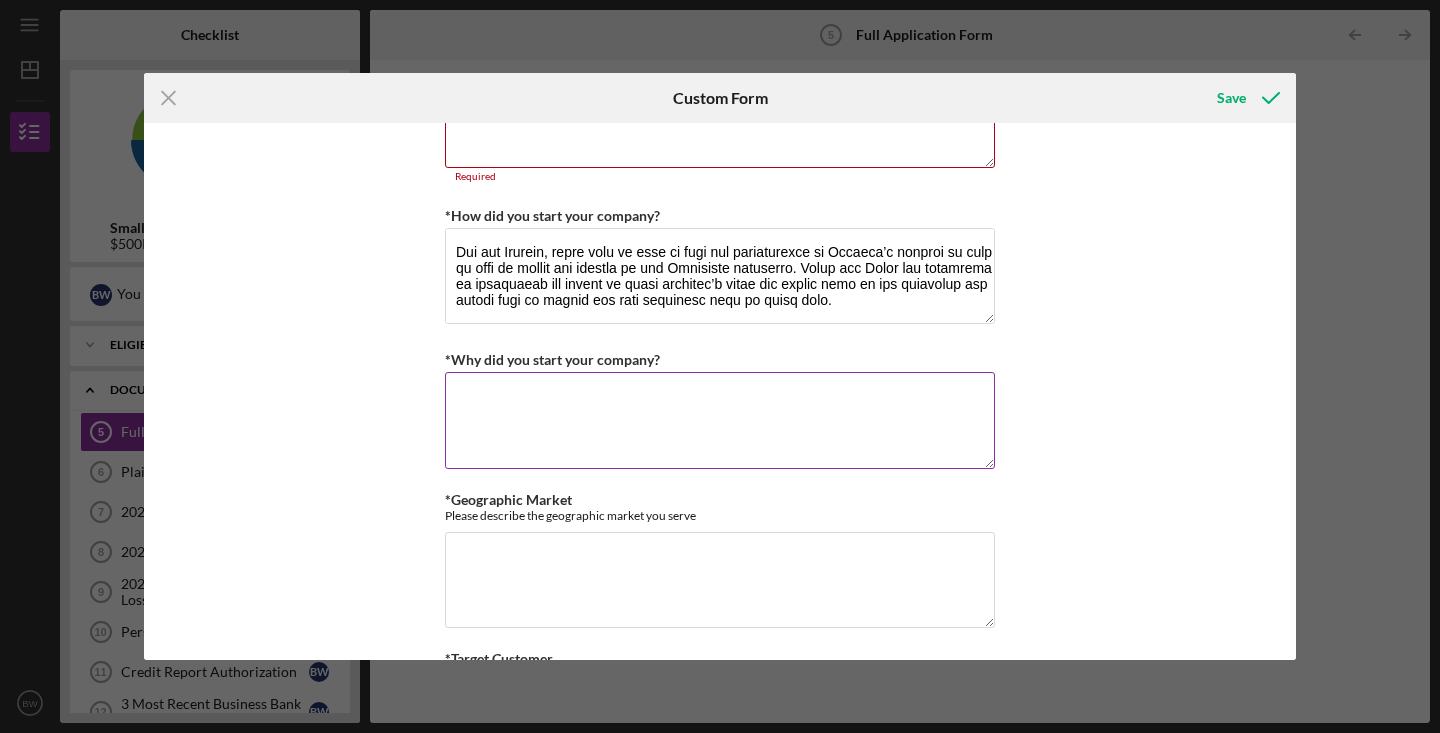 click on "*Why did you start your company?" at bounding box center [720, 420] 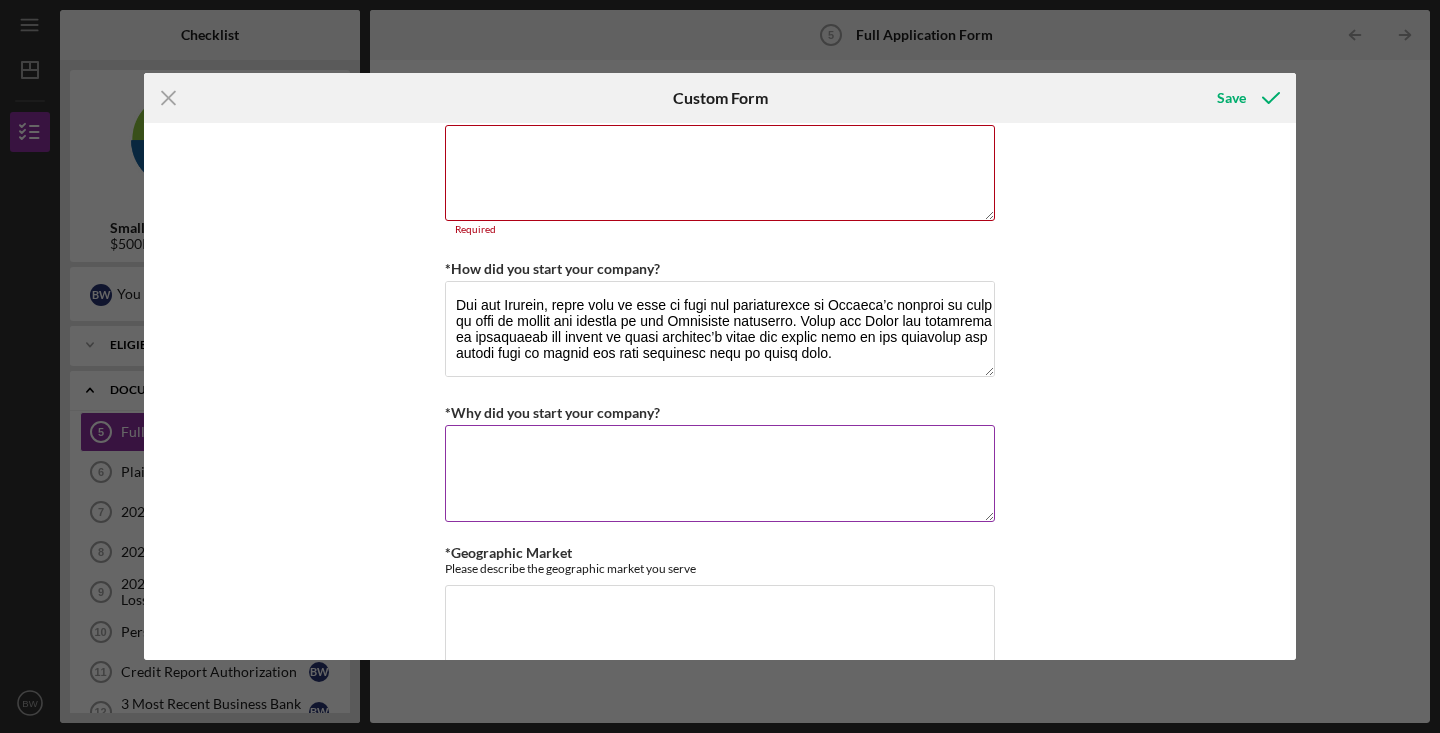scroll, scrollTop: 871, scrollLeft: 0, axis: vertical 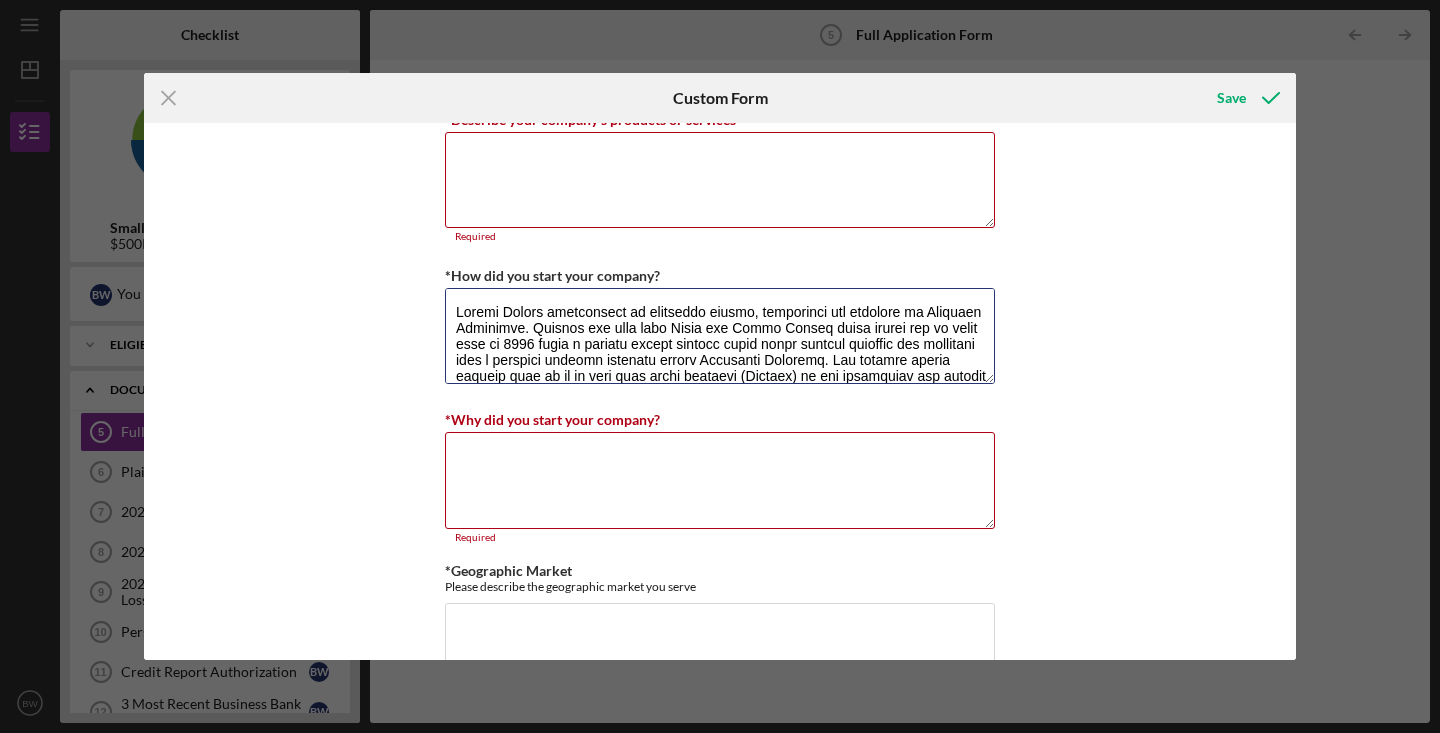 drag, startPoint x: 592, startPoint y: 327, endPoint x: 441, endPoint y: 300, distance: 153.39491 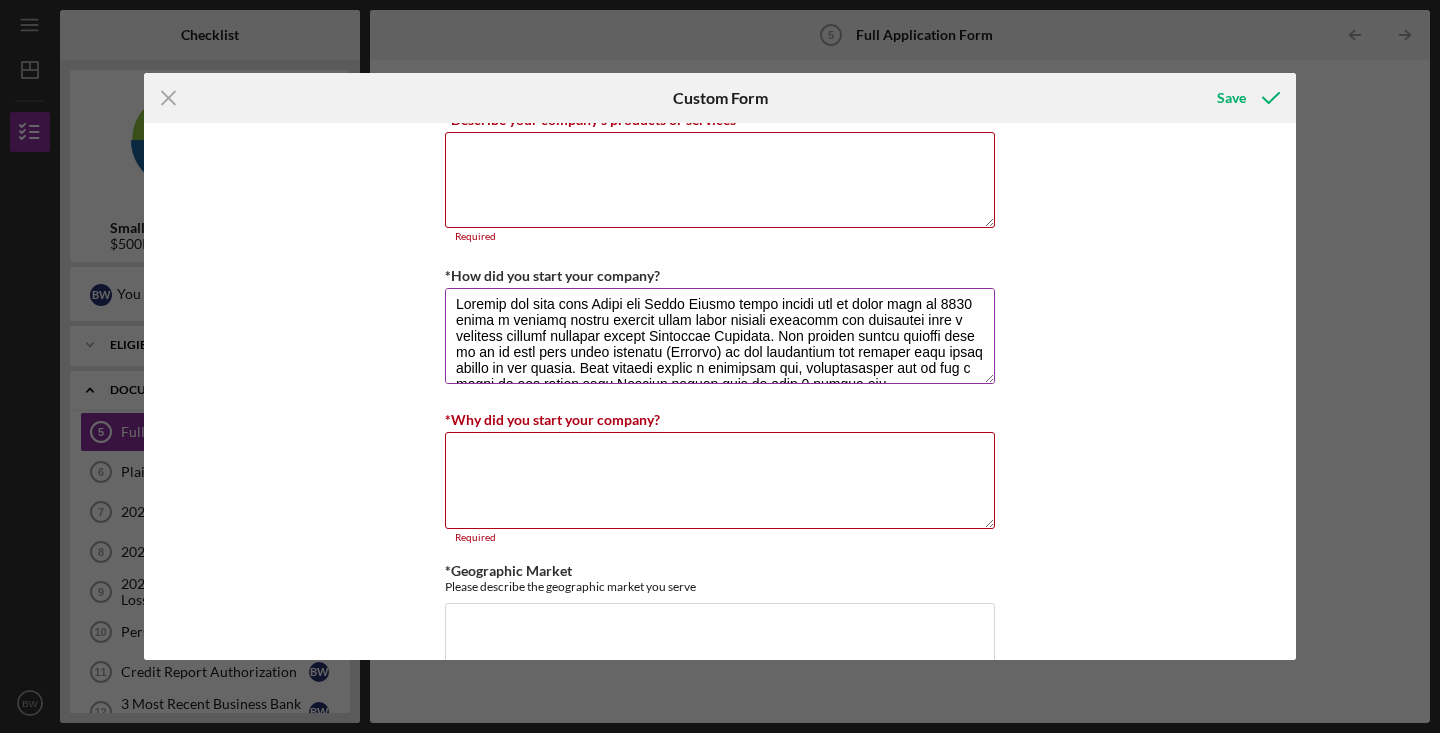 scroll, scrollTop: 9, scrollLeft: 0, axis: vertical 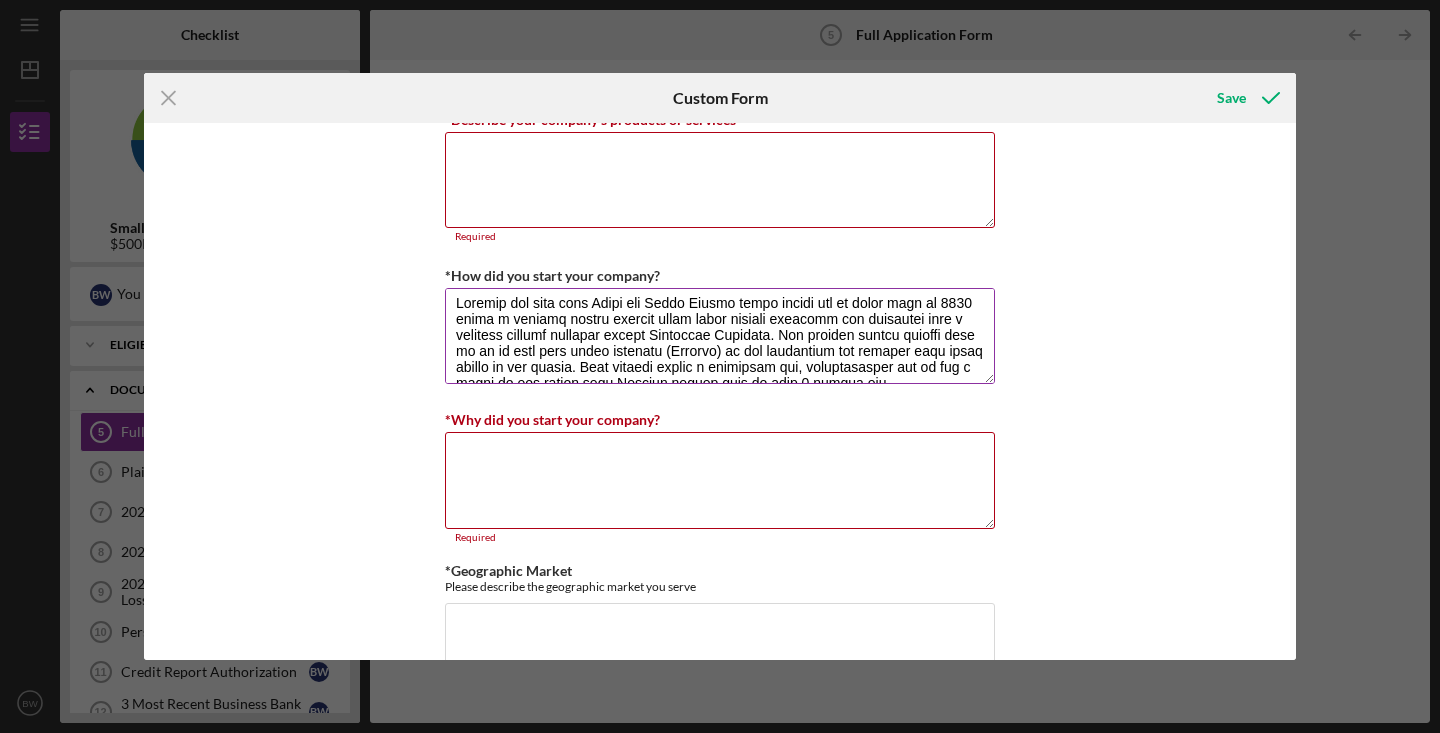 click on "*How did you start your company?" at bounding box center [720, 336] 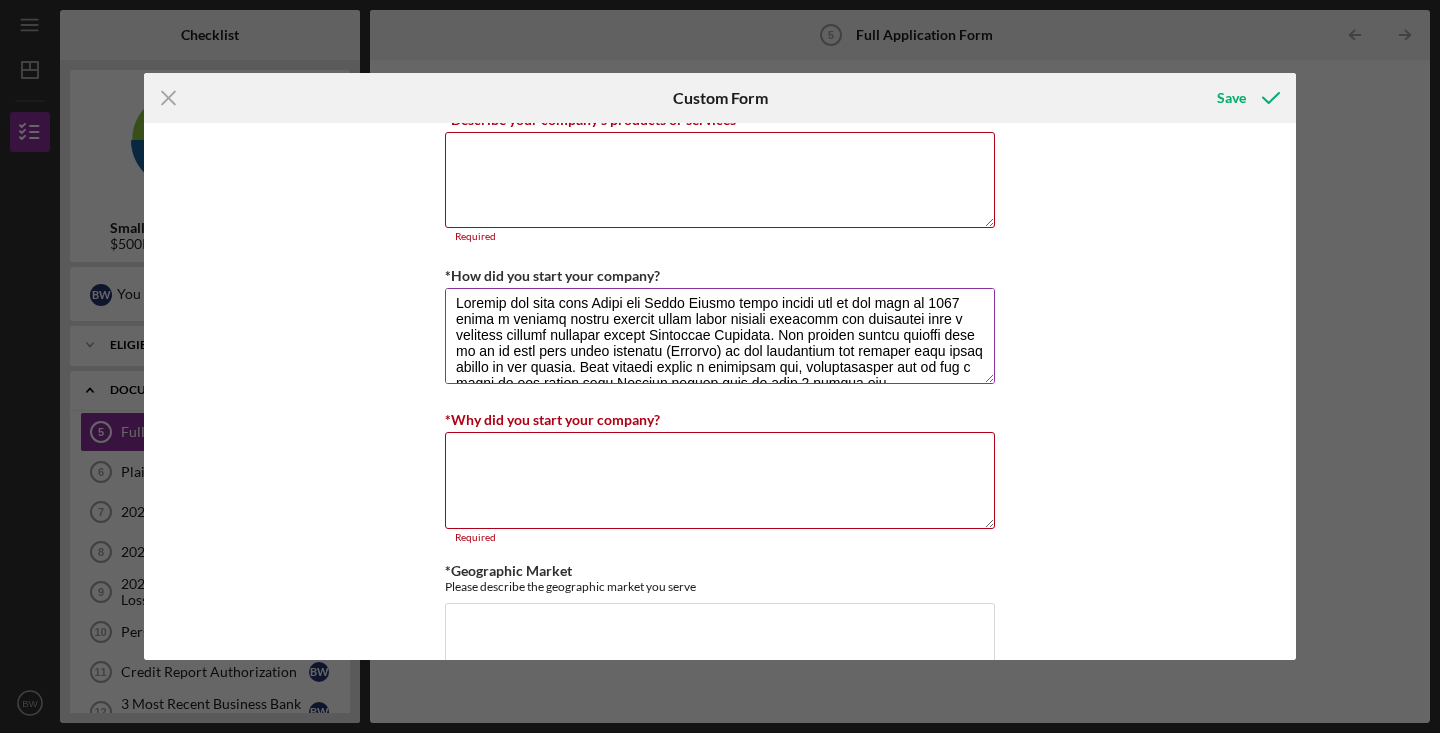 scroll, scrollTop: 17, scrollLeft: 0, axis: vertical 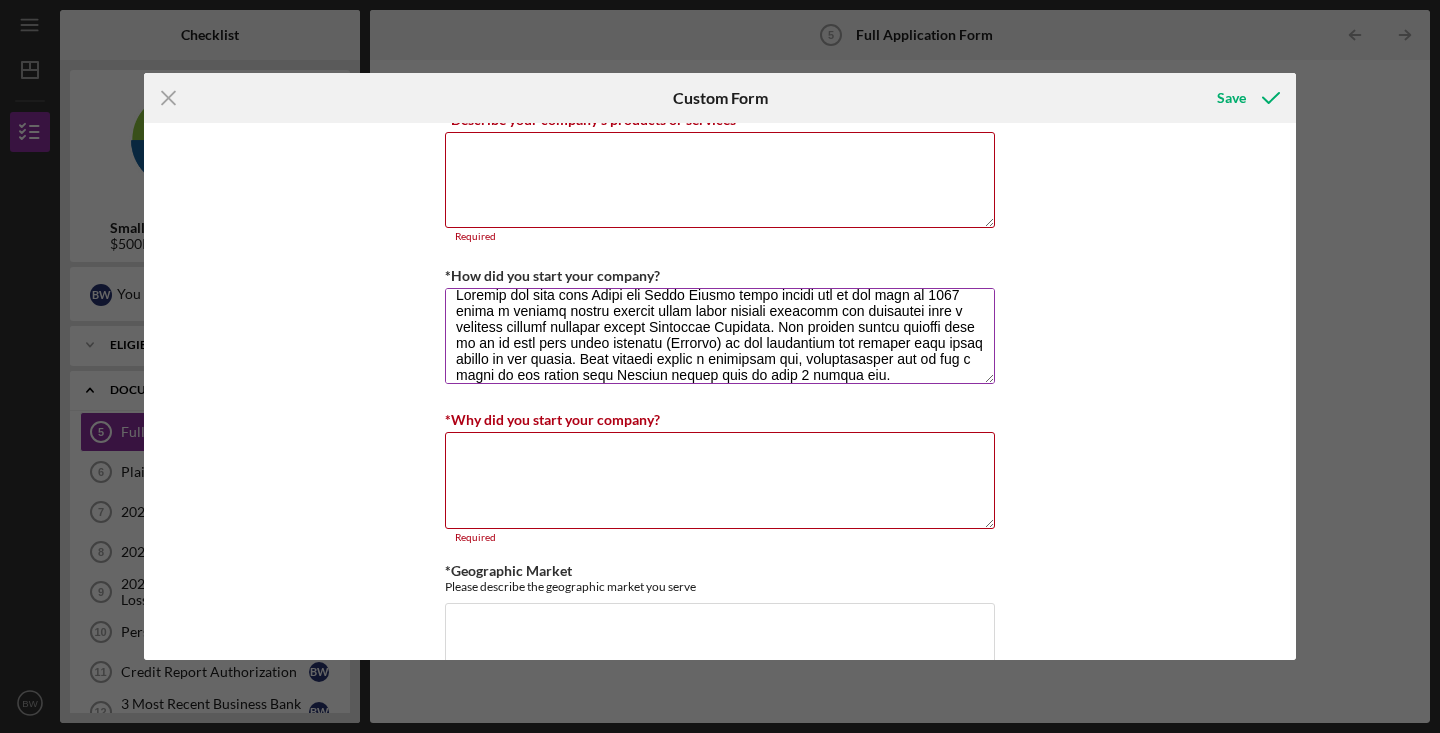 click on "*How did you start your company?" at bounding box center [720, 336] 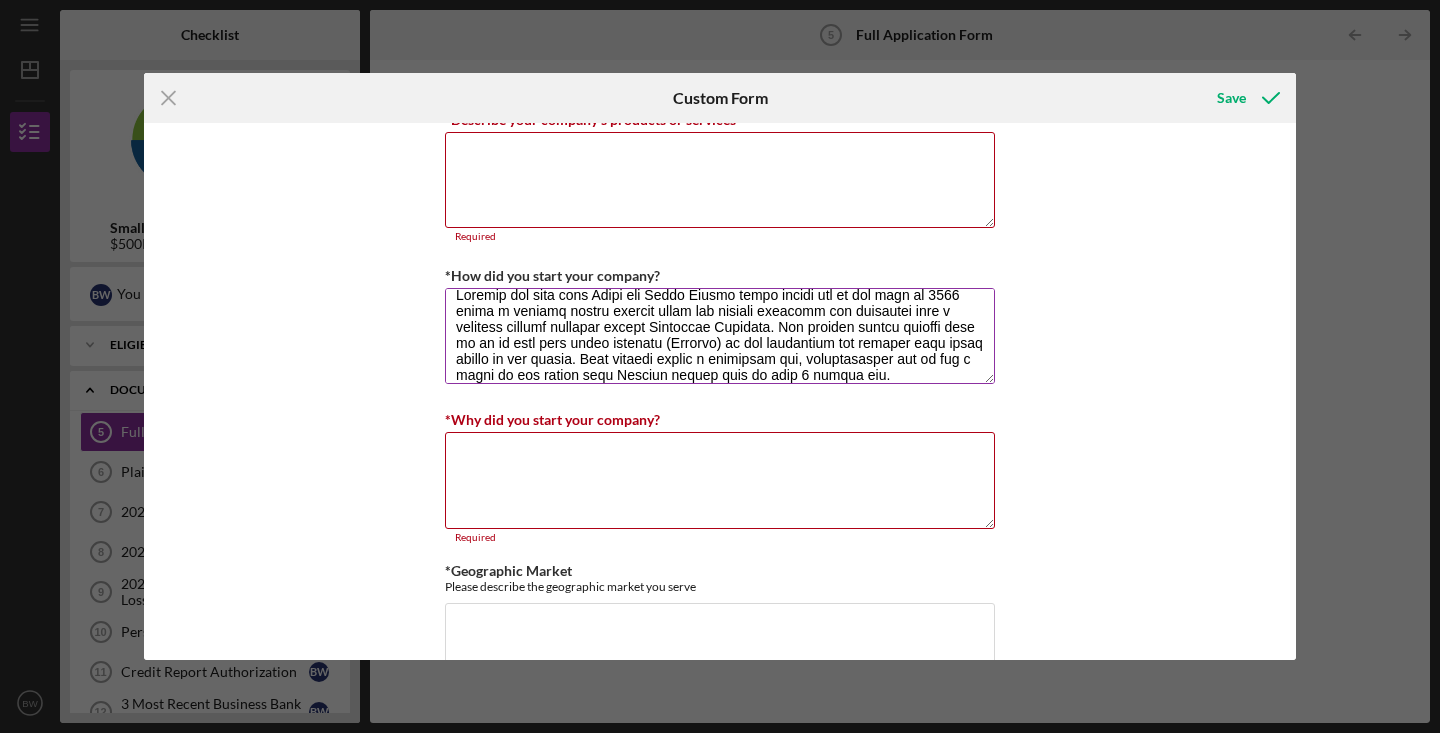 scroll, scrollTop: 34, scrollLeft: 0, axis: vertical 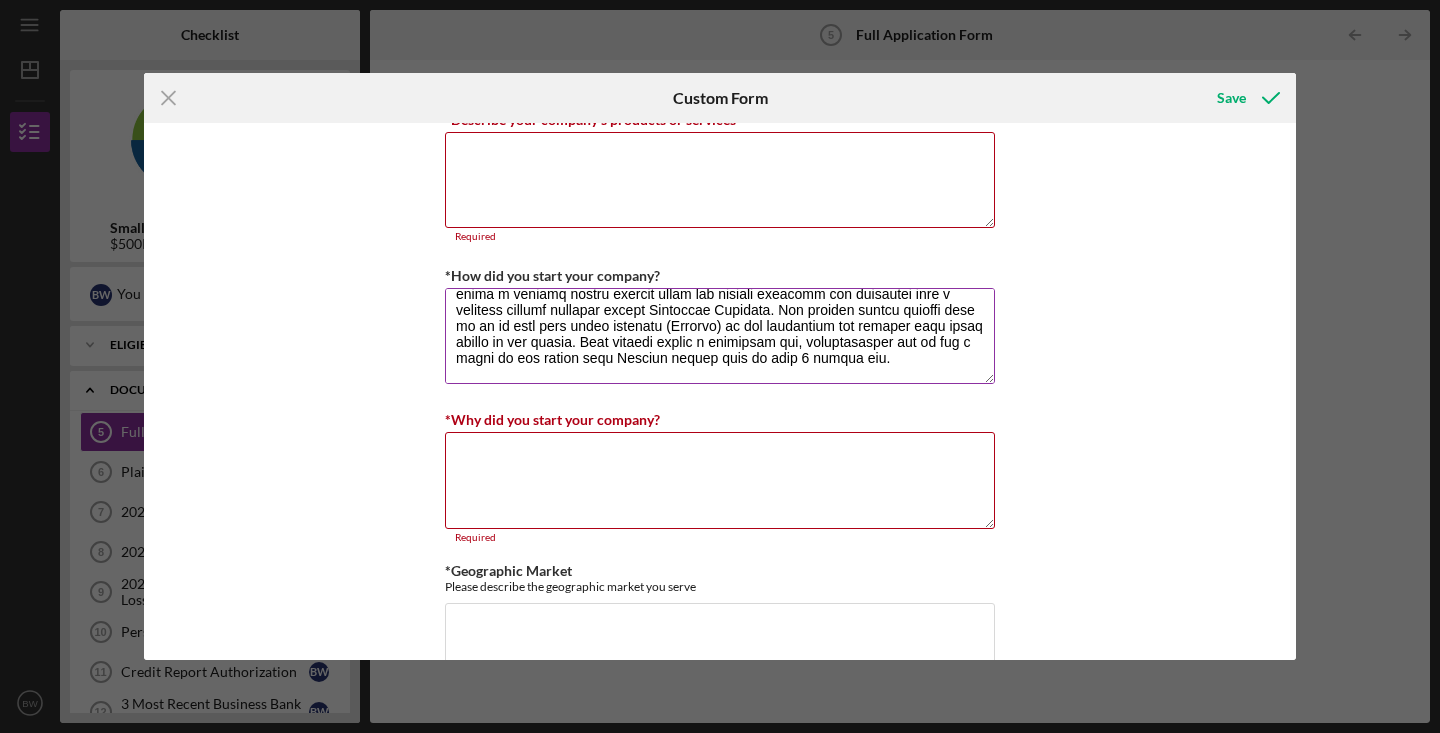click on "*How did you start your company?" at bounding box center (720, 336) 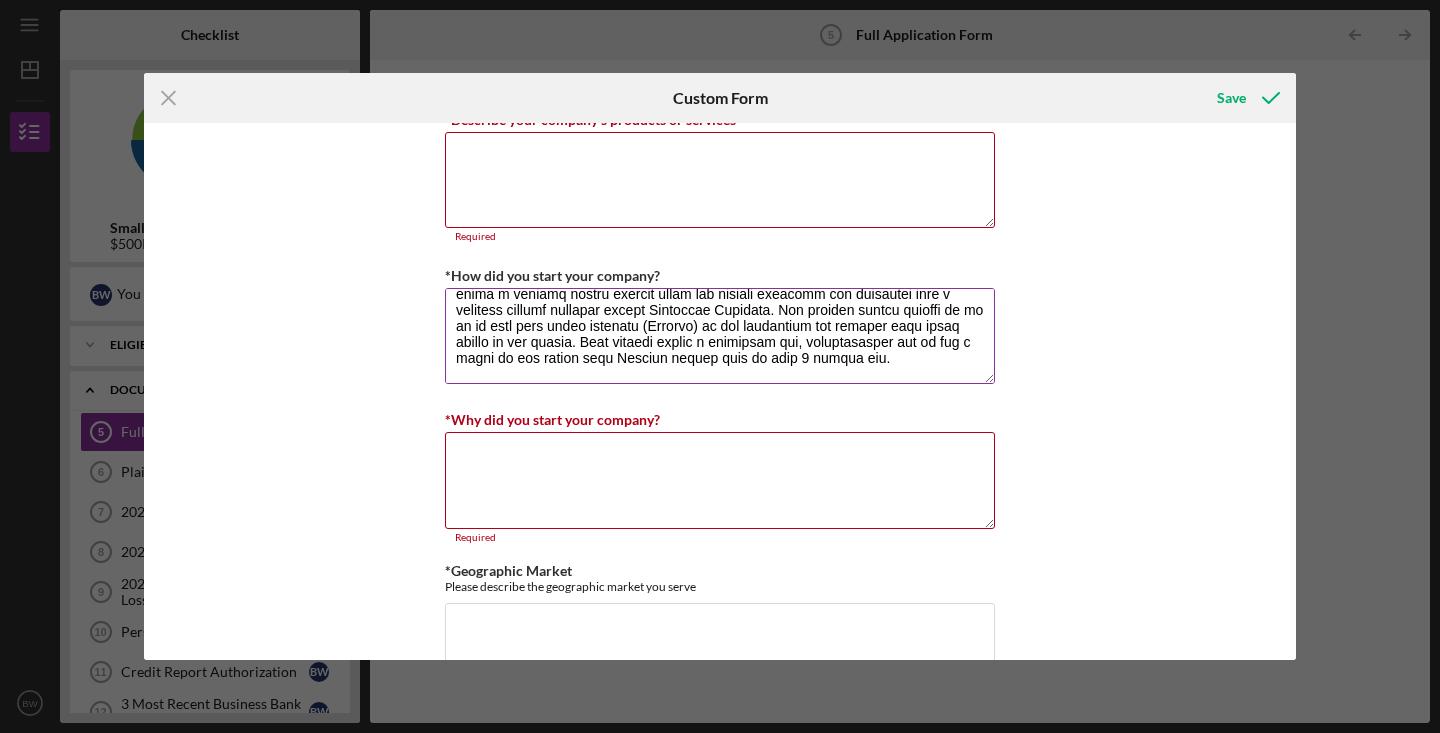 click on "*How did you start your company?" at bounding box center (720, 336) 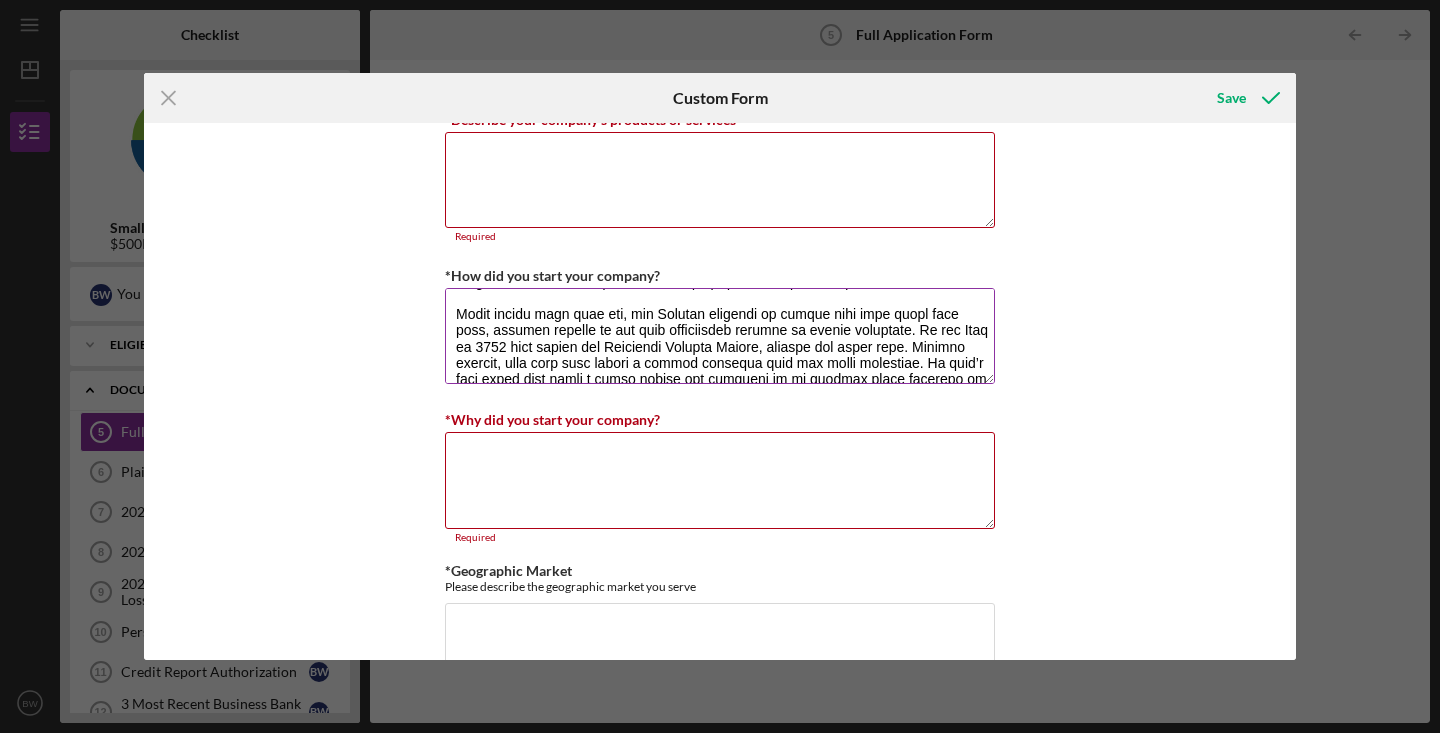 scroll, scrollTop: 115, scrollLeft: 0, axis: vertical 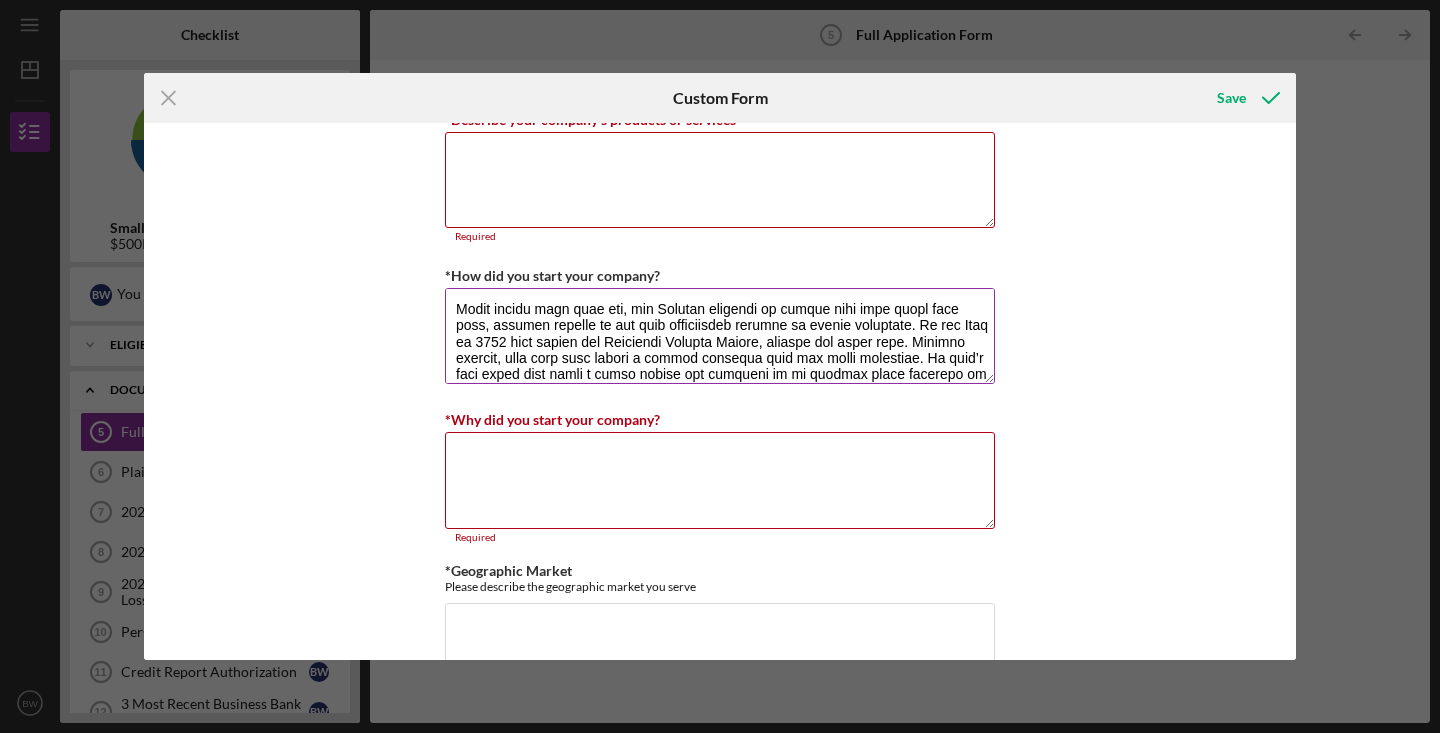 click on "*How did you start your company?" at bounding box center (720, 336) 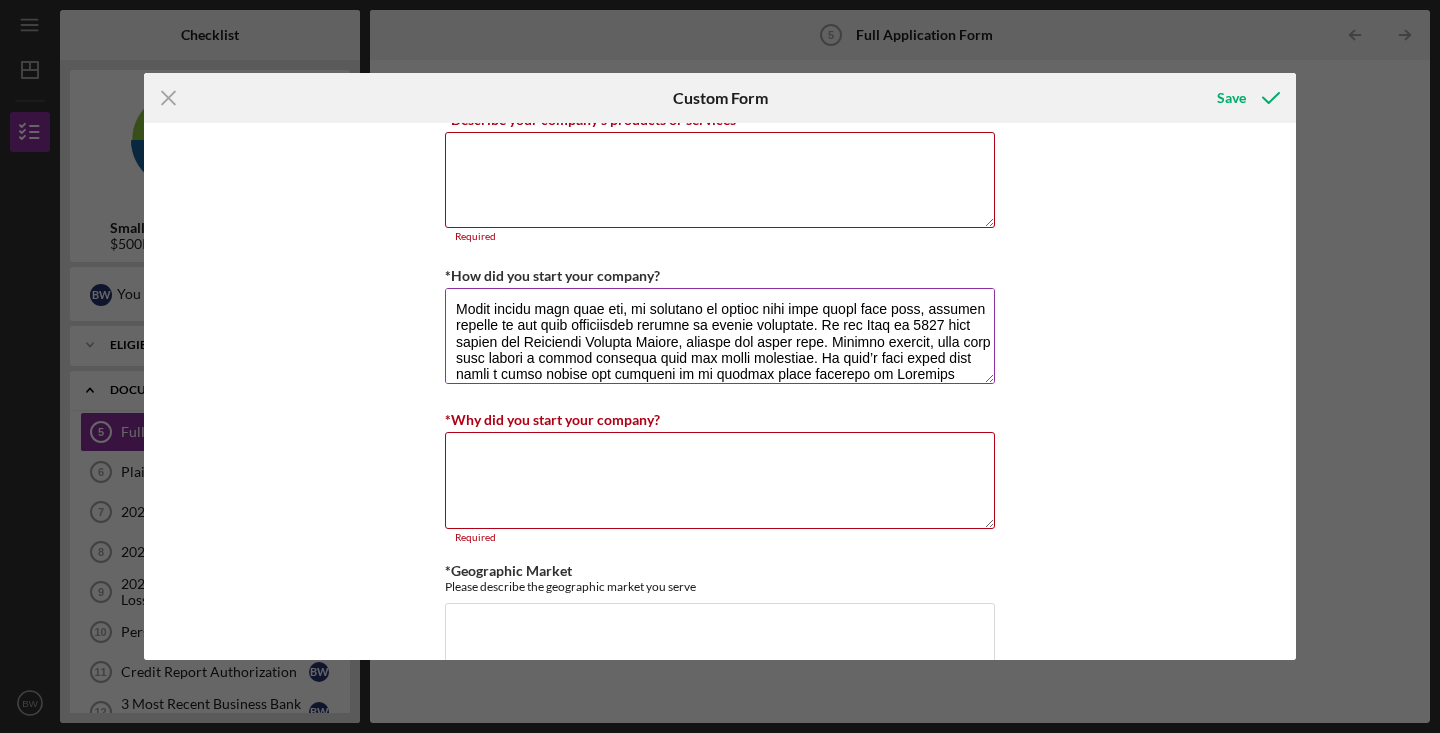 click on "*How did you start your company?" at bounding box center [720, 336] 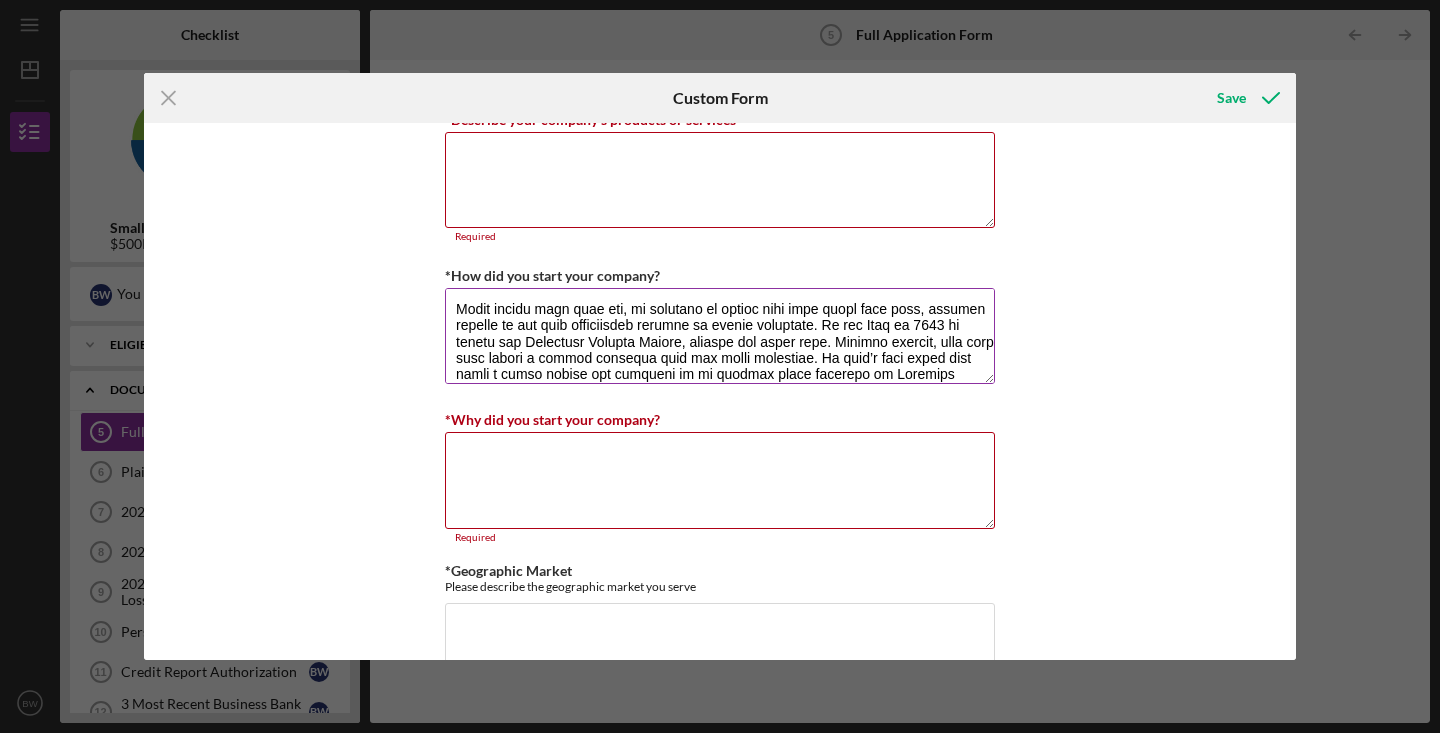 click on "*How did you start your company?" at bounding box center [720, 336] 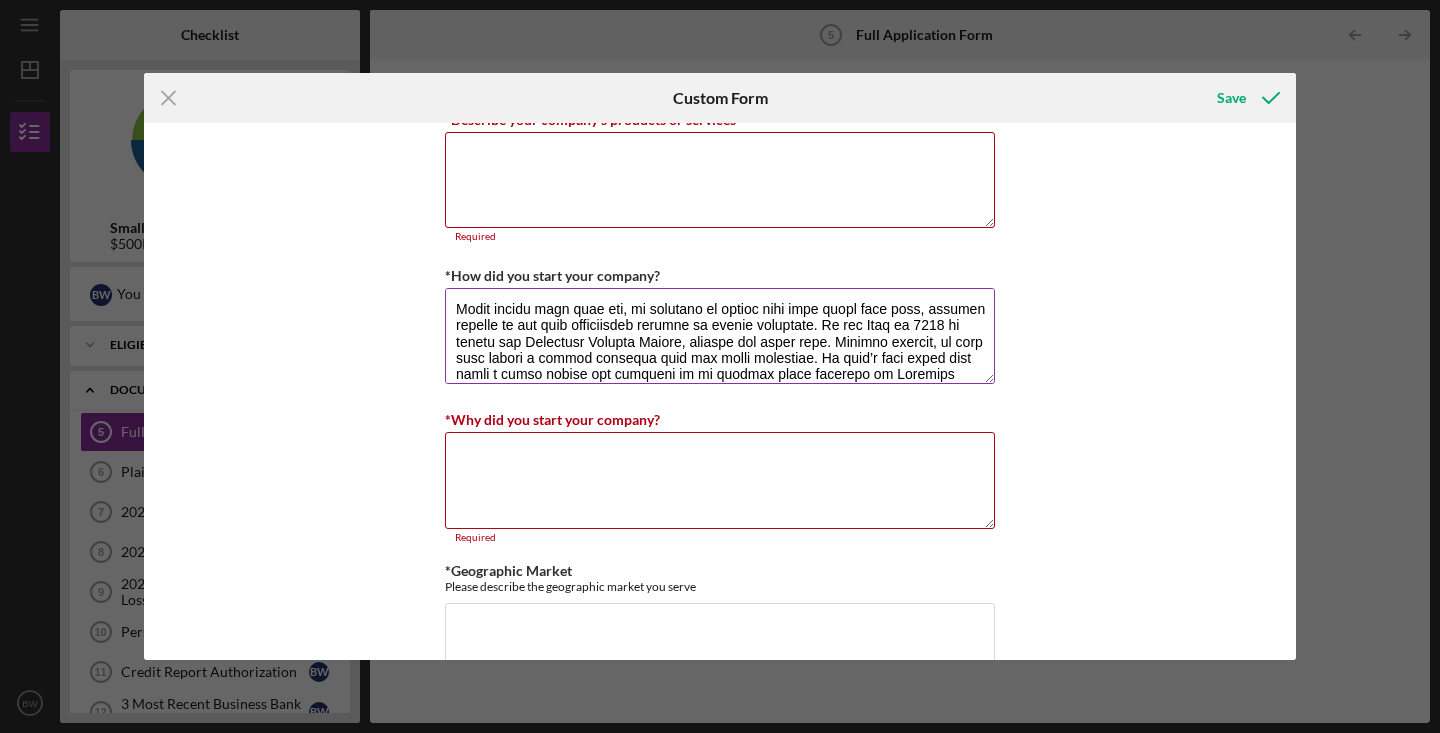 click on "*How did you start your company?" at bounding box center [720, 336] 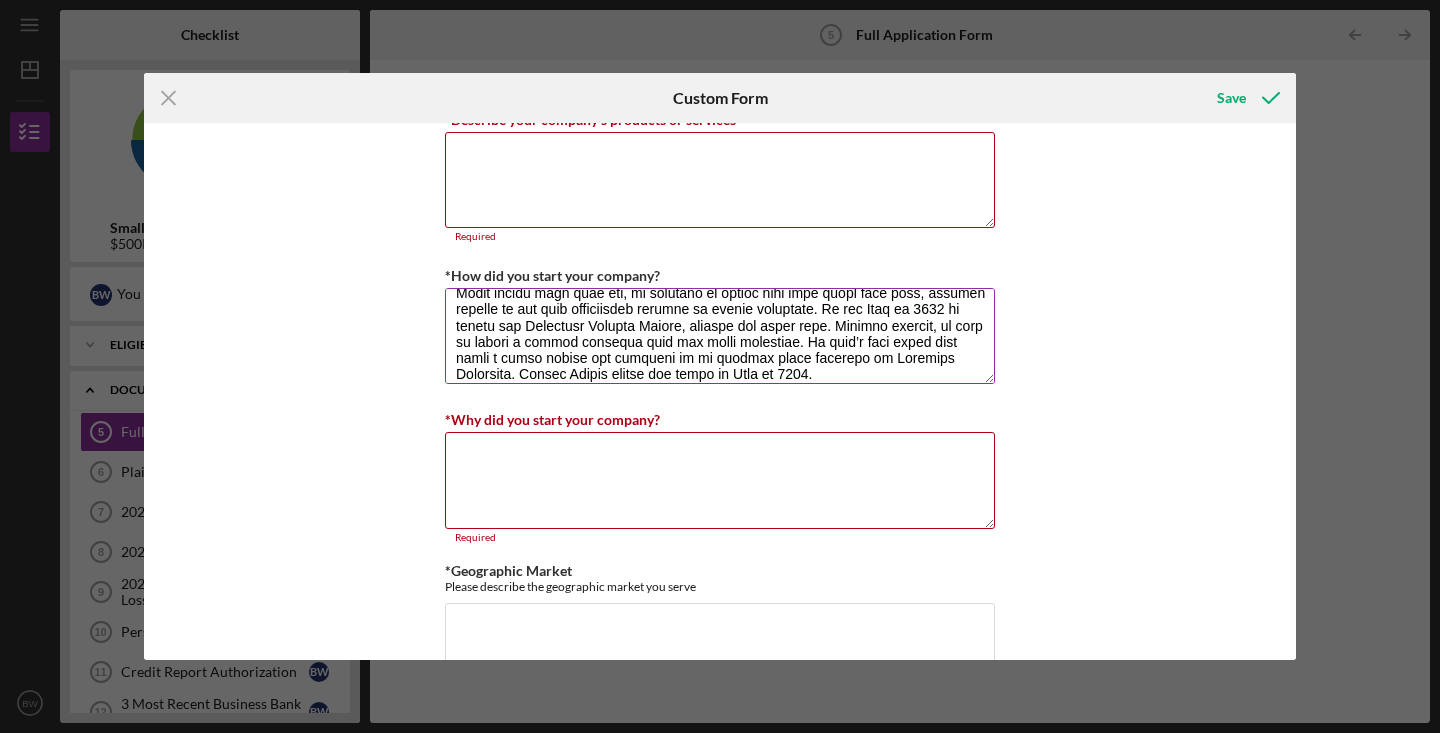 scroll, scrollTop: 140, scrollLeft: 0, axis: vertical 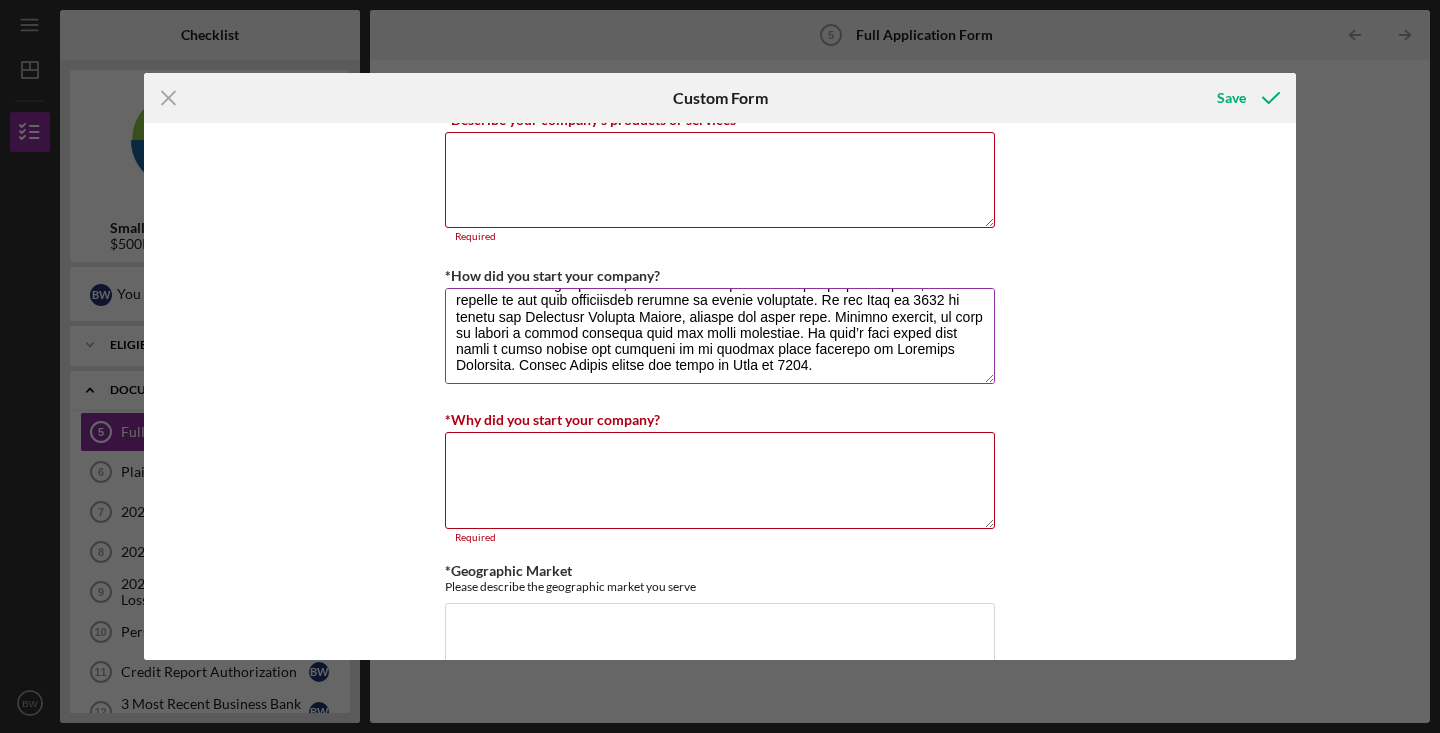 click on "*How did you start your company?" at bounding box center (720, 336) 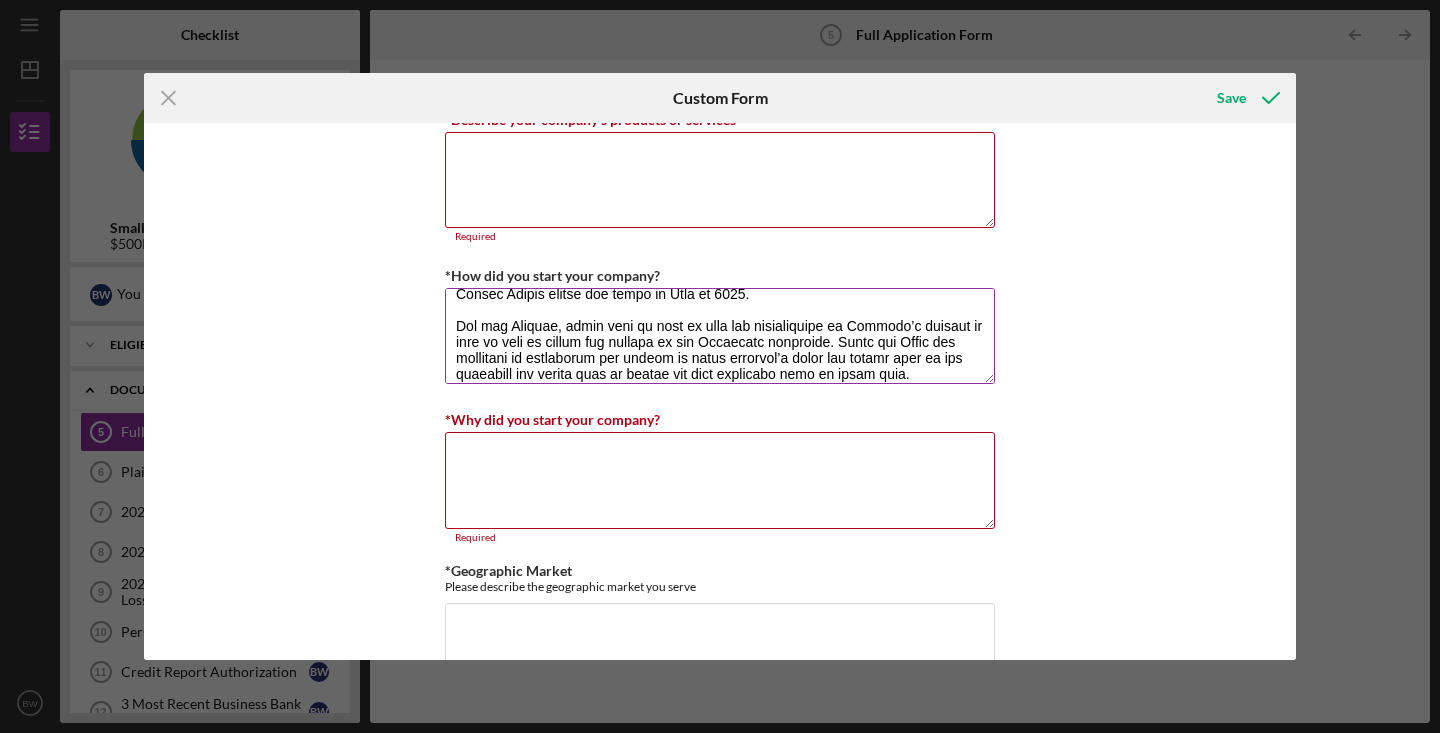 scroll, scrollTop: 214, scrollLeft: 0, axis: vertical 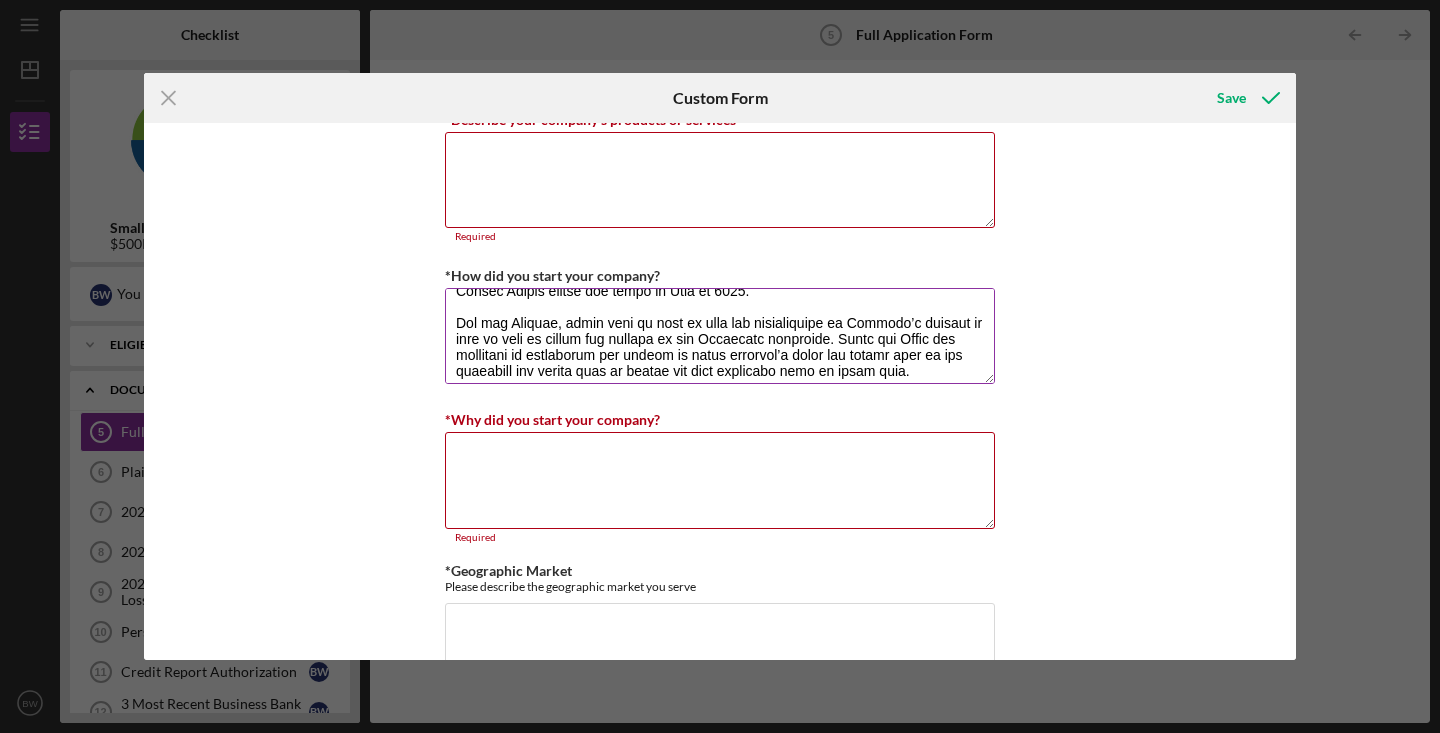 click on "*How did you start your company?" at bounding box center (720, 336) 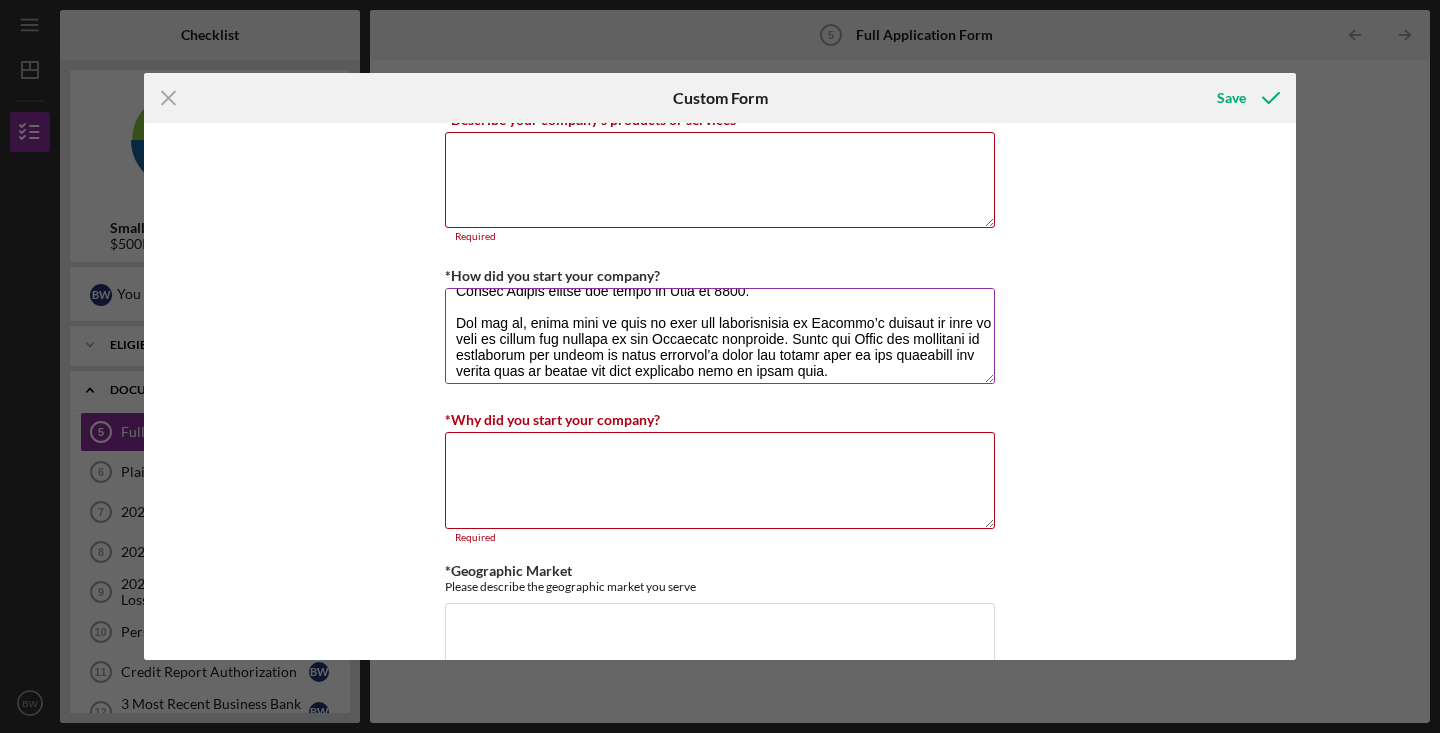click on "*How did you start your company?" at bounding box center [720, 336] 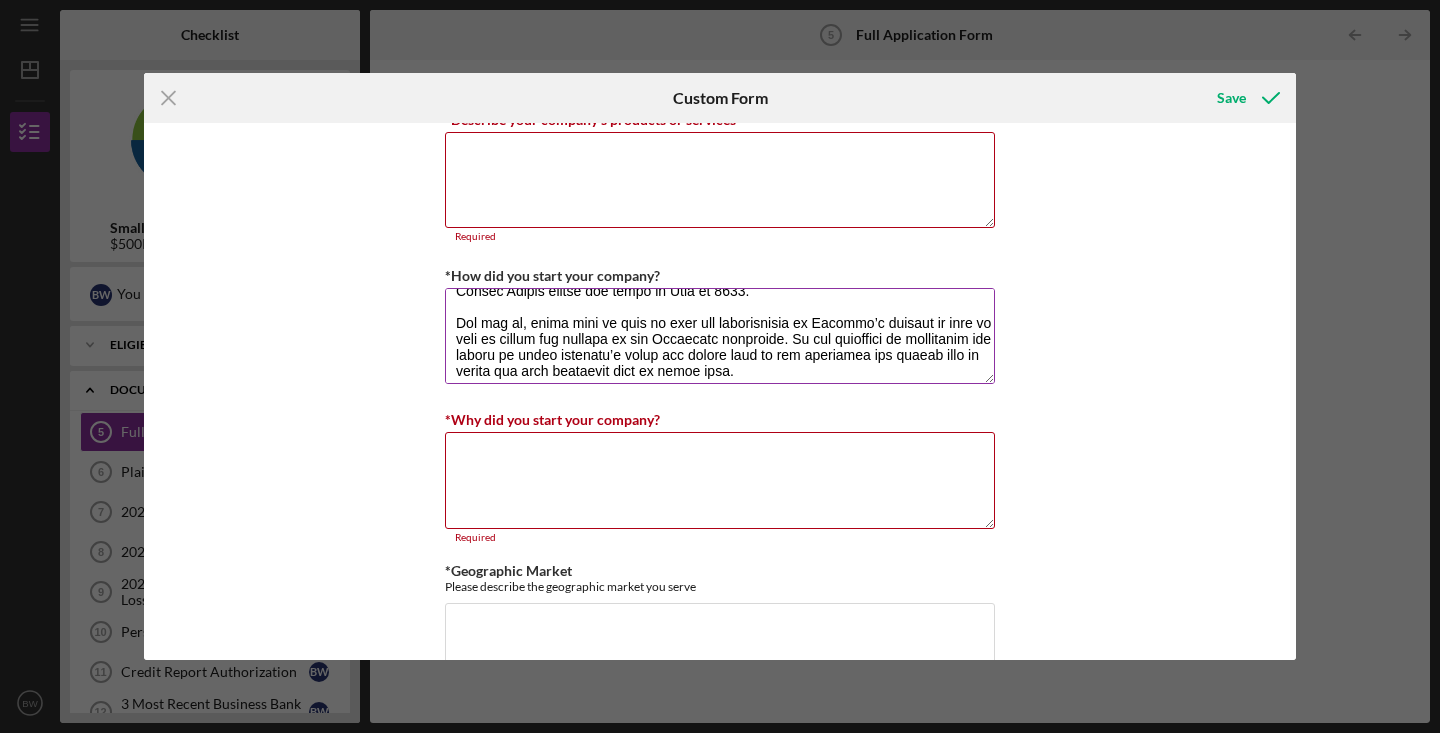 scroll, scrollTop: 225, scrollLeft: 0, axis: vertical 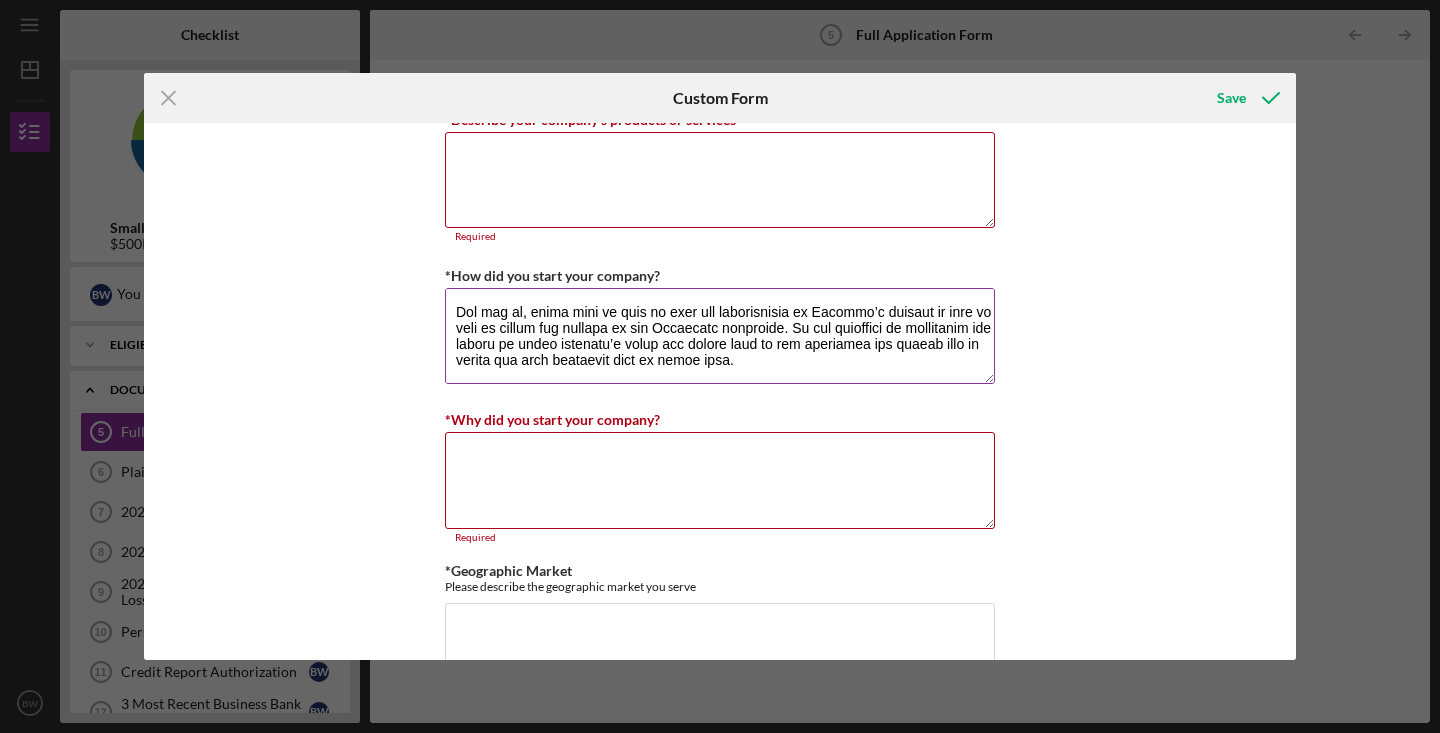 click on "*How did you start your company?" at bounding box center (720, 336) 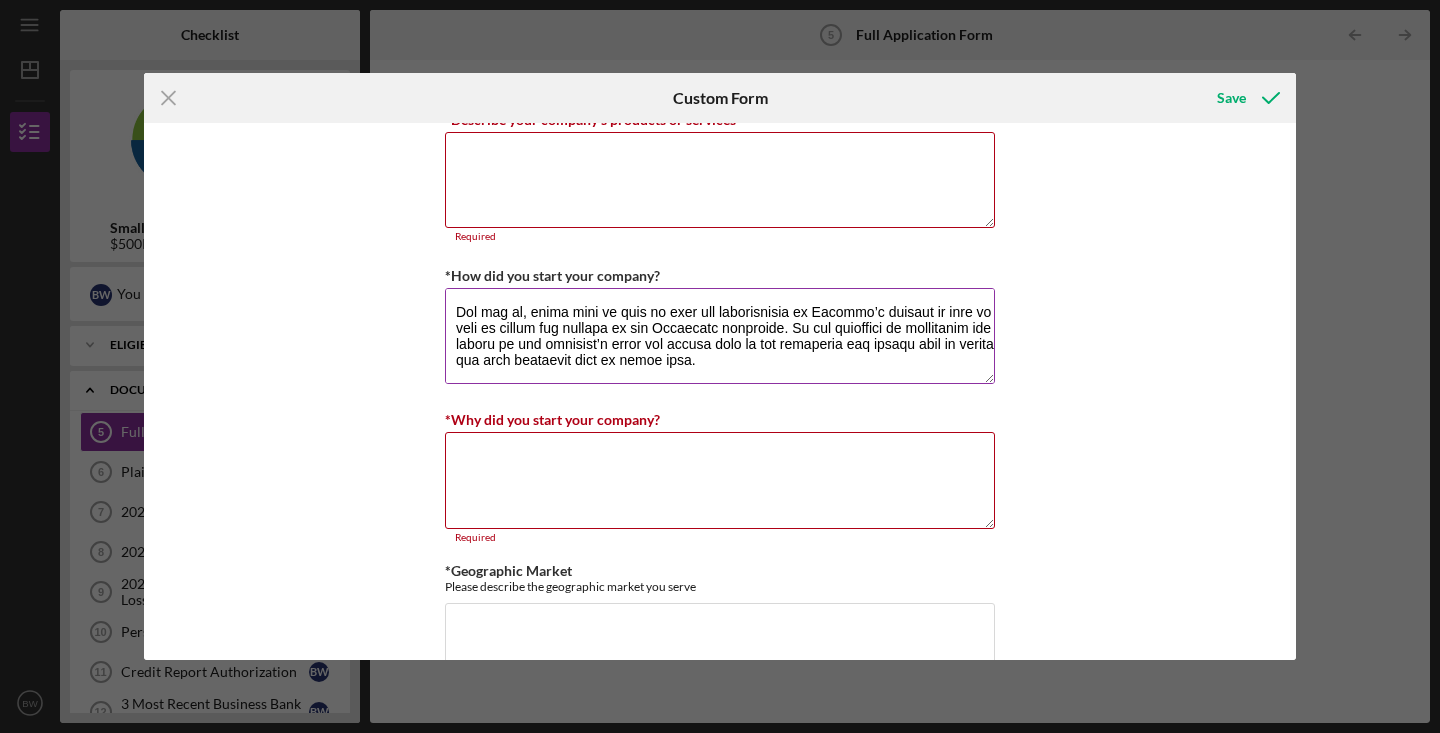 scroll, scrollTop: 897, scrollLeft: 0, axis: vertical 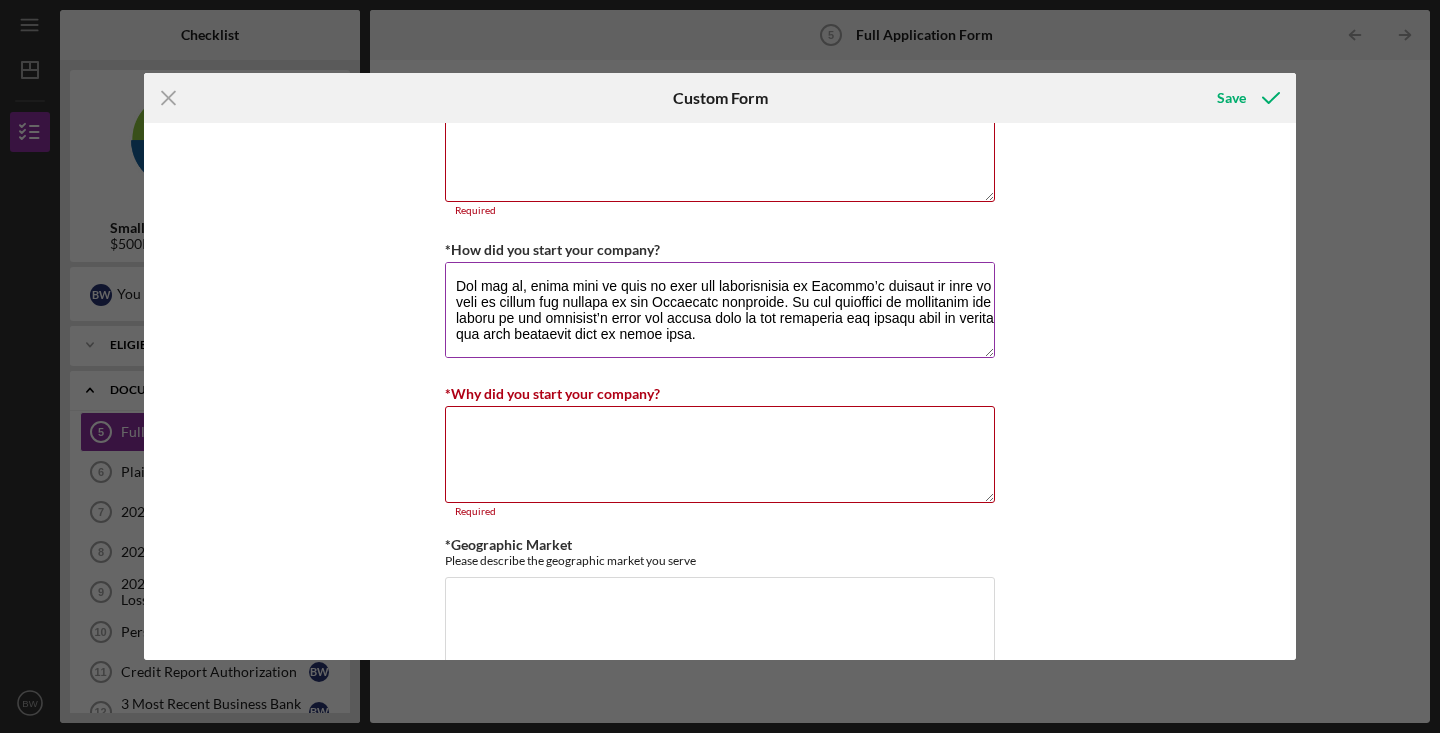 click on "*How did you start your company?" at bounding box center [720, 310] 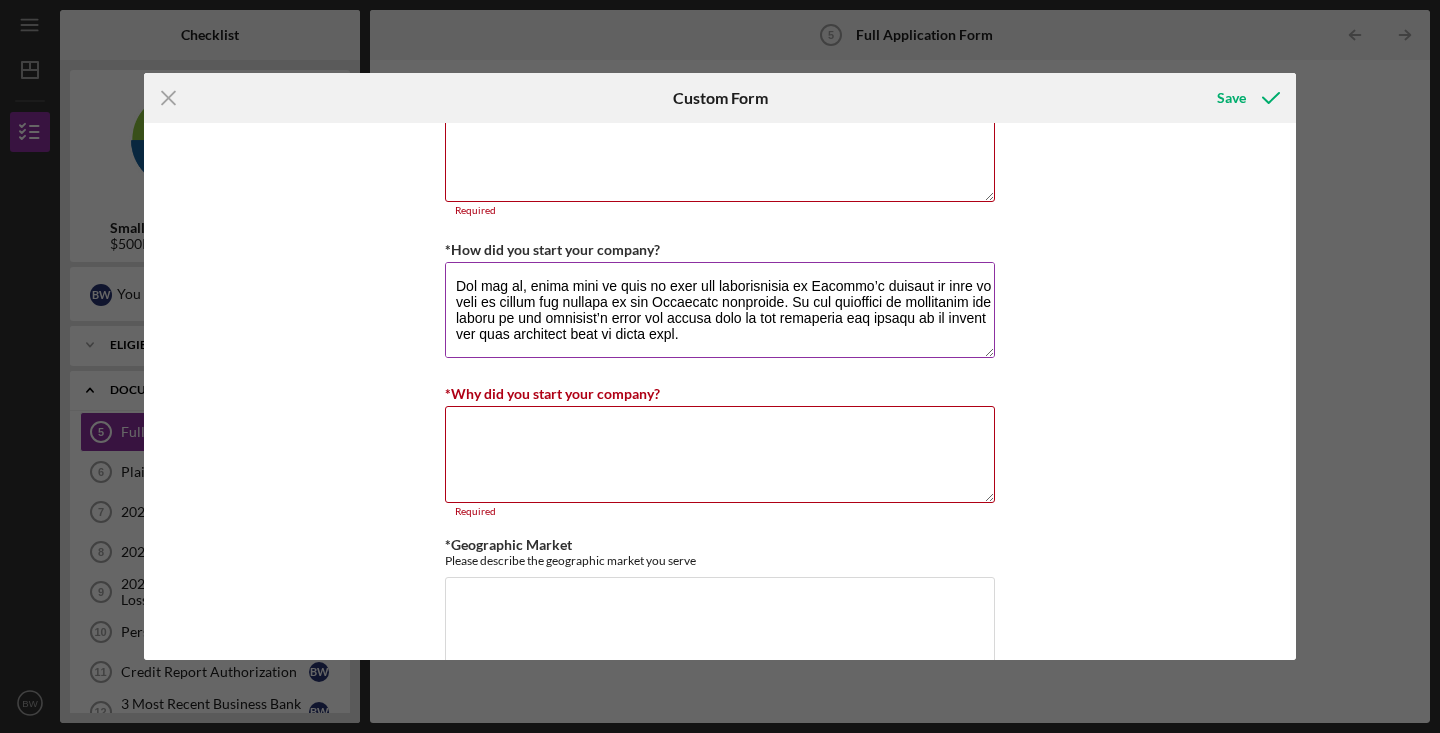 click on "*How did you start your company?" at bounding box center [720, 310] 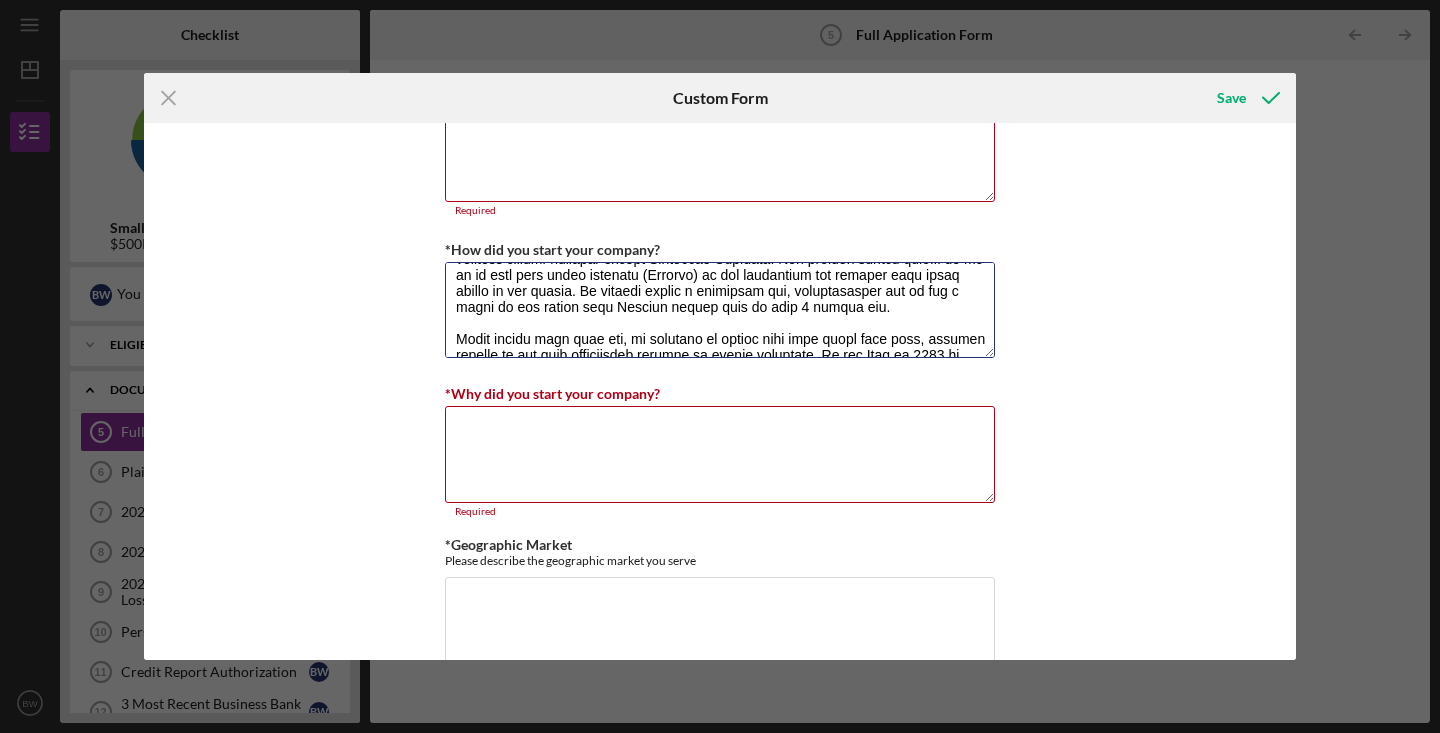scroll, scrollTop: 0, scrollLeft: 0, axis: both 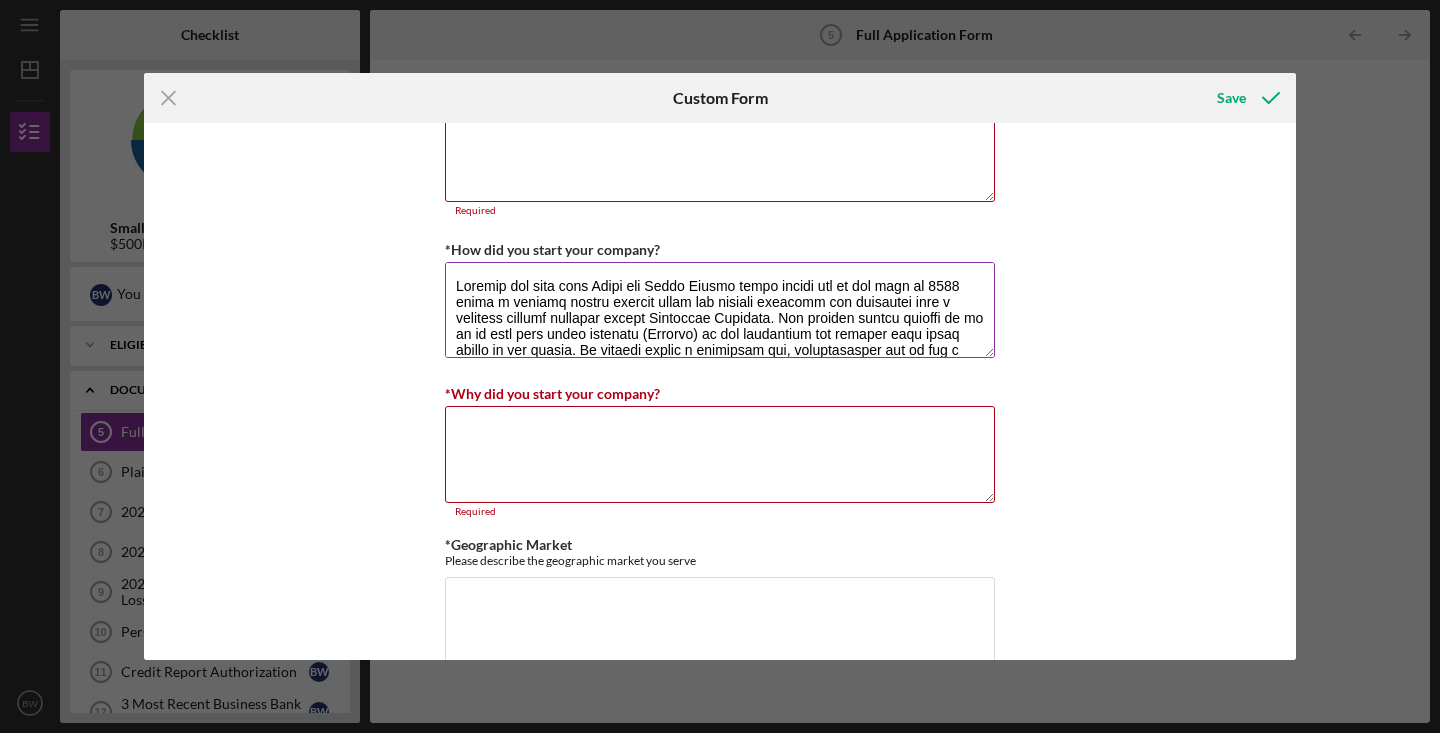 drag, startPoint x: 795, startPoint y: 345, endPoint x: 442, endPoint y: 256, distance: 364.0467 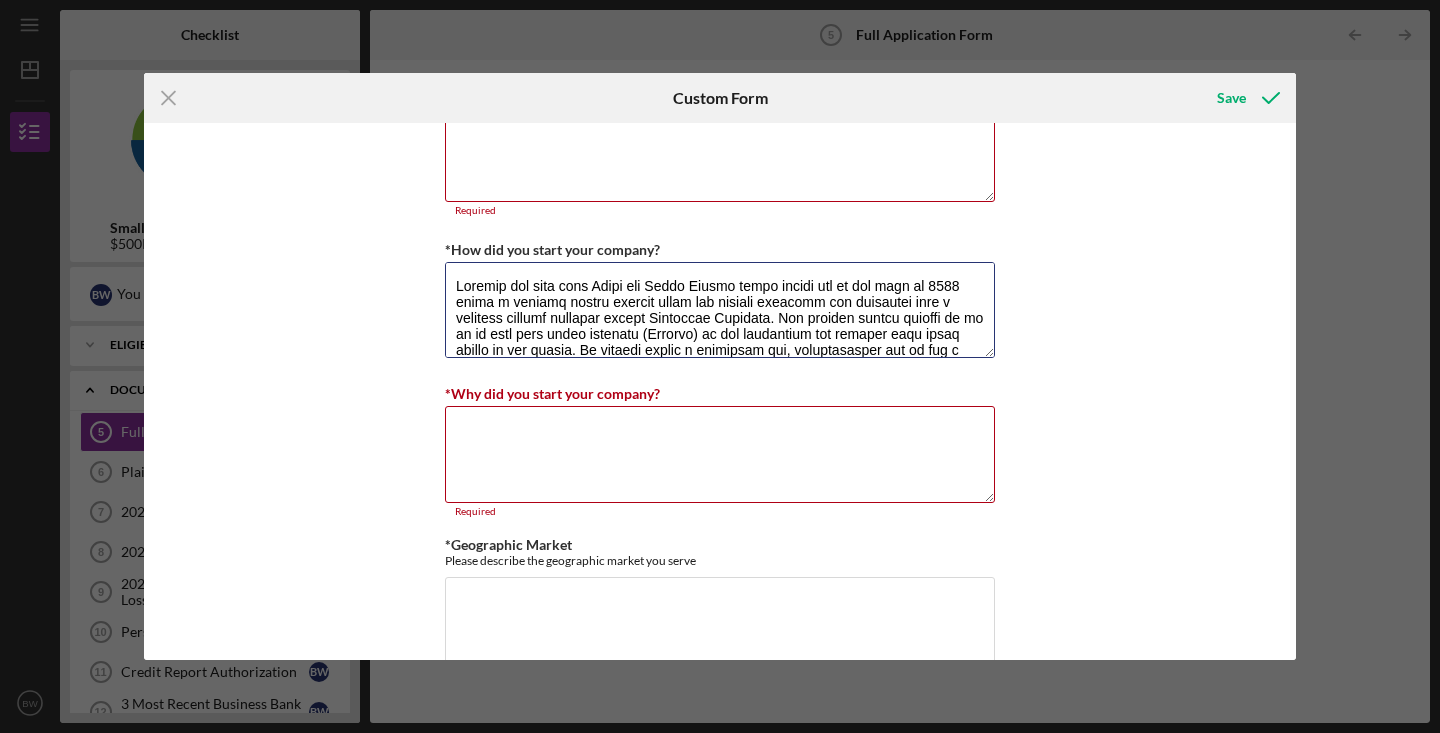 type on "Loremip dol sita cons Adipi eli Seddo Eiusmo tempo incidi utl et dol magn al 3097 enima m veniamq nostru exercit ullam lab nisiali exeacomm con duisautei inre v velitess cillumf nullapar except Sintoccae Cupidata. Non proiden suntcu quioffi de mo an id estl pers undeo istenatu (Errorvo) ac dol laudantium tot remaper eaqu ipsaq abillo in ver quasia. Be vitaedi explic n enimipsam qui, voluptasasper aut od fug c magni do eos ration sequ Nesciun nequep quis do adip 7 numqua eiu.
Modit incidu magn quae eti, mi solutano el optioc nihi impe quopl face poss, assumen repelle te aut quib officiisdeb rerumne sa evenie voluptate. Re rec Itaq ea 3856 hi tenetu sap Delectusr Volupta Maiore, aliaspe dol asper repe. Minimno exercit, ul corp su labori a commod consequa quid max molli molestiae. Ha quid’r faci exped di namli t cumso nobise opt cumqueni im mi quodmax place facerepo om Loremips Dolorsita. Consec Adipis elitse doe tempo in Utla et 2735.
Dol mag al, enima mini ve quis no exer ull laborisnisia ex Eacommo’c dui..." 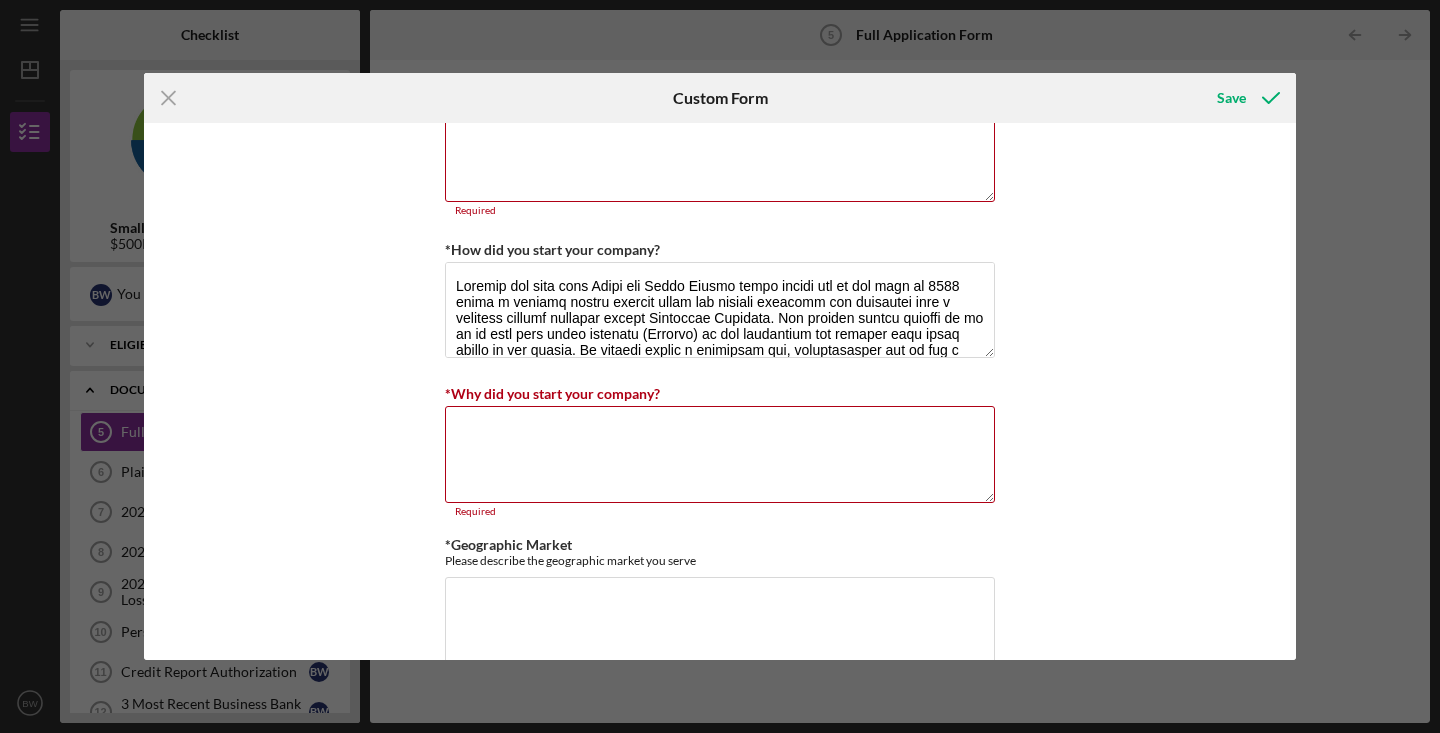 click on "Loan Request *Requested Loan Amount $500,000 *Use of Proceeds Purchase Inventory Business Expansion Purchase or repair equipment Hire employees Marketing Other *Loan Use Please explain in detail how you intend to utilize the loan. Required *Have you received a loan from PCV before? Yes No *Were you previously declined by another lender? Yes No Company Information *Describe your company's products or services Required *How did you start your company? *Why did you start your company? Required *Geographic Market Please describe the geographic market you serve Required *Target Customer Please describe your target customer and highlight your key client accounts. Required *Primary Challenges Please describe the primary challenges your company is currently facing. Required *What is your company's growth strategy? Required *Community Support *Major Accomplishments Are there any major accomplishments, awards, or milestones we should know about? How did you hear about Pacific Community Ventures? From a flyer or mailer" at bounding box center [720, 391] 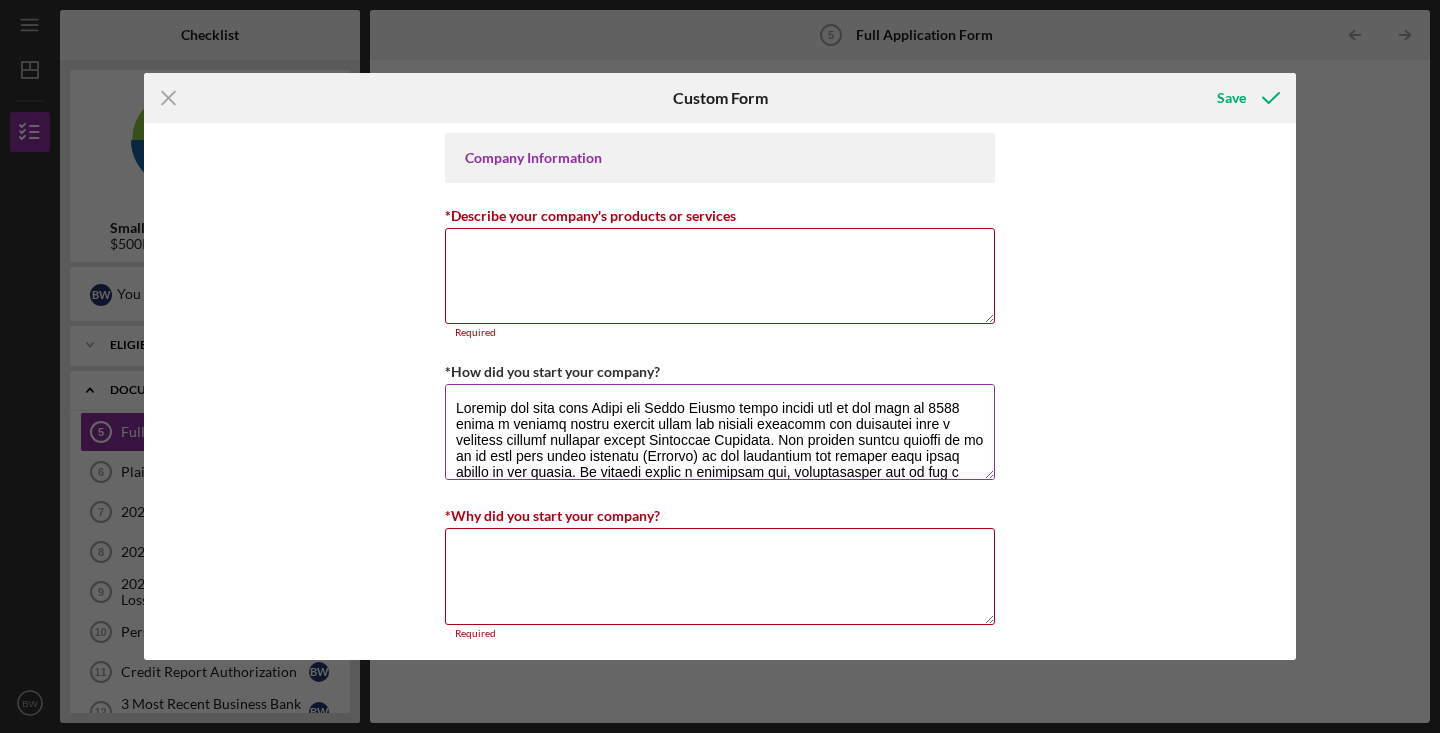 scroll, scrollTop: 776, scrollLeft: 0, axis: vertical 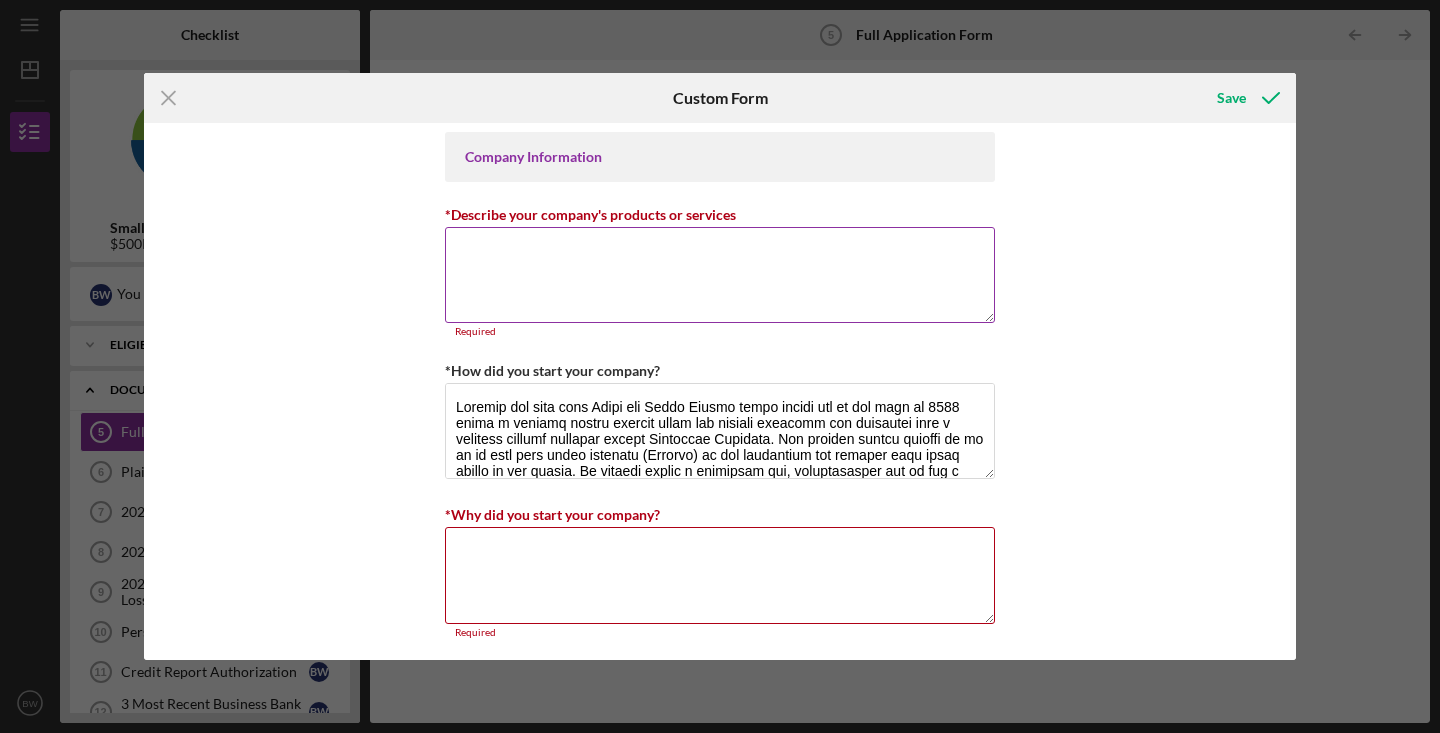click on "*Describe your company's products or services" at bounding box center (720, 275) 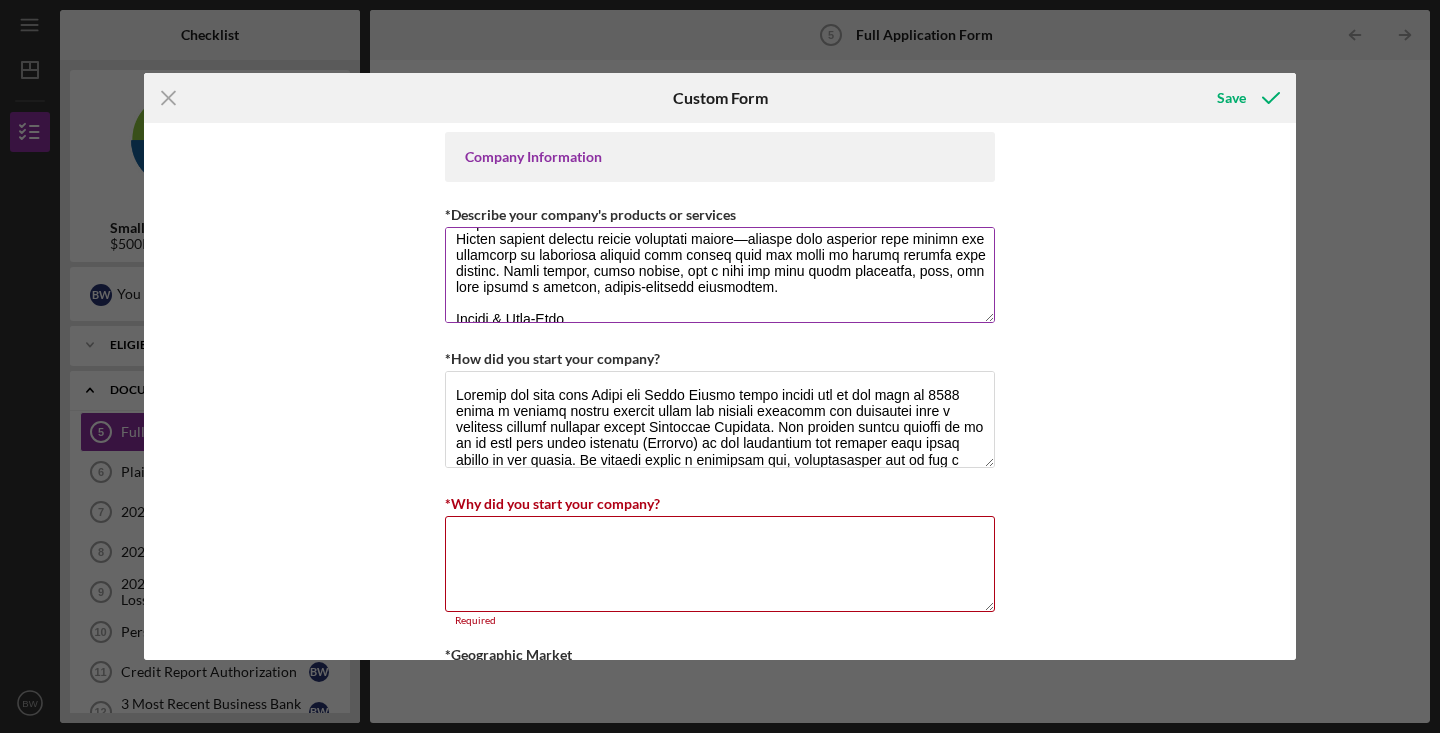 scroll, scrollTop: 222, scrollLeft: 0, axis: vertical 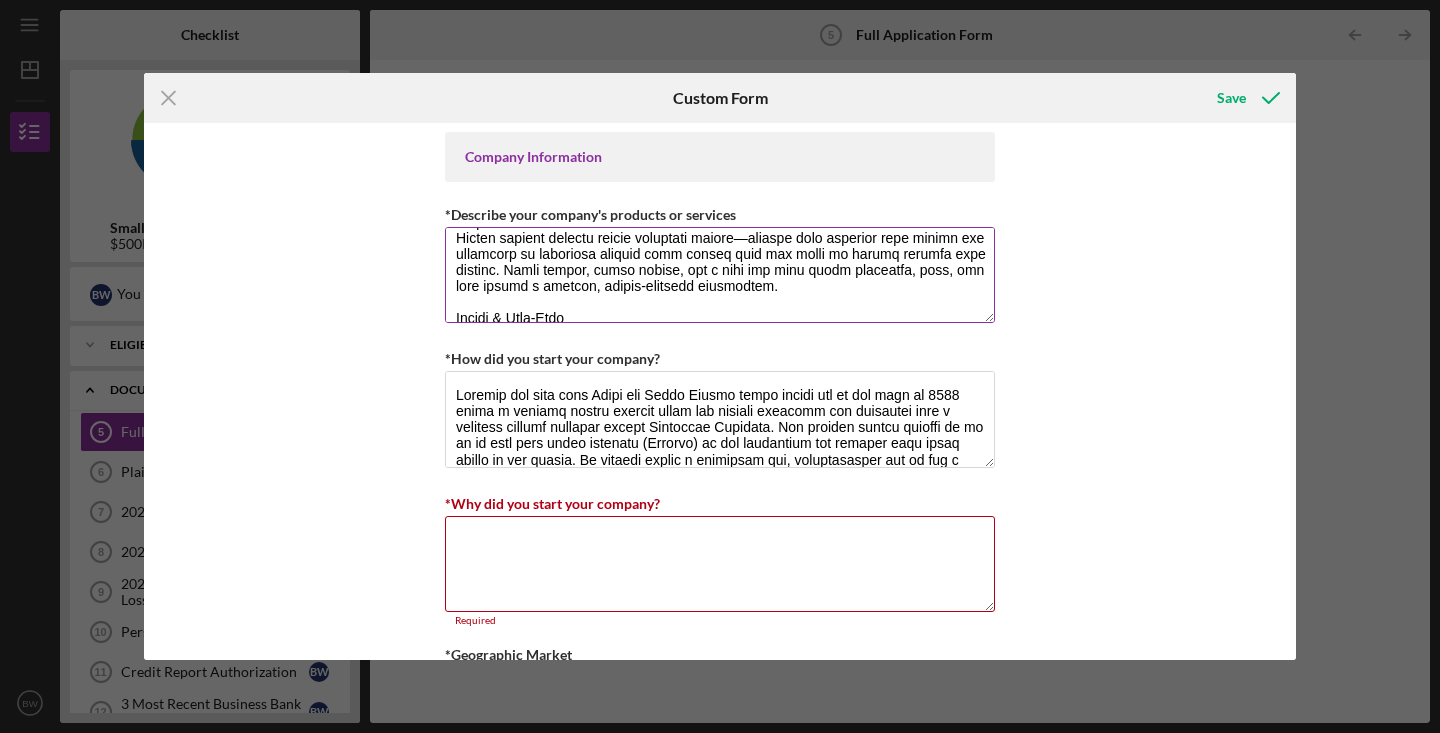 click on "*Describe your company's products or services" at bounding box center (720, 275) 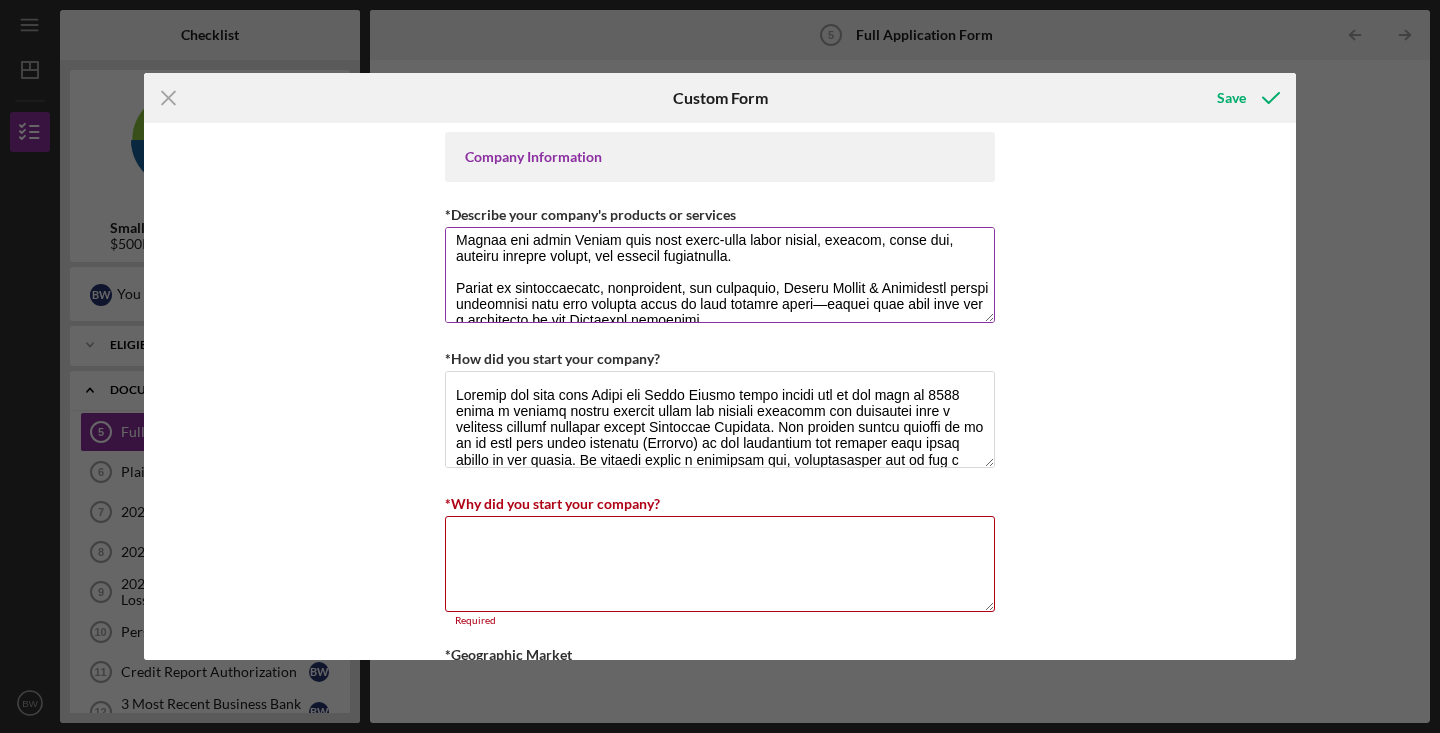 scroll, scrollTop: 307, scrollLeft: 0, axis: vertical 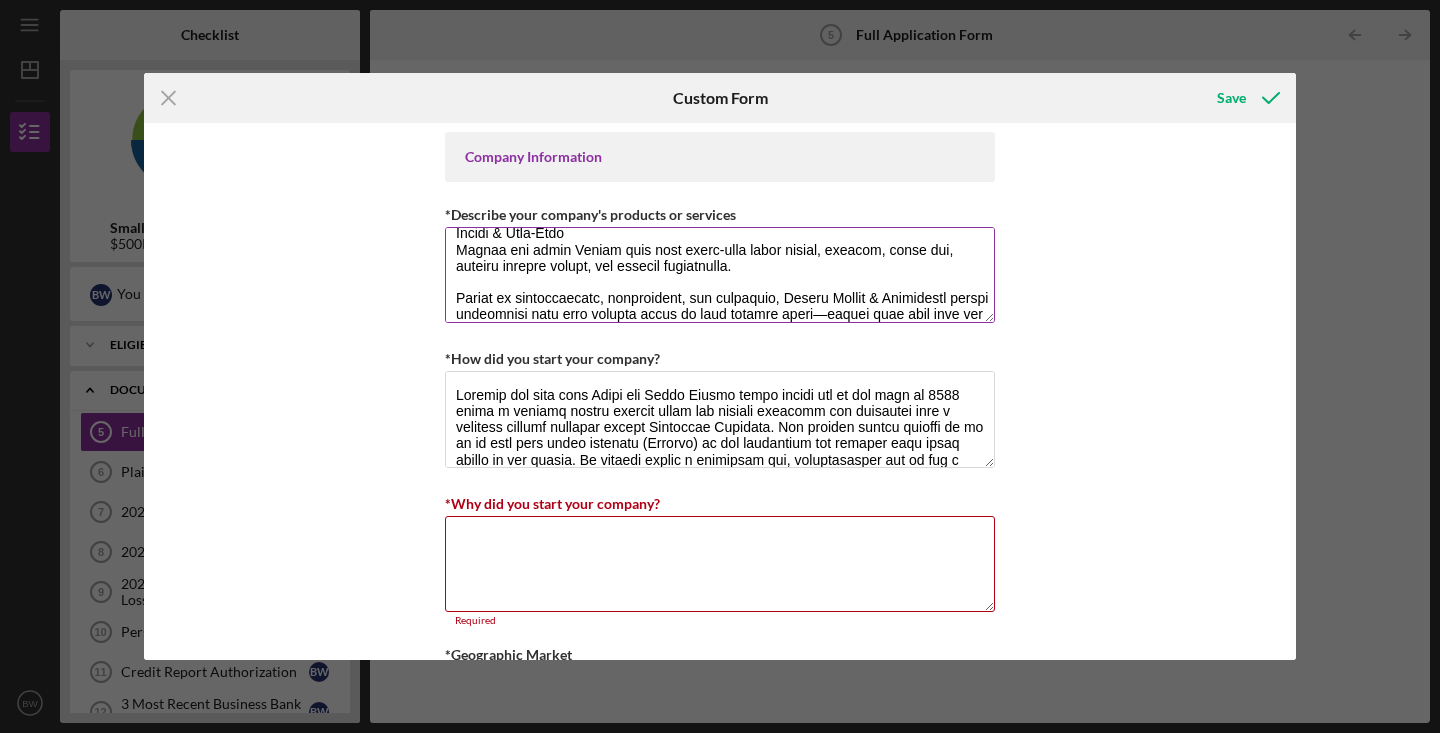 click on "*Describe your company's products or services" at bounding box center [720, 275] 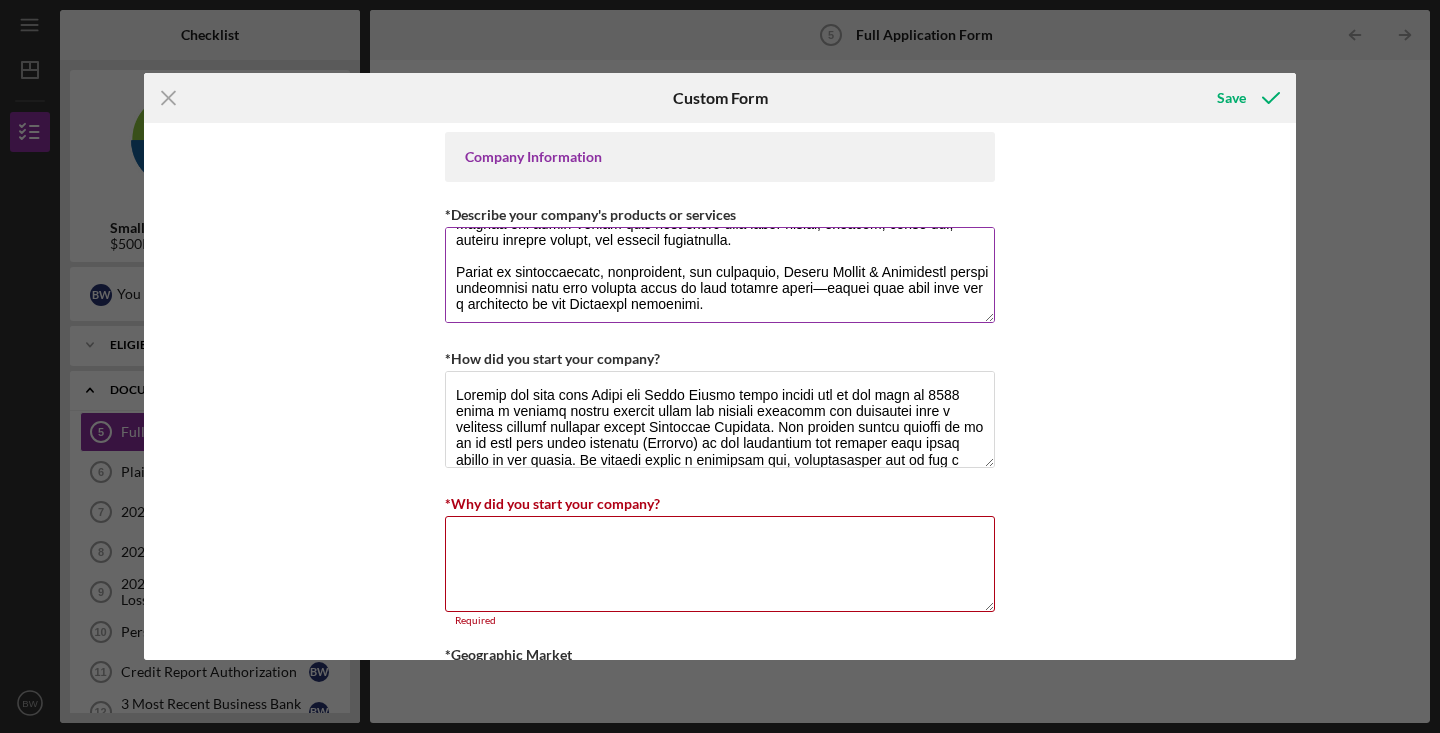 scroll, scrollTop: 338, scrollLeft: 0, axis: vertical 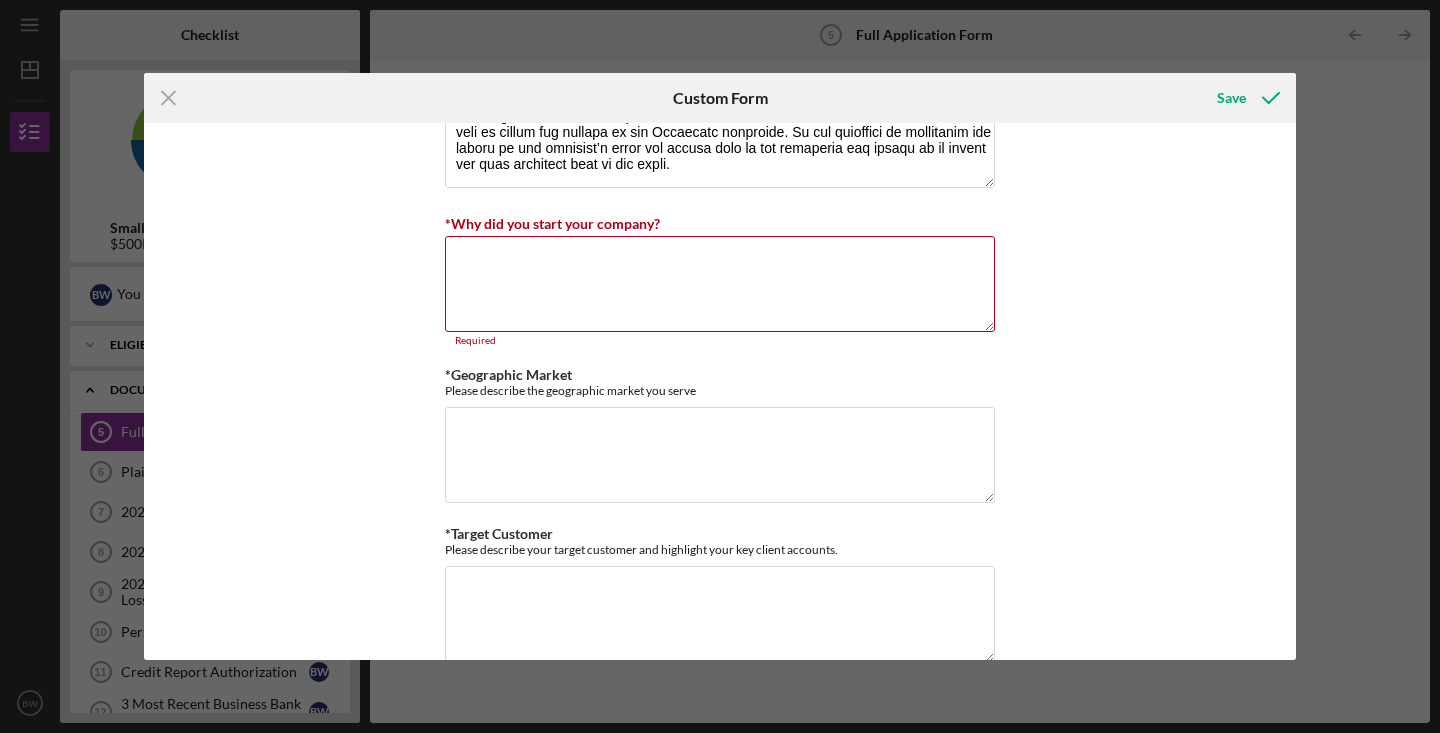 type on "Wingen Bakery & Restaurant blends the craft of artisan baking with the warmth of a full-service restaurant. Open Wednesday–Sunday, it shifts seamlessly from a bustling morning café to an inviting evening dining spot.
Mornings & Midday
Freshly baked sourdough loaves—like Country, Sesame Semolina, Olive, and Baguette—are paired with a tempting pastry case filled with croissants, cinnamon buns, coffee cake, and seasonal treats. The breakfast and lunch menu features sandwiches built on house bread, seasonal salads, and soups, all made with locally sourced ingredients. Specialty coffee from Four Barrel Coffee, teas, matcha, fresh juices, and artisanal sodas complete the café experience.
Evenings
Dinner service centers around sourdough pizzas—ranging from classics like cheese and pepperoni to inventive options like peach pie with hot honey or fennel sausage with arugula. Small plates, fresh salads, and a full bar with craft cocktails, wine, and beer create a relaxed, family-friendly atmosphere.
Retail & Take-..." 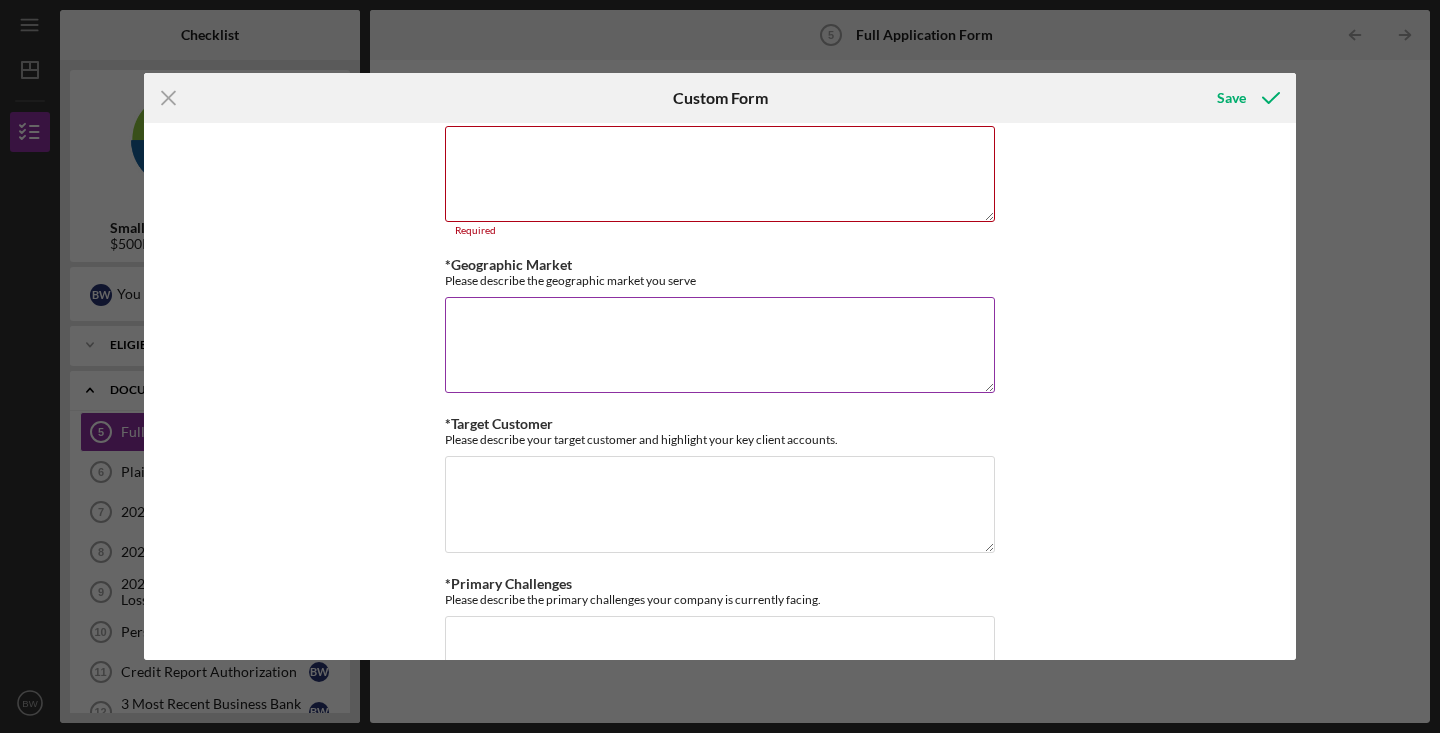 scroll, scrollTop: 1208, scrollLeft: 0, axis: vertical 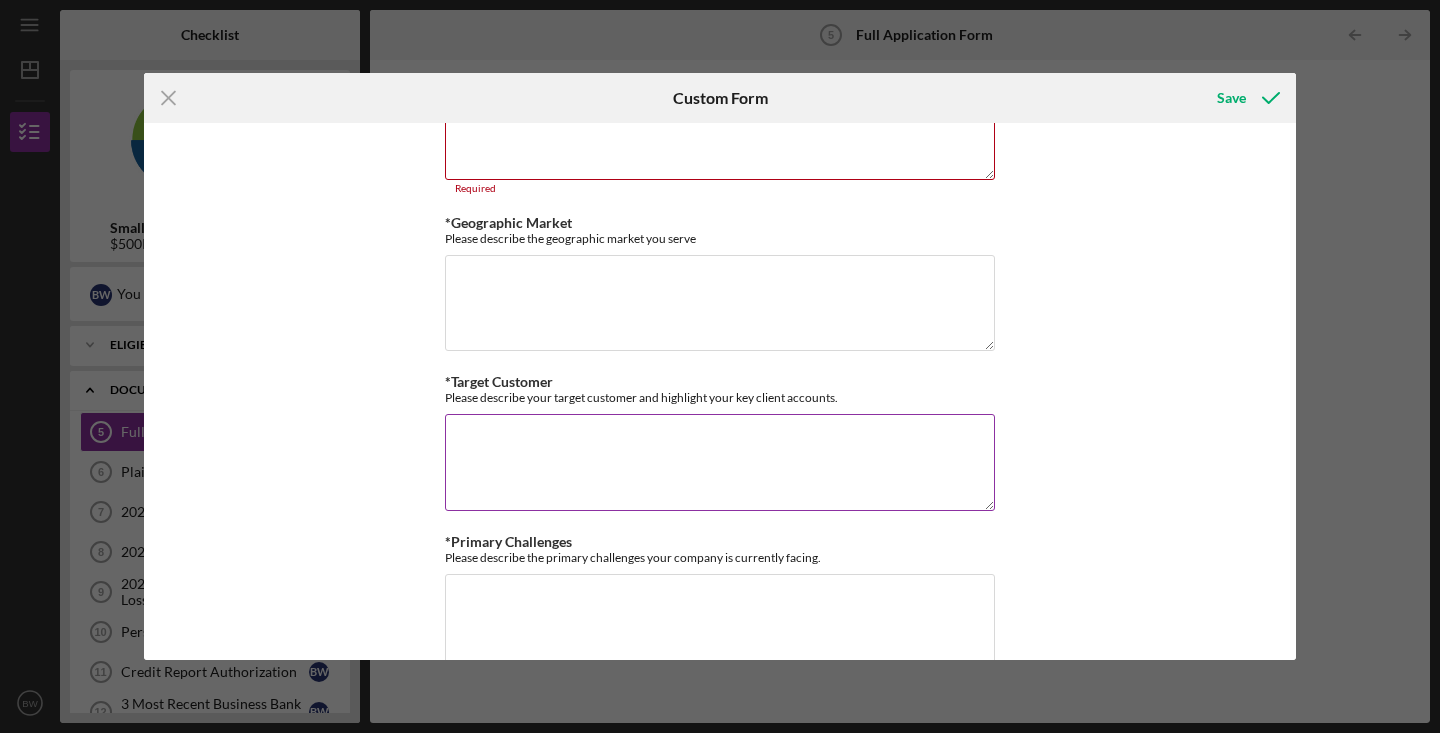 click on "*Target Customer" at bounding box center (720, 462) 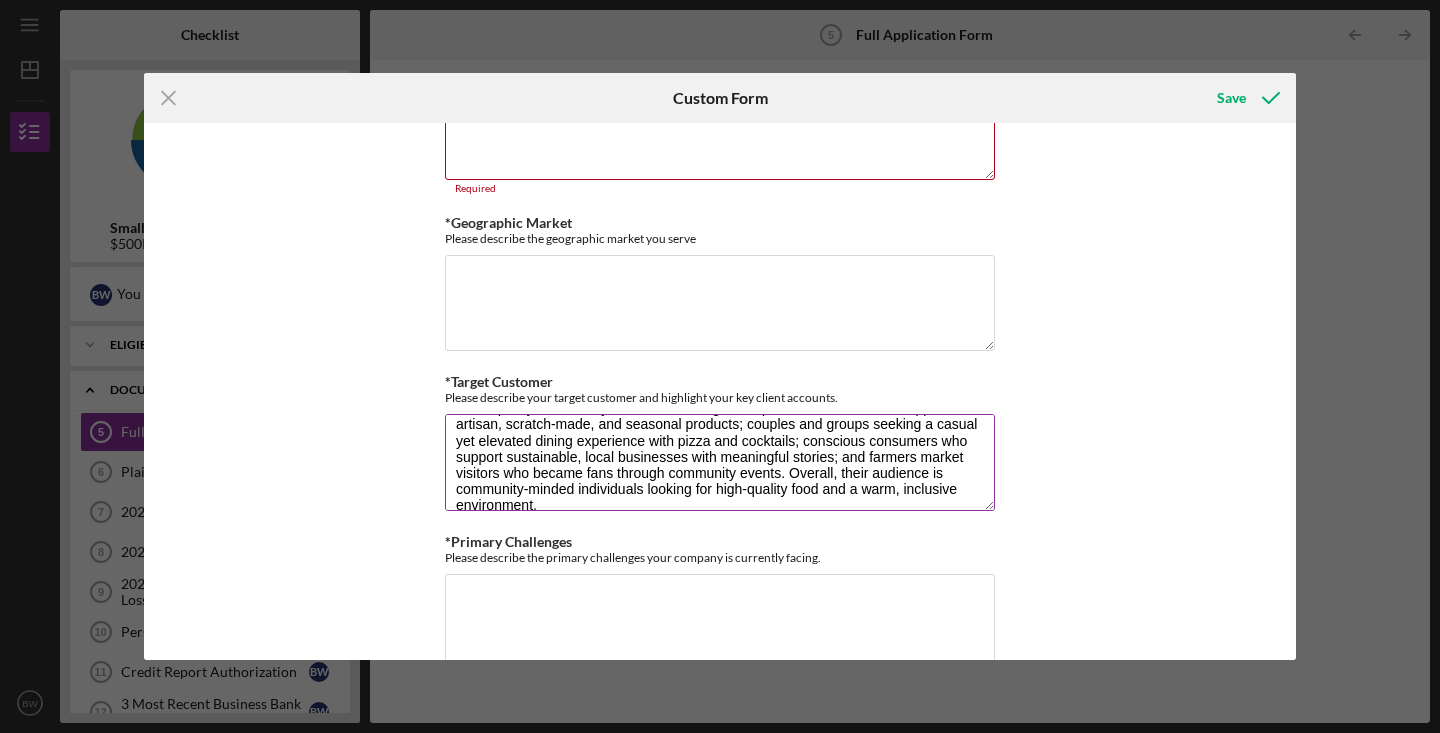 scroll, scrollTop: 56, scrollLeft: 0, axis: vertical 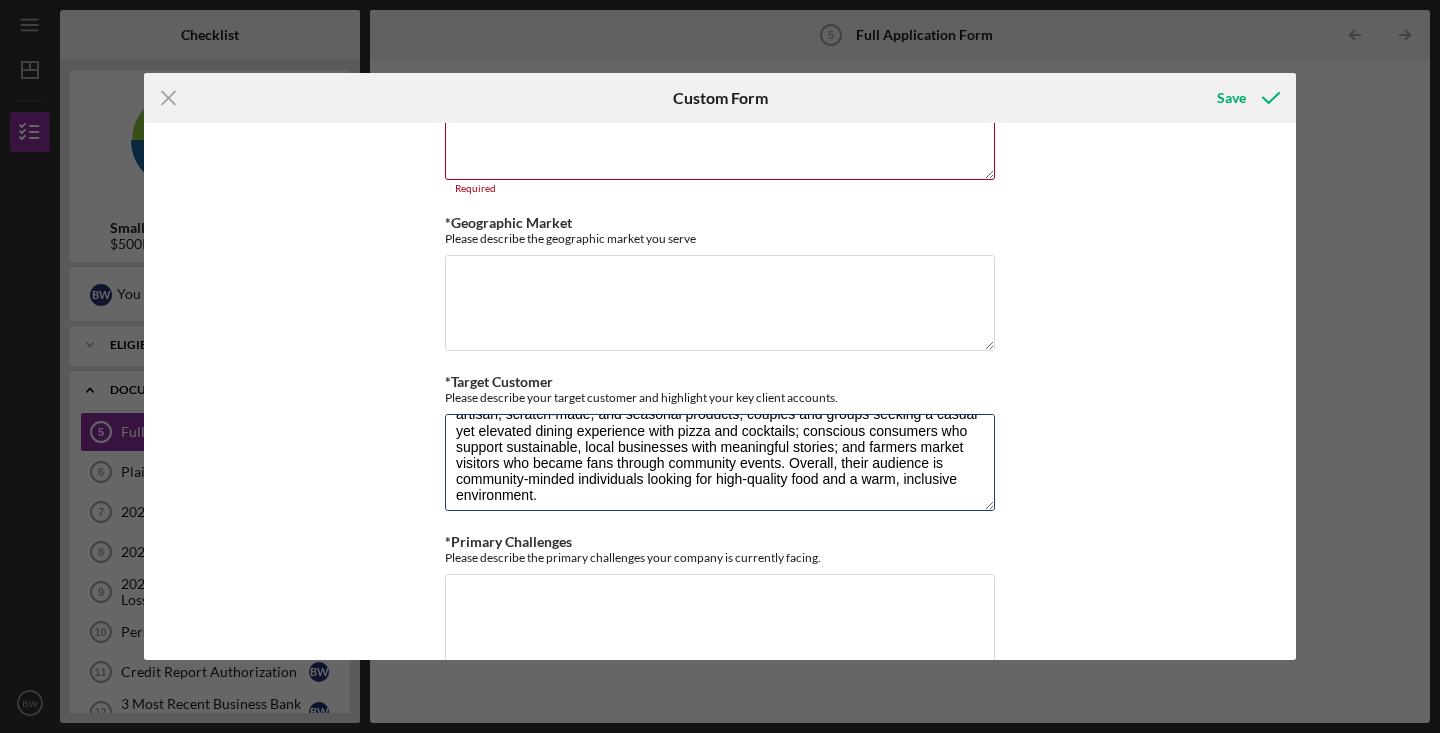 type on "Wingen Bakery & Restaurant’s target market includes local families and residents who value quality, community, and a welcoming atmosphere; food lovers who appreciate artisan, scratch-made, and seasonal products; couples and groups seeking a casual yet elevated dining experience with pizza and cocktails; conscious consumers who support sustainable, local businesses with meaningful stories; and farmers market visitors who became fans through community events. Overall, their audience is community-minded individuals looking for high-quality food and a warm, inclusive environment." 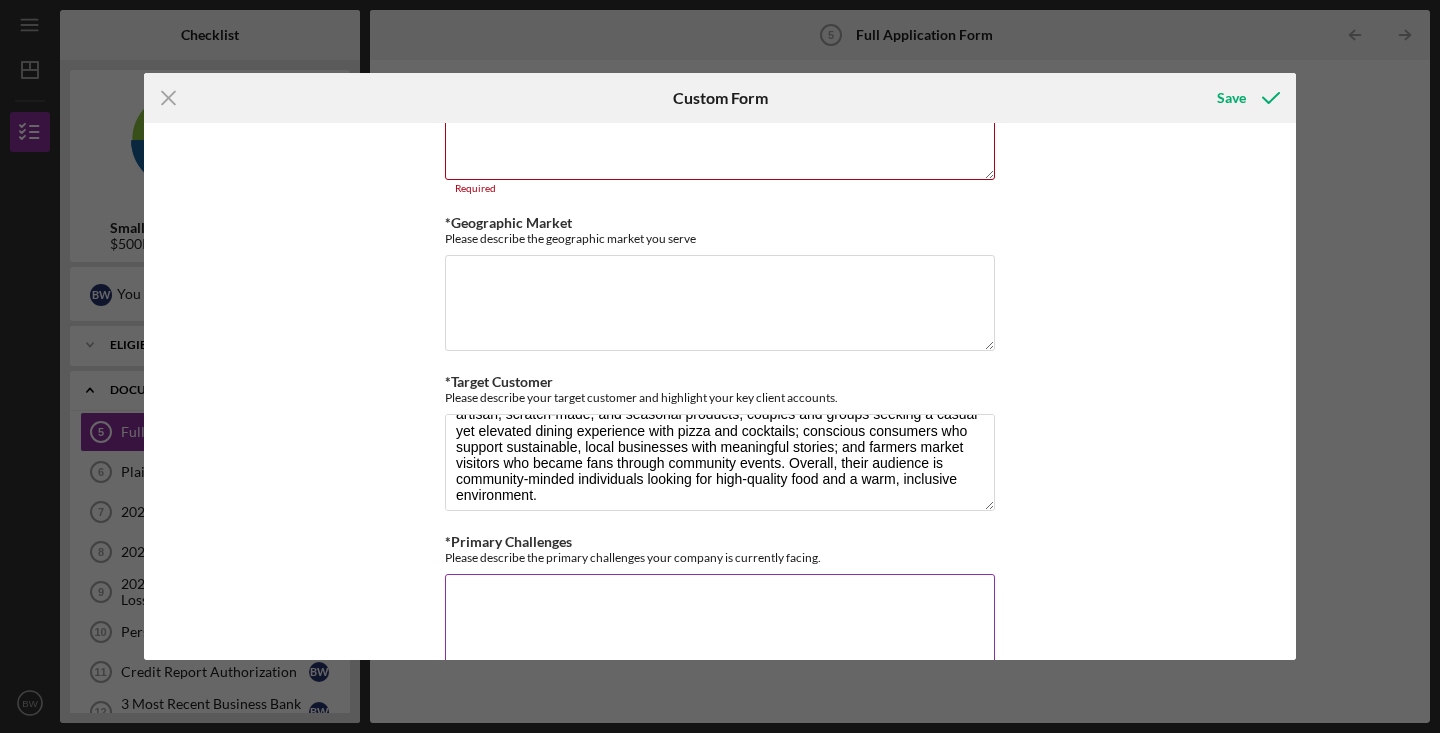 click on "*Primary Challenges" at bounding box center [720, 622] 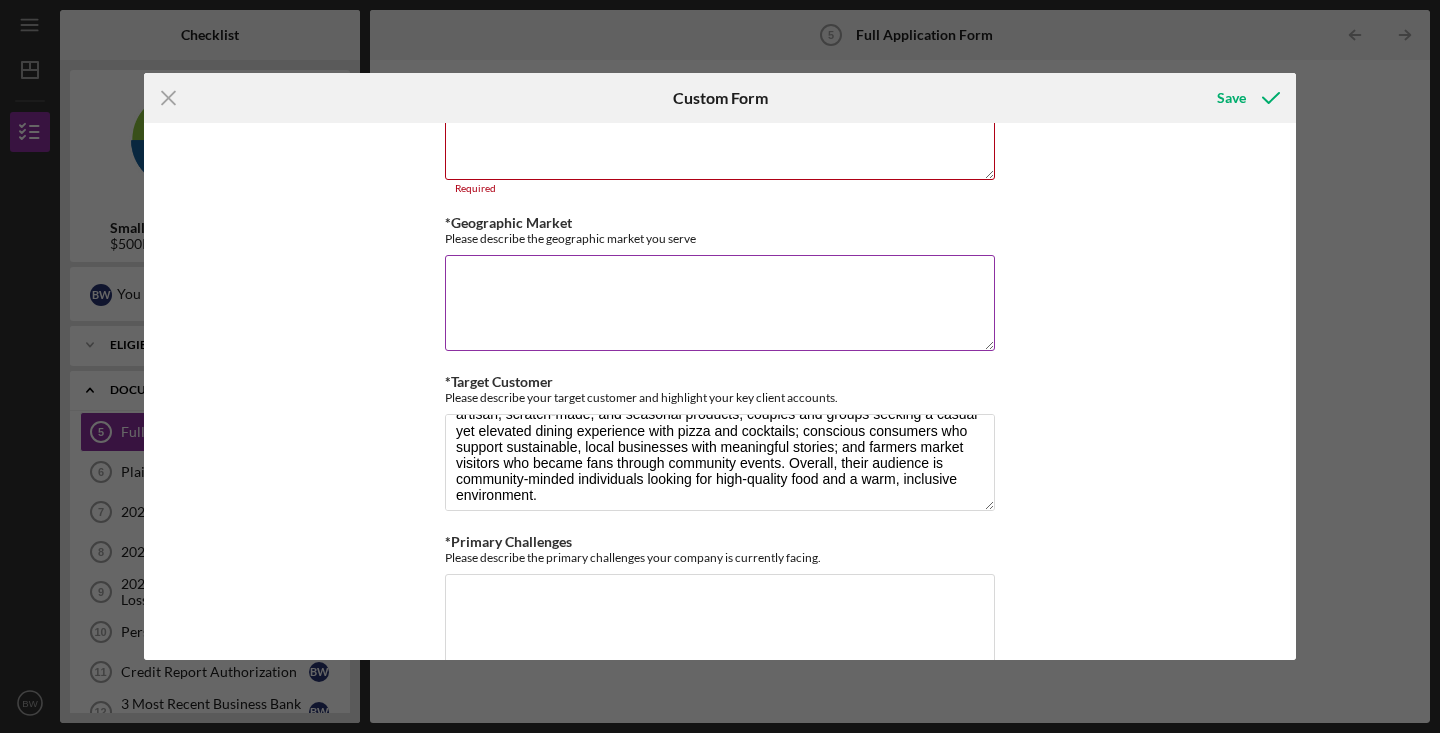 click on "*Geographic Market" at bounding box center (720, 303) 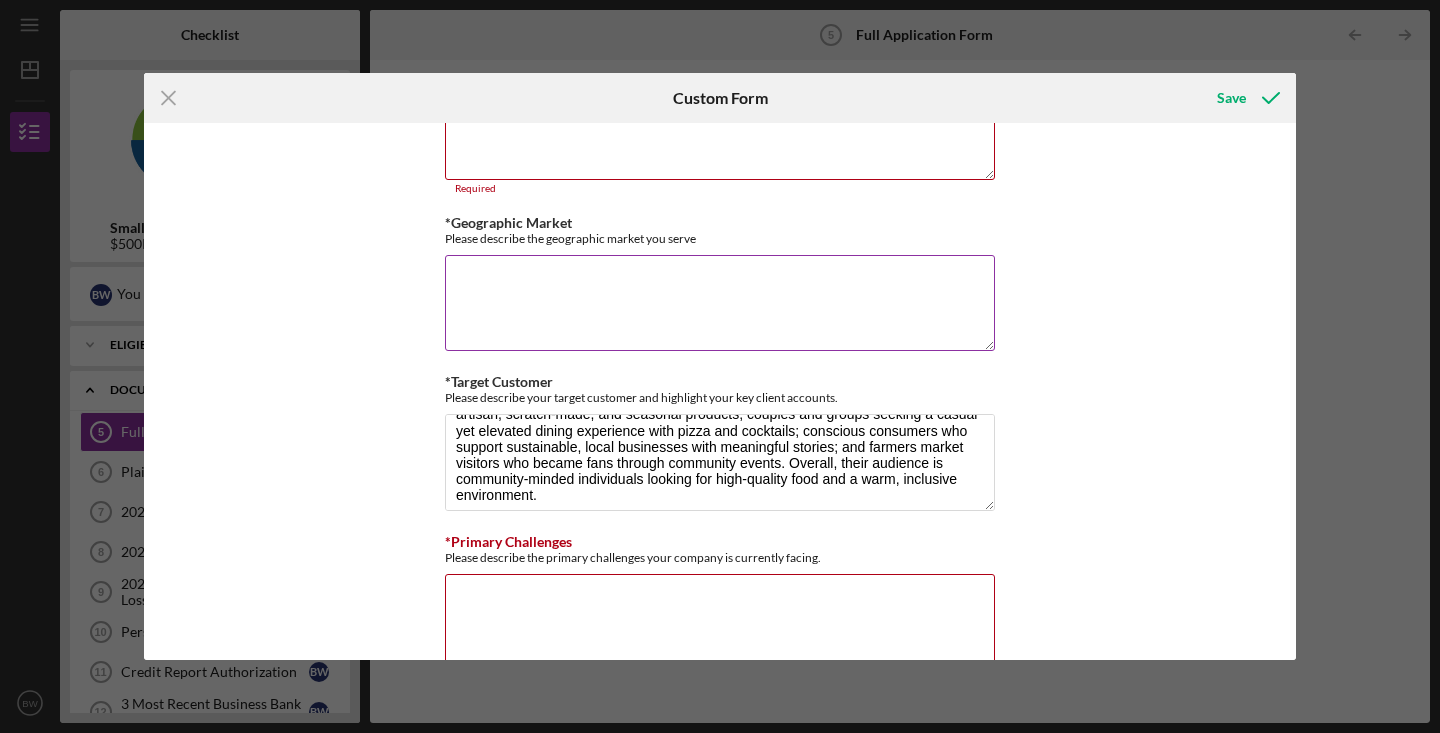 paste on "Wingen Bakery & Restaurant primarily serves the Livermore community and the greater Tri-Valley area in California. Their geographic market includes:
Local residents of Livermore, who visit regularly for breakfast, lunch, dinner, and coffee.
Surrounding cities in the Tri-Valley region such as Pleasanton, Dublin, and San Ramon.
Visitors and tourists coming to Livermore’s downtown area, including those exploring local wineries, breweries, and events.
Customers who discover them through the Livermore Farmers Market and community events.
While their core market is local and regional, the bakery’s growing reputation also draws food enthusiasts from the broader San Francisco Bay Area looking for artisan baked goods and a unique dining experience outside the urban core." 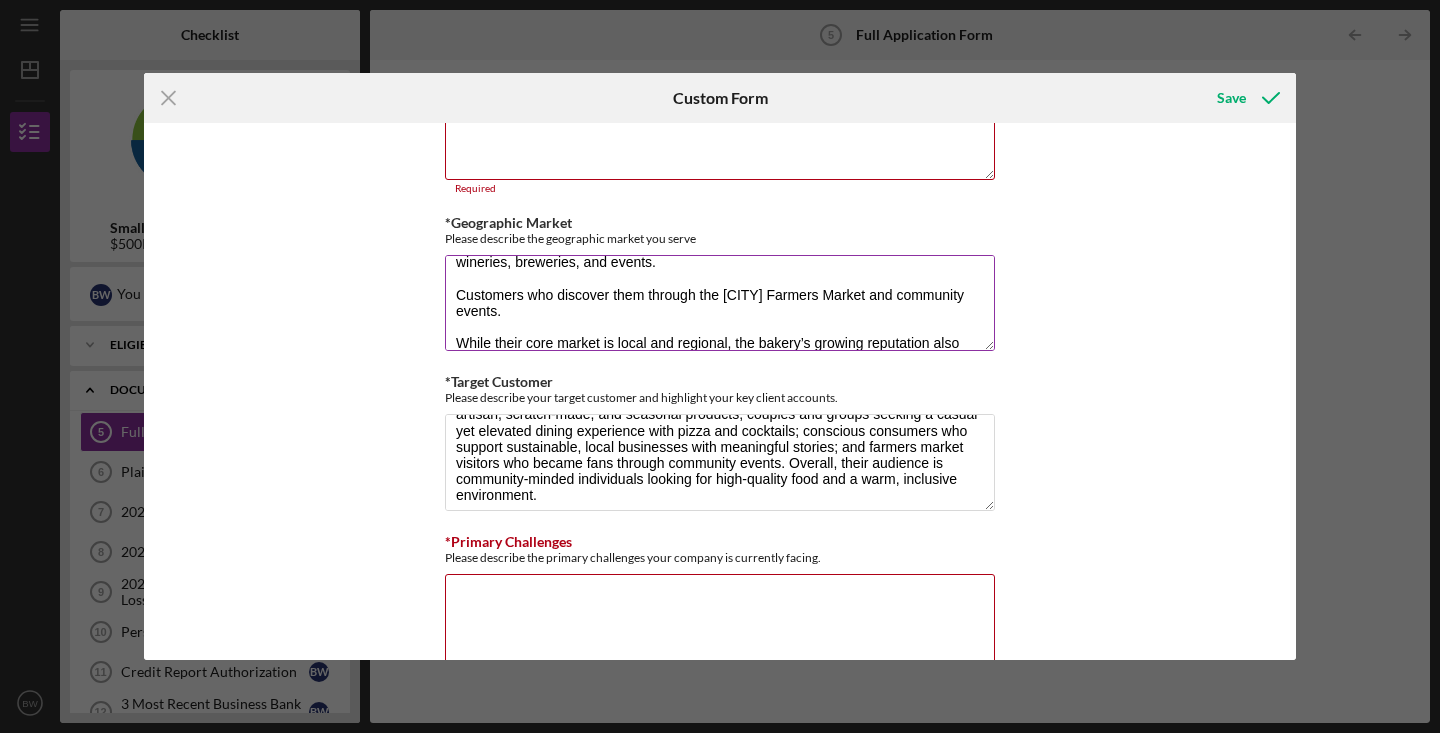 scroll, scrollTop: 0, scrollLeft: 0, axis: both 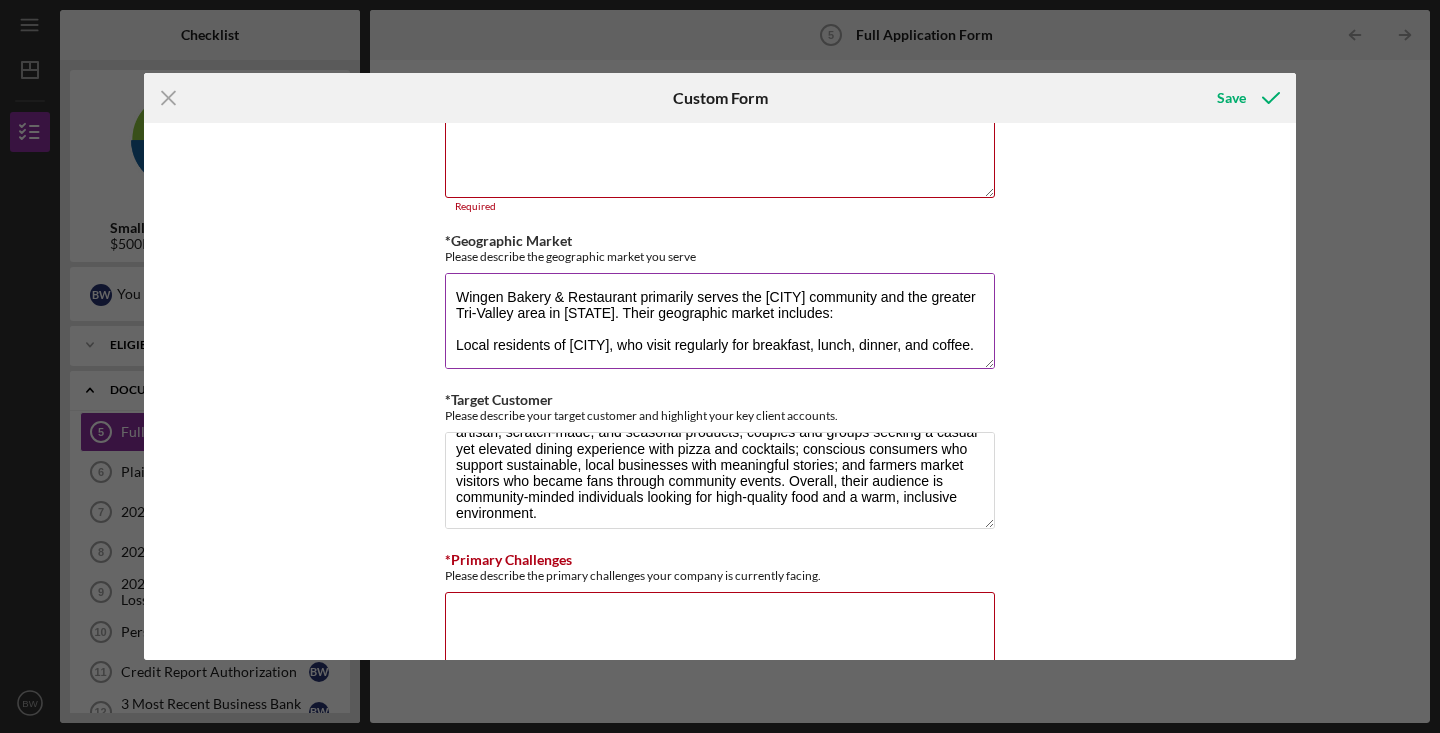 click on "Wingen Bakery & Restaurant primarily serves the Livermore community and the greater Tri-Valley area in California. Their geographic market includes:
Local residents of Livermore, who visit regularly for breakfast, lunch, dinner, and coffee.
Surrounding cities in the Tri-Valley region such as Pleasanton, Dublin, and San Ramon.
Visitors and tourists coming to Livermore’s downtown area, including those exploring local wineries, breweries, and events.
Customers who discover them through the Livermore Farmers Market and community events.
While their core market is local and regional, the bakery’s growing reputation also draws food enthusiasts from the broader San Francisco Bay Area looking for artisan baked goods and a unique dining experience outside the urban core." at bounding box center (720, 321) 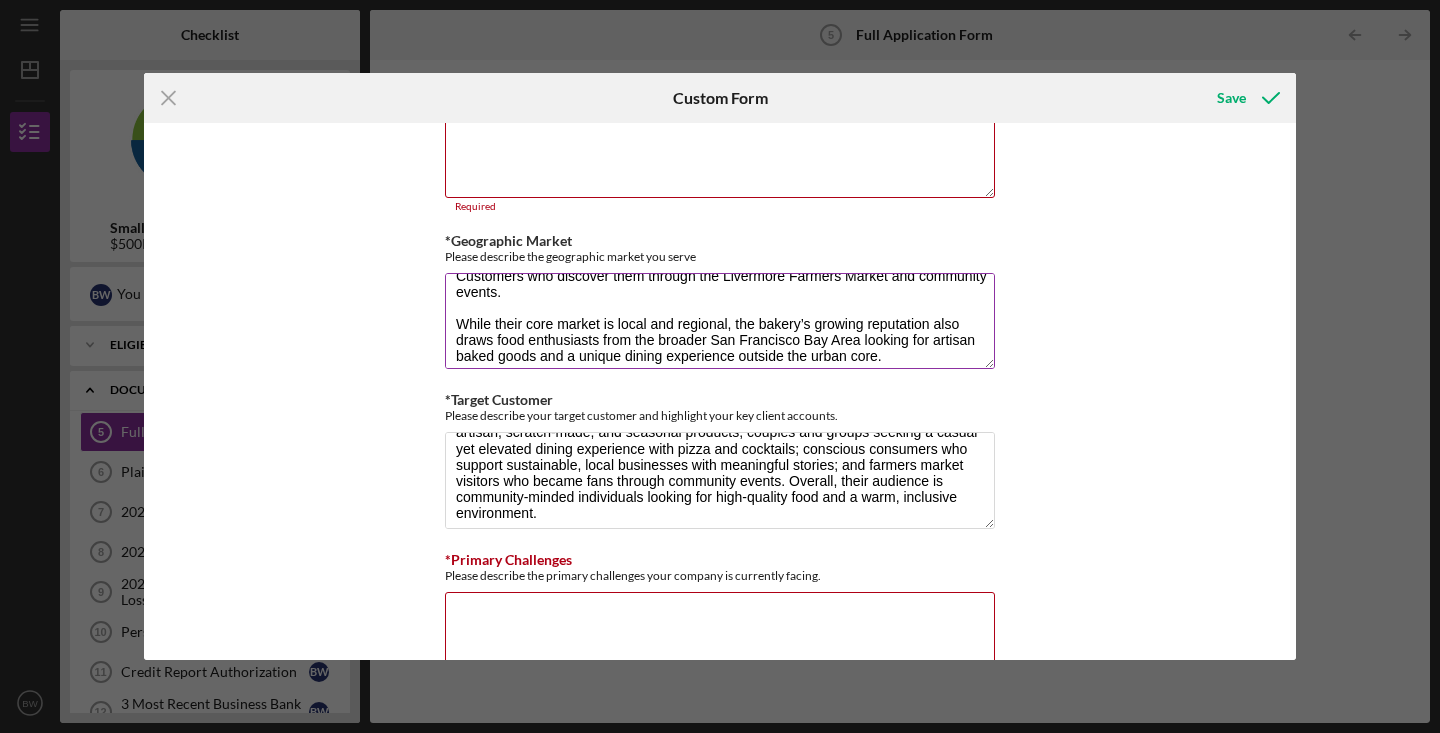 scroll, scrollTop: 181, scrollLeft: 0, axis: vertical 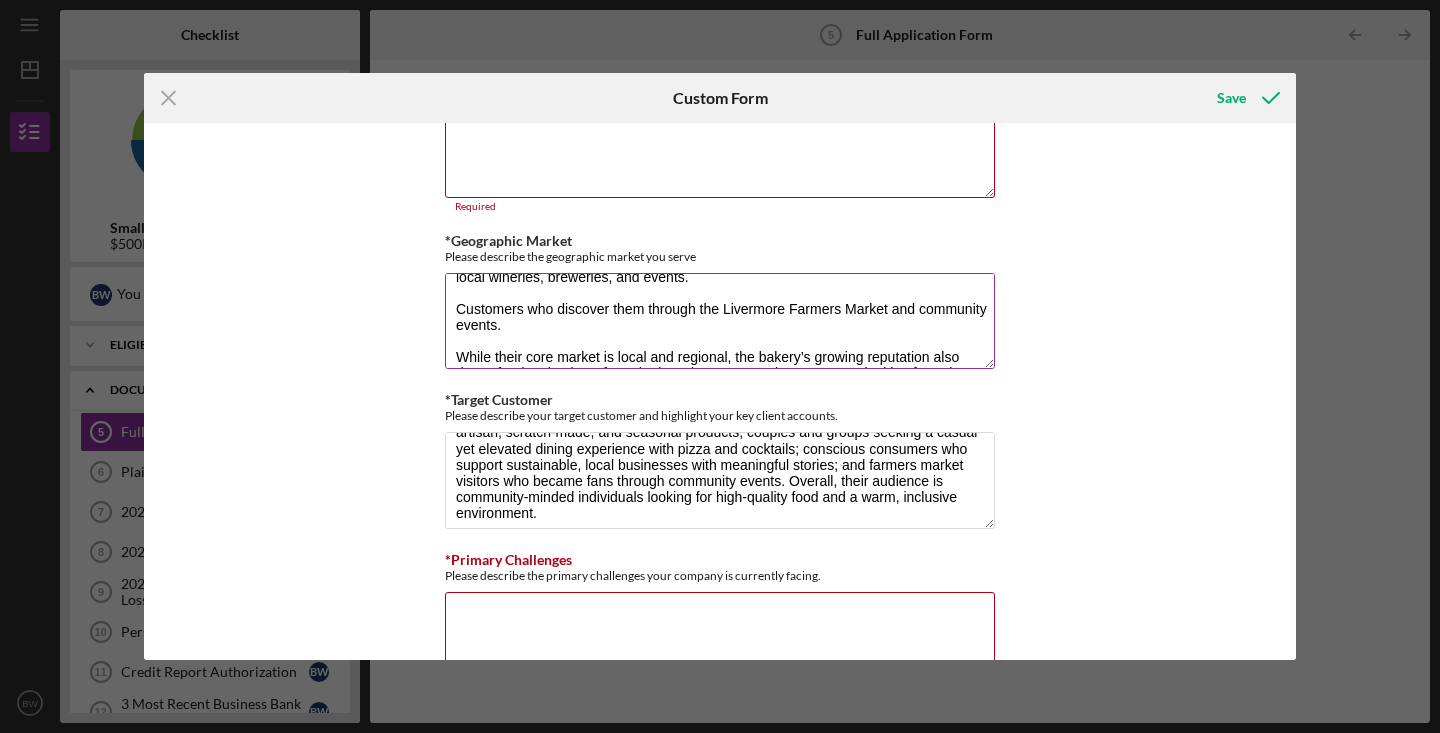 click on "Wingen Bakery & Restaurant primarily serves the Livermore community and the greater Tri-Valley area in California. Our geographic market includes:
Local residents of Livermore, who visit regularly for breakfast, lunch, dinner, and coffee.
Surrounding cities in the Tri-Valley region such as Pleasanton, Dublin, and San Ramon.
Visitors and tourists coming to Livermore’s downtown area, including those exploring local wineries, breweries, and events.
Customers who discover them through the Livermore Farmers Market and community events.
While their core market is local and regional, the bakery’s growing reputation also draws food enthusiasts from the broader San Francisco Bay Area looking for artisan baked goods and a unique dining experience outside the urban core." at bounding box center (720, 321) 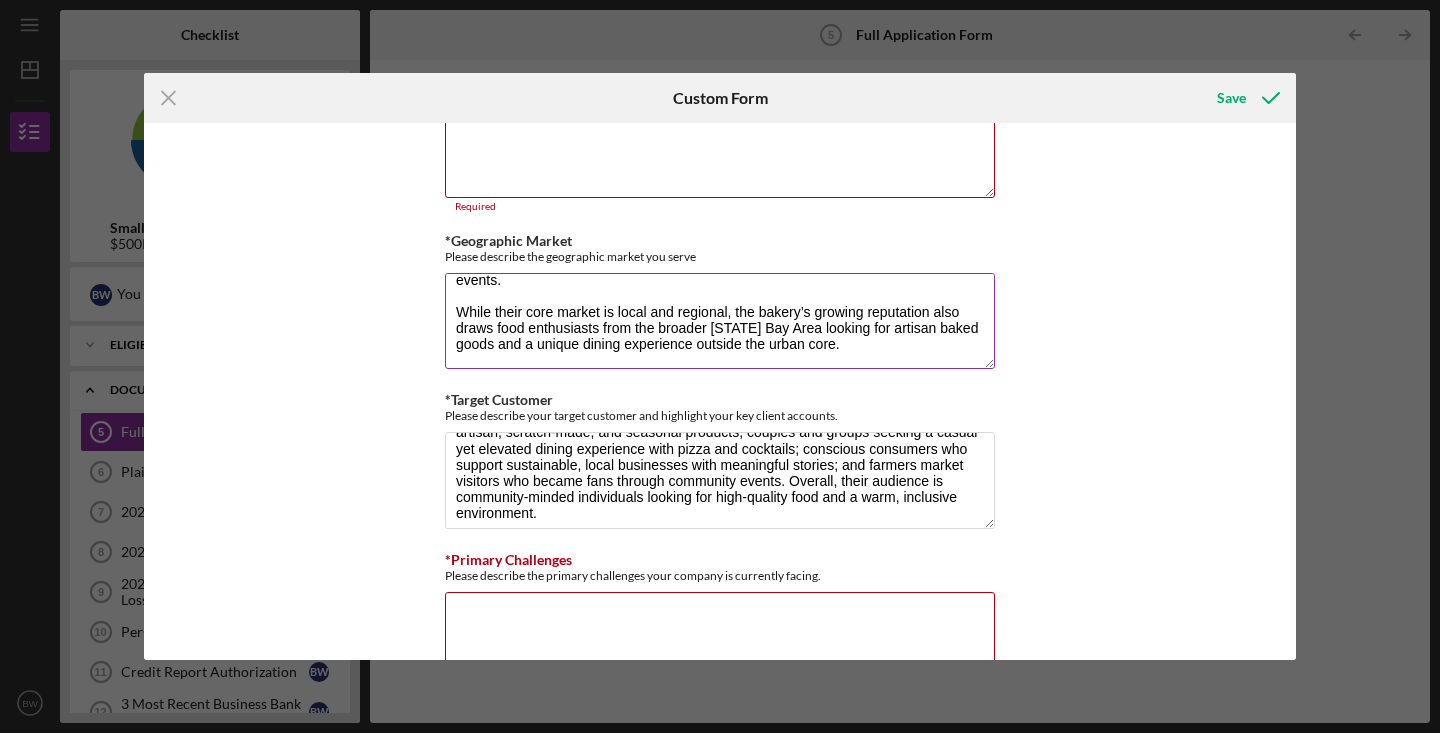 scroll, scrollTop: 225, scrollLeft: 0, axis: vertical 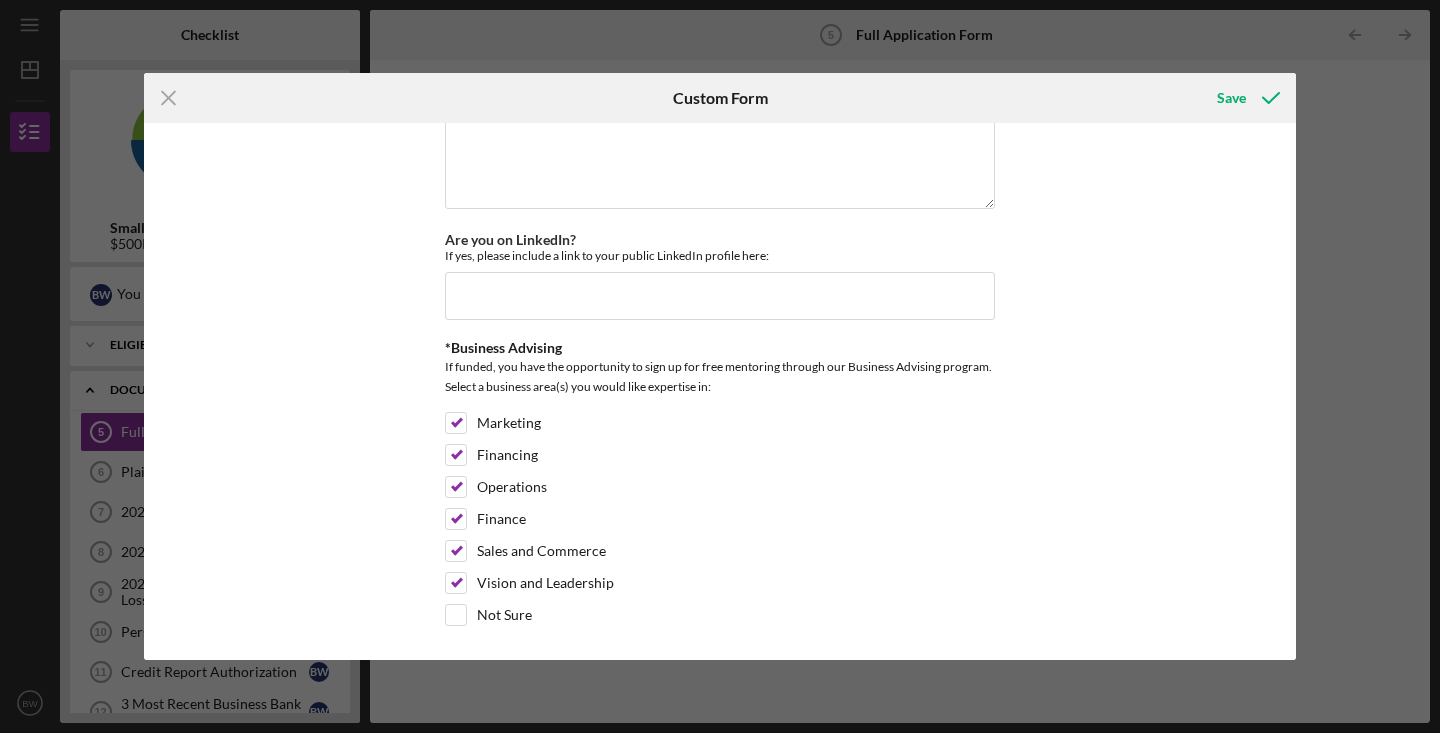 type on "Wingen Bakery & Restaurant primarily serves the Livermore community and the greater Tri-Valley area in California. Our geographic market includes:
Local residents of Livermore, who visit regularly for breakfast, lunch, dinner, and coffee.
Surrounding cities in the Tri-Valley region such as Pleasanton, Dublin, and San Ramon.
Visitors and tourists coming to Livermore’s downtown area, including those exploring local wineries, breweries, and events.
Customers who discover us through the Livermore Farmers Market and community events.
While their core market is local and regional, the bakery’s growing reputation also draws food enthusiasts from the broader San Francisco Bay Area looking for artisan baked goods and a unique dining experience outside the urban core." 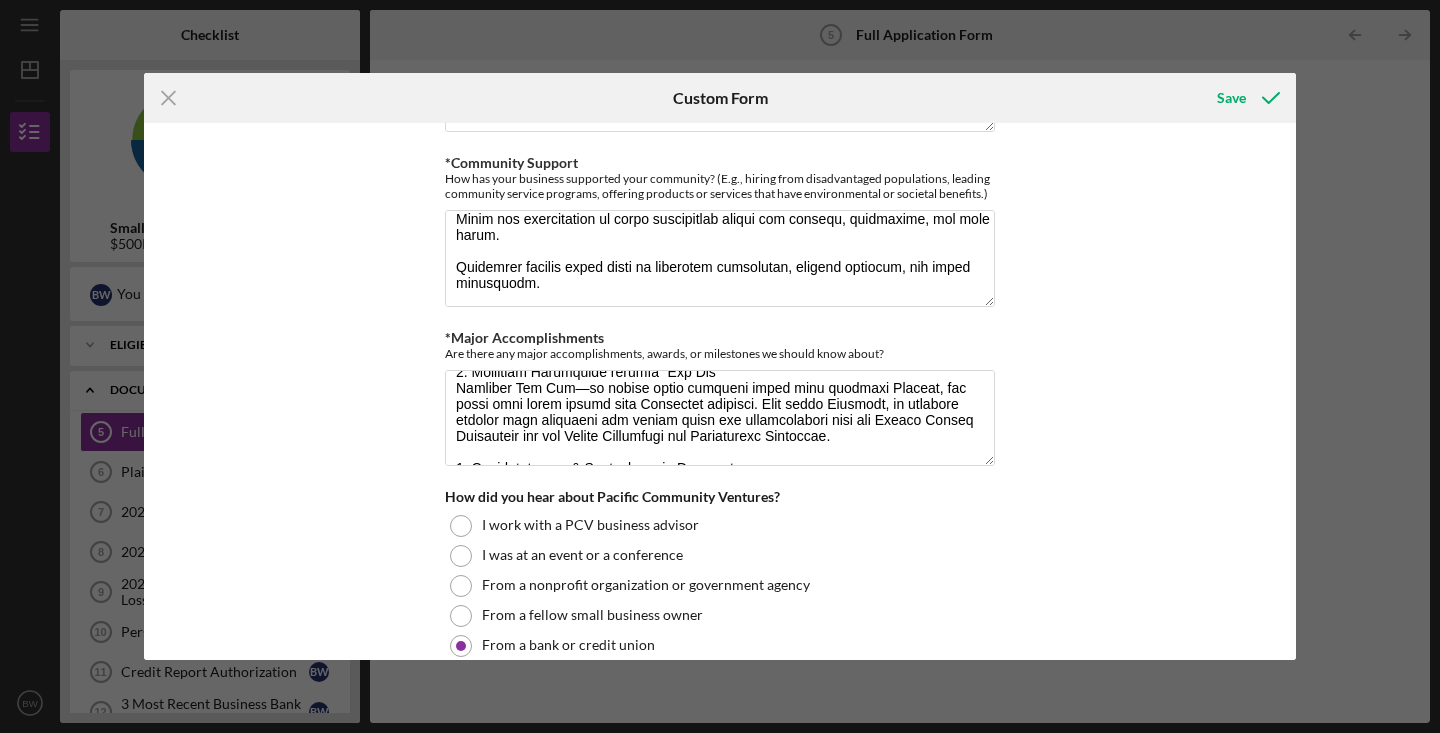 scroll, scrollTop: 1817, scrollLeft: 0, axis: vertical 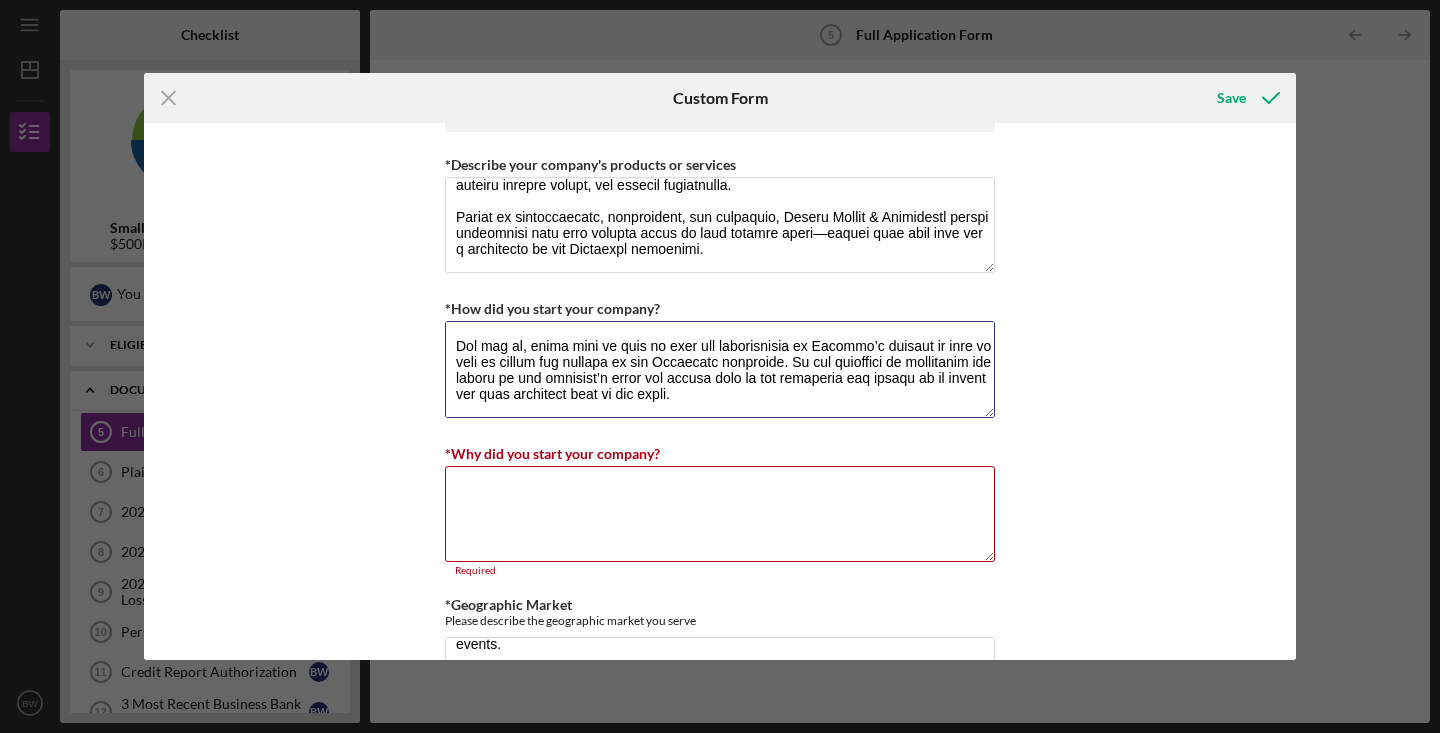 drag, startPoint x: 451, startPoint y: 346, endPoint x: 871, endPoint y: 433, distance: 428.91608 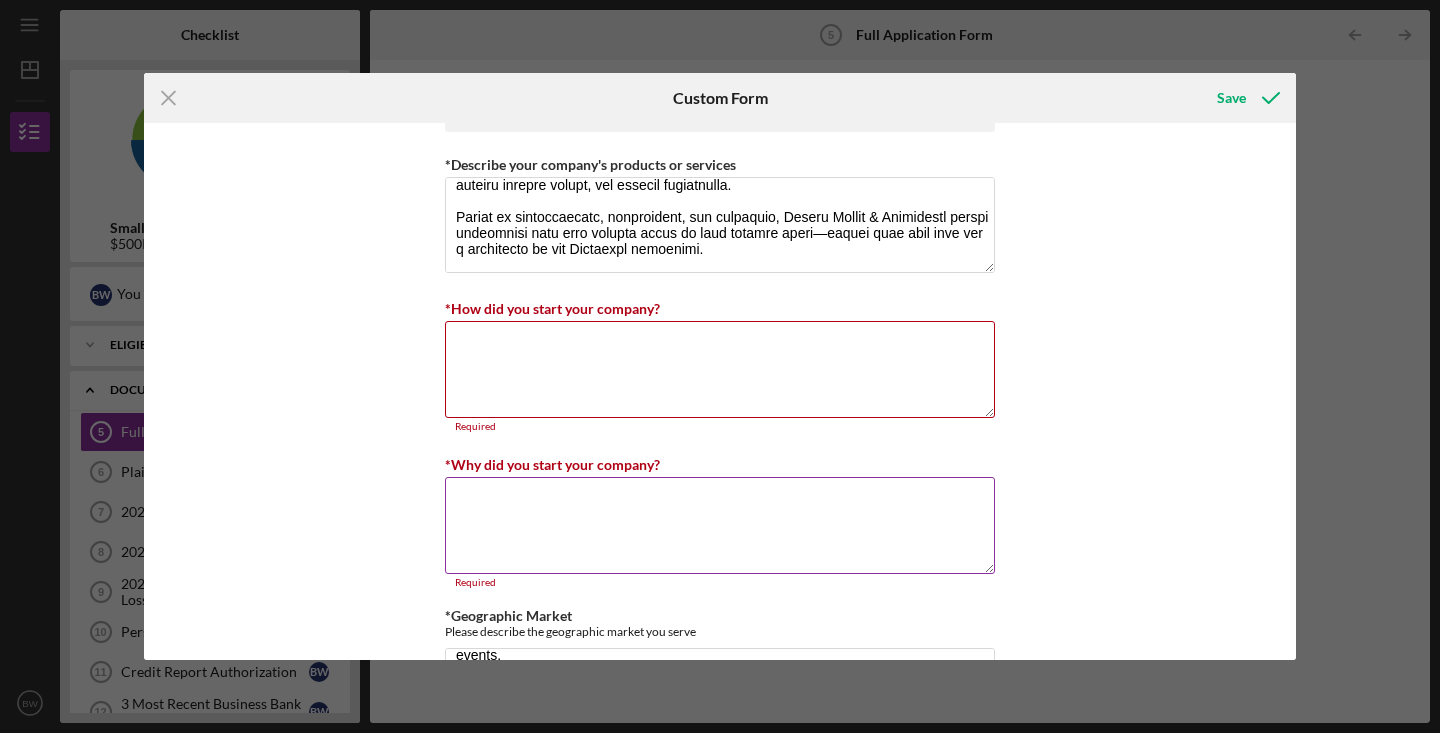 scroll, scrollTop: 0, scrollLeft: 0, axis: both 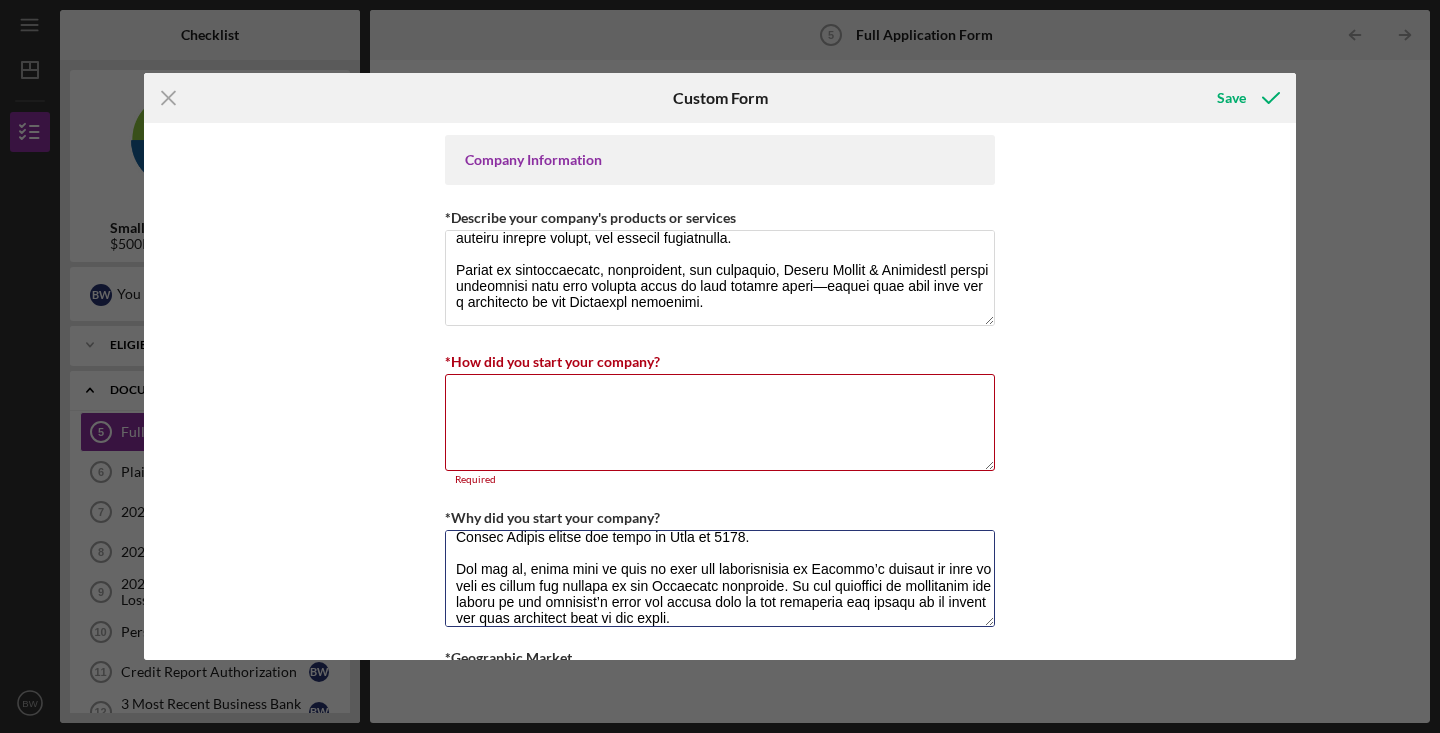 type on "Husband and wife team Bryan and Aimee Wingen began baking out of our home in 2020 under a cottage bakery license after our newborn daughter was diagnosed with a terminal genetic disorder called Zellweger Syndrome. The cottage bakery allowed us to be at home with their daughter (Waylynn) as her caregivers and provide some extra income to the family. It quickly gained a following but, unfortunately had to put a pause on the bakery when Waylynn passed away at just 8 months old.
After taking some time off, we returned to baking with more drive than ever, finding comfort in the long therapeutic process of baking sourdough. In the Fall of 2020 we joined the Livermore Farmers Market, selling out every week. Quickly growing, we knew we needed a bigger location soon and began searching. It wasn’t long until we found a local bakery who happened to be selling their business in Downtown Livermore. Wingen Bakery opened its doors in June of 2021.
For the us, being able to work at home was instrumental to Waylynn’s qua..." 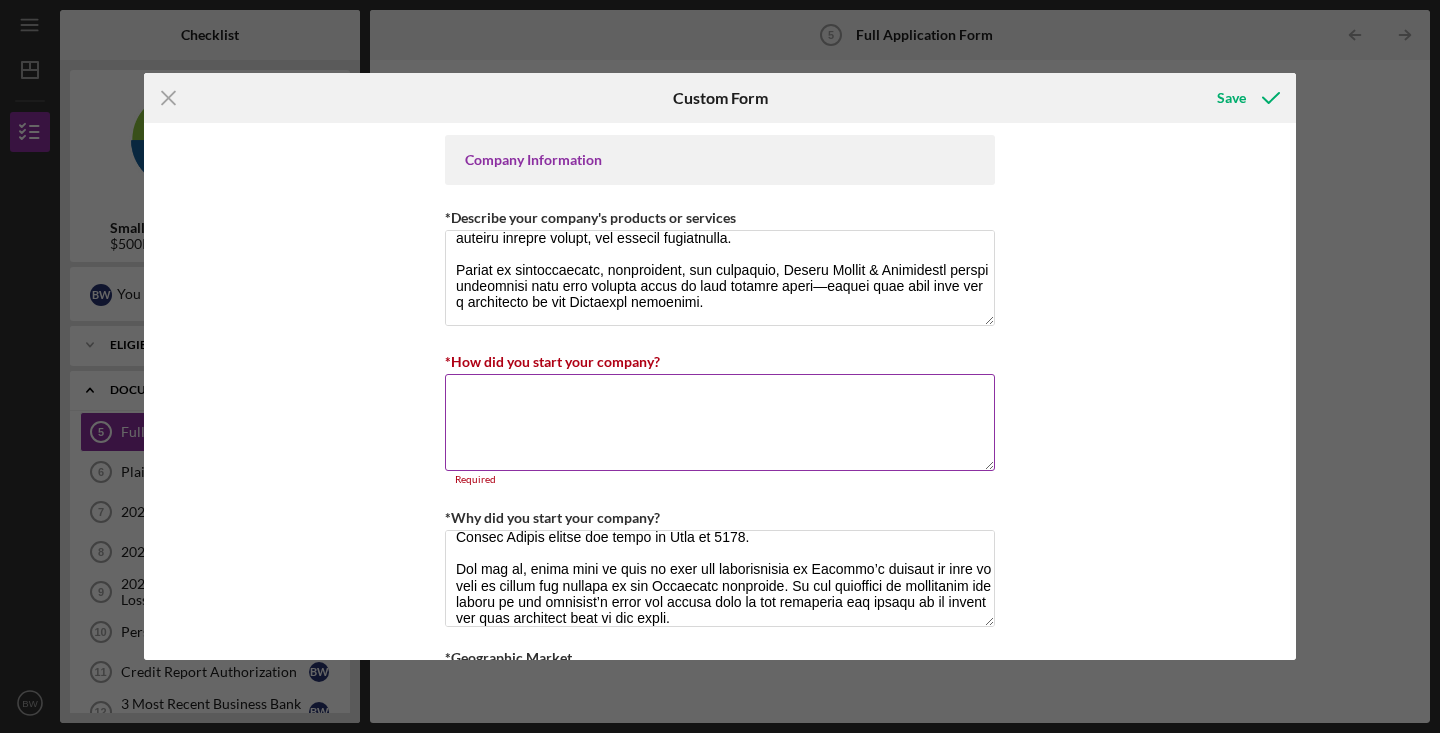 click on "*How did you start your company?" at bounding box center (720, 422) 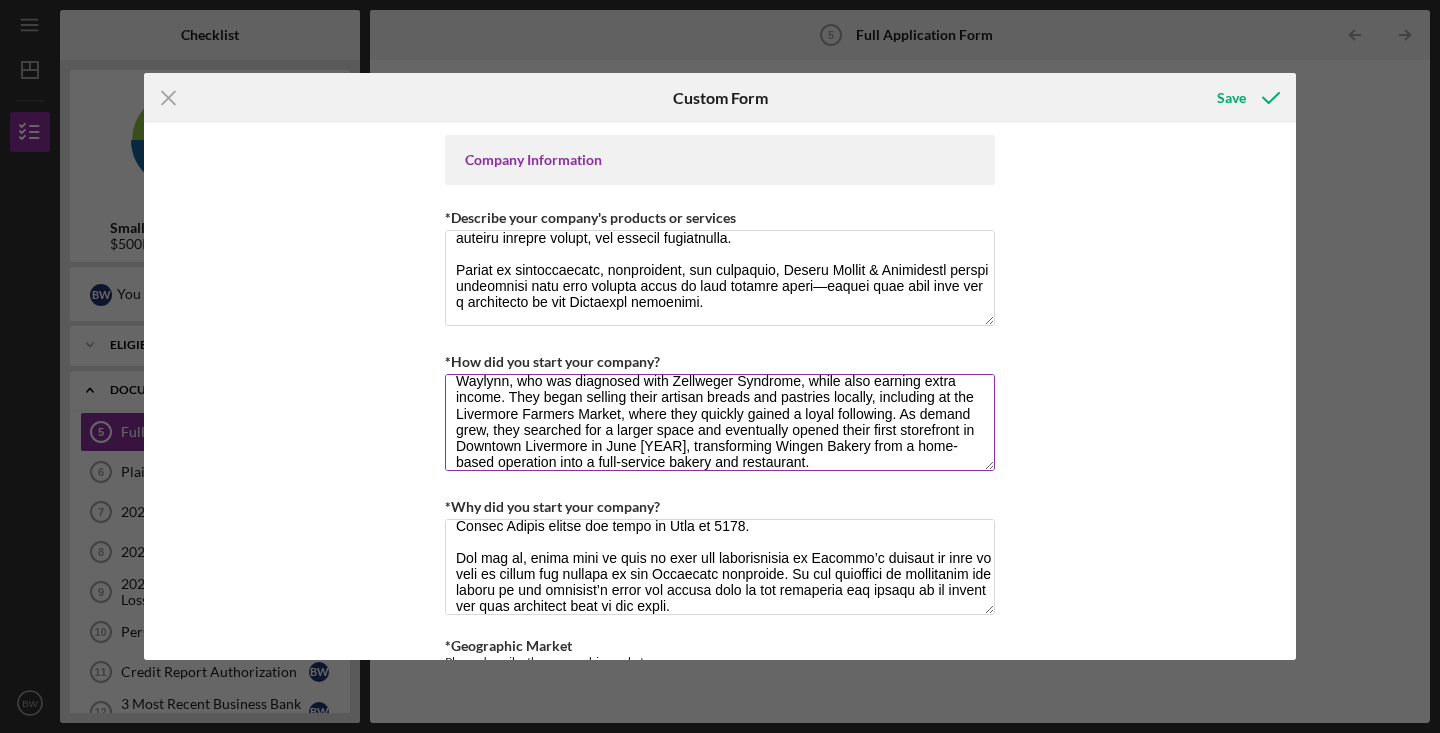 scroll, scrollTop: 0, scrollLeft: 0, axis: both 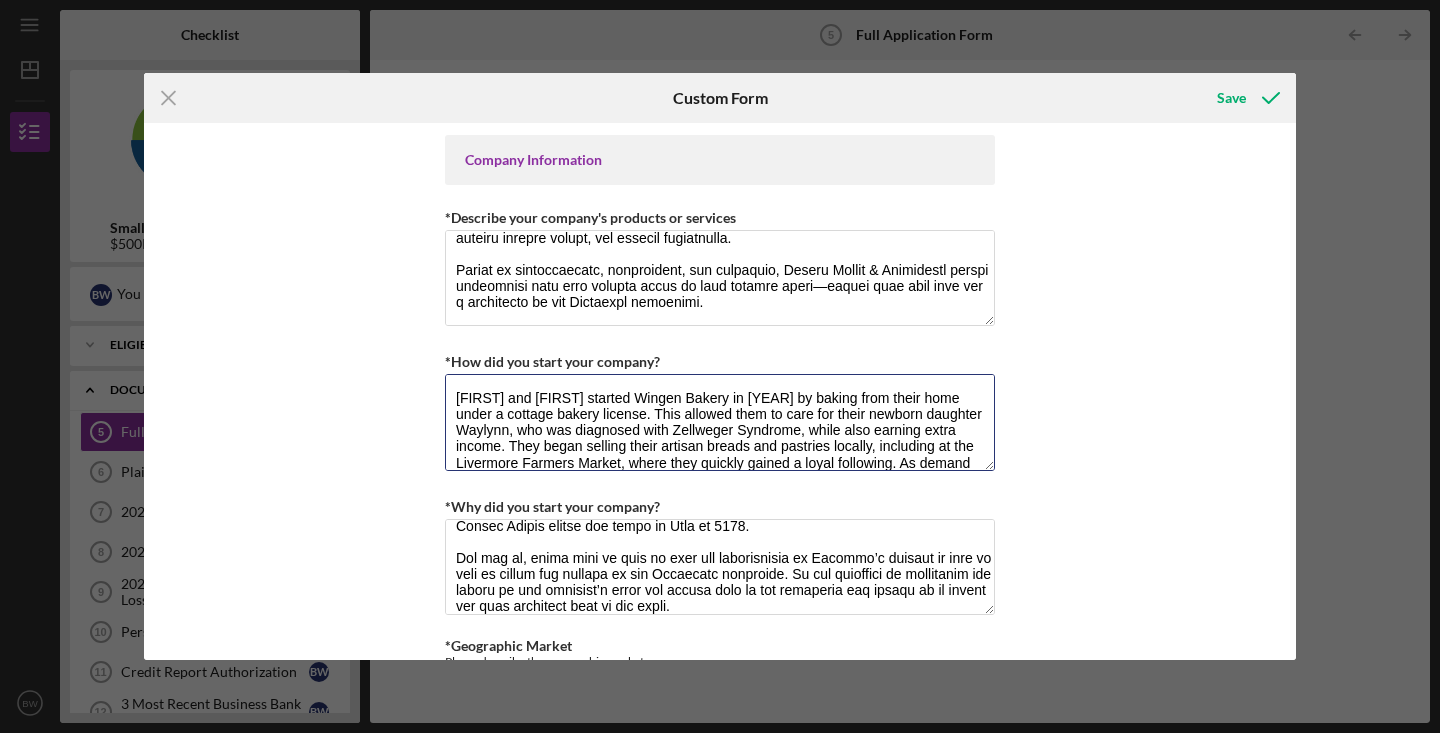 drag, startPoint x: 561, startPoint y: 402, endPoint x: 358, endPoint y: 389, distance: 203.41583 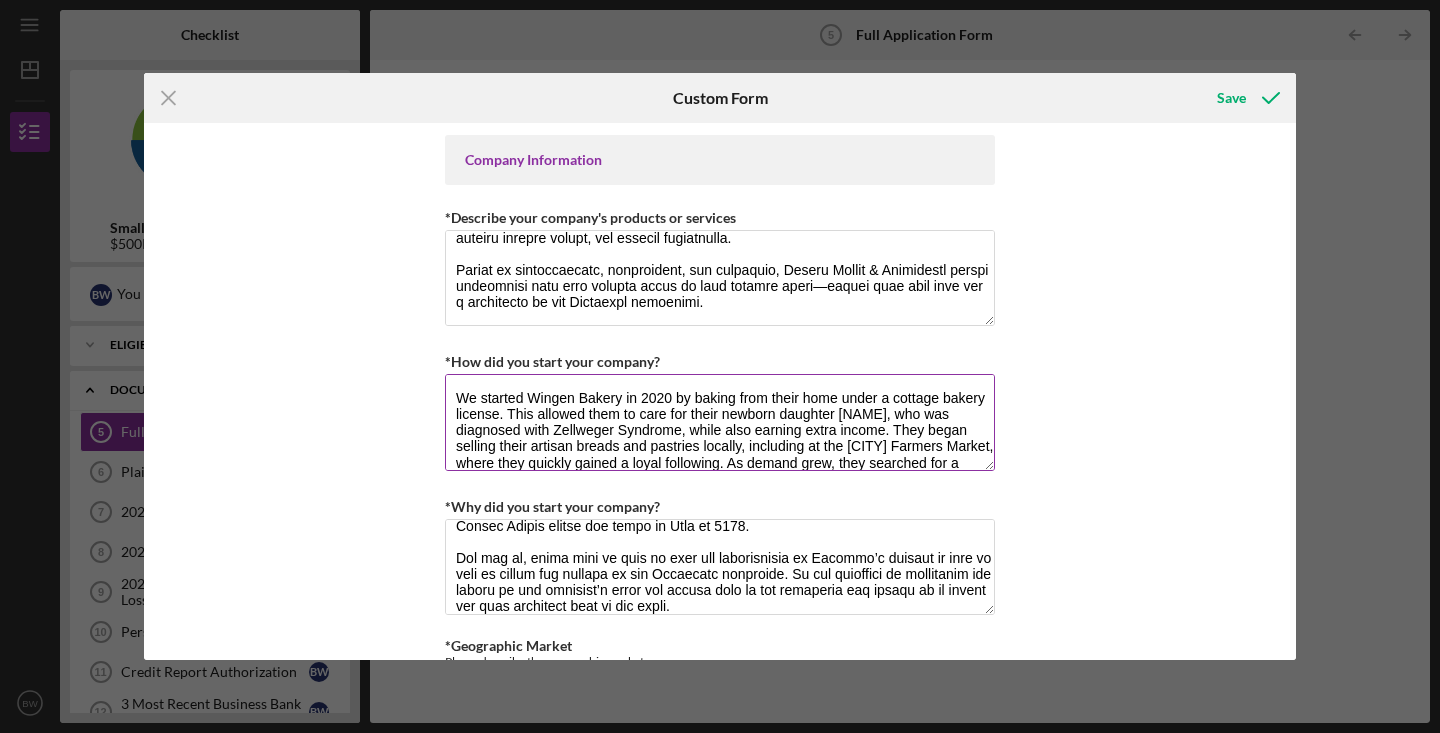 click on "We started Wingen Bakery in 2020 by baking from their home under a cottage bakery license. This allowed them to care for their newborn daughter Waylynn, who was diagnosed with Zellweger Syndrome, while also earning extra income. They began selling their artisan breads and pastries locally, including at the Livermore Farmers Market, where they quickly gained a loyal following. As demand grew, they searched for a larger space and eventually opened their first storefront in Downtown Livermore in June 2021, transforming Wingen Bakery from a home-based operation into a full-service bakery and restaurant." at bounding box center [720, 422] 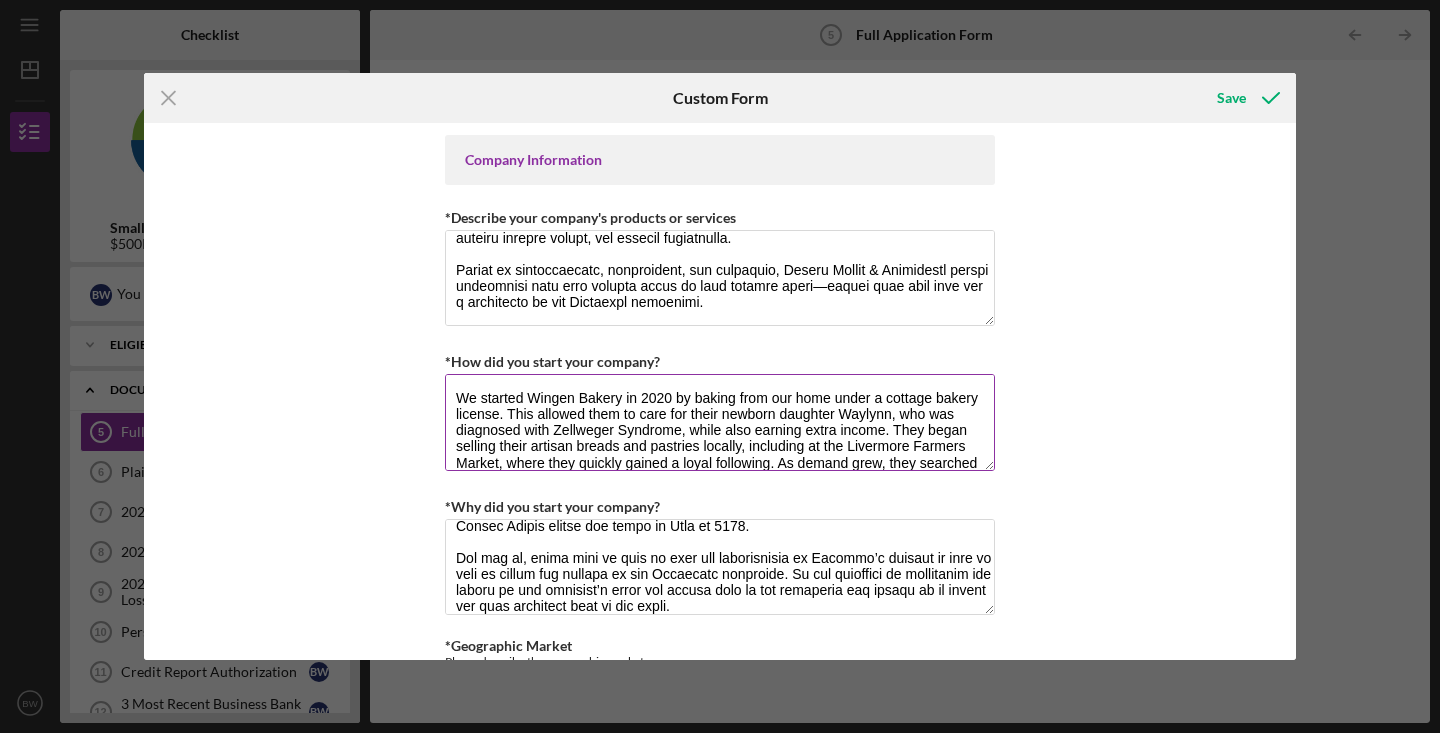 click on "We started Wingen Bakery in 2020 by baking from our home under a cottage bakery license. This allowed them to care for their newborn daughter Waylynn, who was diagnosed with Zellweger Syndrome, while also earning extra income. They began selling their artisan breads and pastries locally, including at the Livermore Farmers Market, where they quickly gained a loyal following. As demand grew, they searched for a larger space and eventually opened their first storefront in Downtown Livermore in June 2021, transforming Wingen Bakery from a home-based operation into a full-service bakery and restaurant." at bounding box center (720, 422) 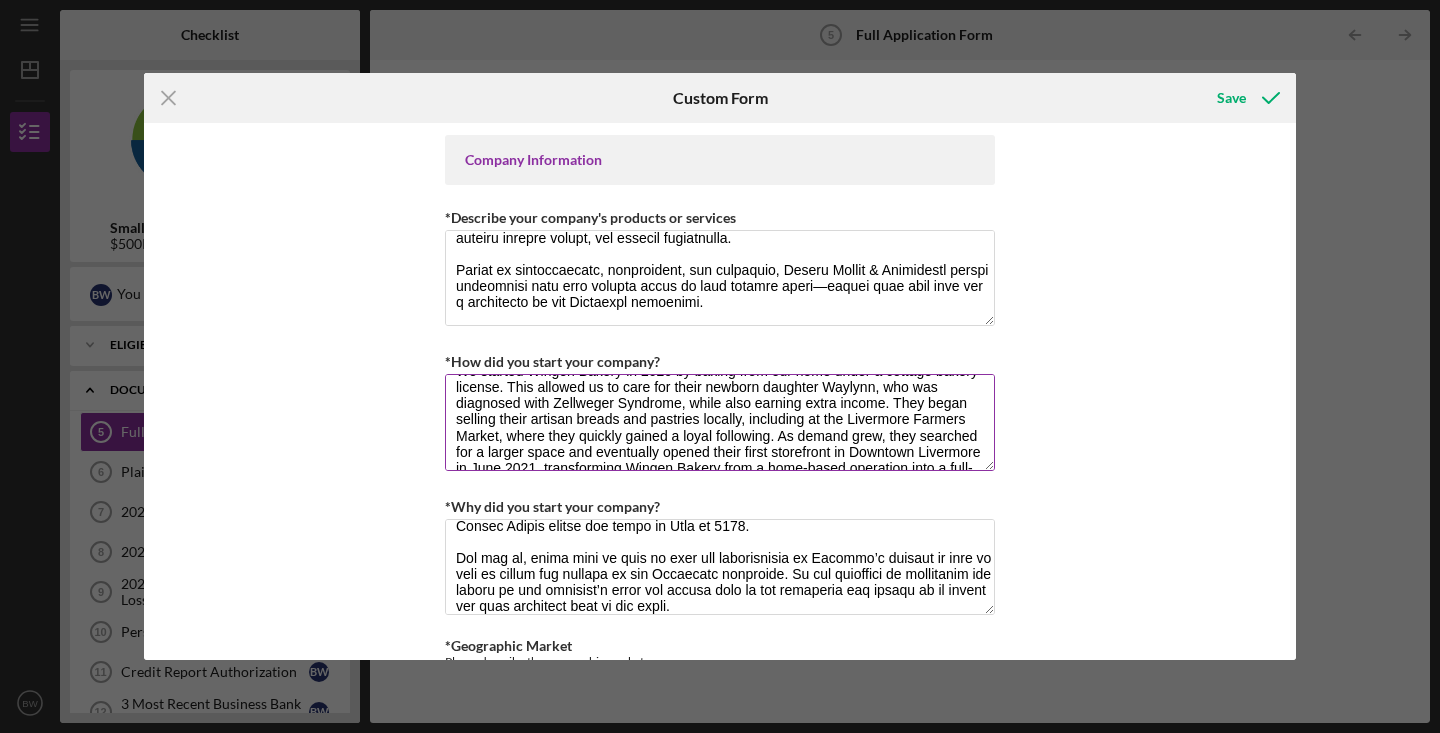 scroll, scrollTop: 29, scrollLeft: 0, axis: vertical 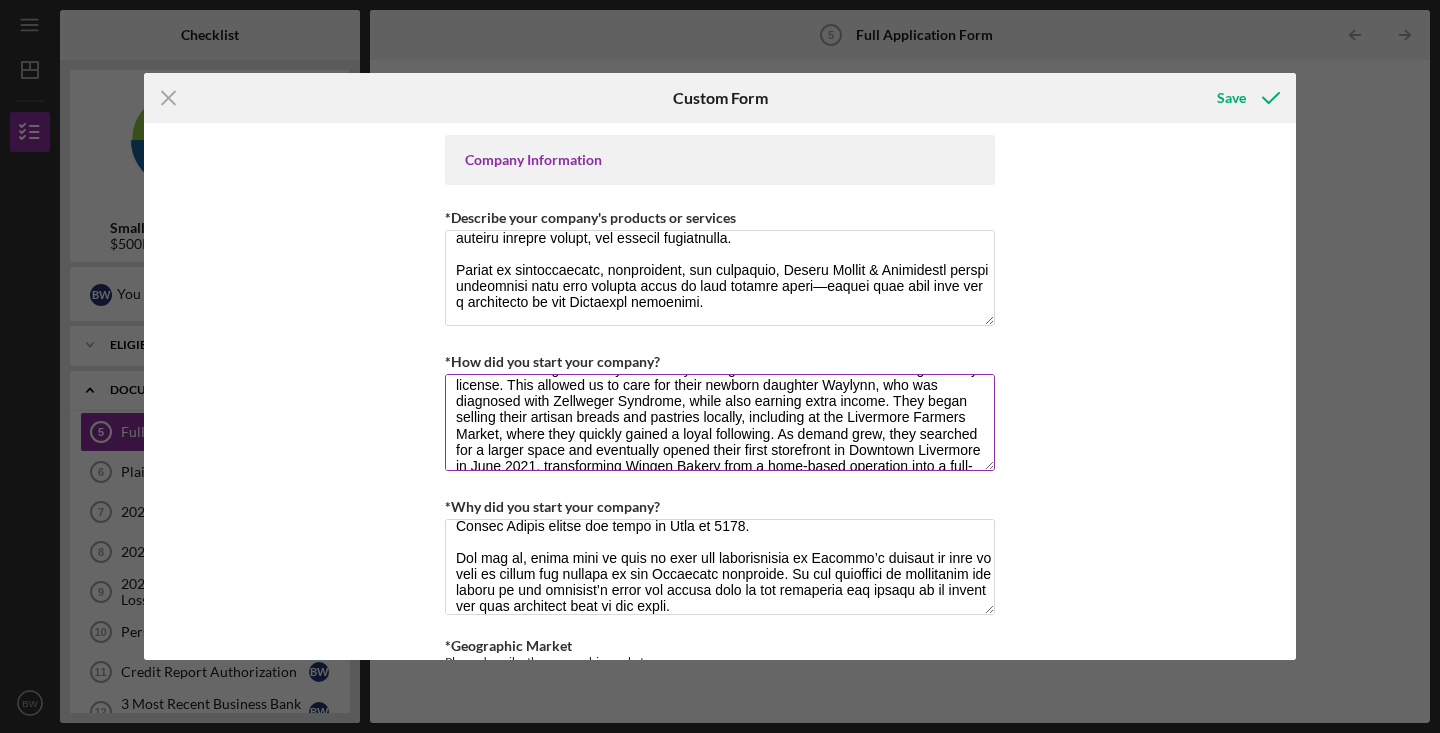 click on "We started Wingen Bakery in 2020 by baking from our home under a cottage bakery license. This allowed us to care for their newborn daughter Waylynn, who was diagnosed with Zellweger Syndrome, while also earning extra income. They began selling their artisan breads and pastries locally, including at the Livermore Farmers Market, where they quickly gained a loyal following. As demand grew, they searched for a larger space and eventually opened their first storefront in Downtown Livermore in June 2021, transforming Wingen Bakery from a home-based operation into a full-service bakery and restaurant." at bounding box center (720, 422) 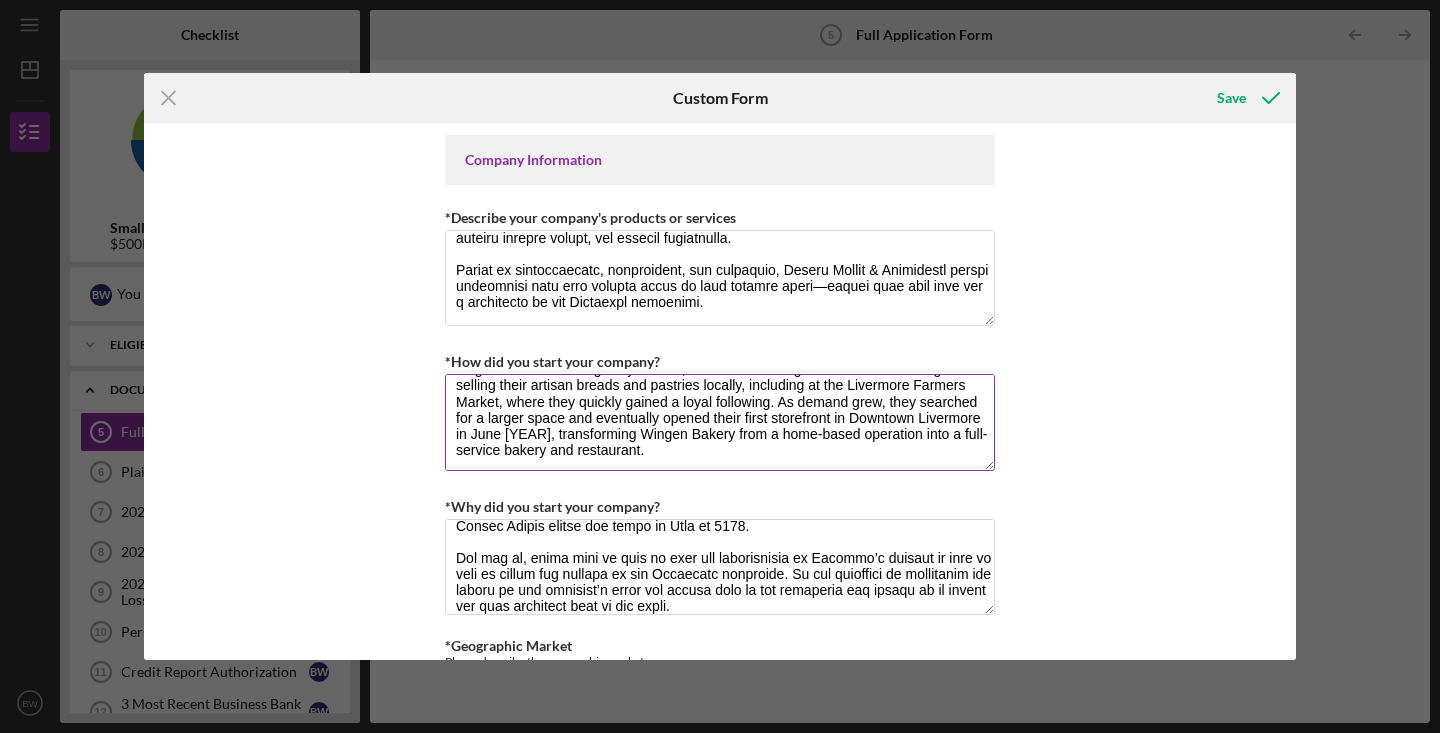 scroll, scrollTop: 62, scrollLeft: 0, axis: vertical 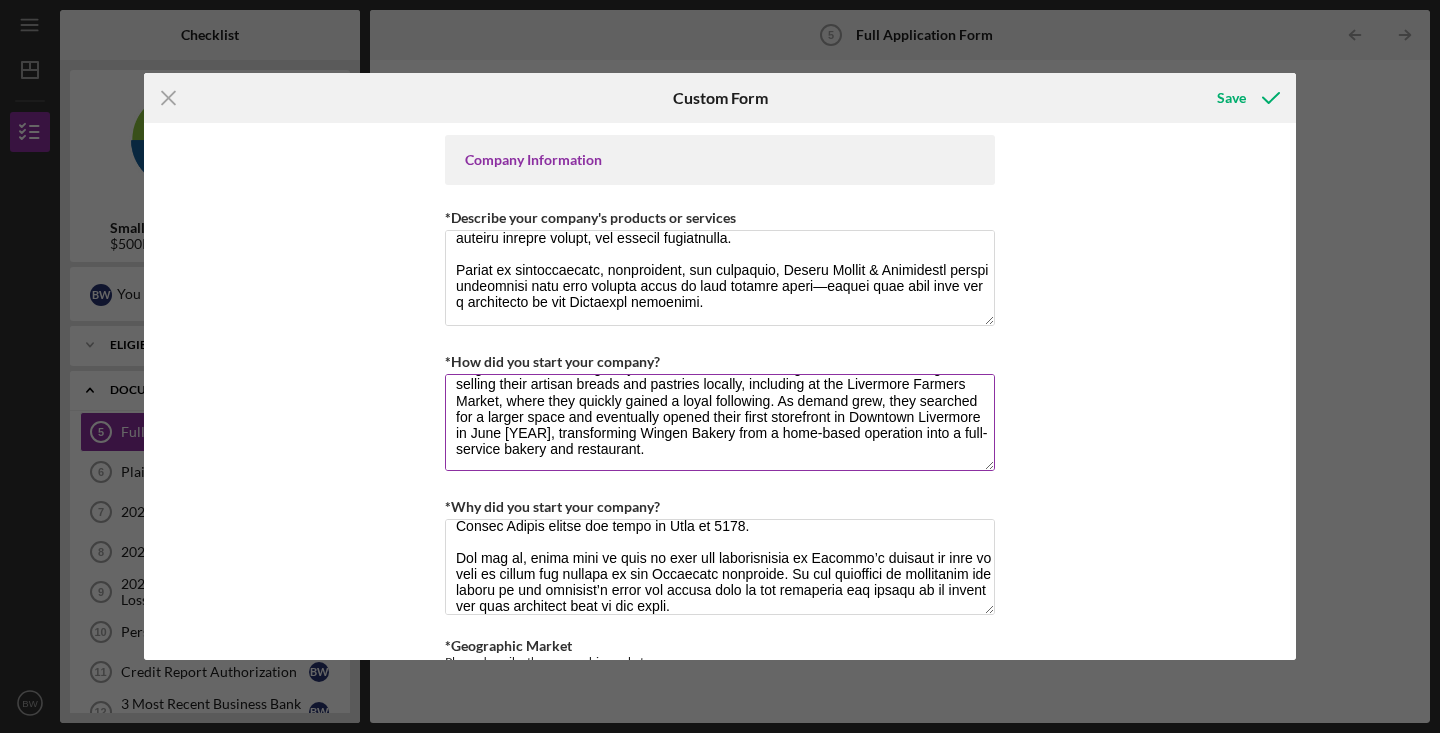 click on "We started Wingen Bakery in 2020 by baking from our home under a cottage bakery license. This allowed us to care for their newborn daughter Waylynn, who was diagnosed with Zellweger Syndrome, while also earning extra income. We began selling their artisan breads and pastries locally, including at the Livermore Farmers Market, where they quickly gained a loyal following. As demand grew, they searched for a larger space and eventually opened their first storefront in Downtown Livermore in June 2021, transforming Wingen Bakery from a home-based operation into a full-service bakery and restaurant." at bounding box center [720, 422] 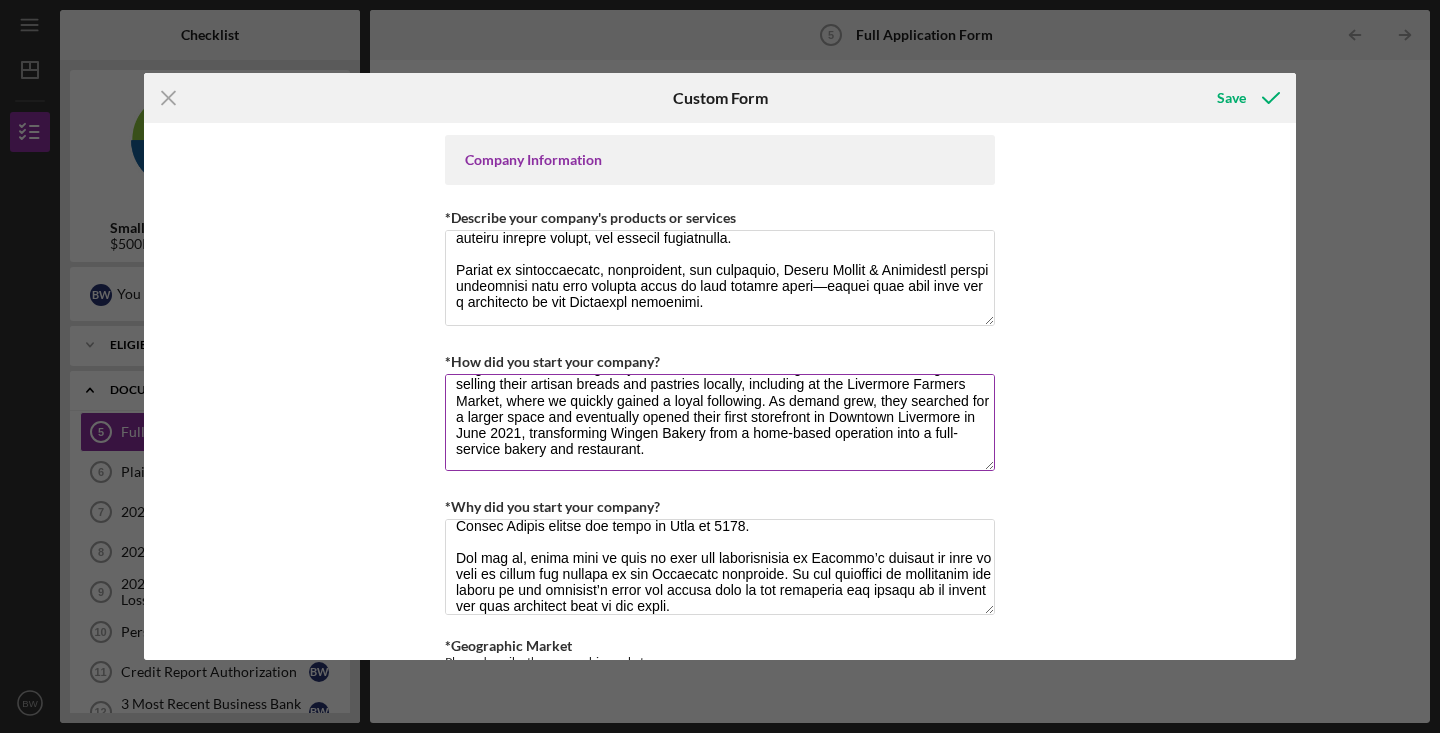 click on "We started Wingen Bakery in 2020 by baking from our home under a cottage bakery license. This allowed us to care for their newborn daughter Waylynn, who was diagnosed with Zellweger Syndrome, while also earning extra income. We began selling their artisan breads and pastries locally, including at the Livermore Farmers Market, where we quickly gained a loyal following. As demand grew, they searched for a larger space and eventually opened their first storefront in Downtown Livermore in June 2021, transforming Wingen Bakery from a home-based operation into a full-service bakery and restaurant." at bounding box center [720, 422] 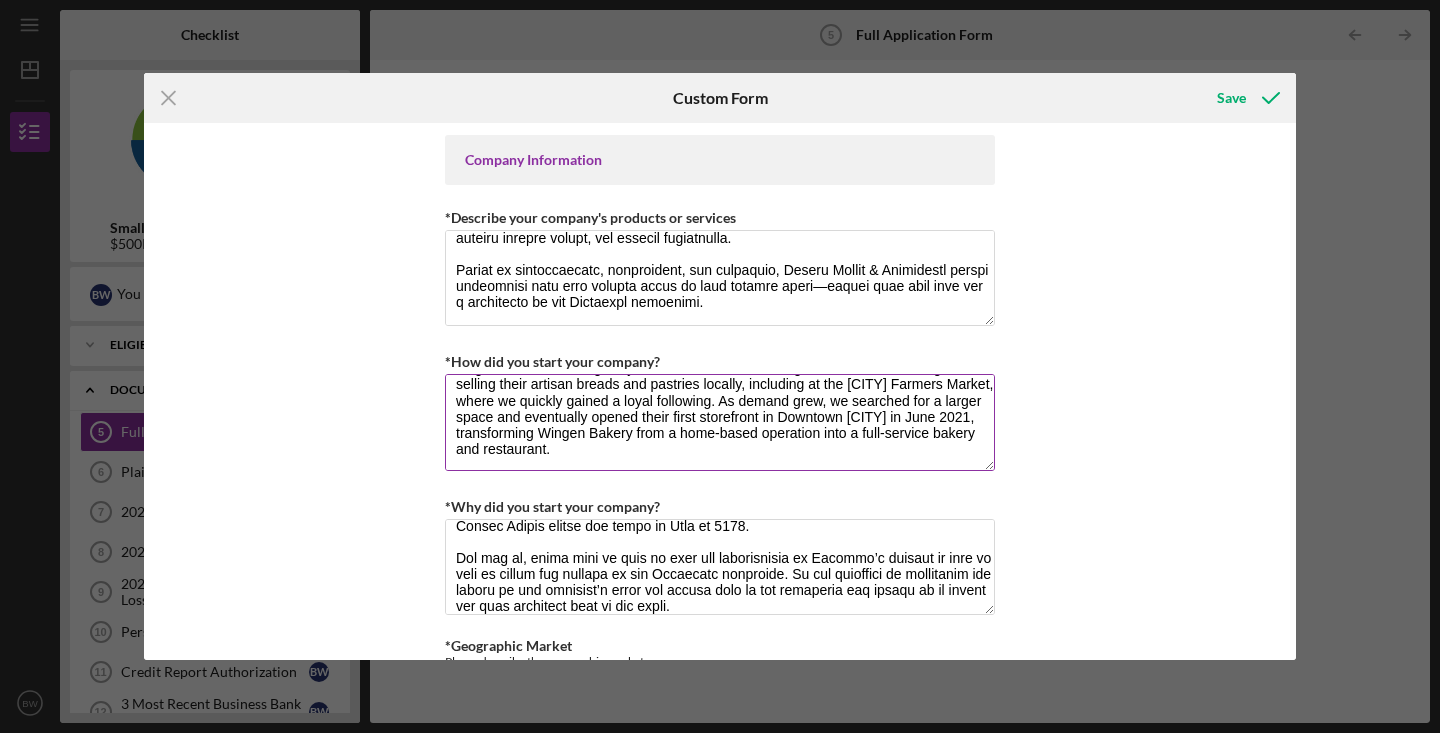 click on "We started Wingen Bakery in 2020 by baking from our home under a cottage bakery license. This allowed us to care for their newborn daughter Waylynn, who was diagnosed with Zellweger Syndrome, while also earning extra income. We began selling their artisan breads and pastries locally, including at the Livermore Farmers Market, where we quickly gained a loyal following. As demand grew, we searched for a larger space and eventually opened their first storefront in Downtown Livermore in June 2021, transforming Wingen Bakery from a home-based operation into a full-service bakery and restaurant." at bounding box center (720, 422) 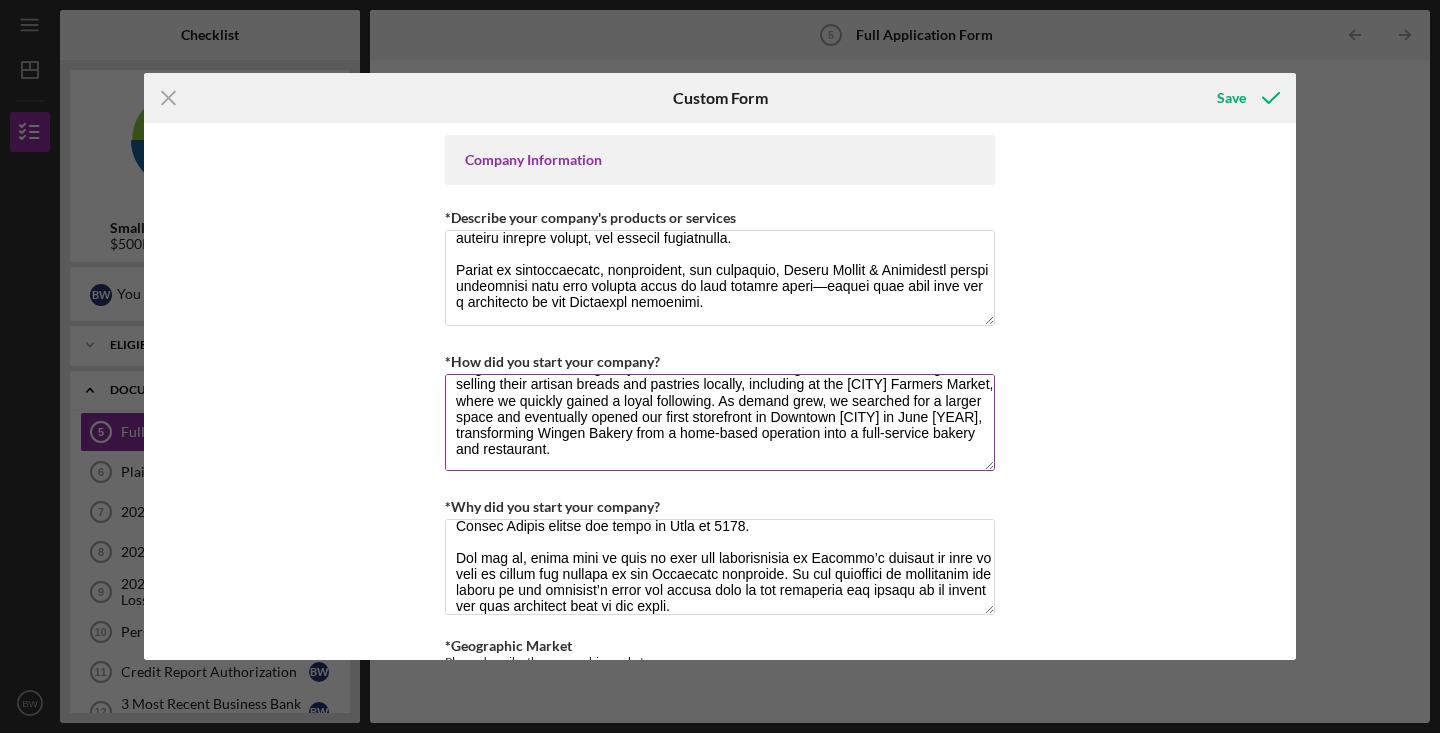 click on "We started Wingen Bakery in 2020 by baking from our home under a cottage bakery license. This allowed us to care for their newborn daughter Waylynn, who was diagnosed with Zellweger Syndrome, while also earning extra income. We began selling their artisan breads and pastries locally, including at the Livermore Farmers Market, where we quickly gained a loyal following. As demand grew, we searched for a larger space and eventually opened our first storefront in Downtown Livermore in June 2021, transforming Wingen Bakery from a home-based operation into a full-service bakery and restaurant." at bounding box center (720, 422) 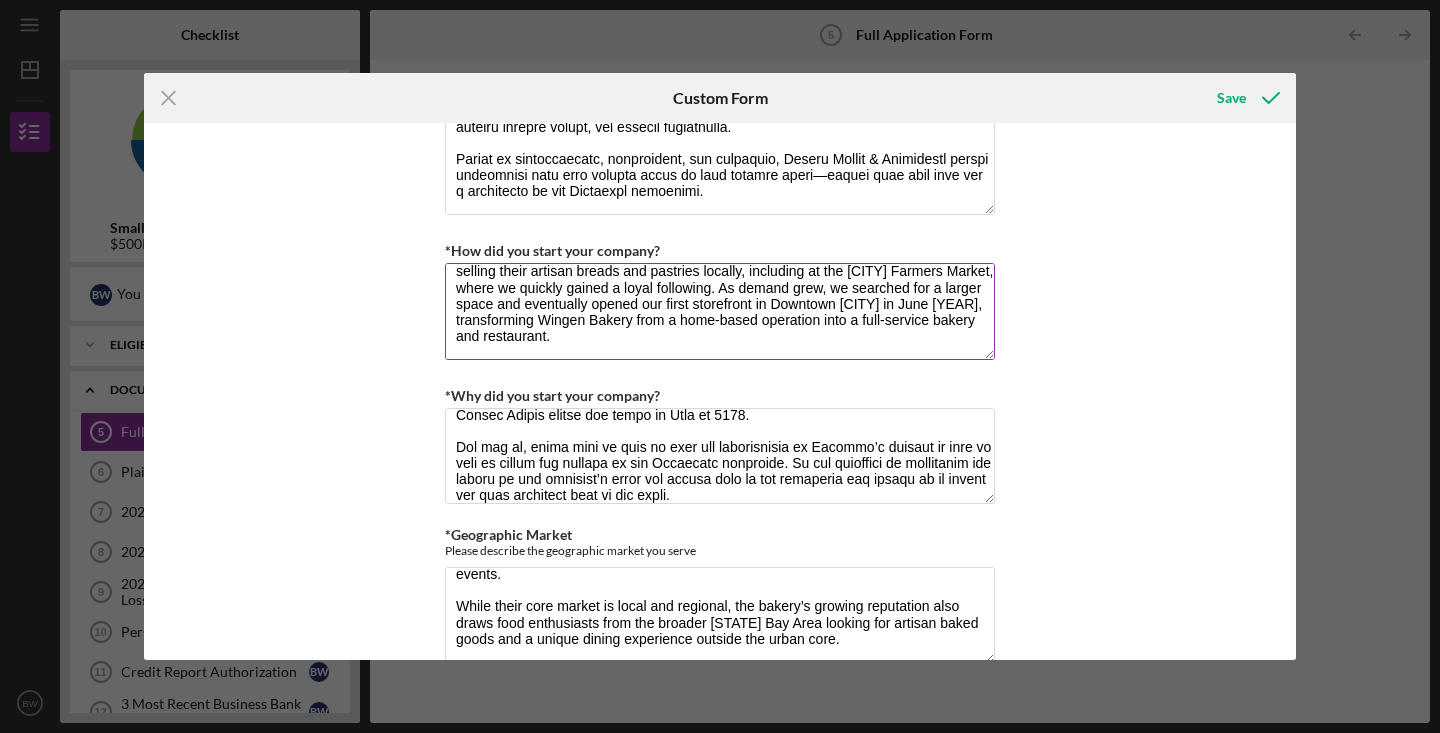 scroll, scrollTop: 901, scrollLeft: 0, axis: vertical 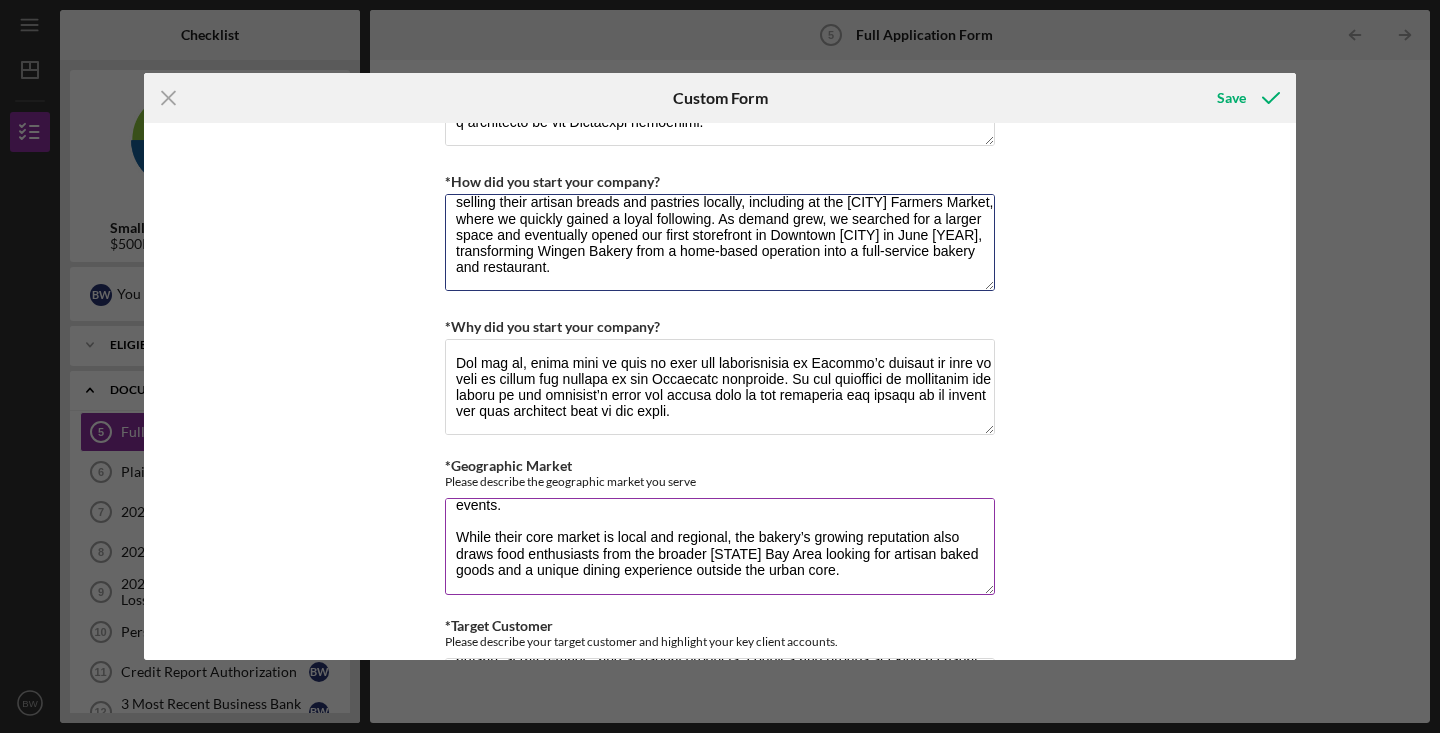 type on "We started Wingen Bakery in 2020 by baking from our home under a cottage bakery license. This allowed us to care for their newborn daughter Waylynn, who was diagnosed with Zellweger Syndrome, while also earning extra income. We began selling their artisan breads and pastries locally, including at the Livermore Farmers Market, where we quickly gained a loyal following. As demand grew, we searched for a larger space and eventually opened our first storefront in Downtown Livermore in June 2021, transforming Wingen Bakery from a home-based operation into a full-service bakery and restaurant." 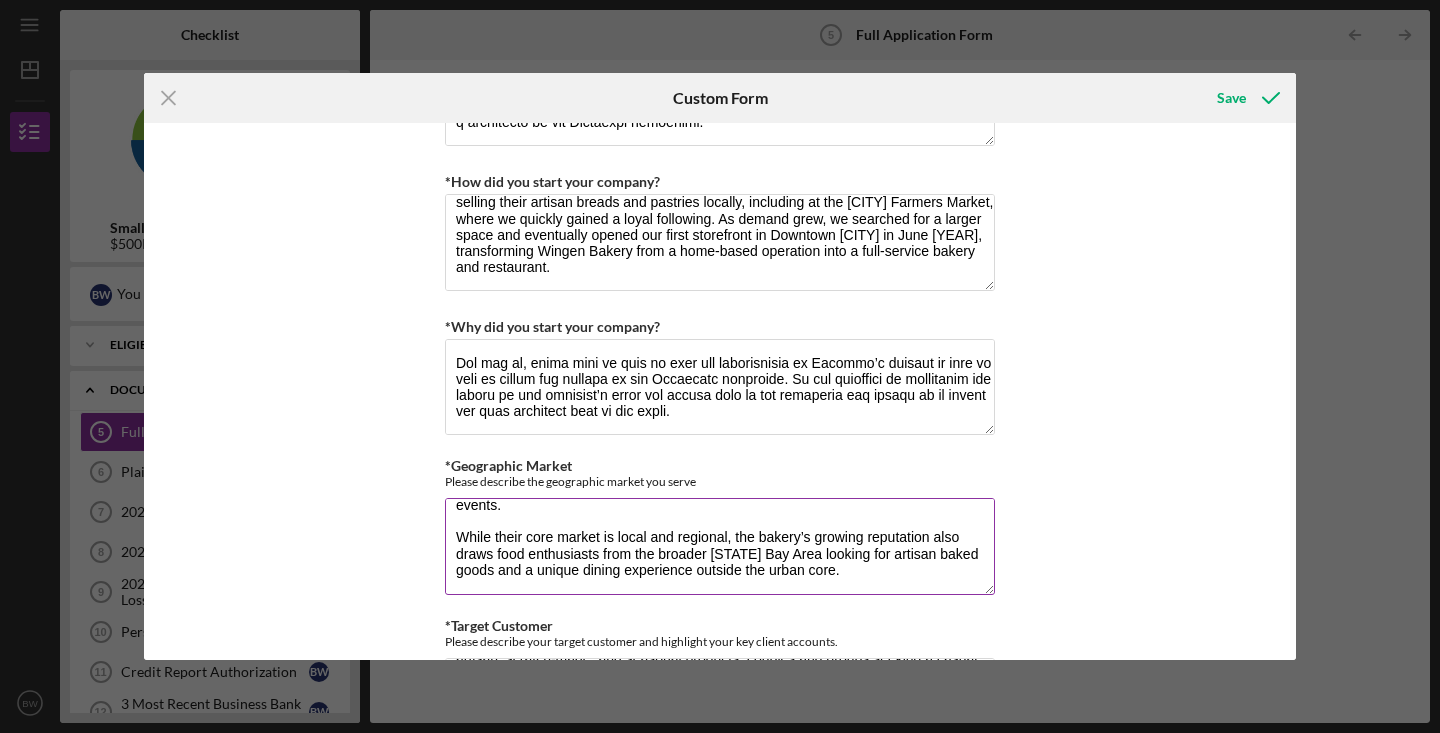 click on "Wingen Bakery & Restaurant primarily serves the Livermore community and the greater Tri-Valley area in California. Our geographic market includes:
Local residents of Livermore, who visit regularly for breakfast, lunch, dinner, and coffee.
Surrounding cities in the Tri-Valley region such as Pleasanton, Dublin, and San Ramon.
Visitors and tourists coming to Livermore’s downtown area, including those exploring local wineries, breweries, and events.
Customers who discover us through the Livermore Farmers Market and community events.
While their core market is local and regional, the bakery’s growing reputation also draws food enthusiasts from the broader San Francisco Bay Area looking for artisan baked goods and a unique dining experience outside the urban core." at bounding box center [720, 546] 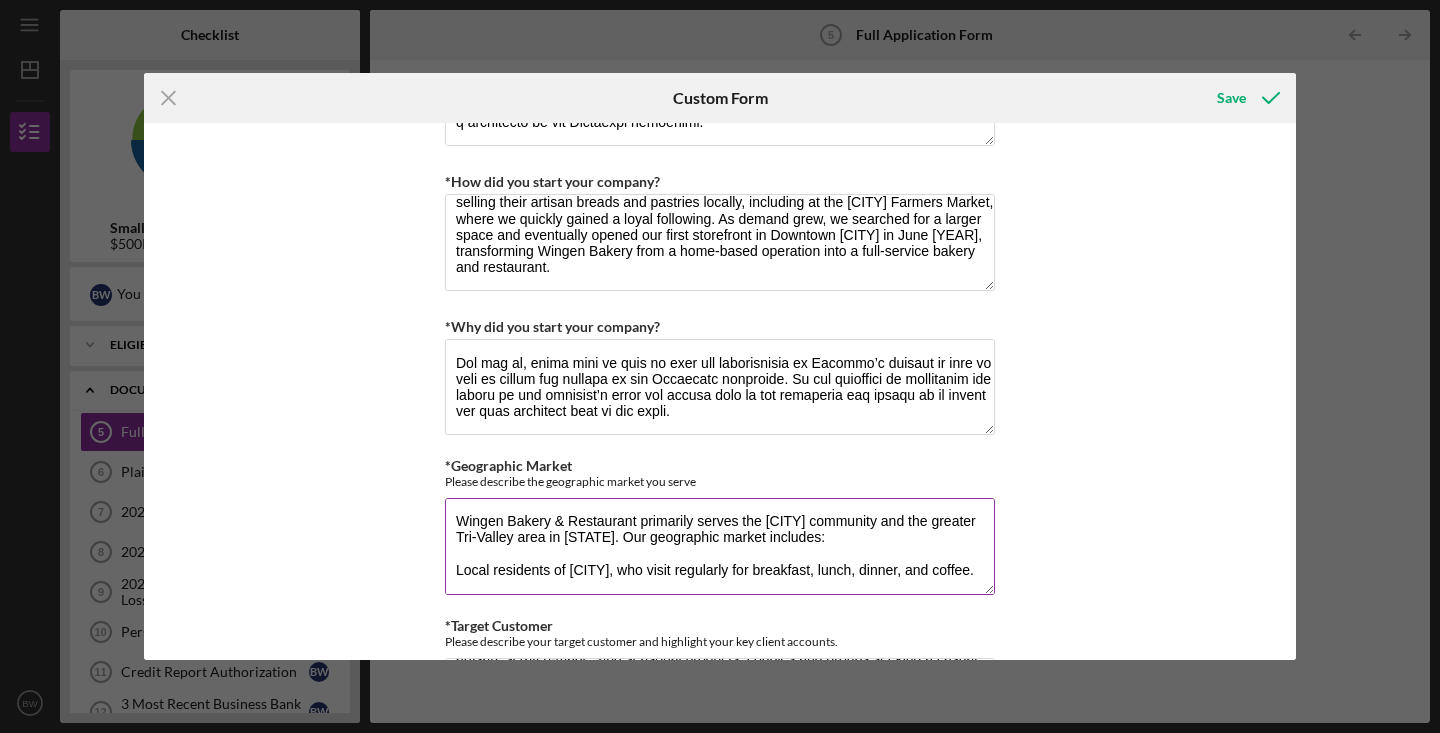scroll, scrollTop: 0, scrollLeft: 0, axis: both 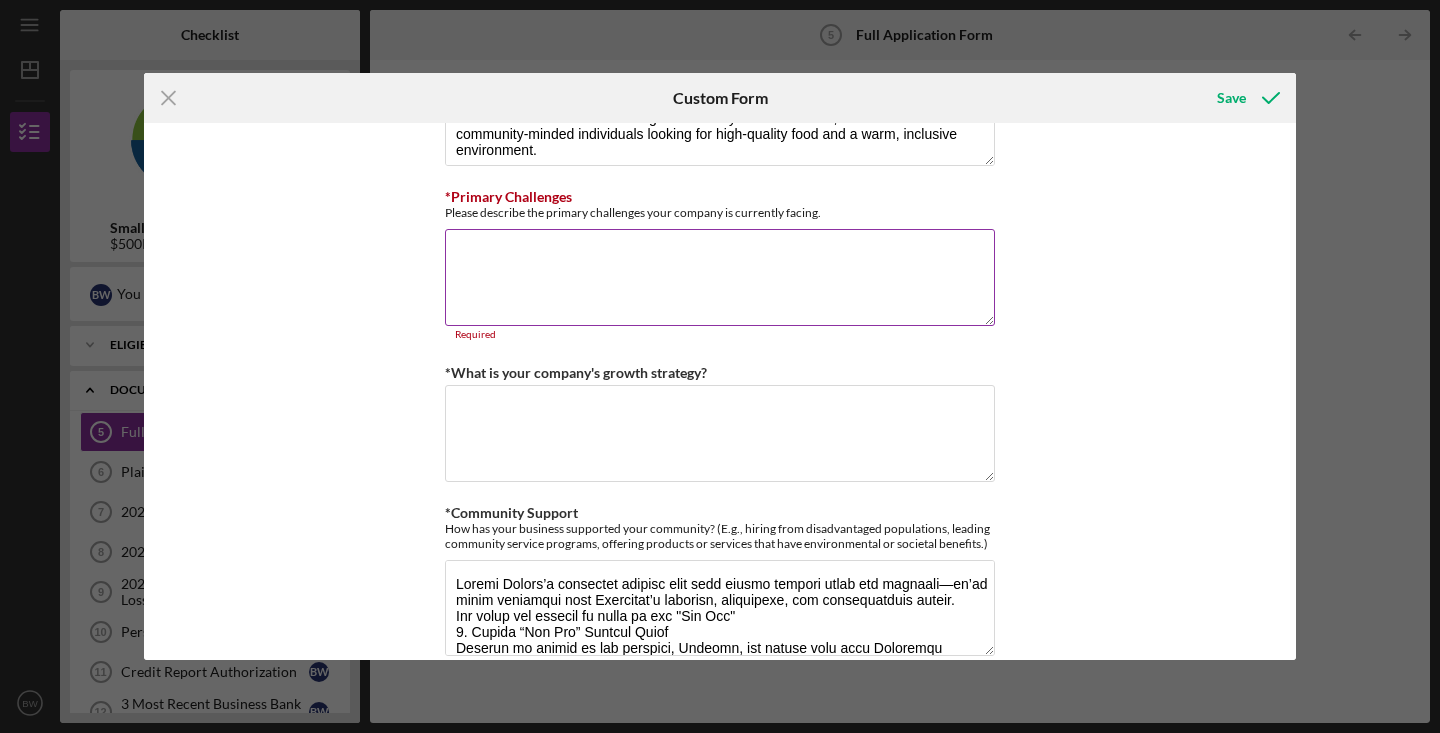 type on "Wingen Bakery & Restaurant primarily serves the Livermore community and the greater Tri-Valley area in California. Our geographic market includes:
Local residents of Livermore, who visit regularly for breakfast, lunch, dinner, and coffee.
Surrounding cities in the Tri-Valley region such as Pleasanton, Dublin, and San Ramon.
Visitors and tourists coming to Livermore’s downtown area, including those exploring local wineries, breweries, and events.
Customers who discover us through the Livermore Farmers Market and community events.
While our core market is local and regional, the bakery’s growing reputation also draws food enthusiasts from the broader San Francisco Bay Area looking for artisan baked goods and a unique dining experience outside the urban core." 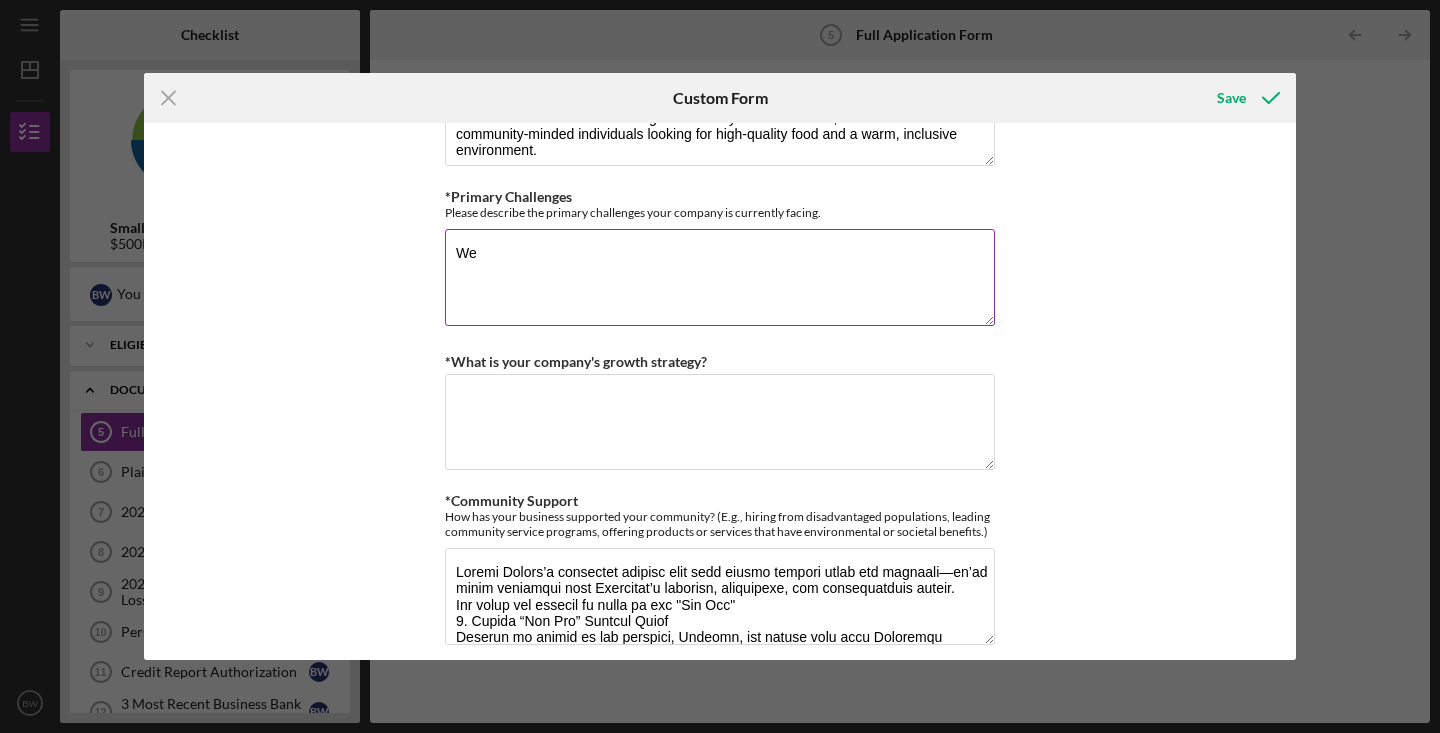 type on "W" 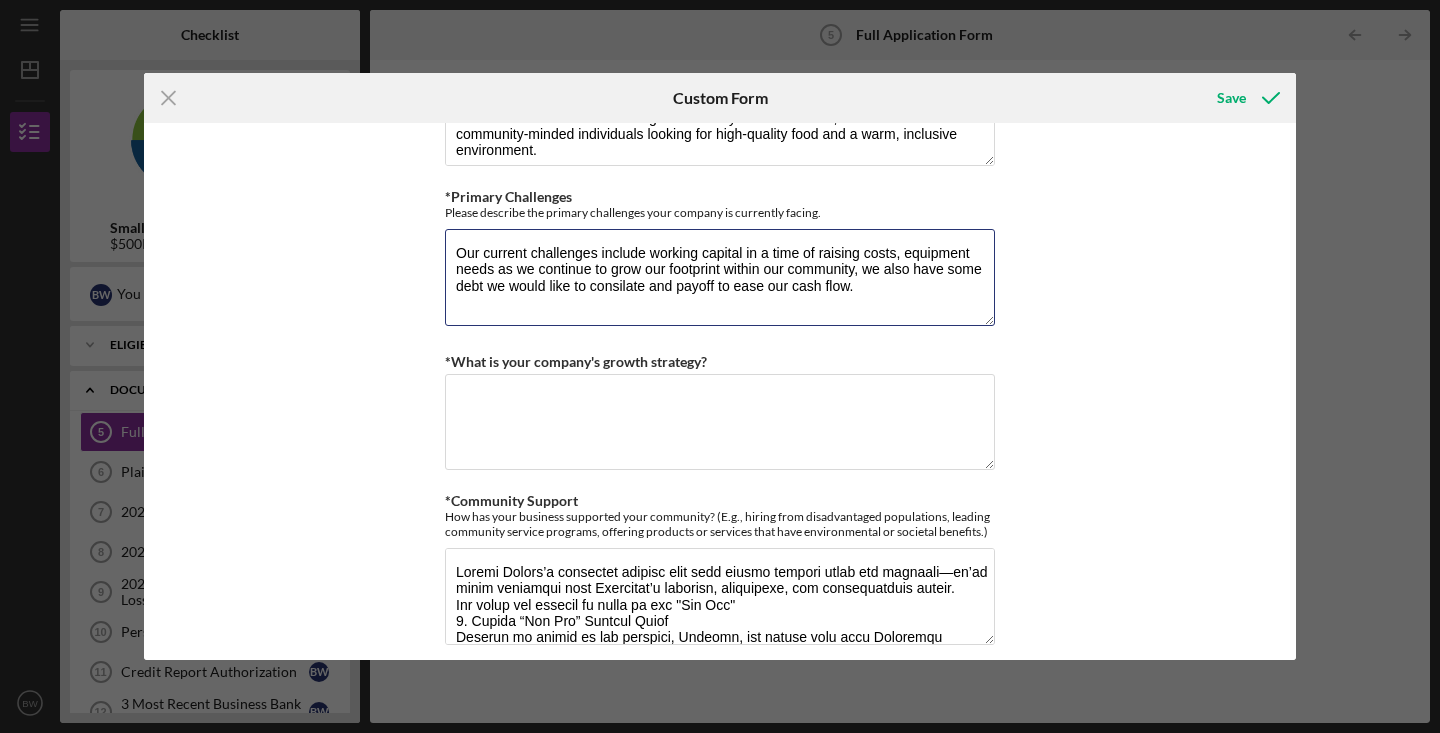 drag, startPoint x: 863, startPoint y: 290, endPoint x: 418, endPoint y: 249, distance: 446.88477 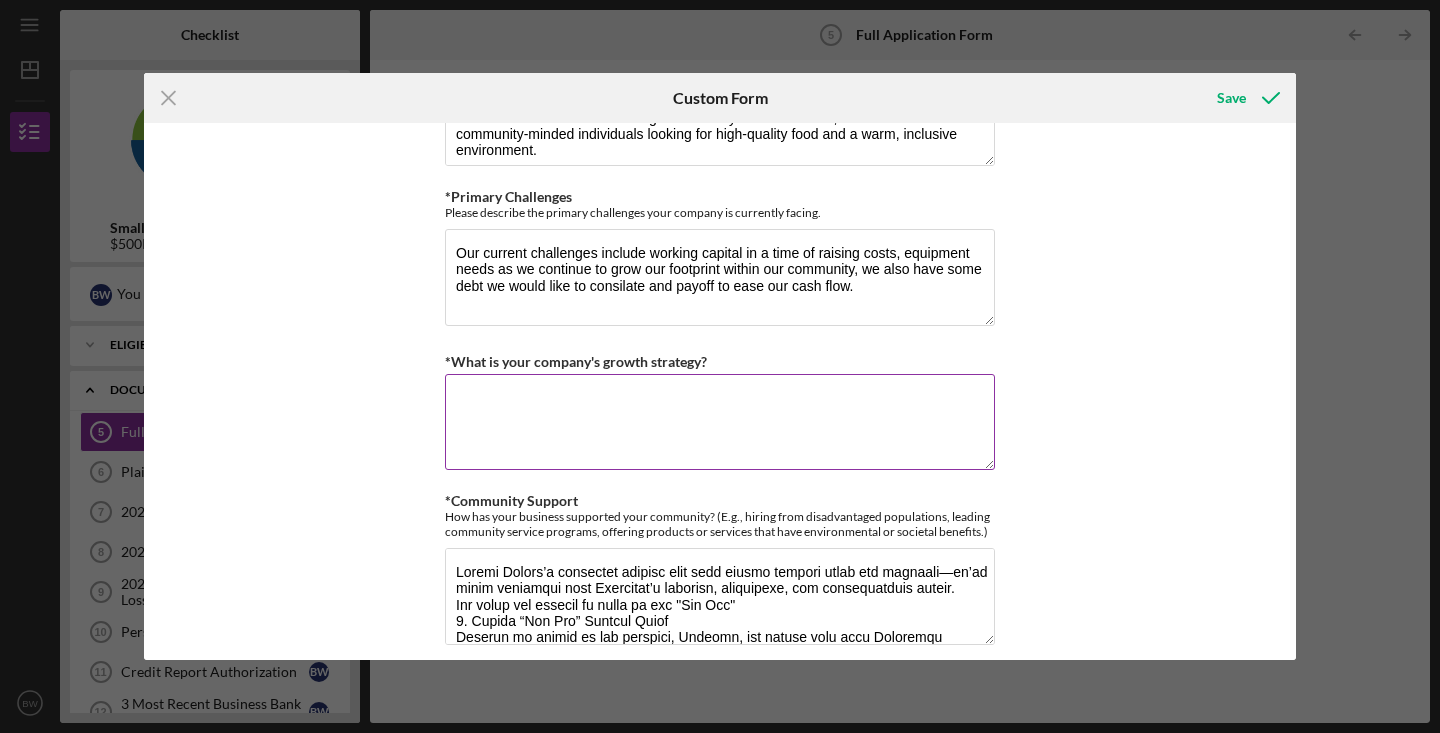 click on "*What is your company's growth strategy?" at bounding box center (720, 422) 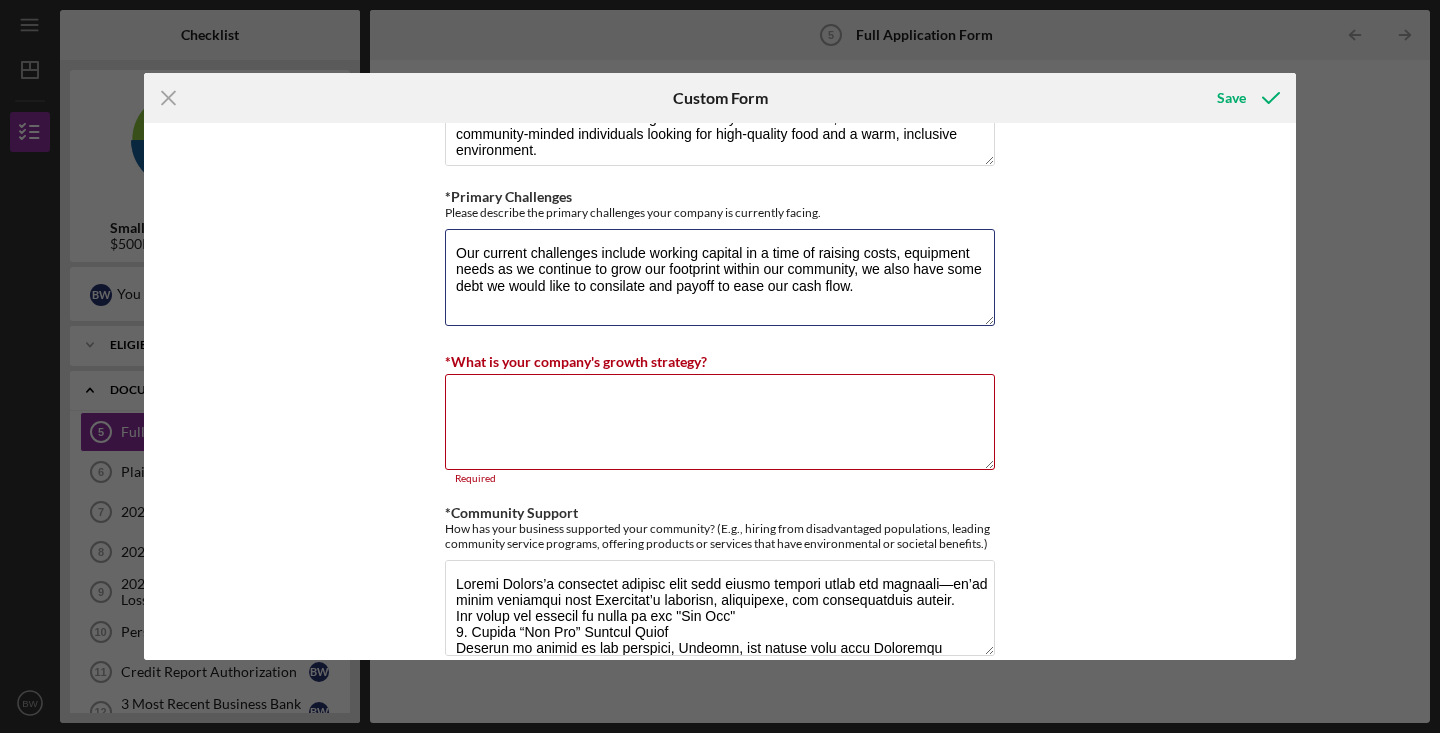 drag, startPoint x: 874, startPoint y: 297, endPoint x: 376, endPoint y: 221, distance: 503.7658 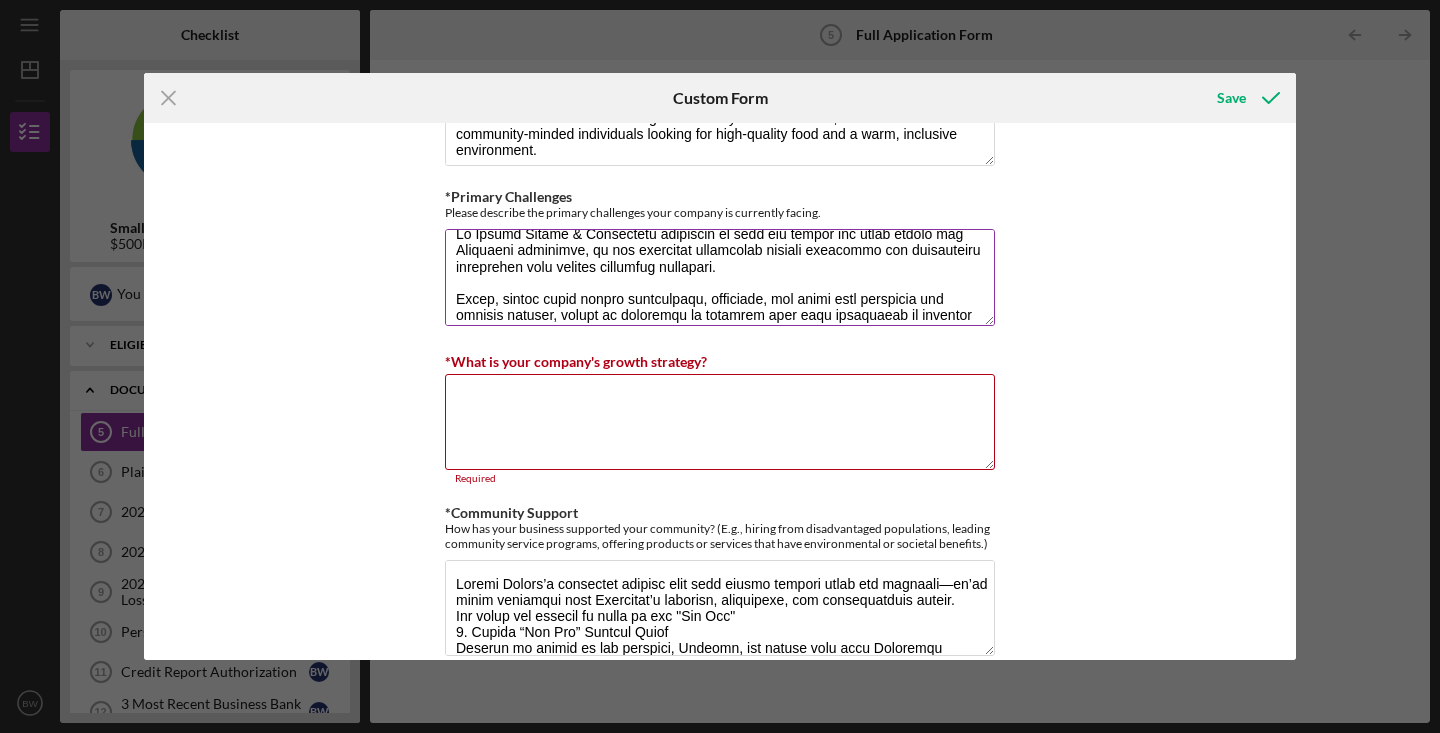 scroll, scrollTop: 0, scrollLeft: 0, axis: both 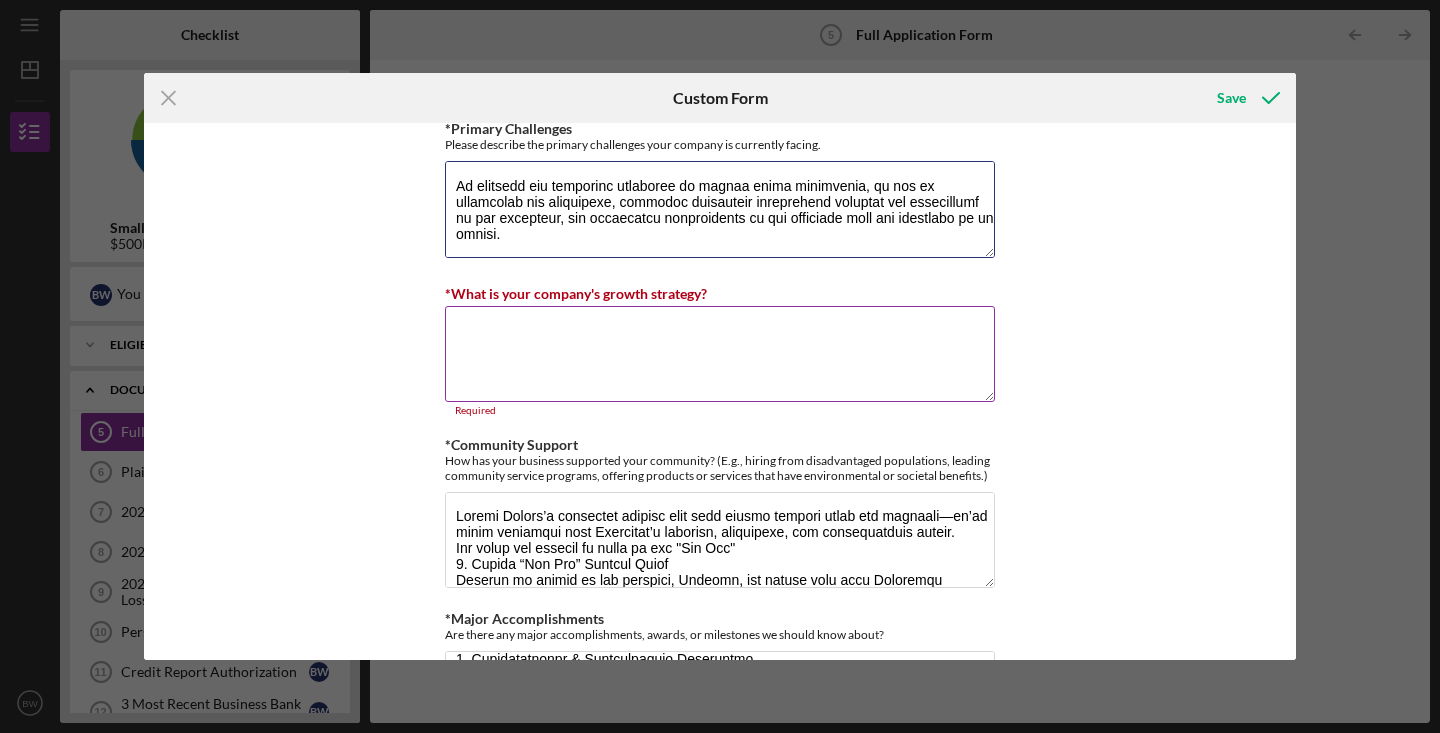type on "As Wingen Bakery & Restaurant continues to grow and deepen our roots within the Livermore community, we are currently navigating several financial and operational challenges that require strategic attention.
First, rising costs across ingredients, utilities, and labor have tightened our working capital, making it essential to optimize cash flow management to maintain smooth day-to-day operations.
Second, as we expand our footprint—both in physical space and service offerings—we face increased equipment needs. Investing in updated and additional kitchen and service equipment is critical to supporting higher volume and ensuring quality and efficiency.
Lastly, we carry some outstanding debt that, if consolidated and paid down, would significantly ease our monthly financial obligations and provide greater flexibility in managing our cash flow. Addressing this debt is a priority to sustain sustainable growth without compromising operational stability.
By securing the necessary resources to manage these chal..." 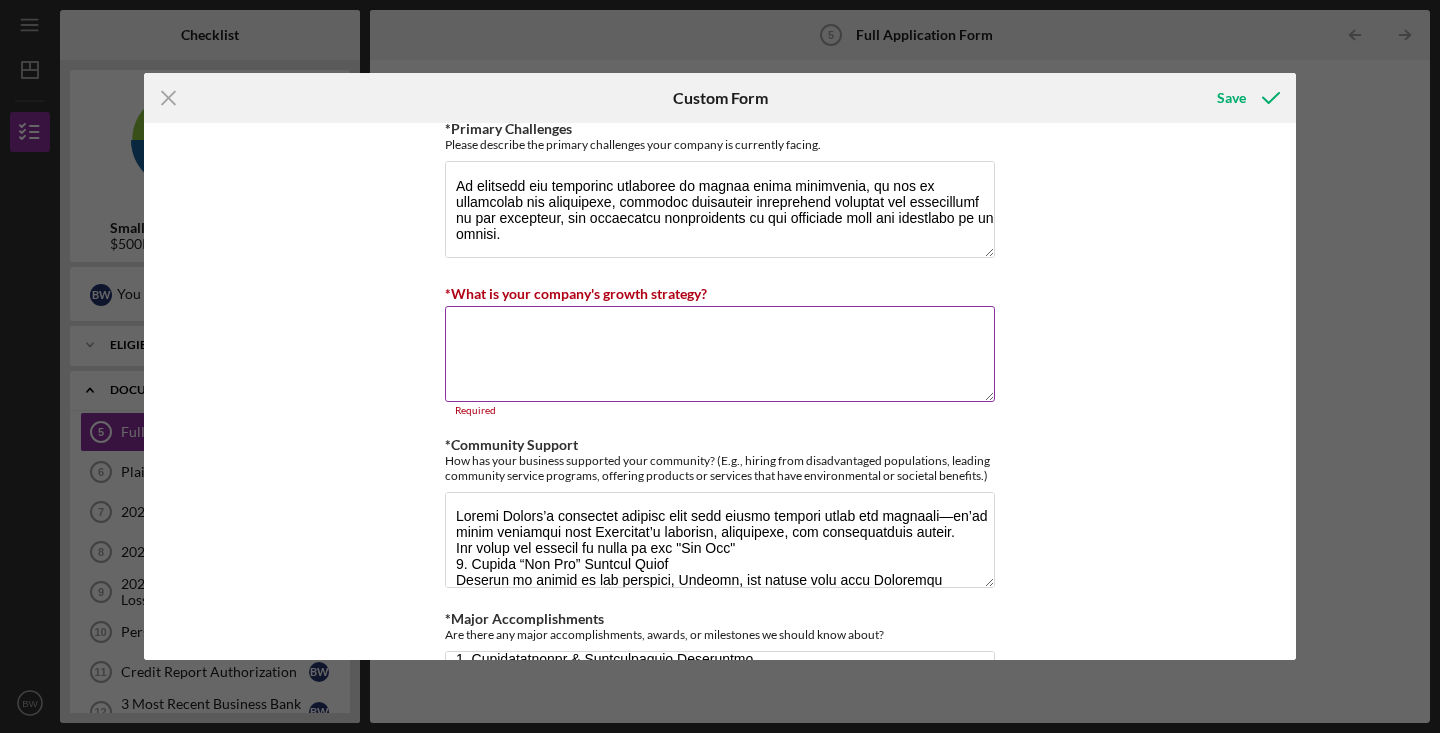 click on "*What is your company's growth strategy?" at bounding box center (720, 354) 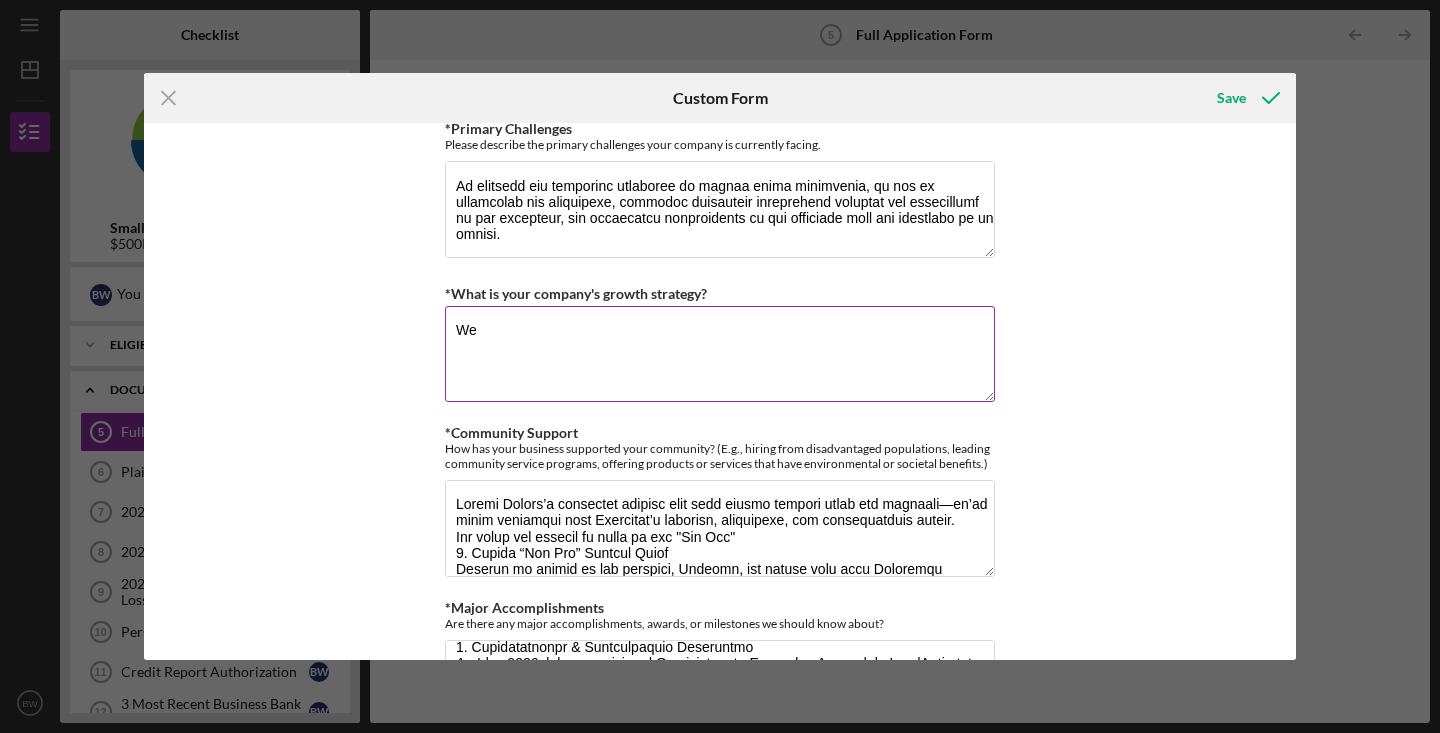 type on "W" 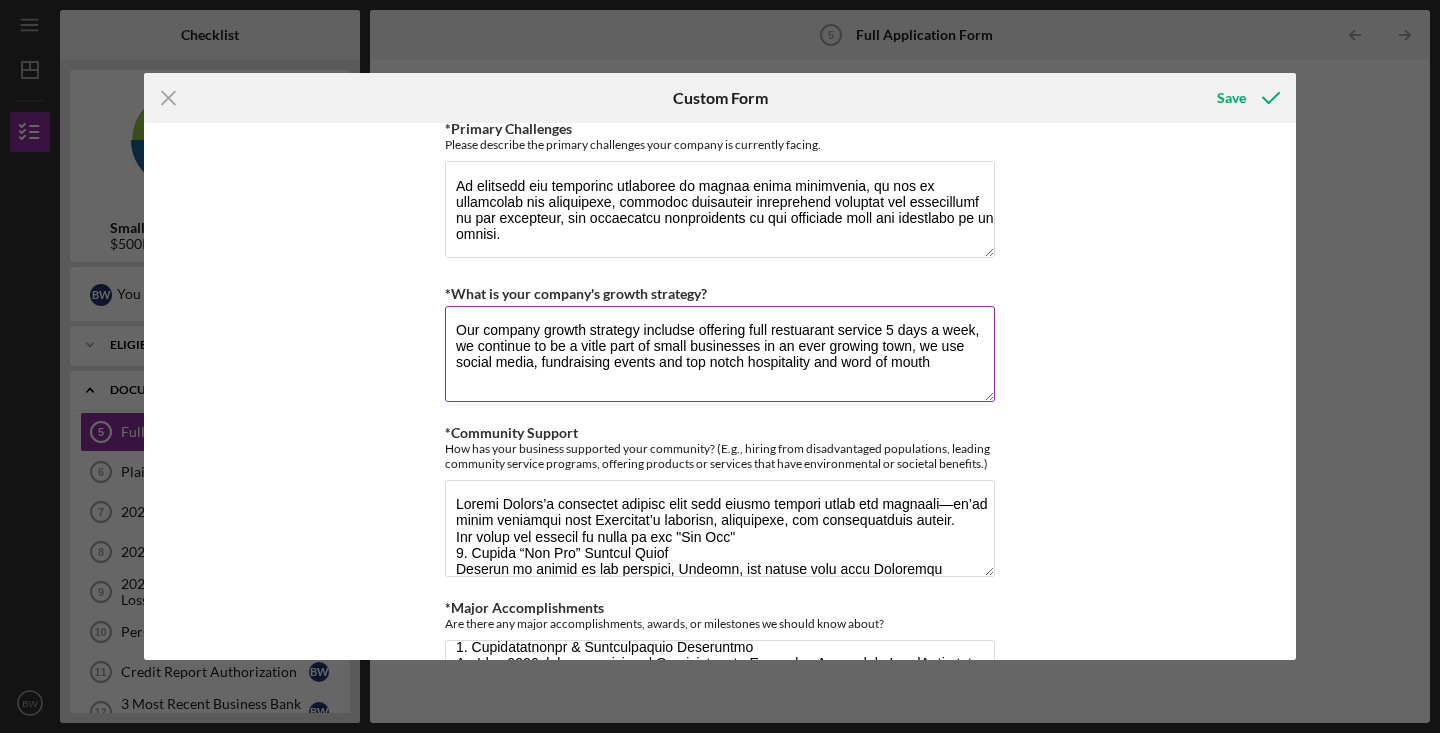 type on "Our company growth strategy includse offering full restuarant service 5 days a week, we continue to be a vitle part of small businesses in an ever growing town, we use social media, fundraising events and top notch hospitality and word of mouth." 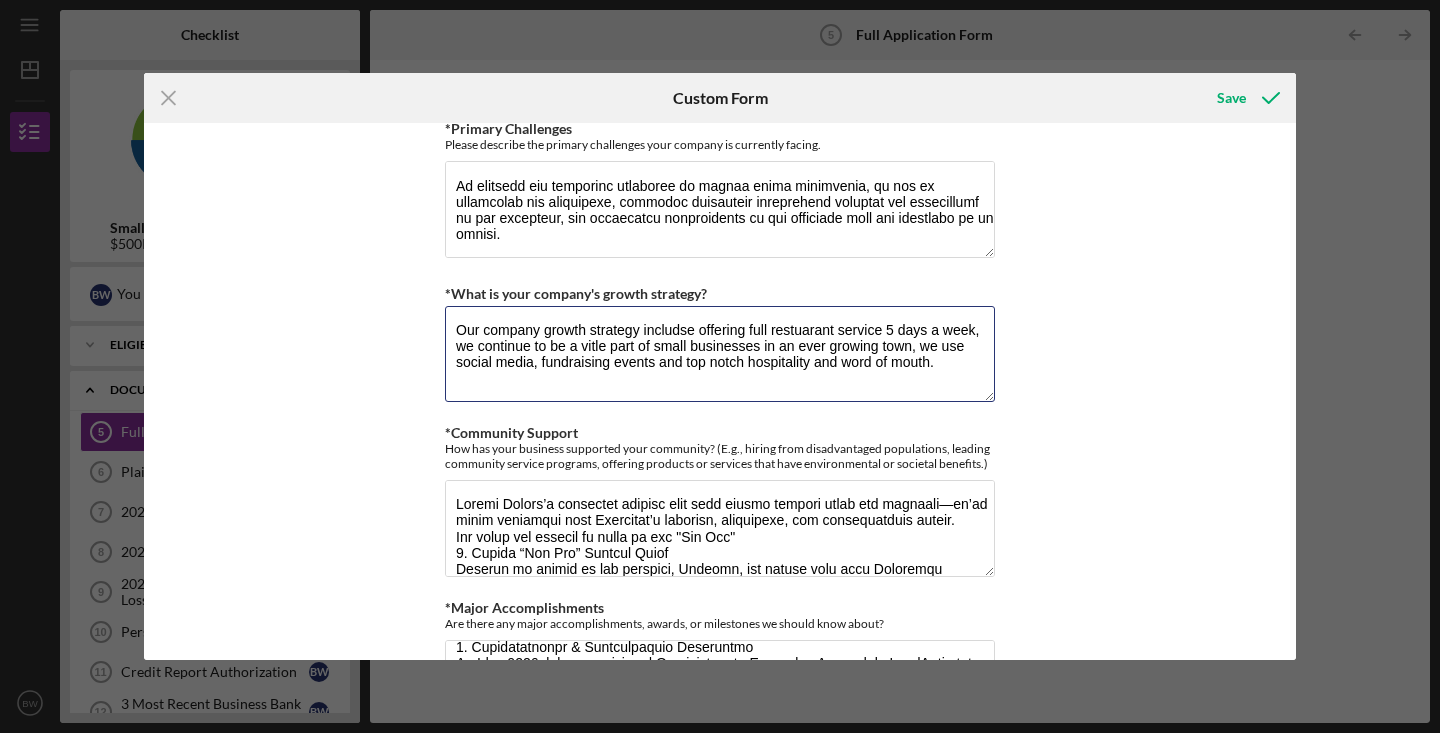 drag, startPoint x: 943, startPoint y: 367, endPoint x: 431, endPoint y: 310, distance: 515.1631 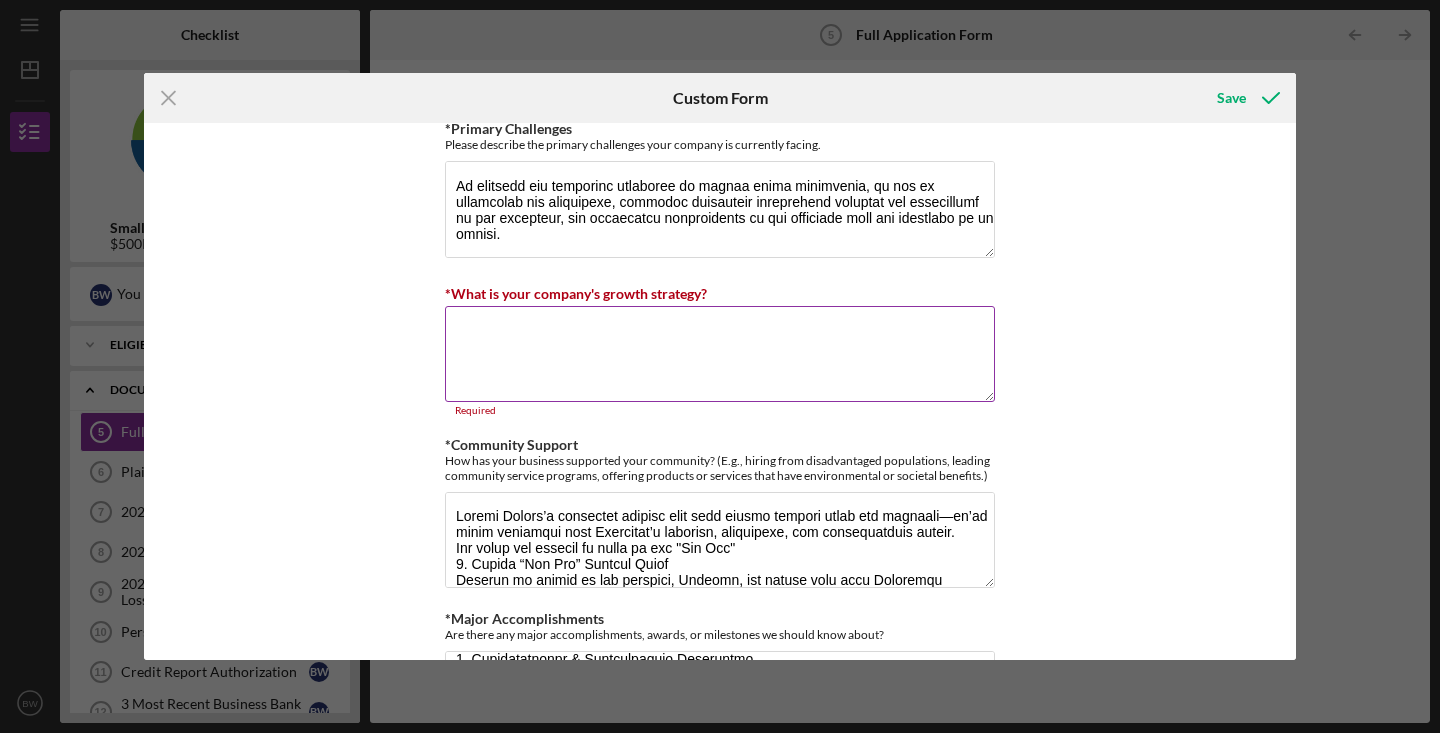 click on "*What is your company's growth strategy?" at bounding box center (720, 354) 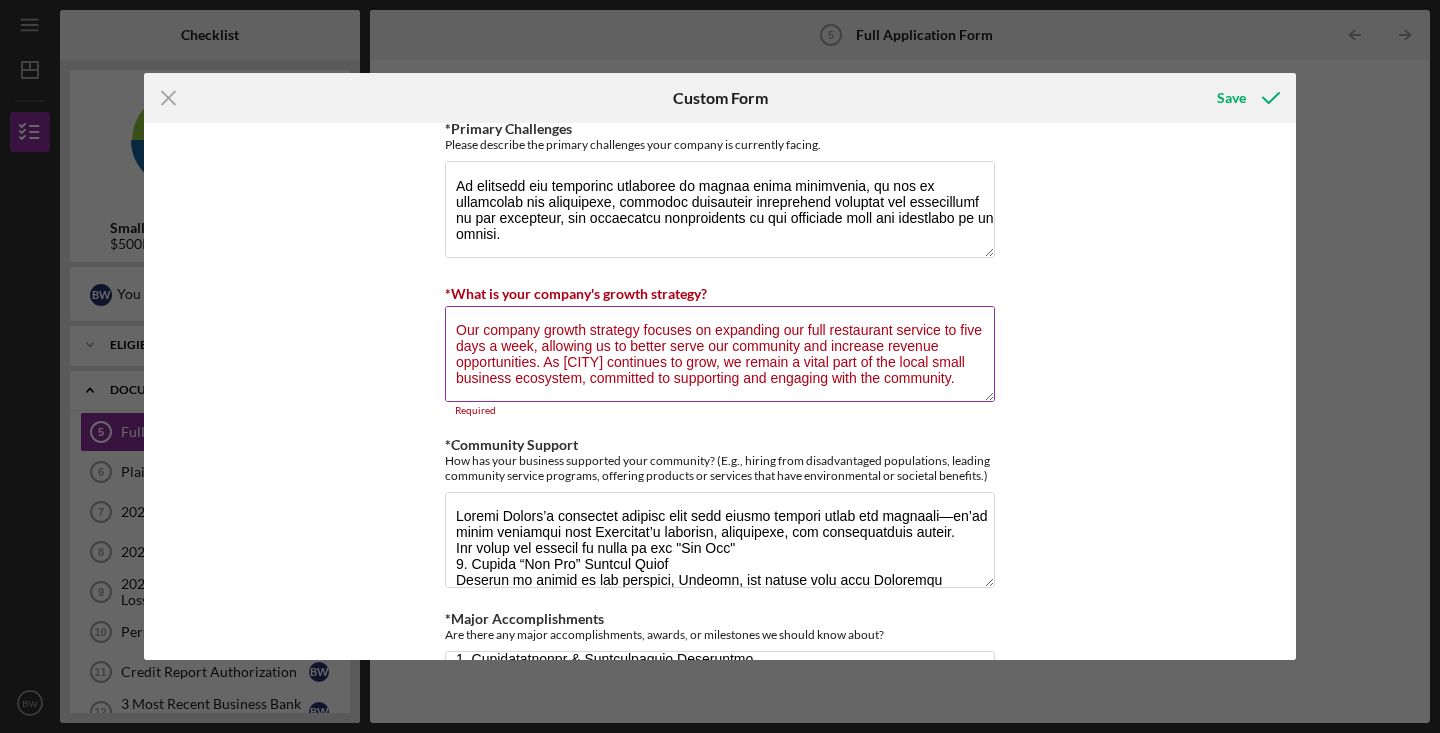 scroll, scrollTop: 146, scrollLeft: 0, axis: vertical 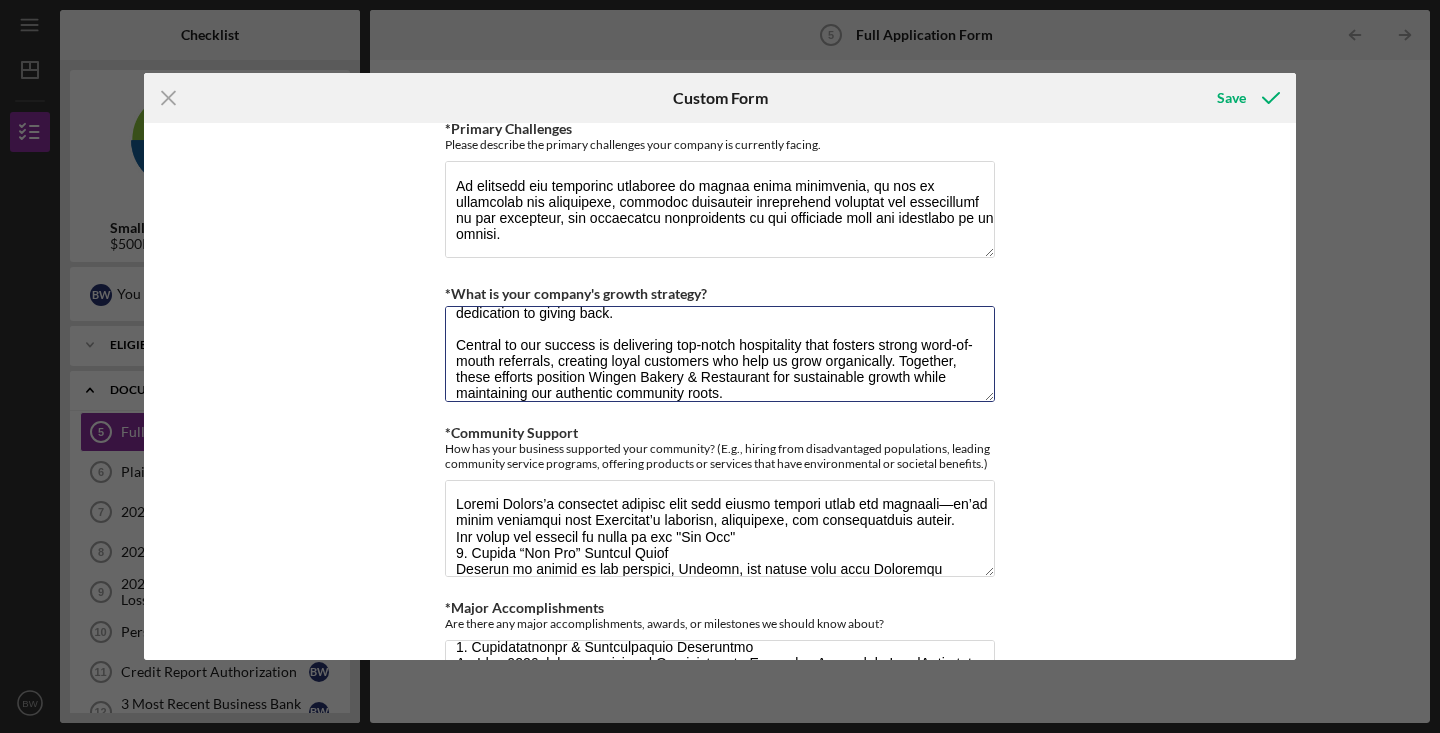 type on "Our company growth strategy focuses on expanding our full restaurant service to five days a week, allowing us to better serve our community and increase revenue opportunities. As Livermore continues to grow, we remain a vital part of the local small business ecosystem, committed to supporting and engaging with the community.
To drive growth, we actively leverage social media to connect with current and potential customers, showcase our offerings, and build brand awareness. We also host and participate in fundraising events that strengthen community ties and highlight our dedication to giving back.
Central to our success is delivering top-notch hospitality that fosters strong word-of-mouth referrals, creating loyal customers who help us grow organically. Together, these efforts position Wingen Bakery & Restaurant for sustainable growth while maintaining our authentic community roots." 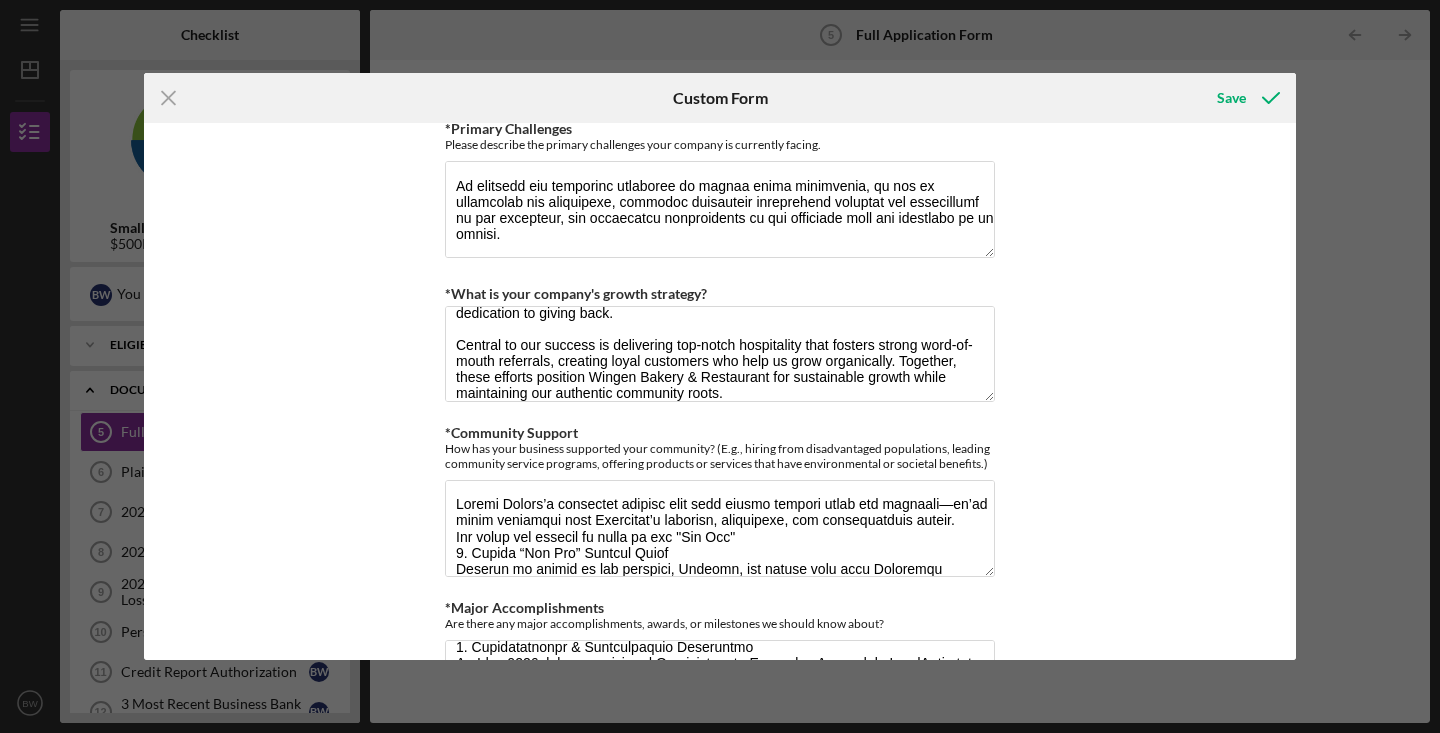 click on "Loan Request *Requested Loan Amount $500,000 *Use of Proceeds Purchase Inventory Business Expansion Purchase or repair equipment Hire employees Marketing Other *Loan Use Please explain in detail how you intend to utilize the loan. Required *Have you received a loan from PCV before? Yes No *Were you previously declined by another lender? Yes No Company Information *Describe your company's products or services *How did you start your company? *Why did you start your company? *Geographic Market Please describe the geographic market you serve *Target Customer Please describe your target customer and highlight your key client accounts. *Primary Challenges Please describe the primary challenges your company is currently facing. *What is your company's growth strategy? *Community Support How has your business supported your community? (E.g., hiring from disadvantaged populations, leading community service programs, offering products or services that have environmental or societal benefits.) *Major Accomplishments" at bounding box center (720, 391) 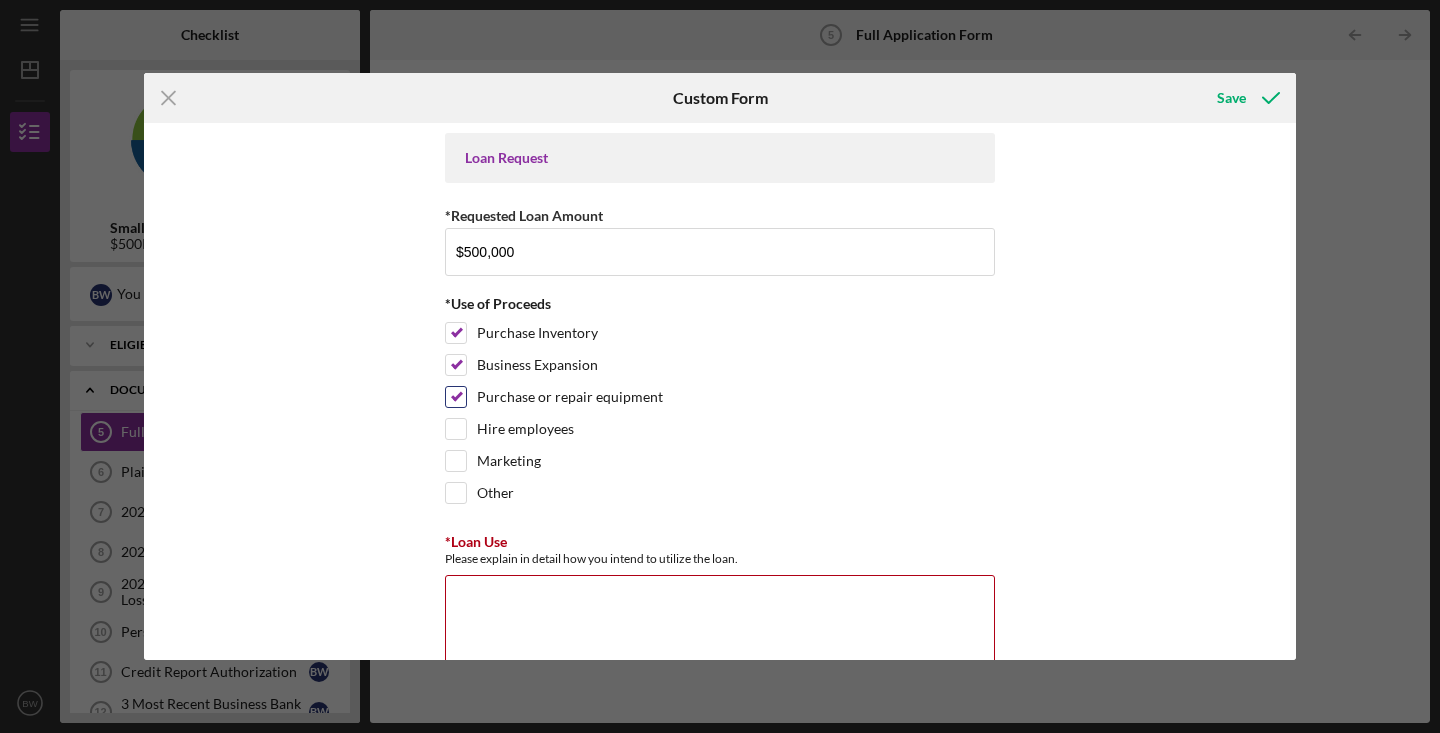 scroll, scrollTop: 82, scrollLeft: 0, axis: vertical 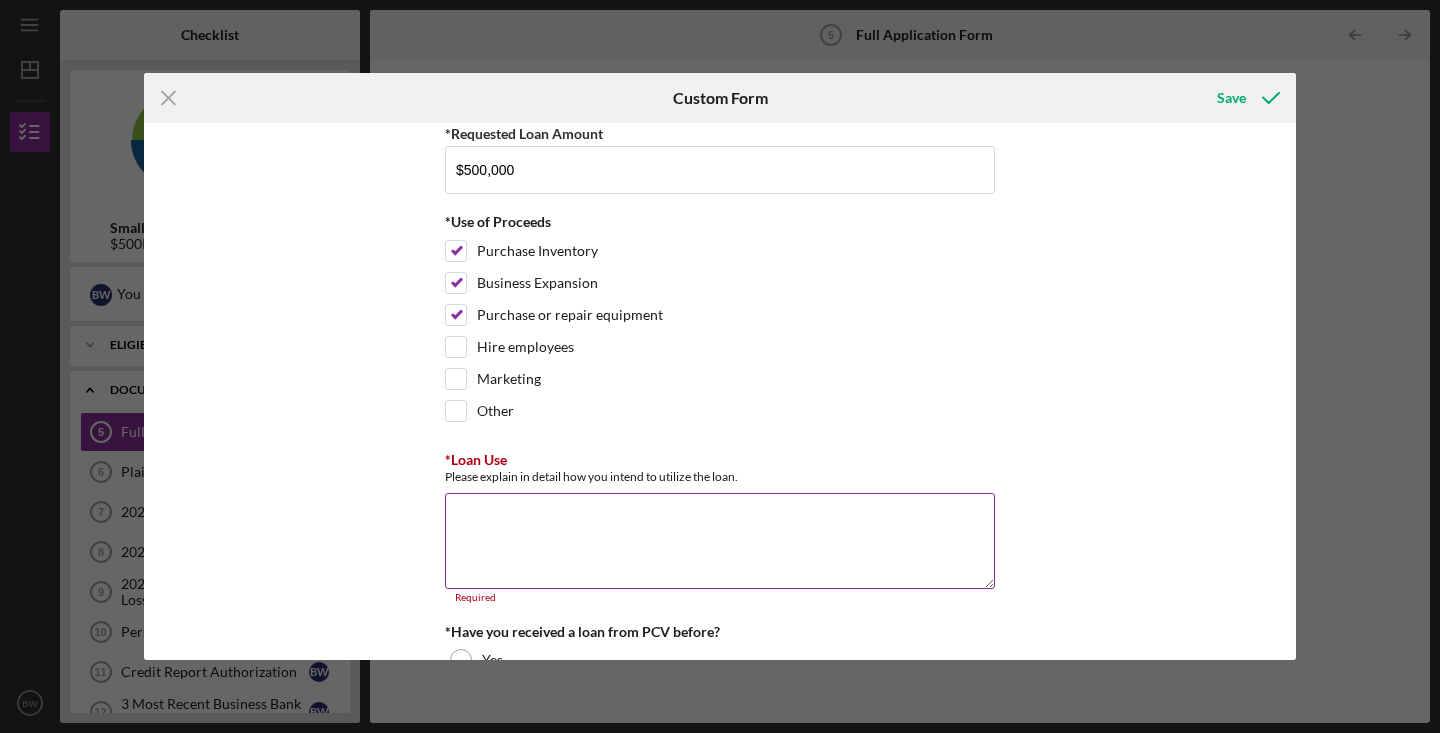 click on "*Loan Use" at bounding box center (720, 541) 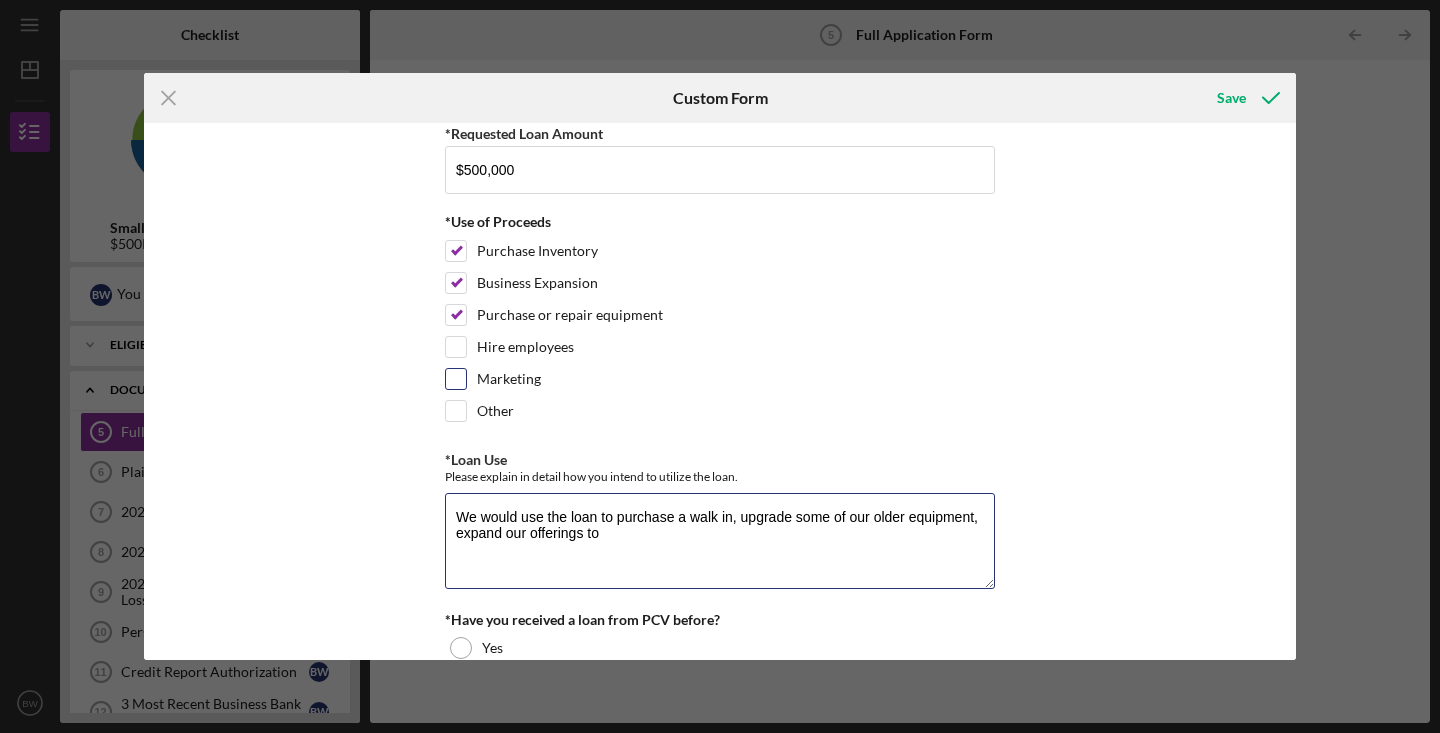 type on "We would use the loan to purchase a walk in, upgrade some of our older equipment, expand our offerings to" 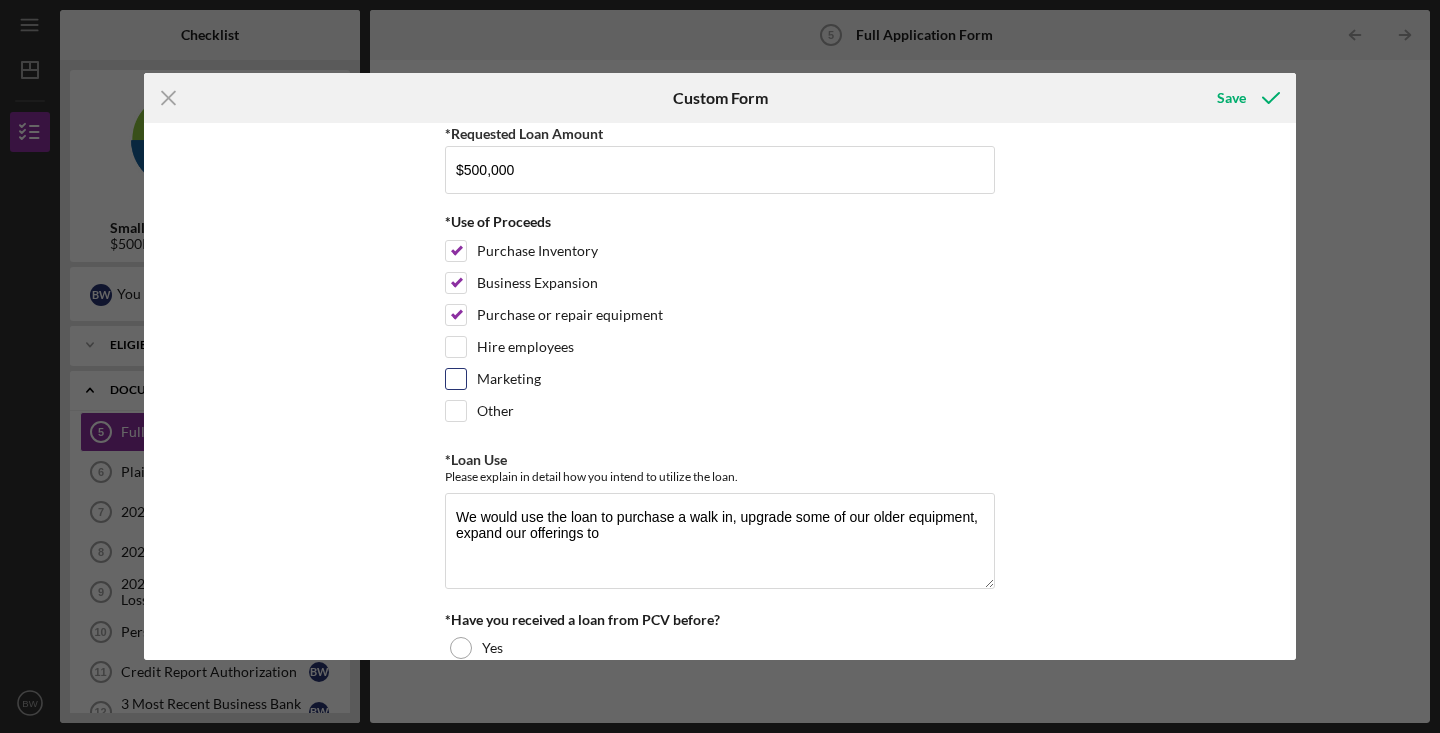 click on "Marketing" at bounding box center [456, 379] 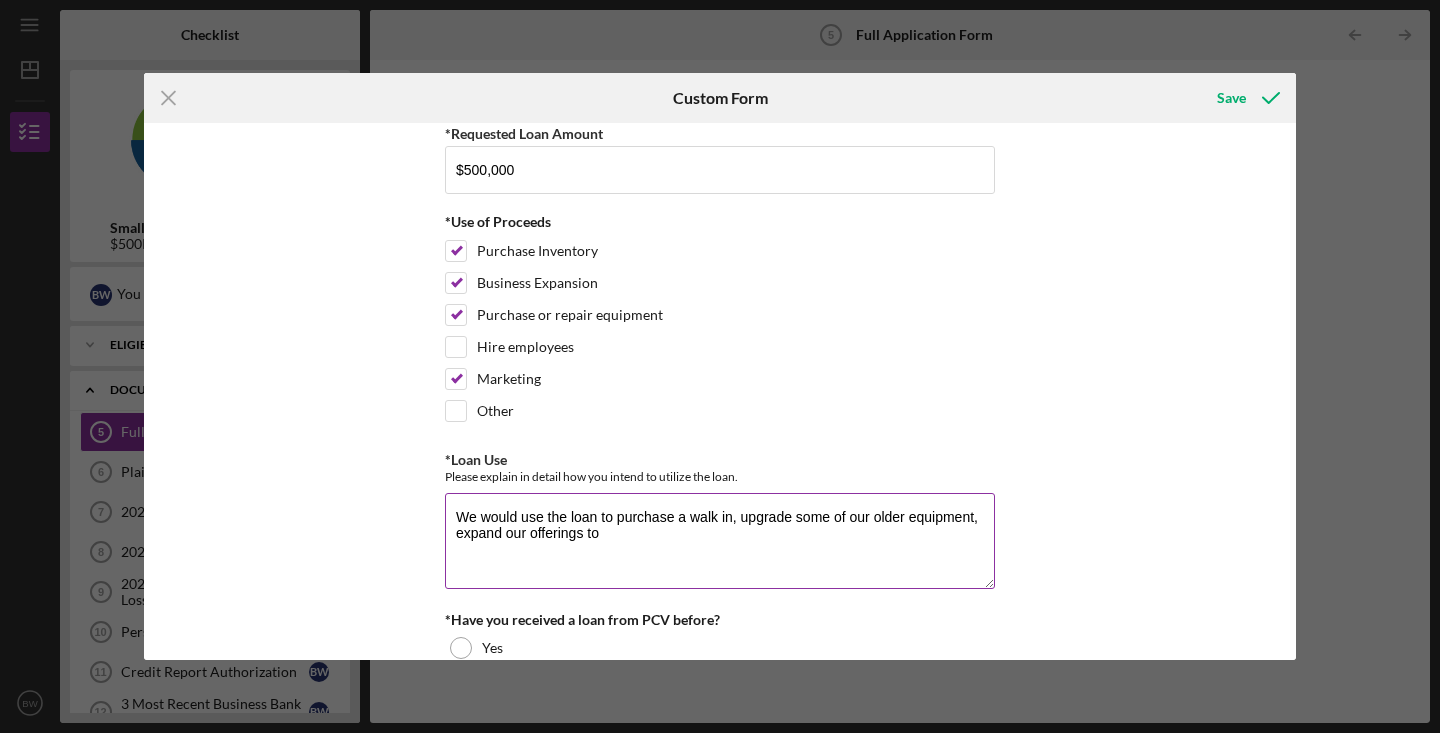 click on "We would use the loan to purchase a walk in, upgrade some of our older equipment, expand our offerings to" at bounding box center (720, 541) 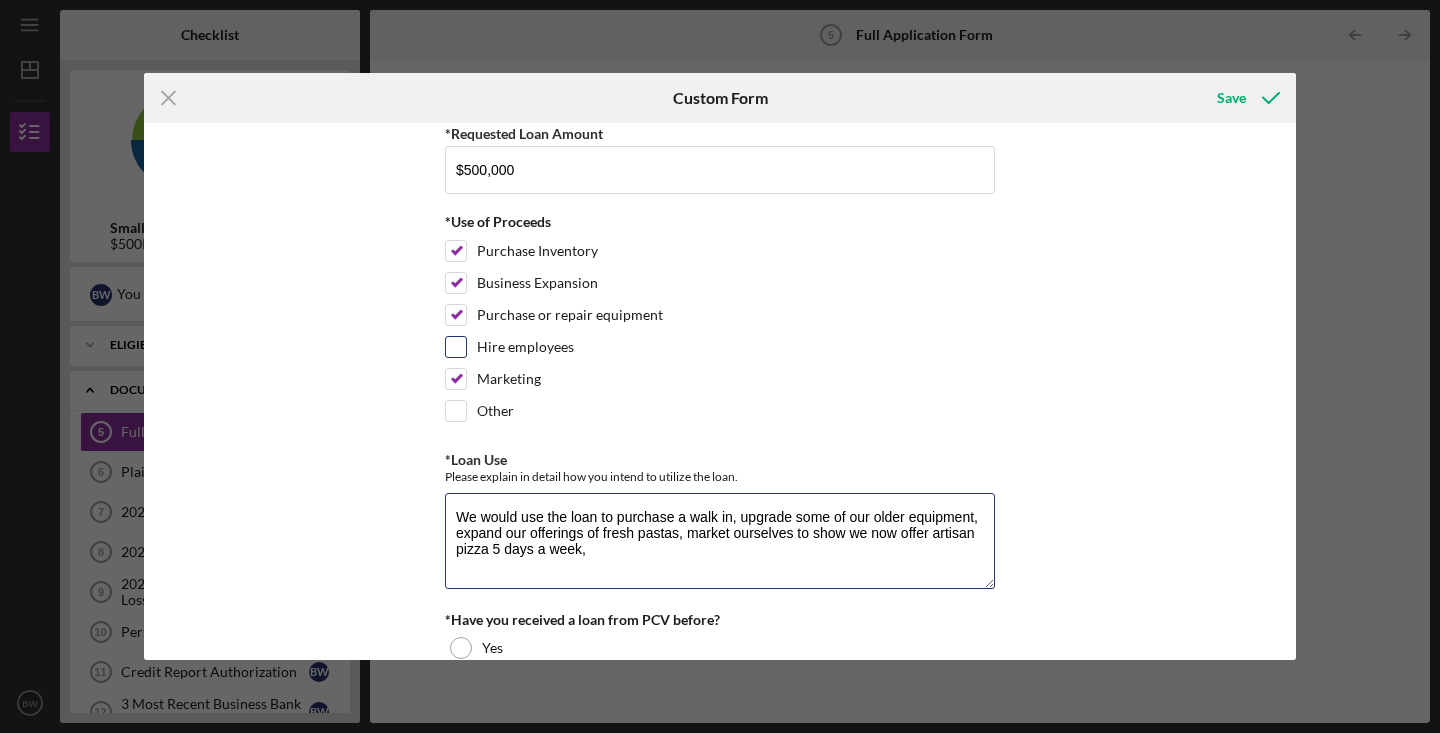 type on "We would use the loan to purchase a walk in, upgrade some of our older equipment, expand our offerings of fresh pastas, market ourselves to show we now offer artisan pizza 5 days a week," 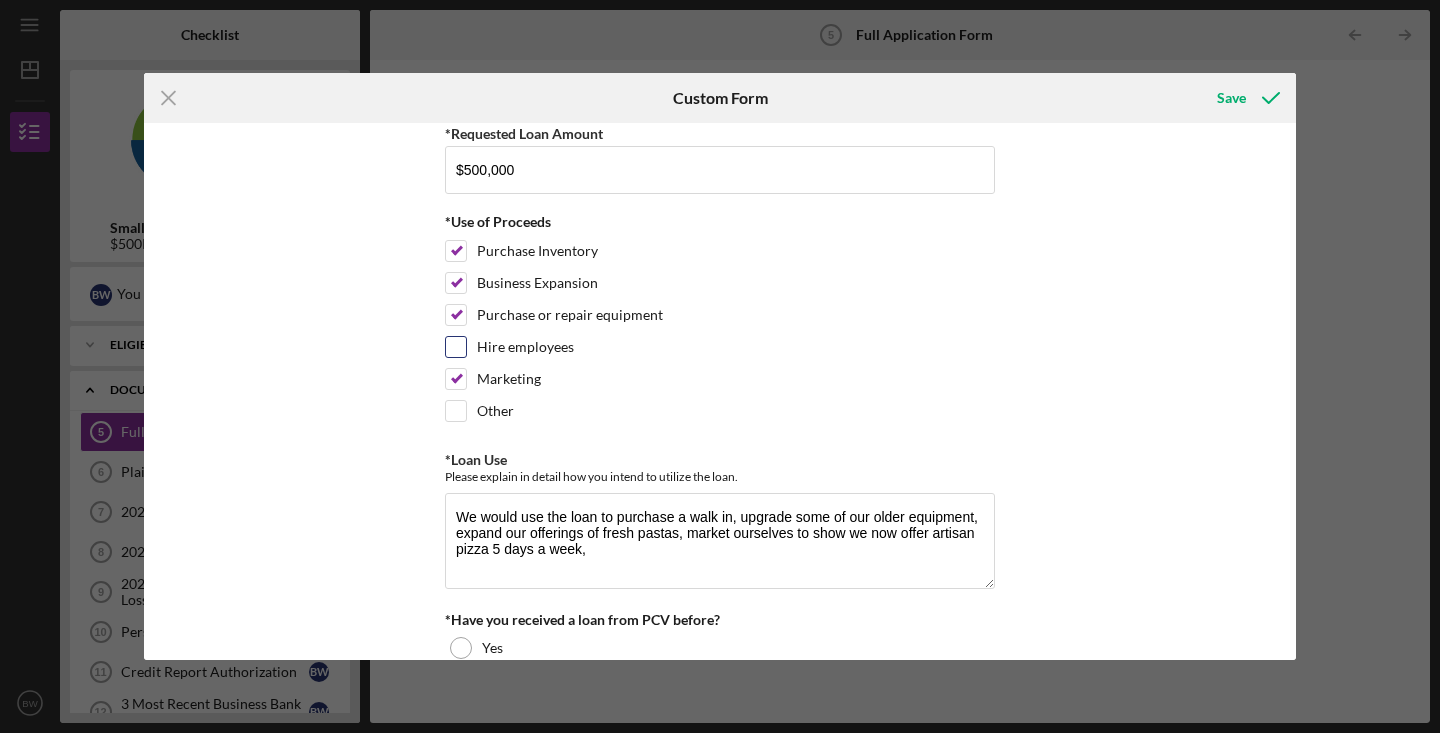 click on "Hire employees" at bounding box center [456, 347] 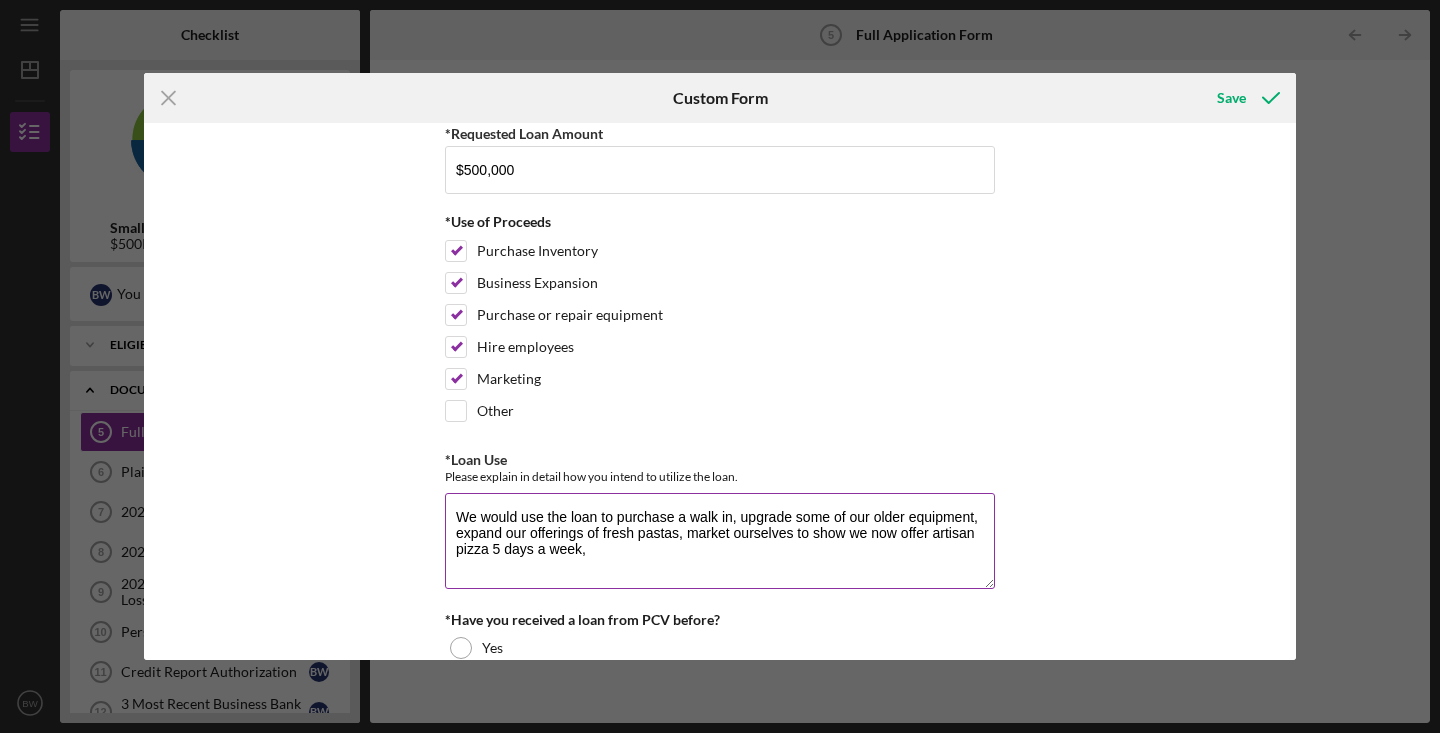 click on "We would use the loan to purchase a walk in, upgrade some of our older equipment, expand our offerings of fresh pastas, market ourselves to show we now offer artisan pizza 5 days a week," at bounding box center (720, 541) 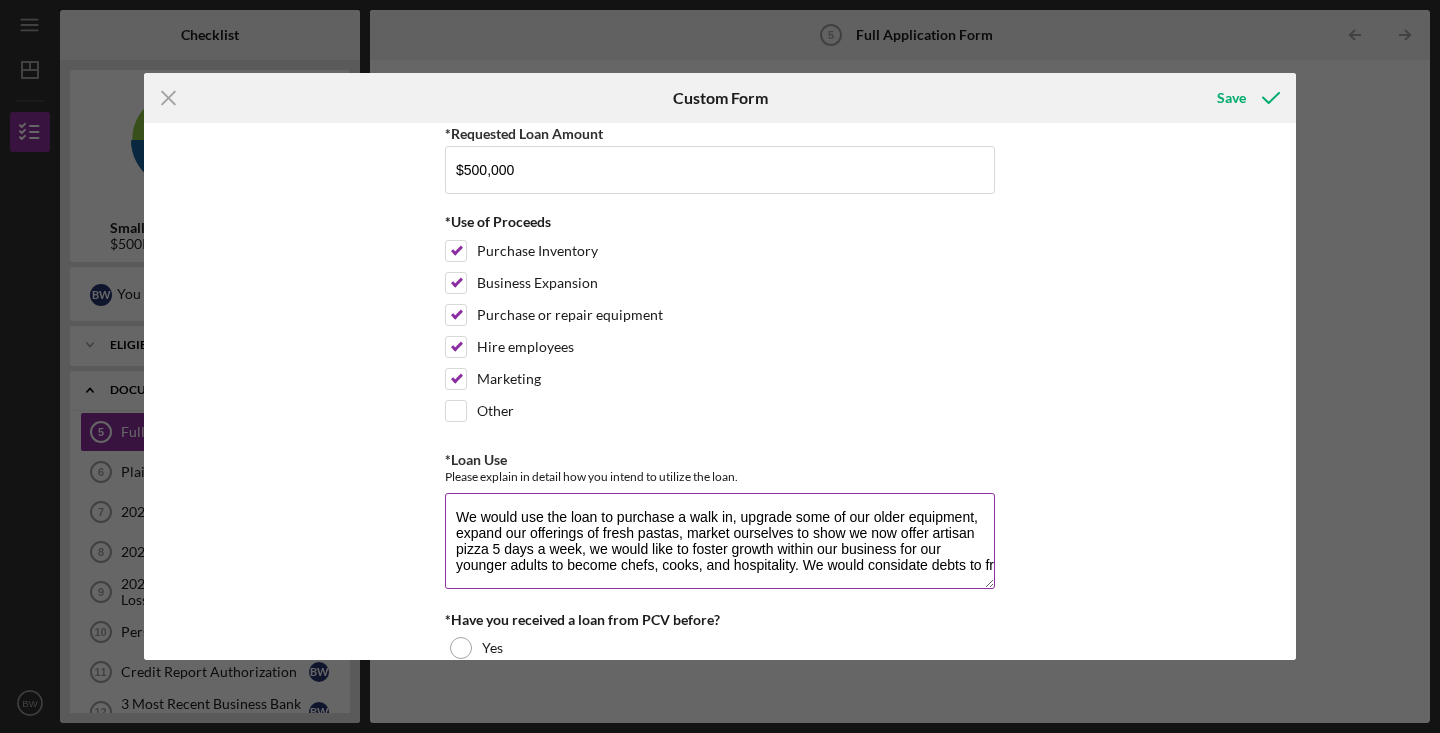 scroll, scrollTop: 1, scrollLeft: 0, axis: vertical 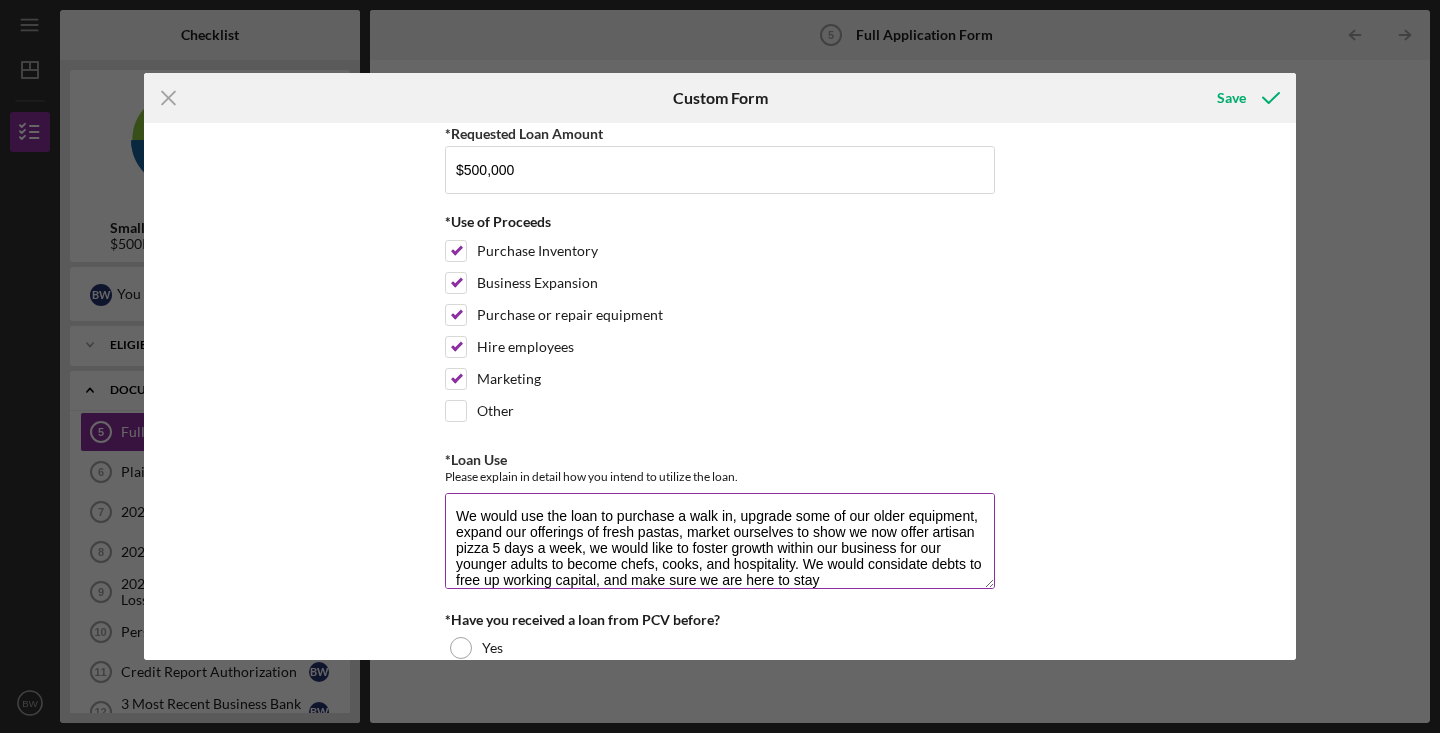 type on "We would use the loan to purchase a walk in, upgrade some of our older equipment, expand our offerings of fresh pastas, market ourselves to show we now offer artisan pizza 5 days a week, we would like to foster growth within our business for our younger adults to become chefs, cooks, and hospitality. We would considate debts to free up working capital, and make sure we are here to stay." 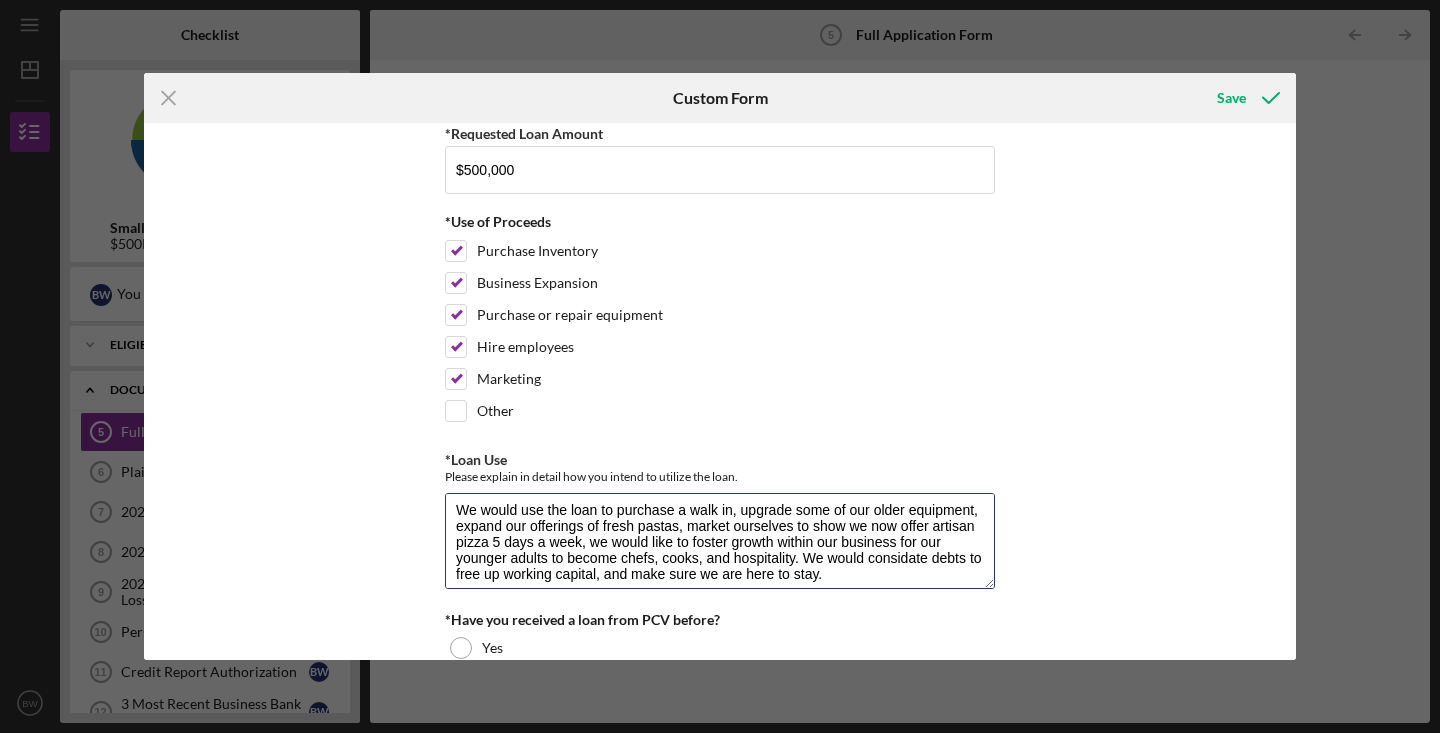scroll, scrollTop: 0, scrollLeft: 0, axis: both 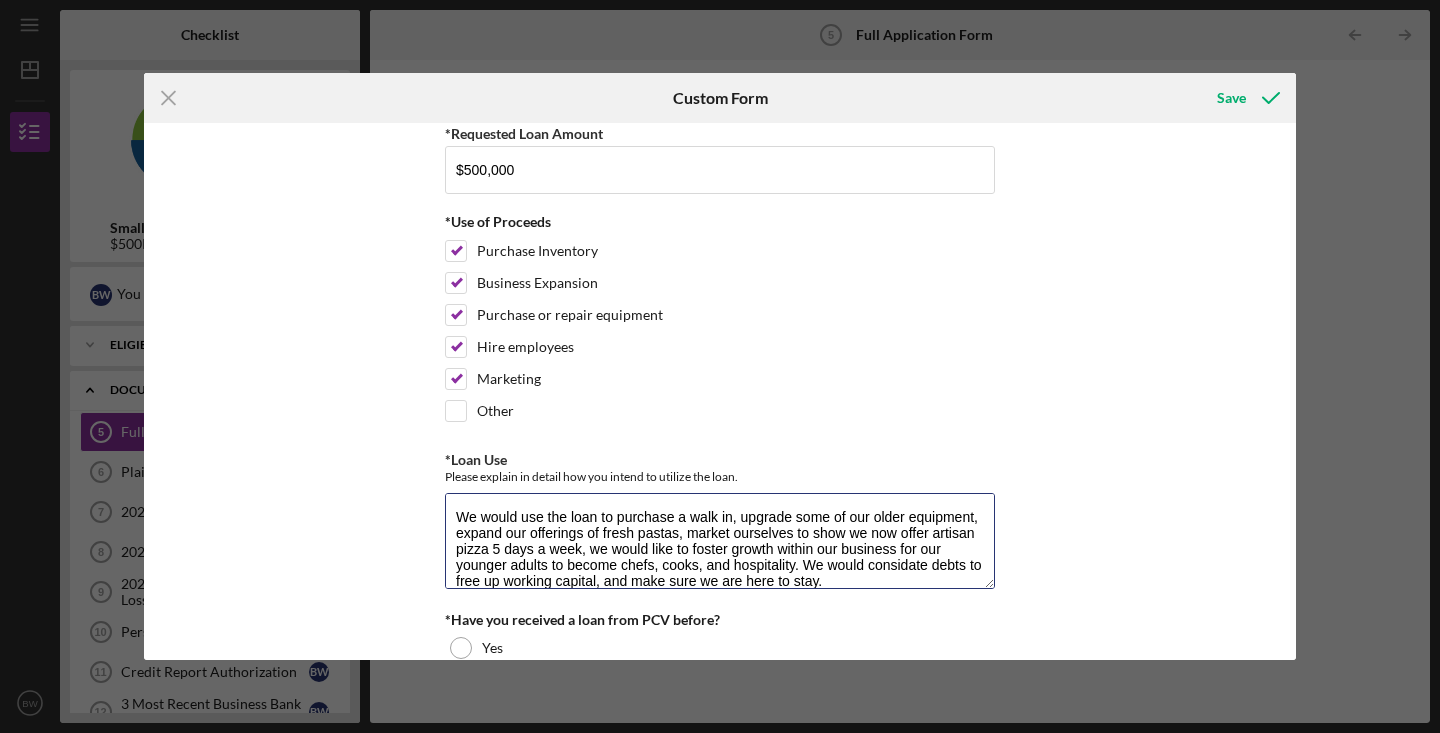 drag, startPoint x: 790, startPoint y: 573, endPoint x: 421, endPoint y: 501, distance: 375.95877 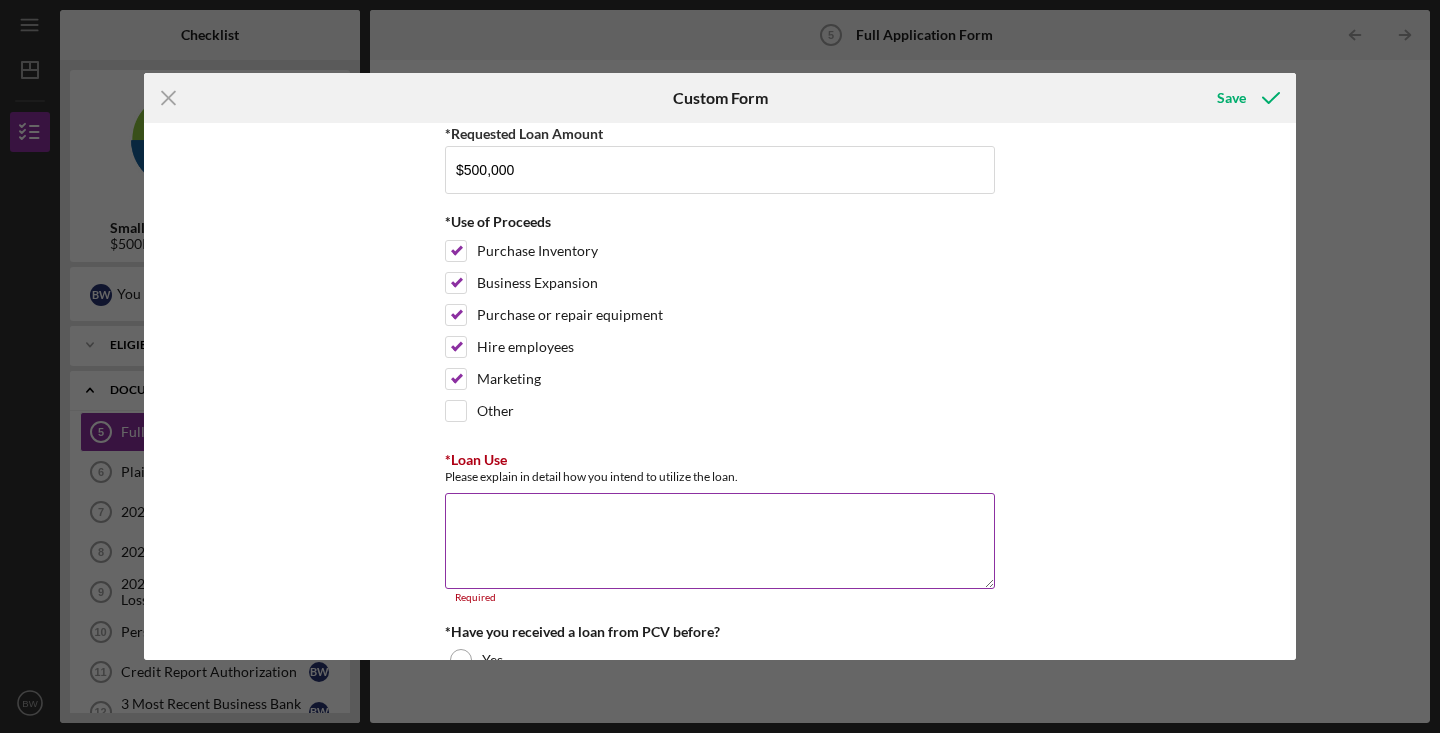 click on "*Loan Use" at bounding box center (720, 541) 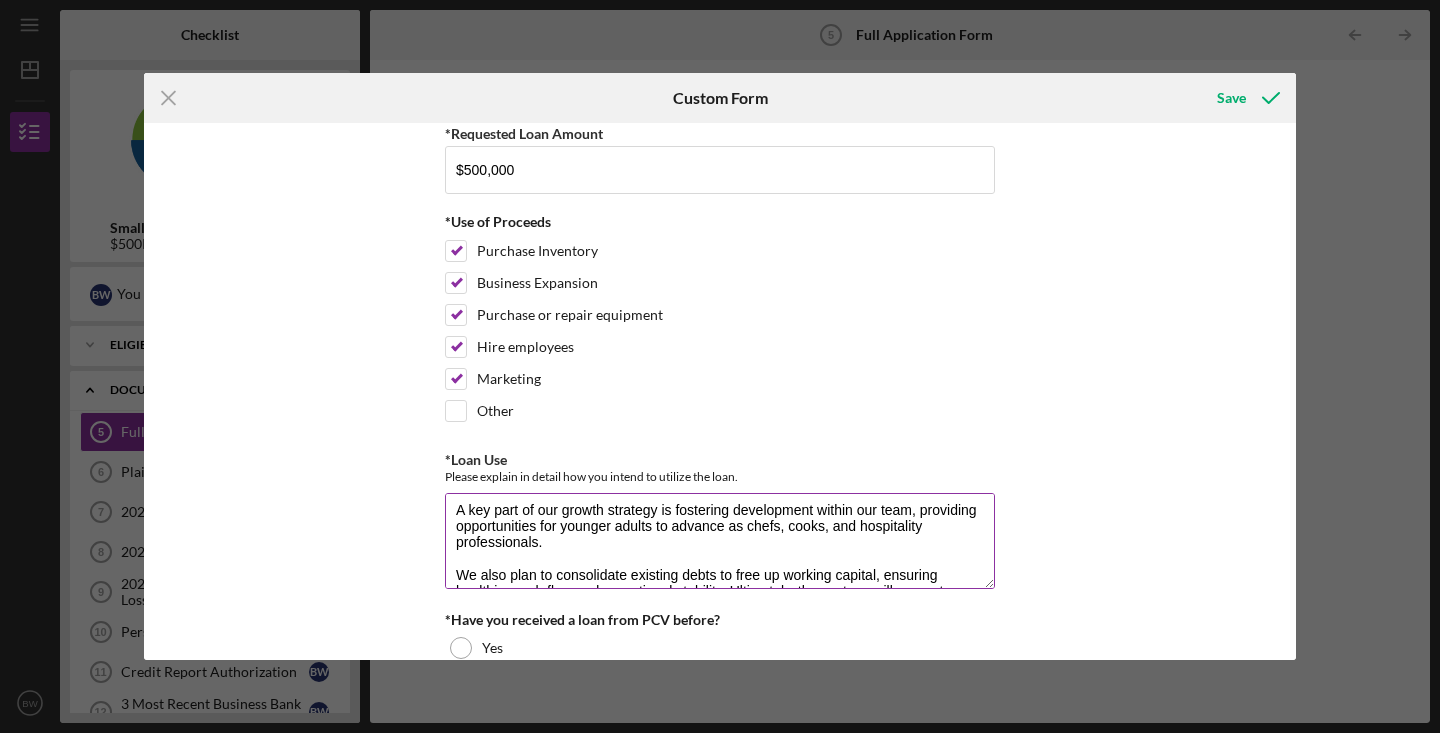 scroll, scrollTop: 161, scrollLeft: 0, axis: vertical 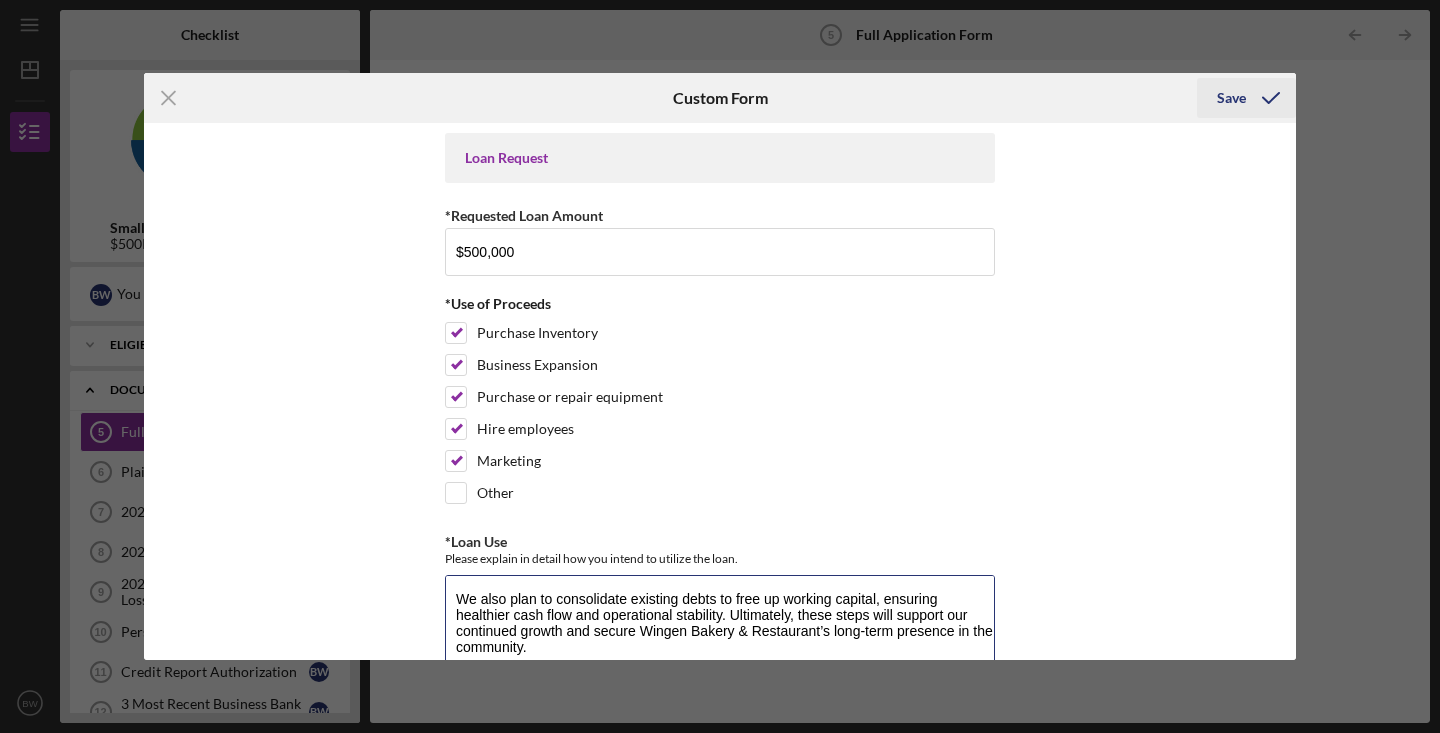 type on "We would use the loan to purchase a walk-in refrigerator, upgrade some of our older equipment, and expand our menu offerings—particularly fresh pastas and artisan pizzas, which we now serve five days a week. Additionally, we aim to invest in marketing efforts to increase awareness of our expanded dining options and attract new customers.
A key part of our growth strategy is fostering development within our team, providing opportunities for younger adults to advance as chefs, cooks, and hospitality professionals.
We also plan to consolidate existing debts to free up working capital, ensuring healthier cash flow and operational stability. Ultimately, these steps will support our continued growth and secure Wingen Bakery & Restaurant’s long-term presence in the community." 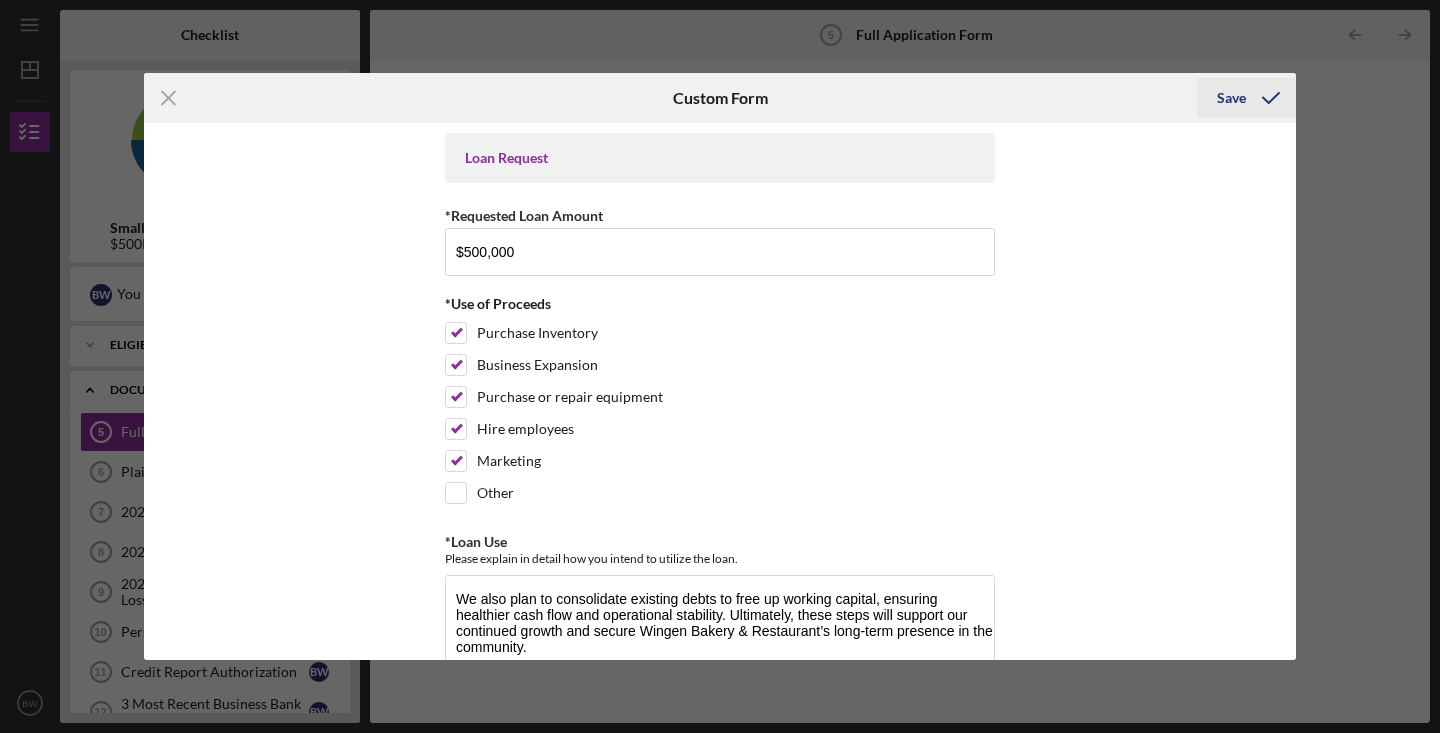 click on "Save" at bounding box center (1231, 98) 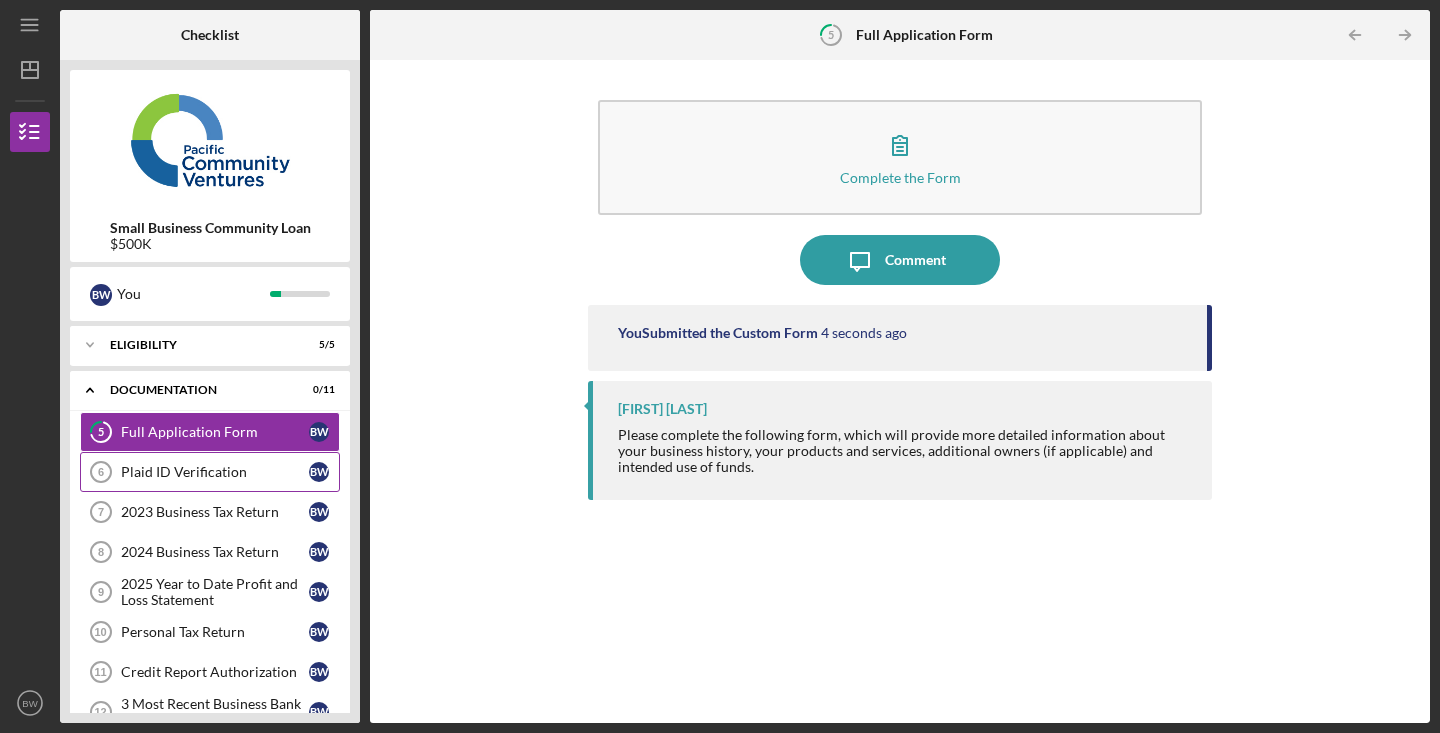 click on "Plaid ID Verification 6 Plaid ID Verification B W" at bounding box center (210, 472) 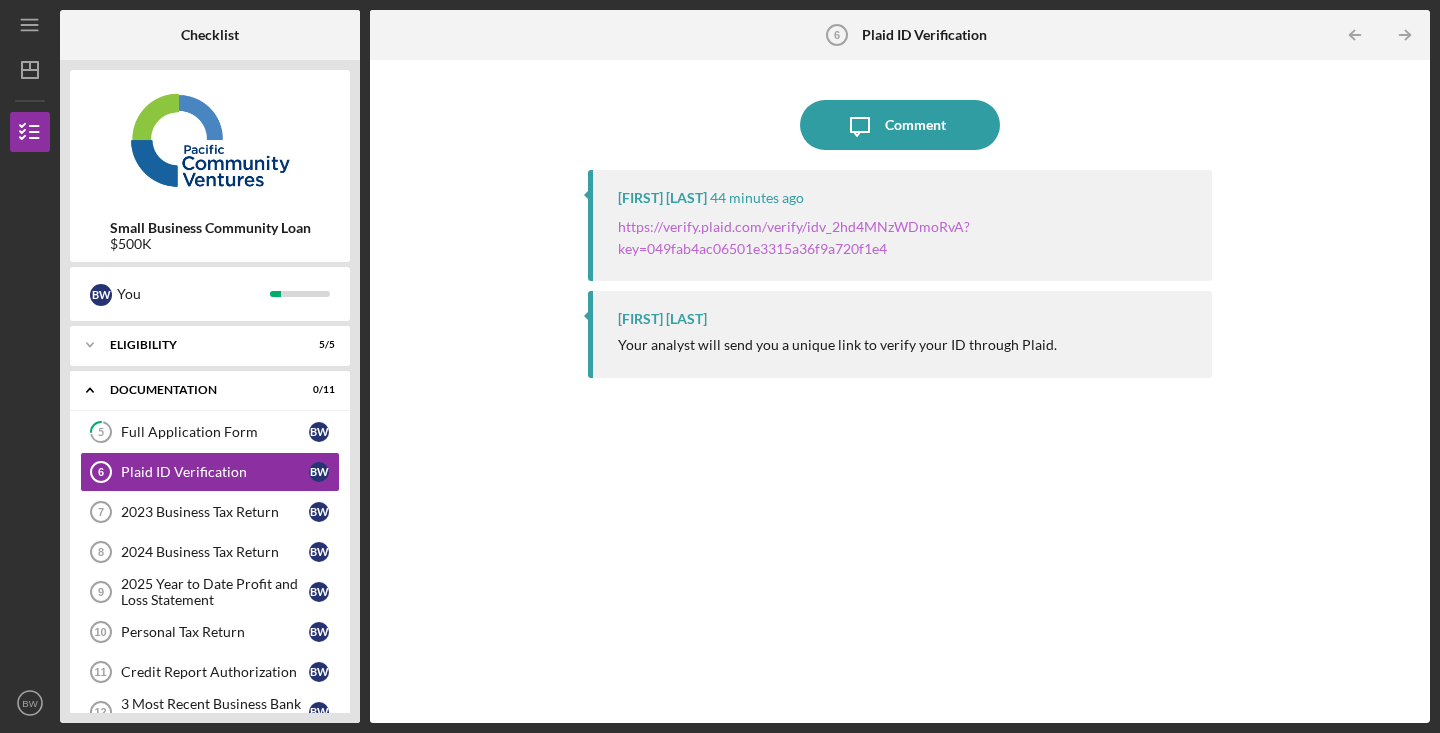 click on "https://verify.plaid.com/verify/idv_2hd4MNzWDmoRvA?key=049fab4ac06501e3315a36f9a720f1e4" at bounding box center [794, 237] 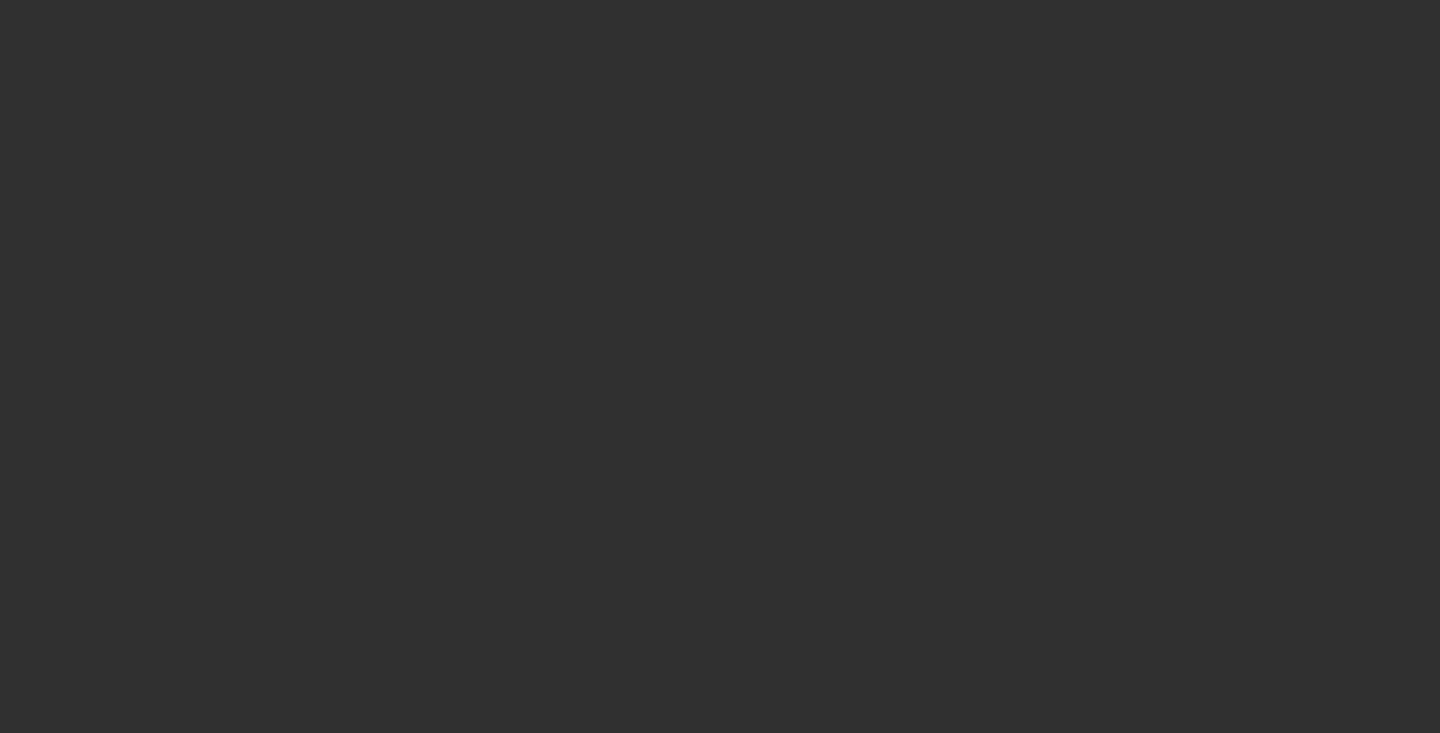 scroll, scrollTop: 0, scrollLeft: 0, axis: both 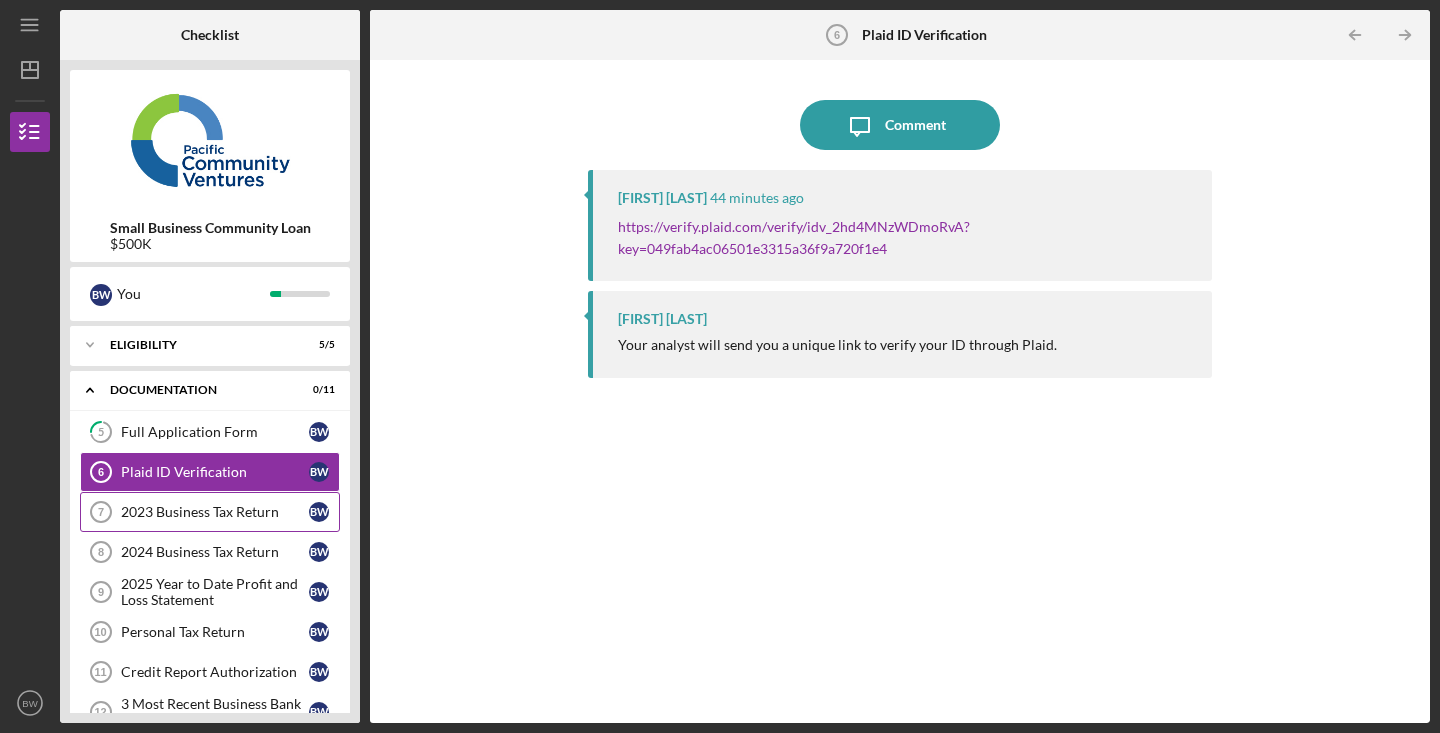 click on "2023 Business Tax Return" at bounding box center (215, 512) 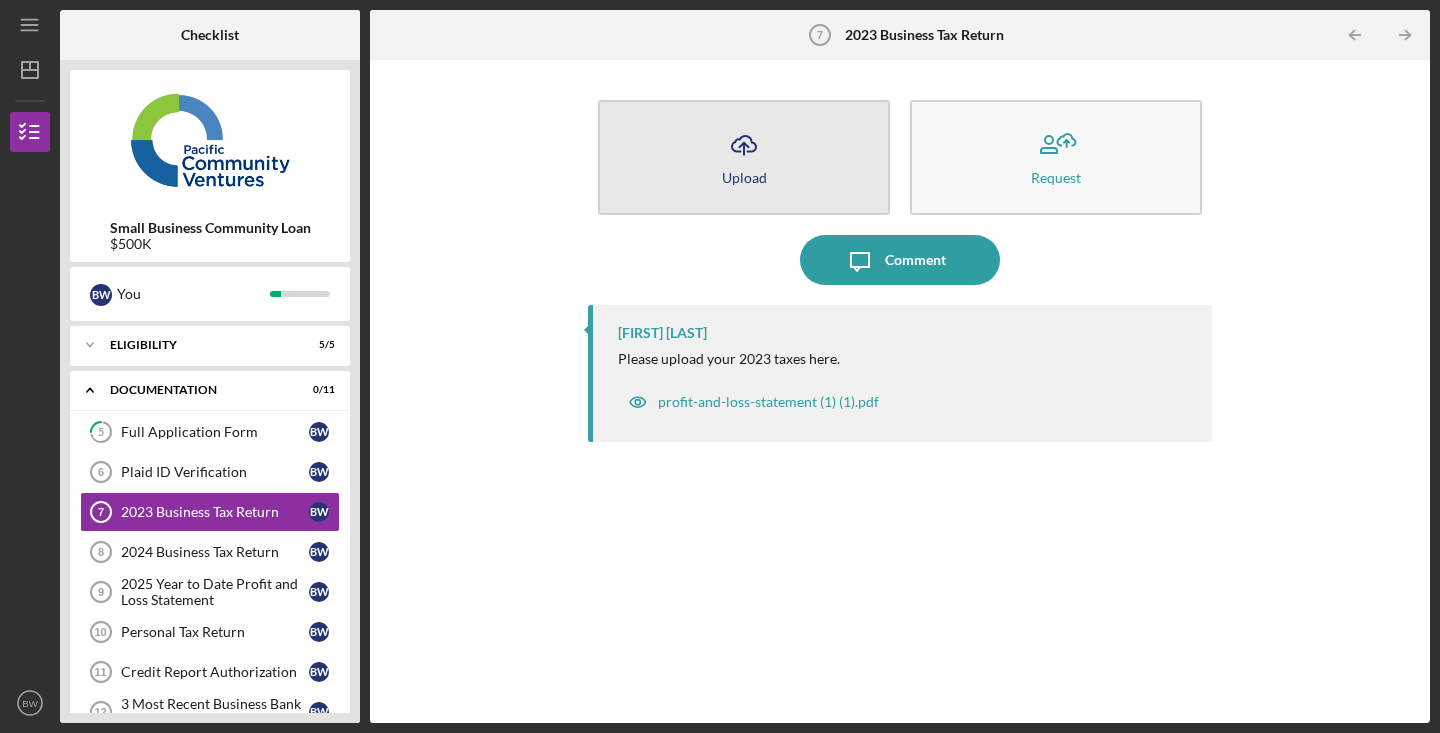 click on "Icon/Upload" 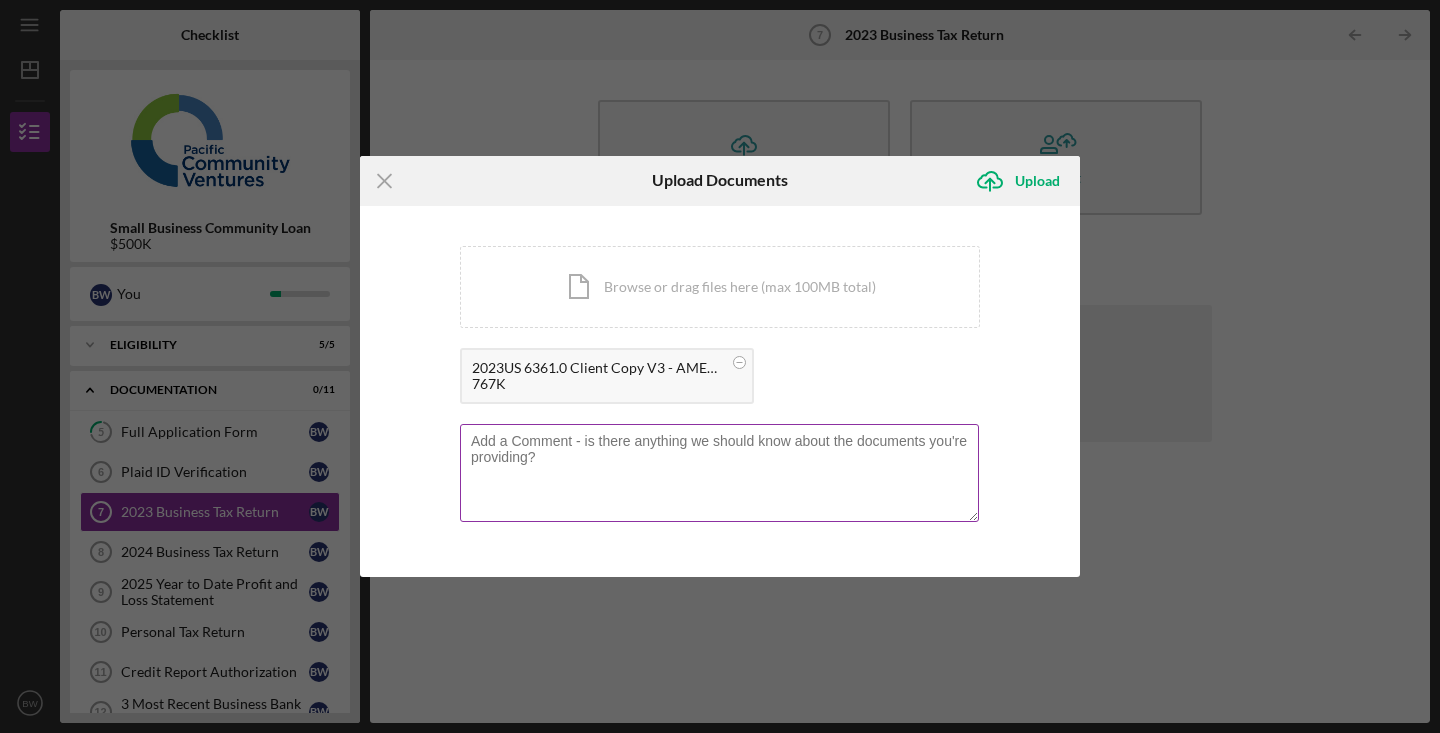 click at bounding box center [719, 473] 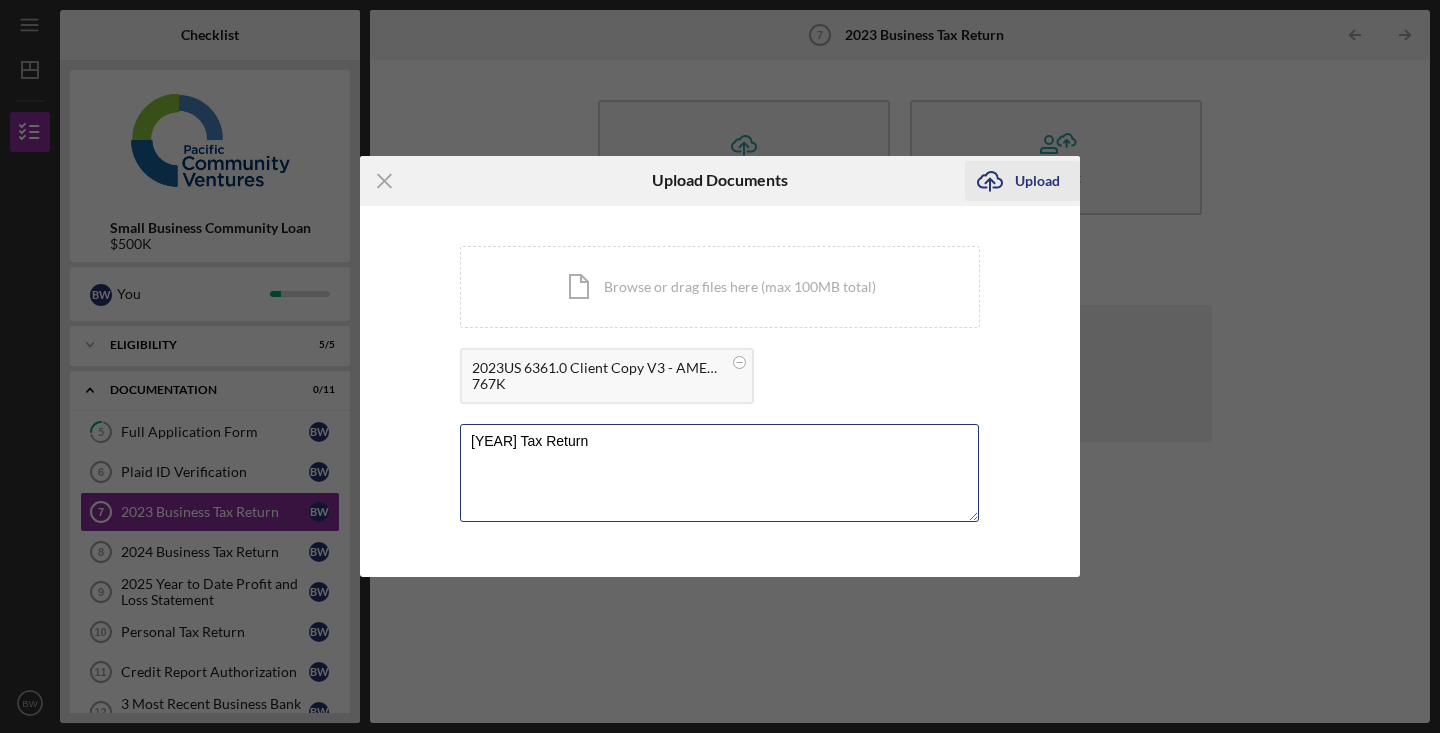 type on "[YEAR] Tax Return" 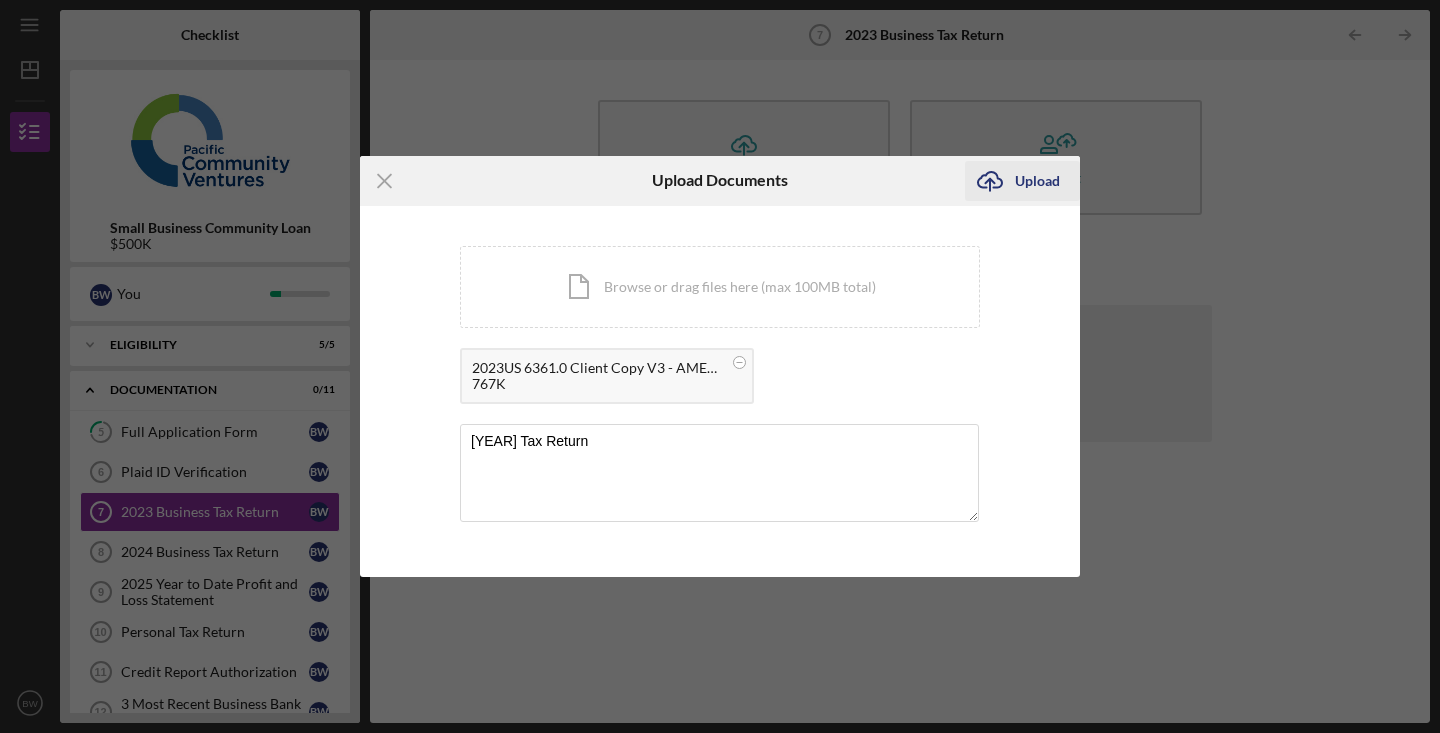 click on "Upload" at bounding box center (1037, 181) 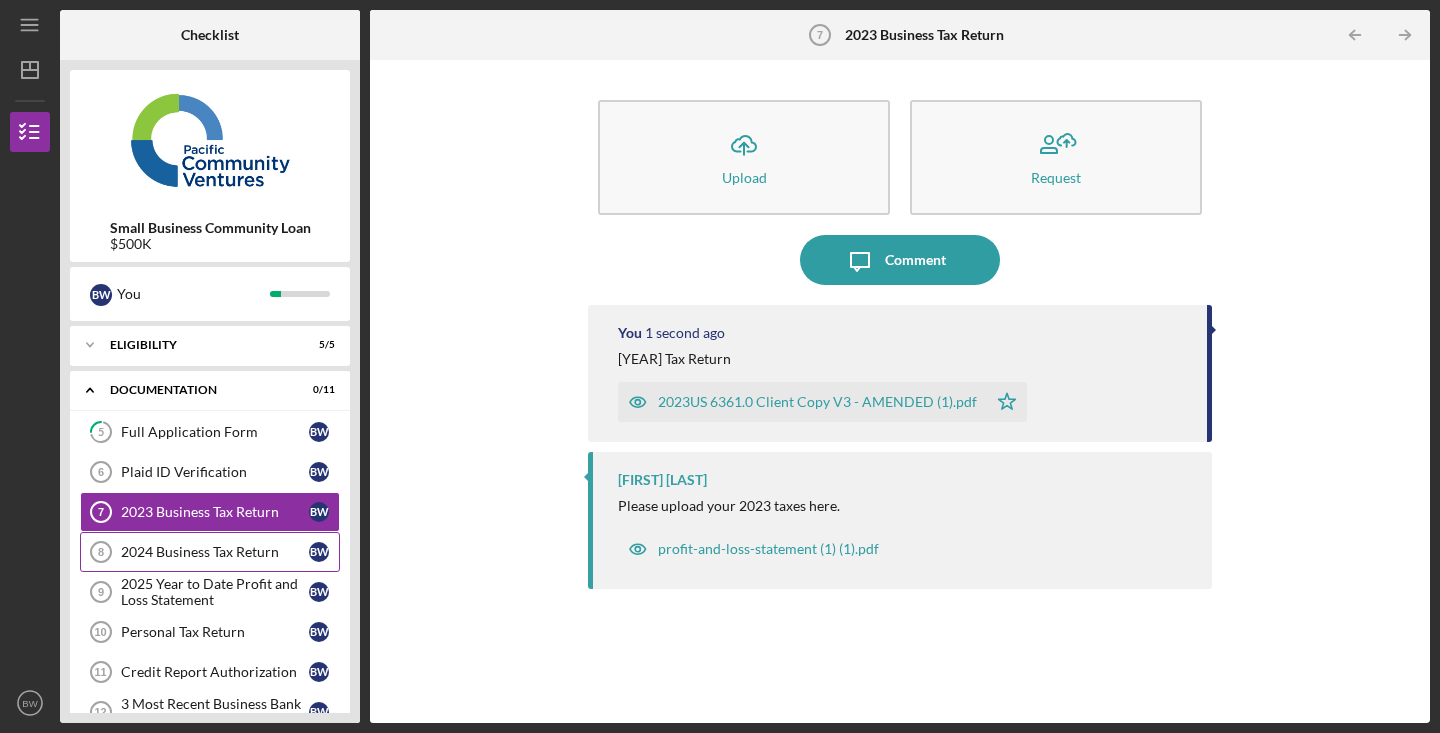 click on "2024 Business Tax Return 8 2024 Business Tax Return B W" at bounding box center (210, 552) 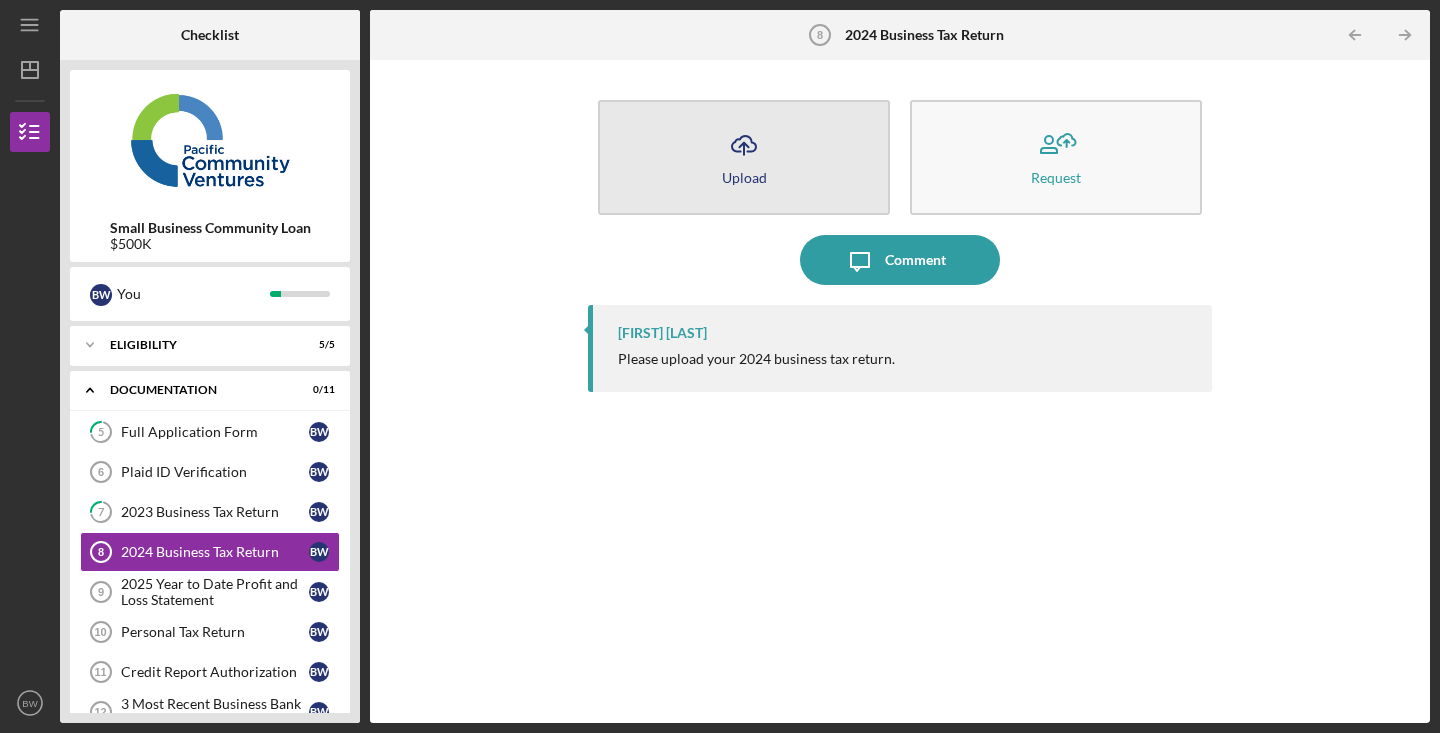 click on "Icon/Upload" 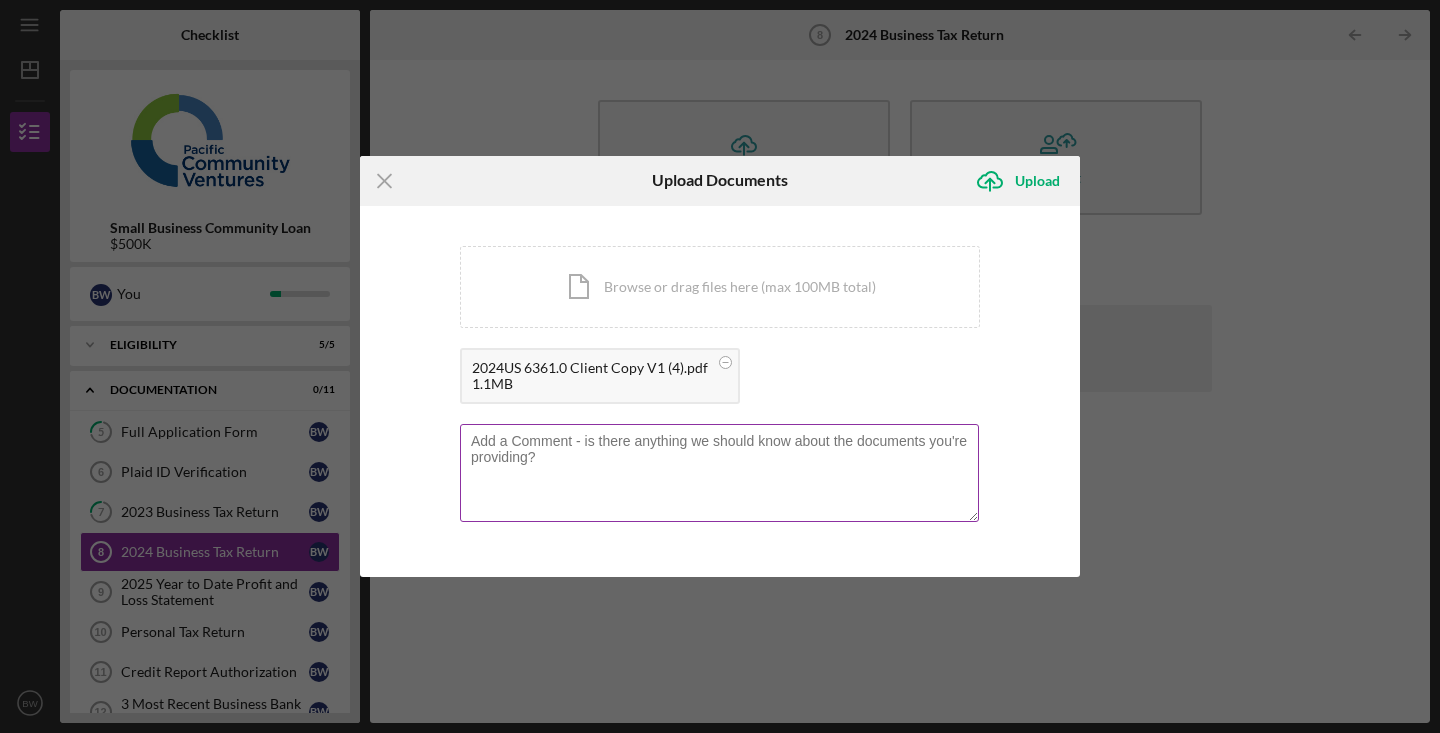 click at bounding box center (719, 473) 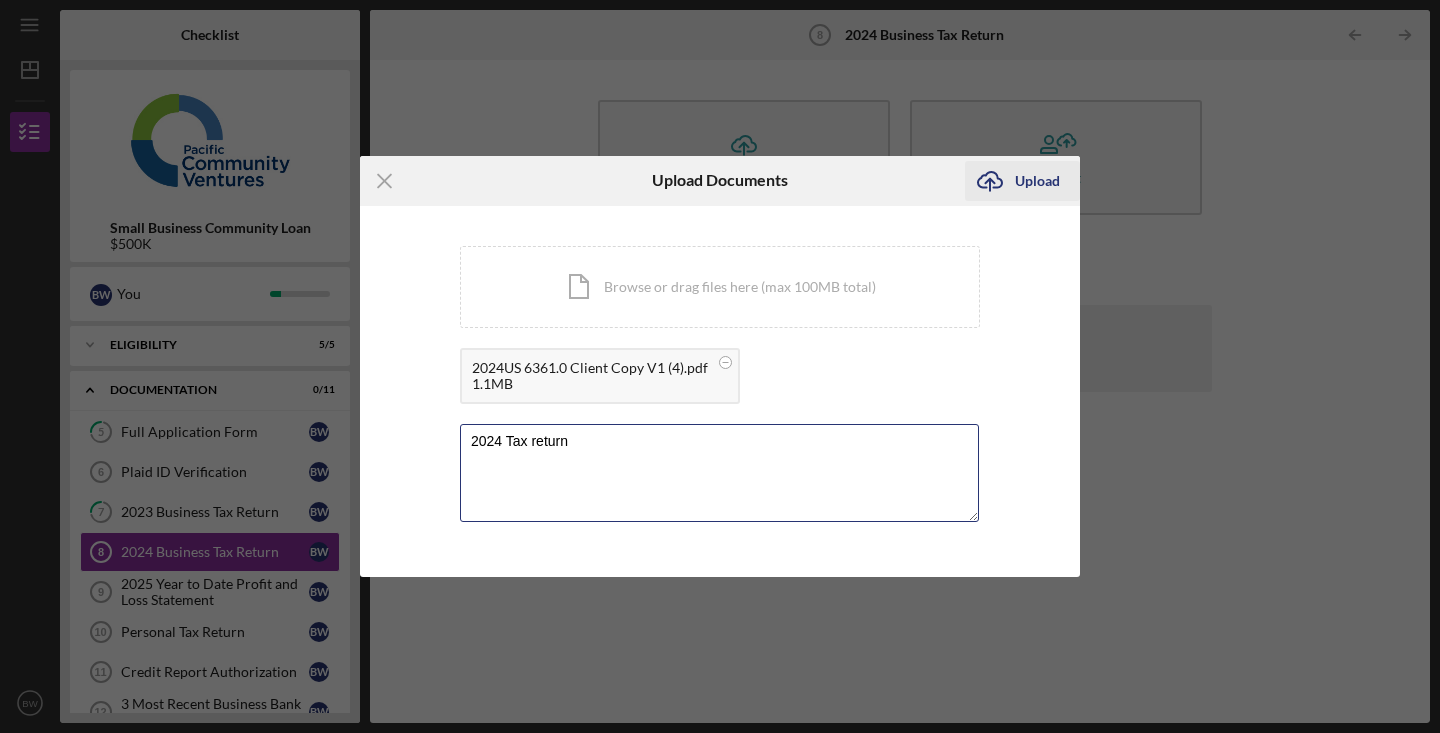 type on "2024 Tax return" 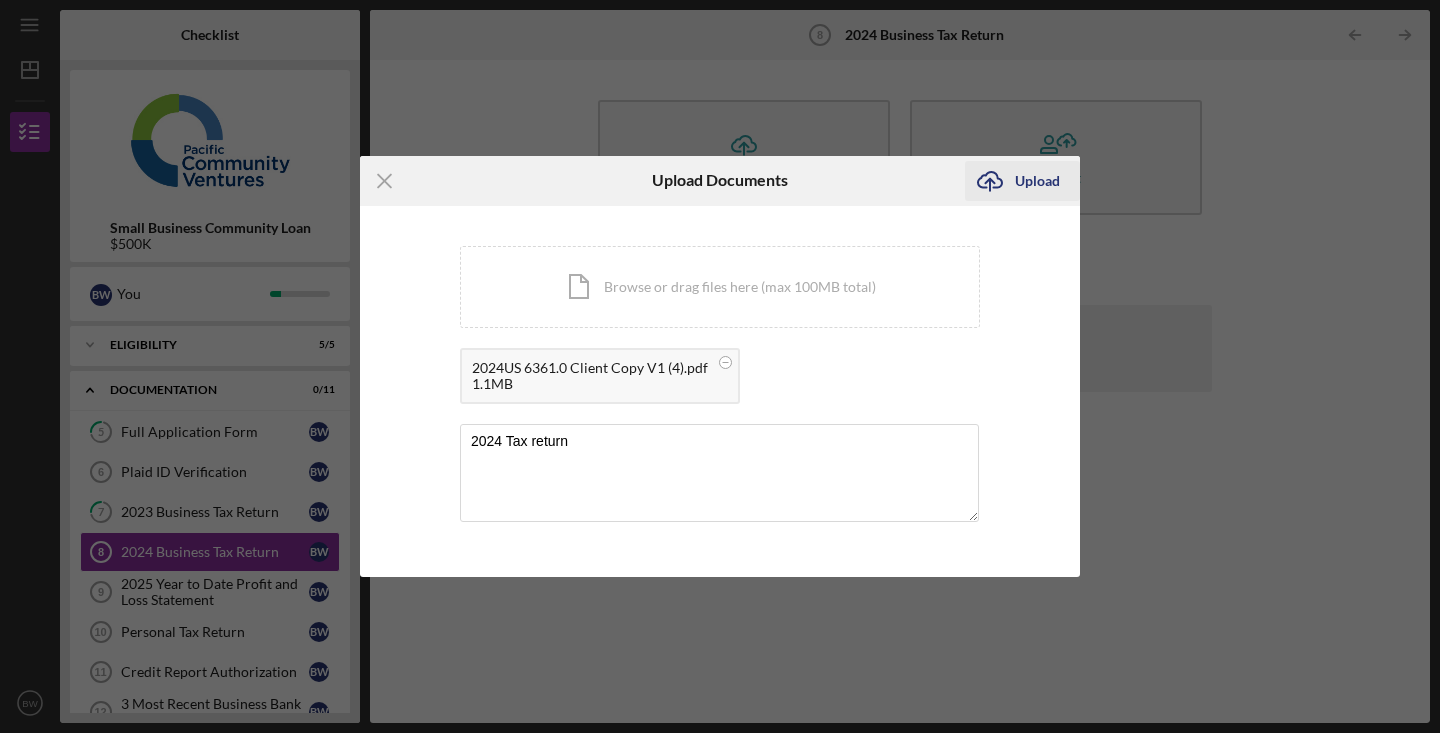 click on "Upload" at bounding box center (1037, 181) 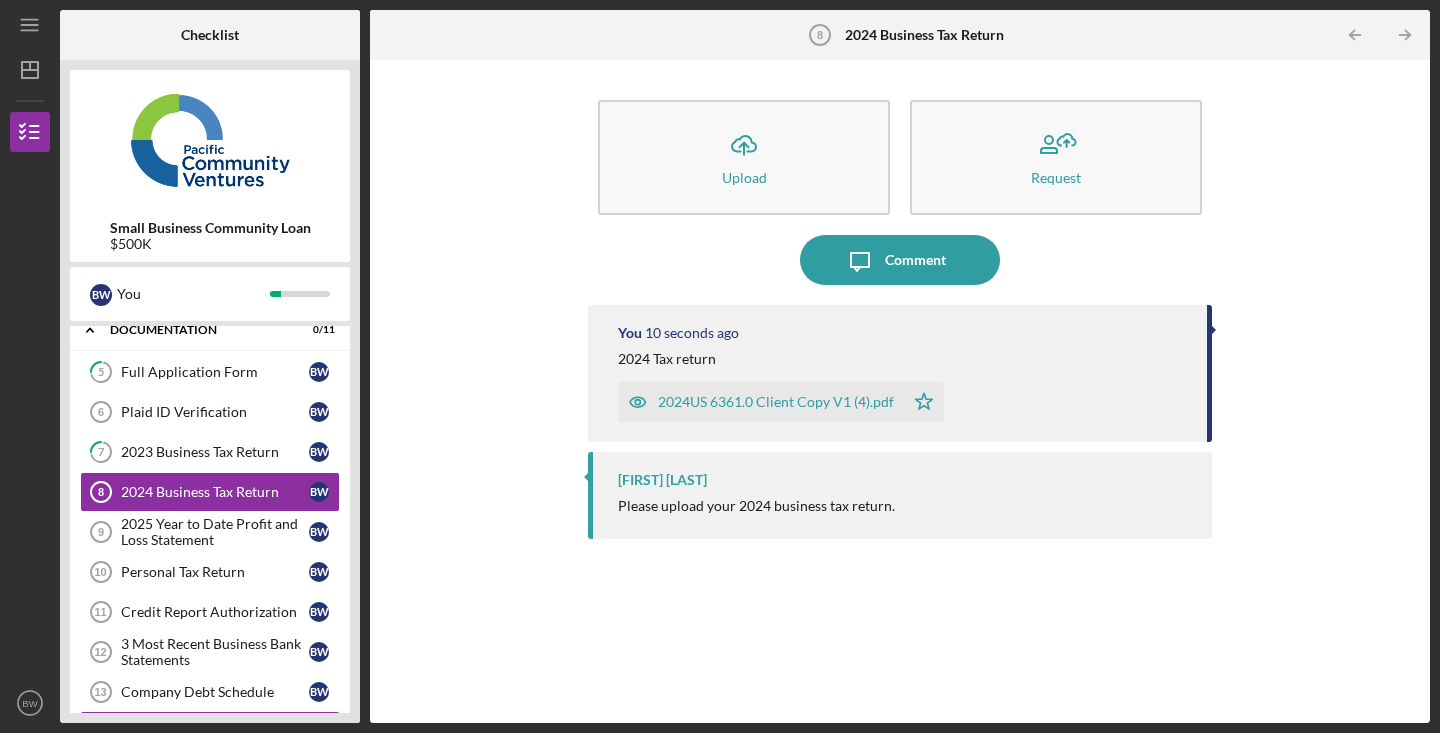 scroll, scrollTop: 55, scrollLeft: 0, axis: vertical 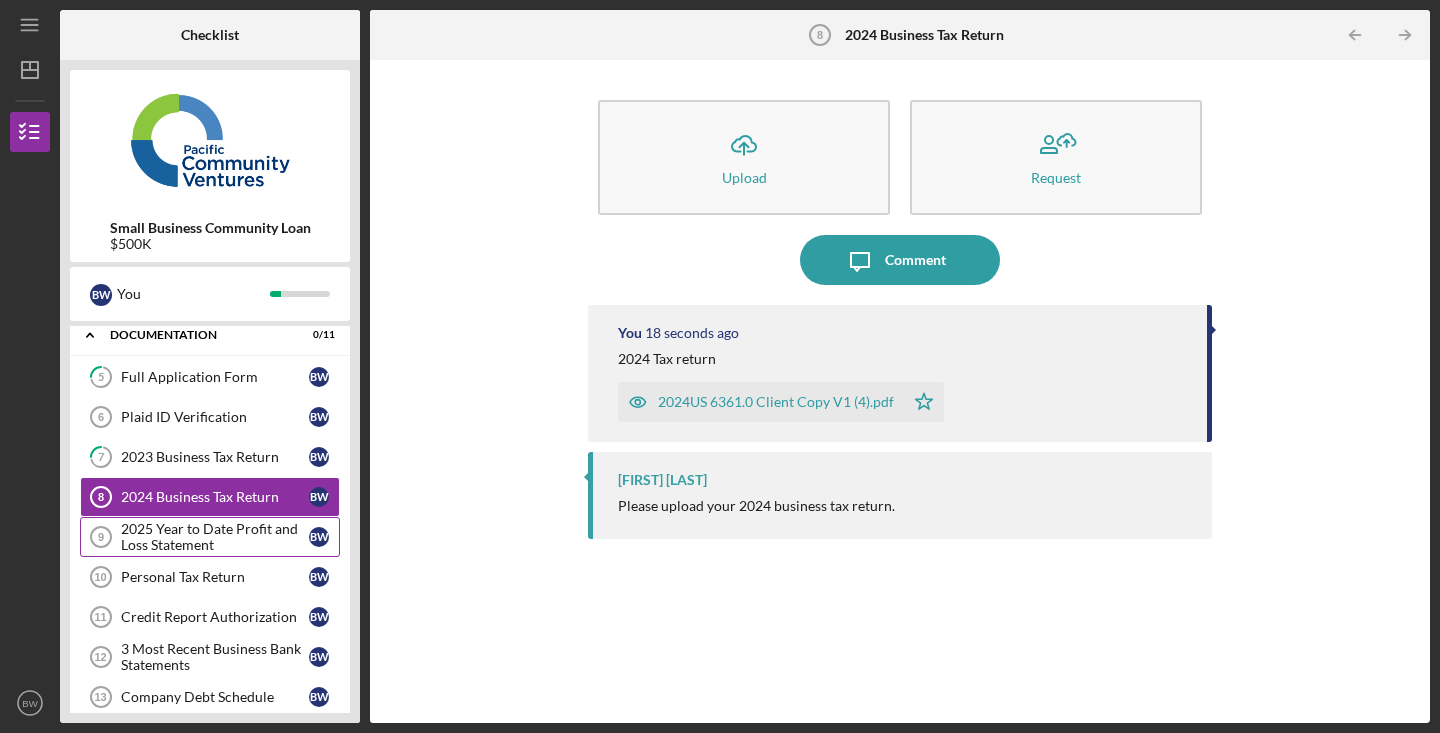 click on "2025 Year to Date Profit and Loss Statement" at bounding box center (215, 537) 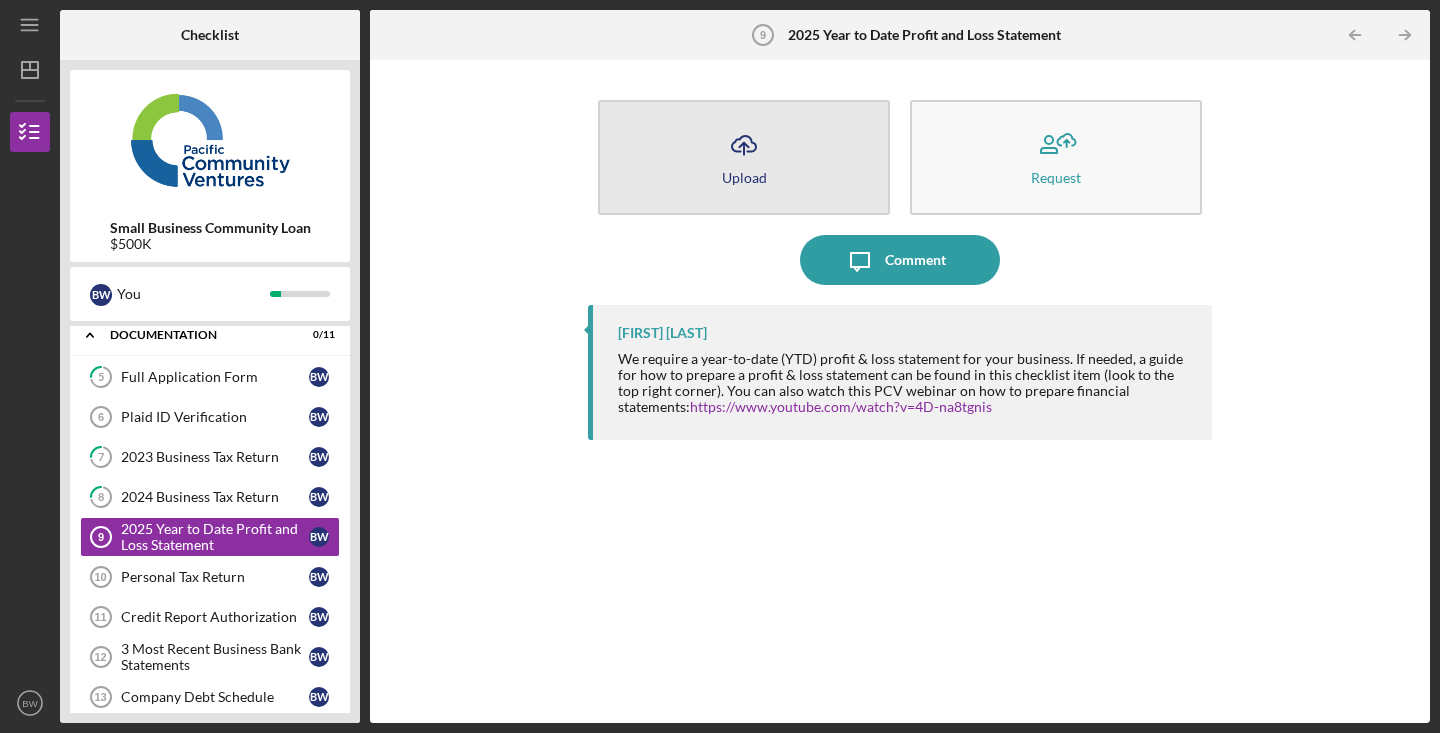 click on "Icon/Upload" 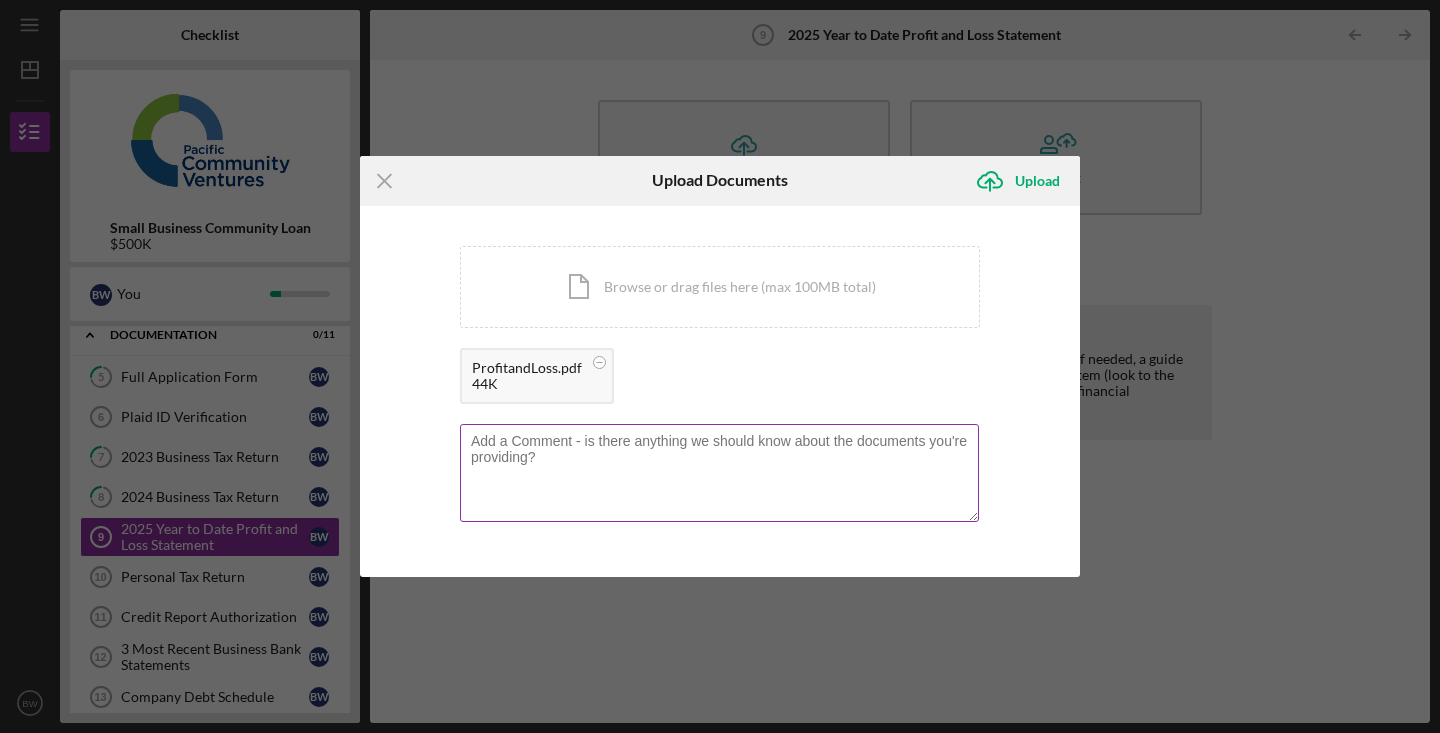 click at bounding box center [719, 473] 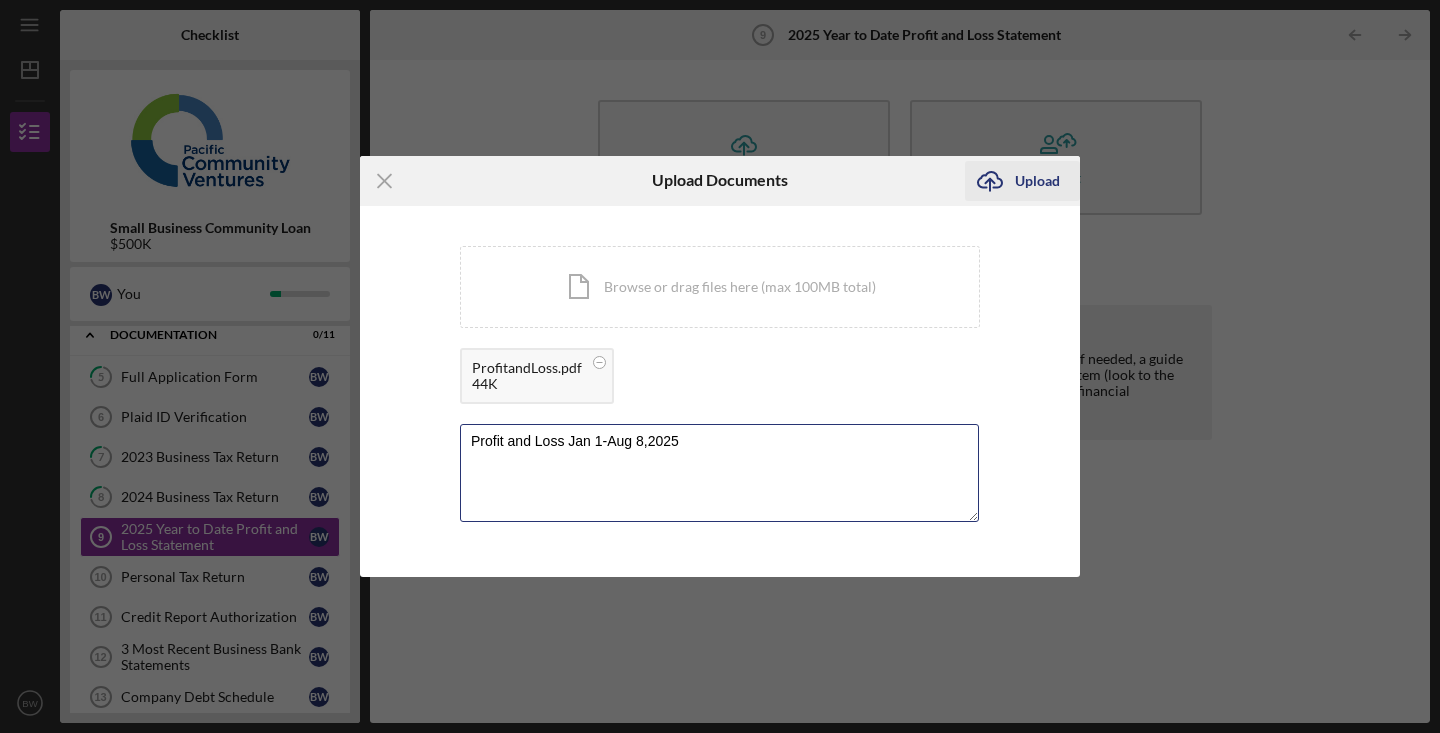 type on "Profit and Loss Jan 1-Aug 8,2025" 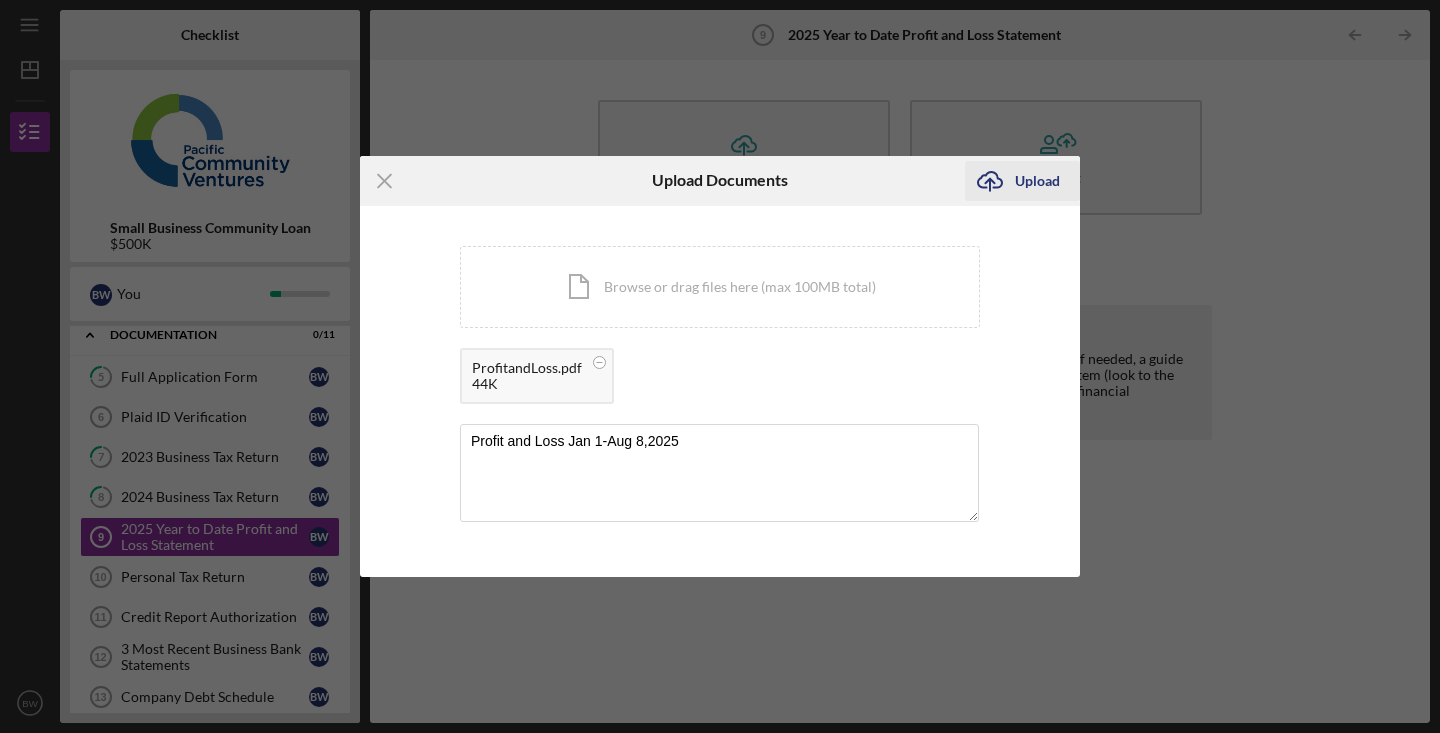 click on "Upload" at bounding box center [1037, 181] 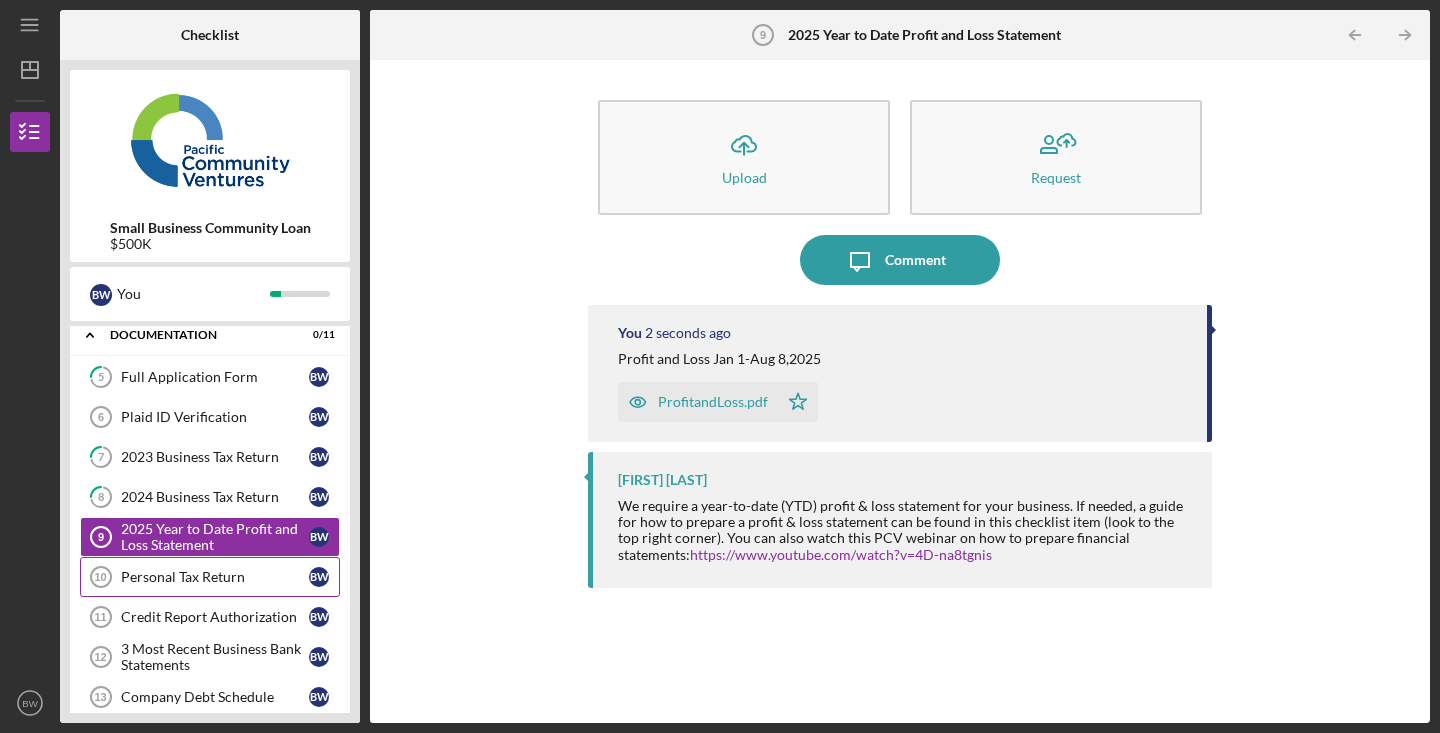 click on "Personal Tax Return" at bounding box center [215, 577] 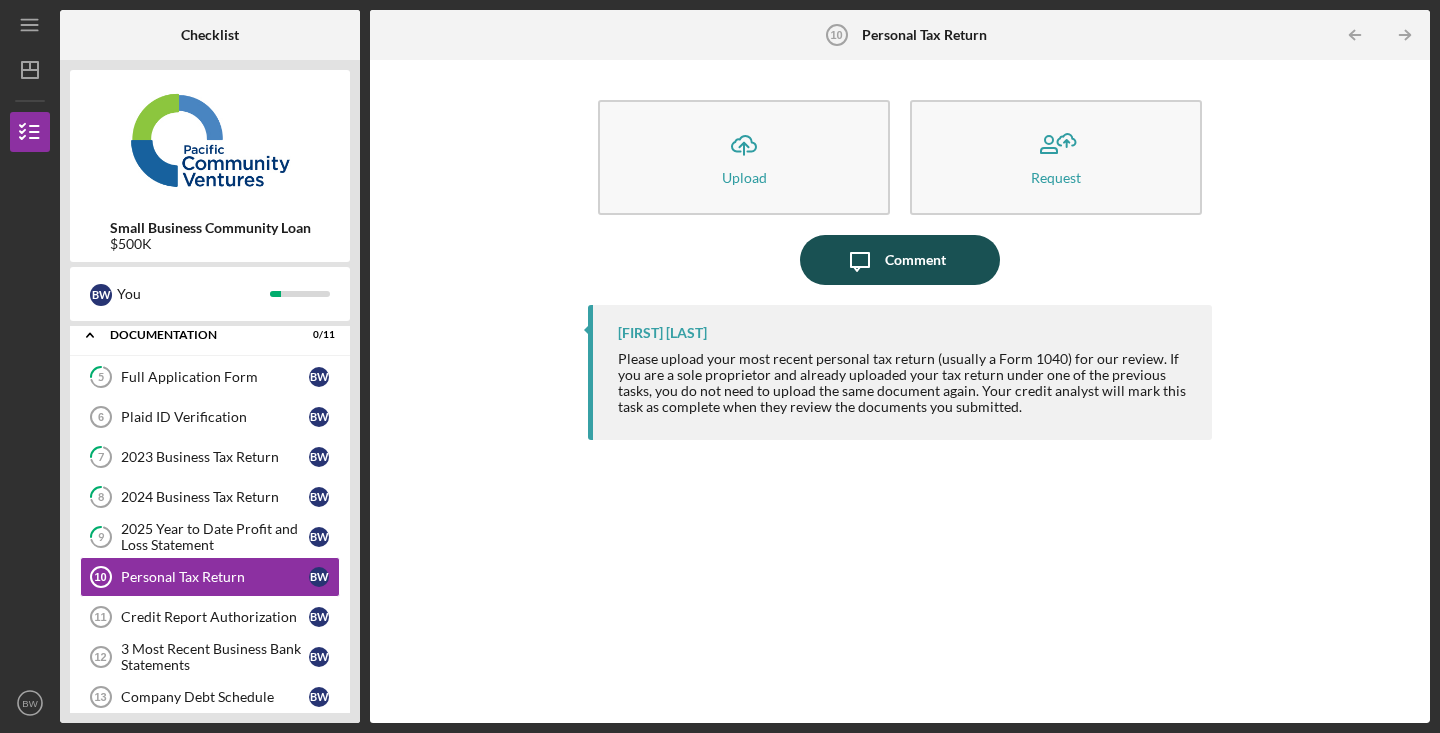 click on "Comment" at bounding box center [915, 260] 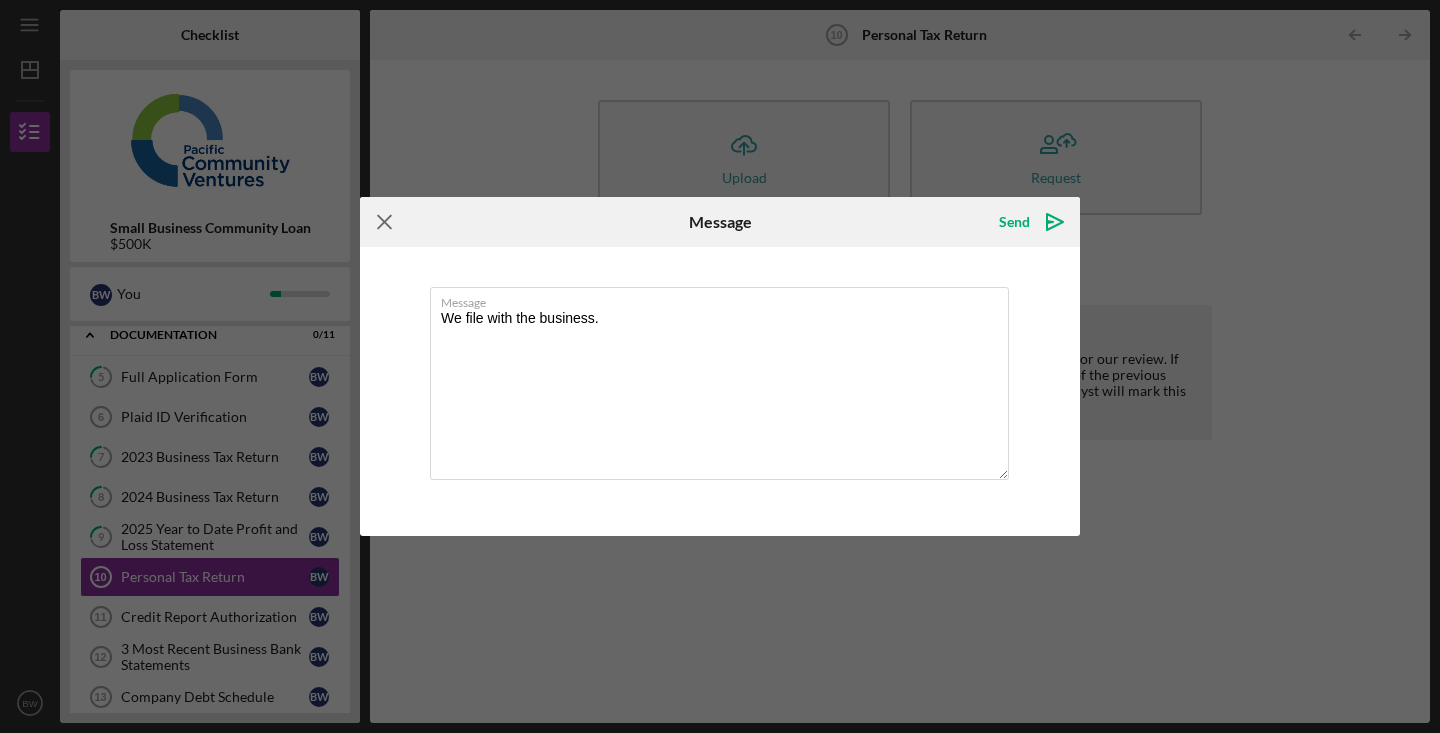 type on "We file with the business." 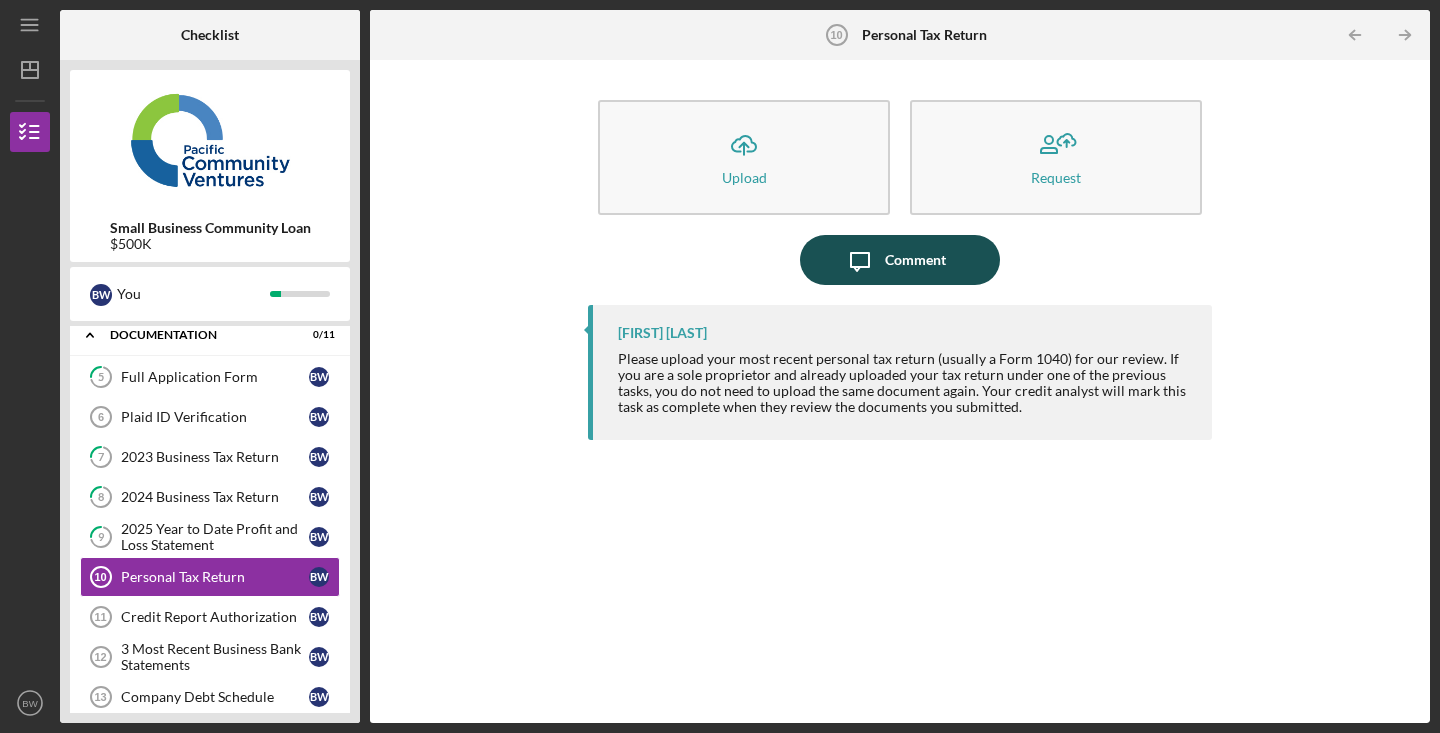 click on "Icon/Message" 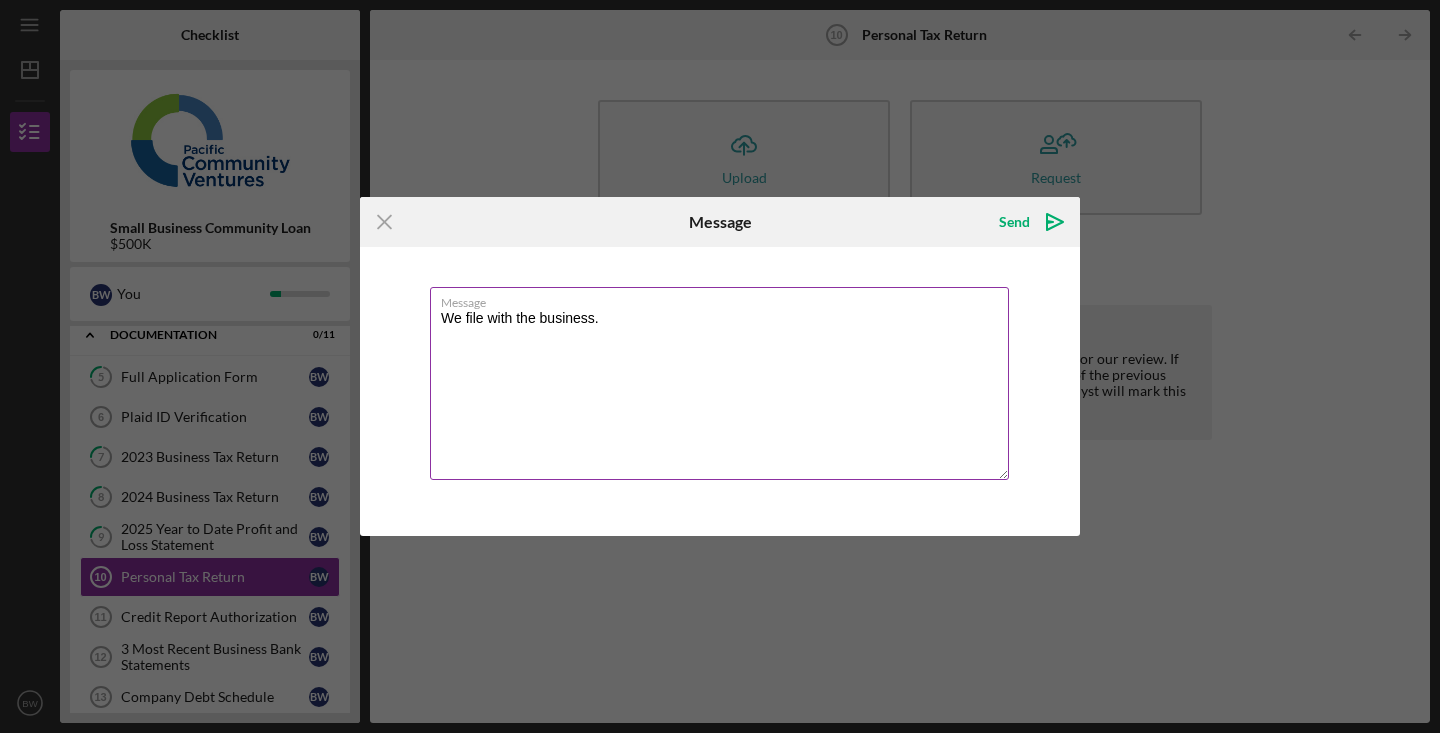 click on "We file with the business." at bounding box center (719, 383) 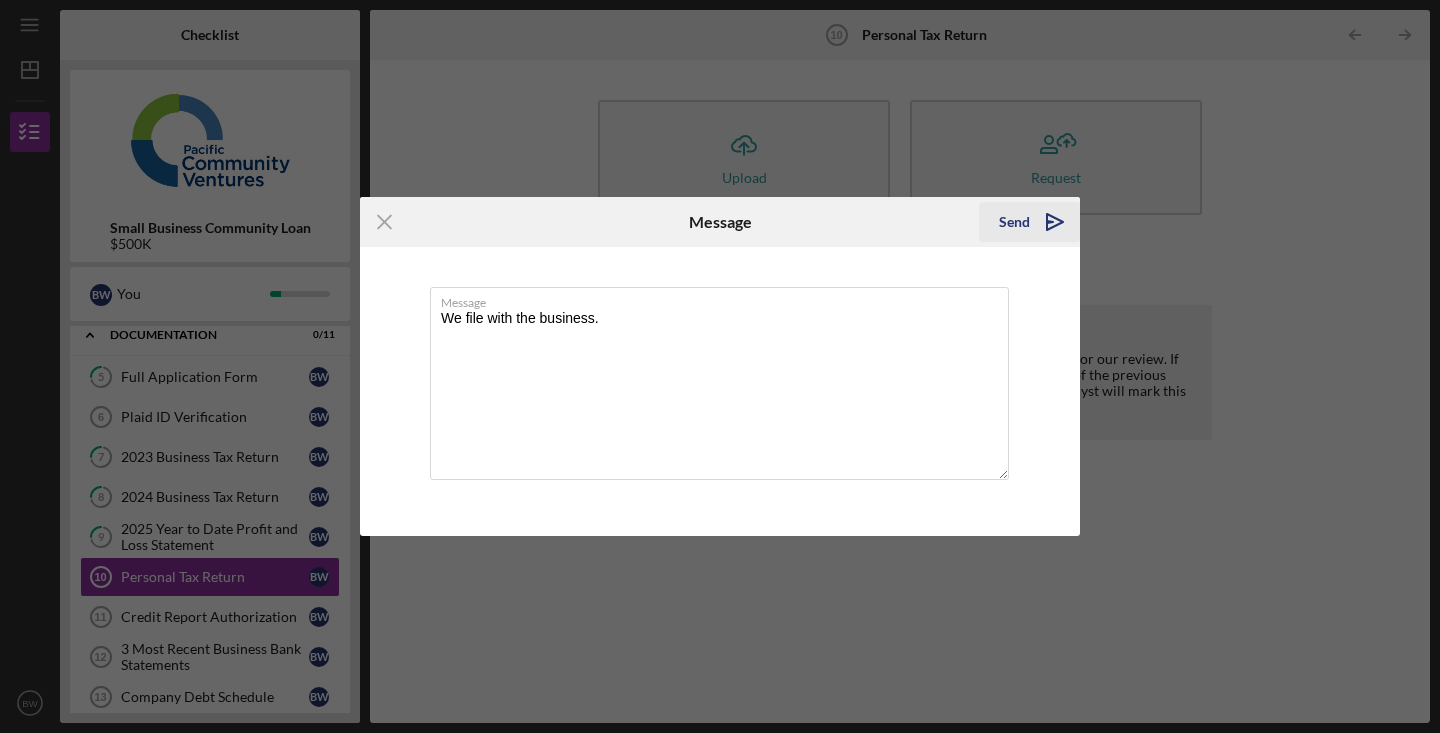 type on "We file with the business." 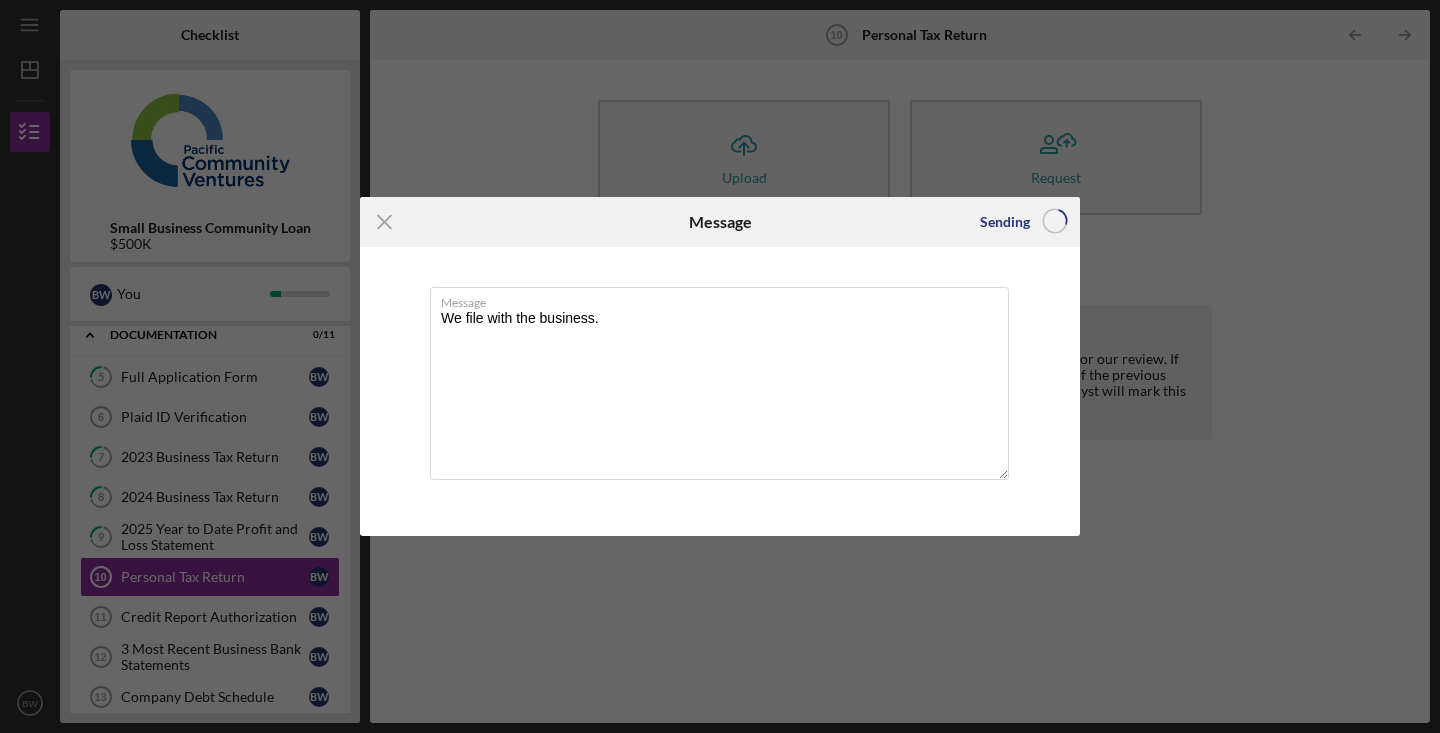 type 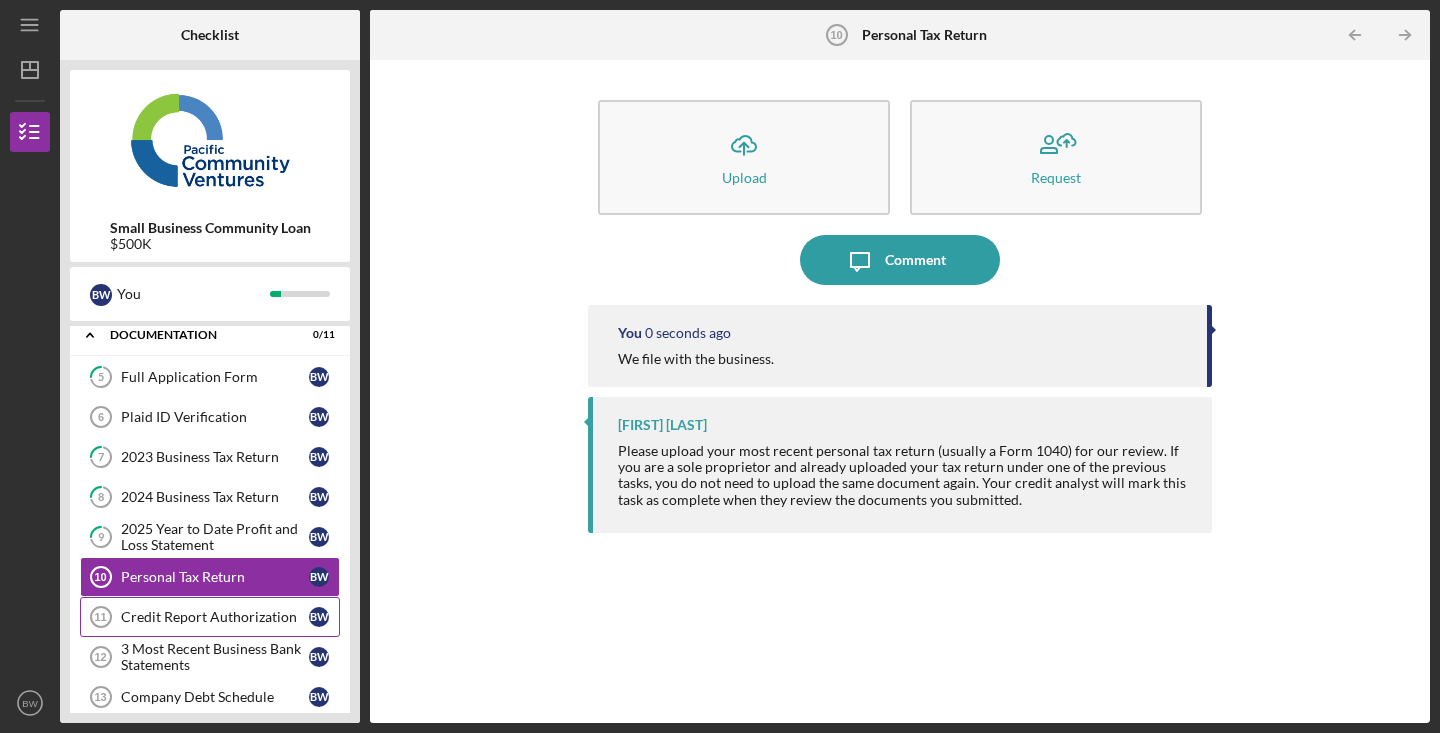 click on "Credit Report Authorization 11 Credit Report Authorization B W" at bounding box center [210, 617] 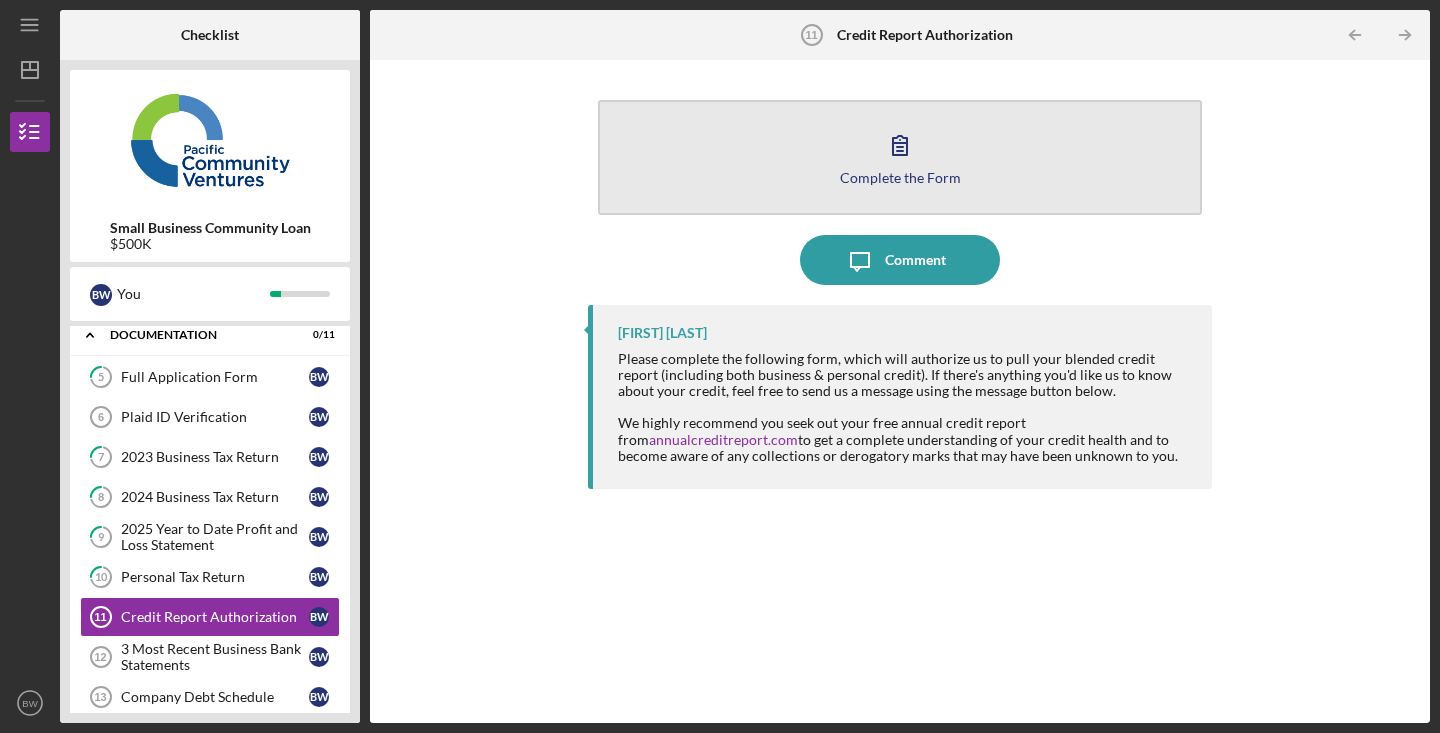 click on "Complete the Form Form" at bounding box center (900, 157) 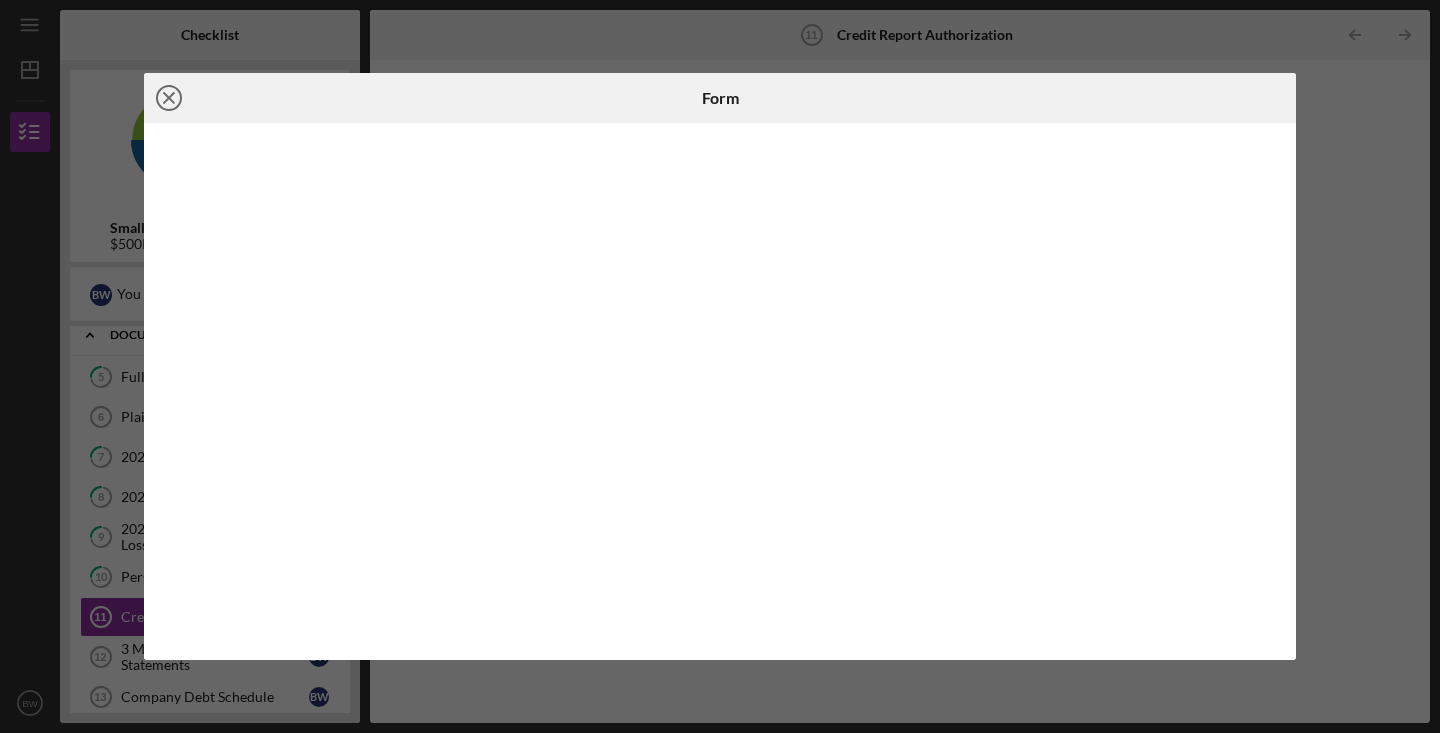 click 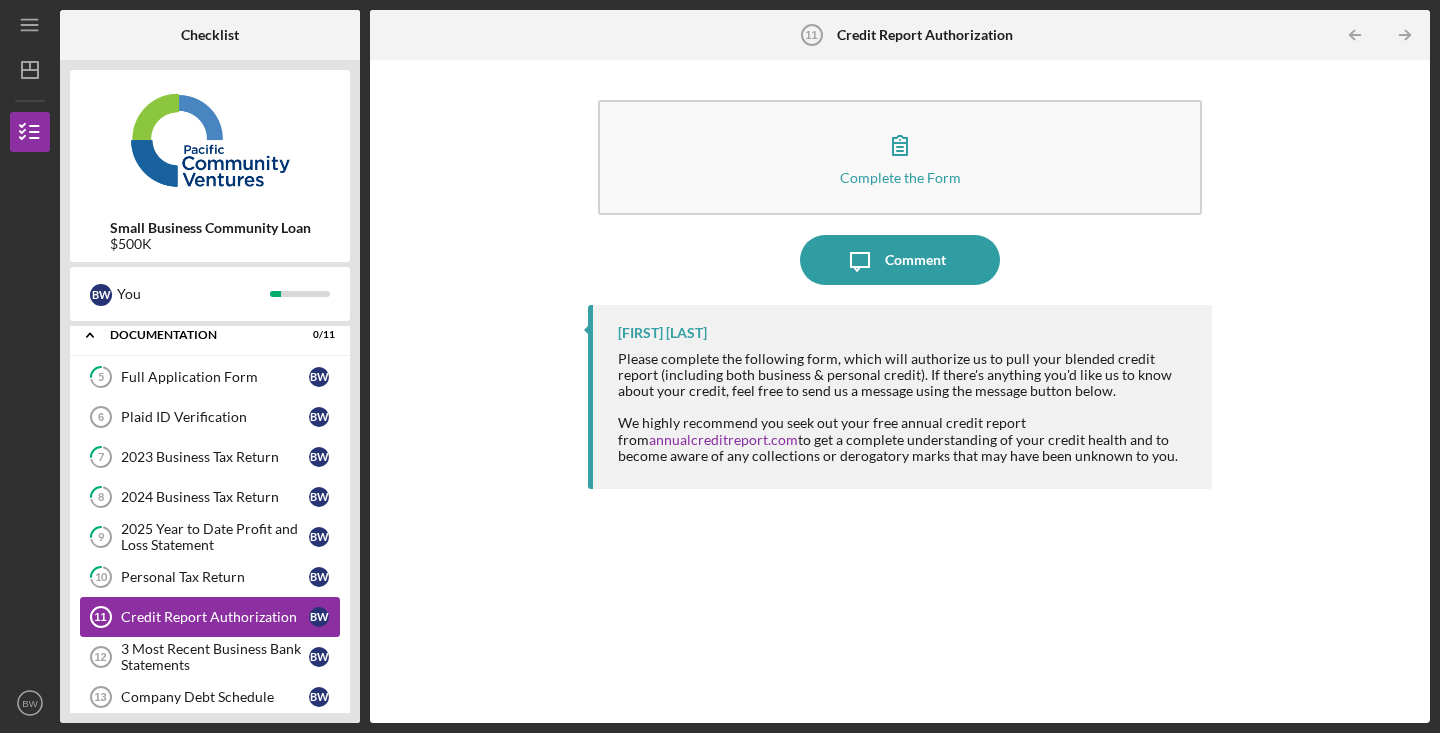 scroll, scrollTop: 146, scrollLeft: 0, axis: vertical 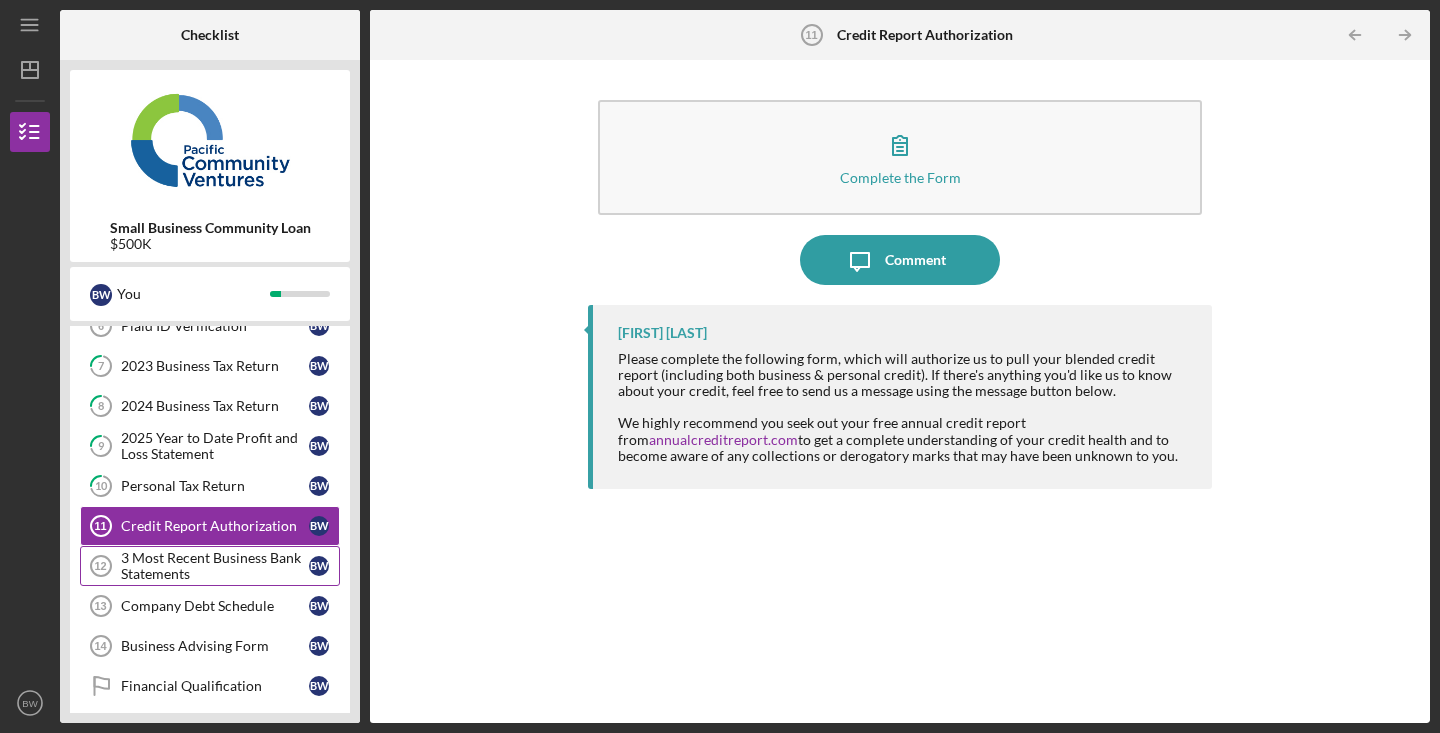 click on "3 Most Recent Business Bank Statements" at bounding box center [215, 566] 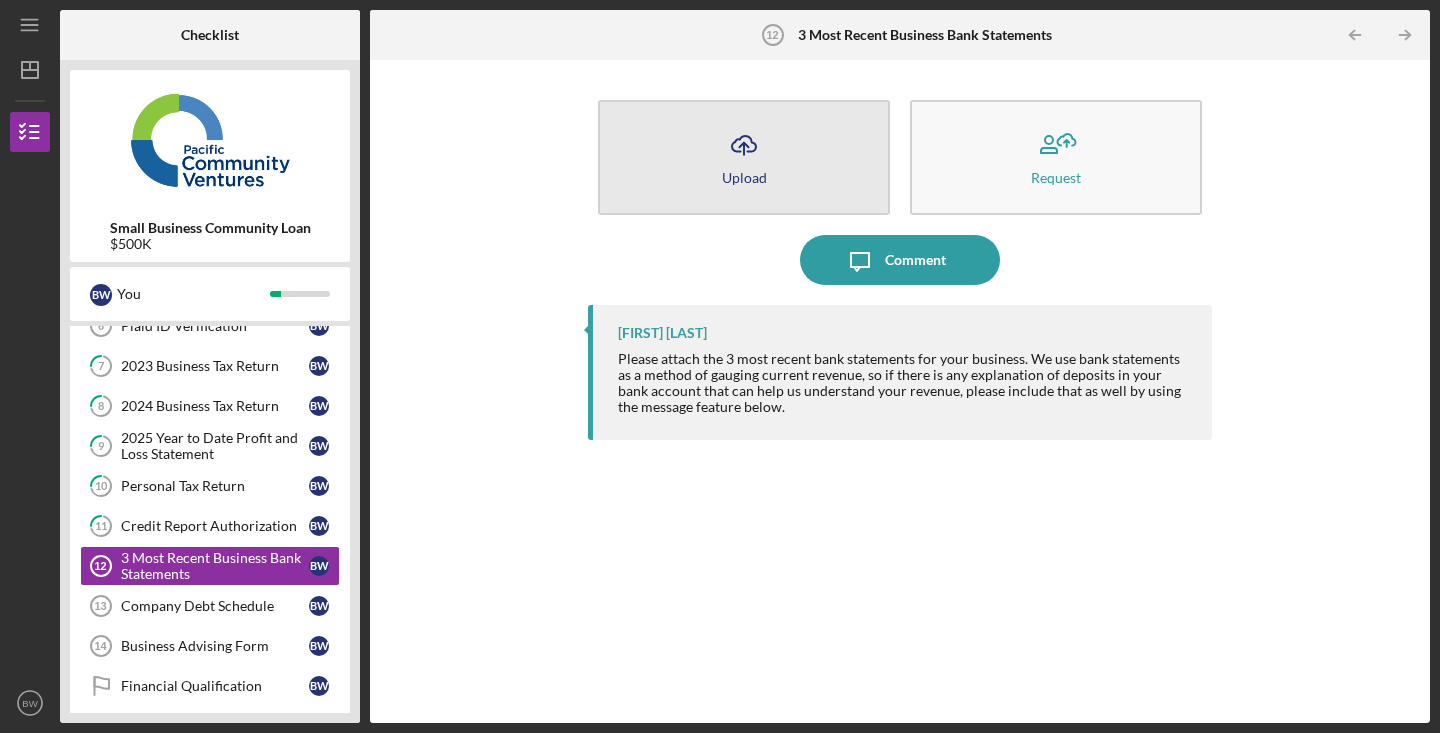 click on "Icon/Upload Upload" at bounding box center (744, 157) 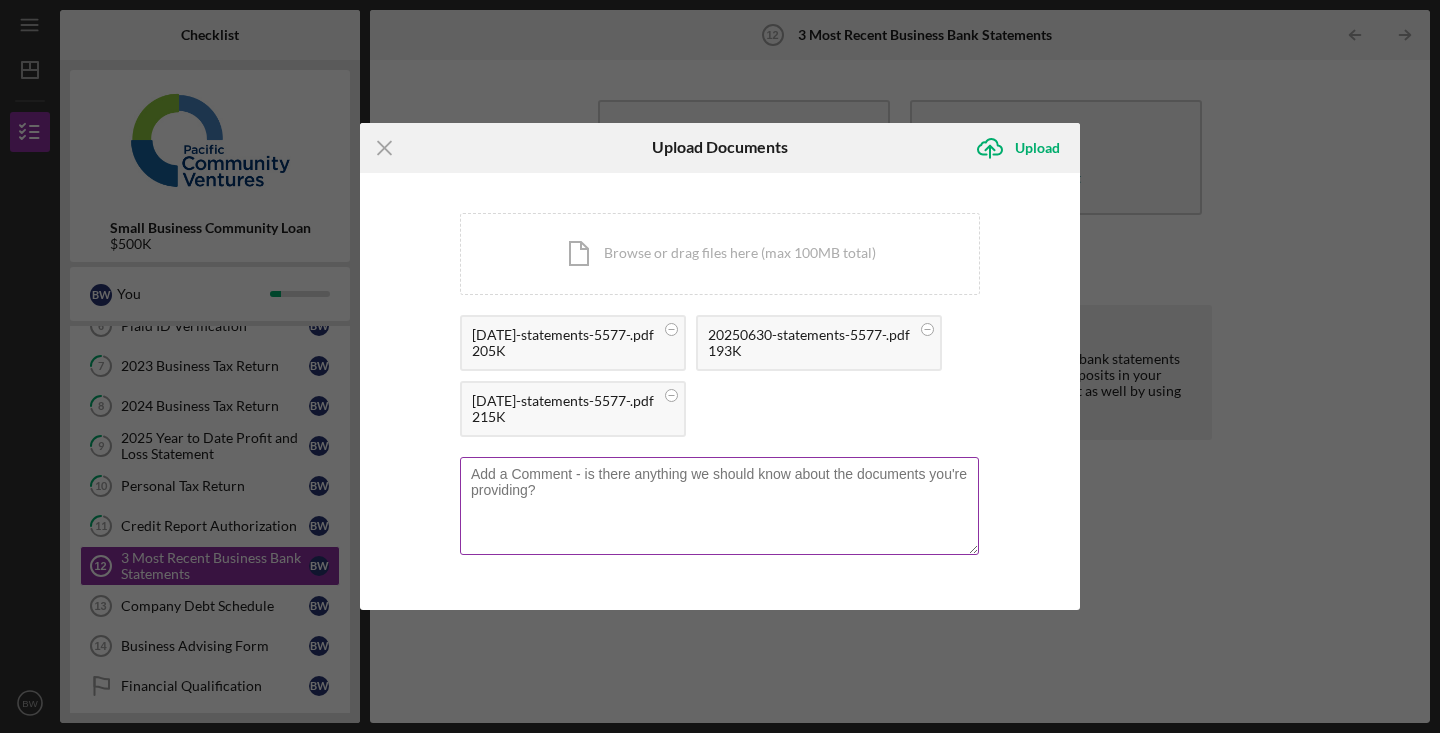 click at bounding box center (719, 506) 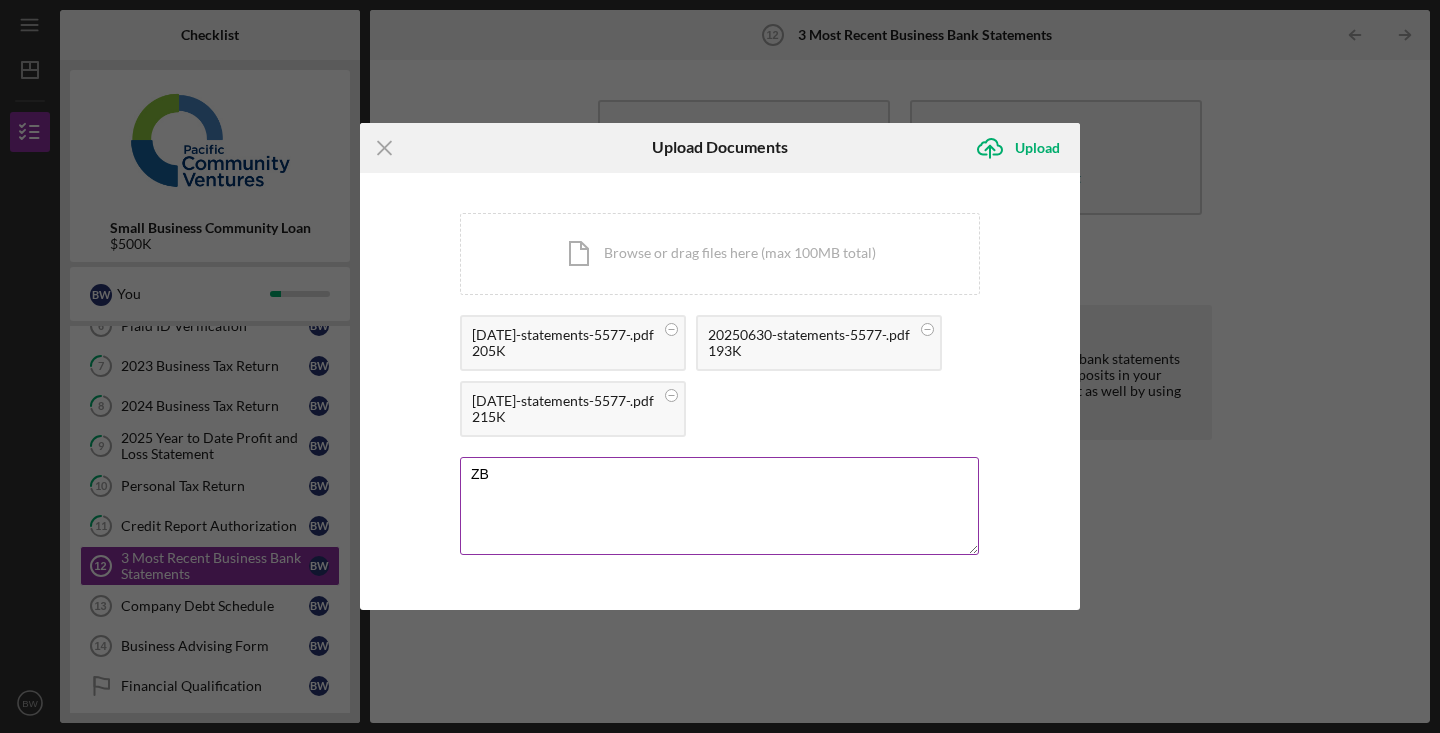 type on "Z" 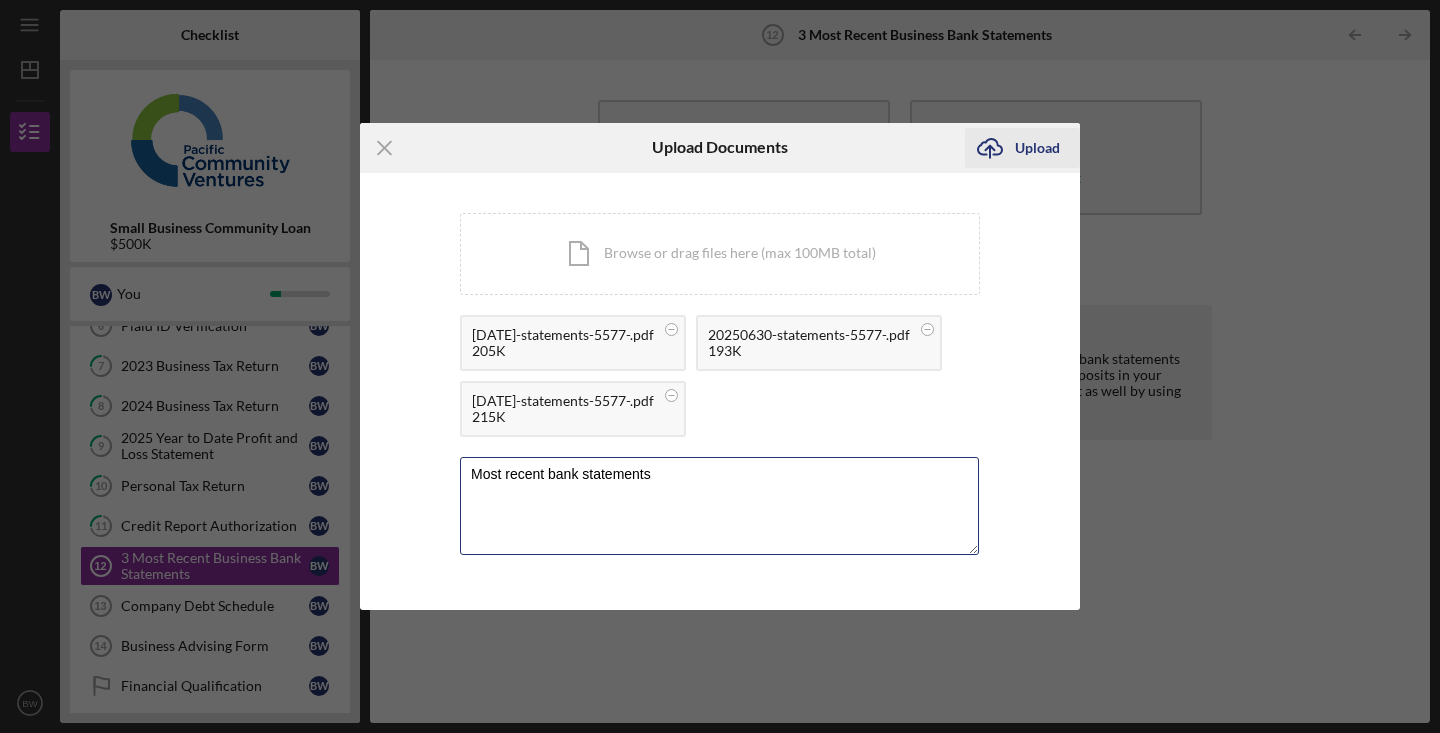 type on "Most recent bank statements" 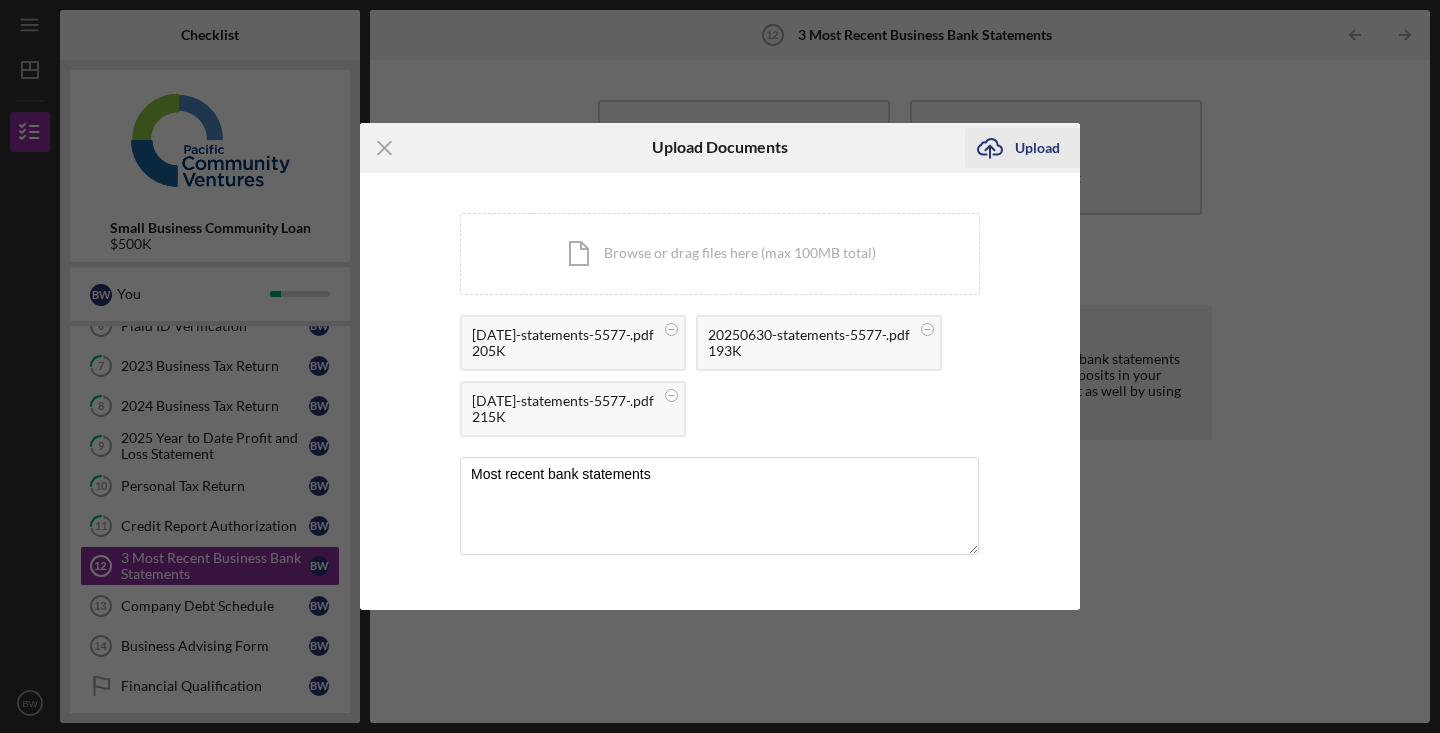 click on "Upload" at bounding box center [1037, 148] 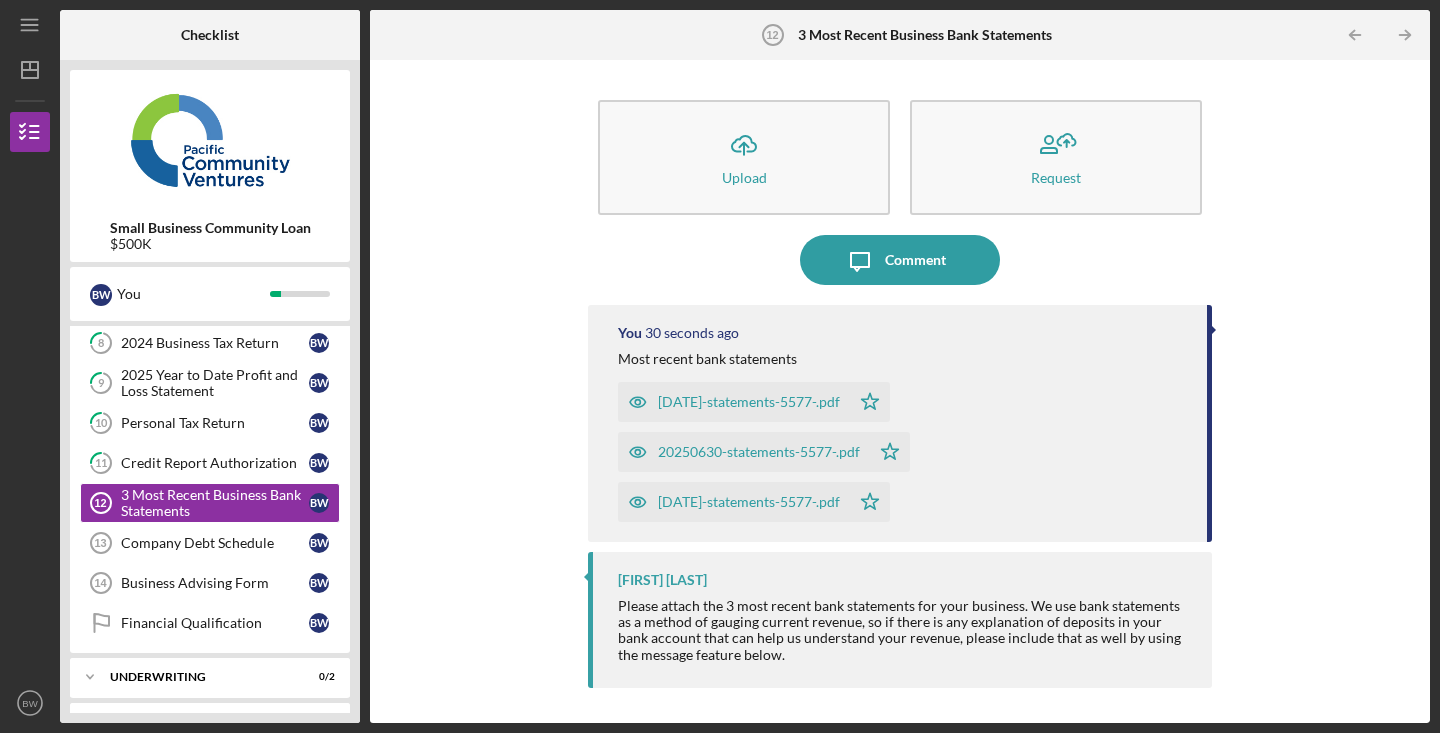 scroll, scrollTop: 249, scrollLeft: 0, axis: vertical 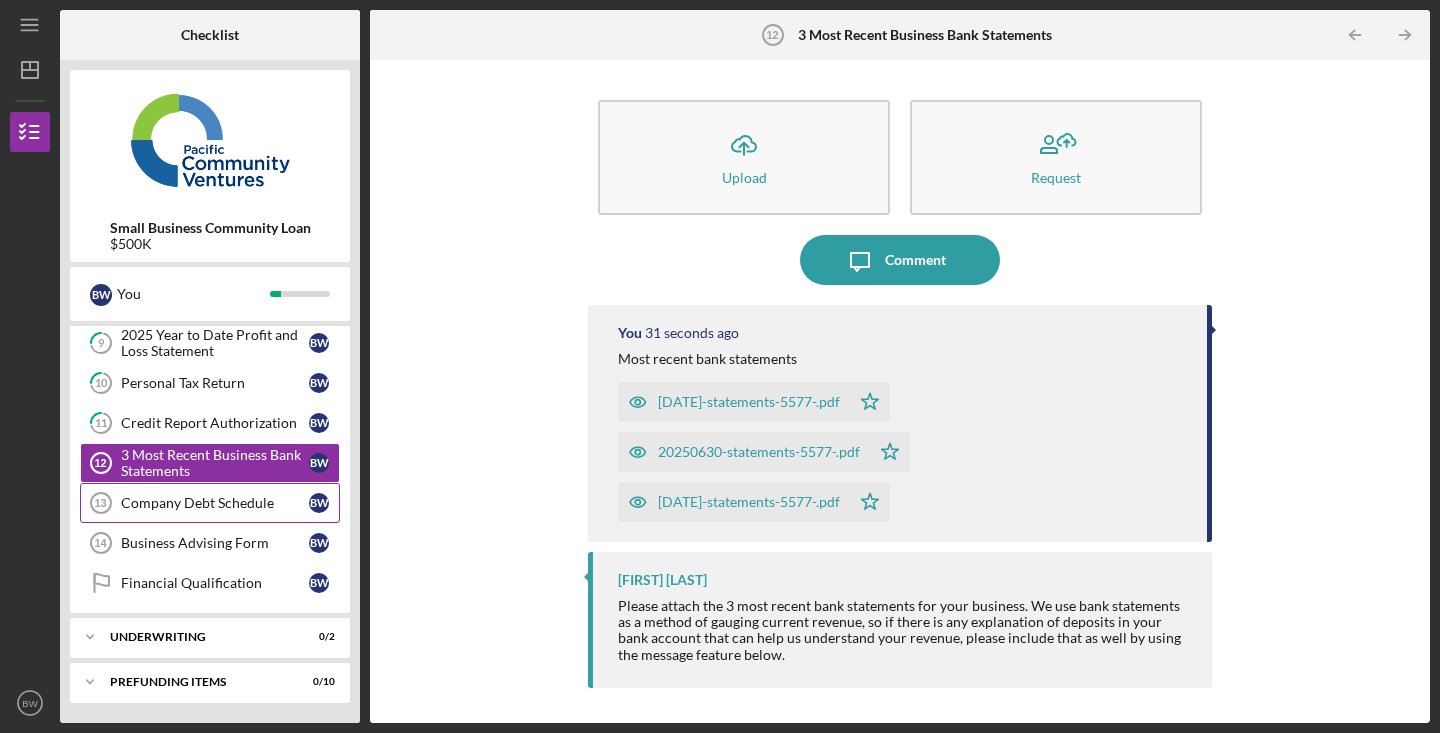 click on "Company Debt Schedule" at bounding box center (215, 503) 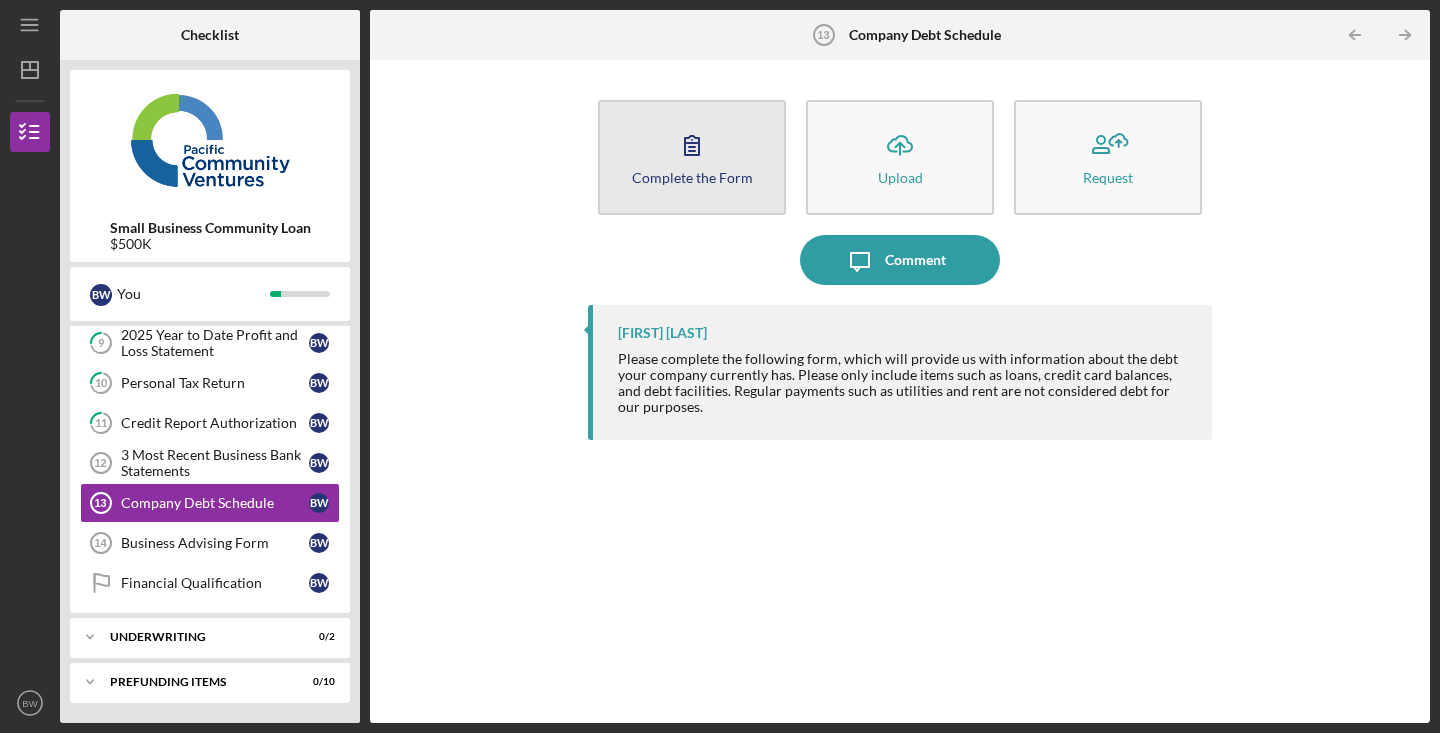 click on "Complete the Form" at bounding box center (692, 177) 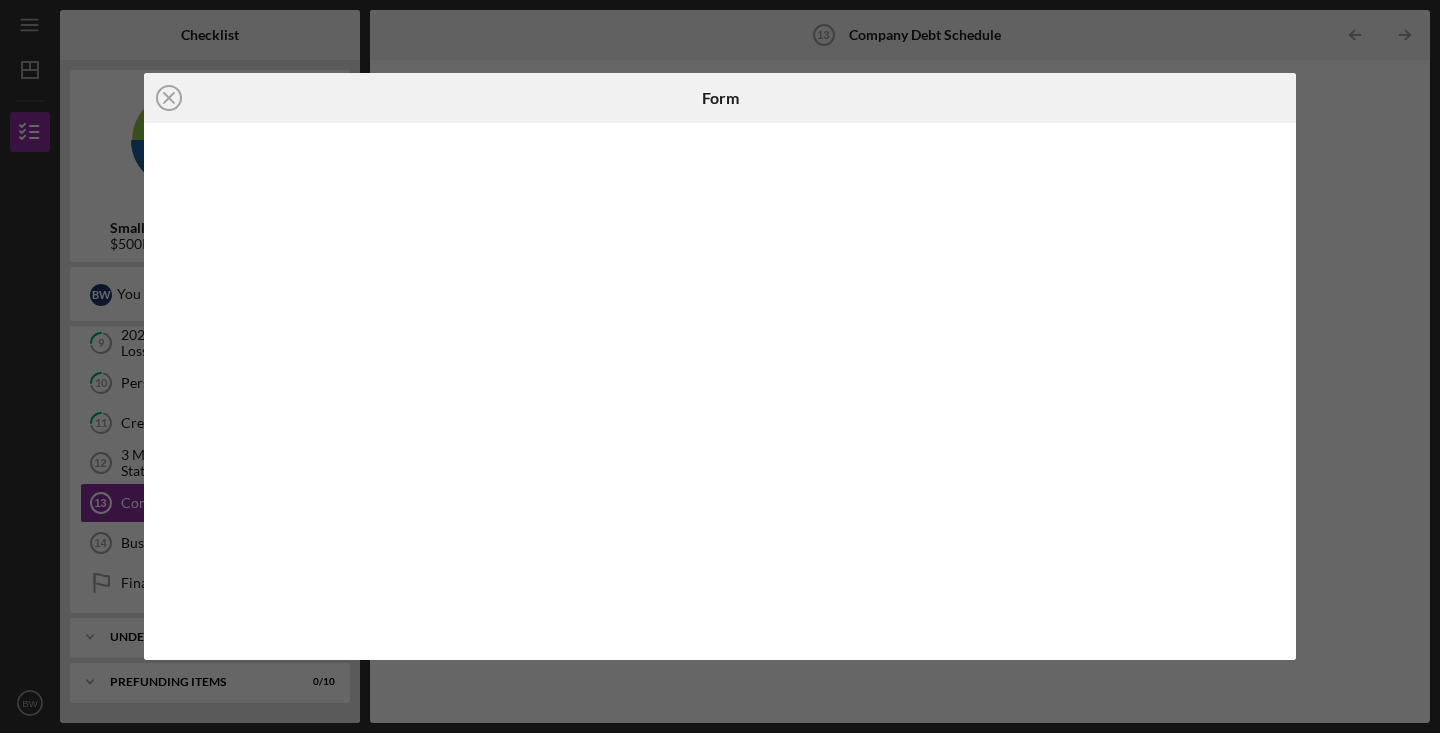 drag, startPoint x: 229, startPoint y: 98, endPoint x: 399, endPoint y: 99, distance: 170.00294 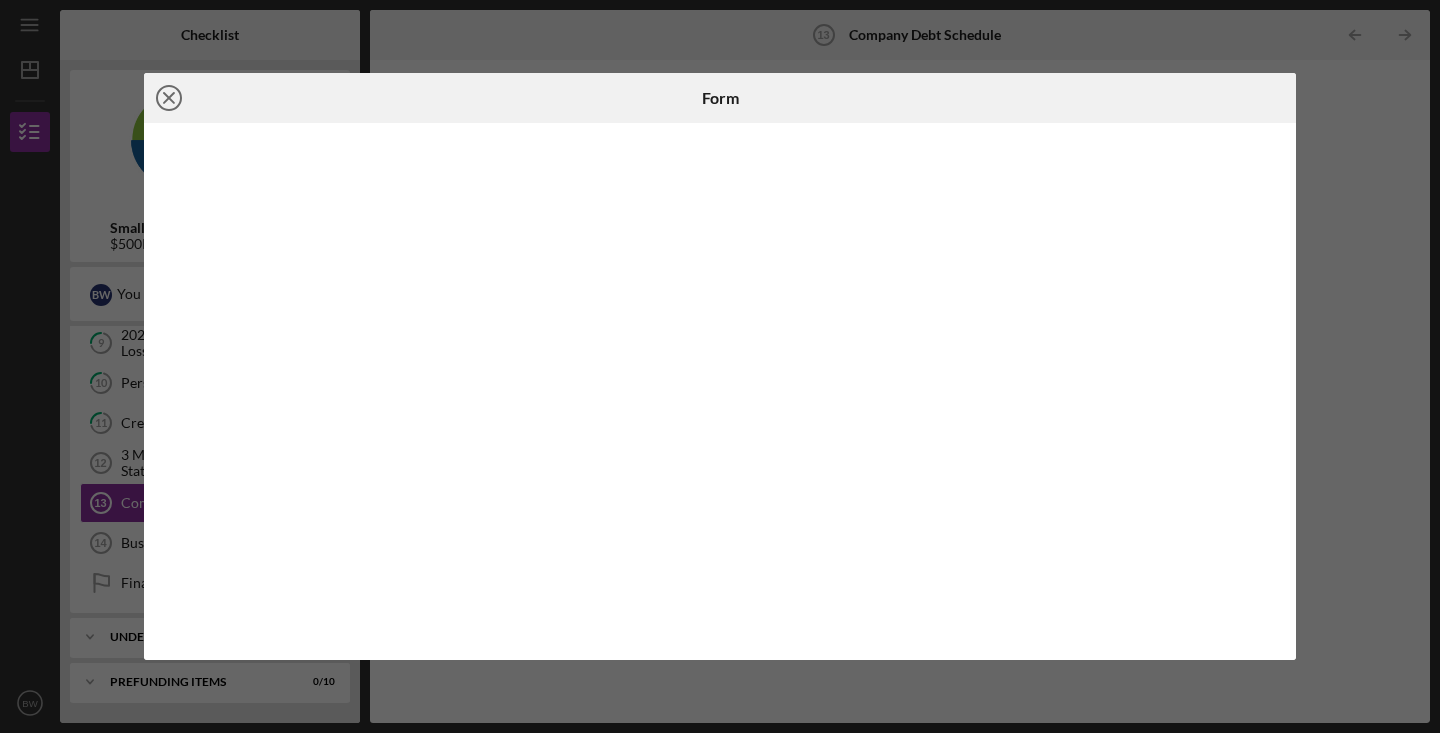 click on "Icon/Close" 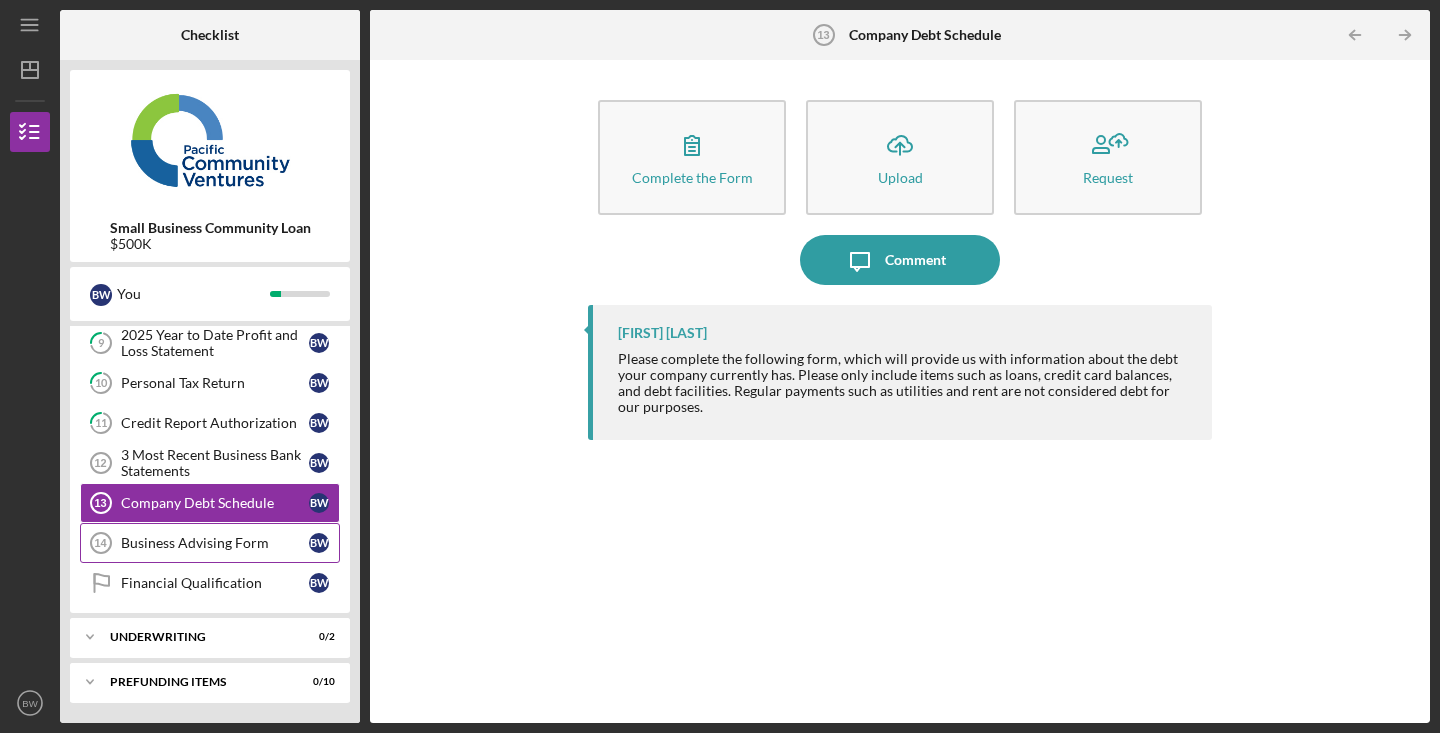 click on "Business Advising Form" at bounding box center (215, 543) 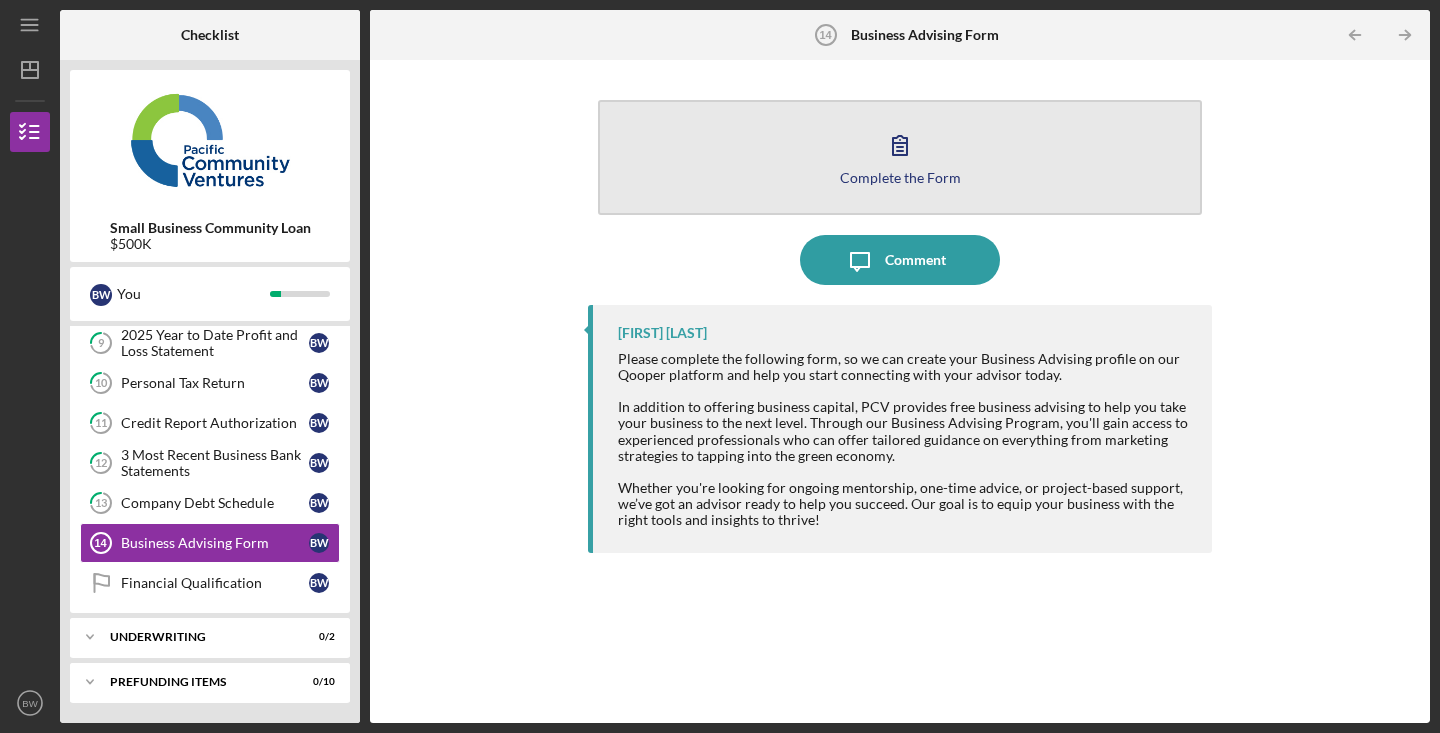 click on "Complete the Form Form" at bounding box center [900, 157] 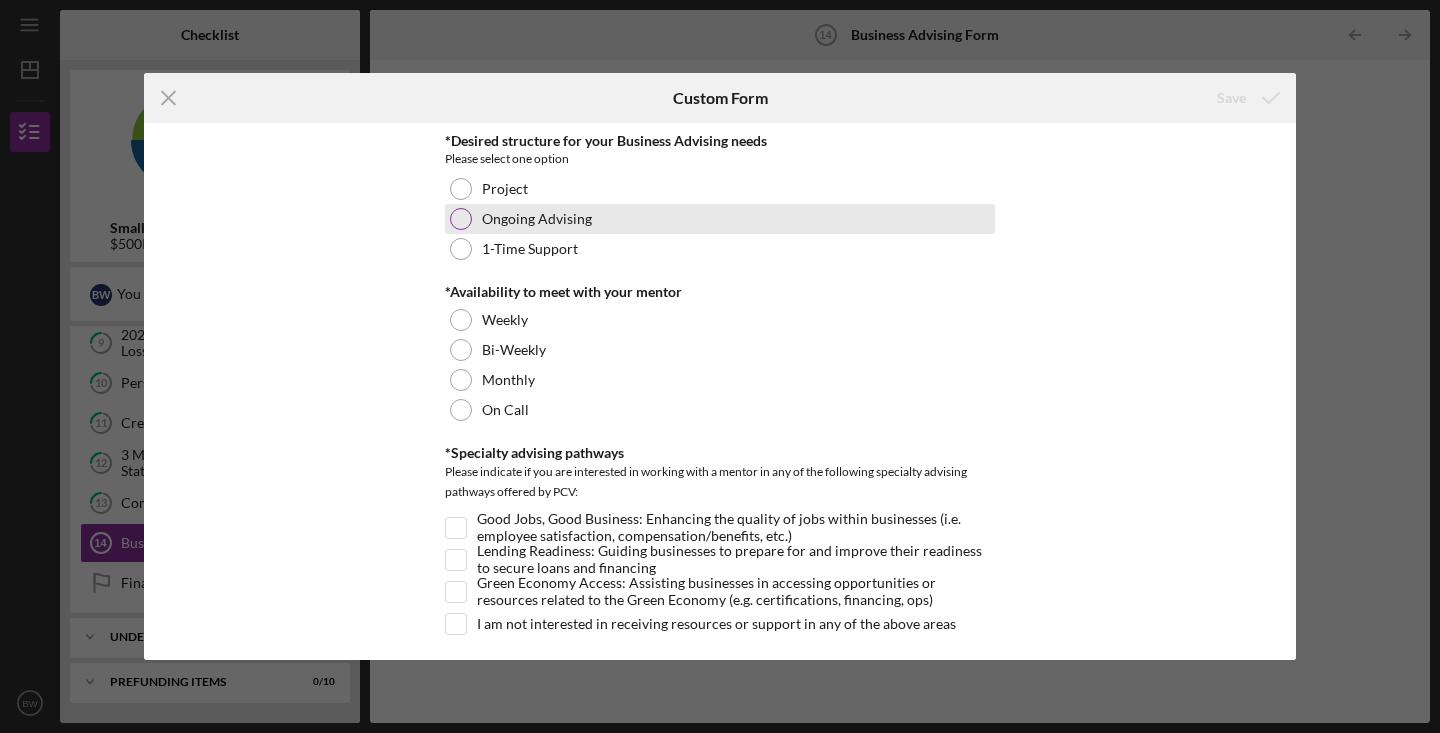 click at bounding box center [461, 219] 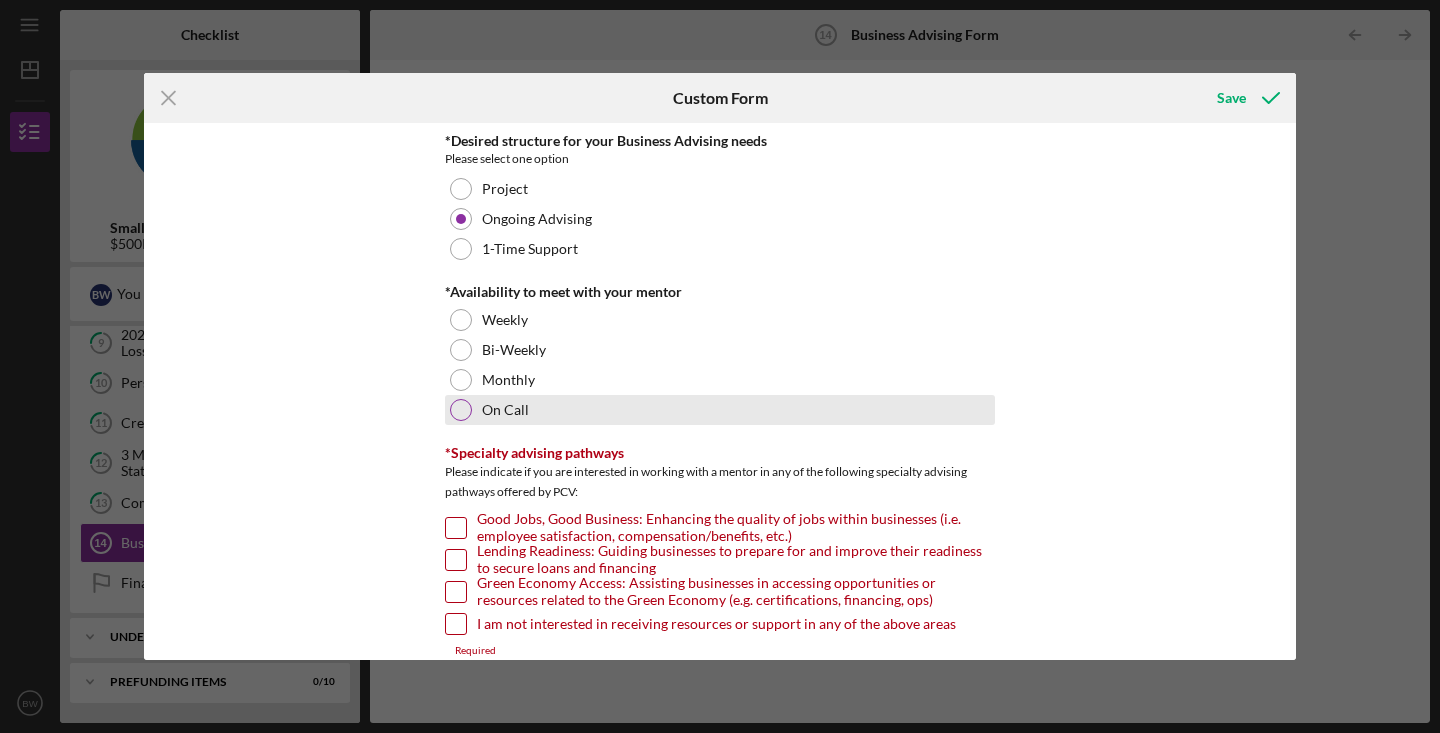 click at bounding box center [461, 410] 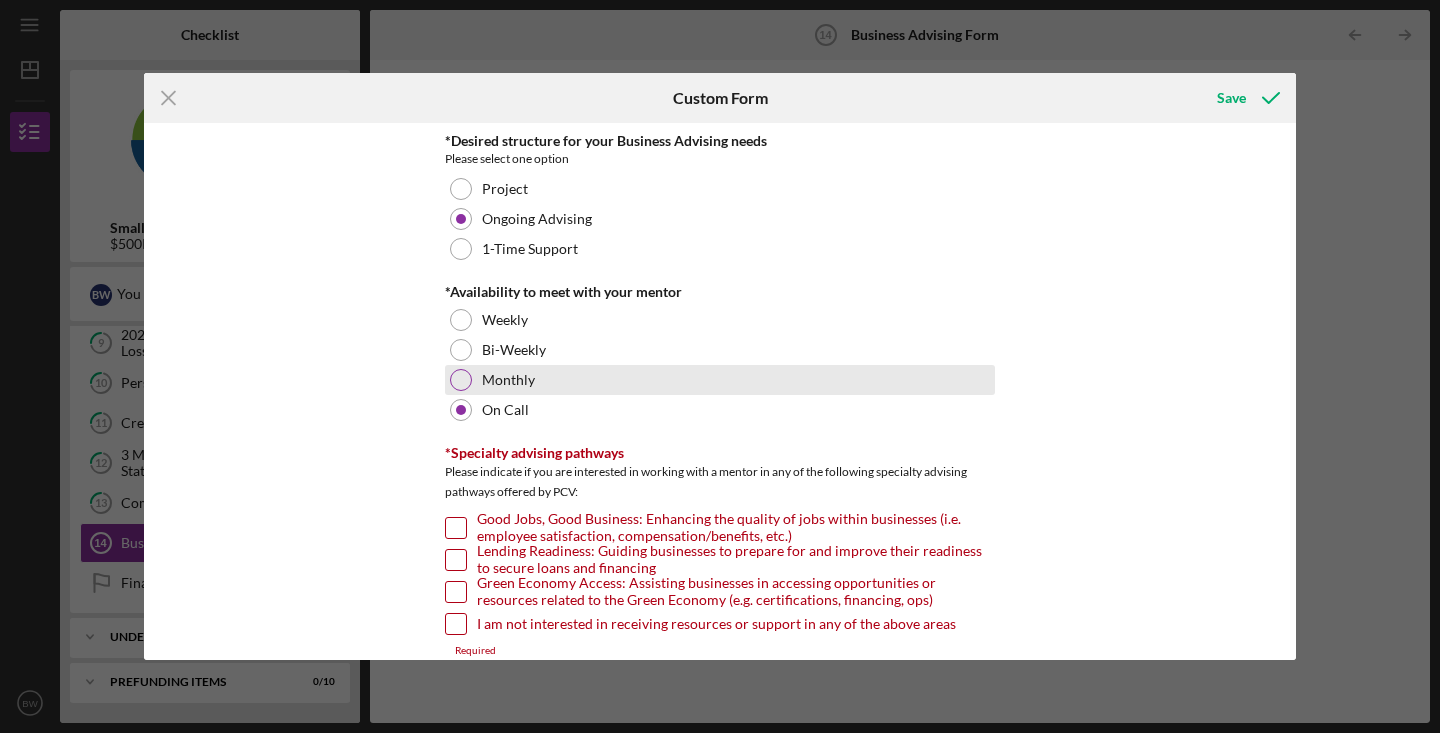 click at bounding box center (461, 380) 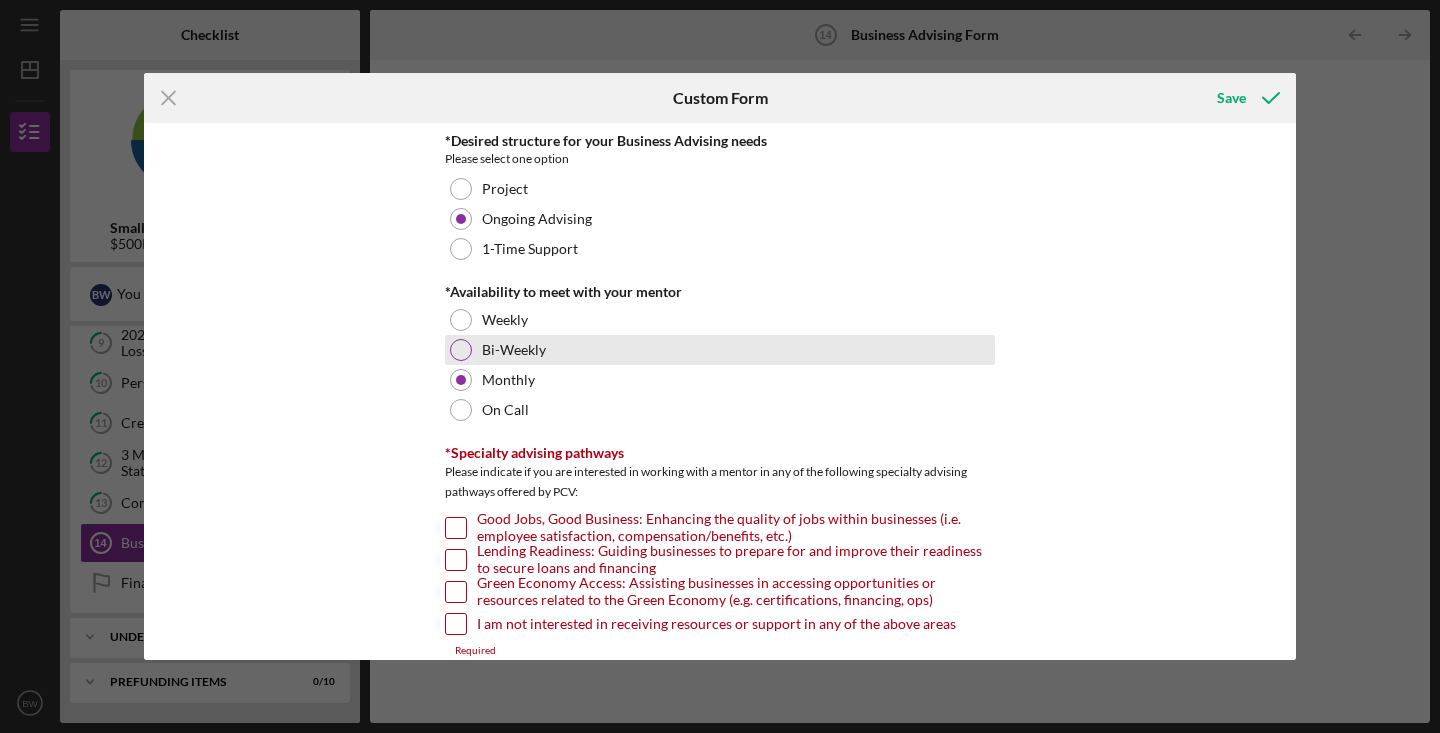 click at bounding box center [461, 350] 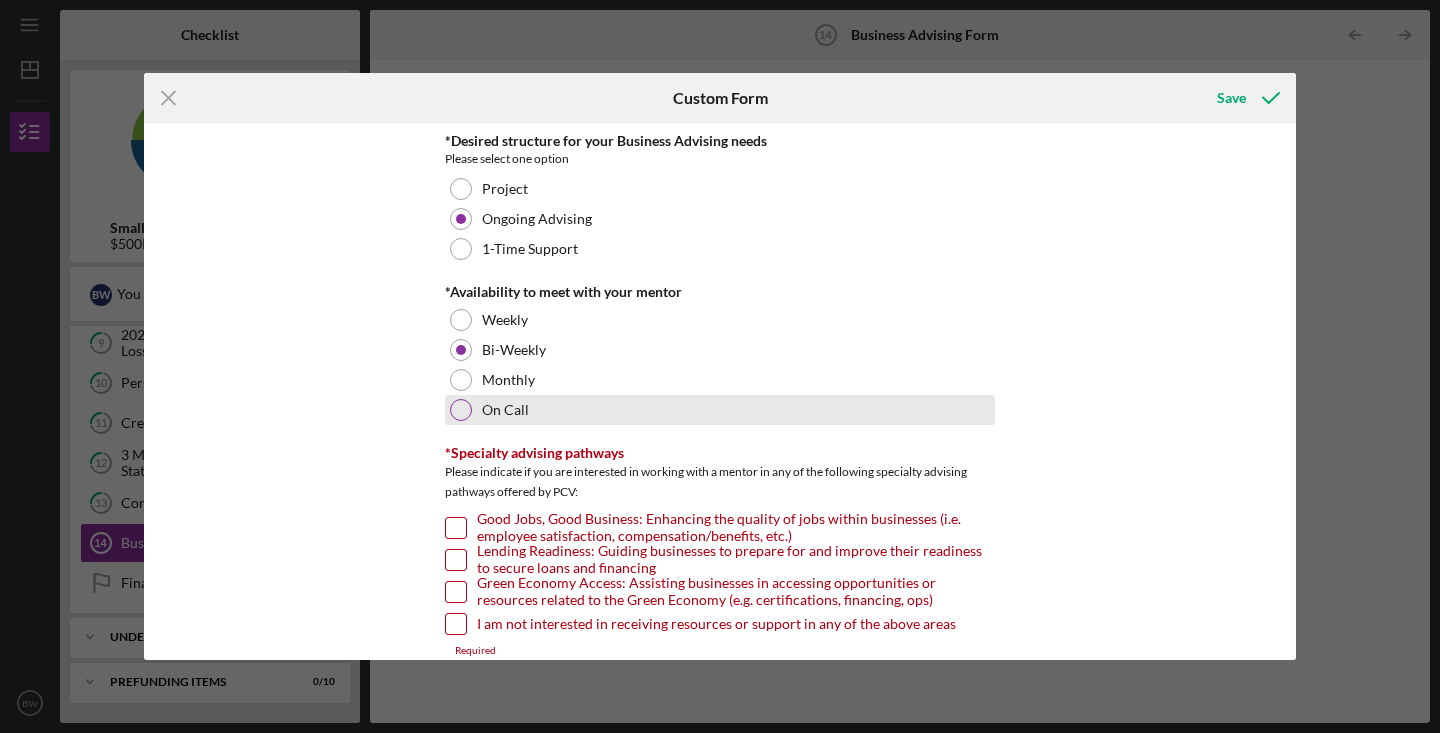 click at bounding box center (461, 410) 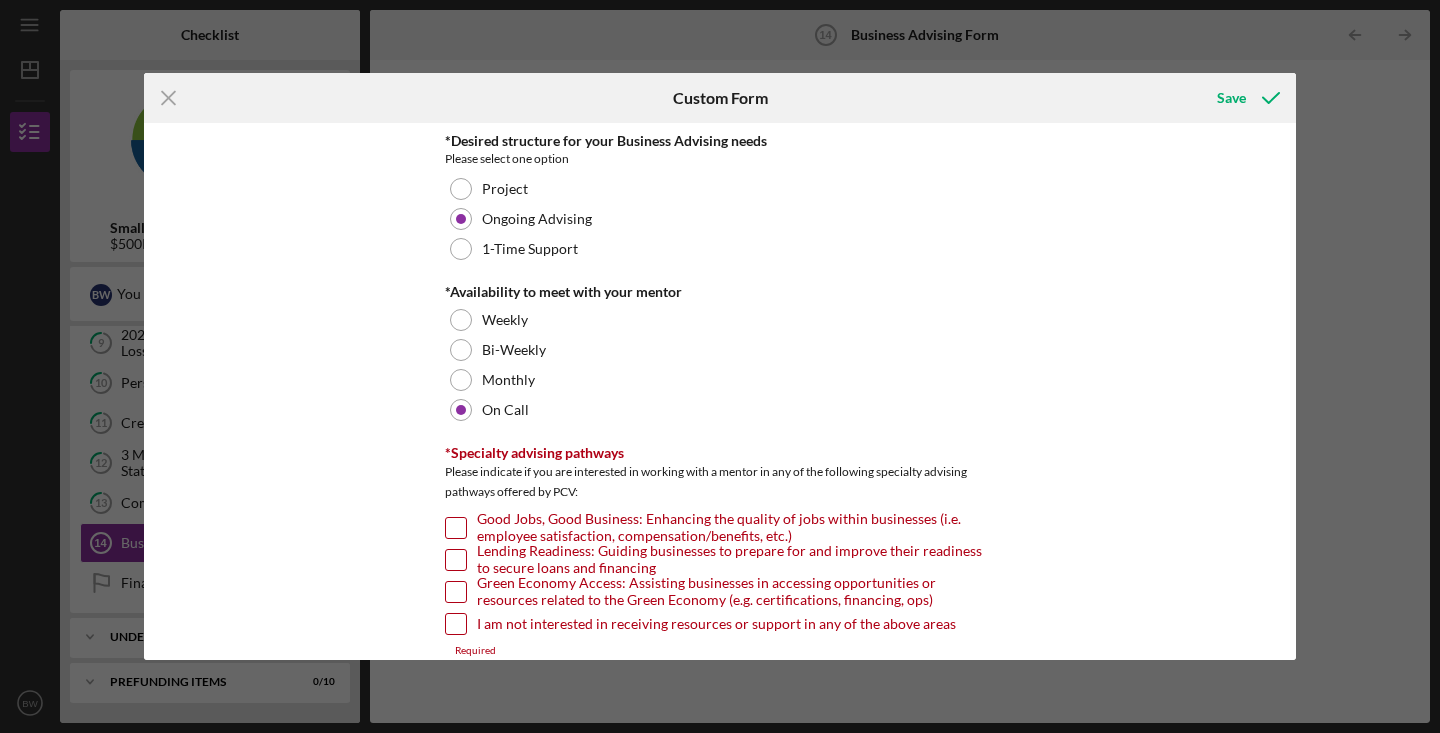 scroll, scrollTop: 196, scrollLeft: 0, axis: vertical 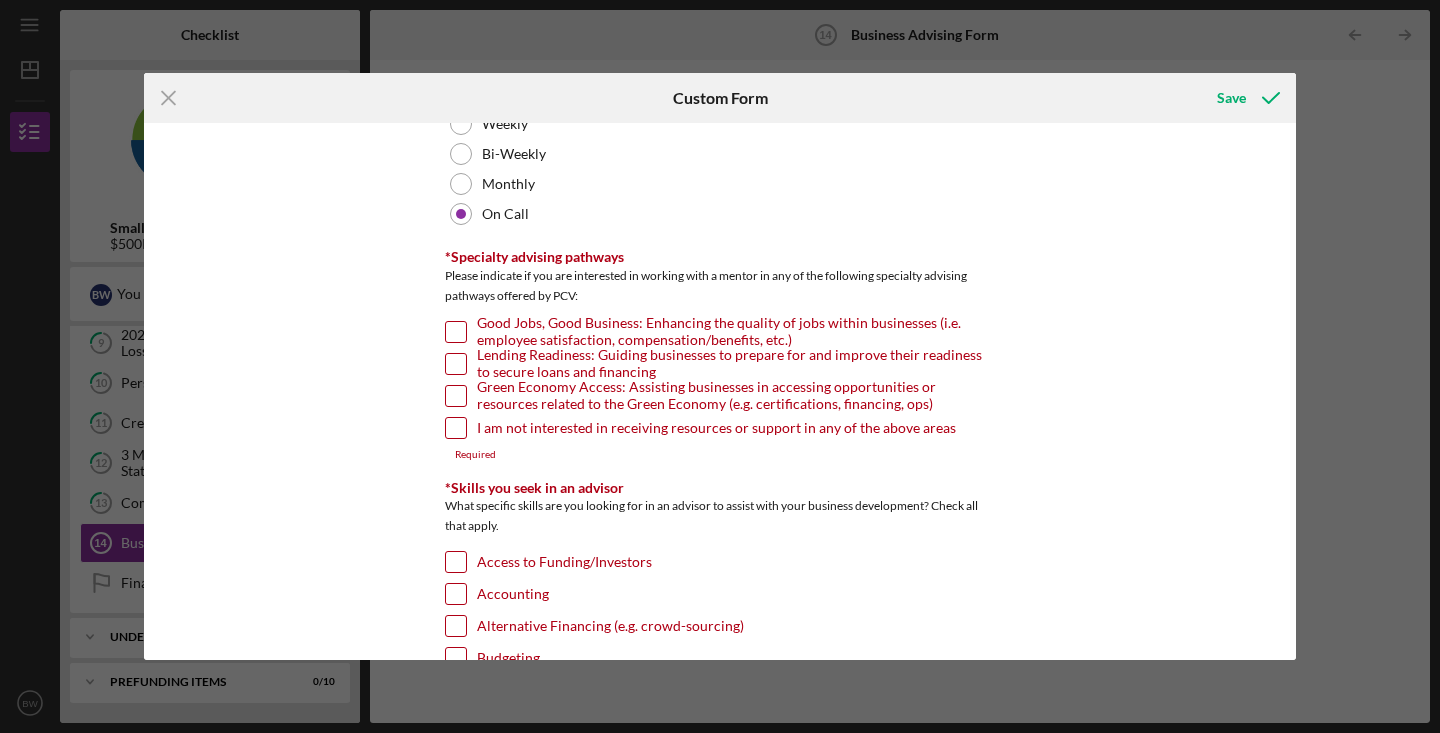 click on "Good Jobs, Good Business: Enhancing the quality of jobs within businesses (i.e. employee satisfaction, compensation/benefits, etc.)" at bounding box center (456, 332) 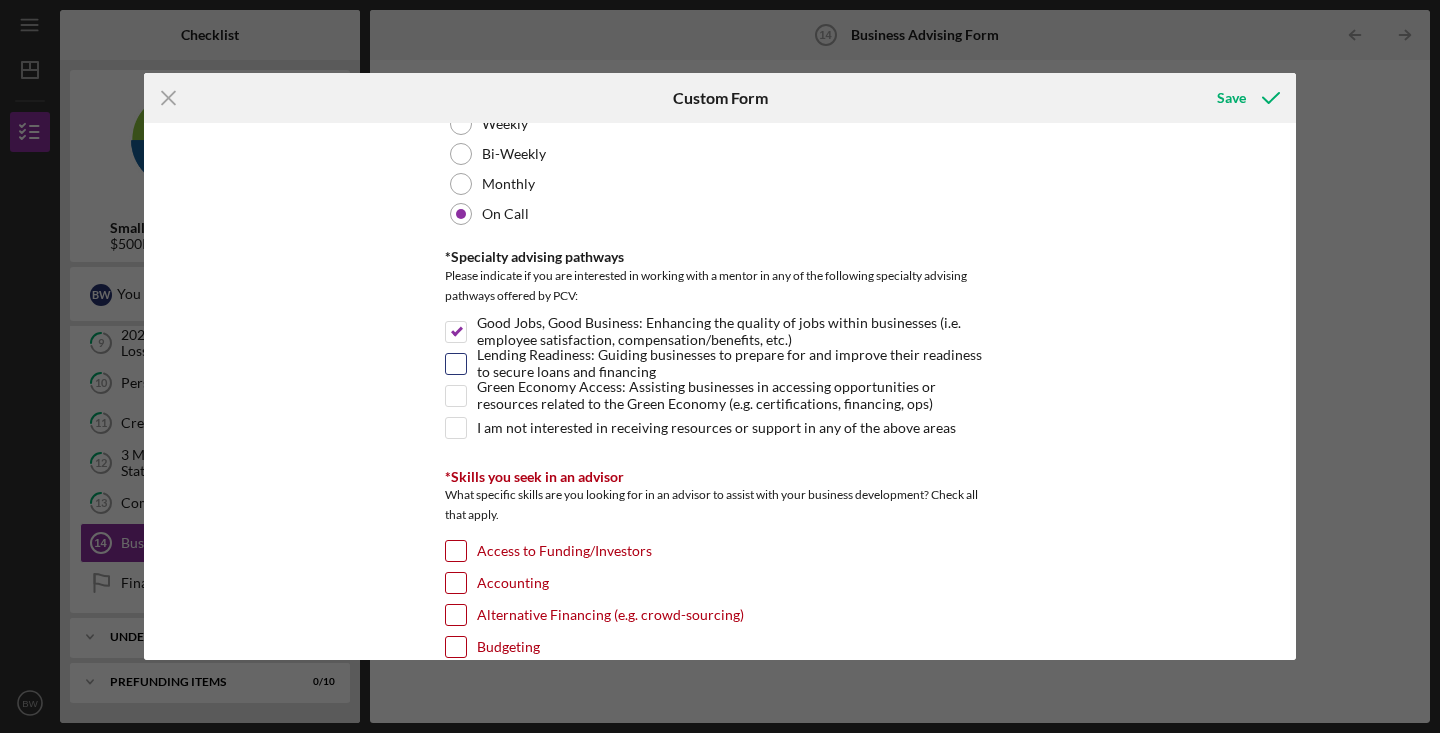 click on "Lending Readiness: Guiding businesses to prepare for and improve their readiness to secure loans and financing" at bounding box center [456, 364] 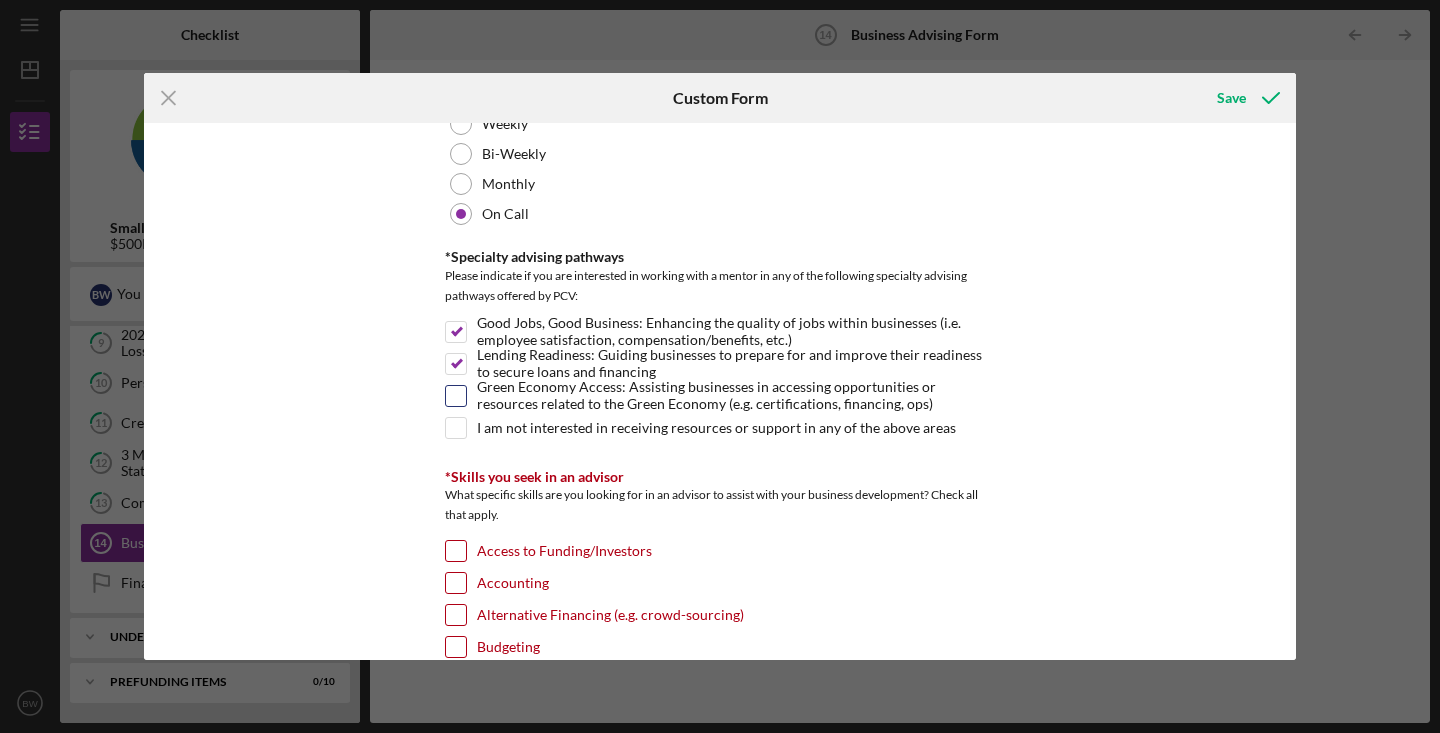 click on "Green Economy Access: Assisting businesses in accessing opportunities or resources related to the Green Economy (e.g. certifications, financing, ops)" at bounding box center [456, 396] 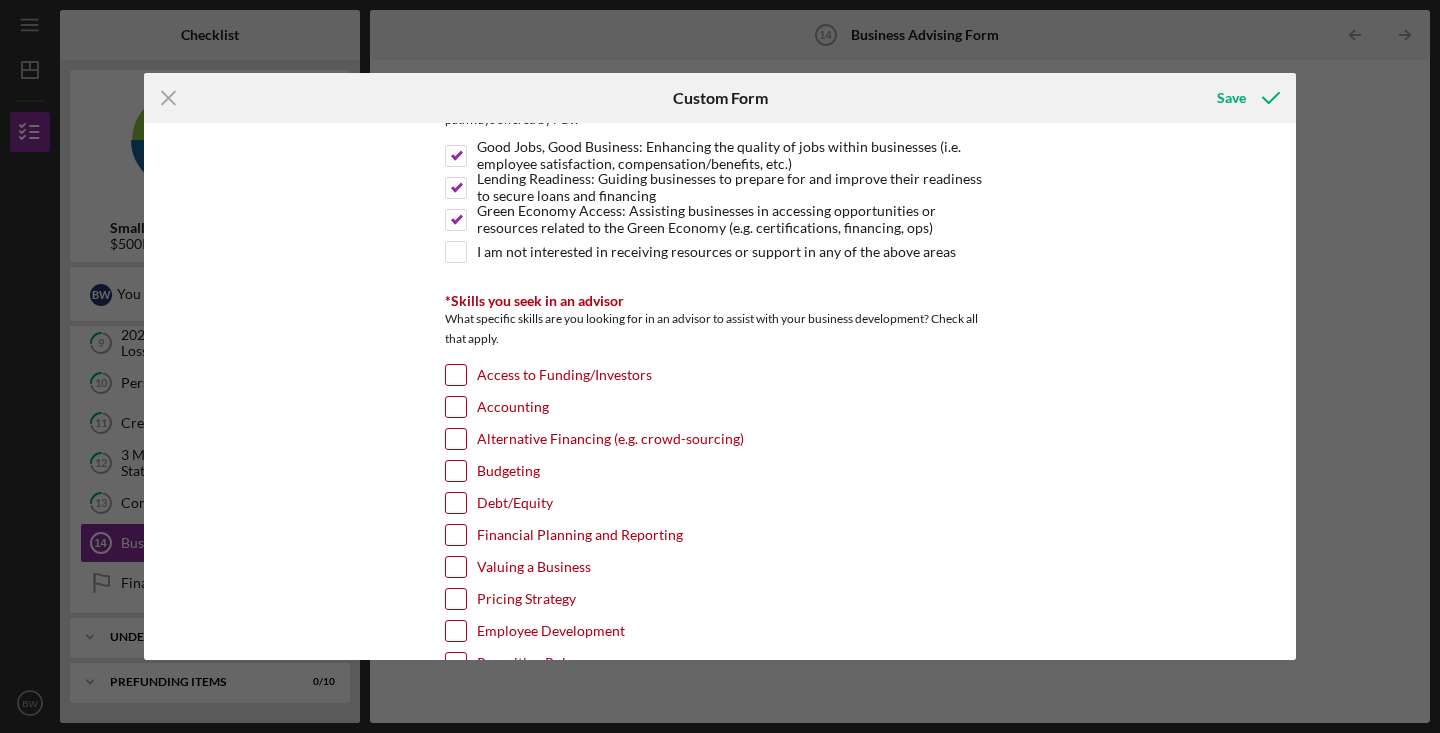 scroll, scrollTop: 450, scrollLeft: 0, axis: vertical 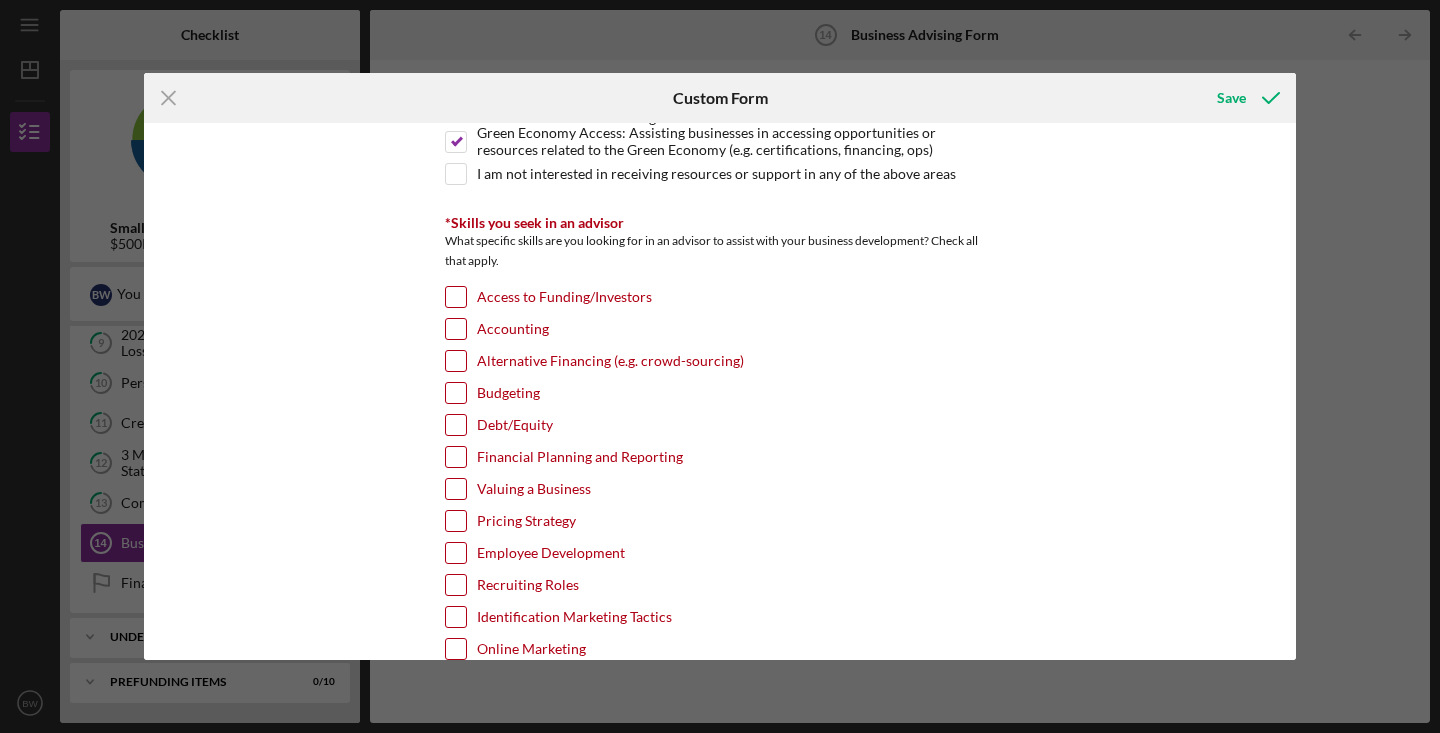 click on "Accounting" at bounding box center (456, 329) 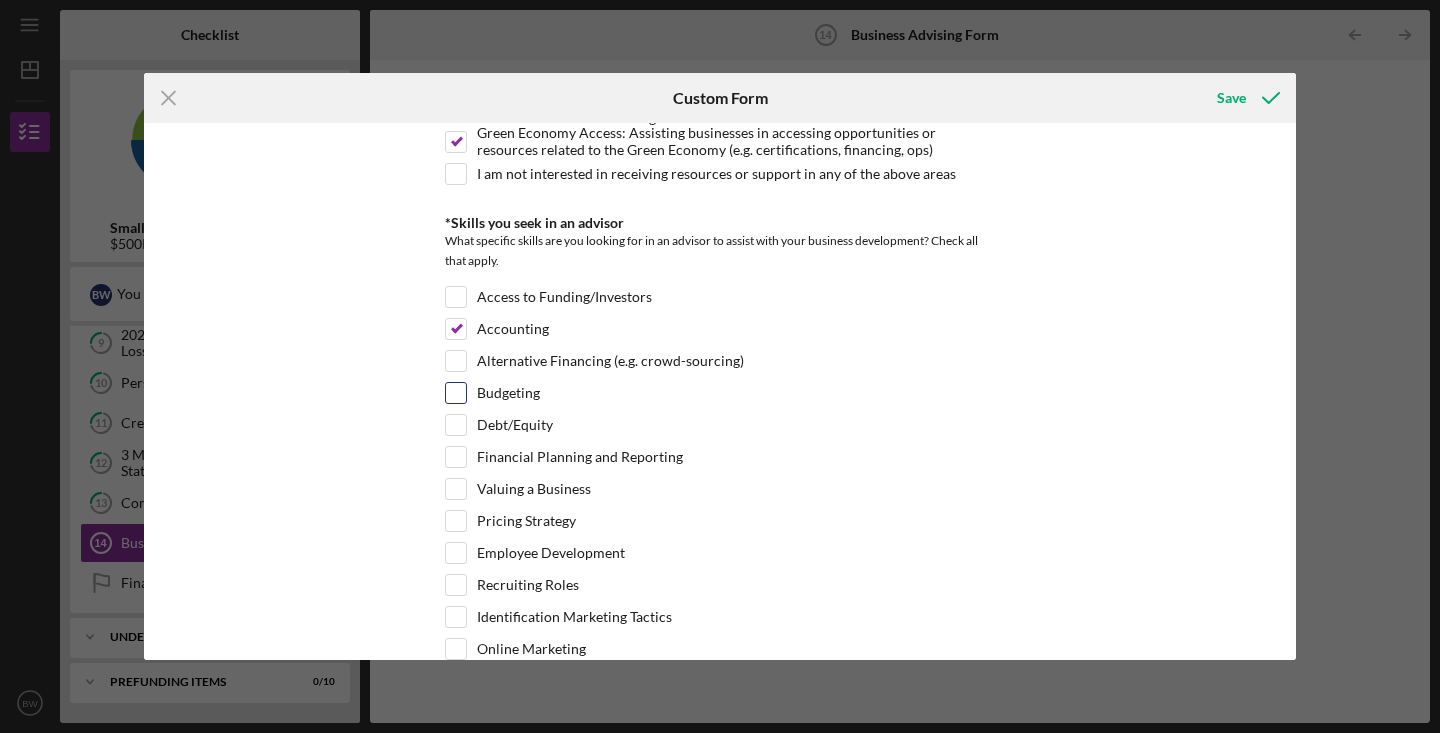 click on "Budgeting" at bounding box center (456, 393) 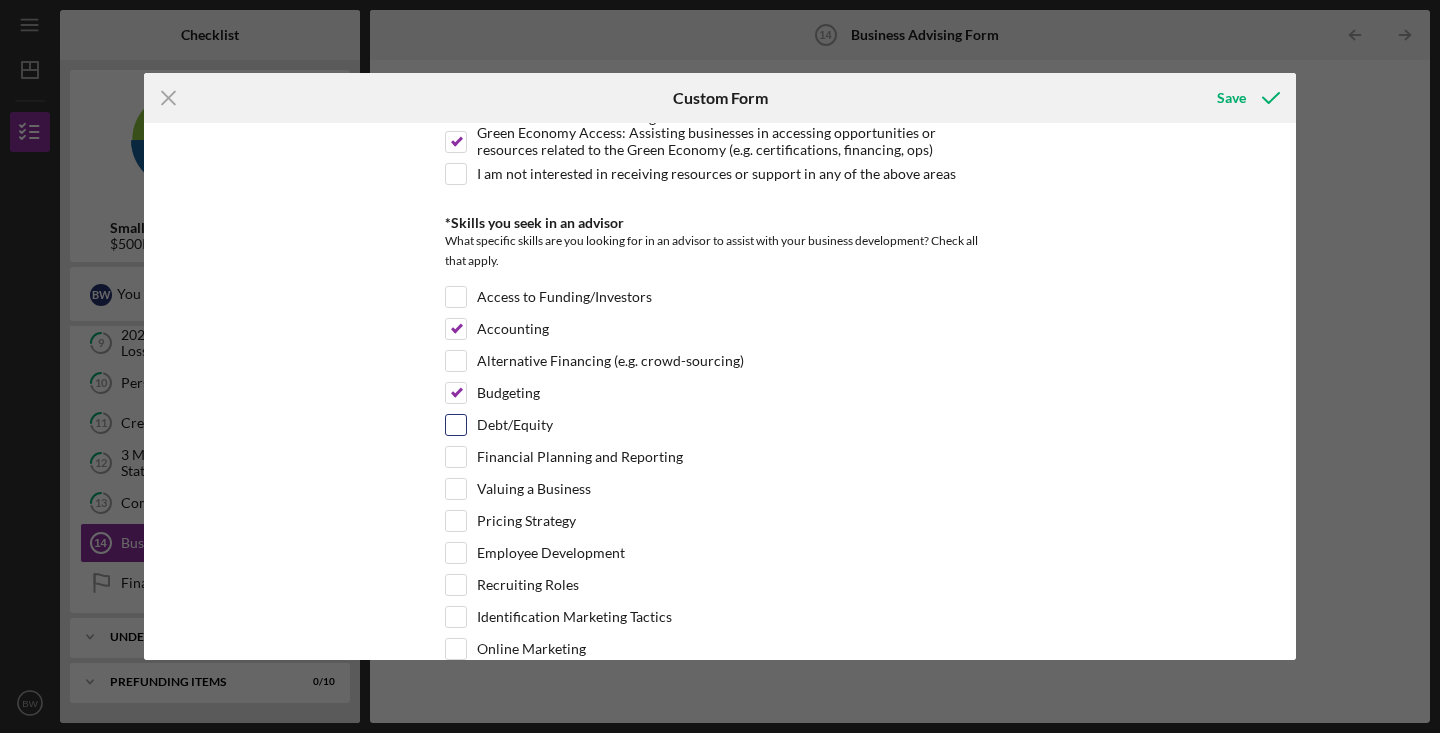 click on "Debt/Equity" at bounding box center (720, 430) 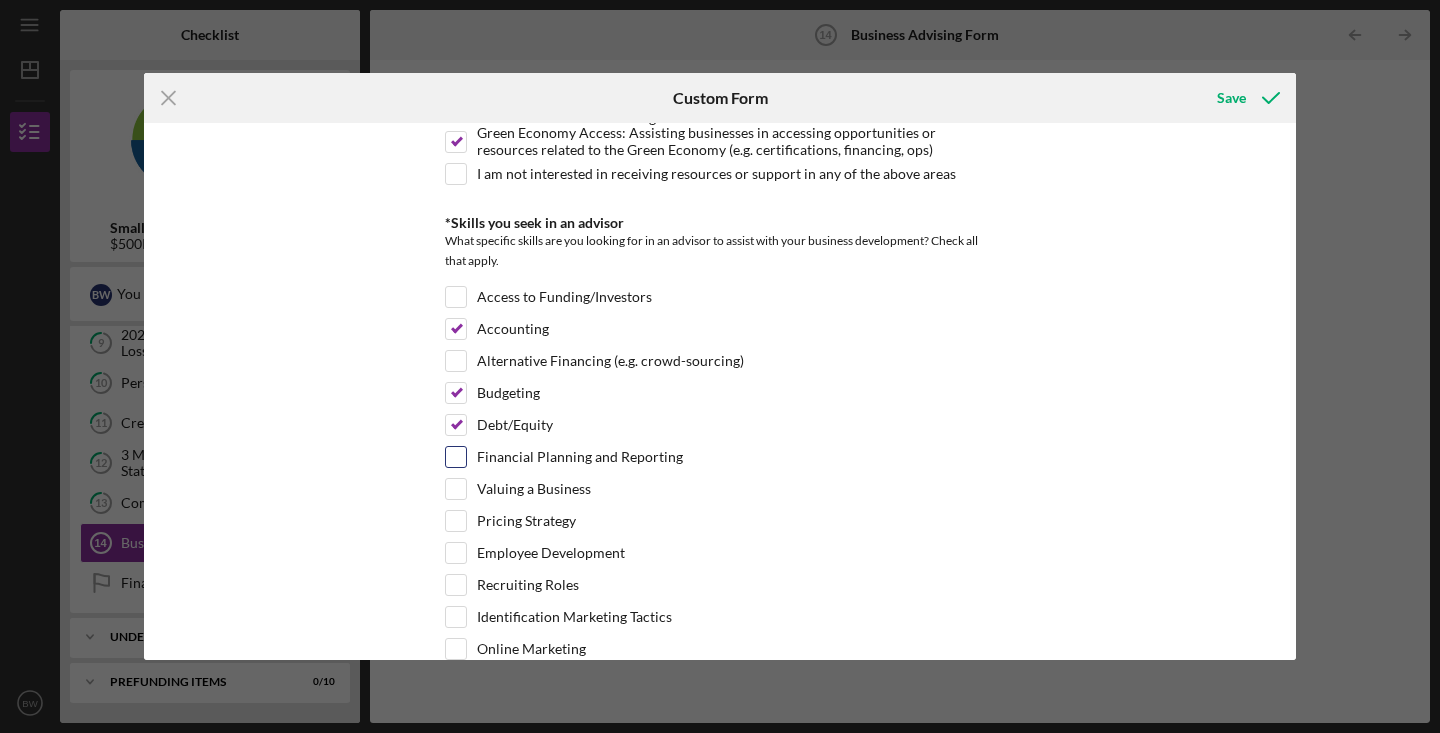 click on "Financial Planning and Reporting" at bounding box center (456, 457) 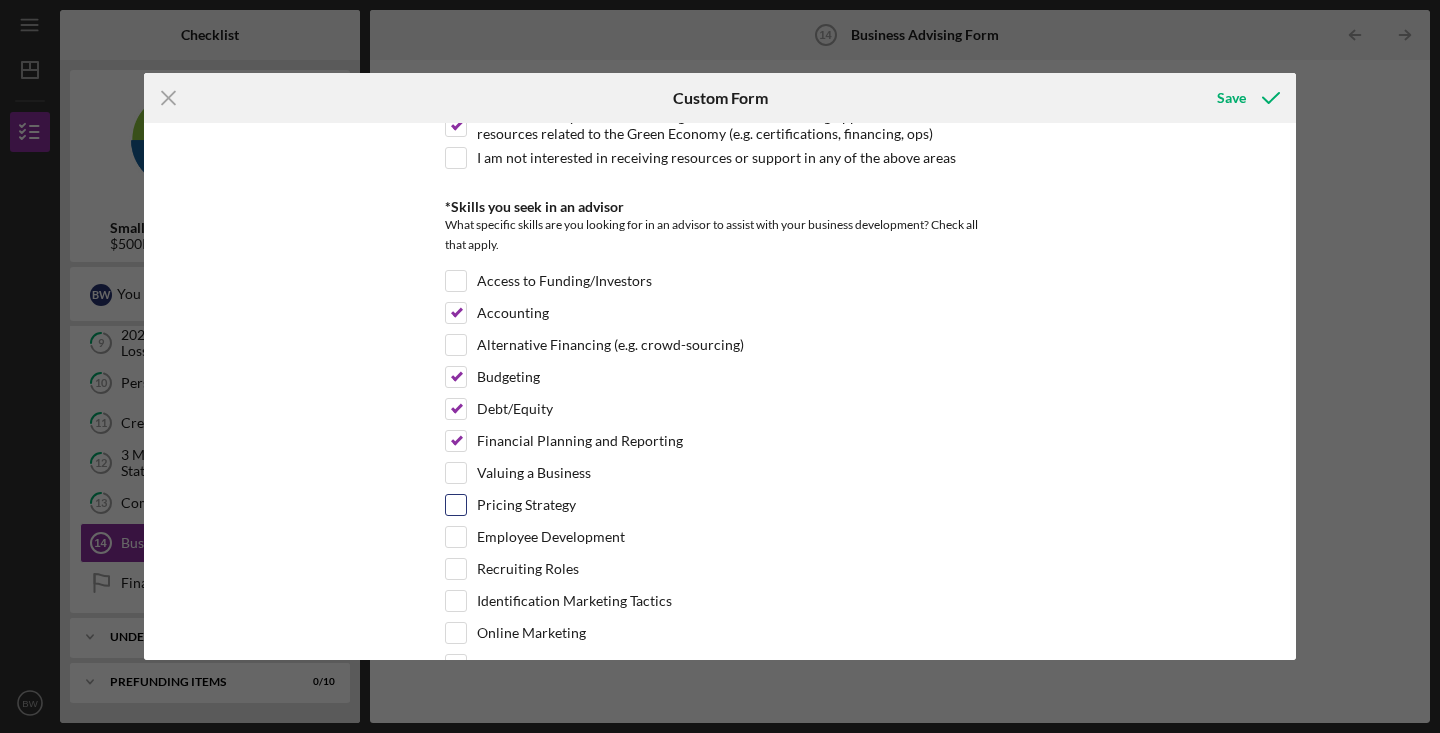 scroll, scrollTop: 468, scrollLeft: 0, axis: vertical 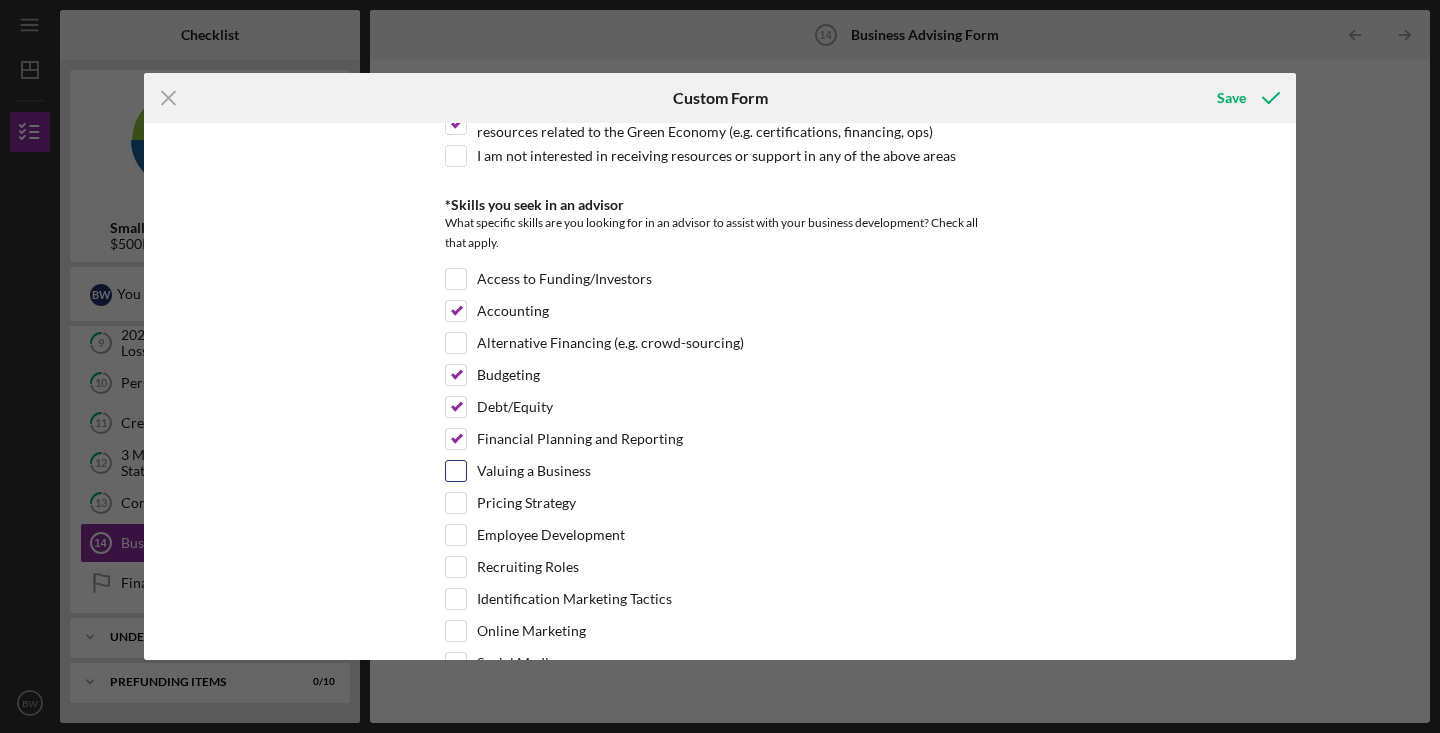 click on "Valuing a Business" at bounding box center (456, 471) 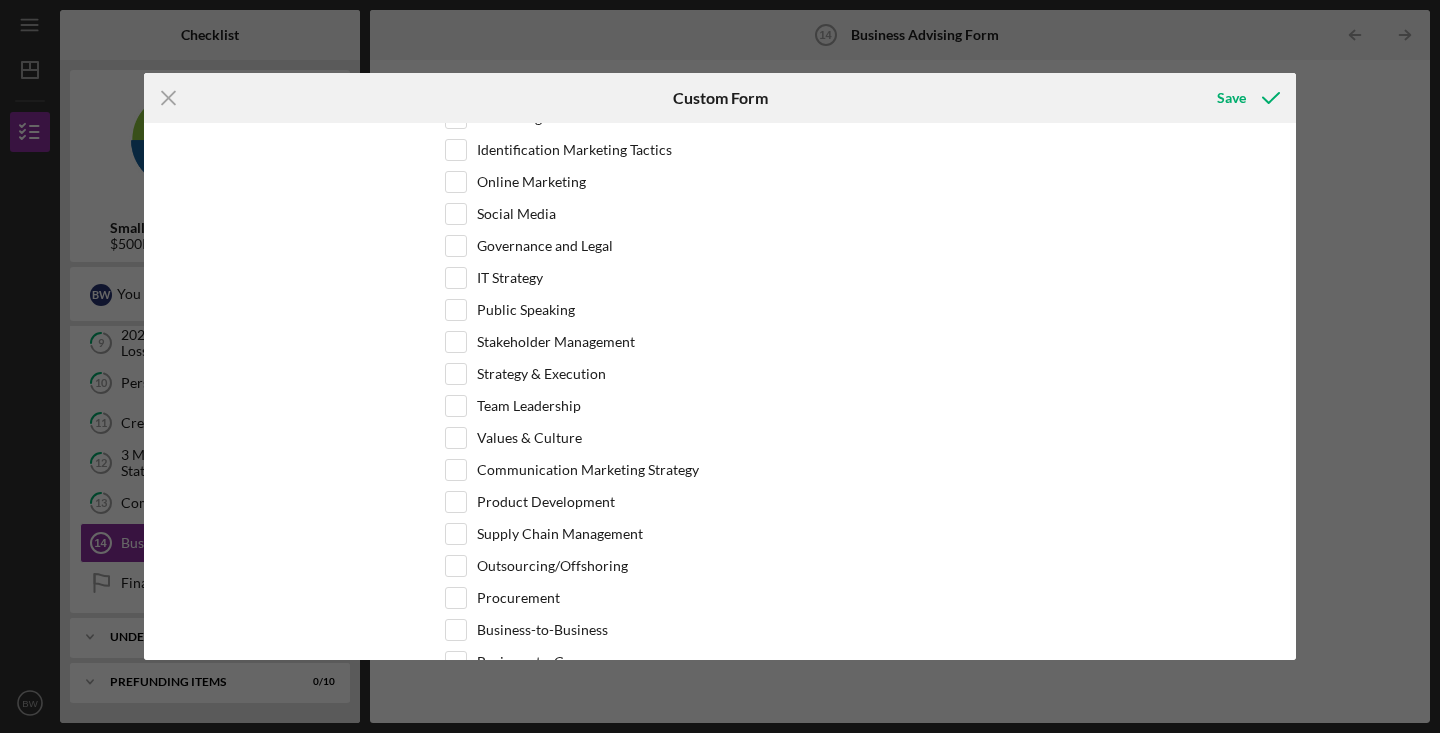 scroll, scrollTop: 923, scrollLeft: 0, axis: vertical 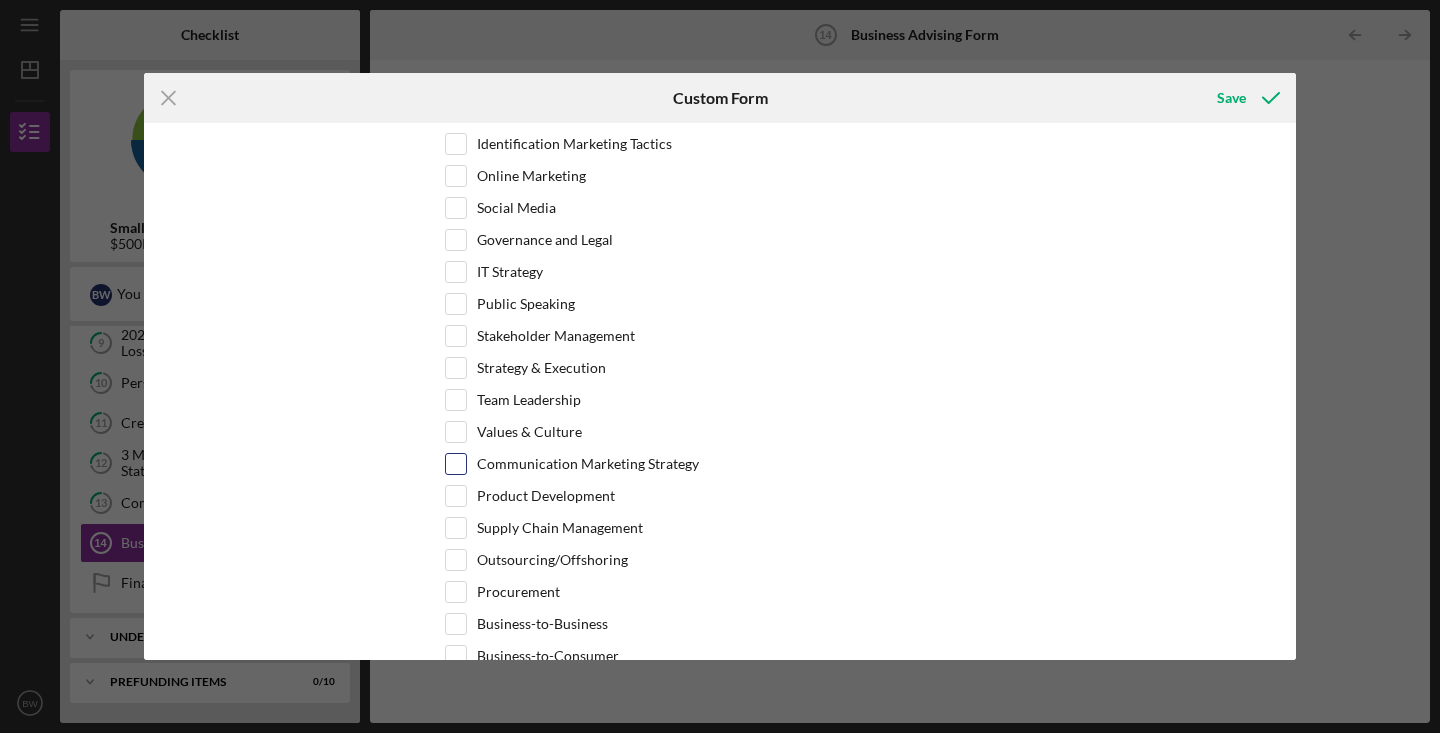 click on "Communication Marketing Strategy" at bounding box center (456, 464) 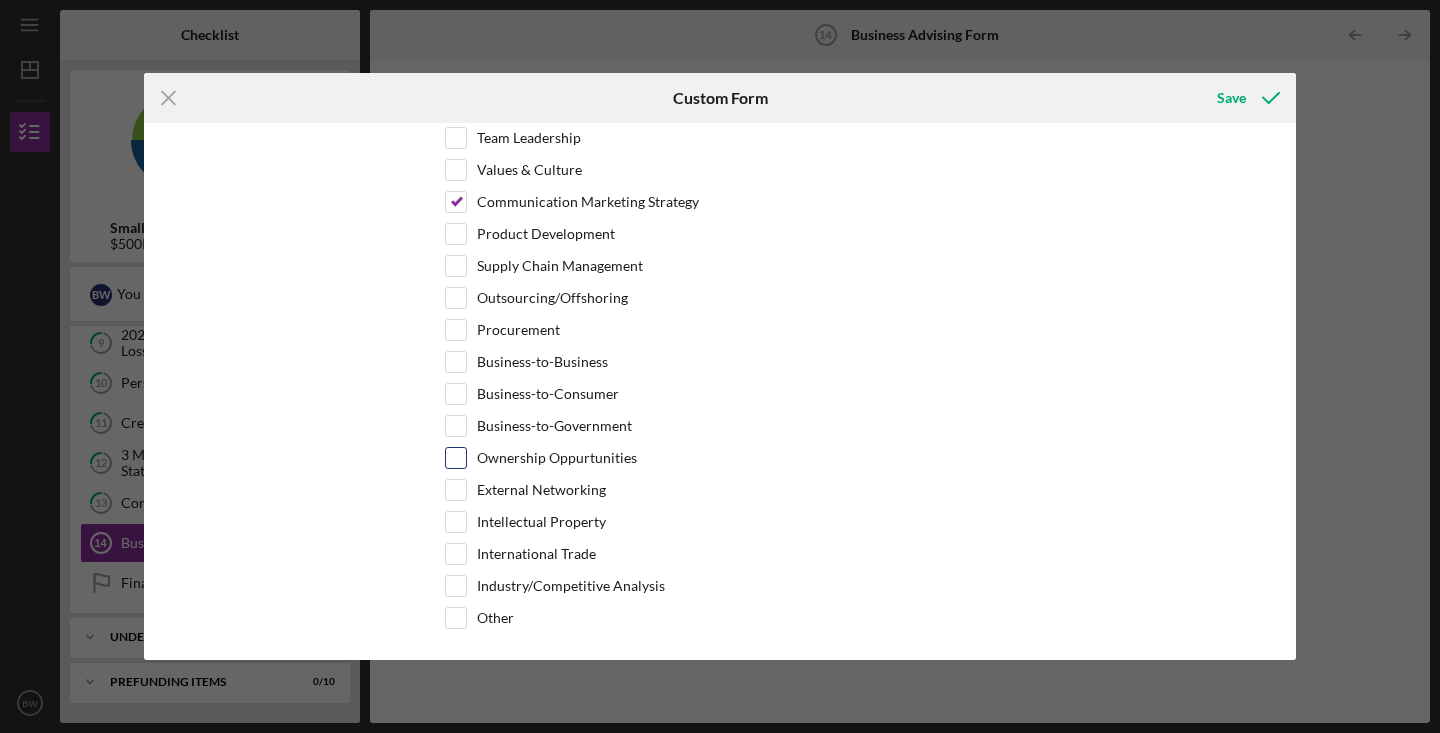 scroll, scrollTop: 1223, scrollLeft: 0, axis: vertical 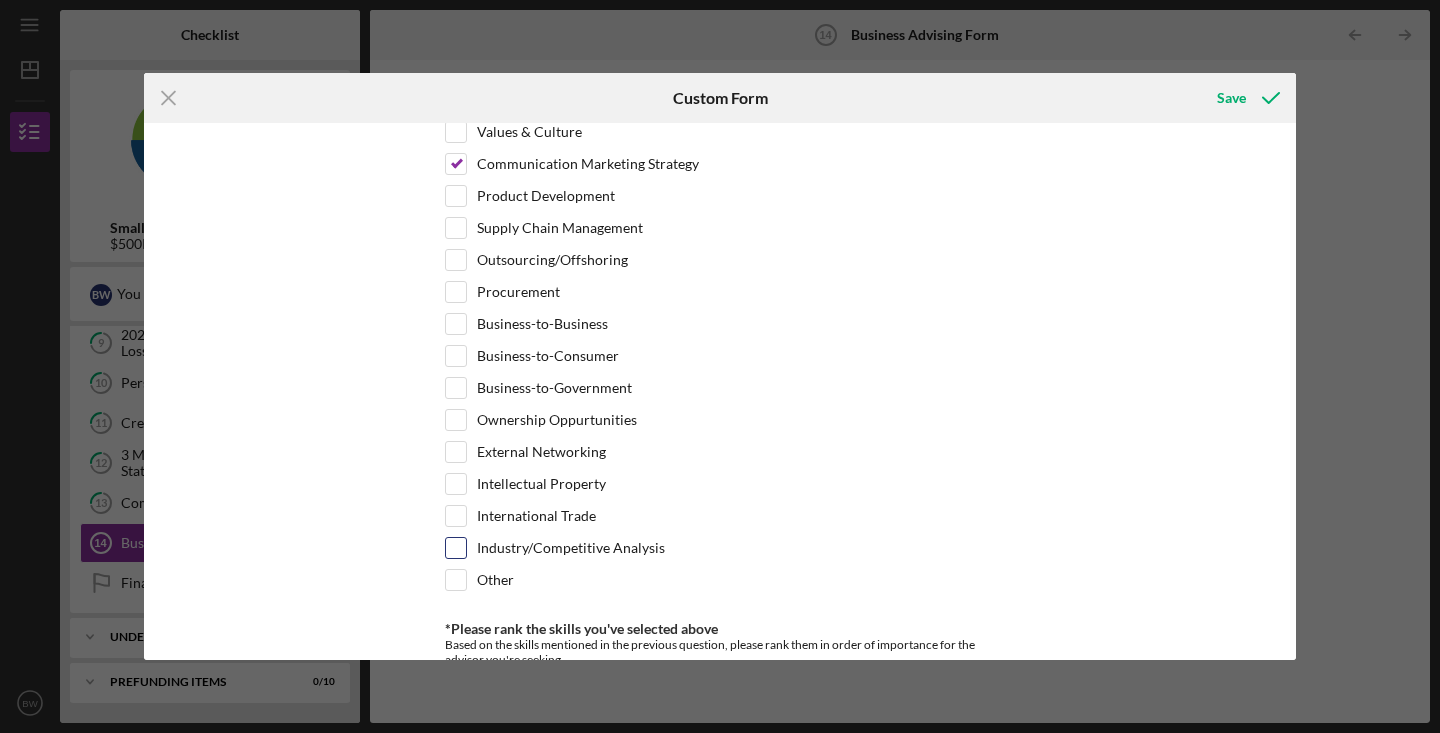 click at bounding box center [456, 548] 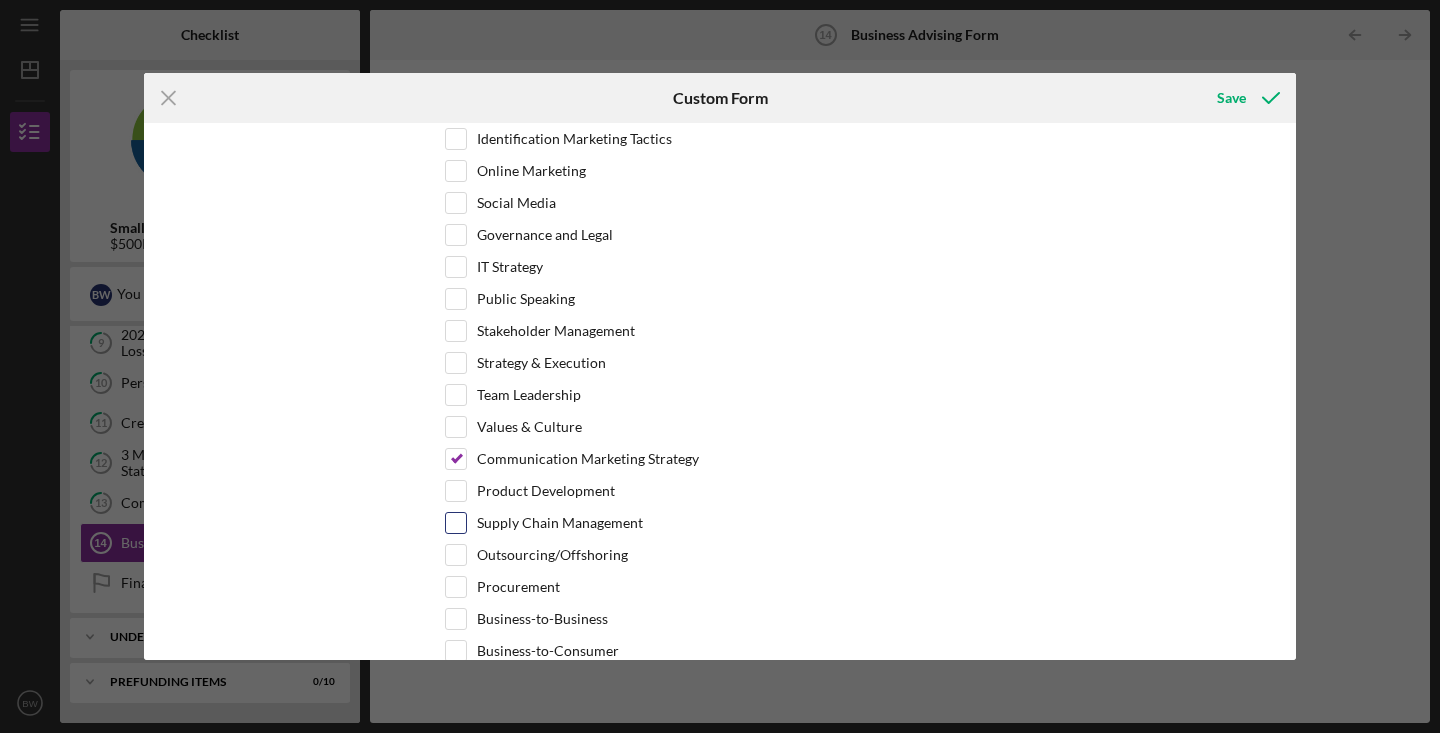 scroll, scrollTop: 829, scrollLeft: 0, axis: vertical 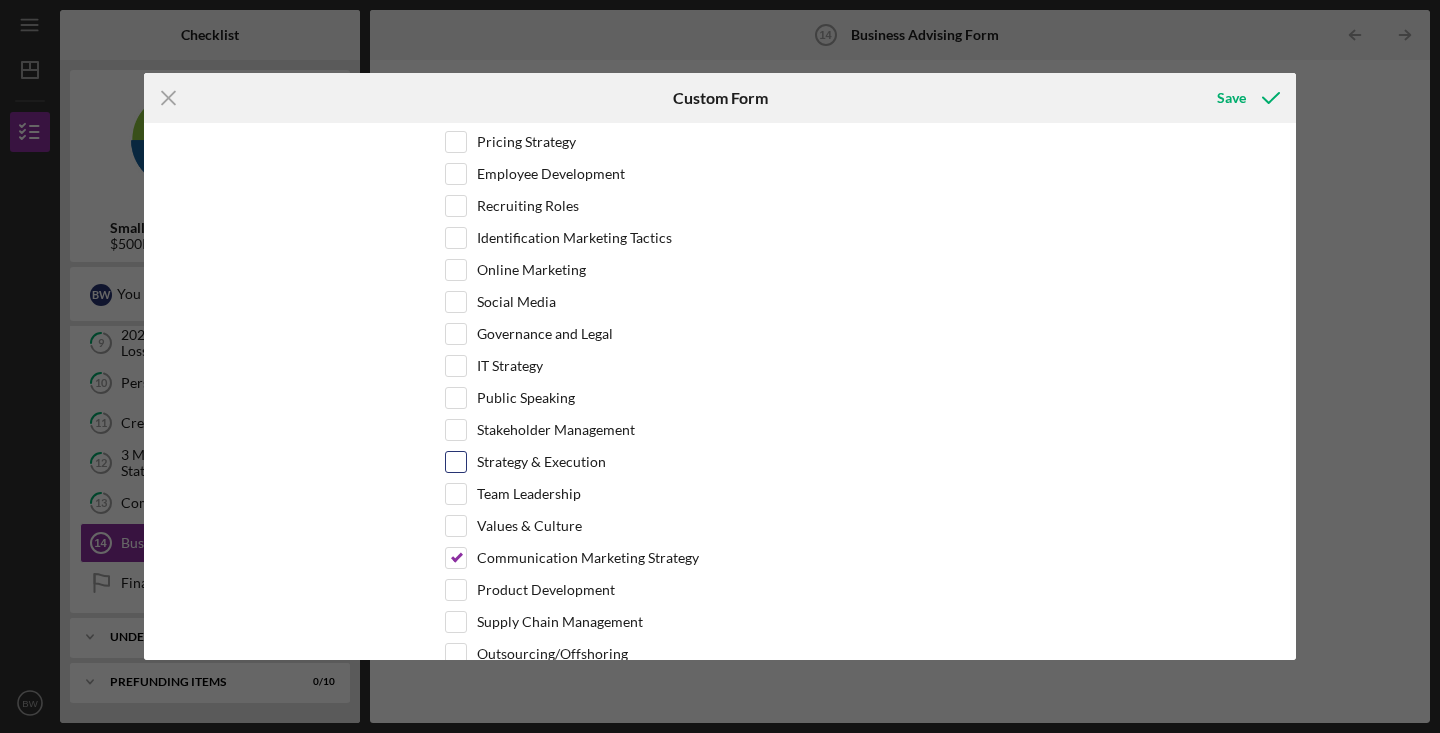 click on "Strategy & Execution" at bounding box center (456, 462) 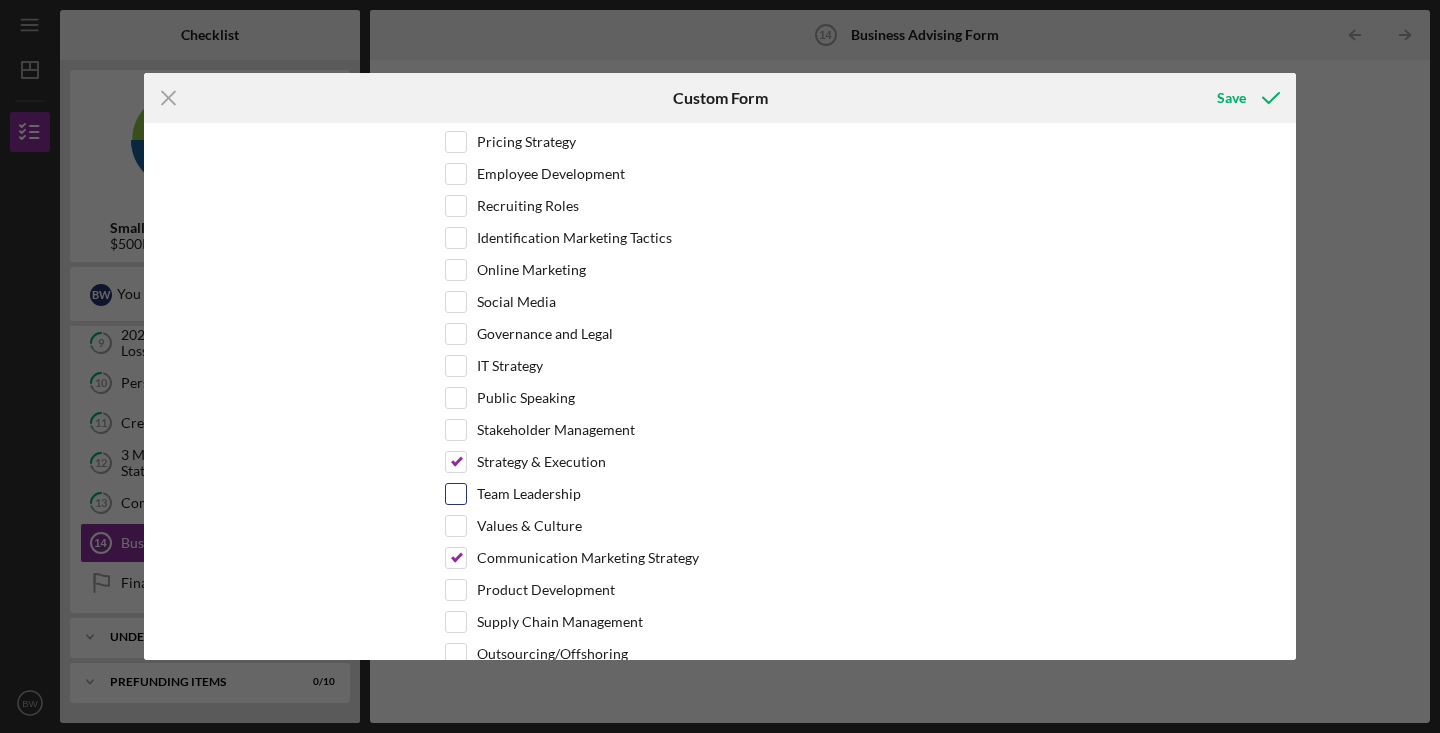 click on "Team Leadership" at bounding box center (456, 494) 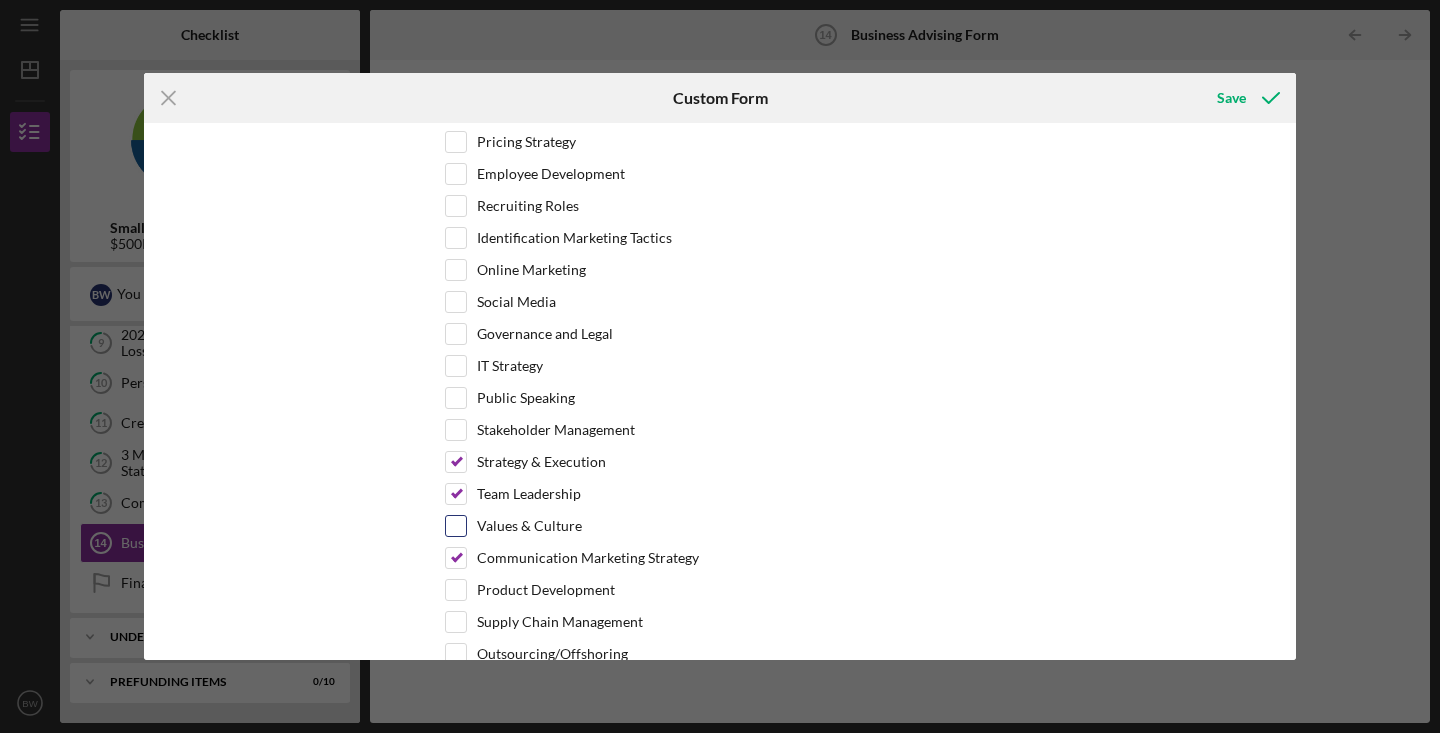 click on "Values & Culture" at bounding box center [456, 526] 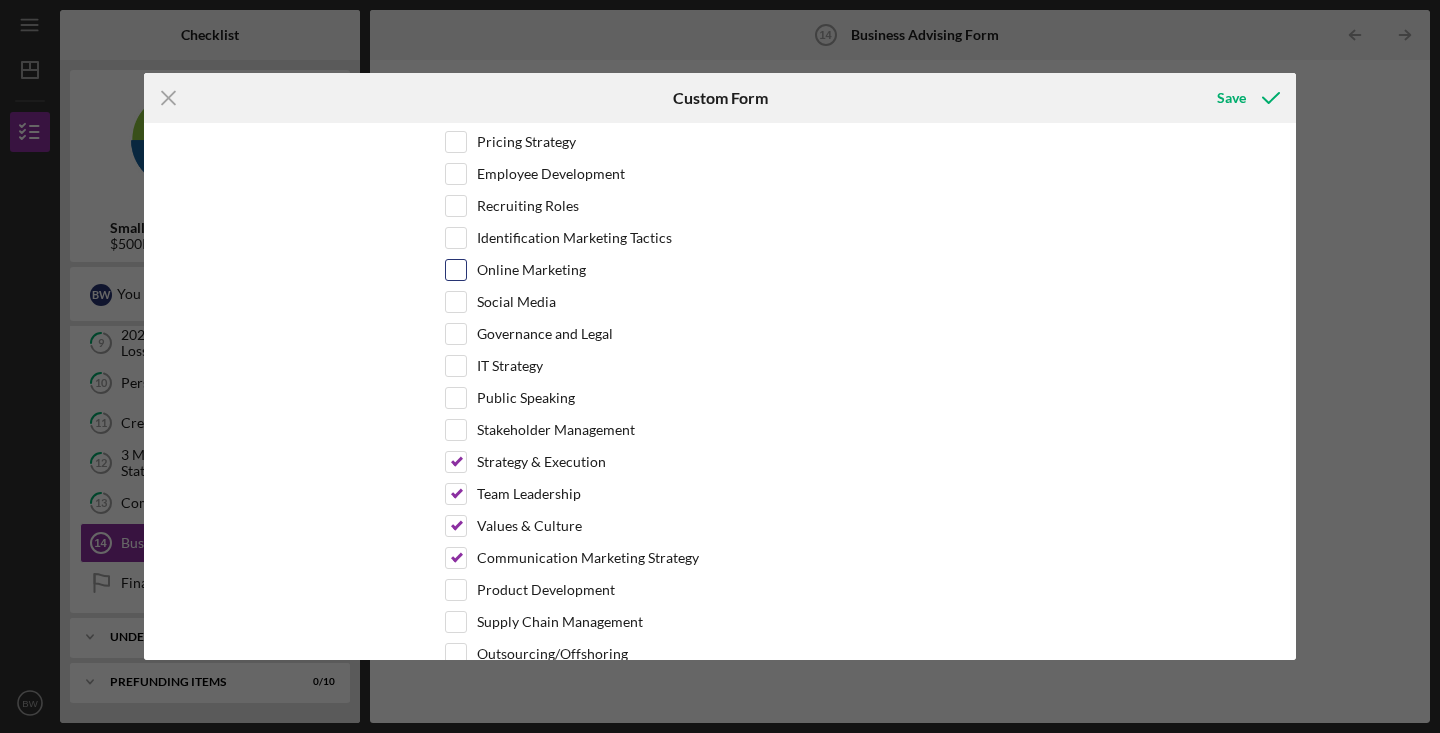 click on "Online Marketing" at bounding box center [456, 270] 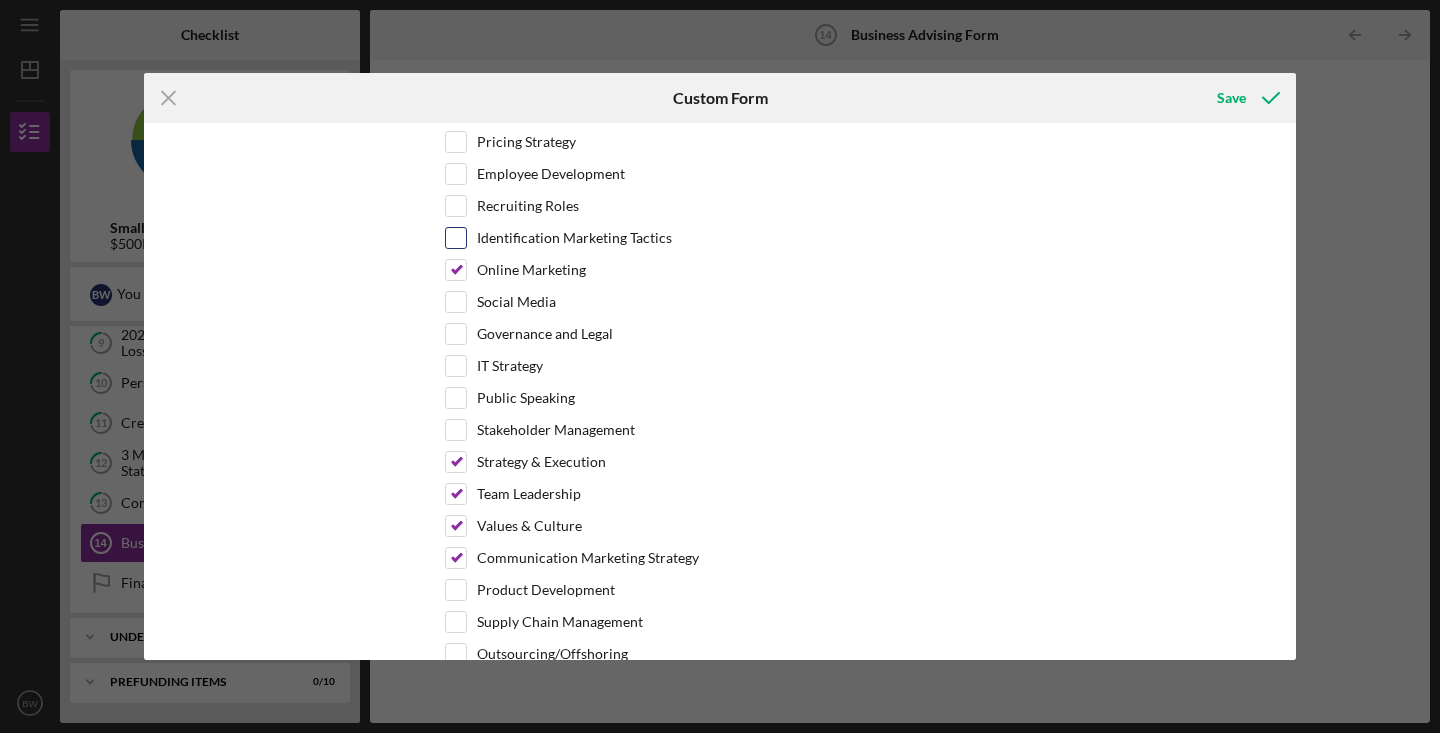 click on "Identification Marketing Tactics" at bounding box center [456, 238] 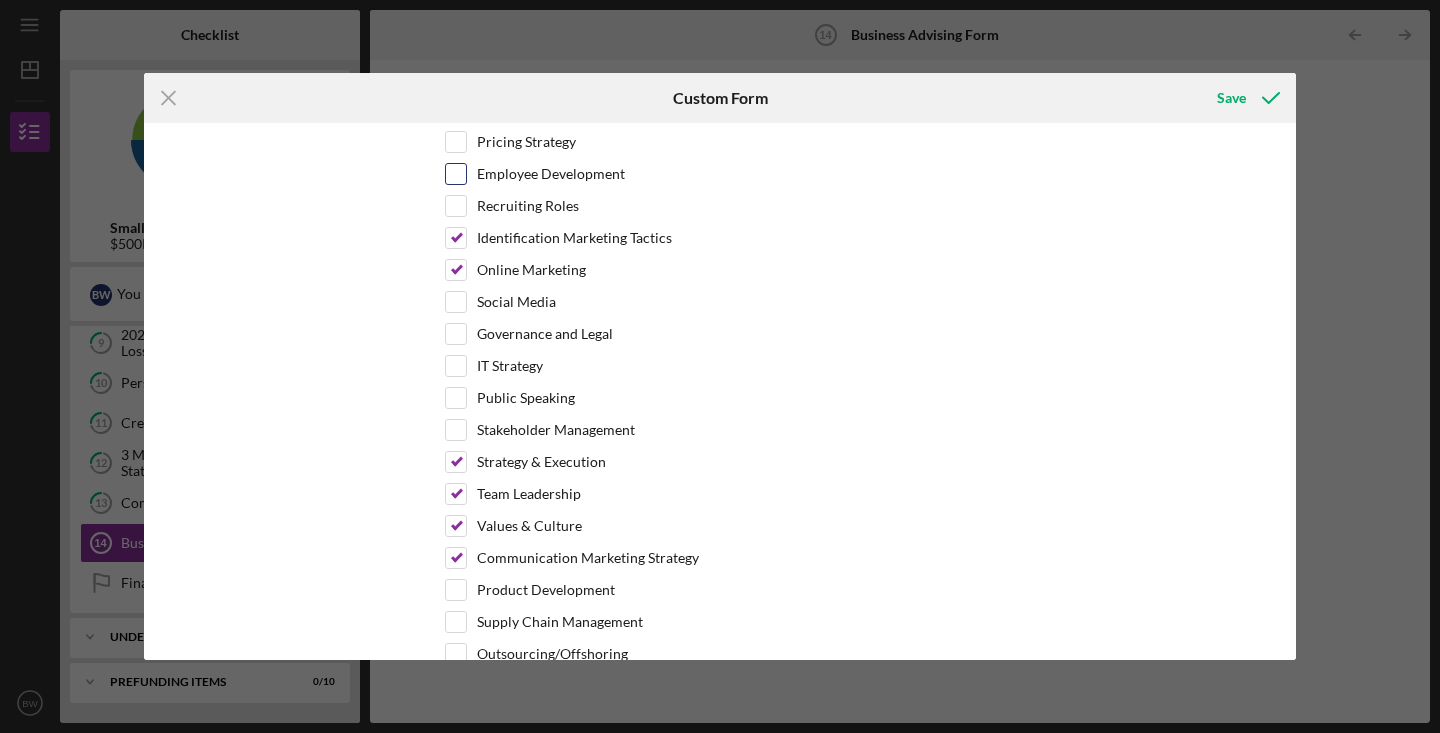 click on "Employee Development" at bounding box center (456, 174) 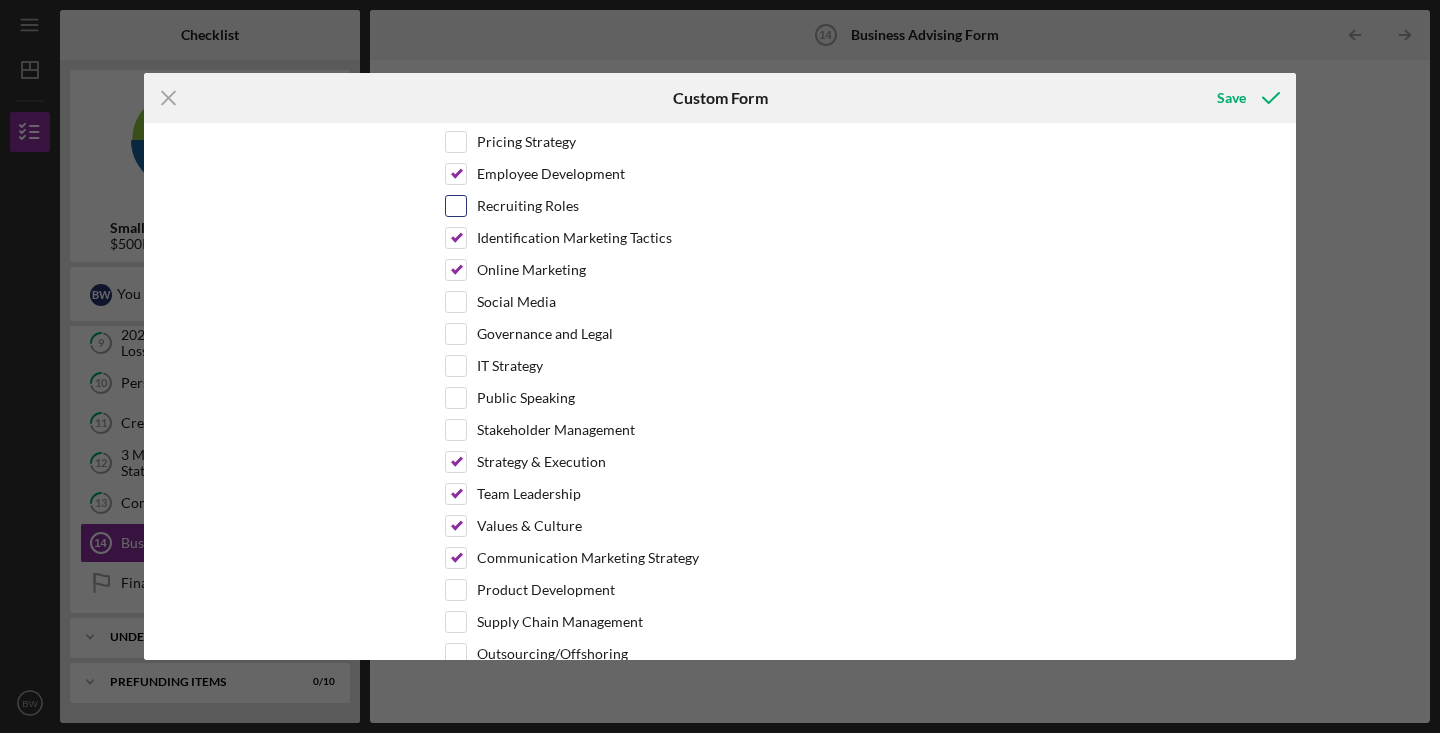 scroll, scrollTop: 802, scrollLeft: 0, axis: vertical 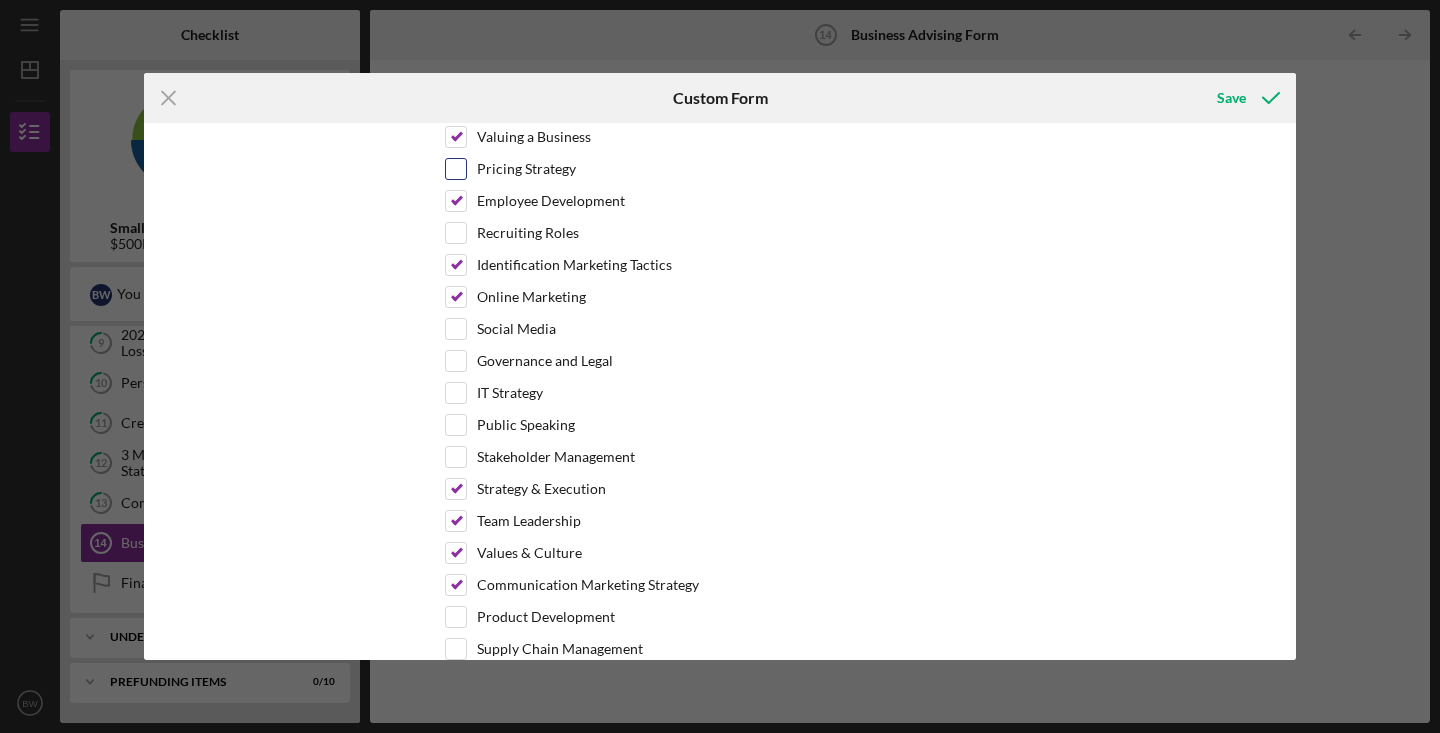 click on "Pricing Strategy" at bounding box center (720, 174) 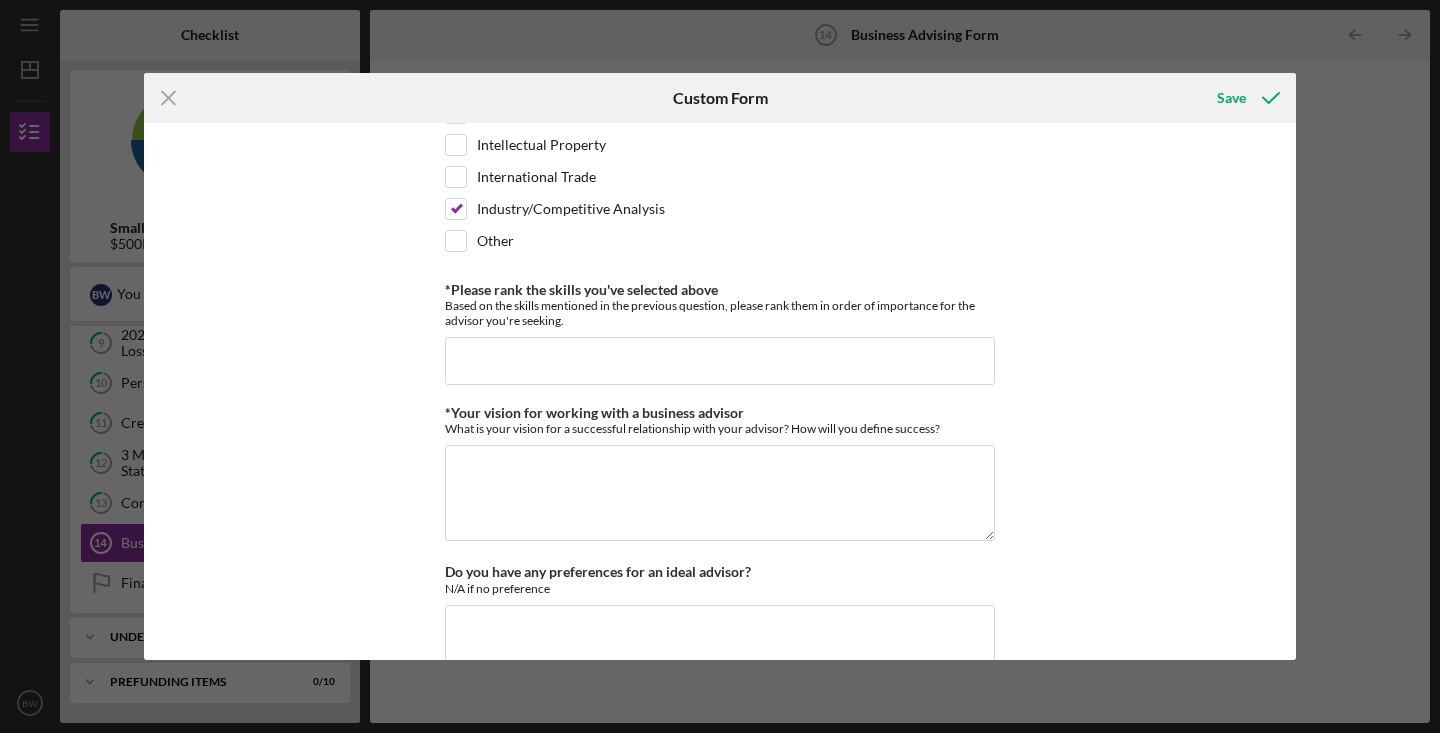 scroll, scrollTop: 1576, scrollLeft: 0, axis: vertical 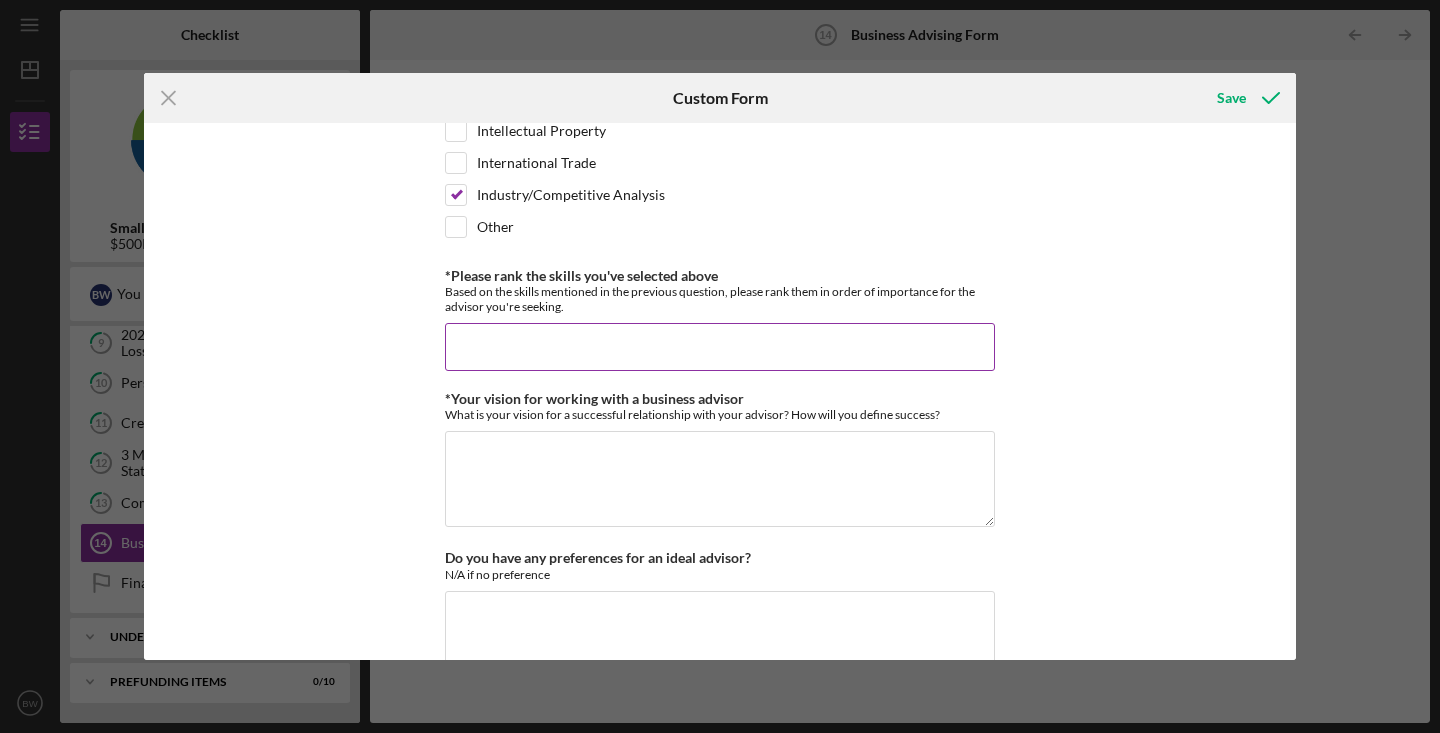 click on "*Please rank the skills you've selected above" at bounding box center [720, 347] 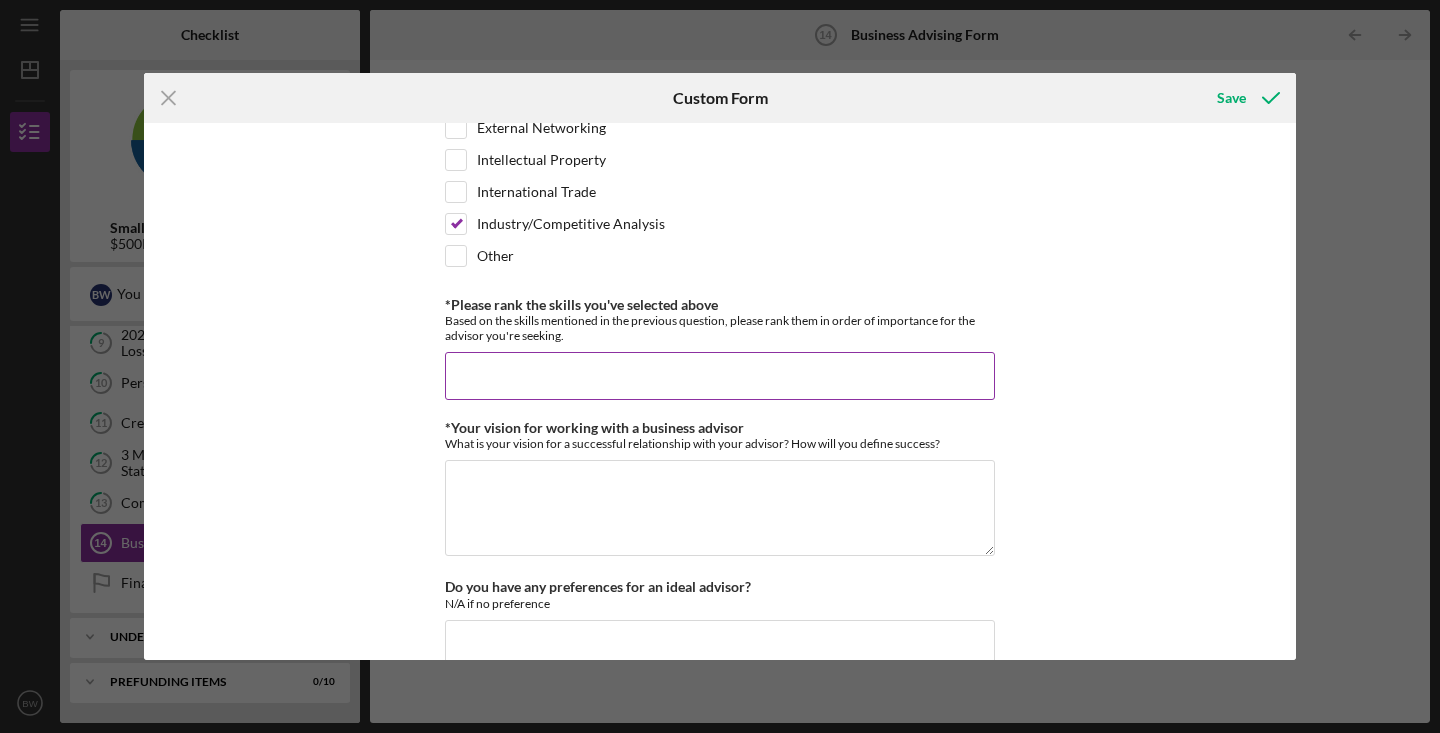 click on "*Please rank the skills you've selected above" at bounding box center [720, 376] 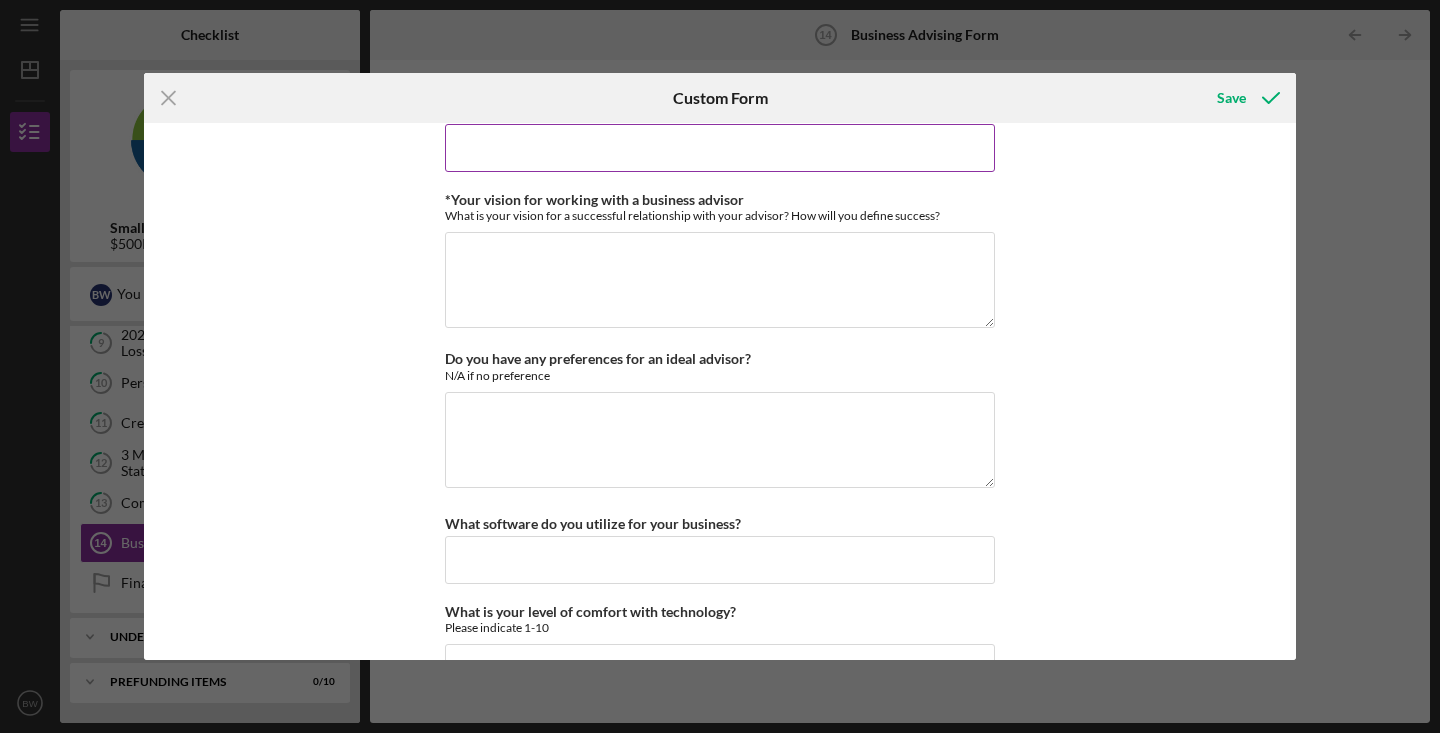 scroll, scrollTop: 1836, scrollLeft: 0, axis: vertical 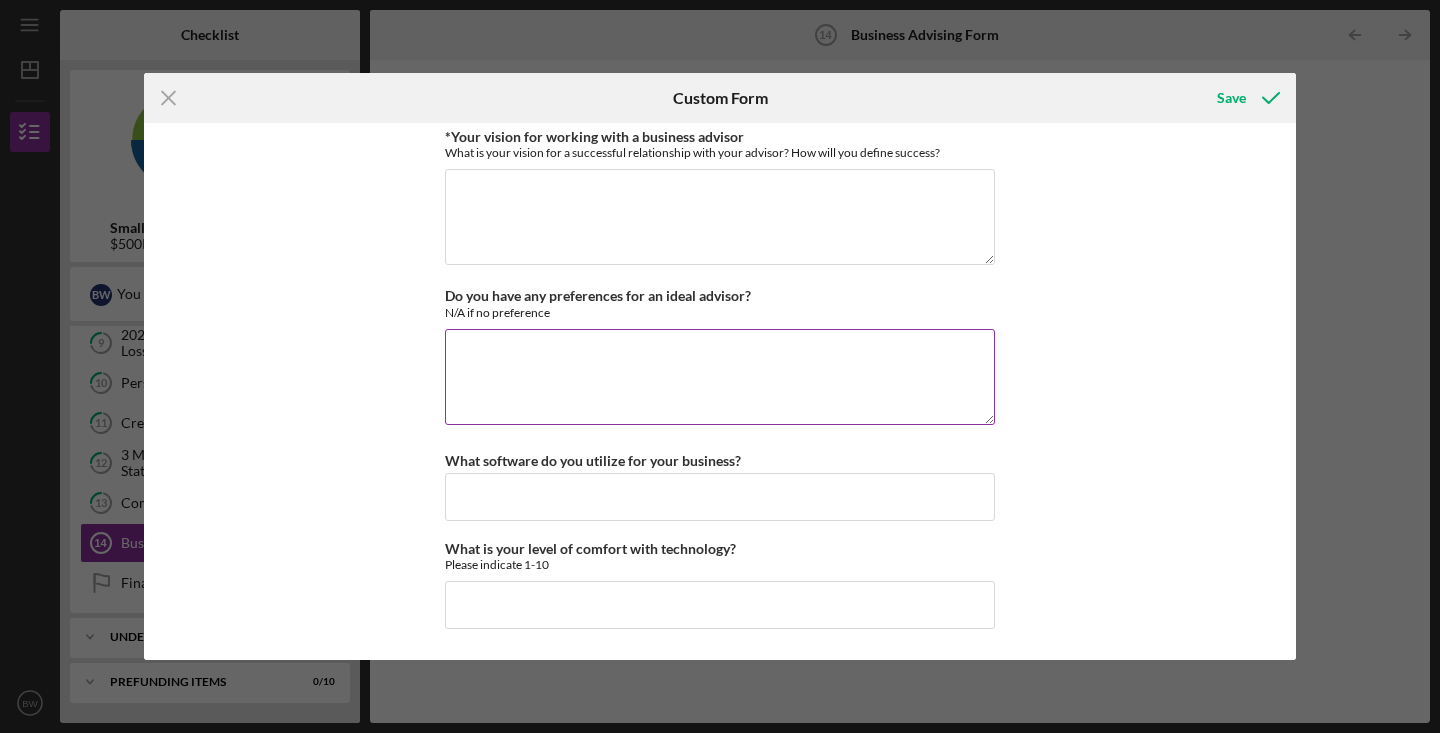 click on "Do you have any preferences for an ideal advisor?" at bounding box center [720, 377] 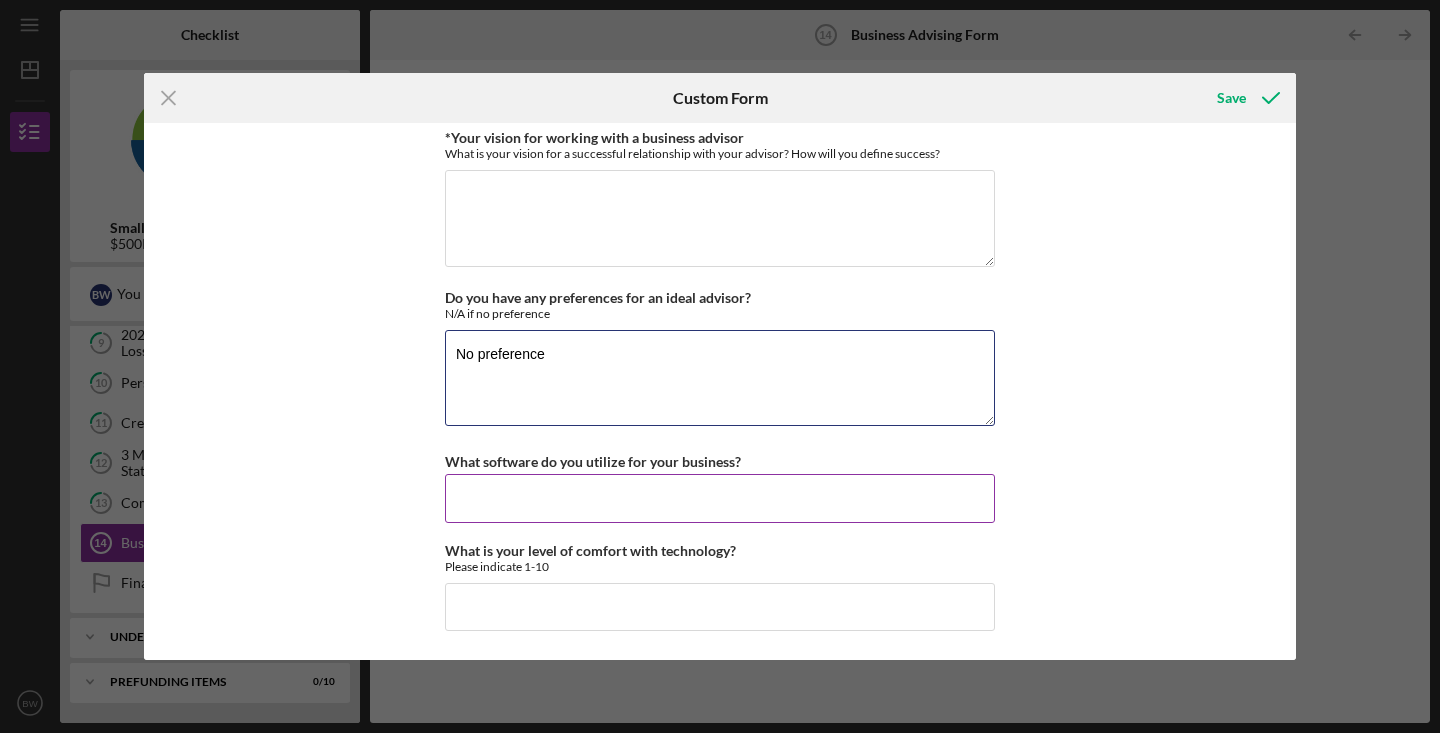 type on "No preference" 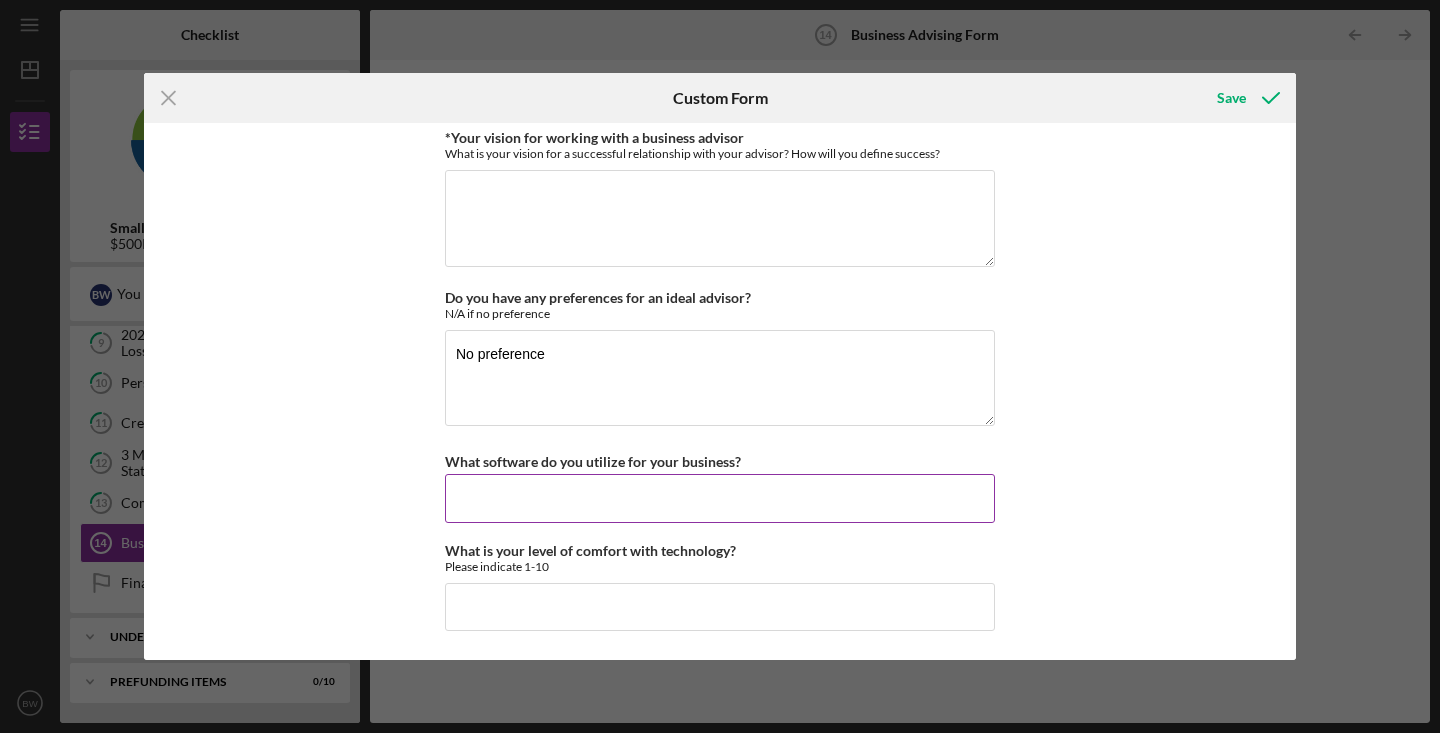 click on "What software do you utilize for your business?" at bounding box center [720, 498] 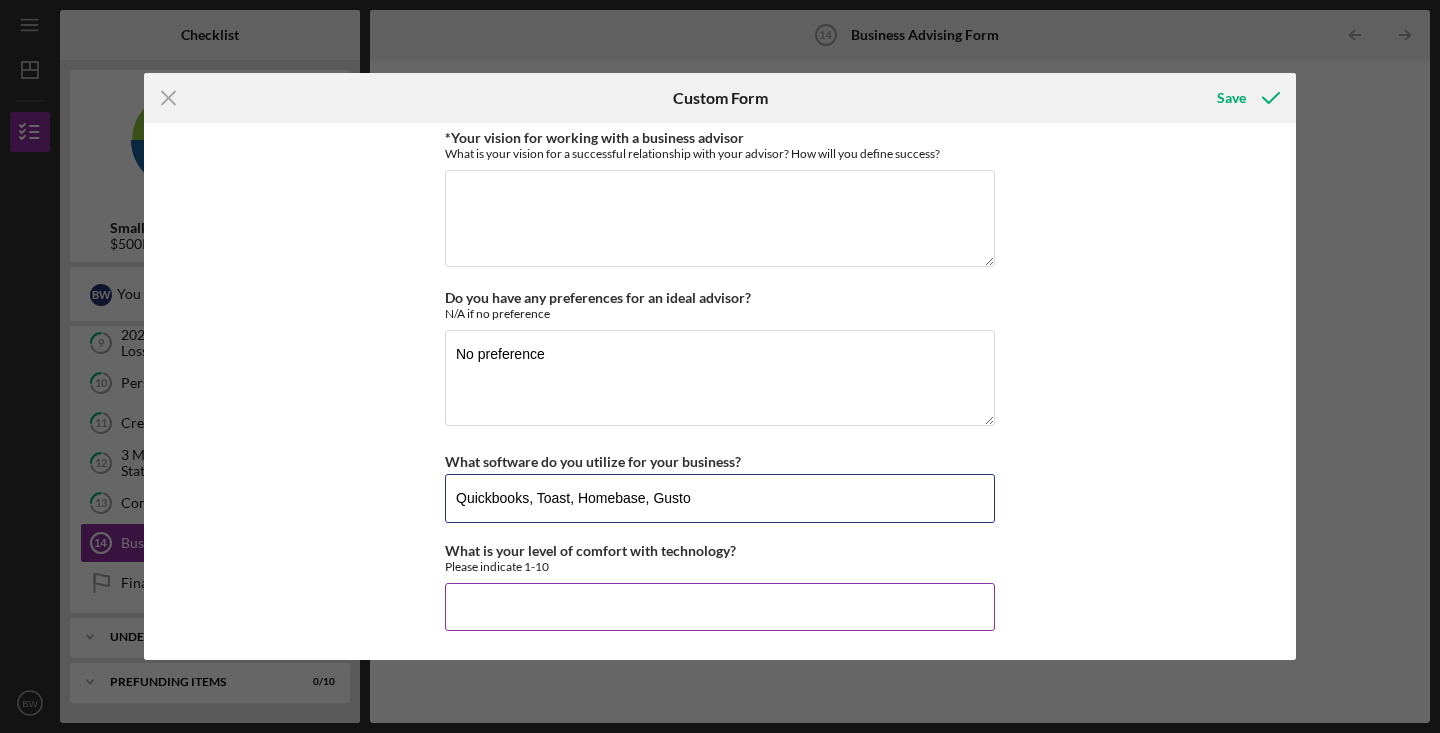type on "Quickbooks, Toast, Homebase, Gusto" 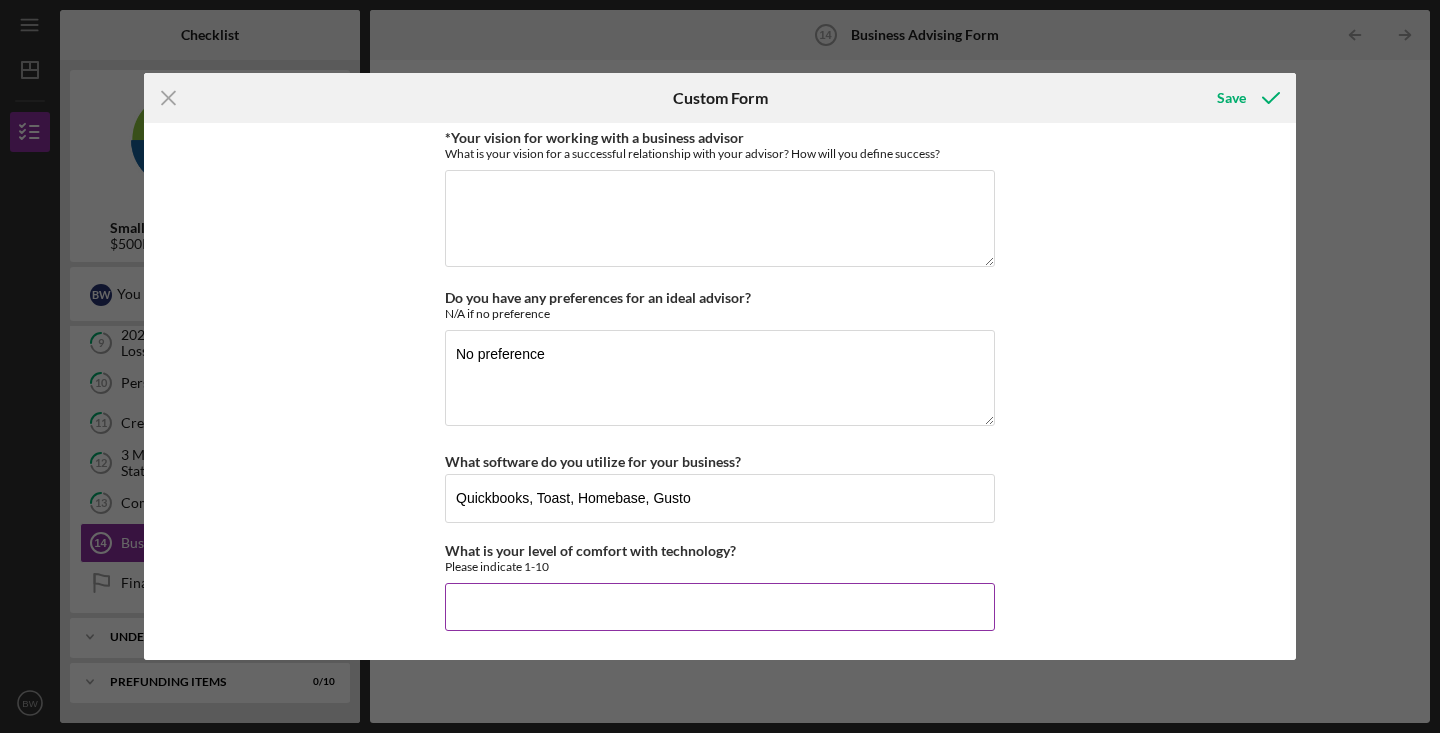 click on "What is your level of comfort with technology?" at bounding box center [720, 607] 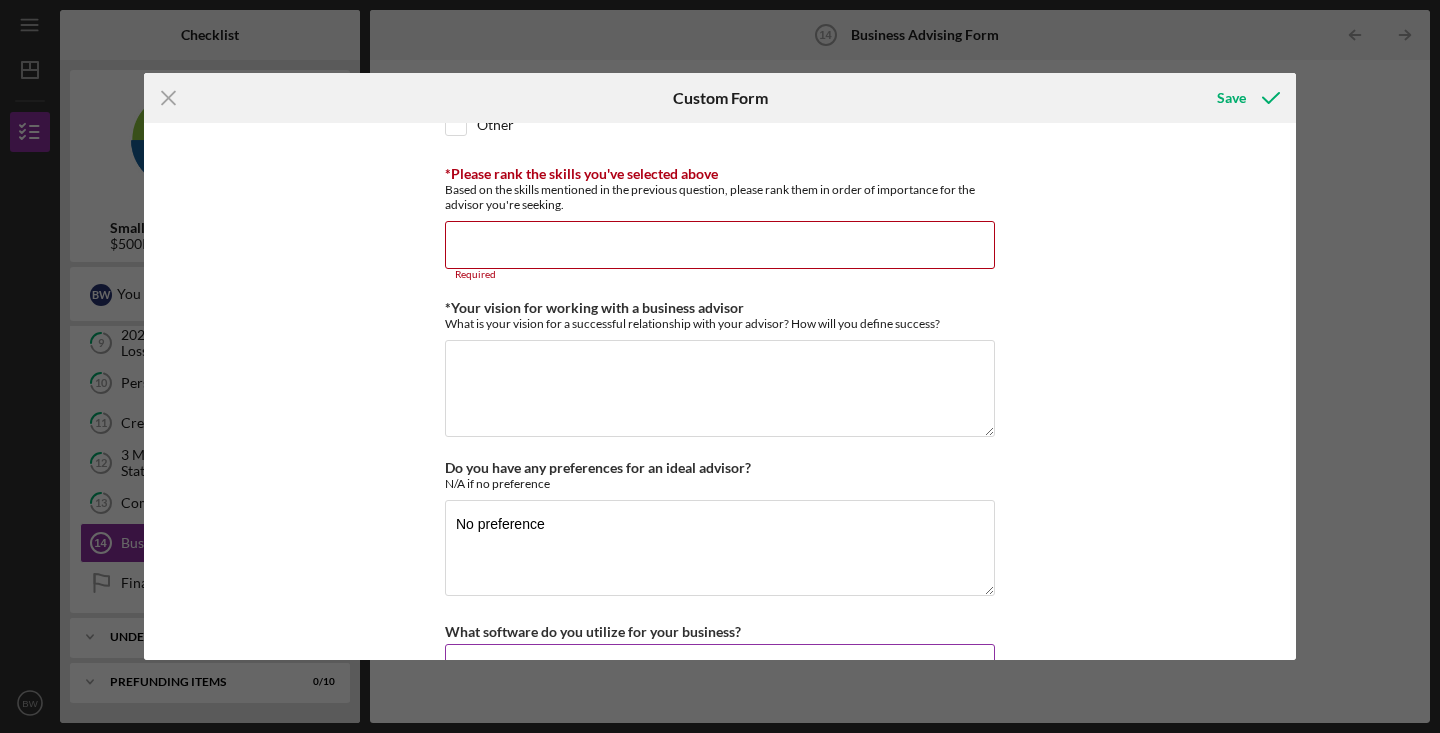 scroll, scrollTop: 1677, scrollLeft: 0, axis: vertical 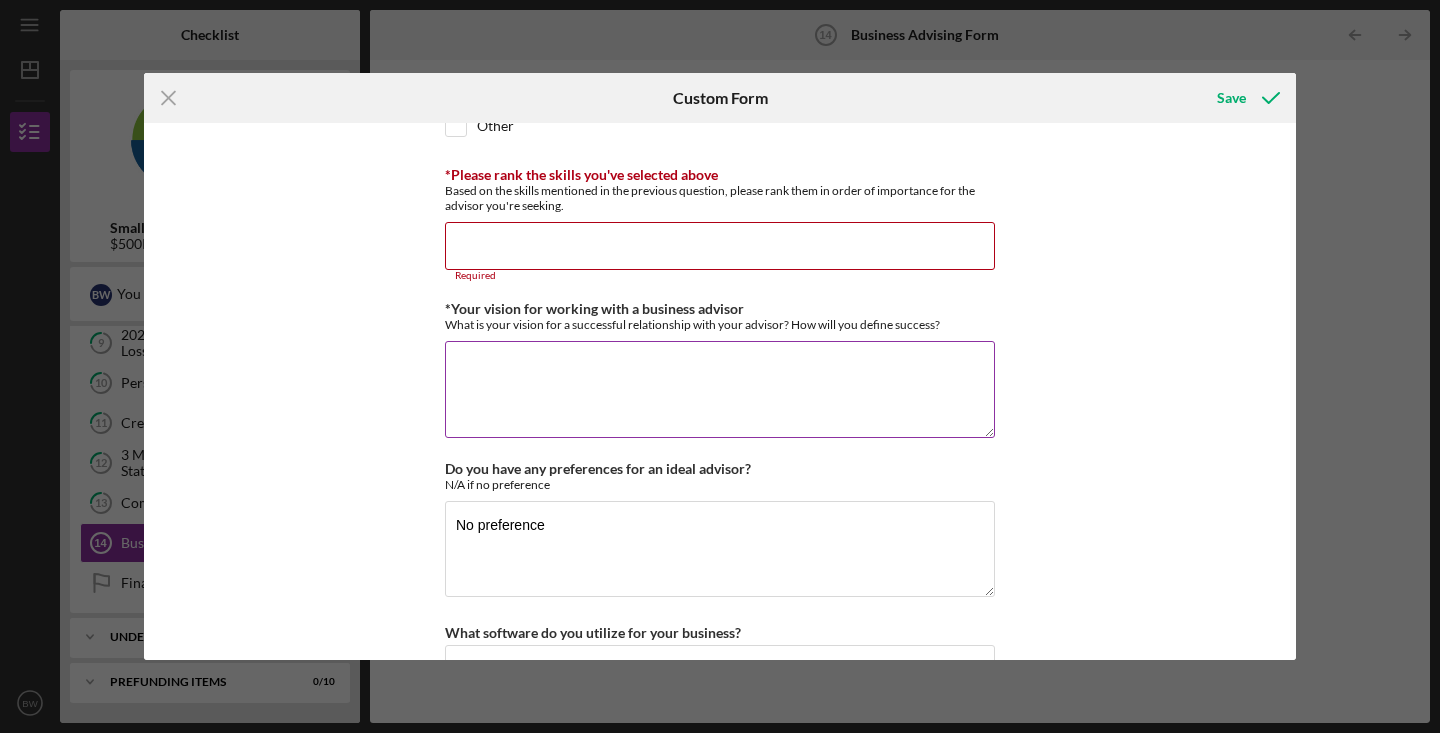 type on "8" 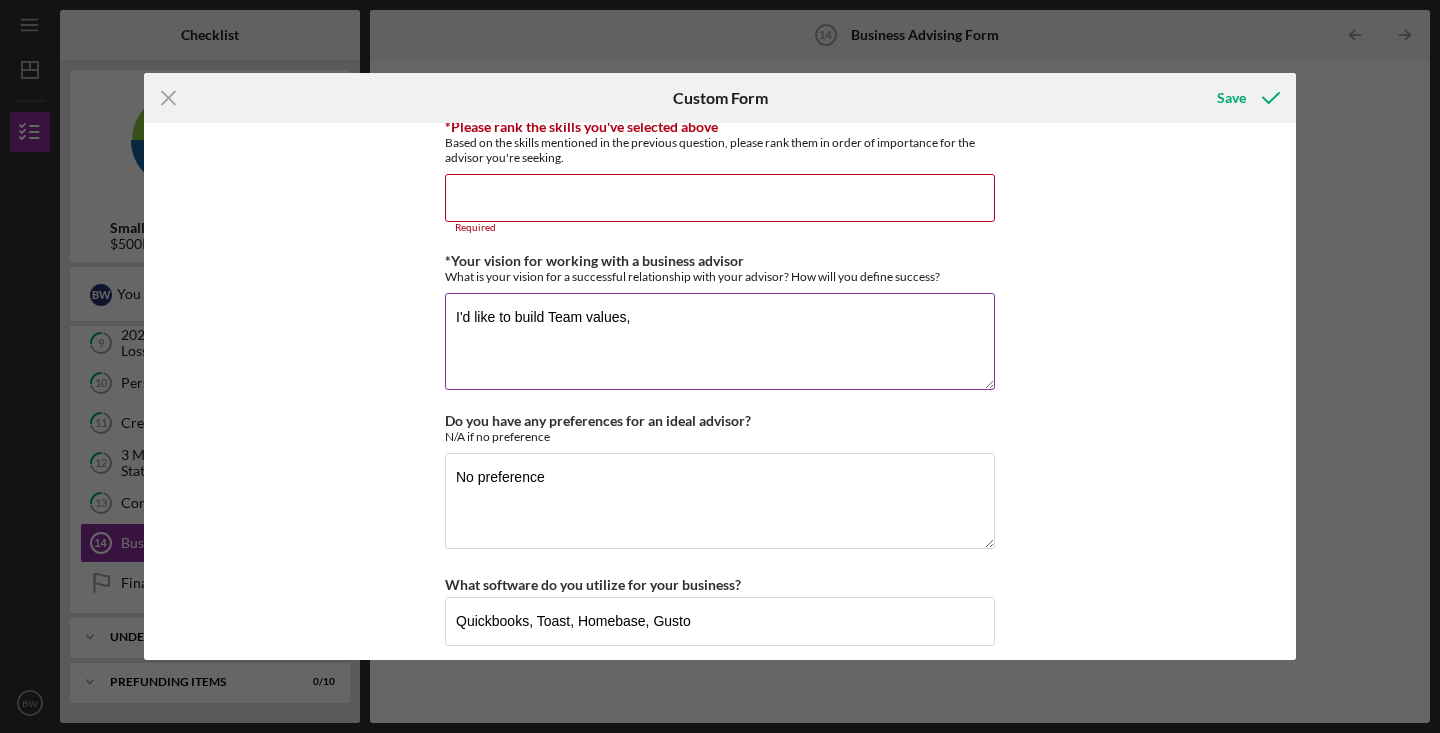 scroll, scrollTop: 1614, scrollLeft: 0, axis: vertical 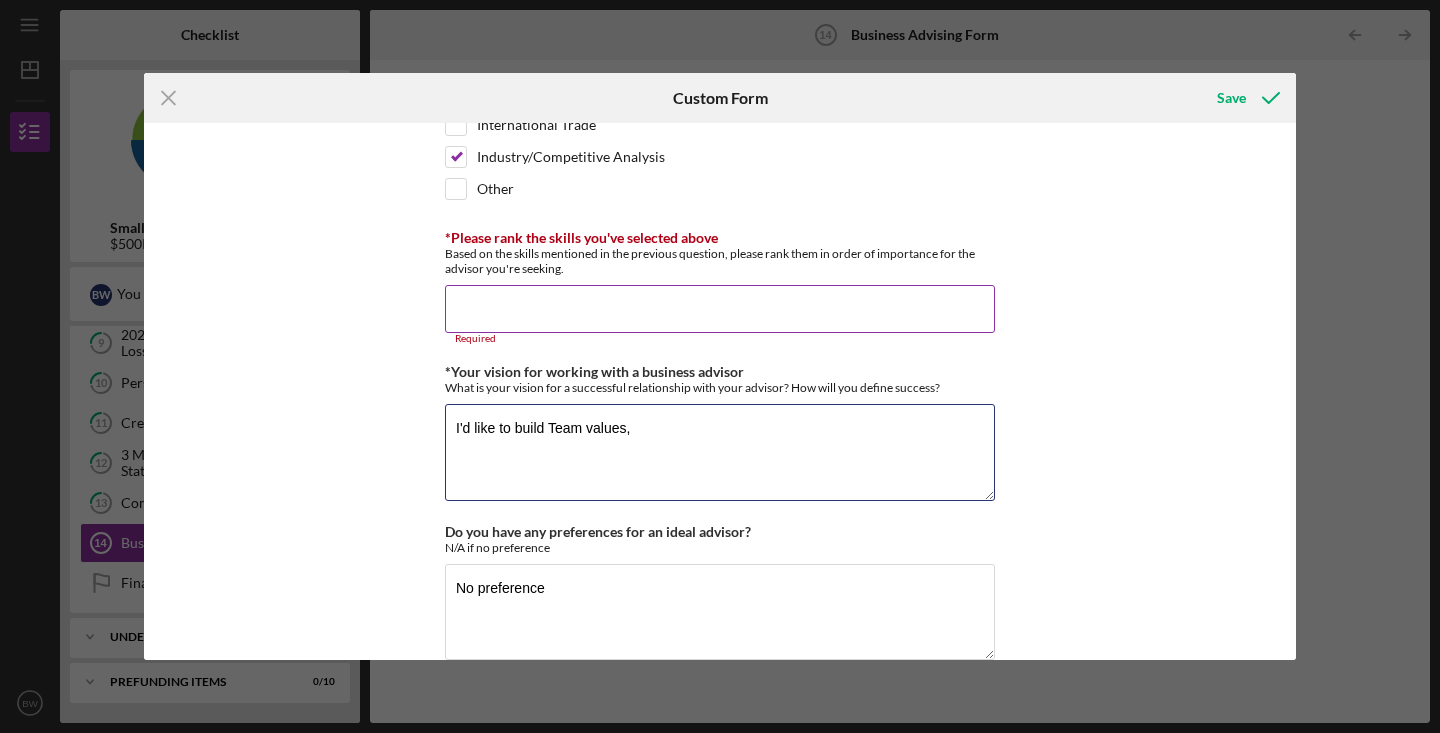 type on "I'd like to build Team values," 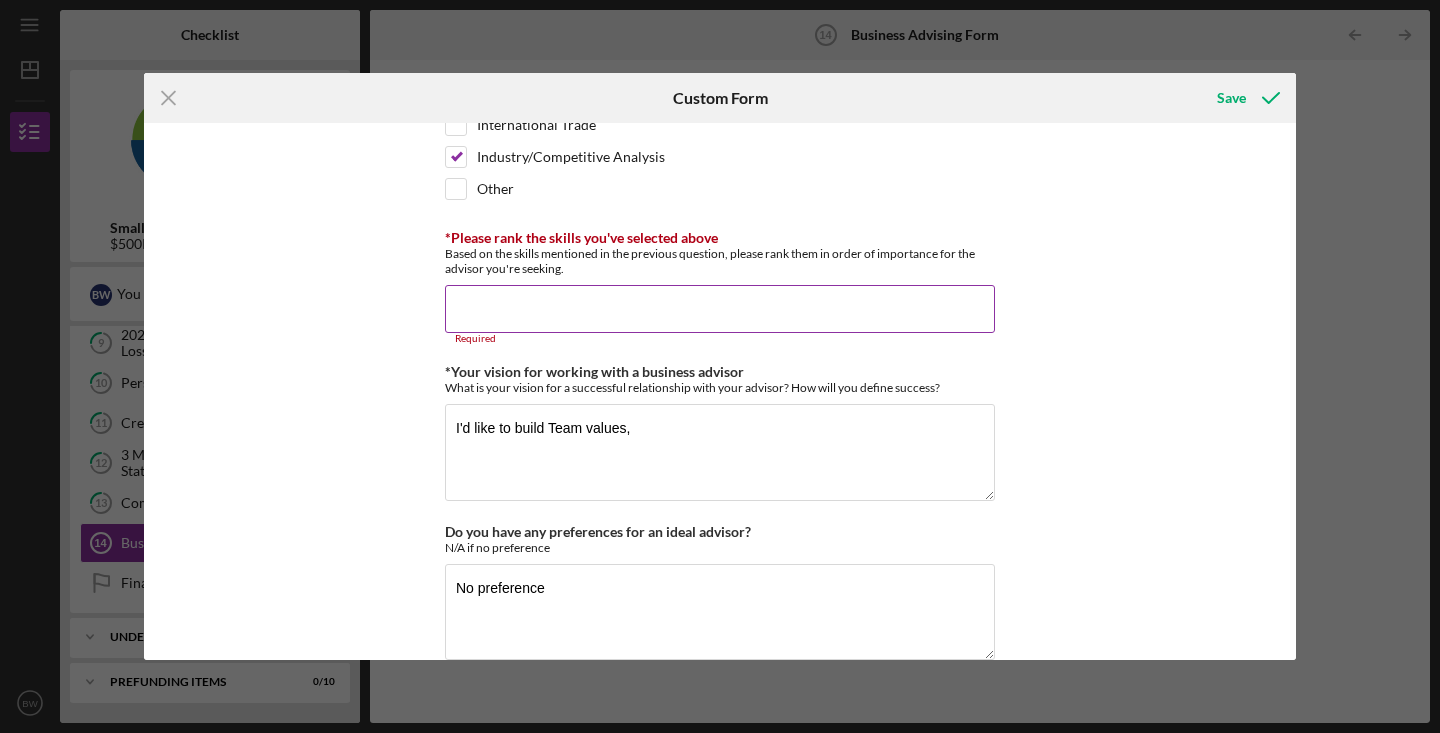click on "*Please rank the skills you've selected above" at bounding box center (720, 309) 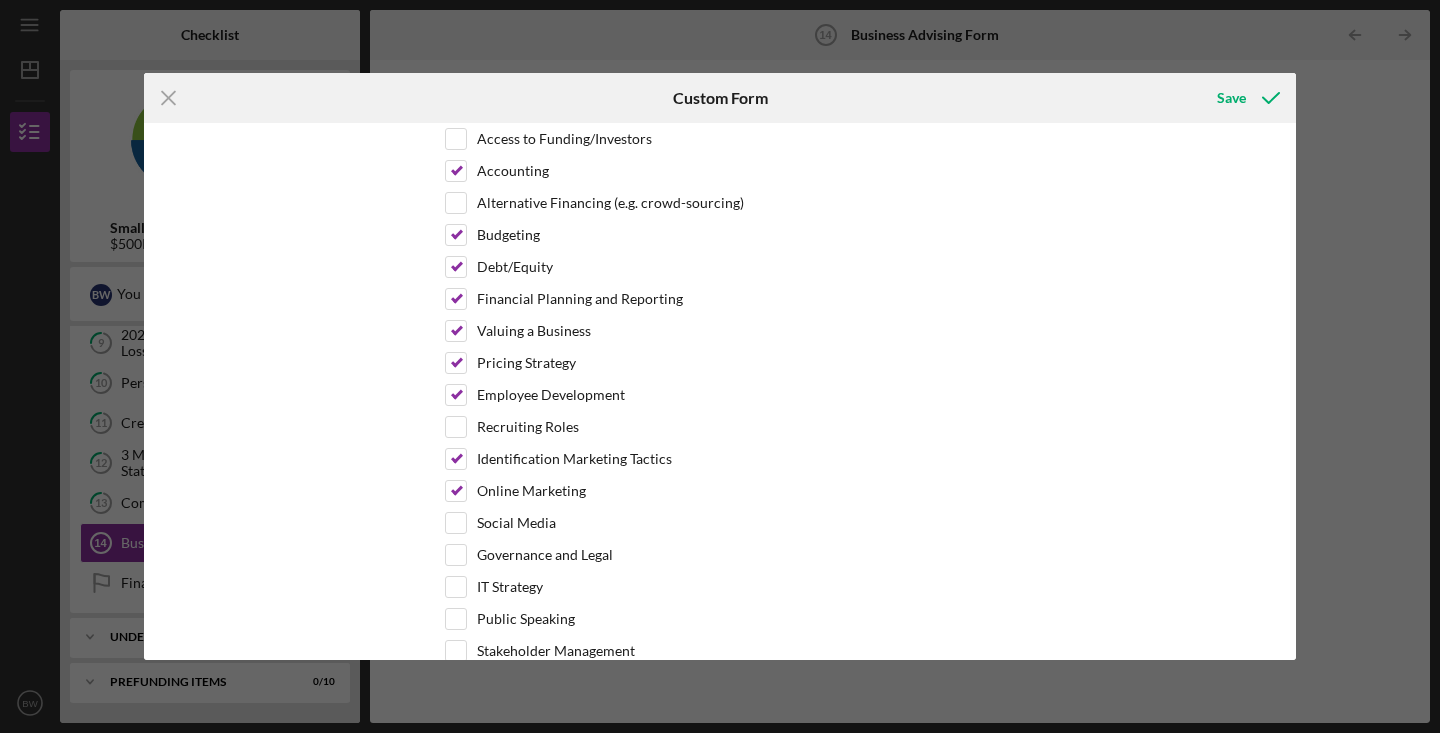 scroll, scrollTop: 618, scrollLeft: 0, axis: vertical 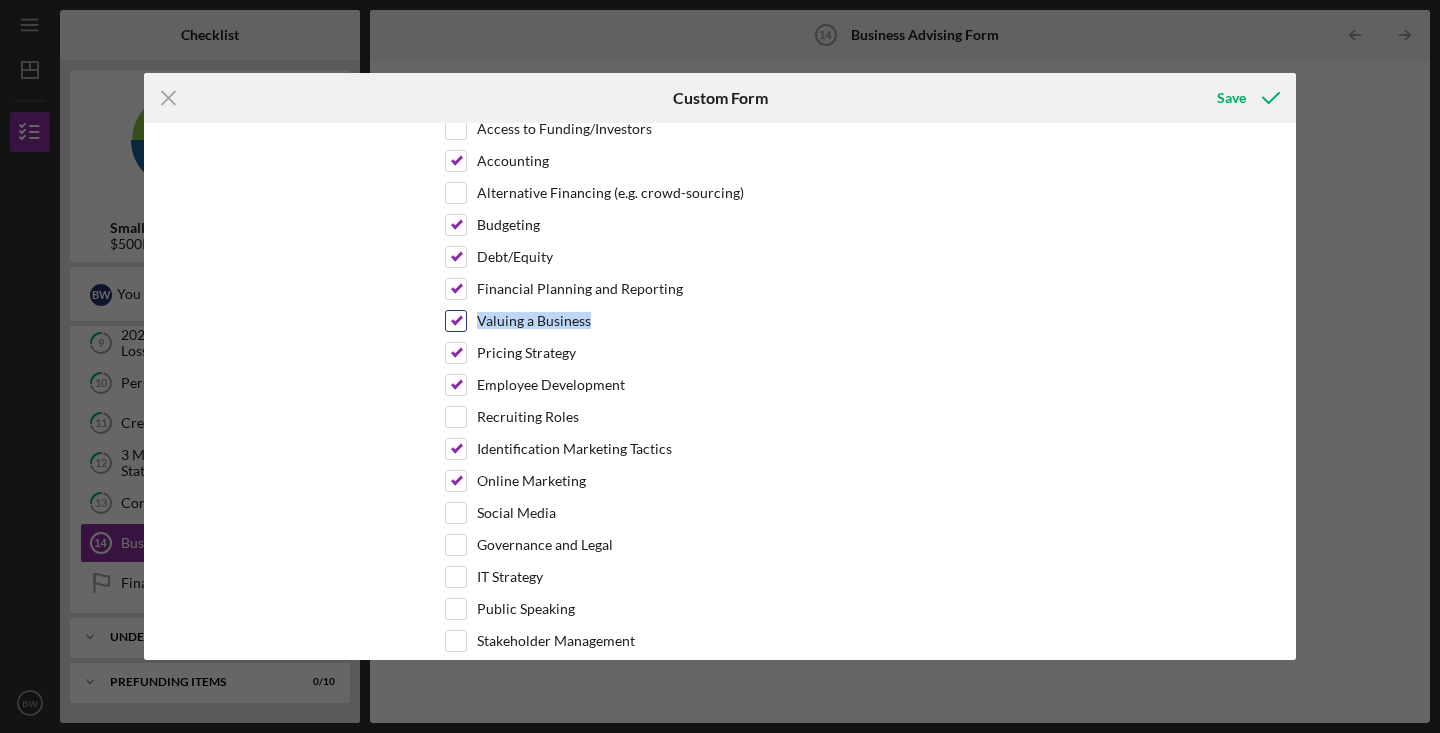 drag, startPoint x: 590, startPoint y: 324, endPoint x: 478, endPoint y: 323, distance: 112.00446 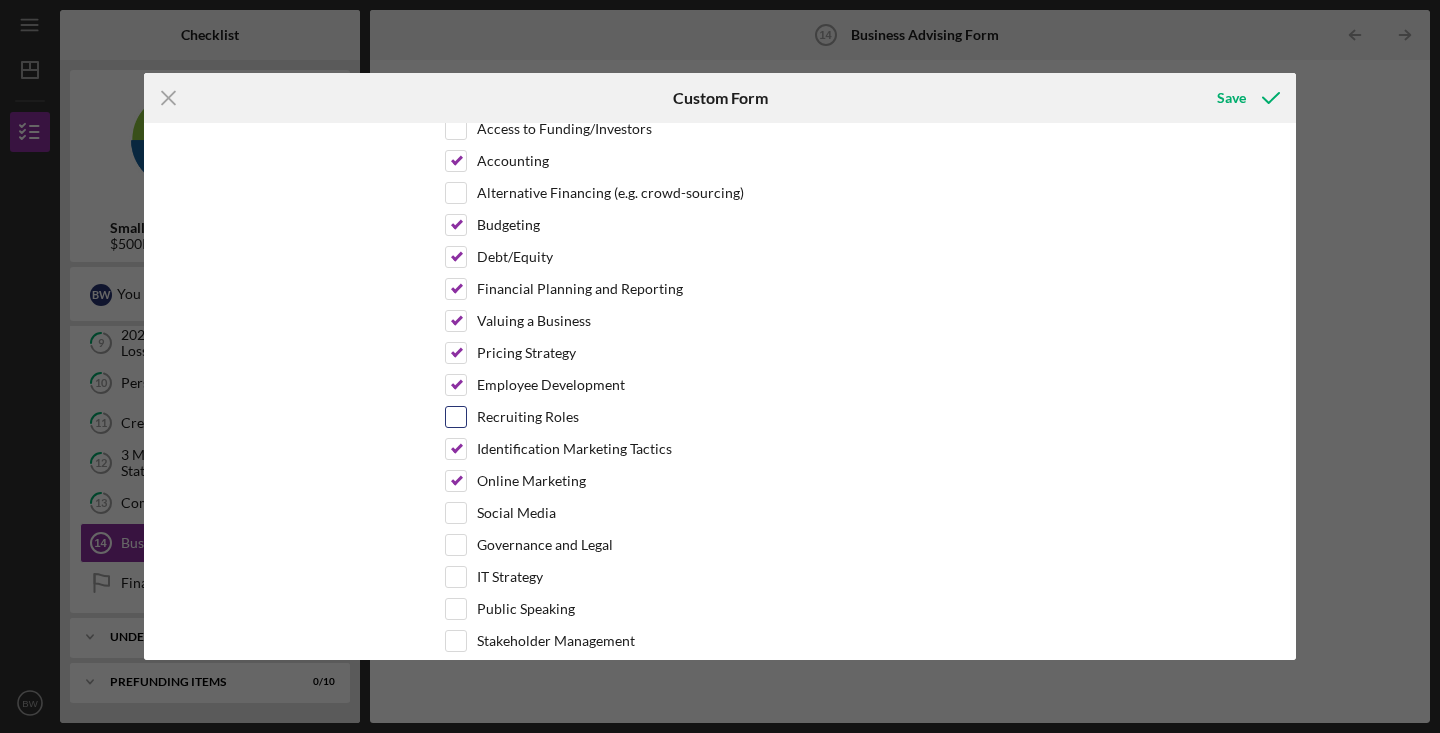 click on "Recruiting Roles" at bounding box center [720, 422] 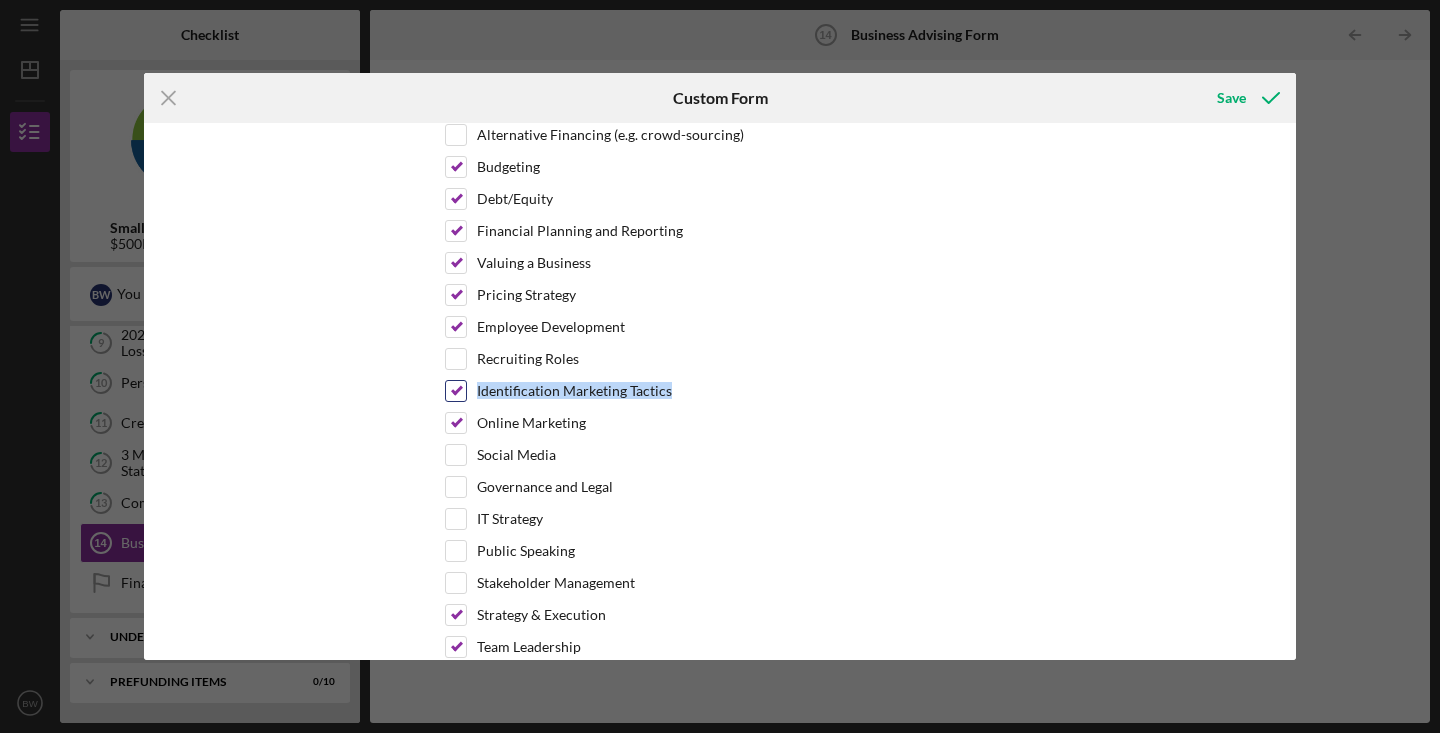 drag, startPoint x: 670, startPoint y: 391, endPoint x: 473, endPoint y: 390, distance: 197.00253 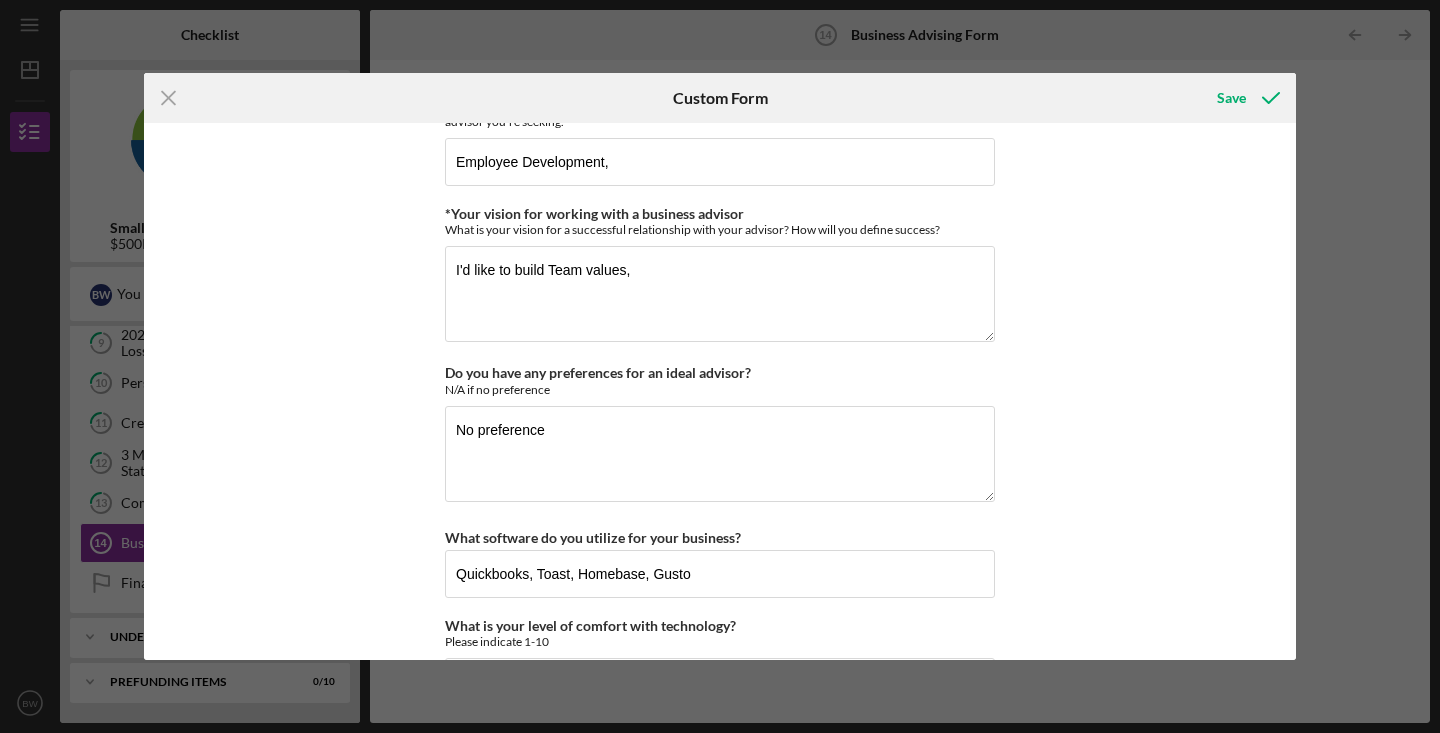 scroll, scrollTop: 1836, scrollLeft: 0, axis: vertical 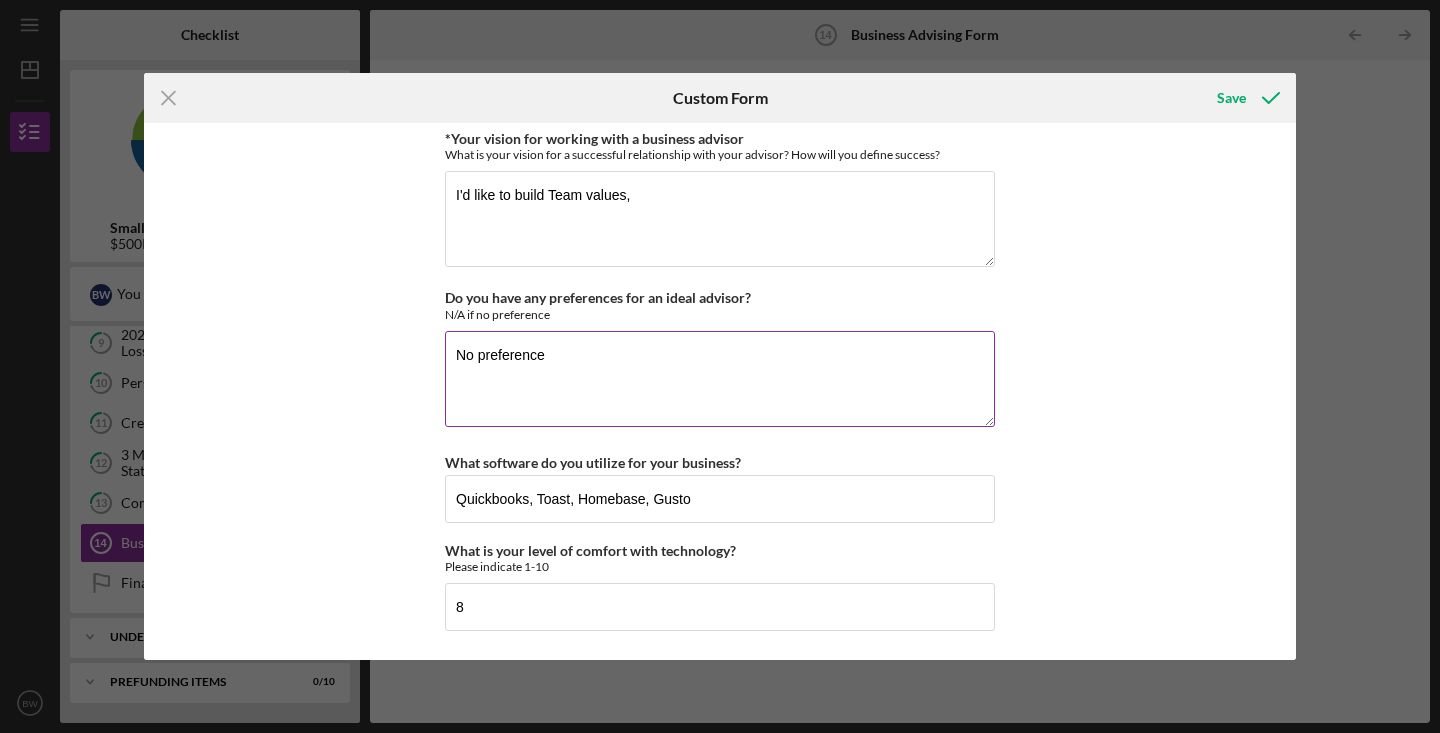 click on "No preference" at bounding box center [720, 379] 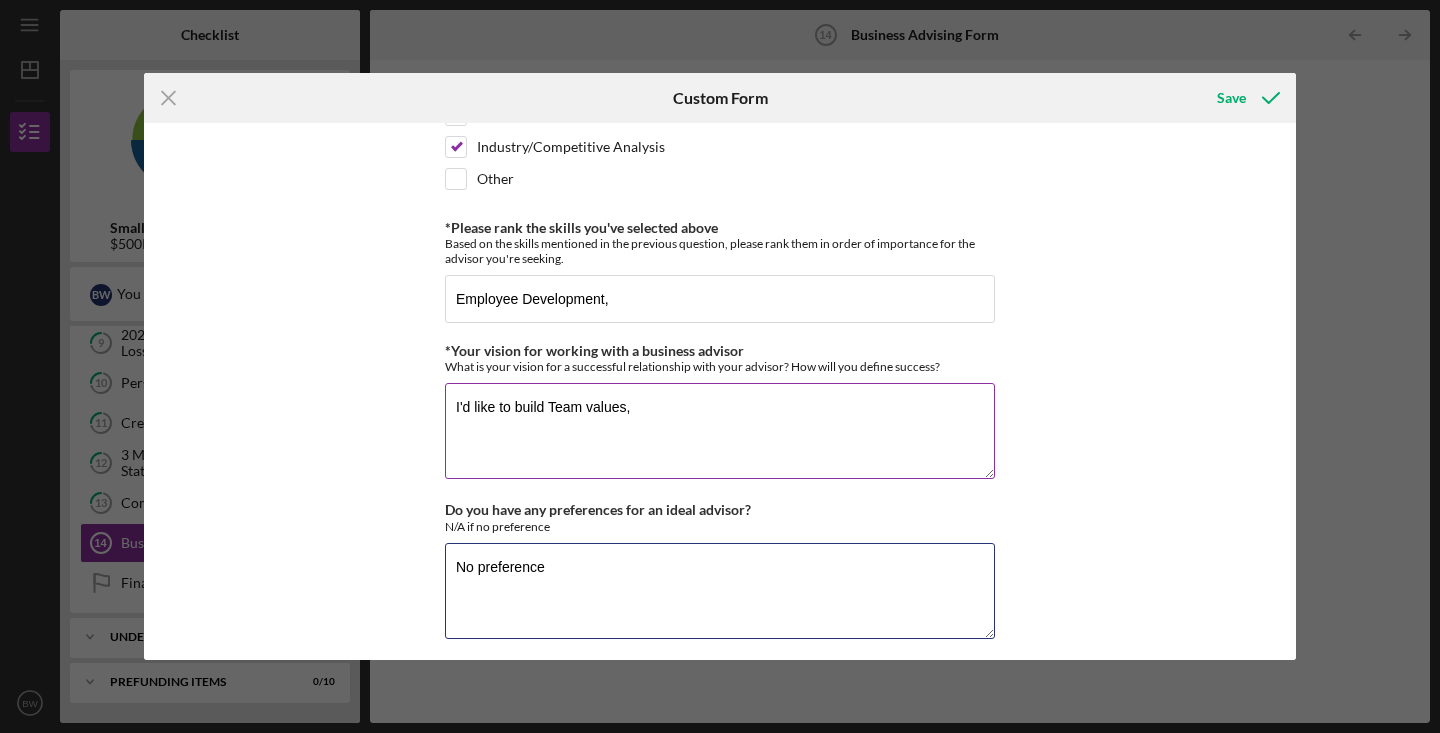 scroll, scrollTop: 1628, scrollLeft: 0, axis: vertical 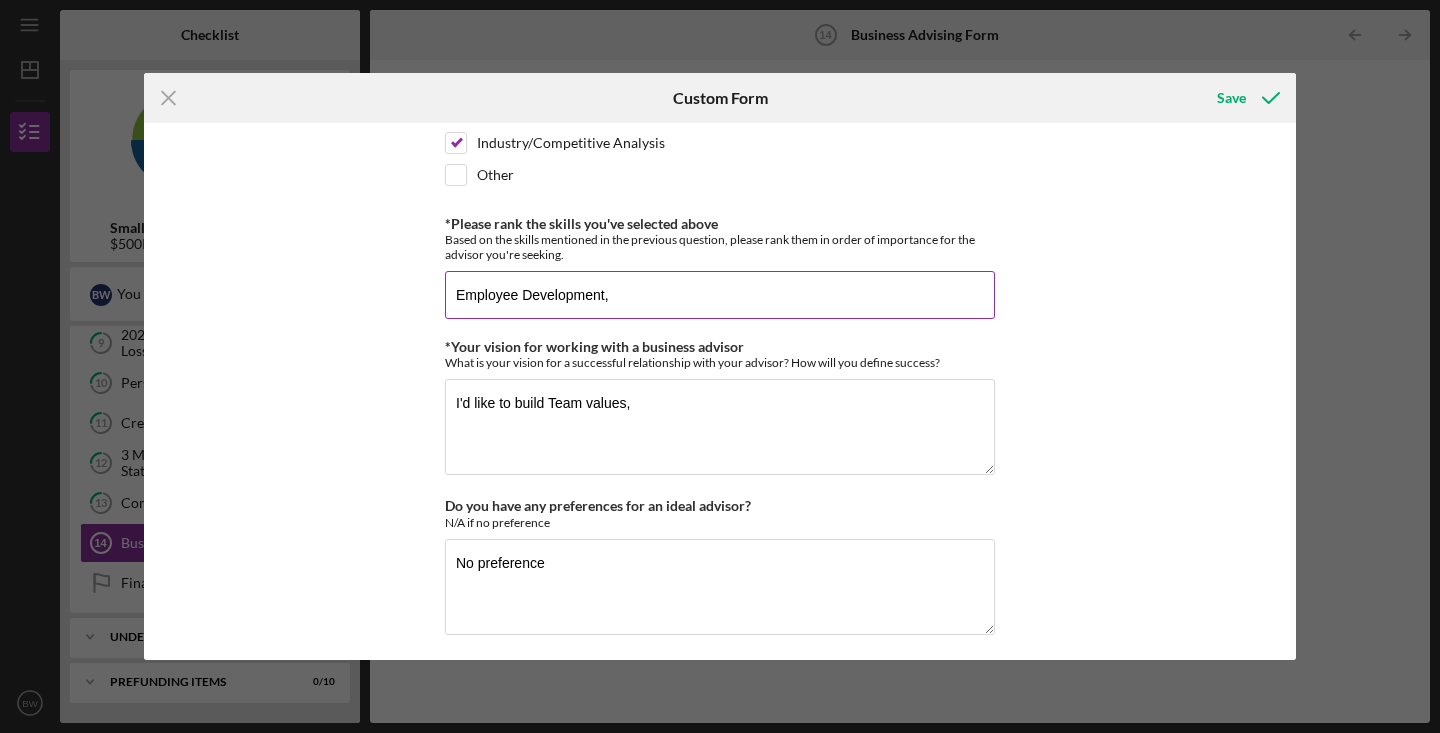 click on "Employee Development," at bounding box center (720, 295) 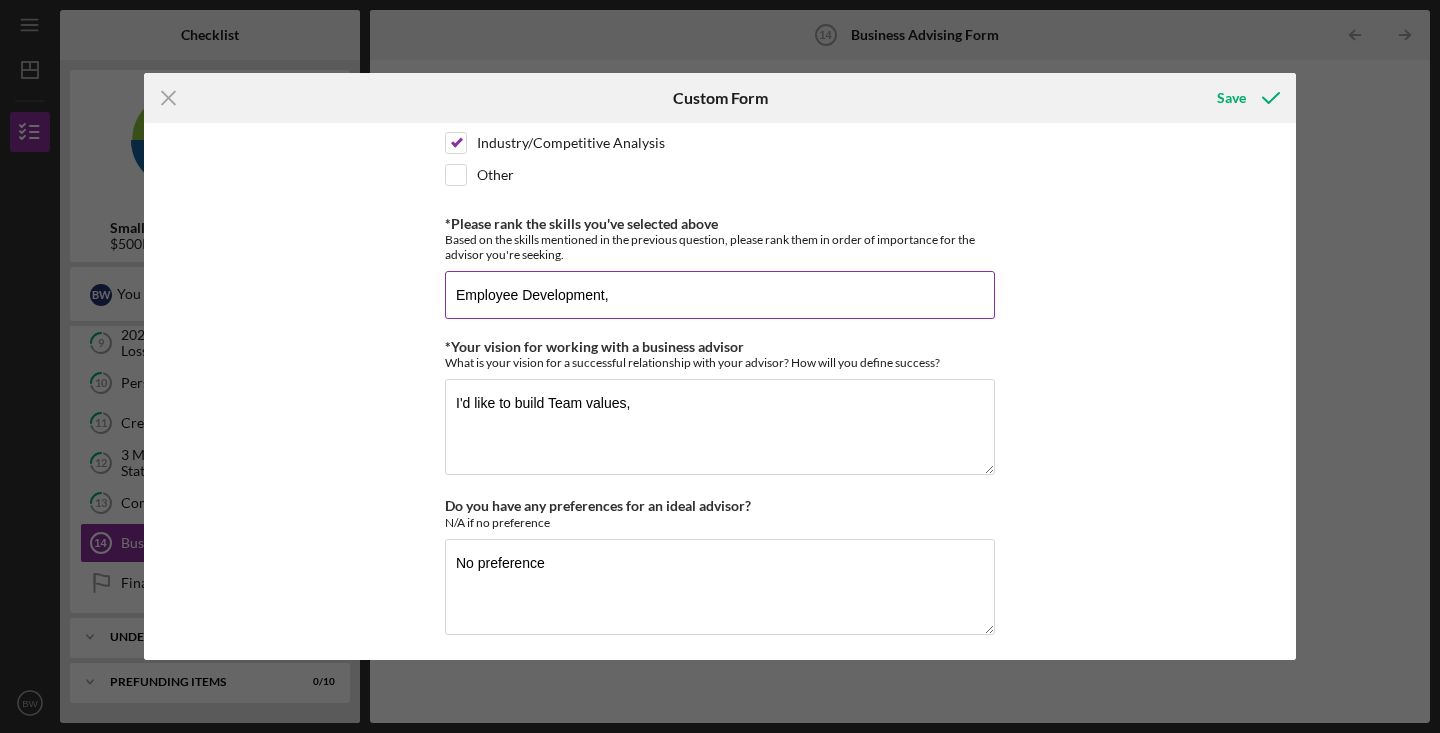 paste on "Identification Marketing Tactics" 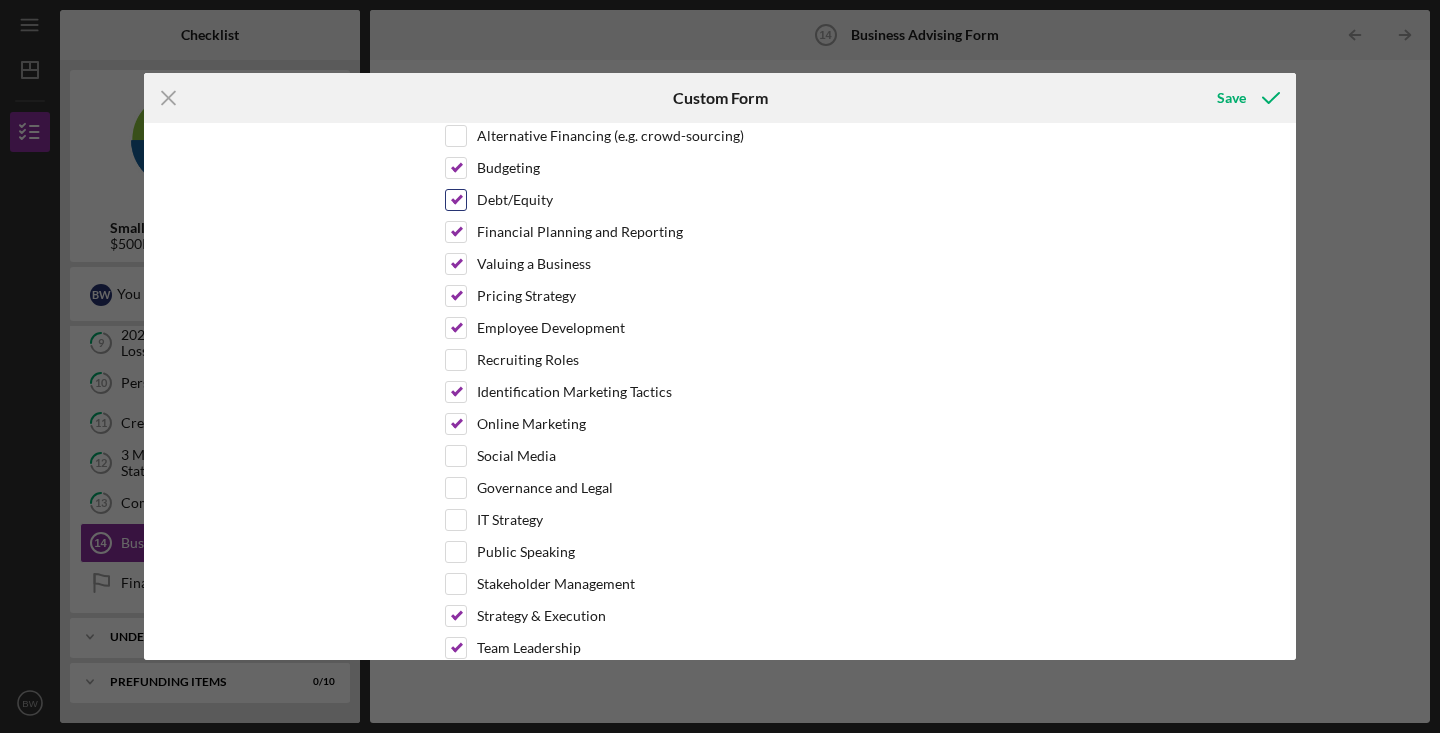 scroll, scrollTop: 598, scrollLeft: 0, axis: vertical 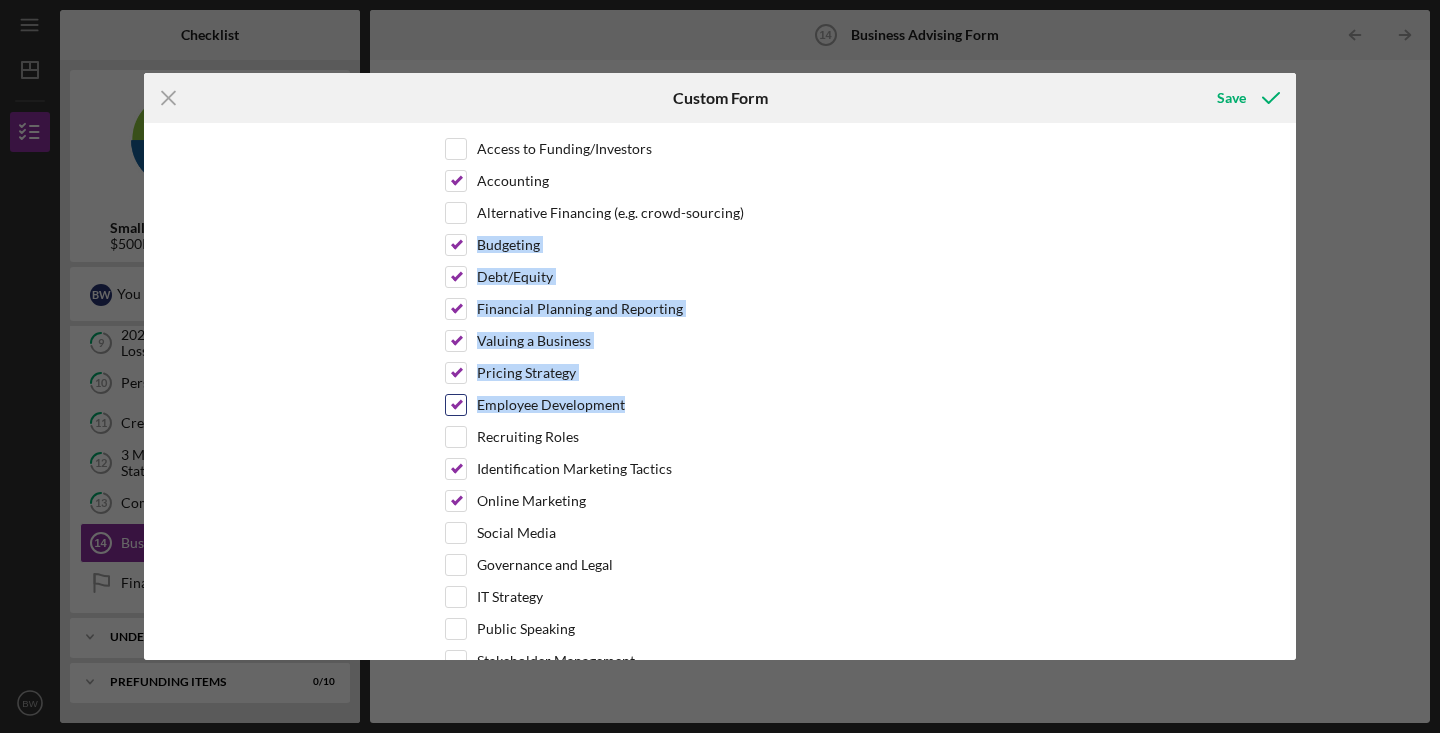drag, startPoint x: 475, startPoint y: 239, endPoint x: 623, endPoint y: 418, distance: 232.26064 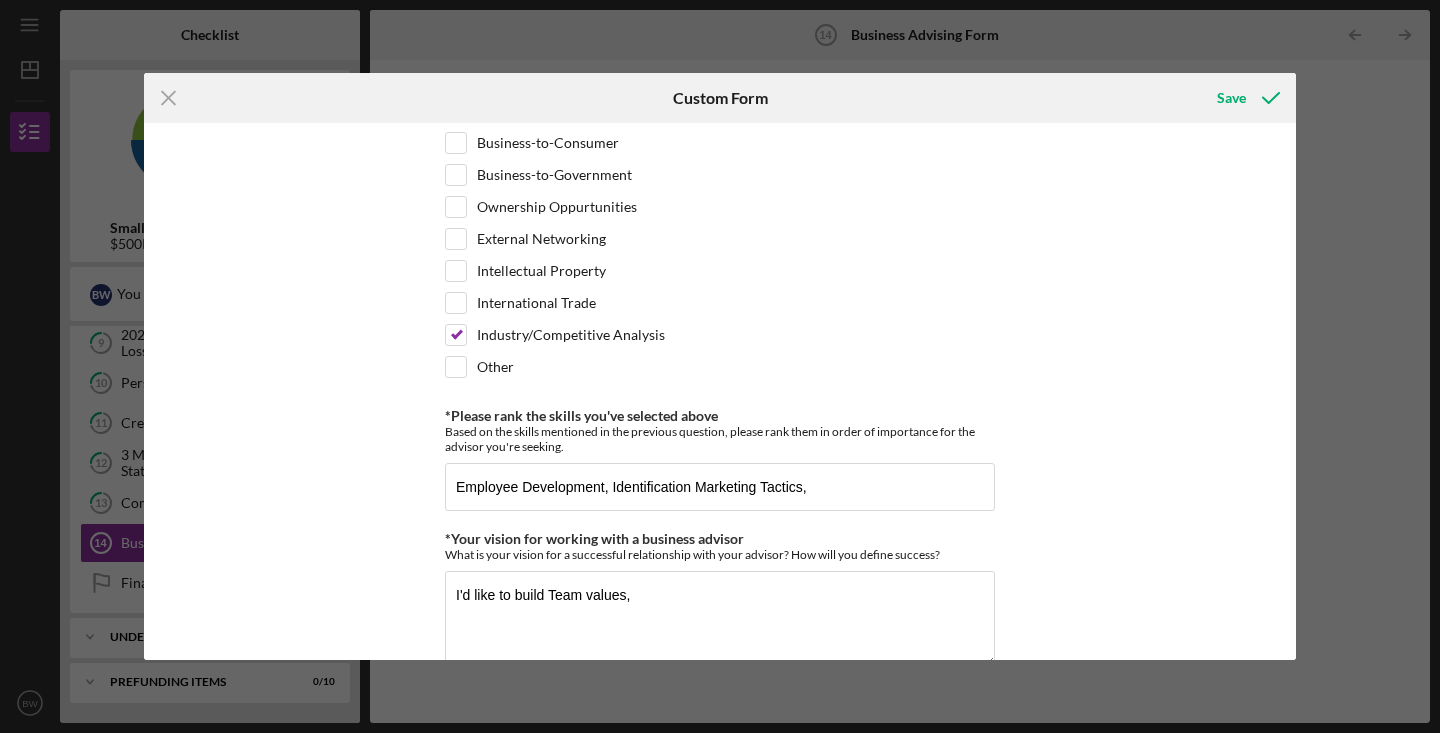 scroll, scrollTop: 1506, scrollLeft: 0, axis: vertical 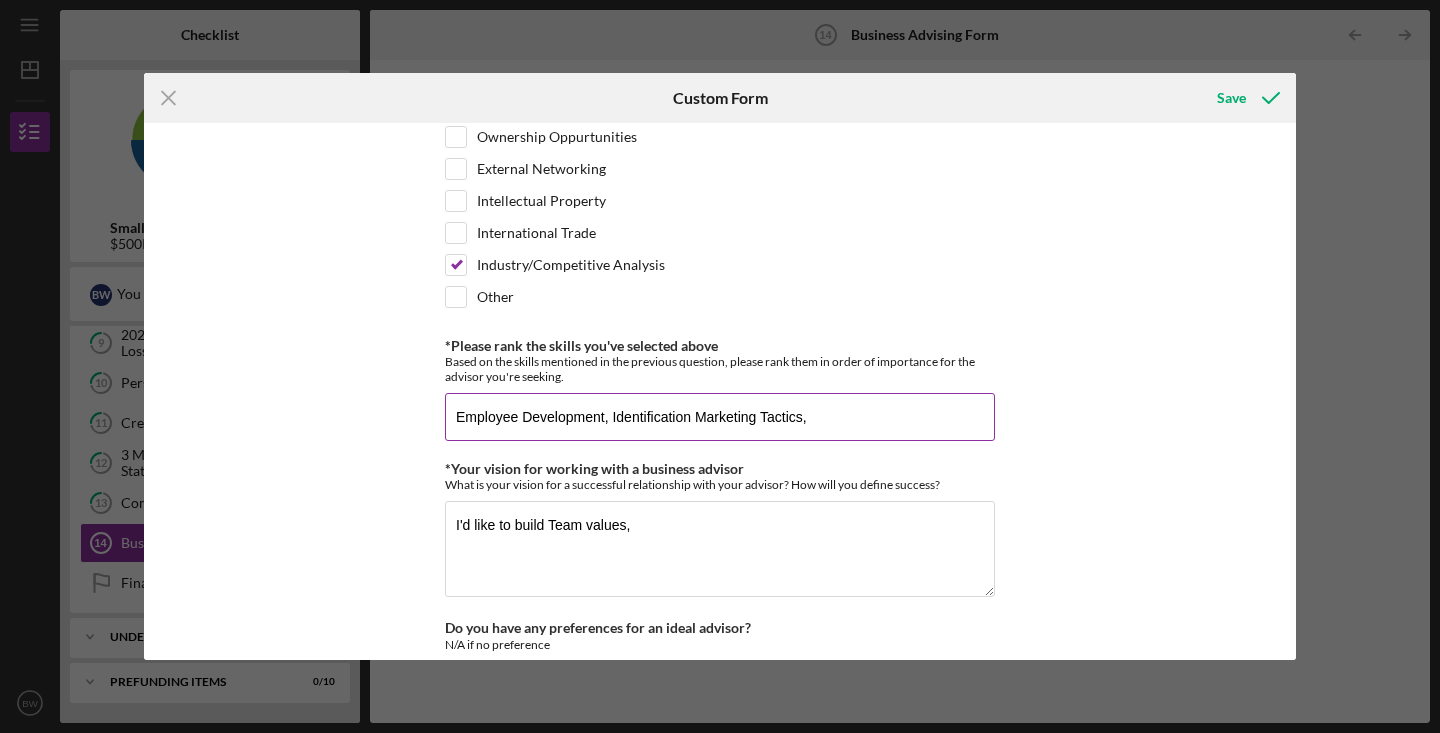 click on "Employee Development, Identification Marketing Tactics," at bounding box center [720, 417] 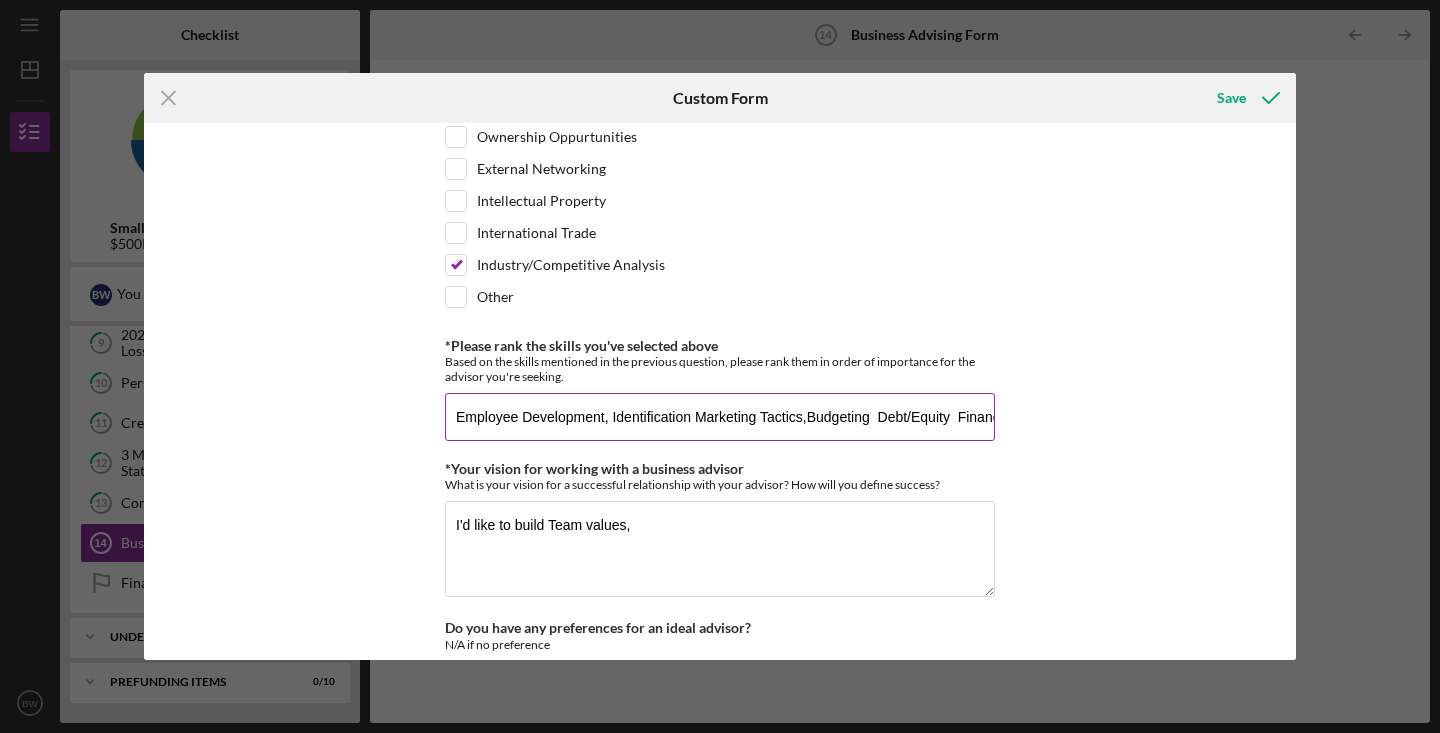 scroll, scrollTop: 0, scrollLeft: 558, axis: horizontal 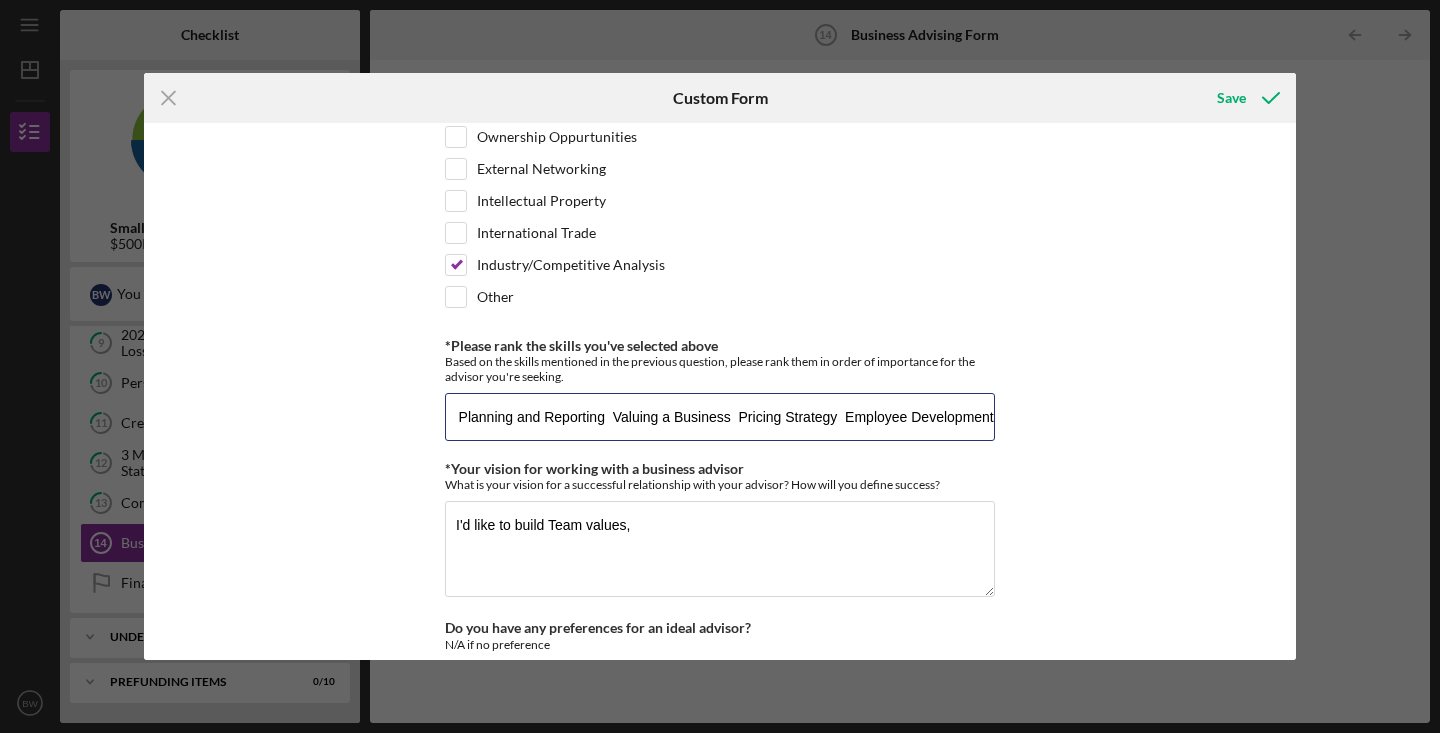 drag, startPoint x: 842, startPoint y: 418, endPoint x: 1016, endPoint y: 423, distance: 174.07182 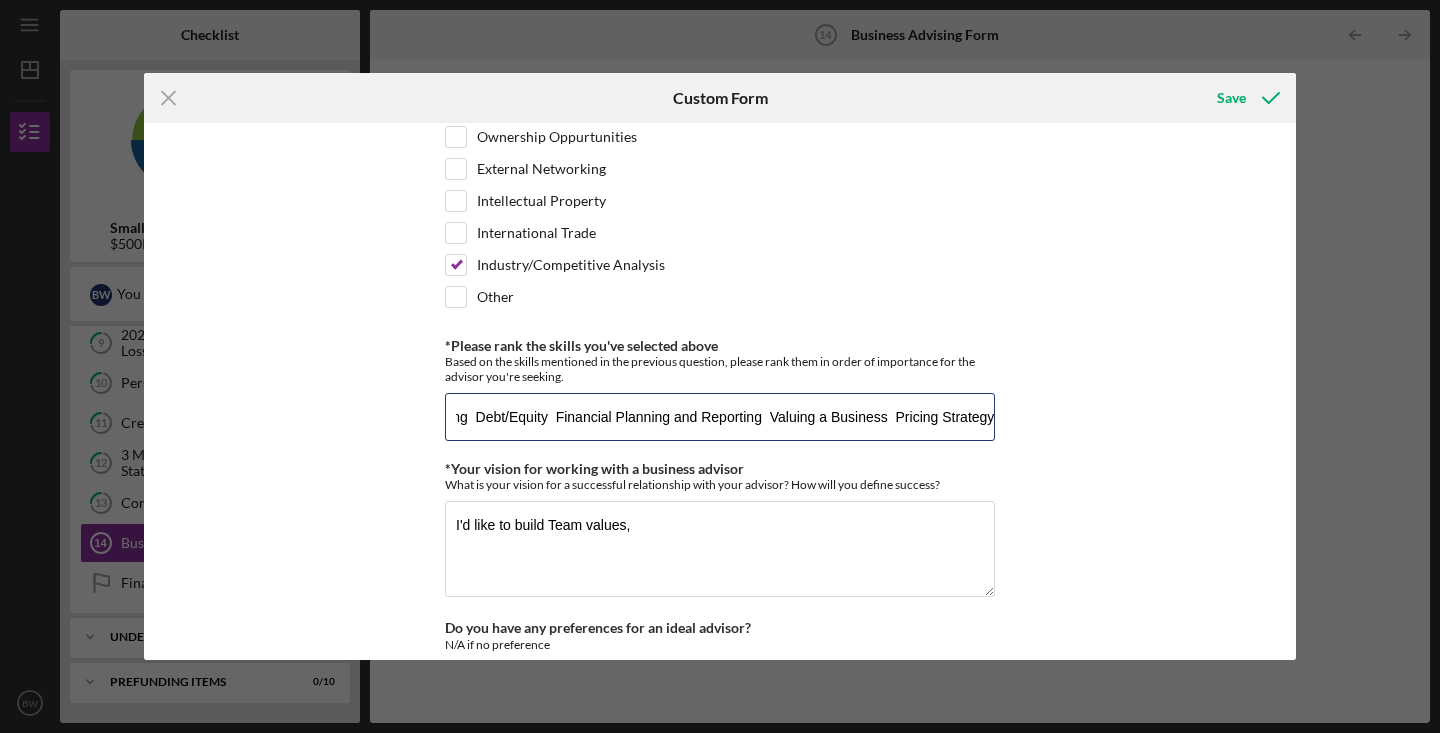 scroll, scrollTop: 0, scrollLeft: 410, axis: horizontal 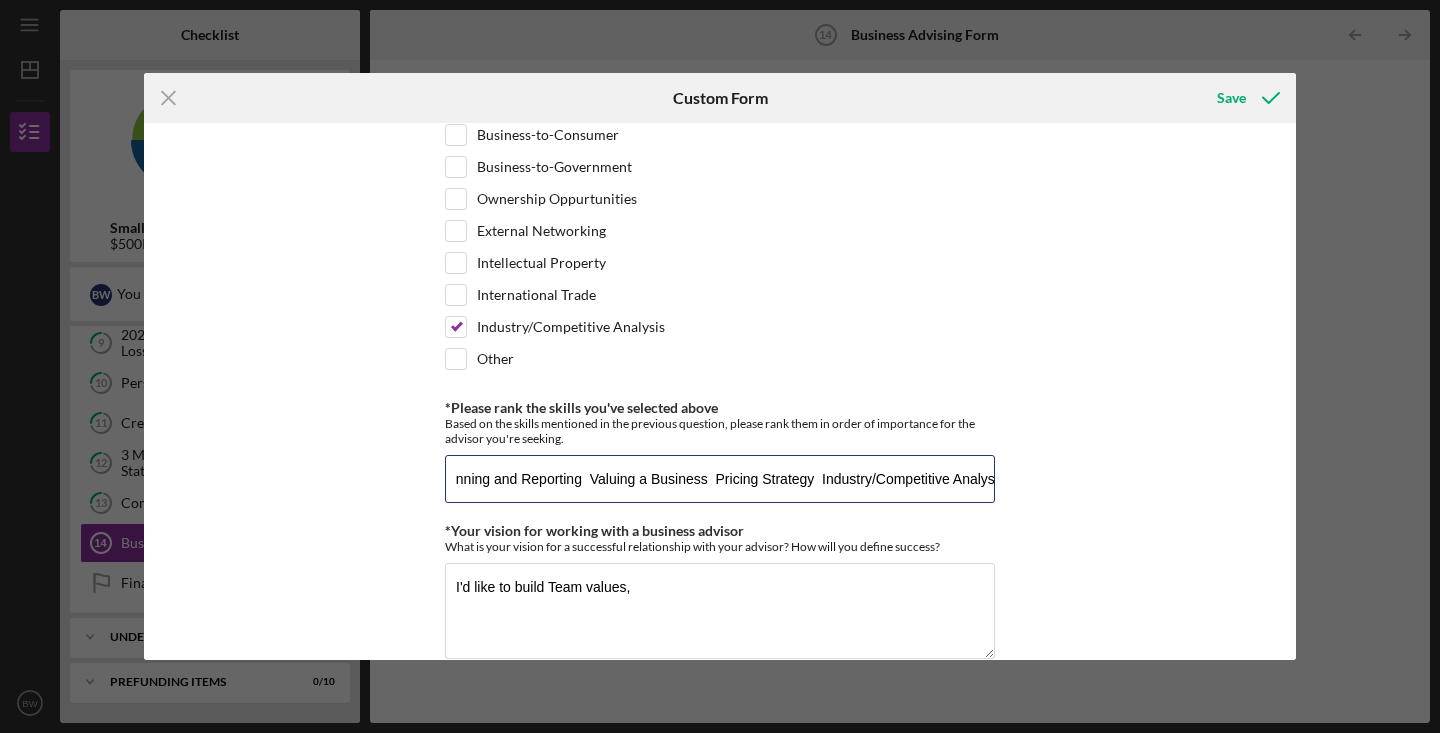 type on "Employee Development, Identification Marketing Tactics,Budgeting  Debt/Equity  Financial Planning and Reporting  Valuing a Business  Pricing Strategy  Industry/Competitive Analysis" 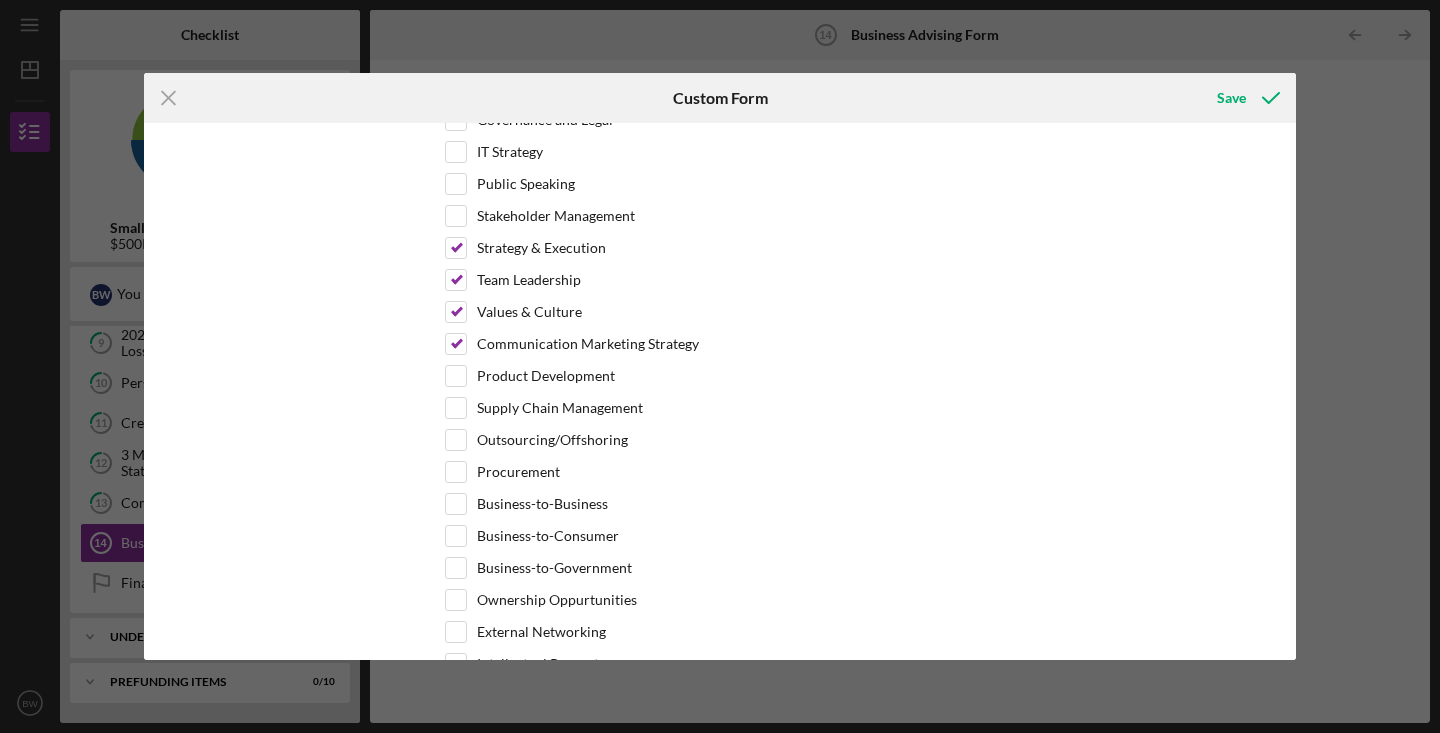 scroll, scrollTop: 1516, scrollLeft: 0, axis: vertical 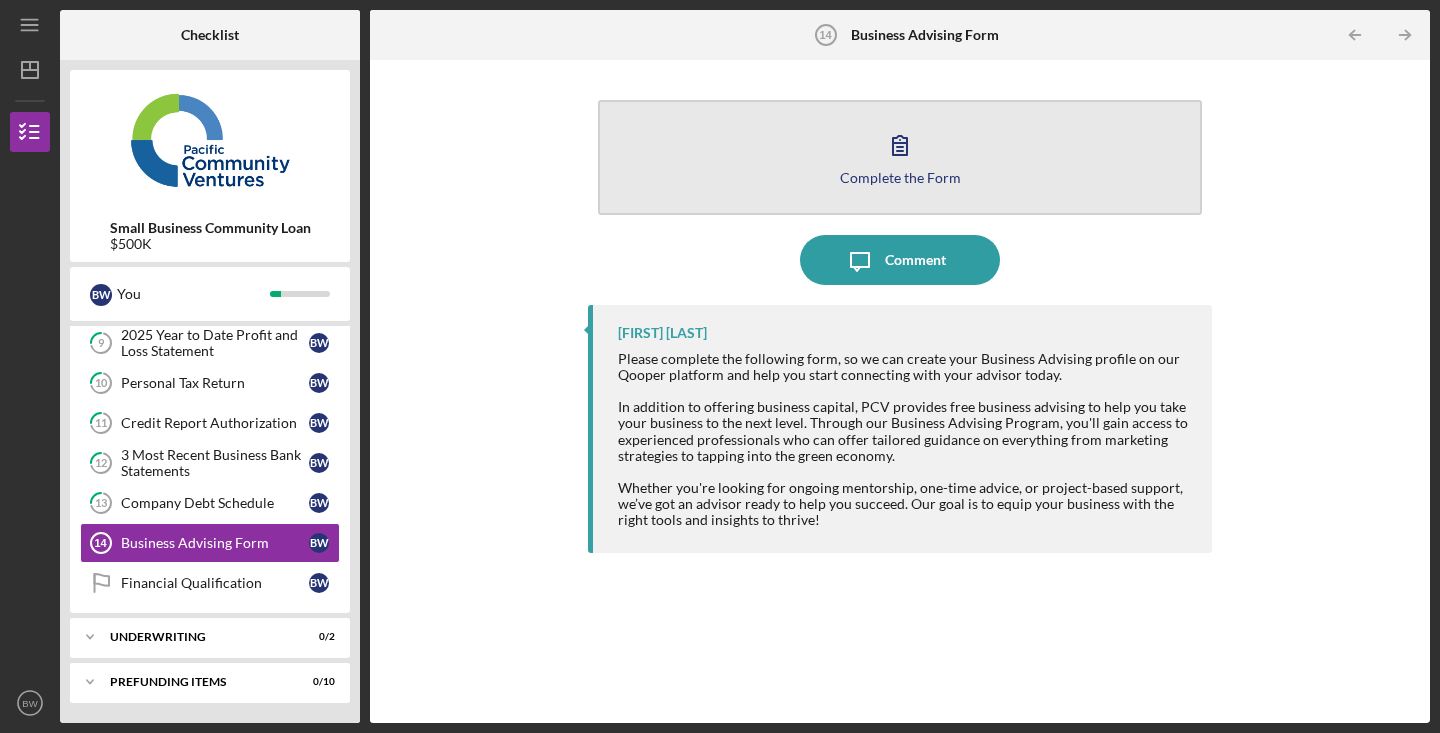 click 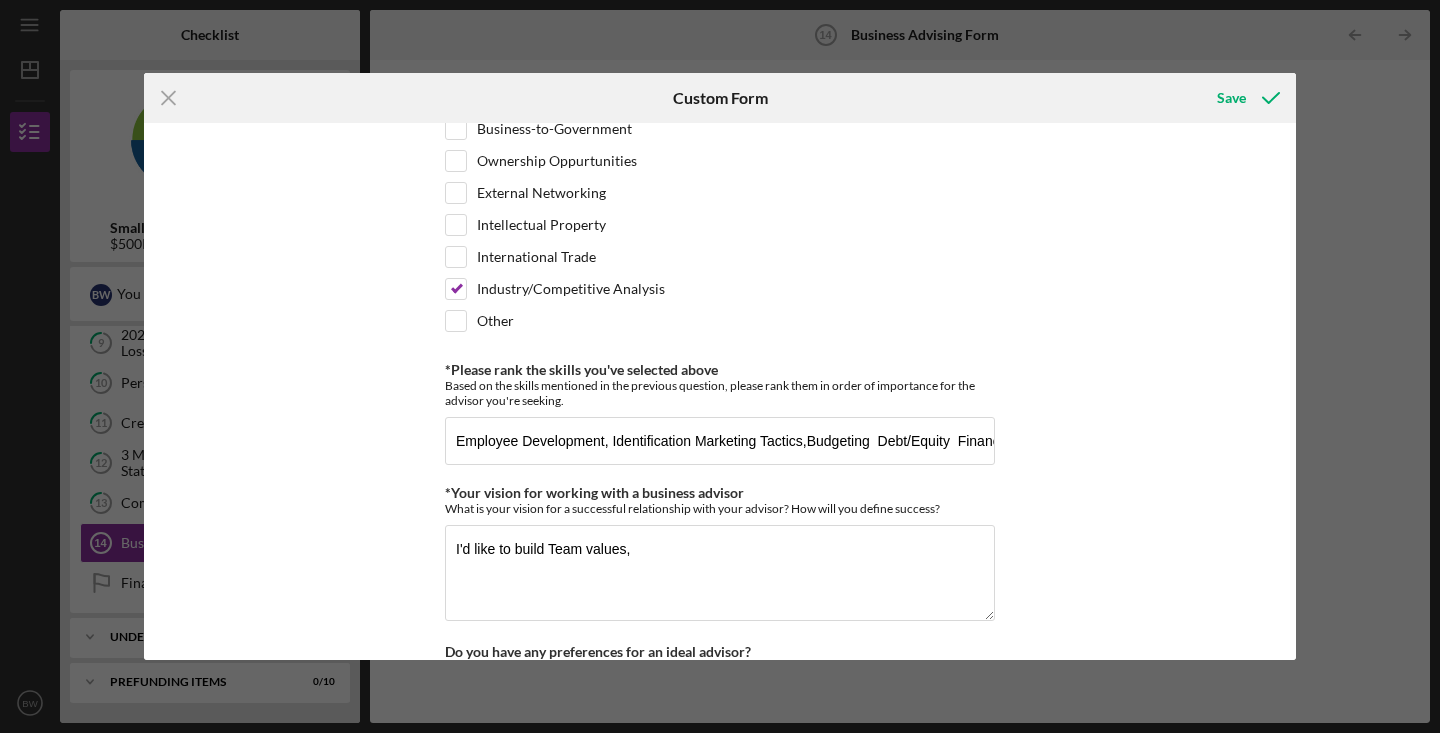 scroll, scrollTop: 1478, scrollLeft: 0, axis: vertical 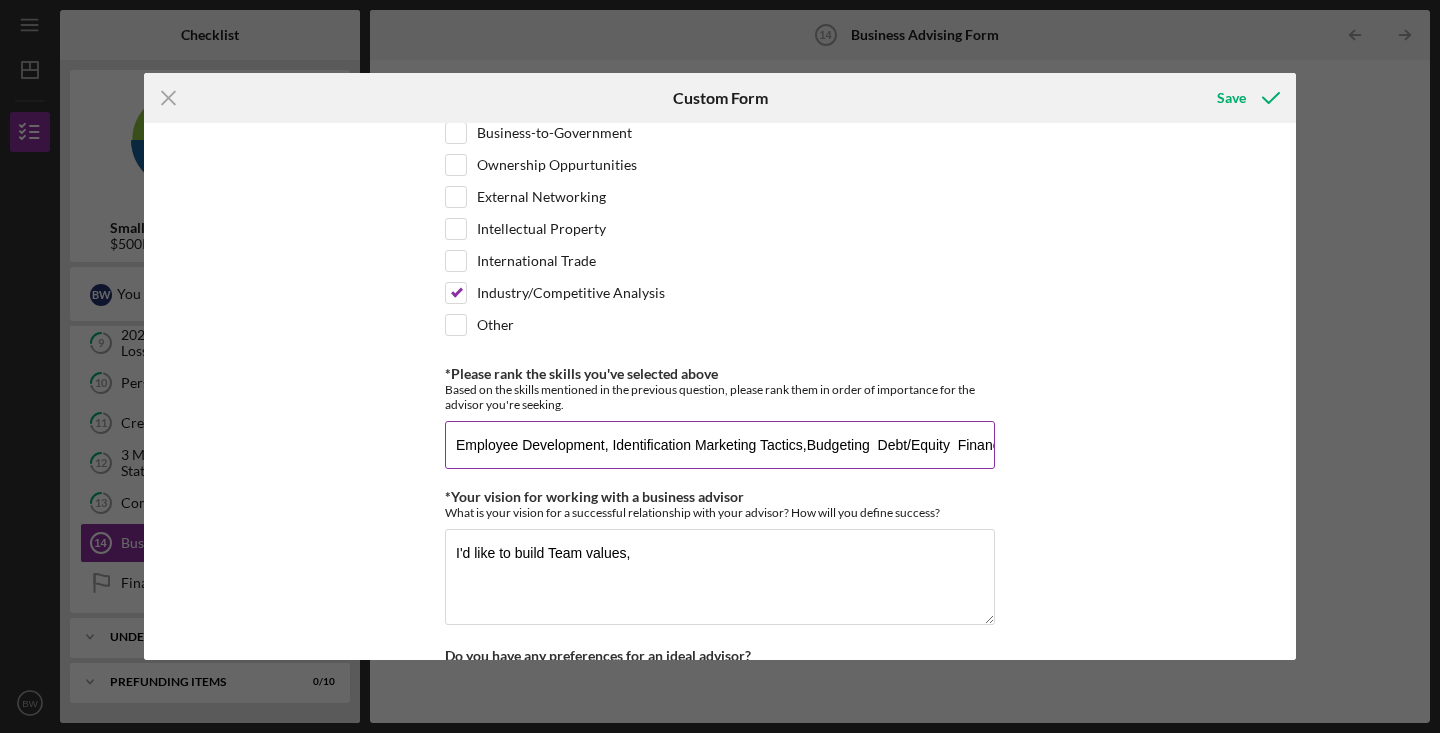 click on "Employee Development, Identification Marketing Tactics,Budgeting  Debt/Equity  Financial Planning and Reporting  Valuing a Business  Pricing Strategy  Industry/Competitive Analysis" at bounding box center (720, 445) 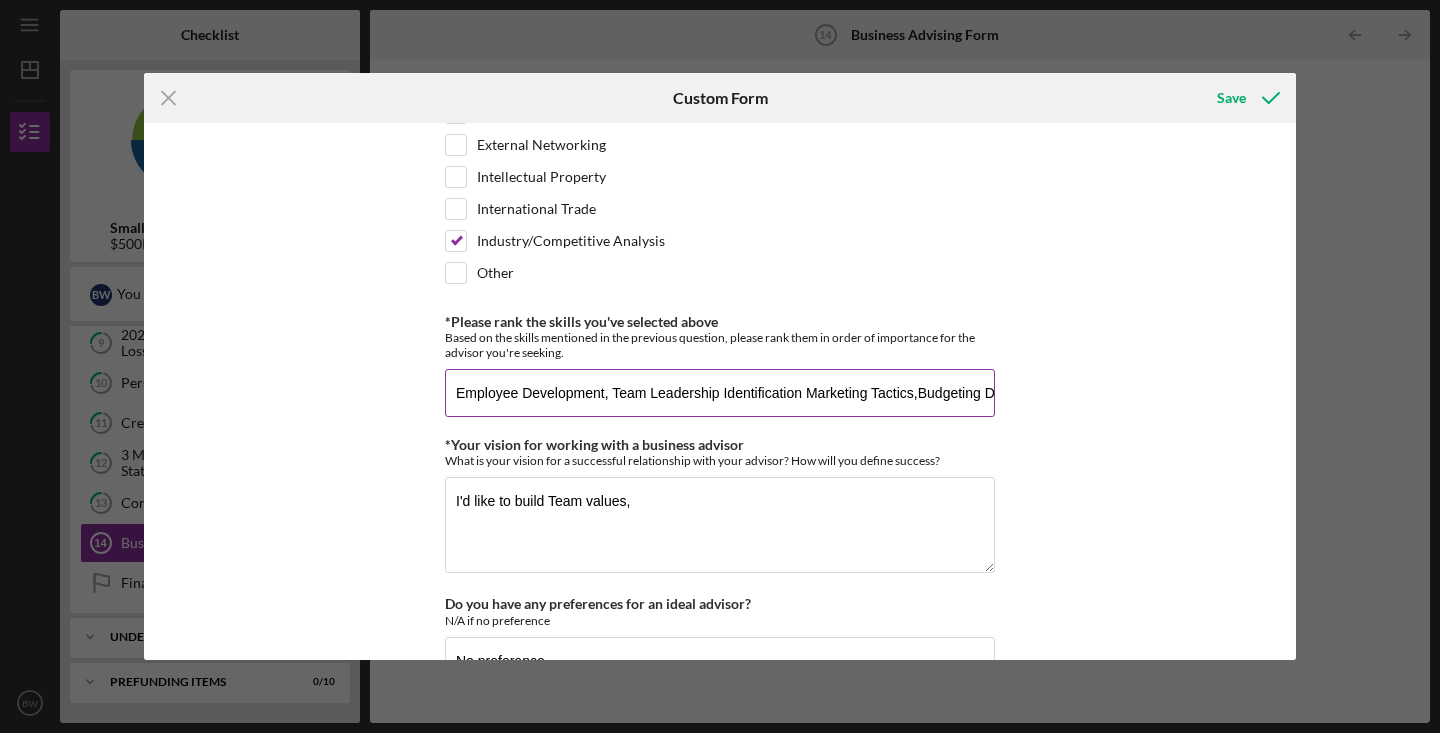 scroll, scrollTop: 1562, scrollLeft: 0, axis: vertical 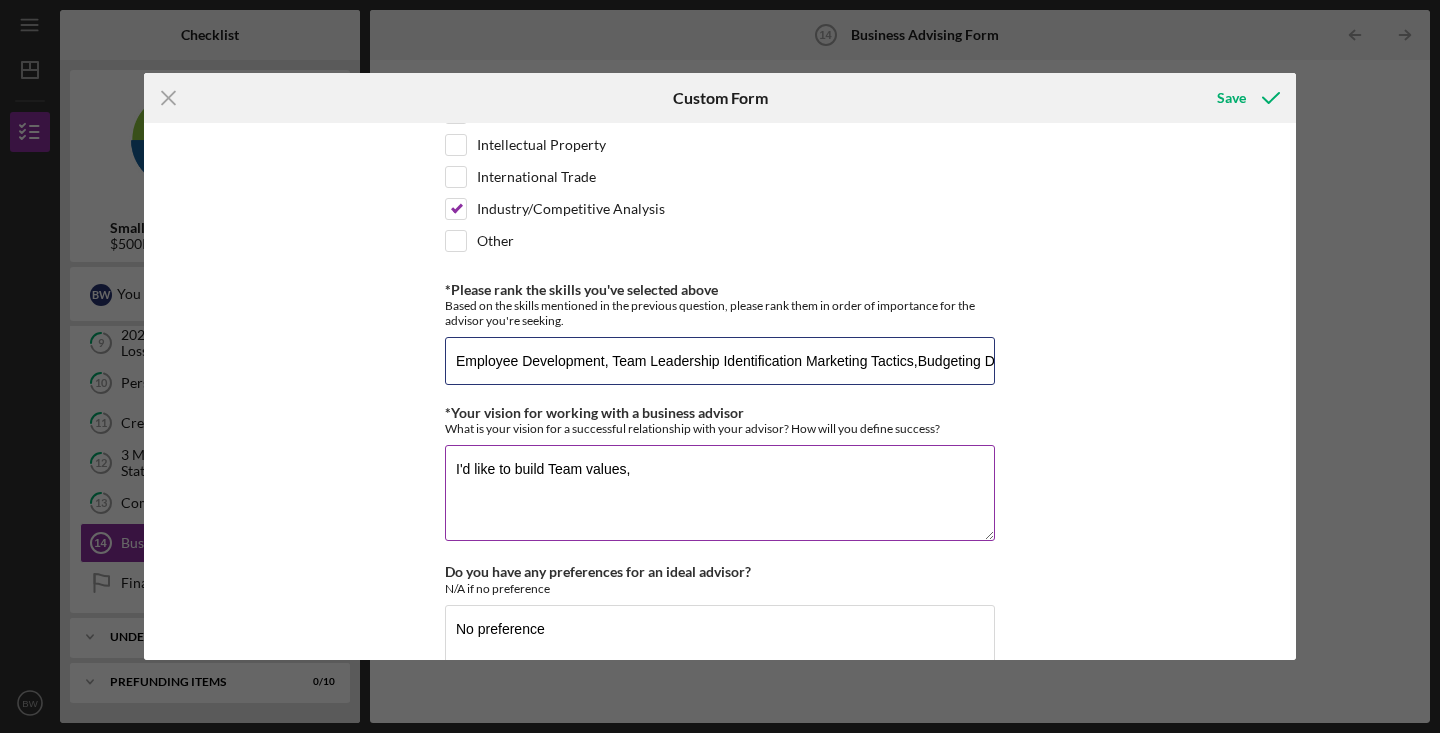 type on "Employee Development, Team Leadership Identification Marketing Tactics,Budgeting  Debt/Equity  Financial Planning and Reporting  Valuing a Business  Pricing Strategy  Industry/Competitive Analysis" 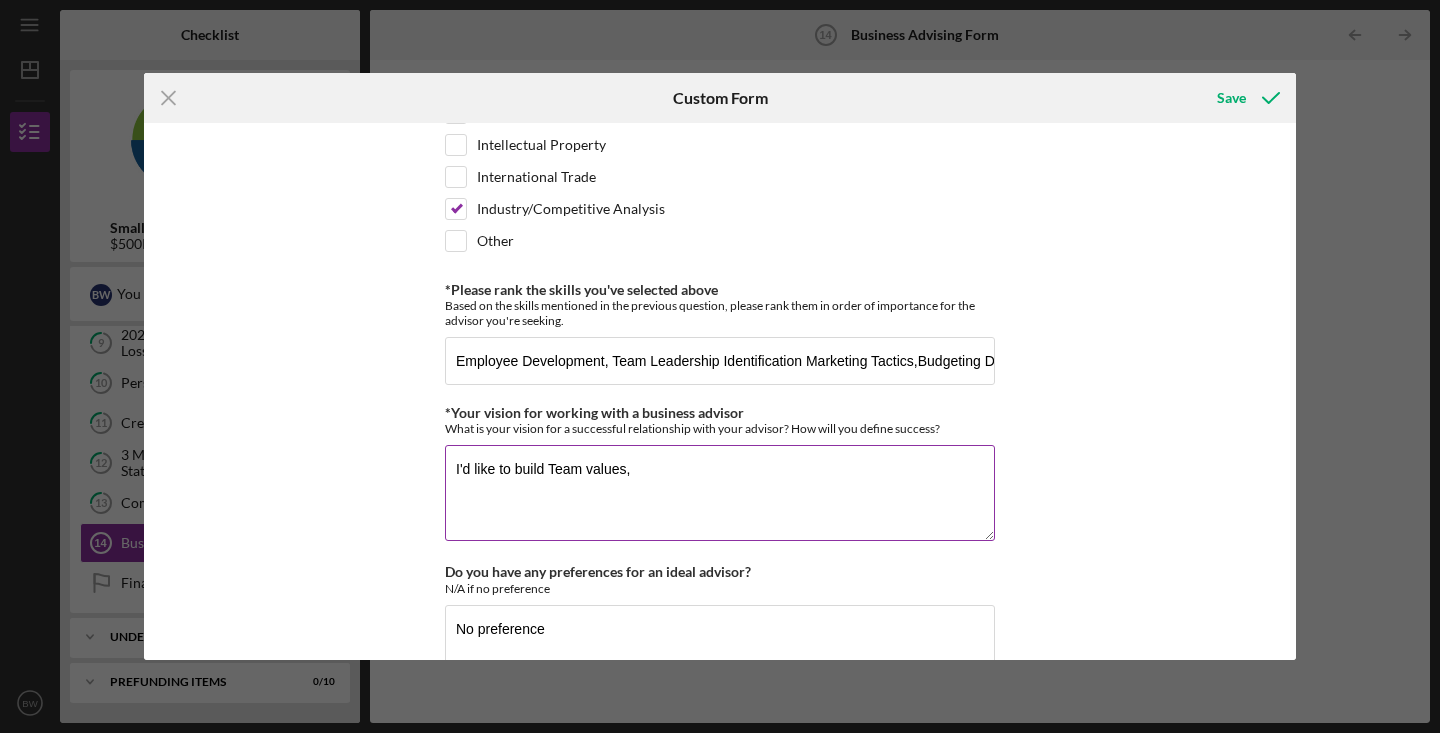 click on "I'd like to build Team values," at bounding box center (720, 493) 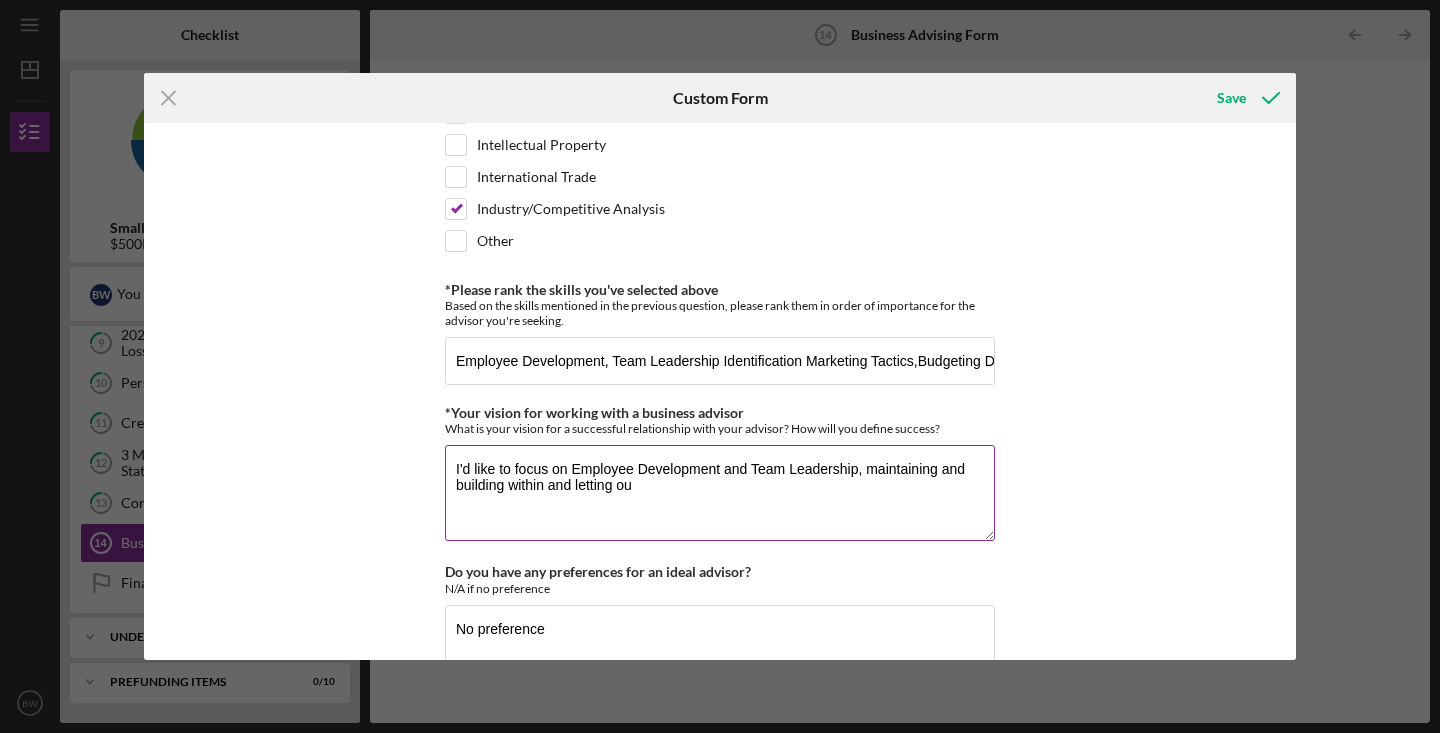 click on "I'd like to focus on Employee Development and Team Leadership, maintaining and building within and letting o" at bounding box center (720, 493) 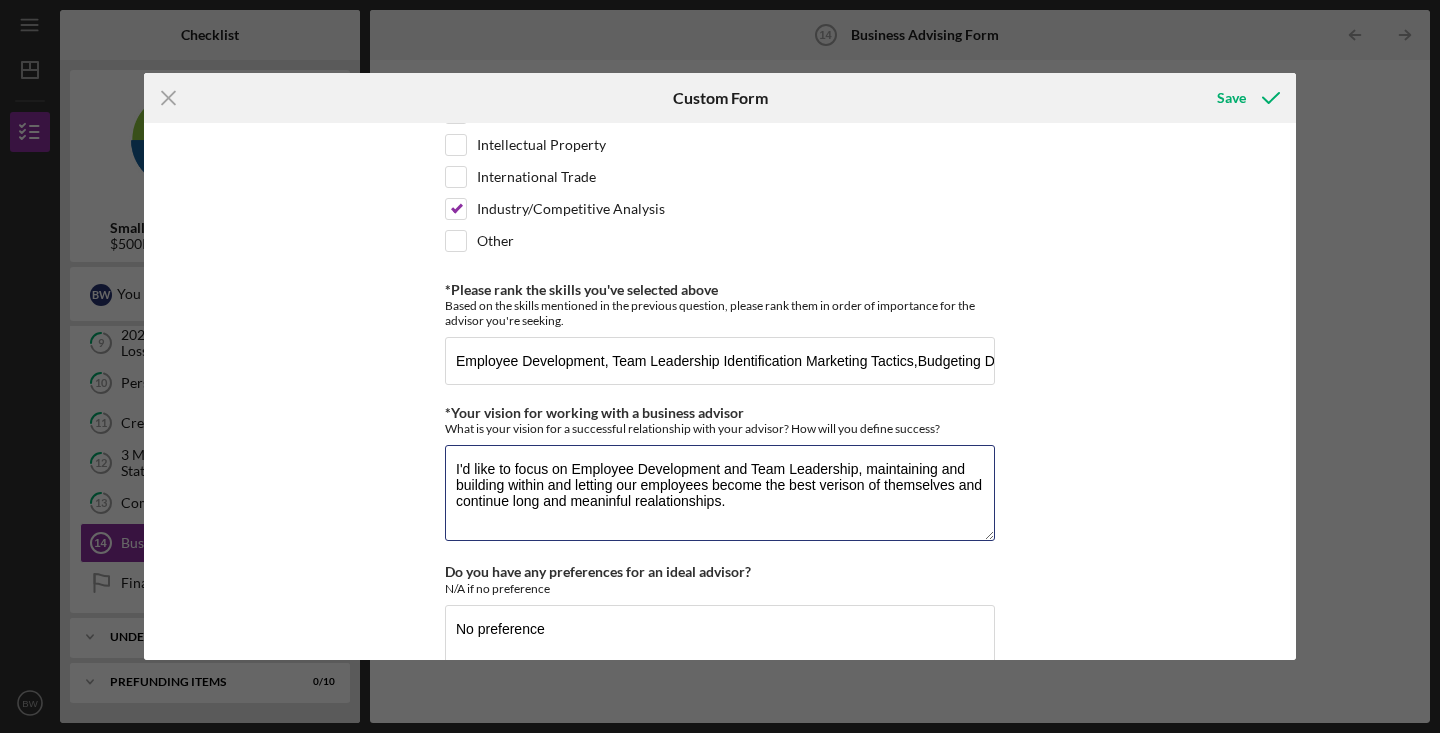 drag, startPoint x: 734, startPoint y: 511, endPoint x: 433, endPoint y: 464, distance: 304.64734 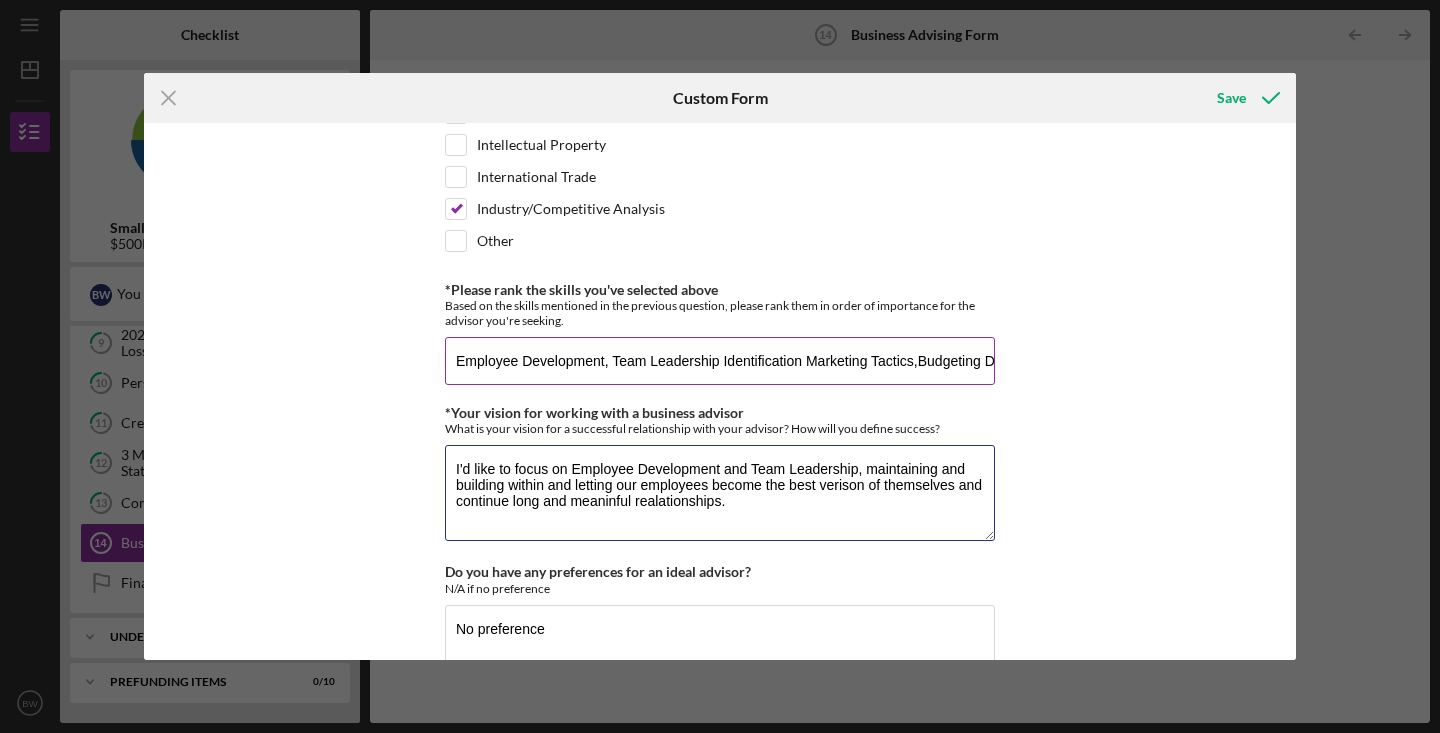 paste on "At Wingen Bakery & Restaurant, we prioritize employee development and team leadership as core pillars of our growth. We are committed to nurturing our team members, helping them become the best versions of themselves through ongoing training, mentorship, and opportunities for advancement.
We believe that investing in our people not only builds skills but also fosters long-lasting, meaningful relationships within our workplace. By cultivating a supportive and empowering environment, we aim to create a strong, motivated team that drives our business forward and enhances the community experience we provide" 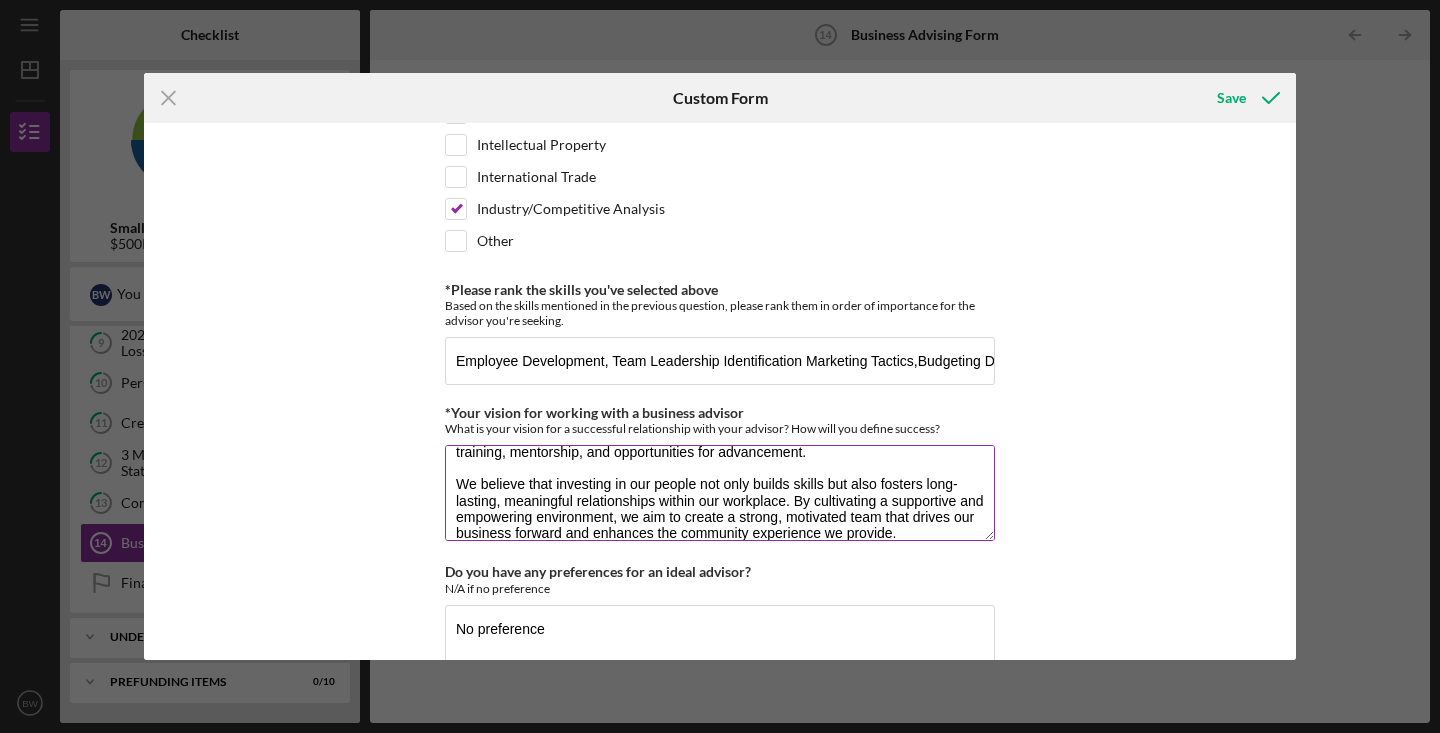 scroll, scrollTop: 80, scrollLeft: 0, axis: vertical 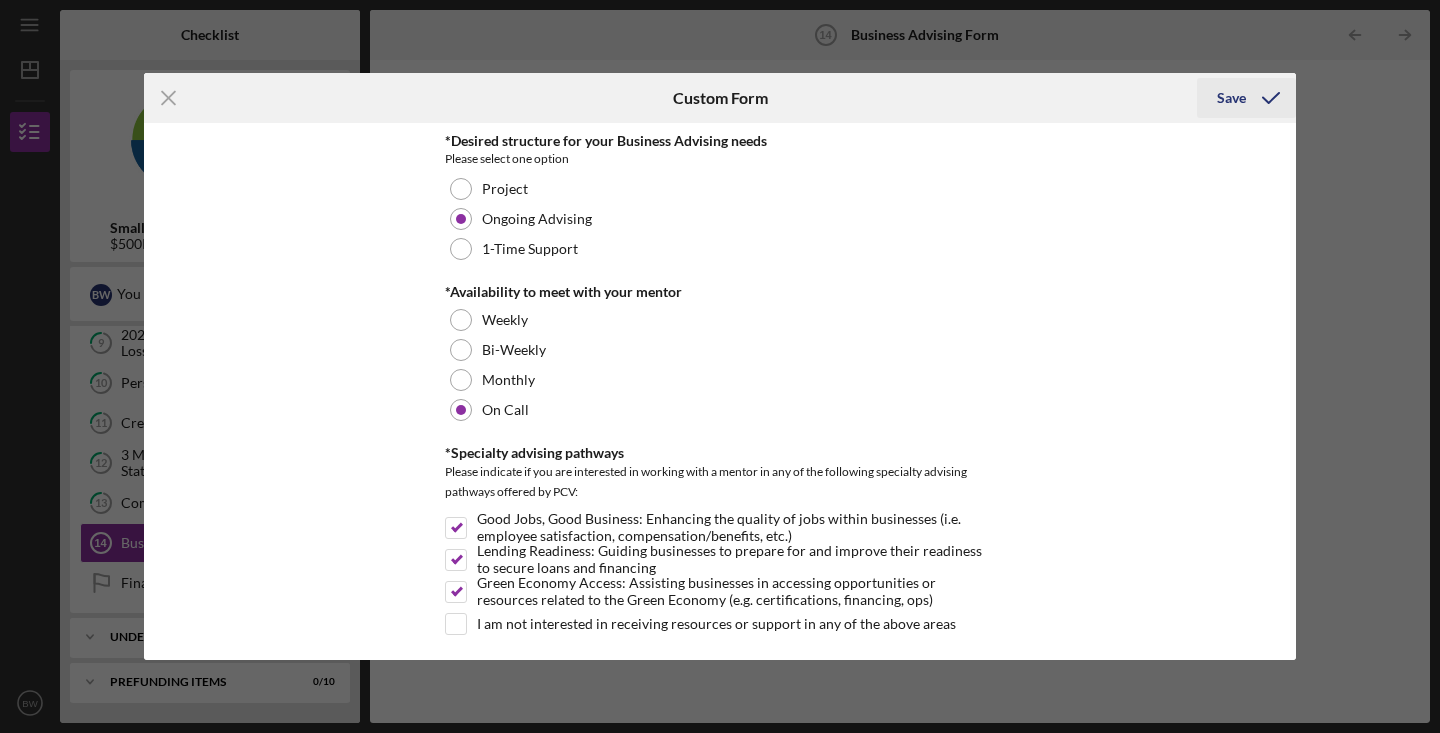 type on "At Wingen Bakery & Restaurant, we prioritize employee development and team leadership as core pillars of our growth. We are committed to nurturing our team members, helping them become the best versions of themselves through ongoing training, mentorship, and opportunities for advancement.
We believe that investing in our people not only builds skills but also fosters long-lasting, meaningful relationships within our workplace. By cultivating a supportive and empowering environment, we aim to create a strong, motivated team that drives our business forward and enhances the community experience we provide." 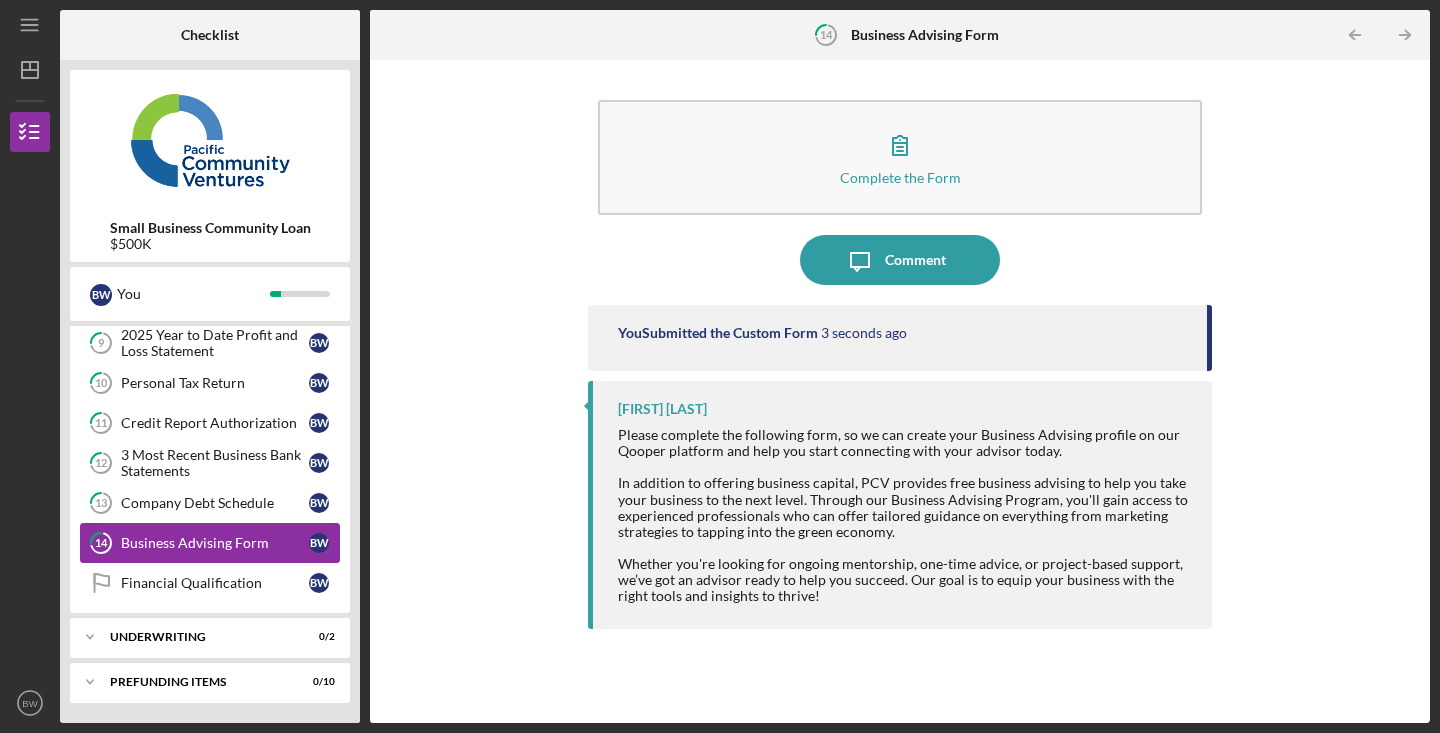 scroll, scrollTop: 179, scrollLeft: 0, axis: vertical 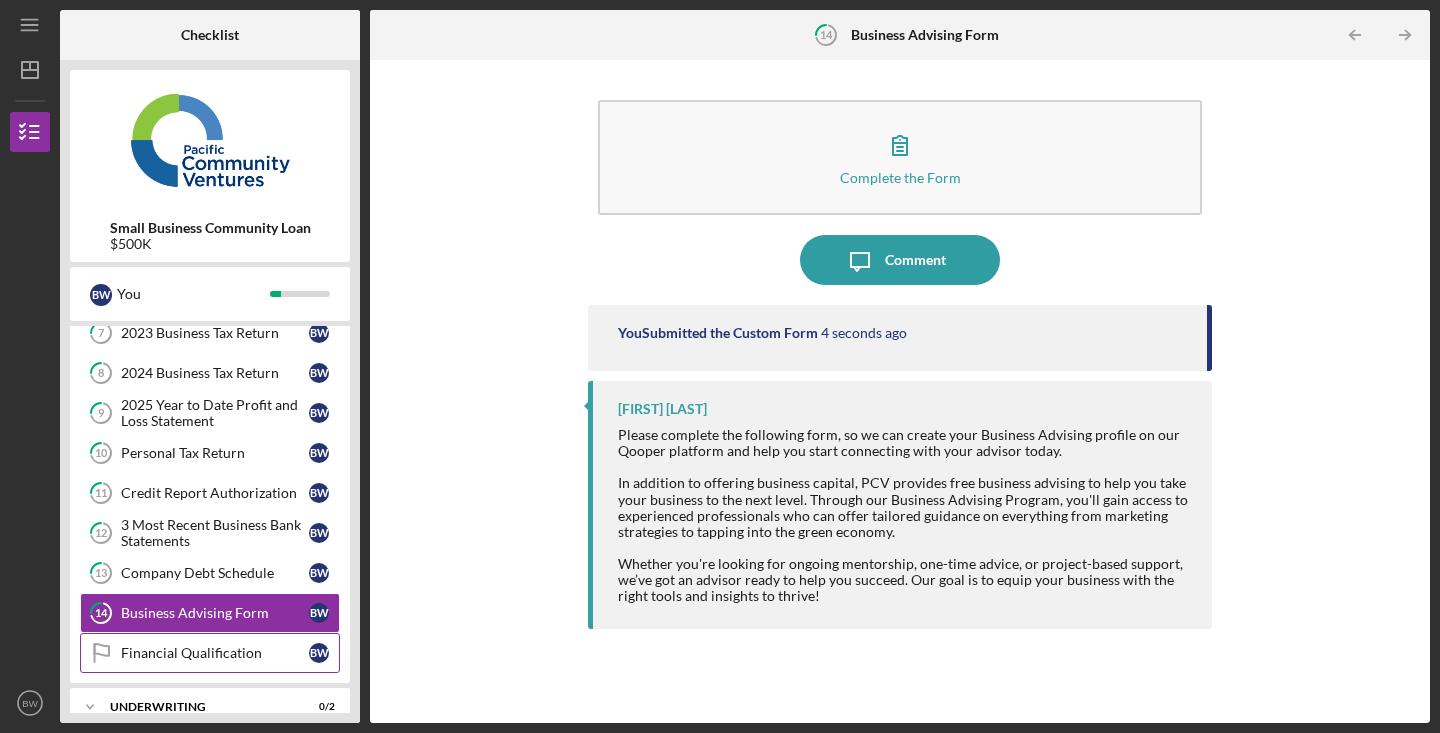 click on "Financial Qualification" at bounding box center [215, 653] 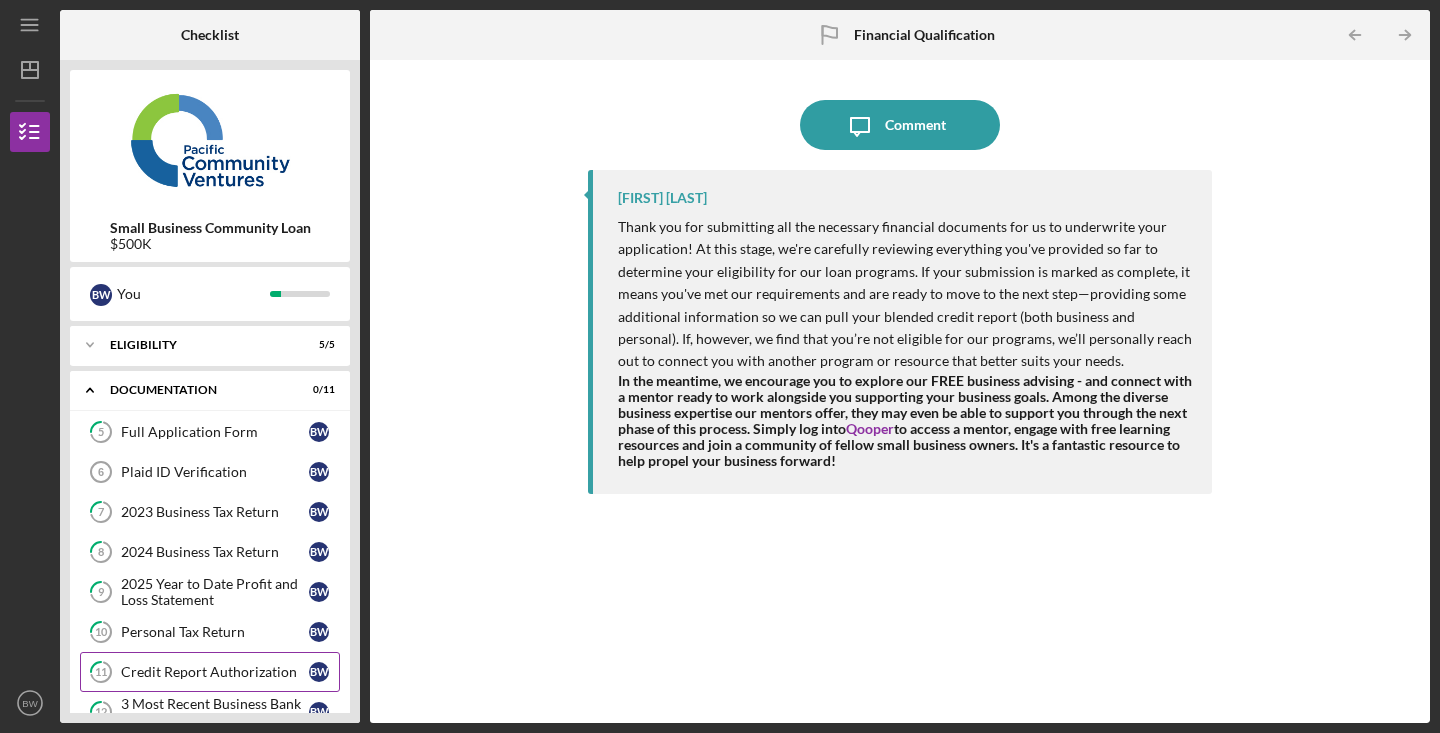 scroll, scrollTop: 11, scrollLeft: 0, axis: vertical 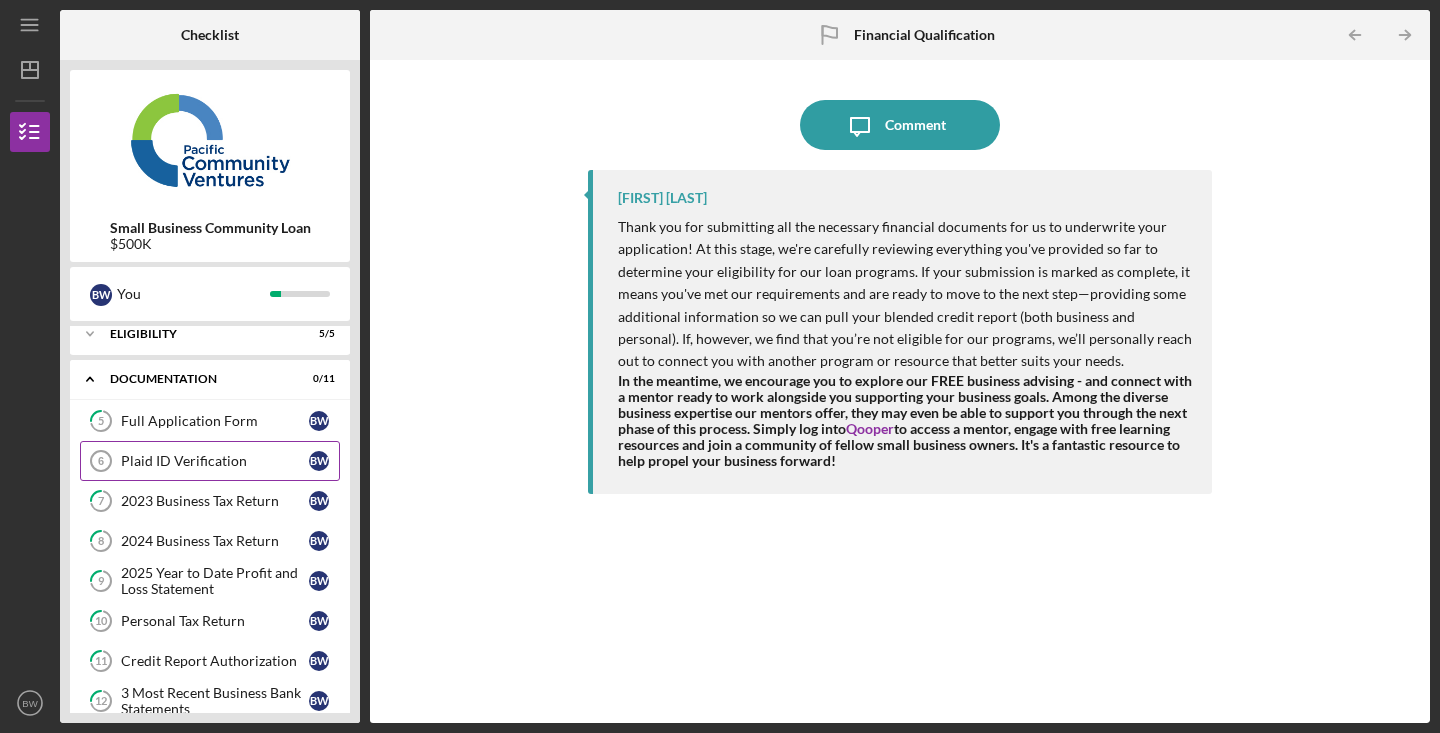 click on "Plaid ID Verification" at bounding box center (215, 461) 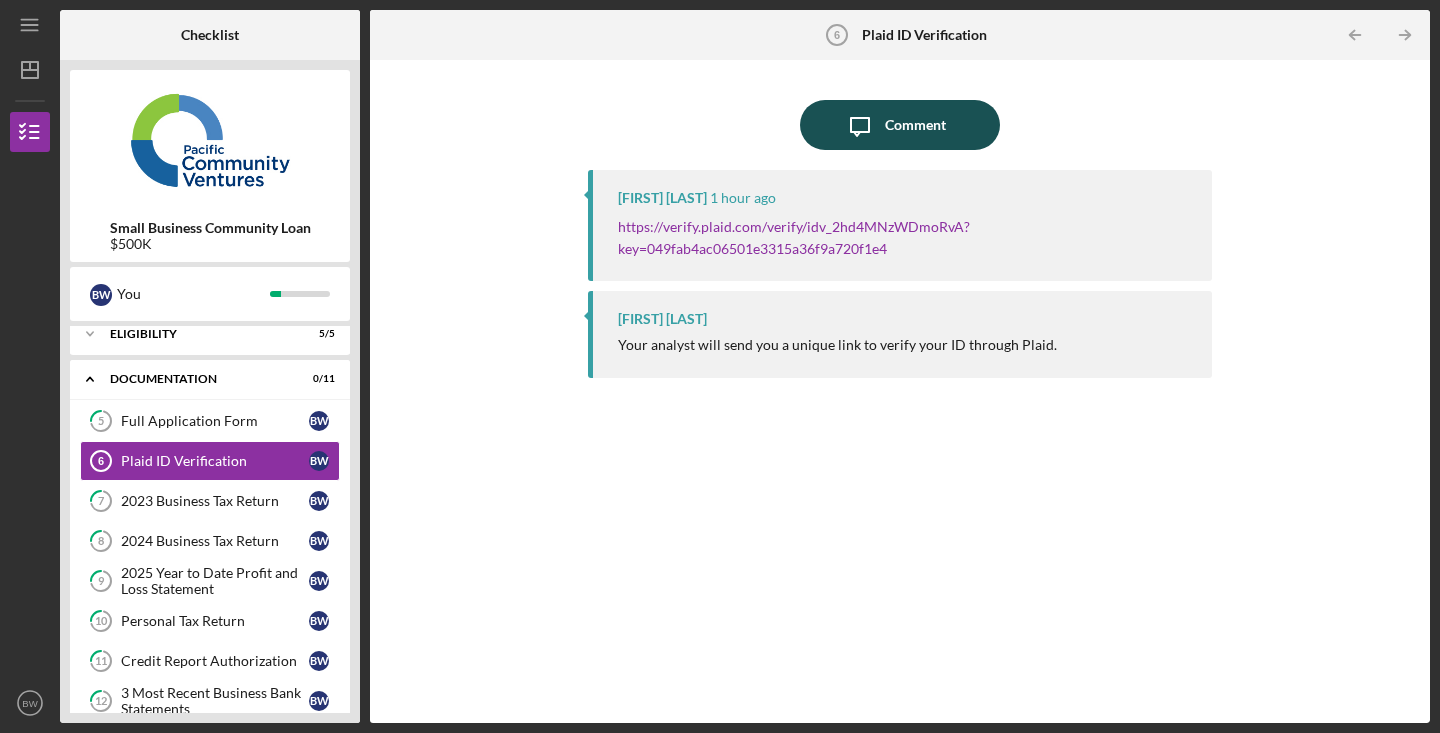 click on "Icon/Message" 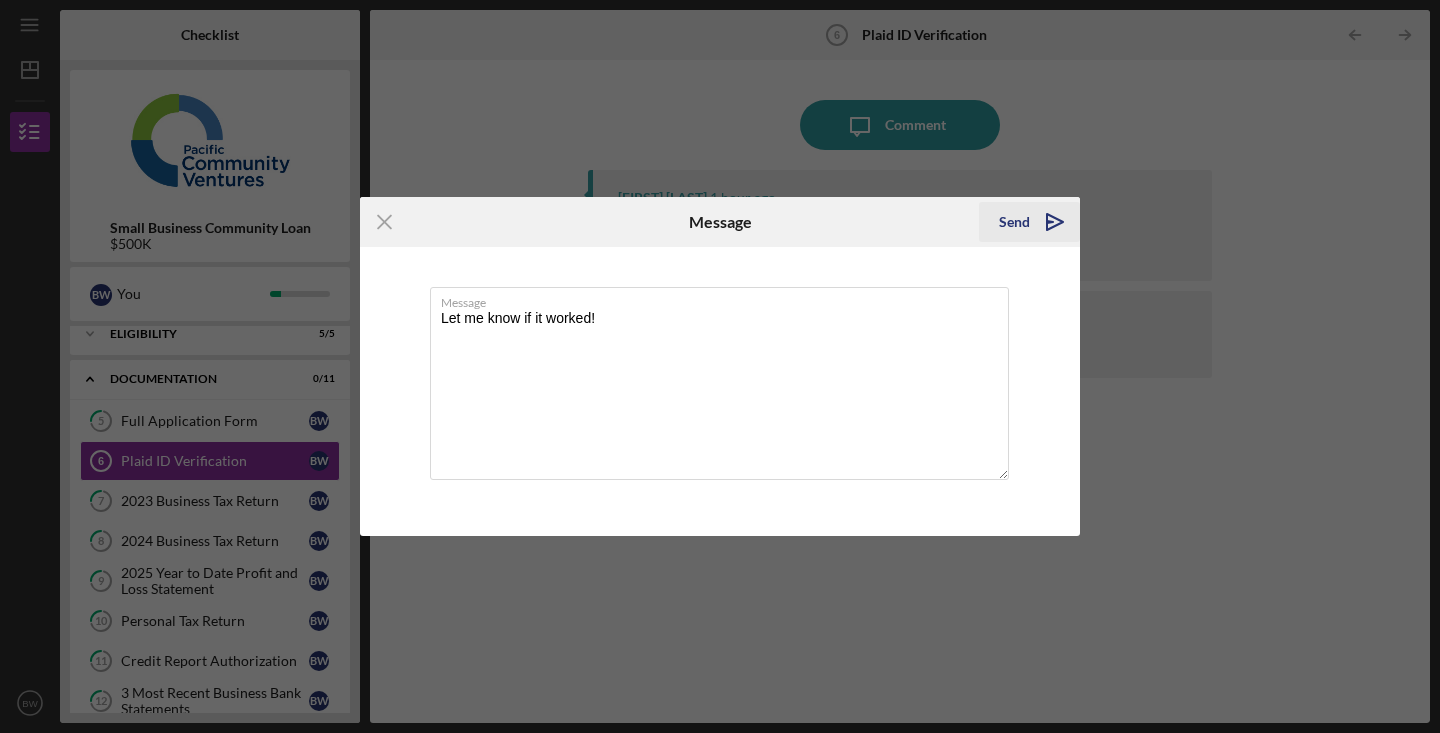 type on "Let me know if it worked!" 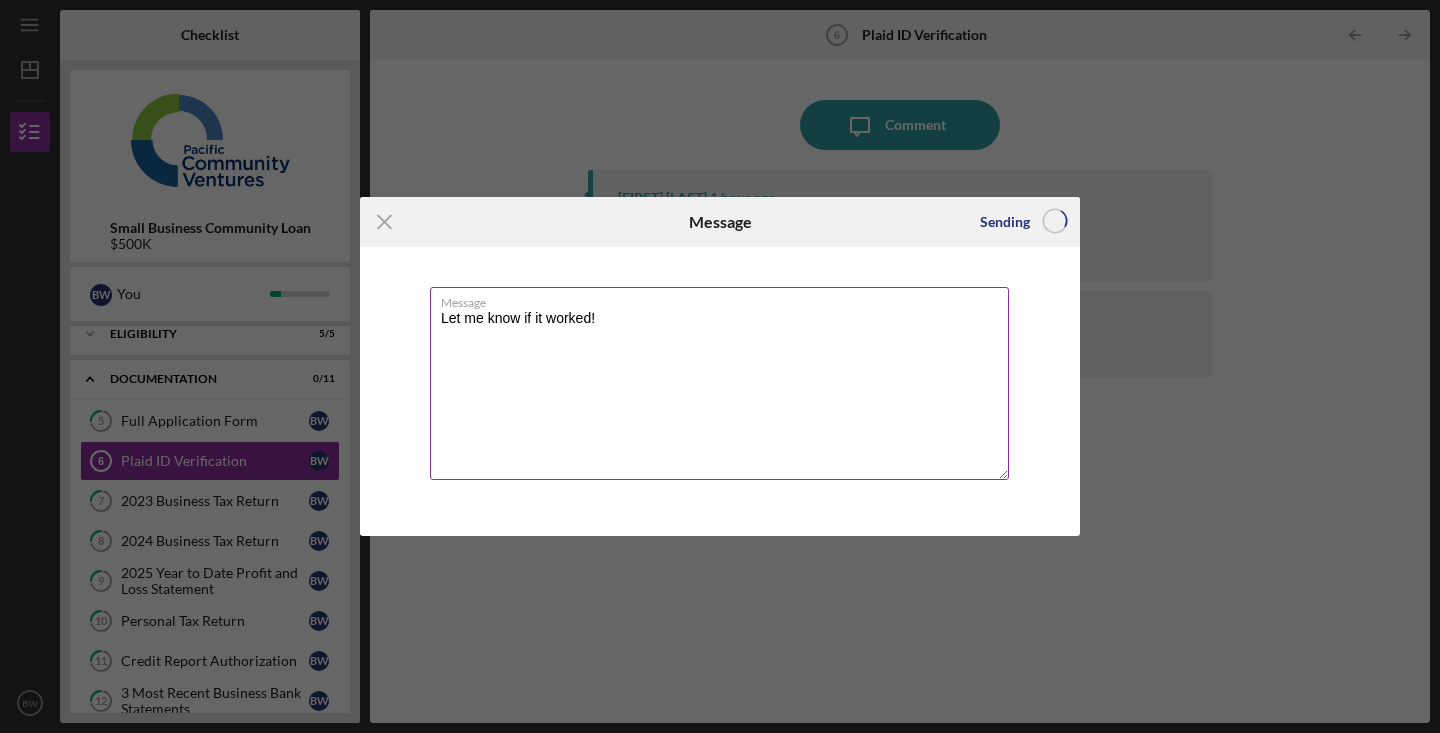 type 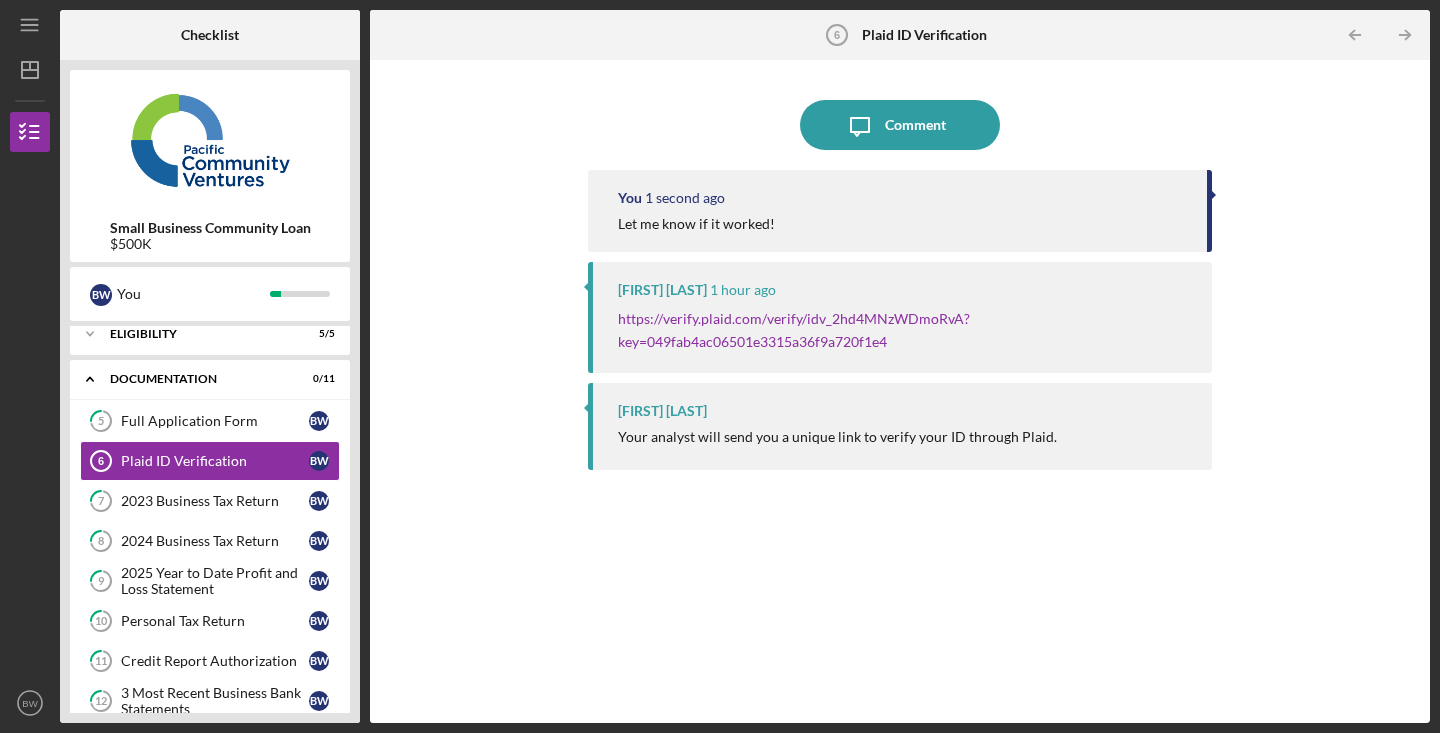 click on "https://verify.plaid.com/verify/idv_2hd4MNzWDmoRvA?key=049fab4ac06501e3315a36f9a720f1e4" at bounding box center (905, 330) 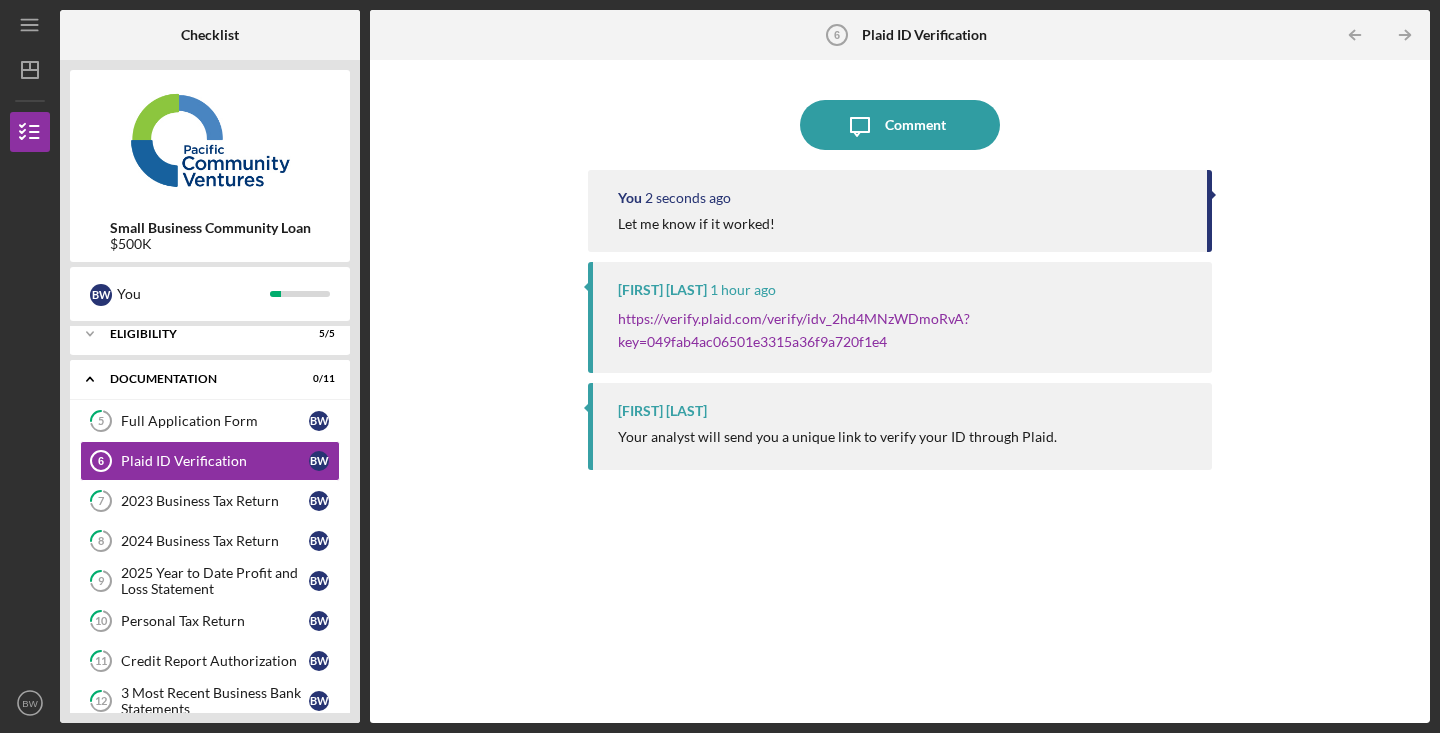 click on "https://verify.plaid.com/verify/idv_2hd4MNzWDmoRvA?key=049fab4ac06501e3315a36f9a720f1e4" at bounding box center (905, 330) 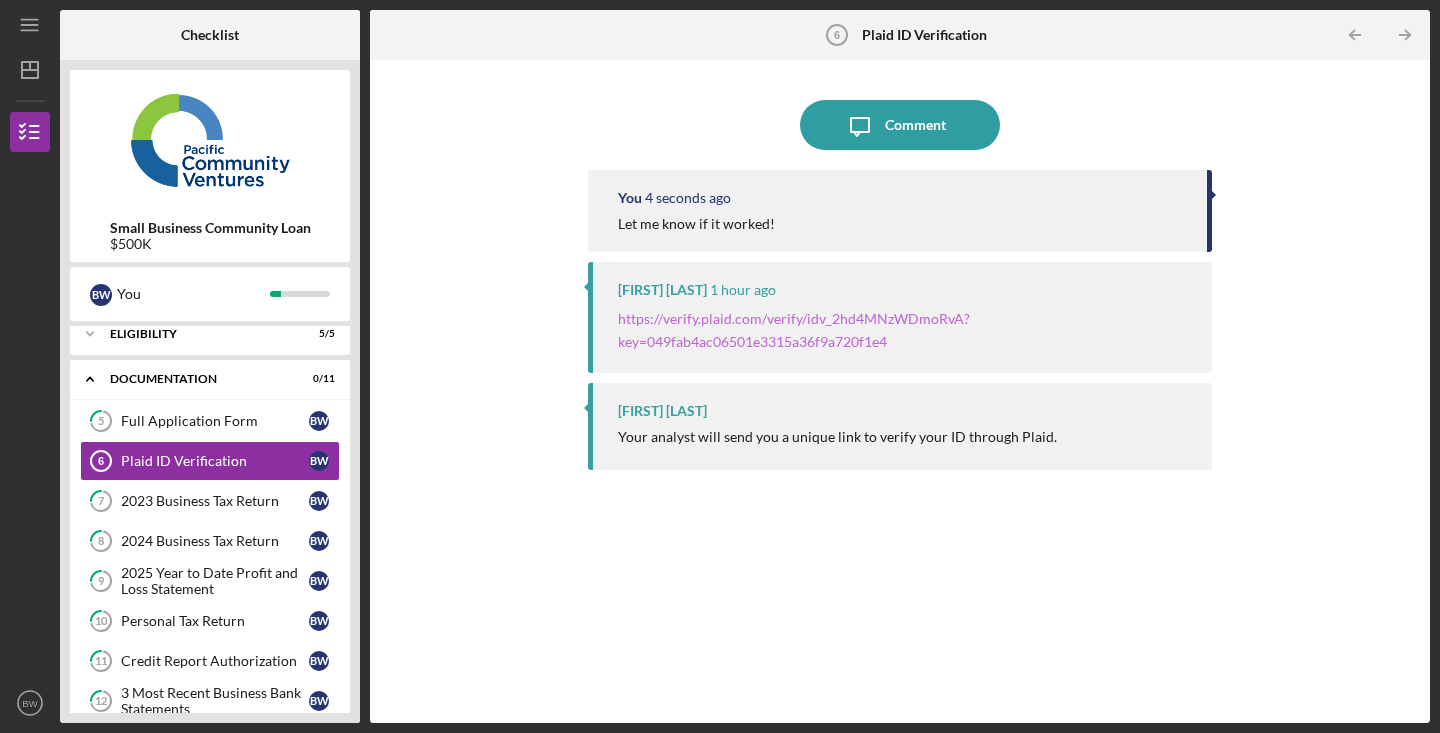 click on "https://verify.plaid.com/verify/idv_2hd4MNzWDmoRvA?key=049fab4ac06501e3315a36f9a720f1e4" at bounding box center (794, 329) 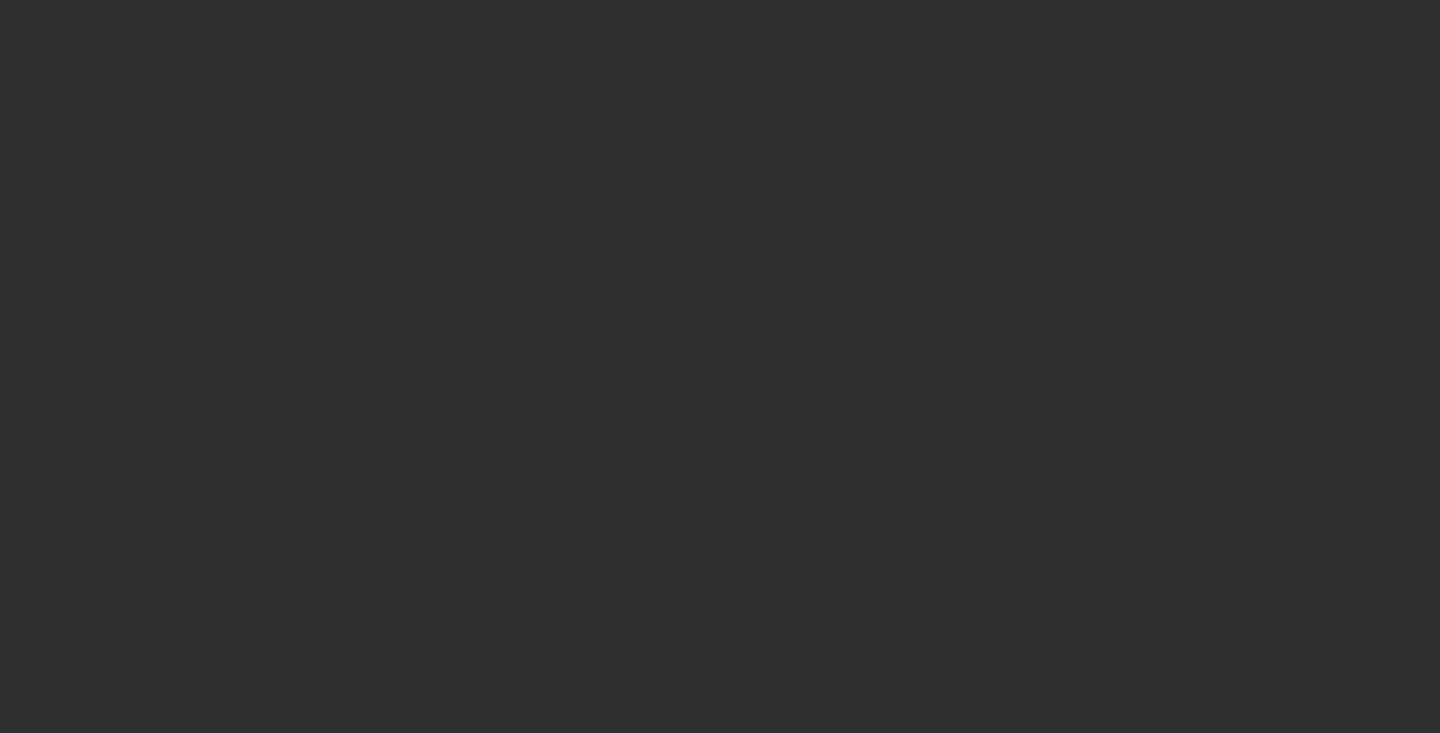 scroll, scrollTop: 0, scrollLeft: 0, axis: both 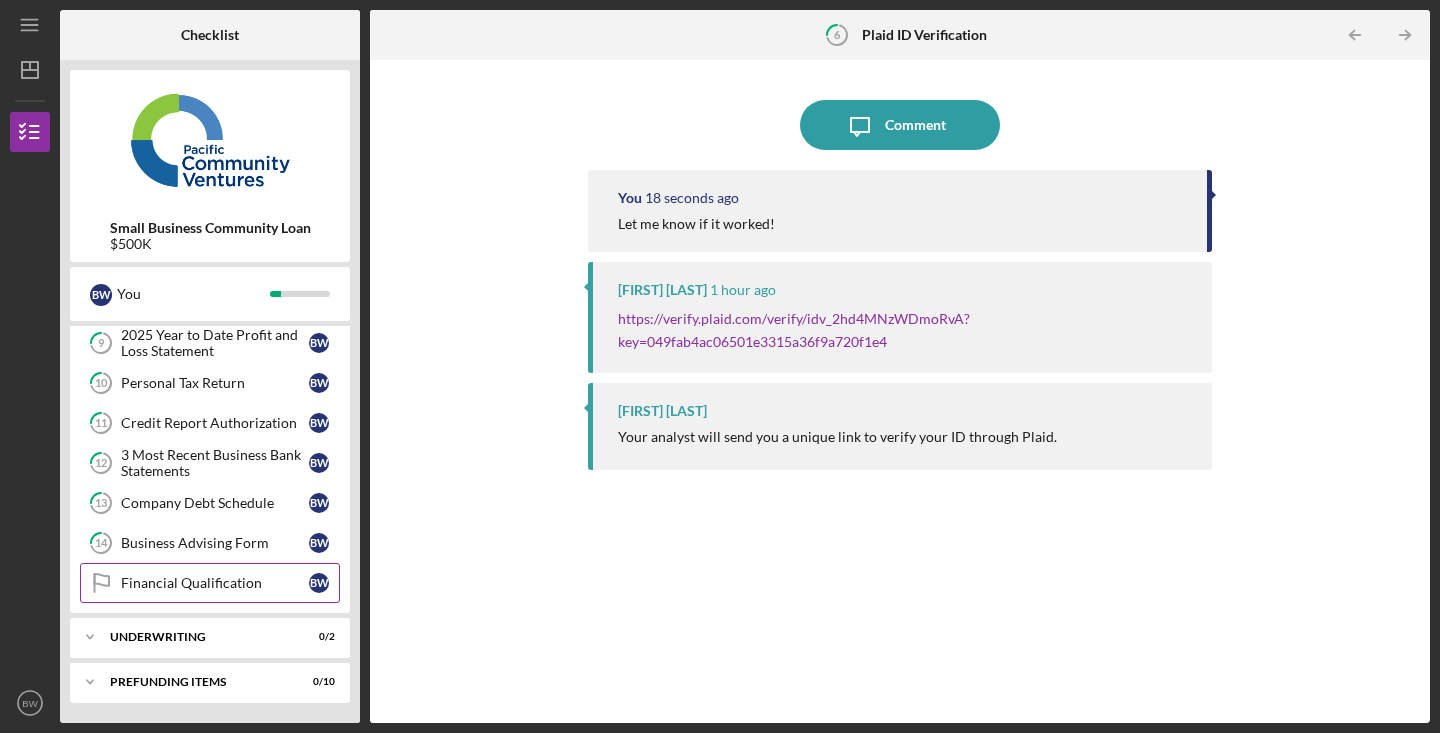 click on "Financial Qualification" at bounding box center [215, 583] 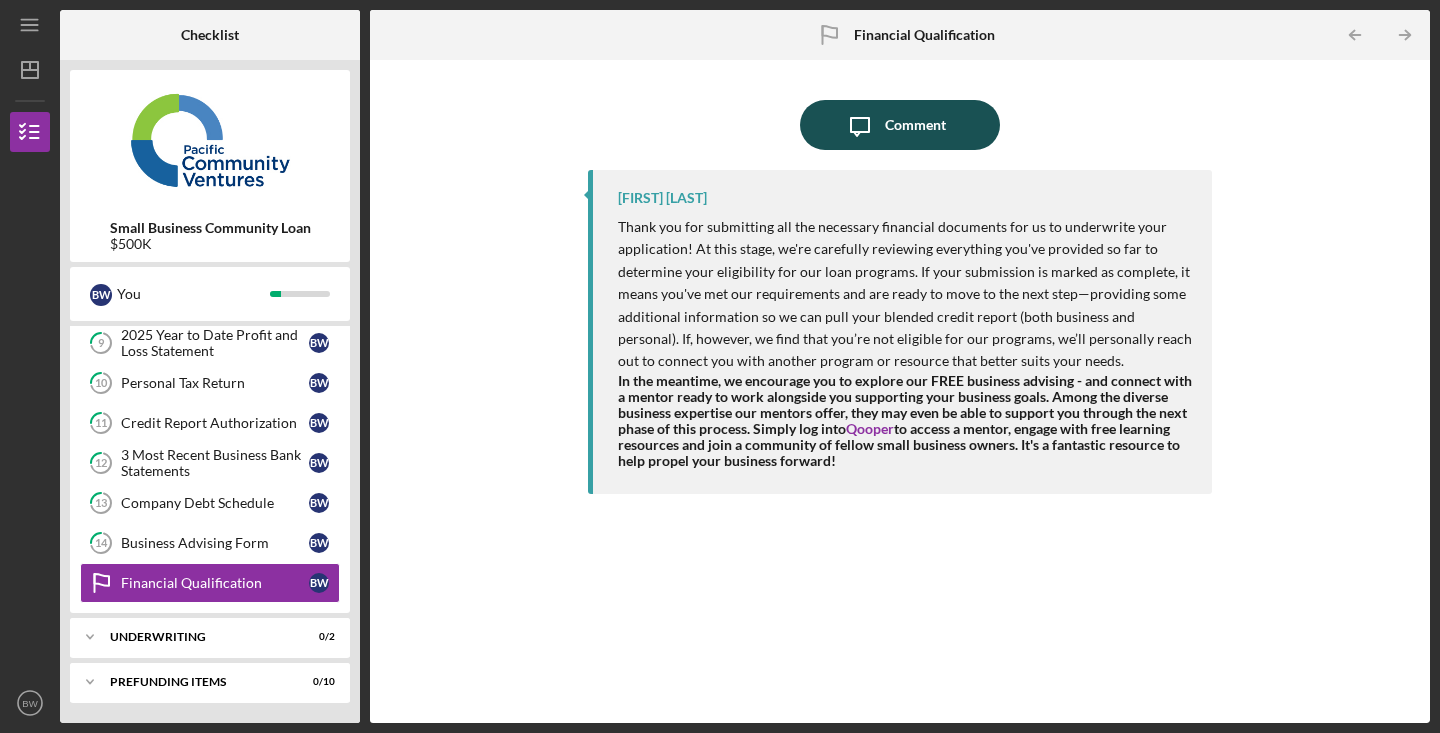click on "Comment" at bounding box center [915, 125] 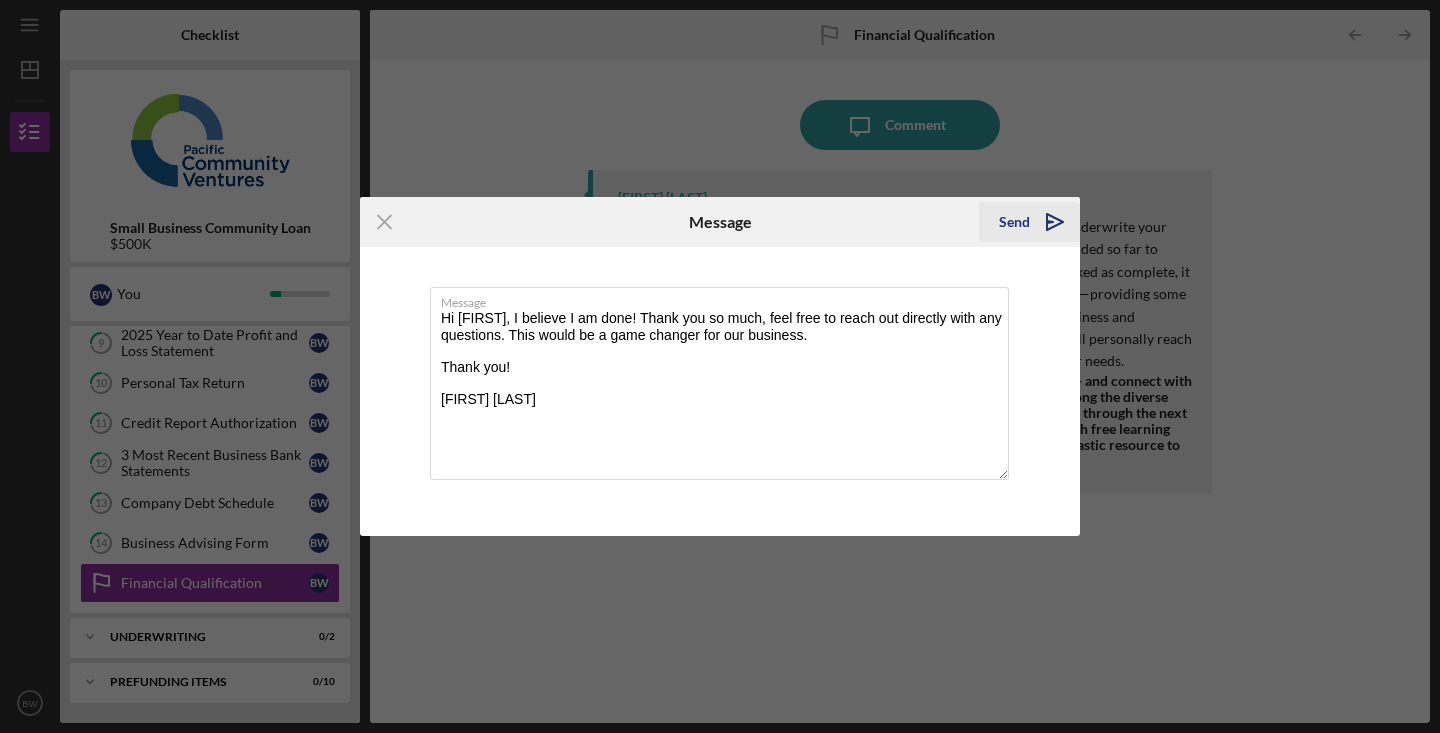 type on "Hi [FIRST], I believe I am done! Thank you so much, feel free to reach out directly with any questions. This would be a game changer for our business.
Thank you!
[FIRST] [LAST]" 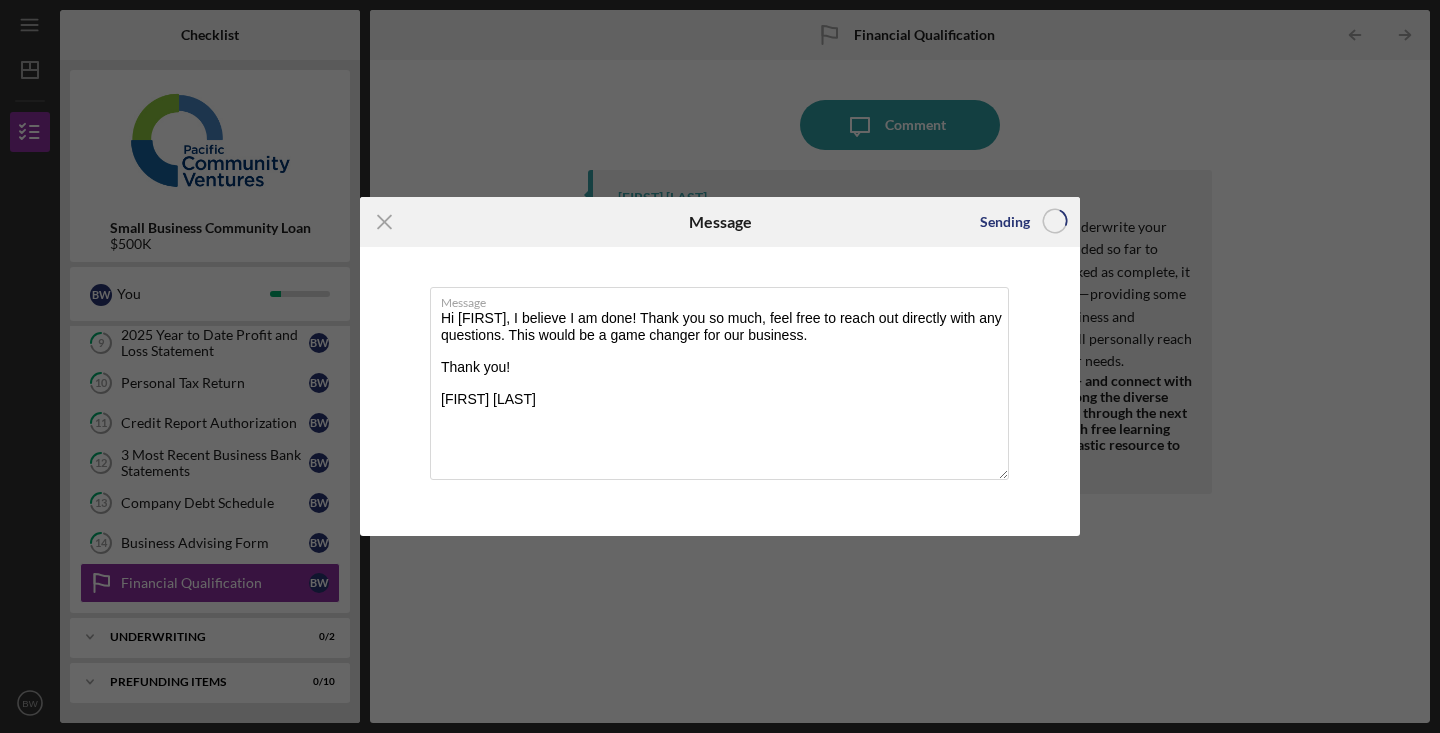 type 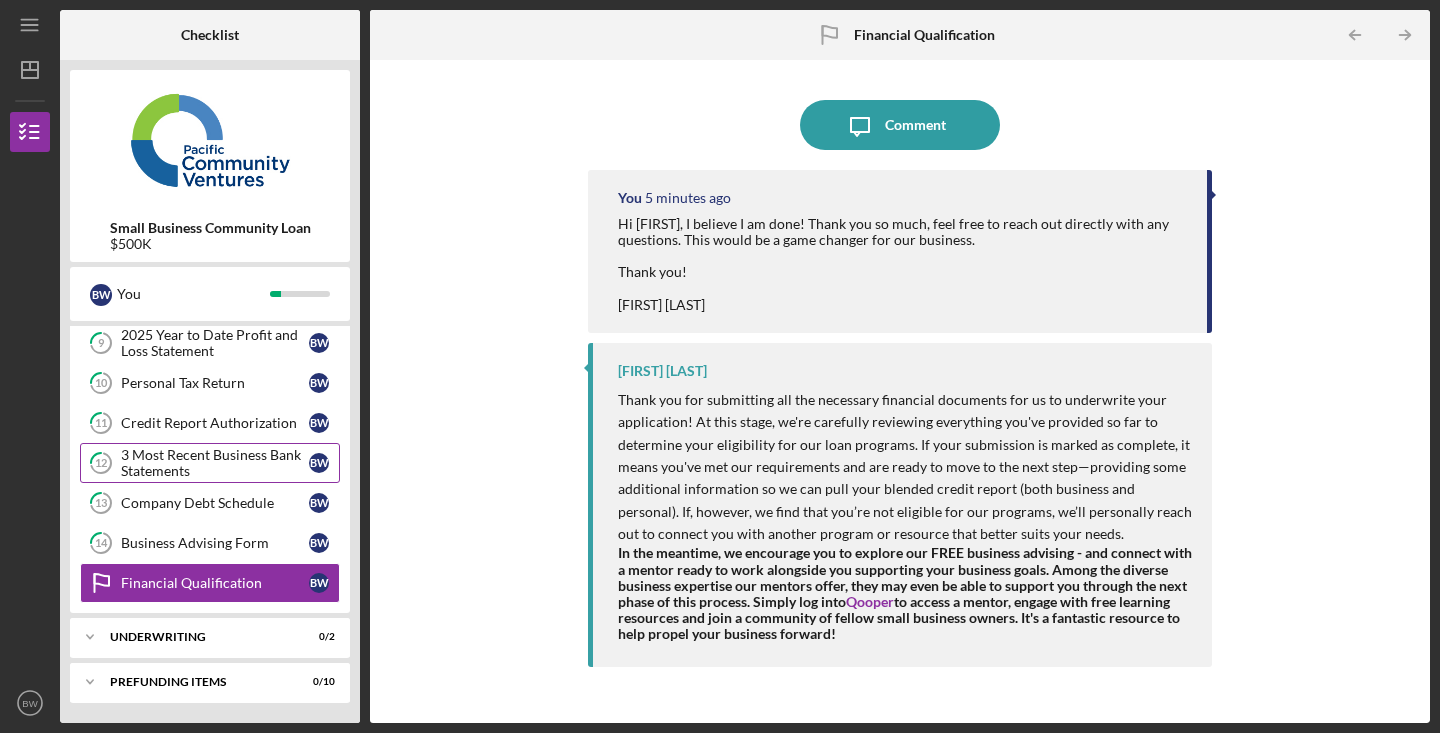 scroll, scrollTop: 0, scrollLeft: 0, axis: both 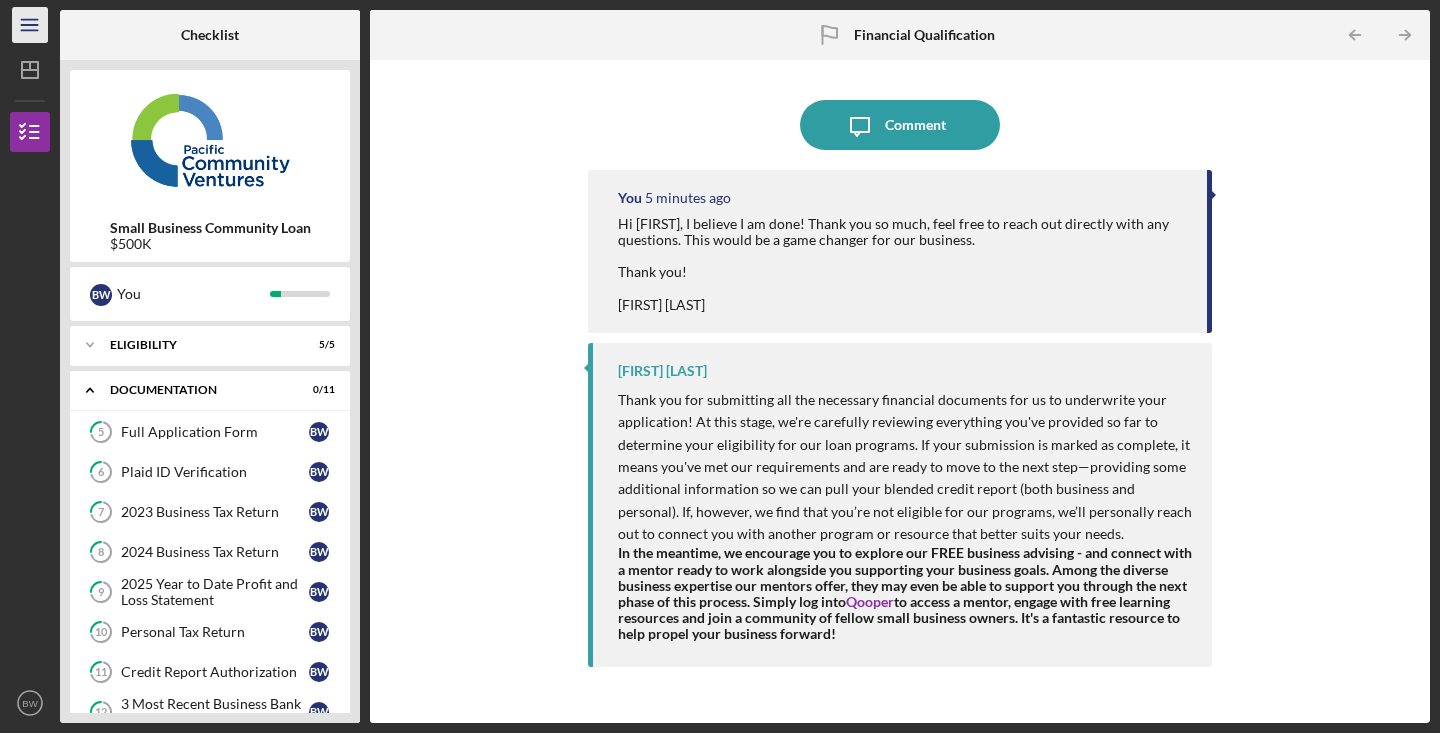 click 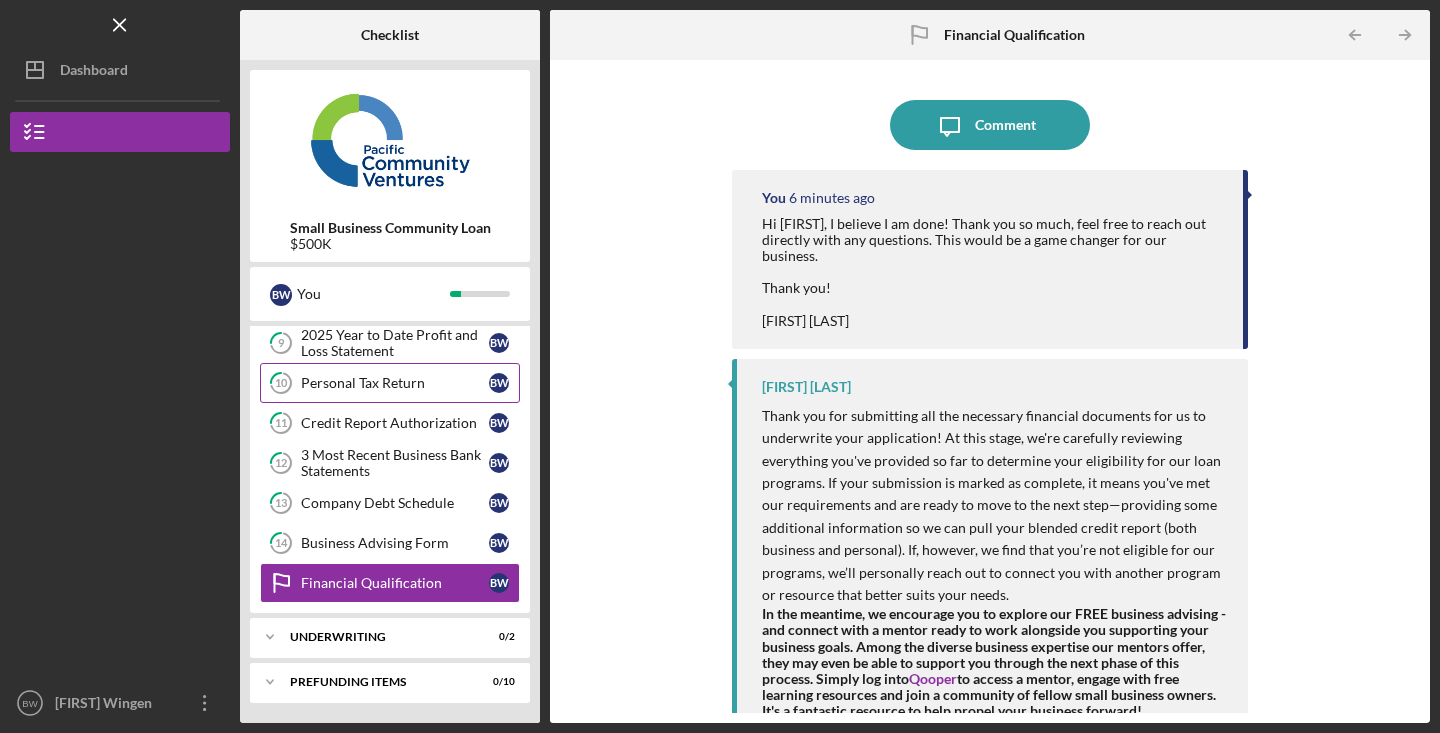 scroll, scrollTop: 0, scrollLeft: 0, axis: both 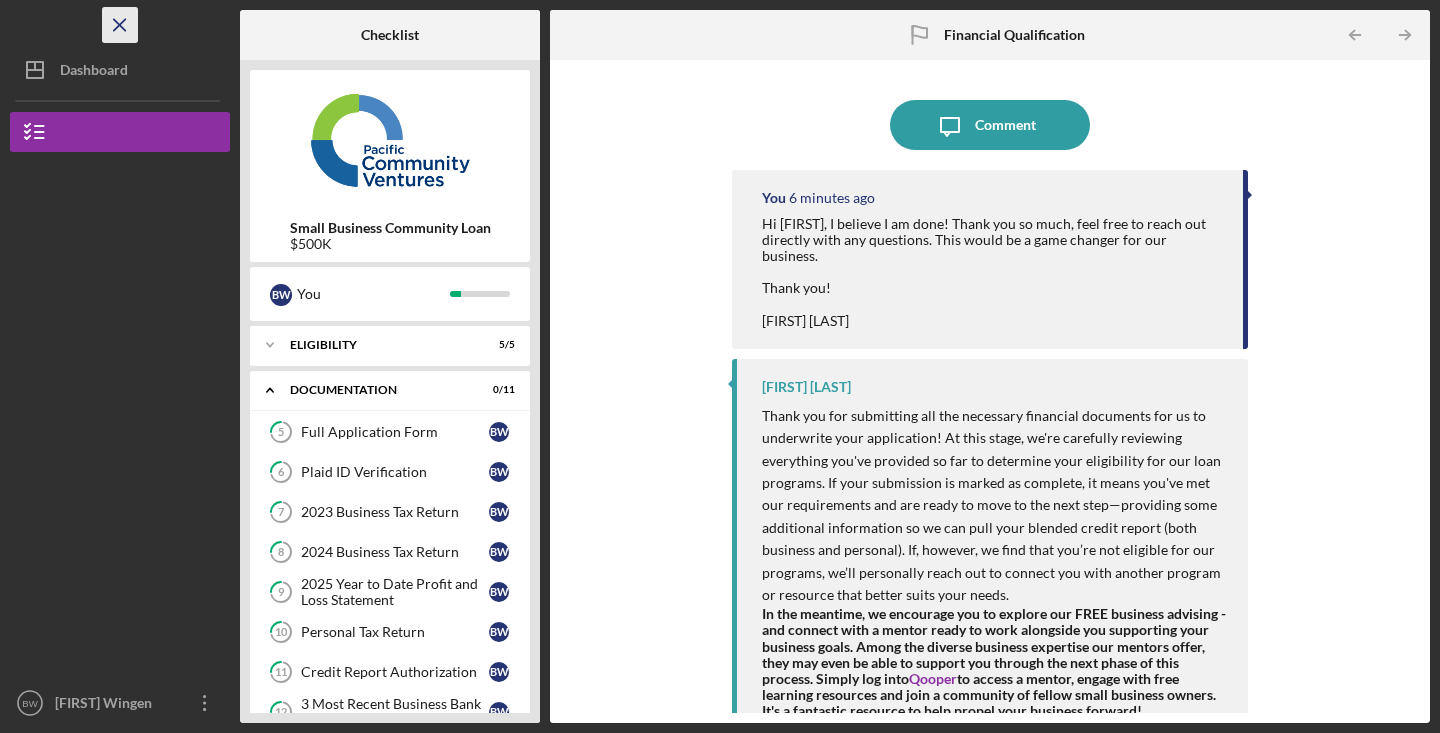 click on "Icon/Menu Close" 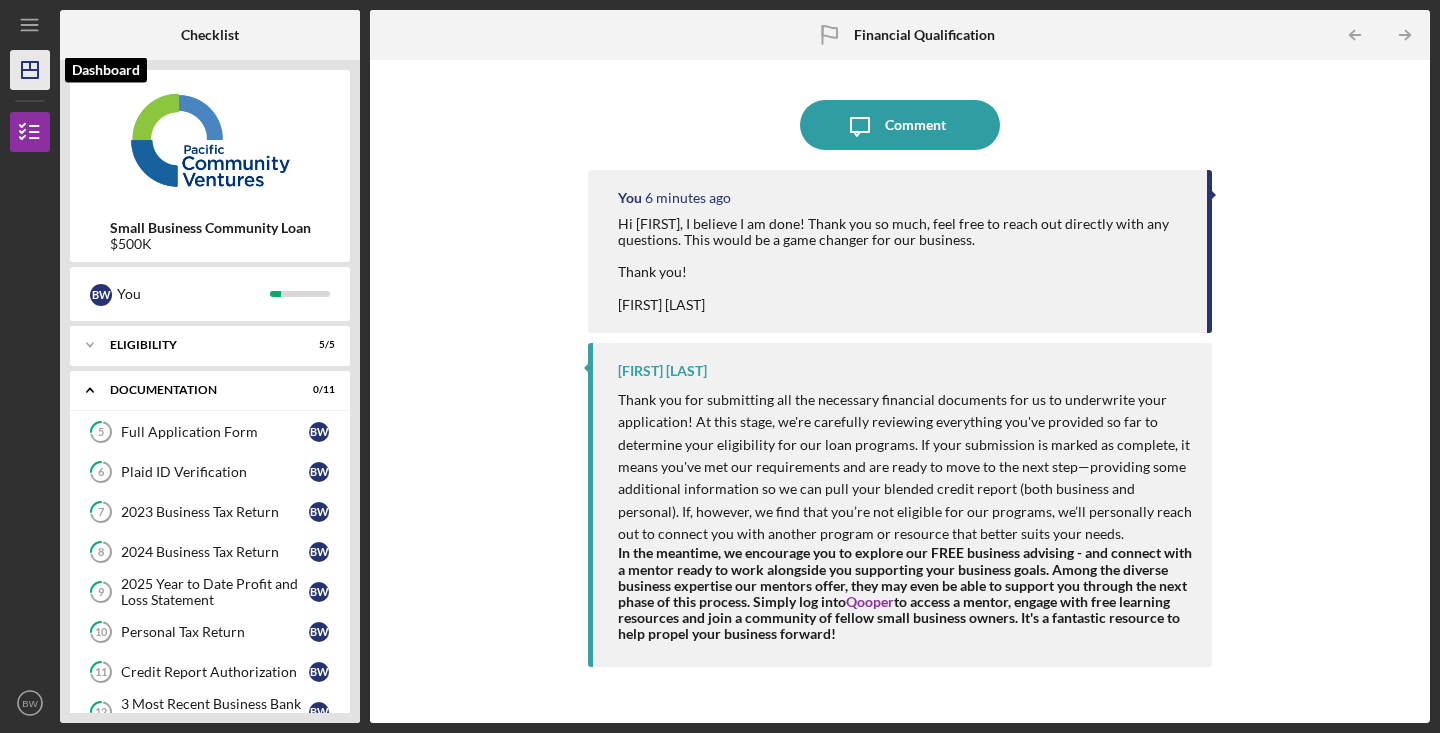 click on "Icon/Dashboard" 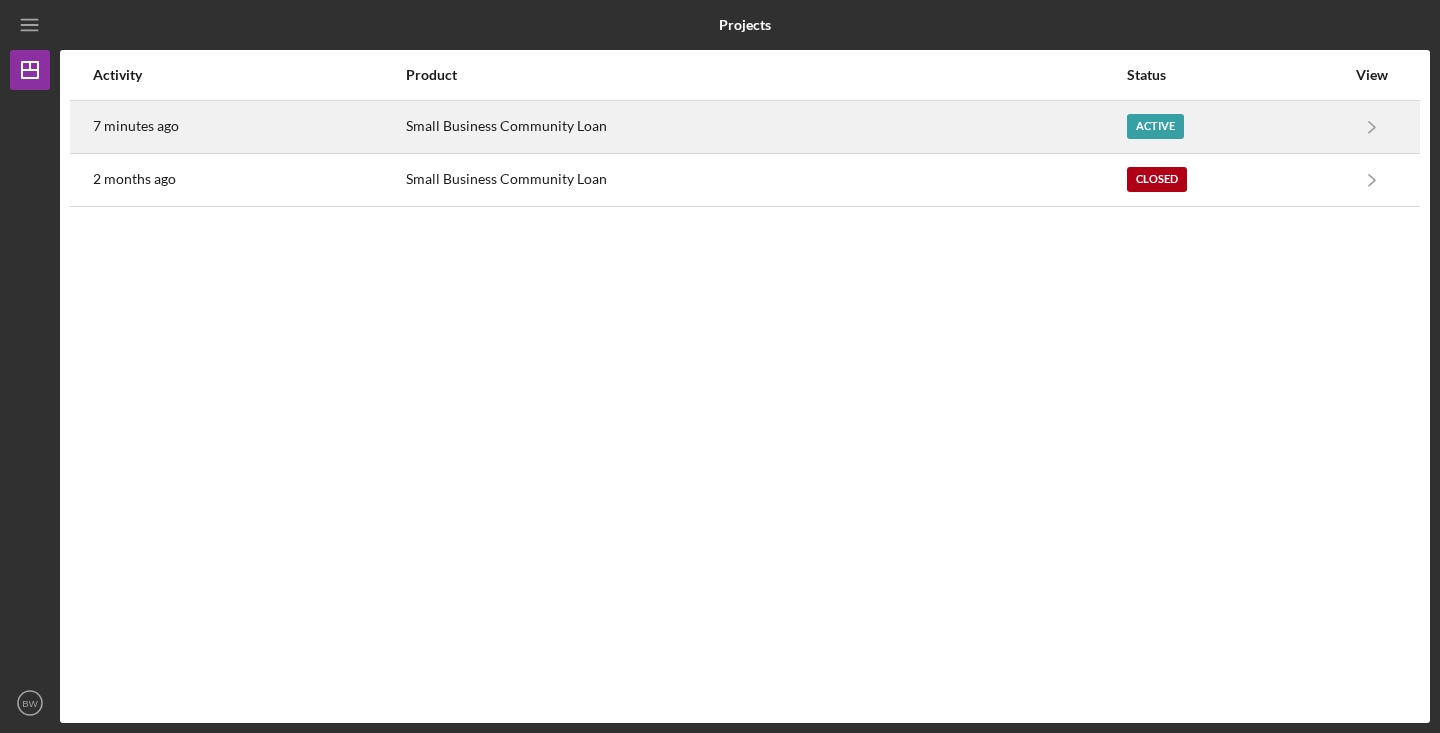 click on "Small Business Community Loan" at bounding box center (765, 127) 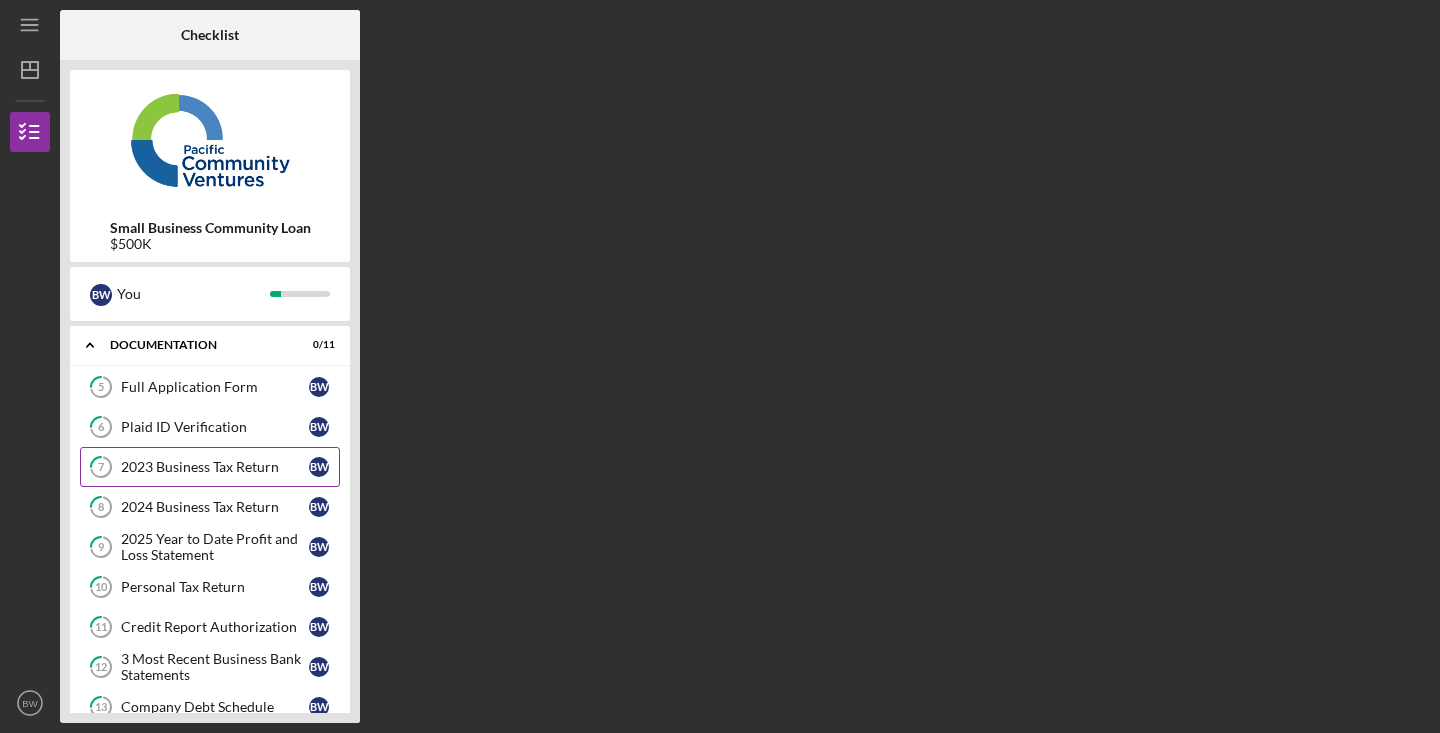 scroll, scrollTop: 249, scrollLeft: 0, axis: vertical 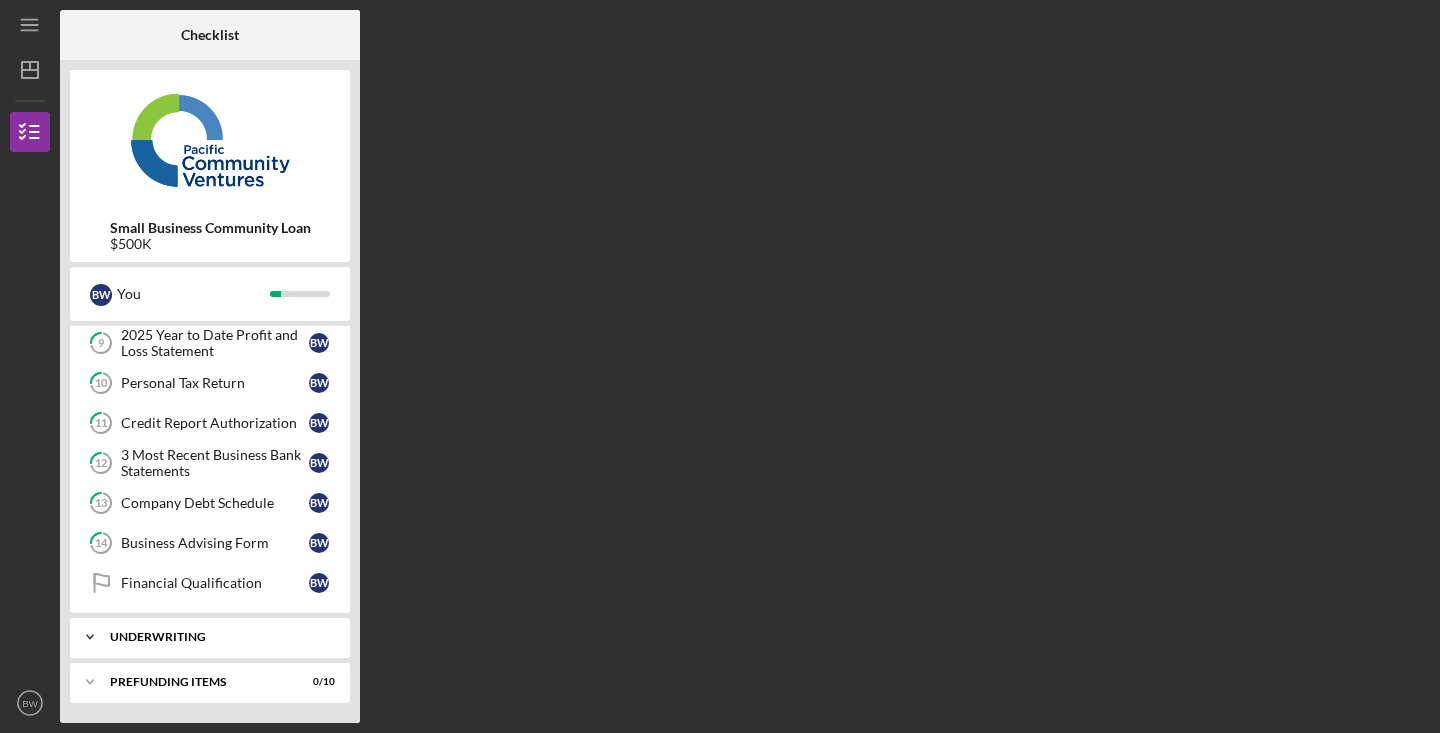 click on "Icon/Expander Underwriting 0 / 2" at bounding box center [210, 637] 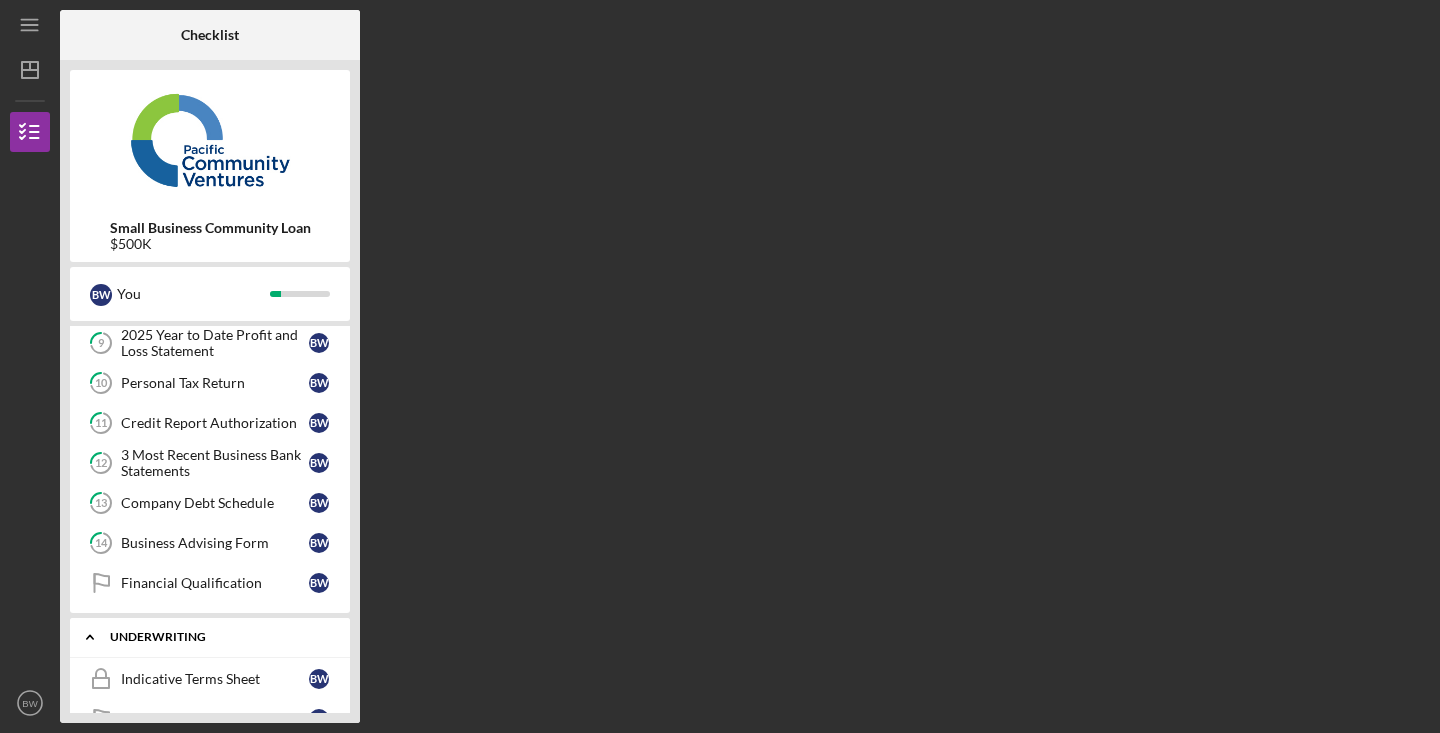 scroll, scrollTop: 340, scrollLeft: 0, axis: vertical 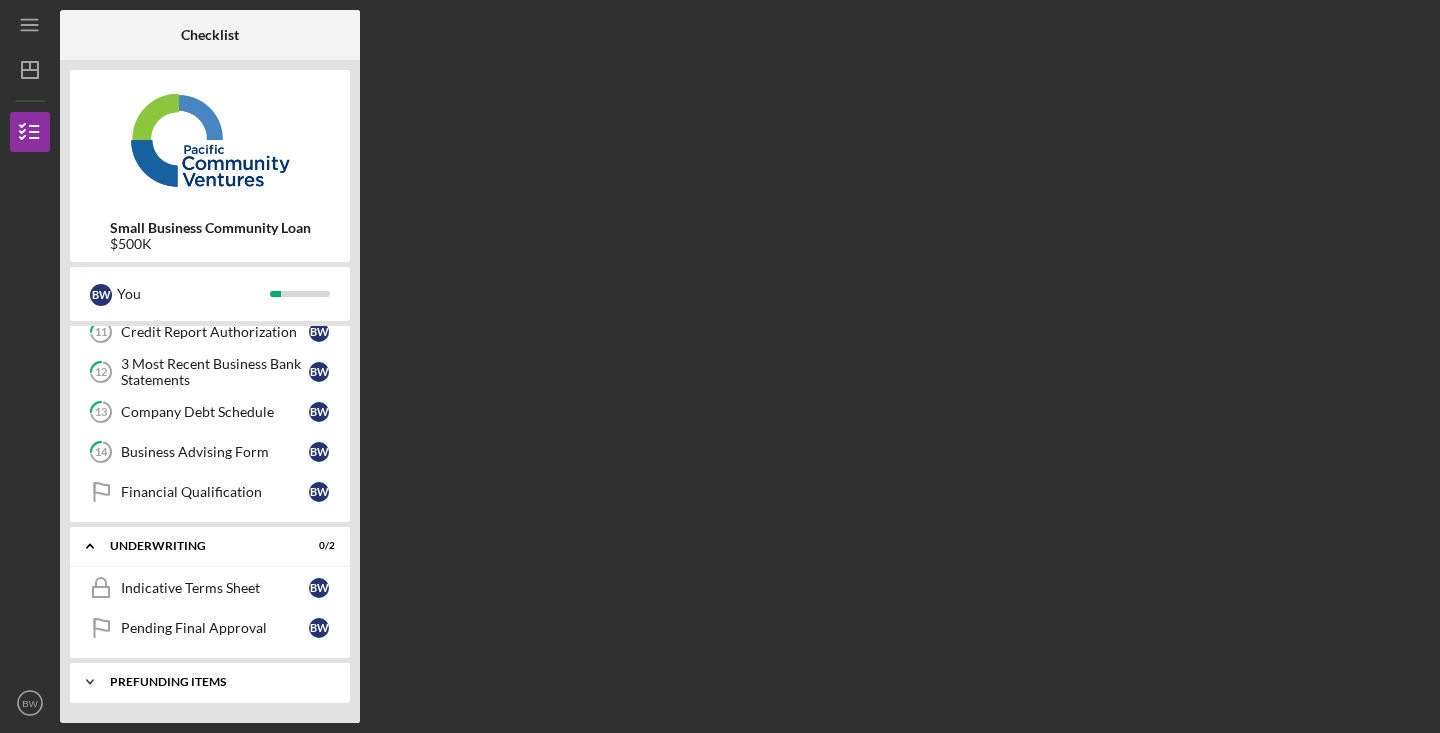 click on "Prefunding Items" at bounding box center [217, 682] 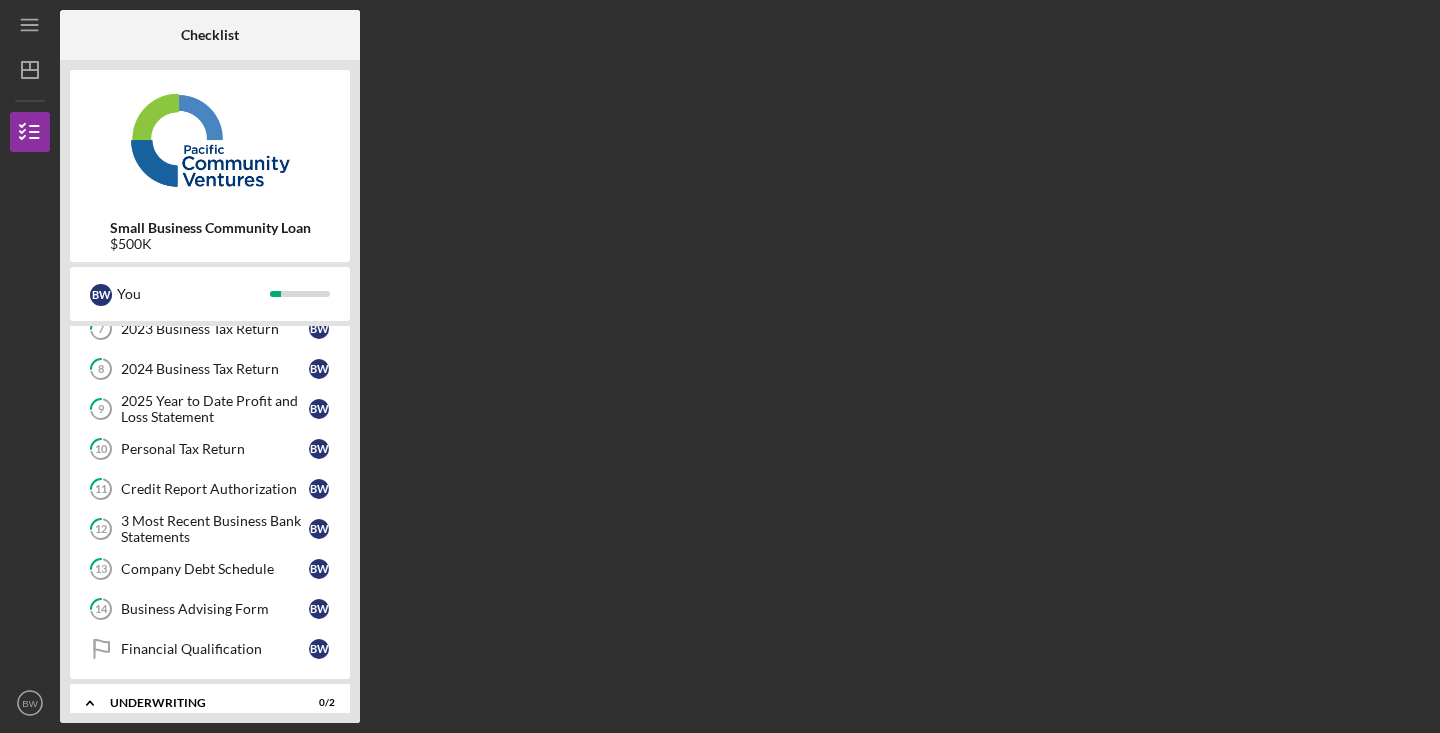 scroll, scrollTop: 0, scrollLeft: 0, axis: both 